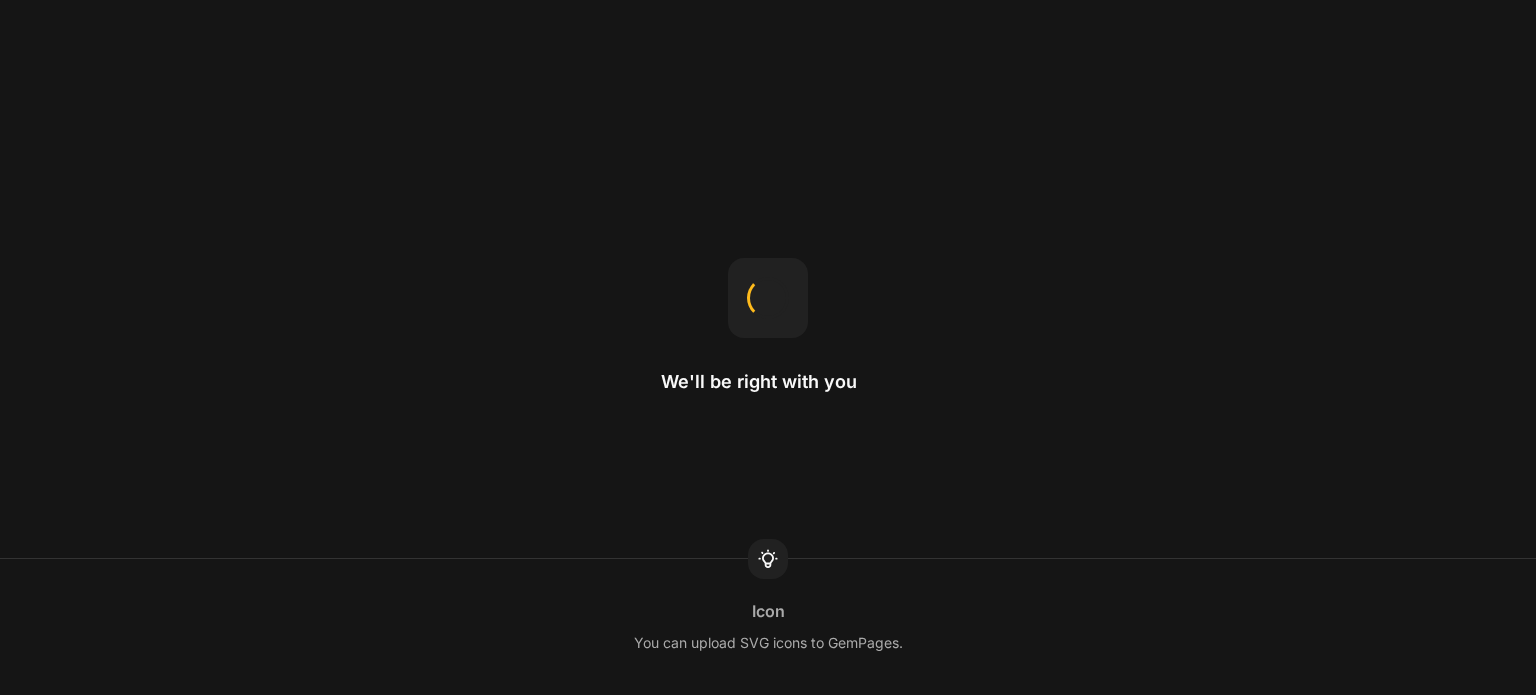 scroll, scrollTop: 0, scrollLeft: 0, axis: both 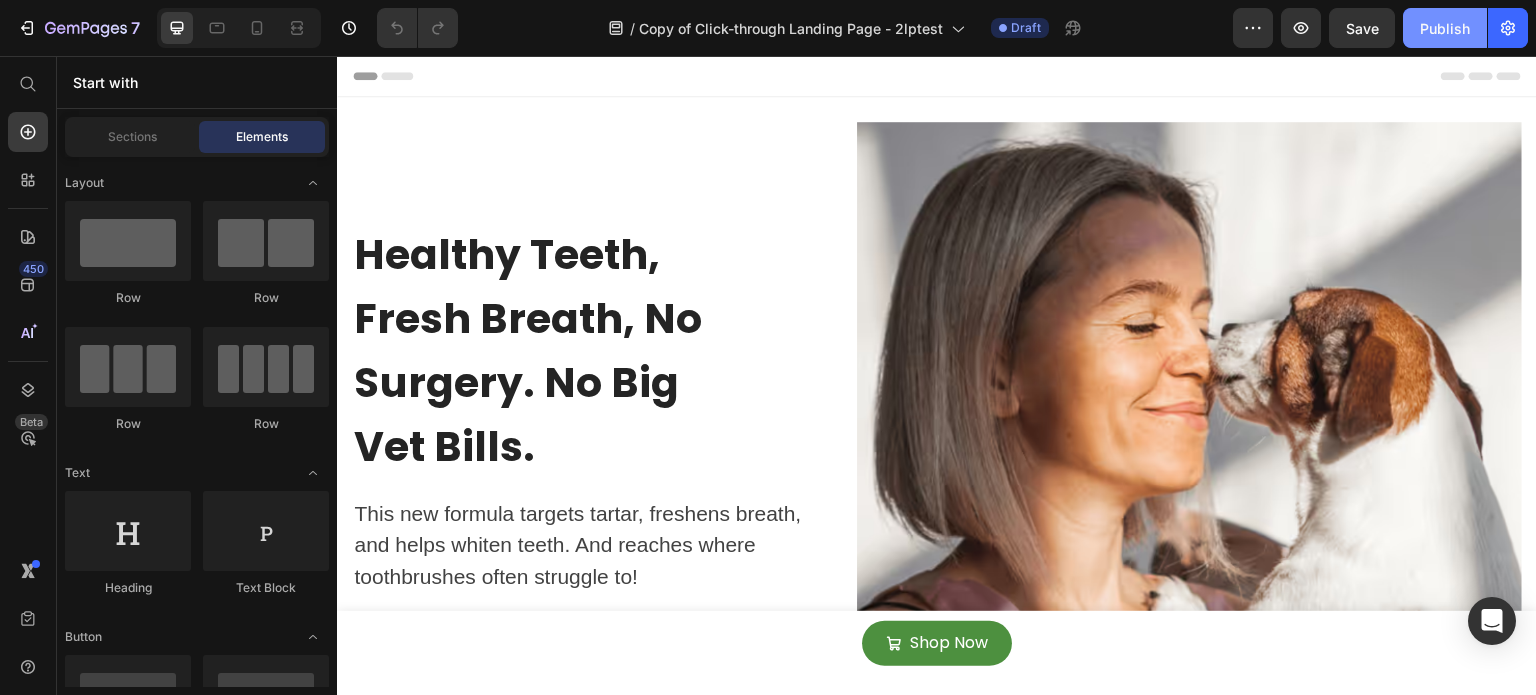 click on "Publish" 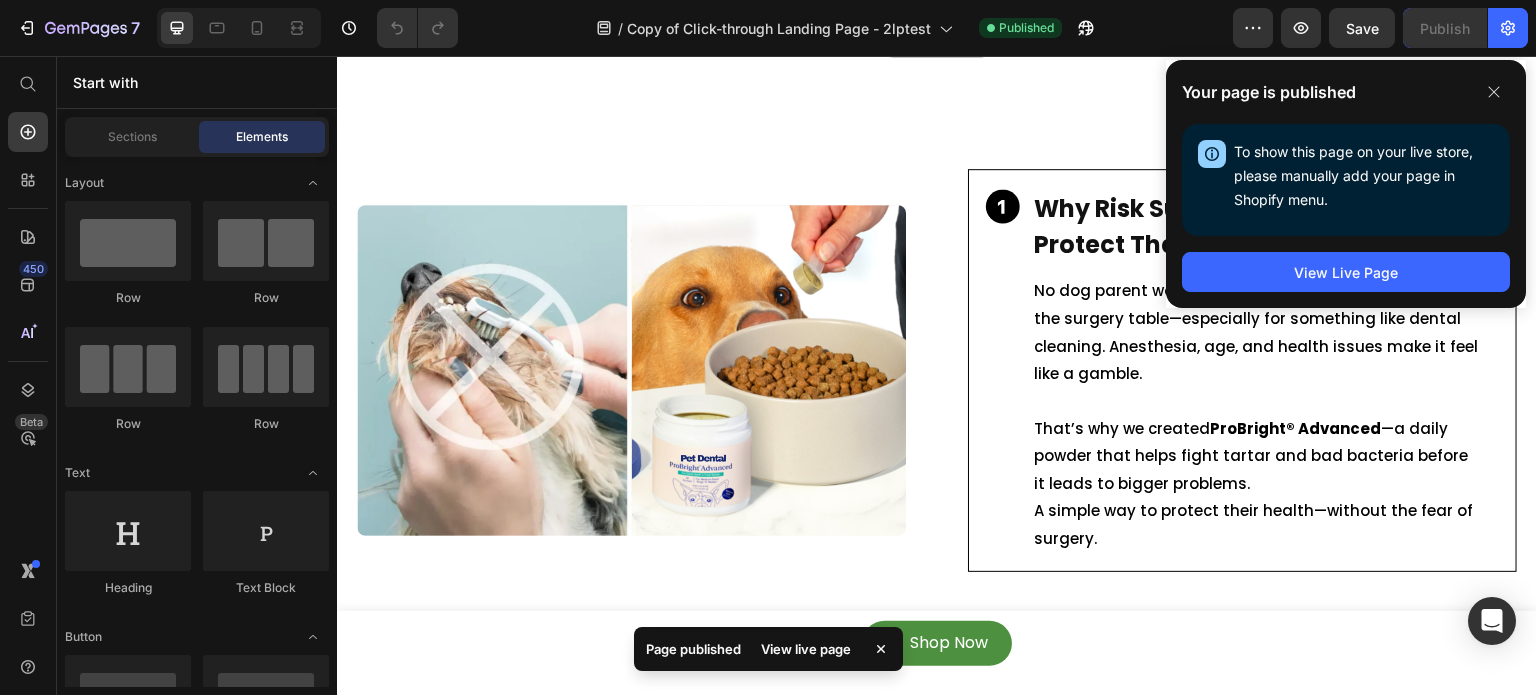 scroll, scrollTop: 1126, scrollLeft: 0, axis: vertical 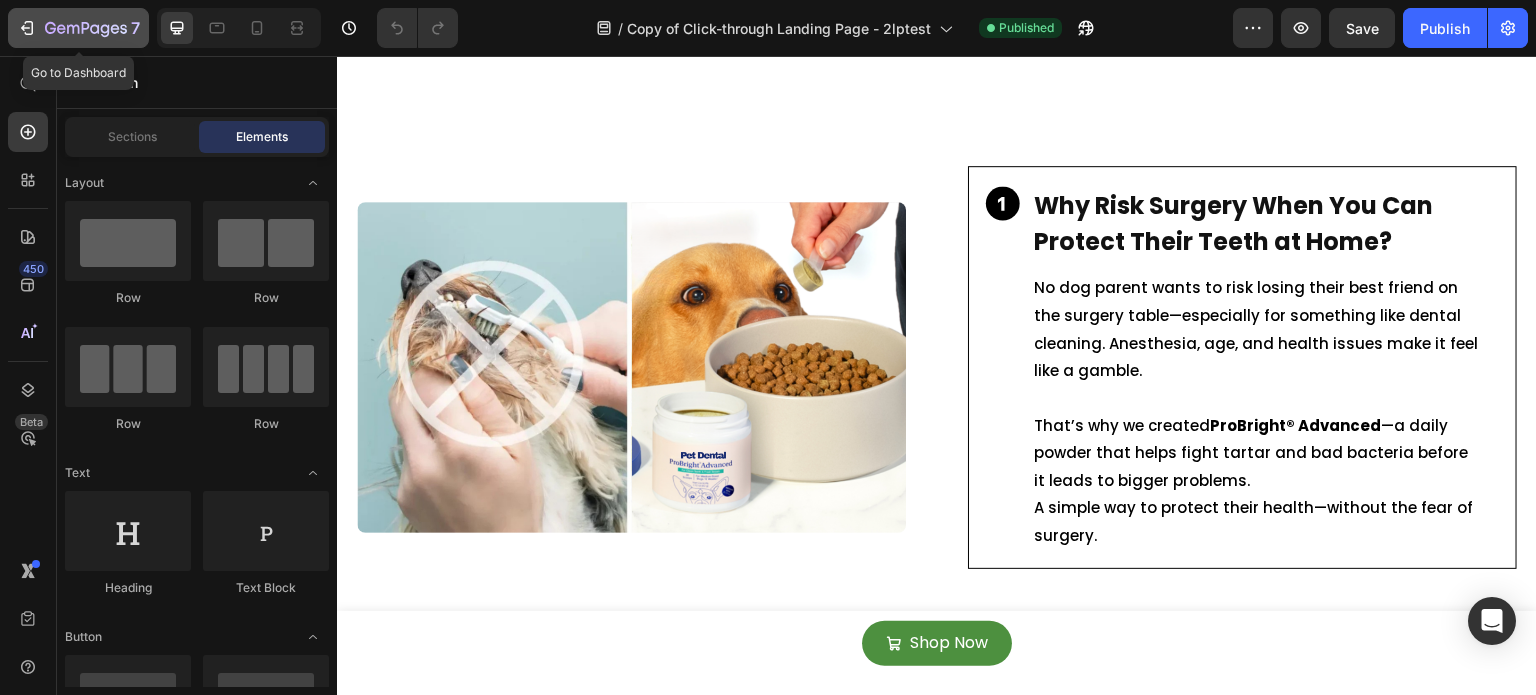 click on "7" 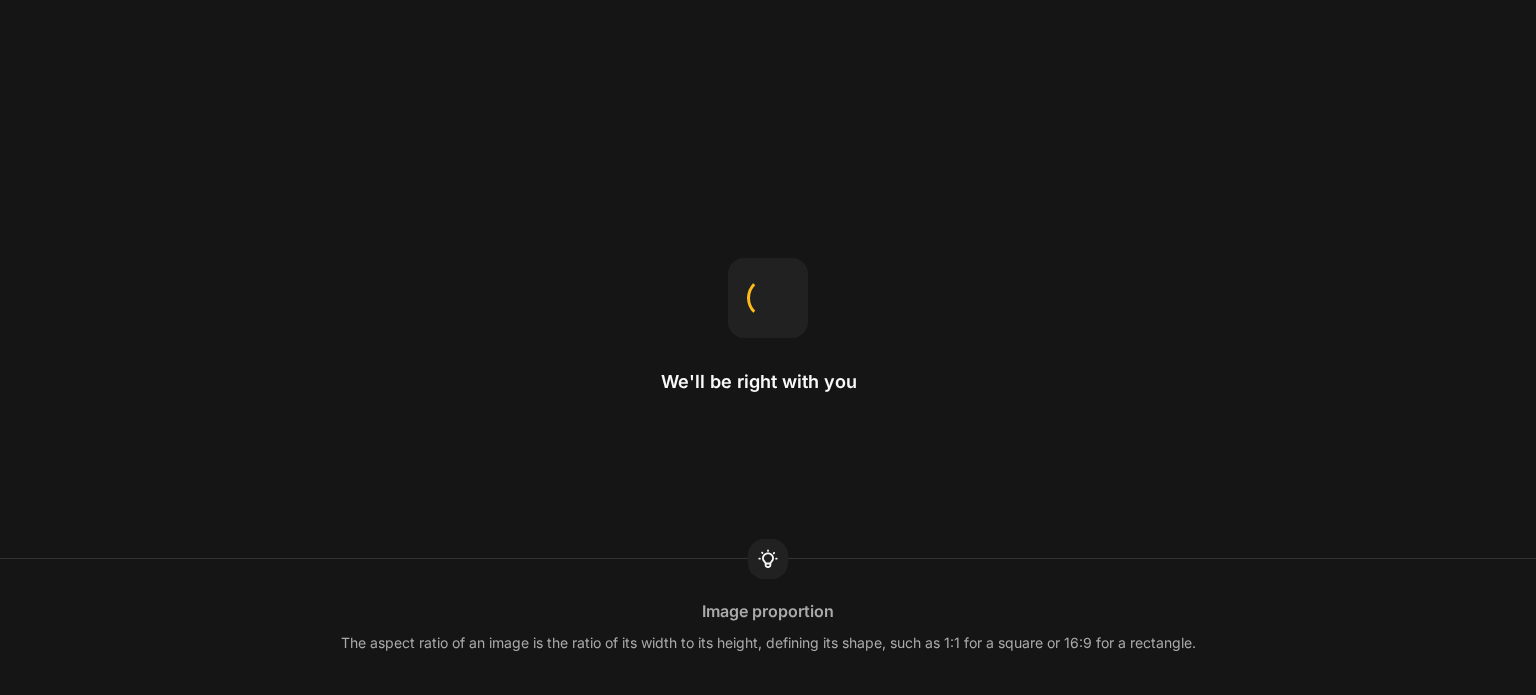 scroll, scrollTop: 0, scrollLeft: 0, axis: both 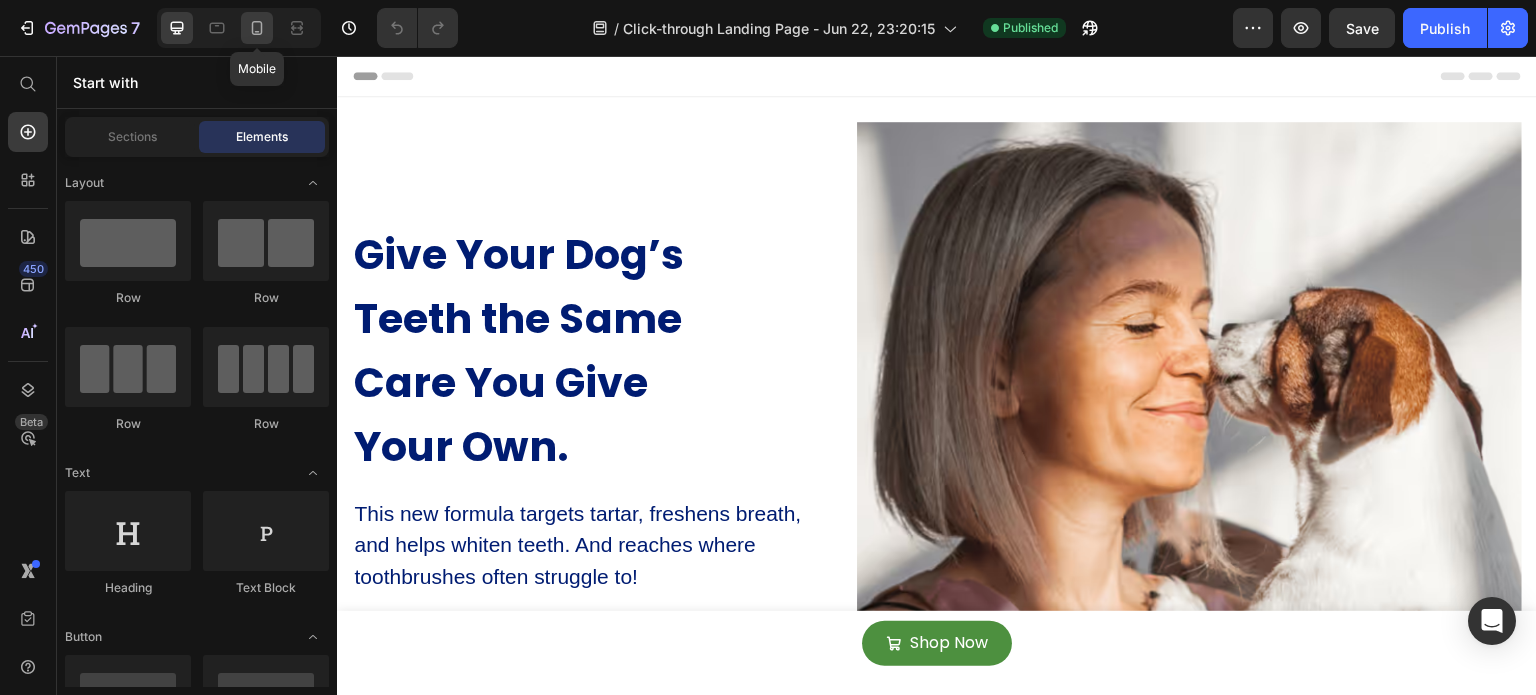click 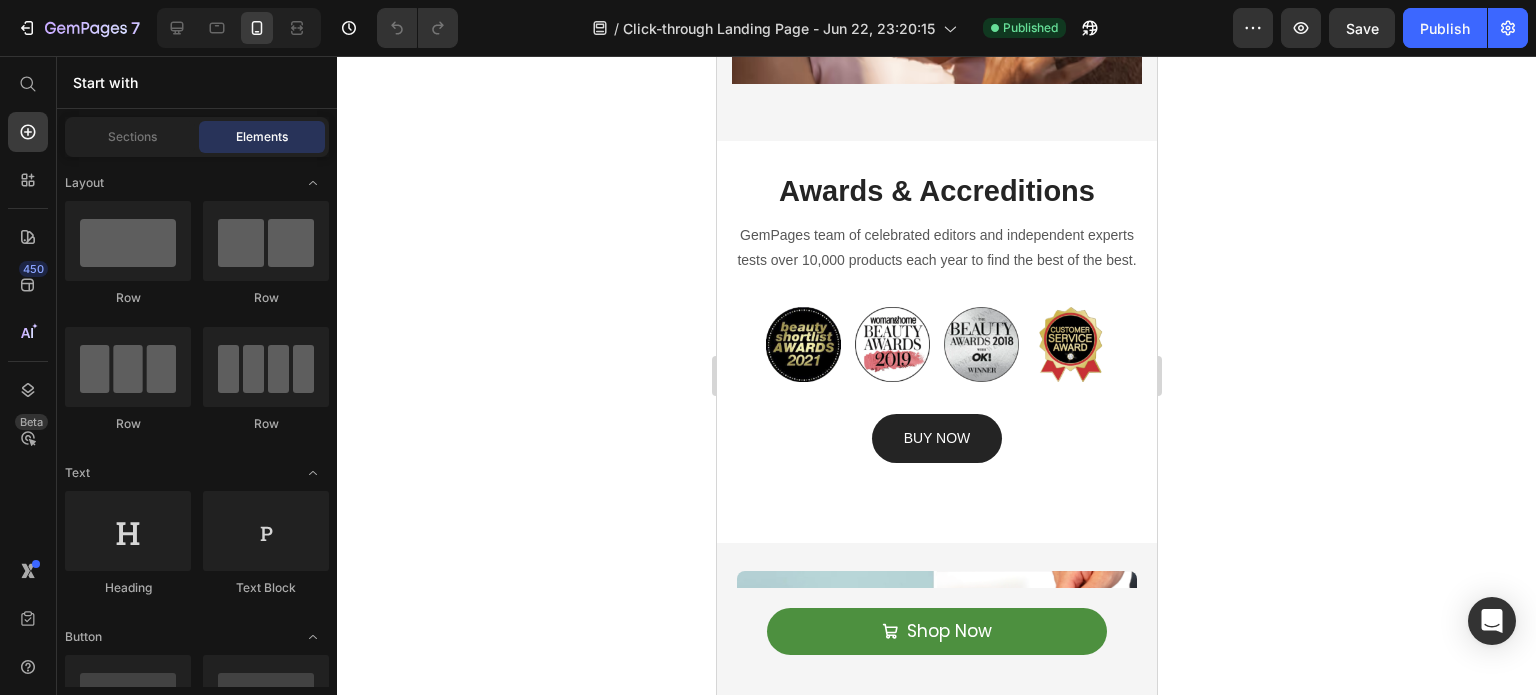 scroll, scrollTop: 836, scrollLeft: 0, axis: vertical 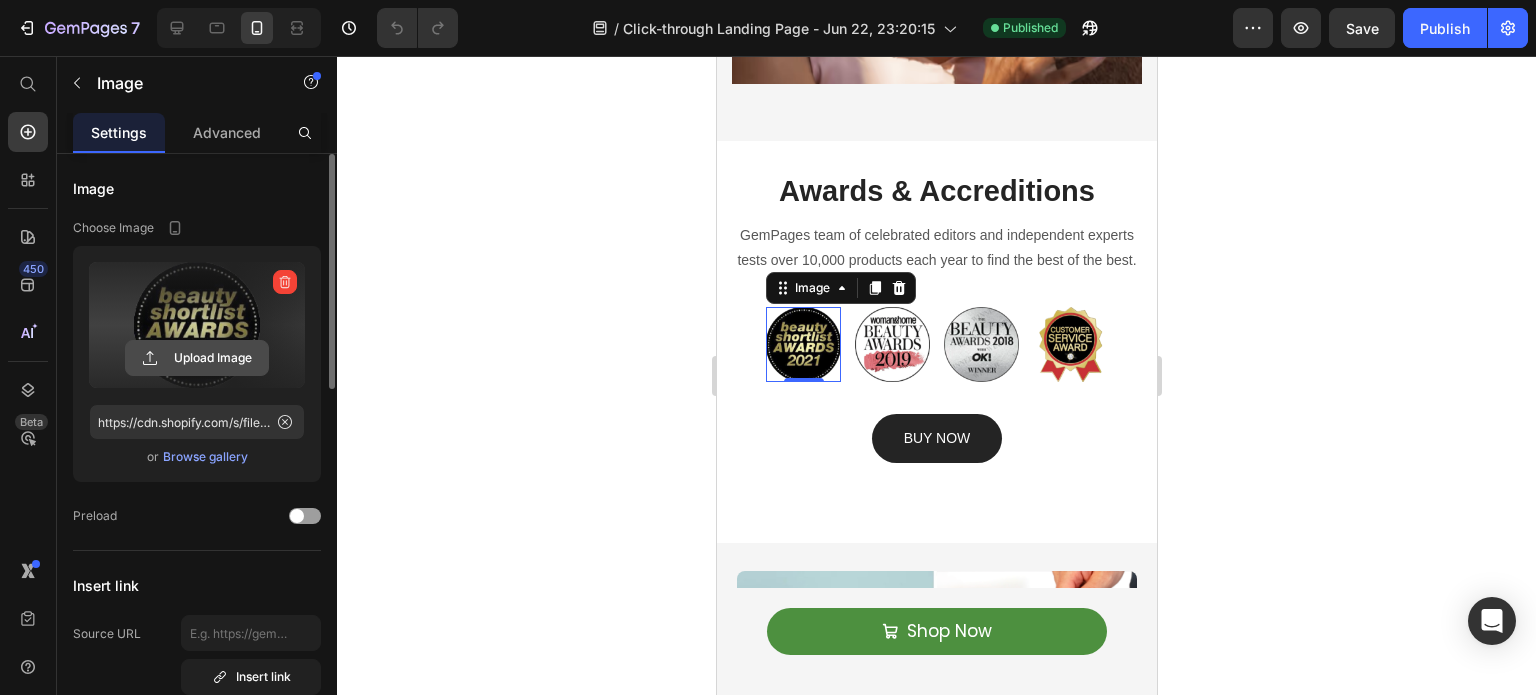 click 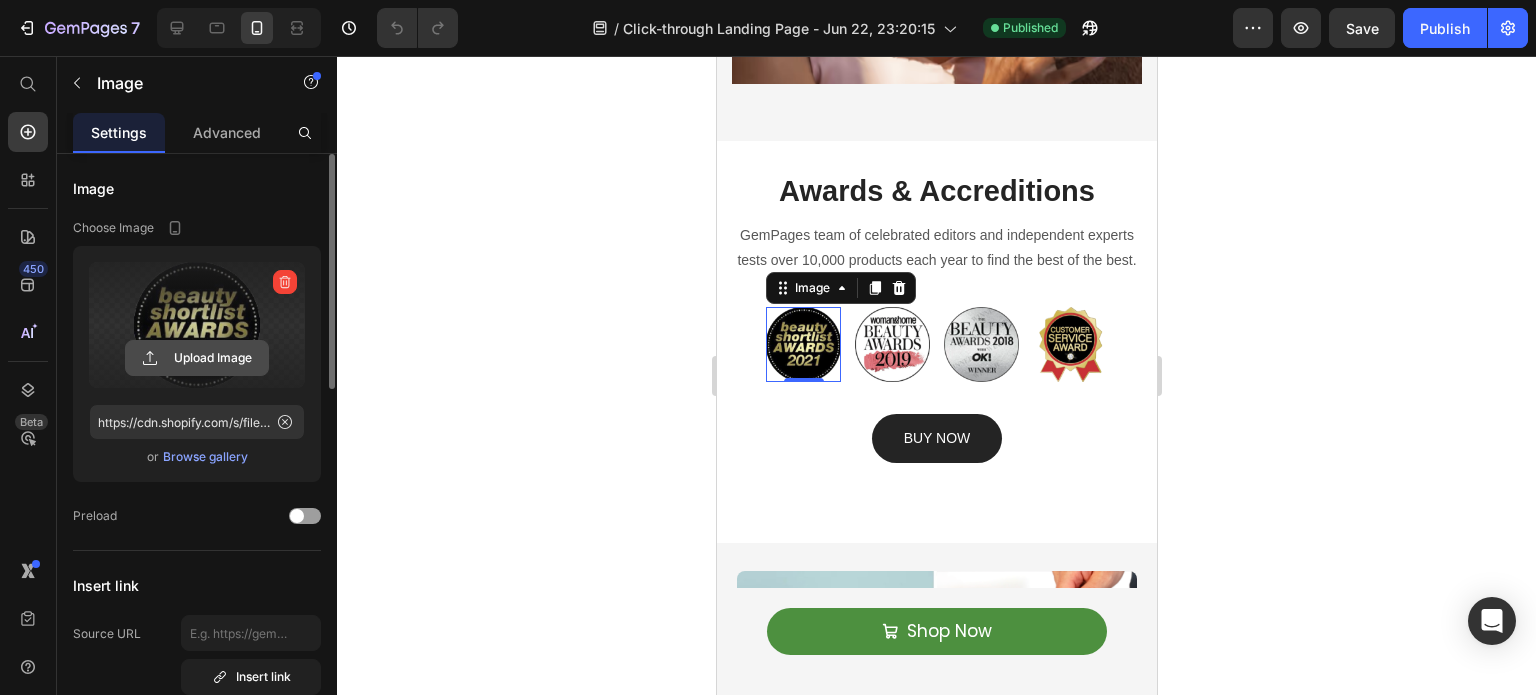 type on "C:\fakepath\Container_7_1_576900629d.avif" 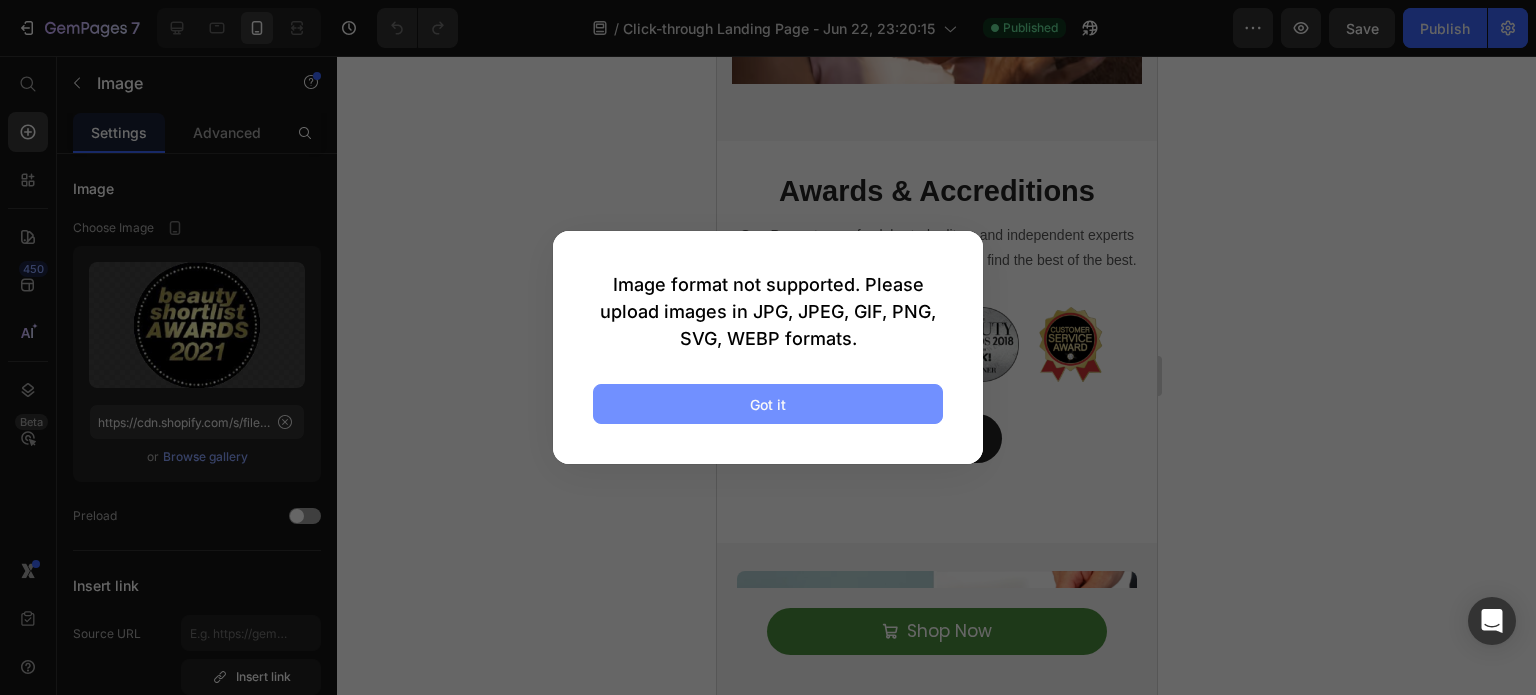 click on "Got it" at bounding box center [768, 404] 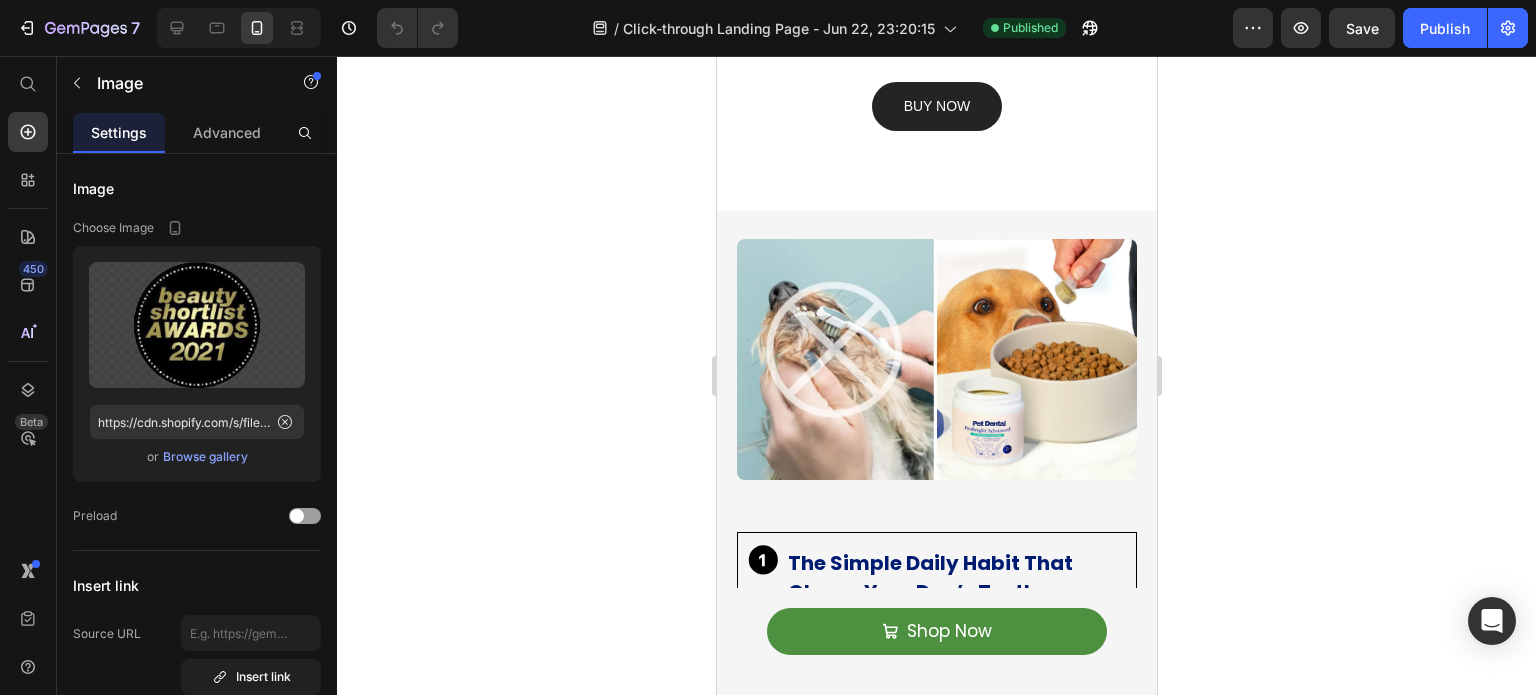 scroll, scrollTop: 1144, scrollLeft: 0, axis: vertical 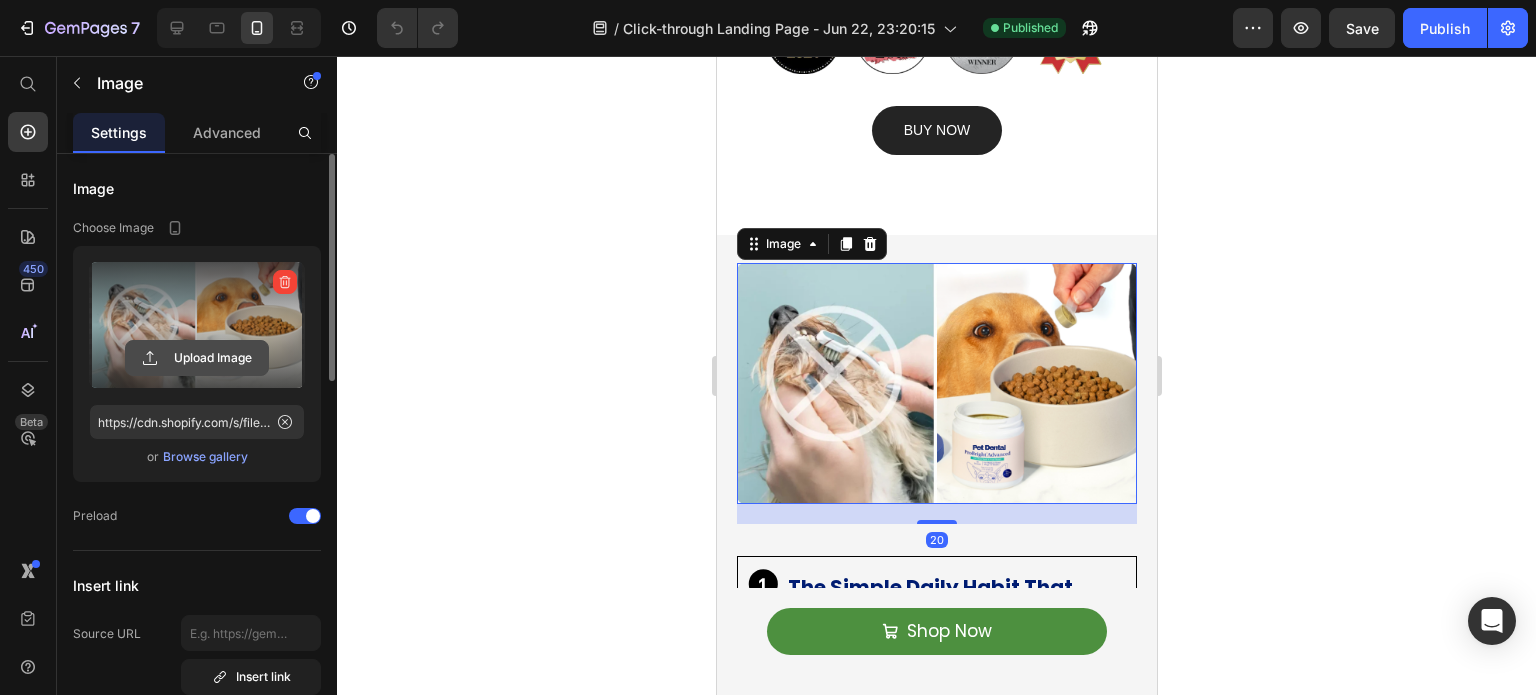 click 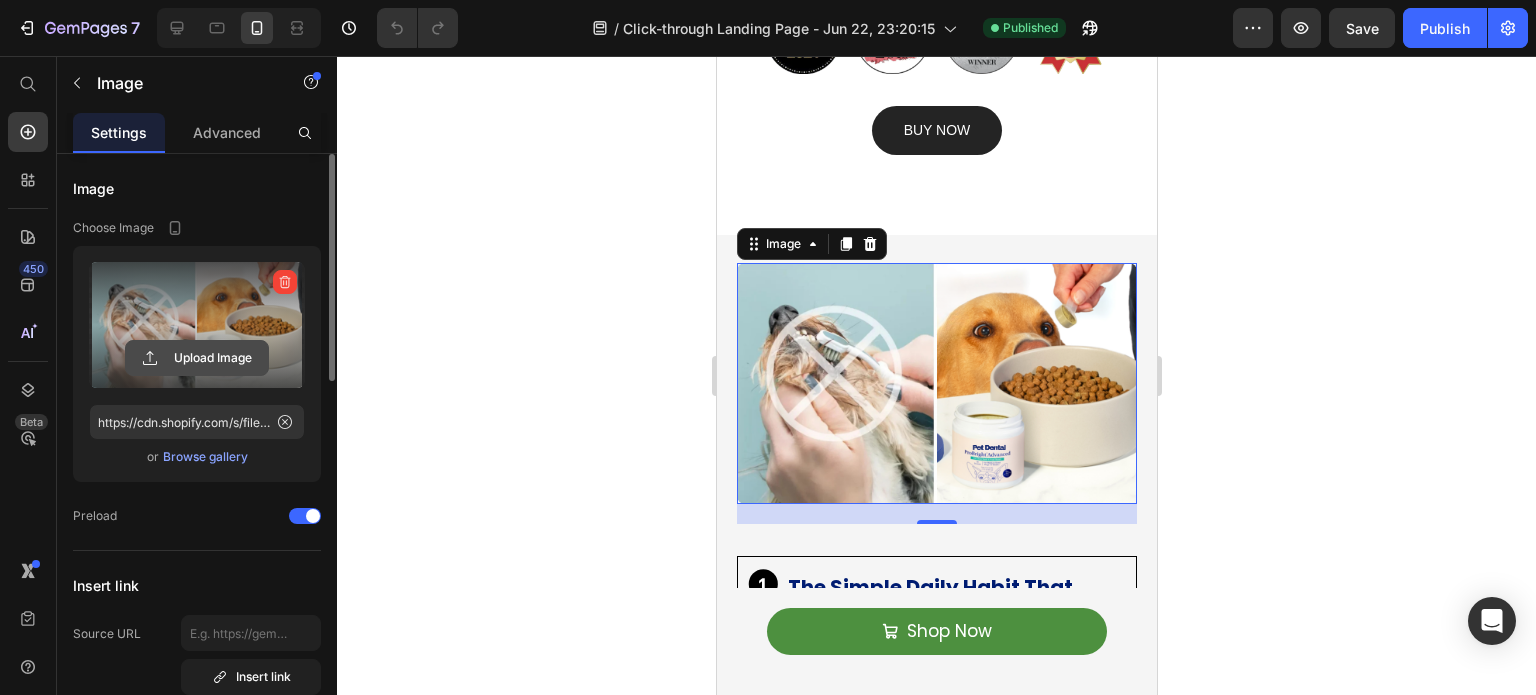 type on "C:\fakepath\Container_7_1_576900629d.avif" 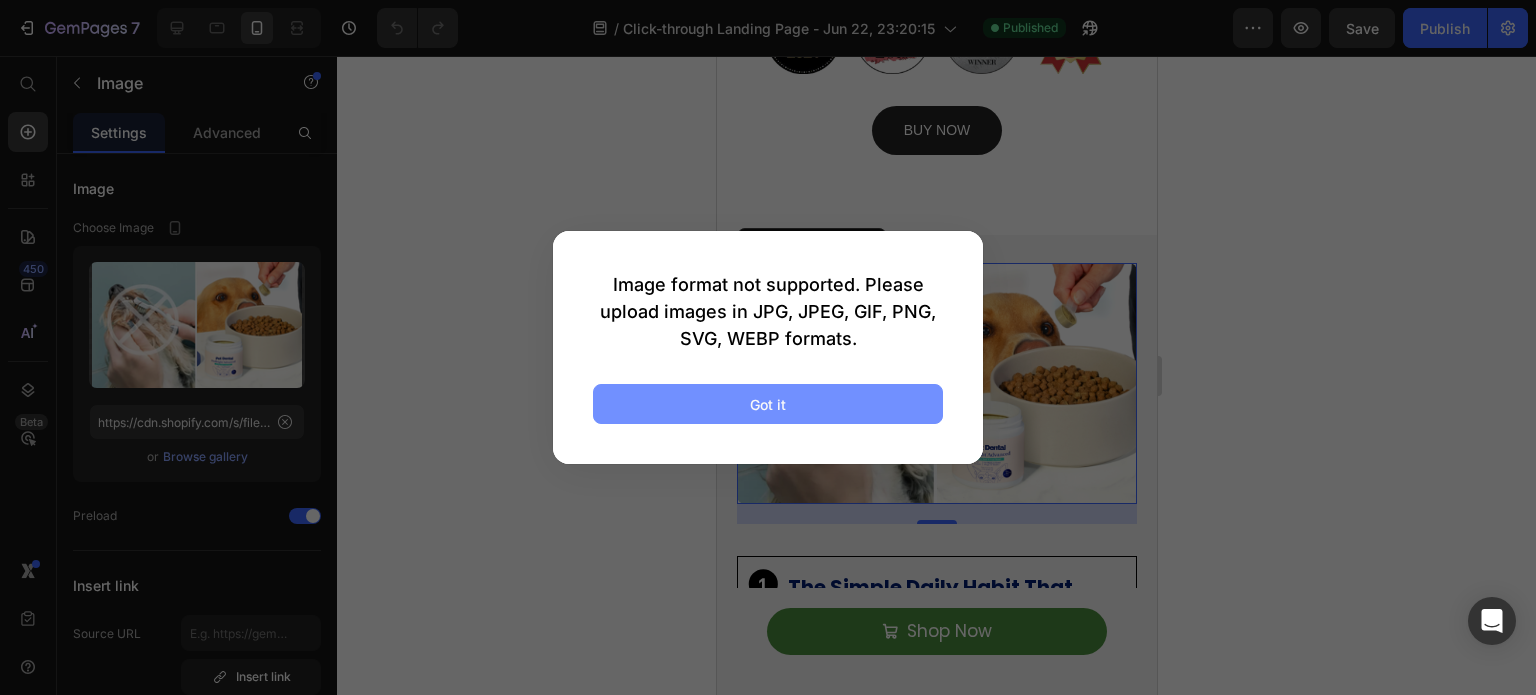 click on "Got it" at bounding box center (768, 404) 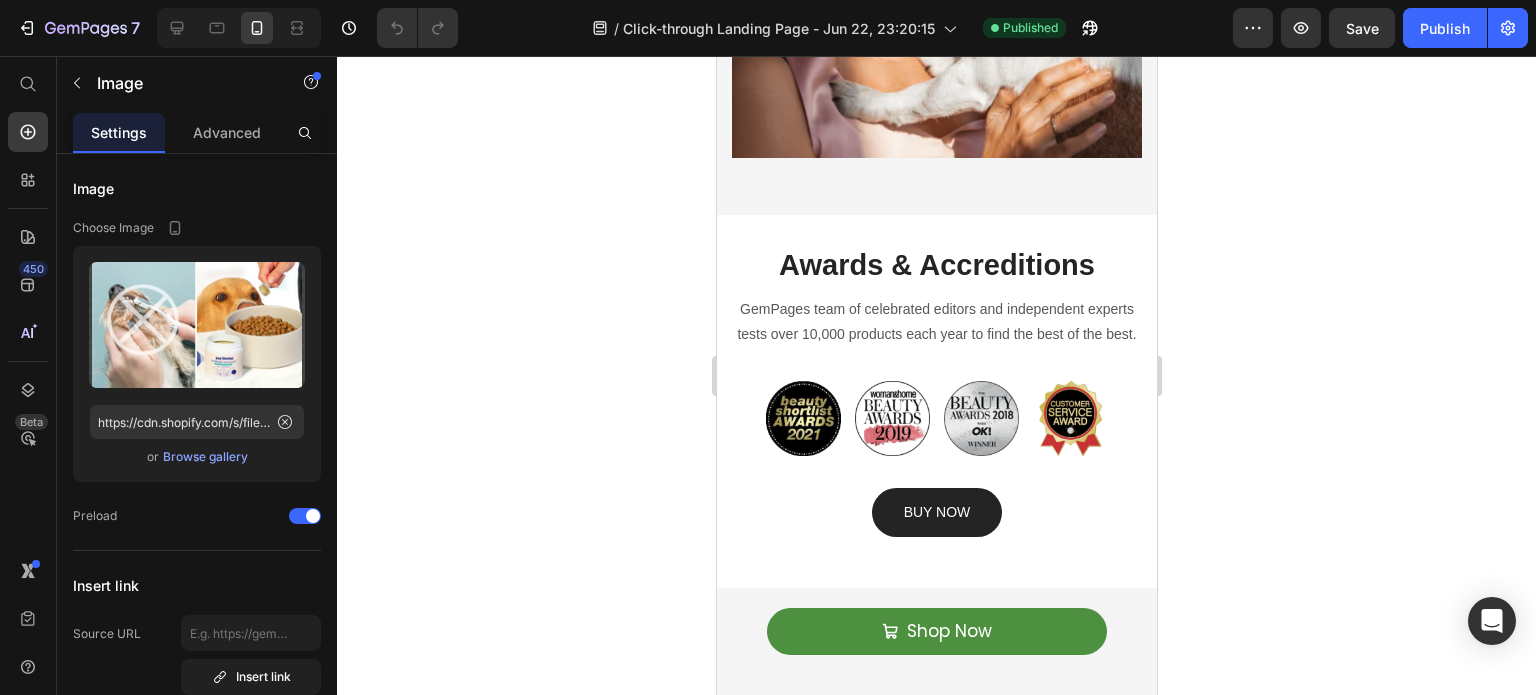 scroll, scrollTop: 758, scrollLeft: 0, axis: vertical 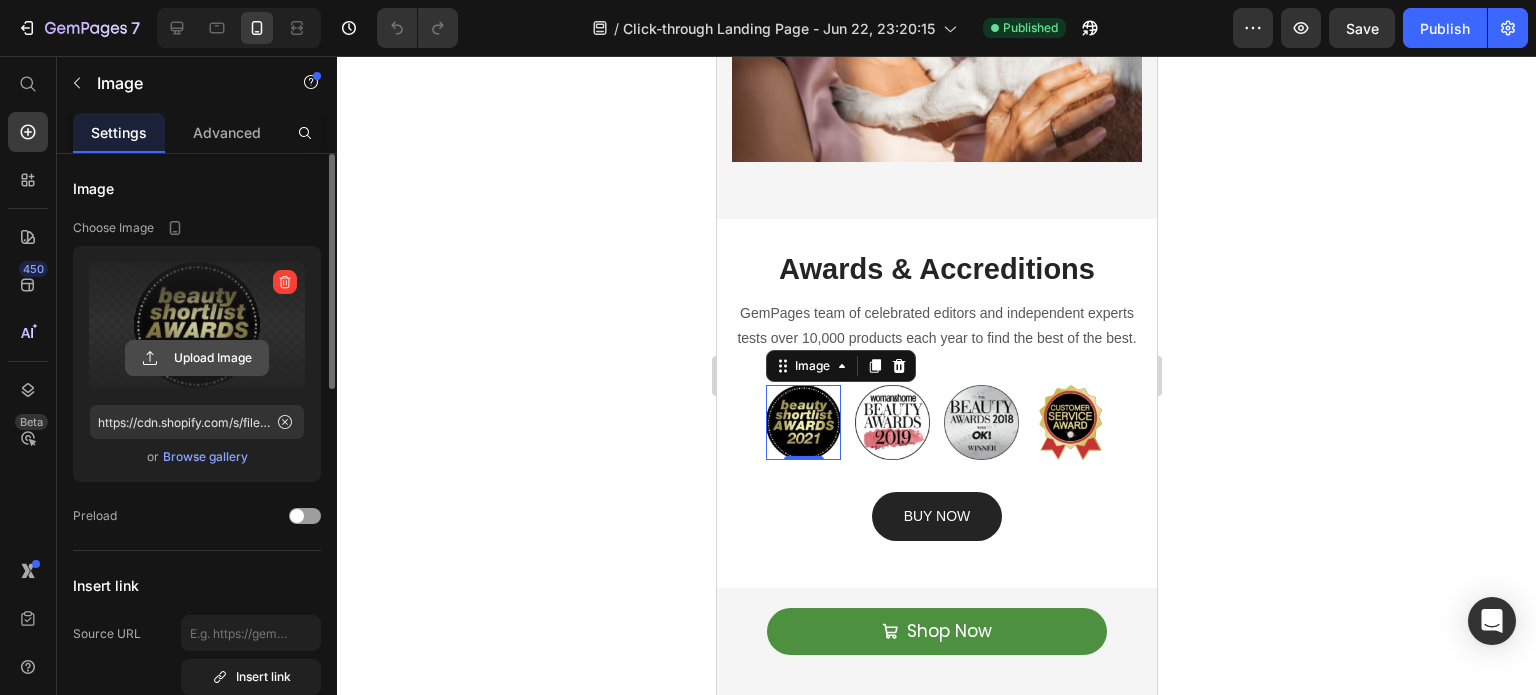 click 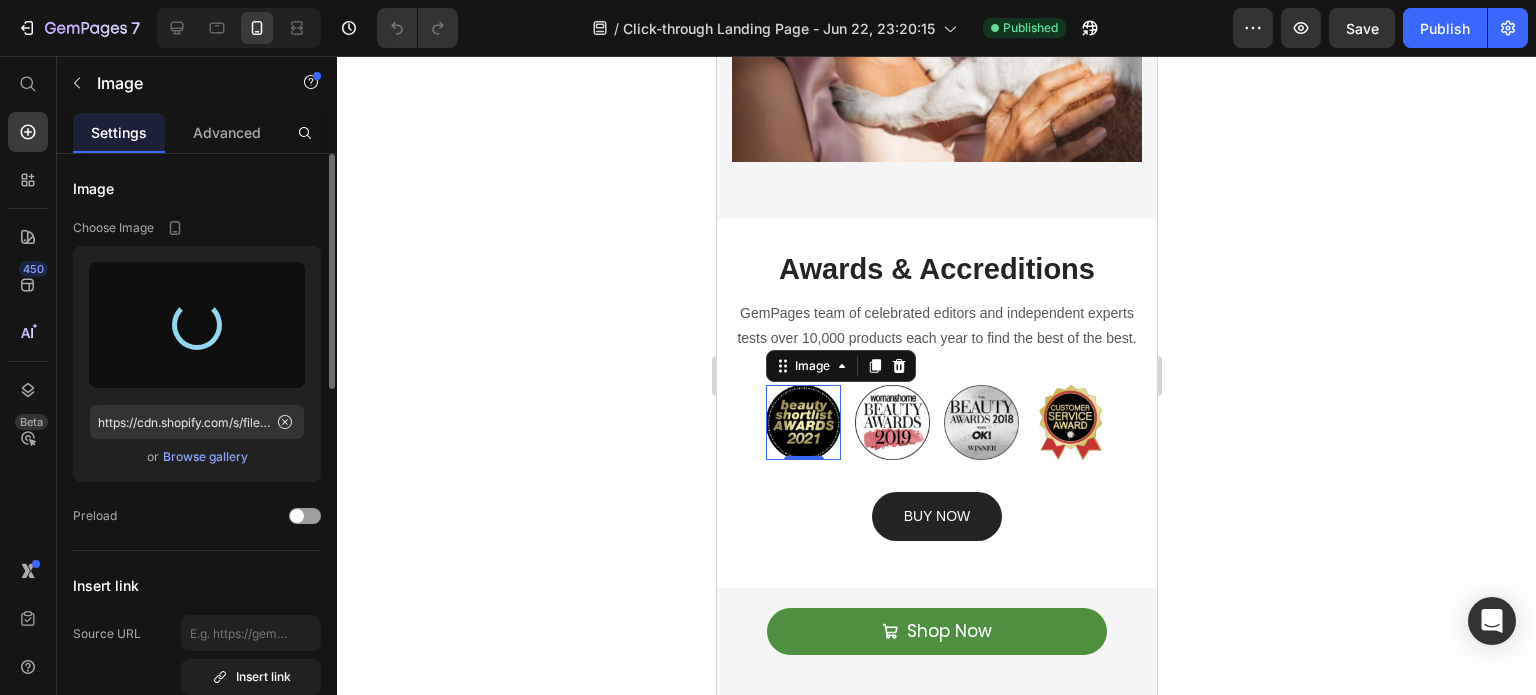 type on "https://cdn.shopify.com/s/files/1/0642/3973/0761/files/gempages_553527379021005886-86b8aeca-a7c6-48c6-9c5a-3d744e461f98.svg" 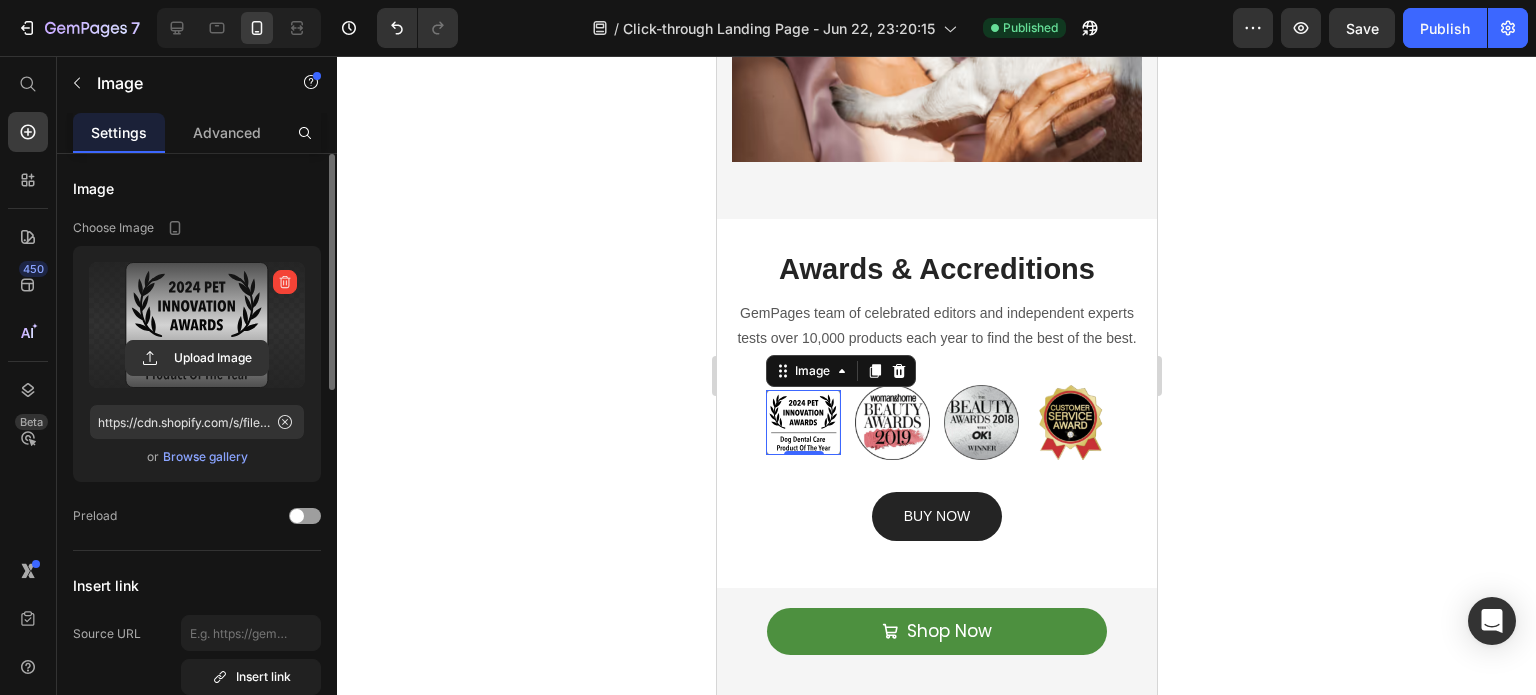 click 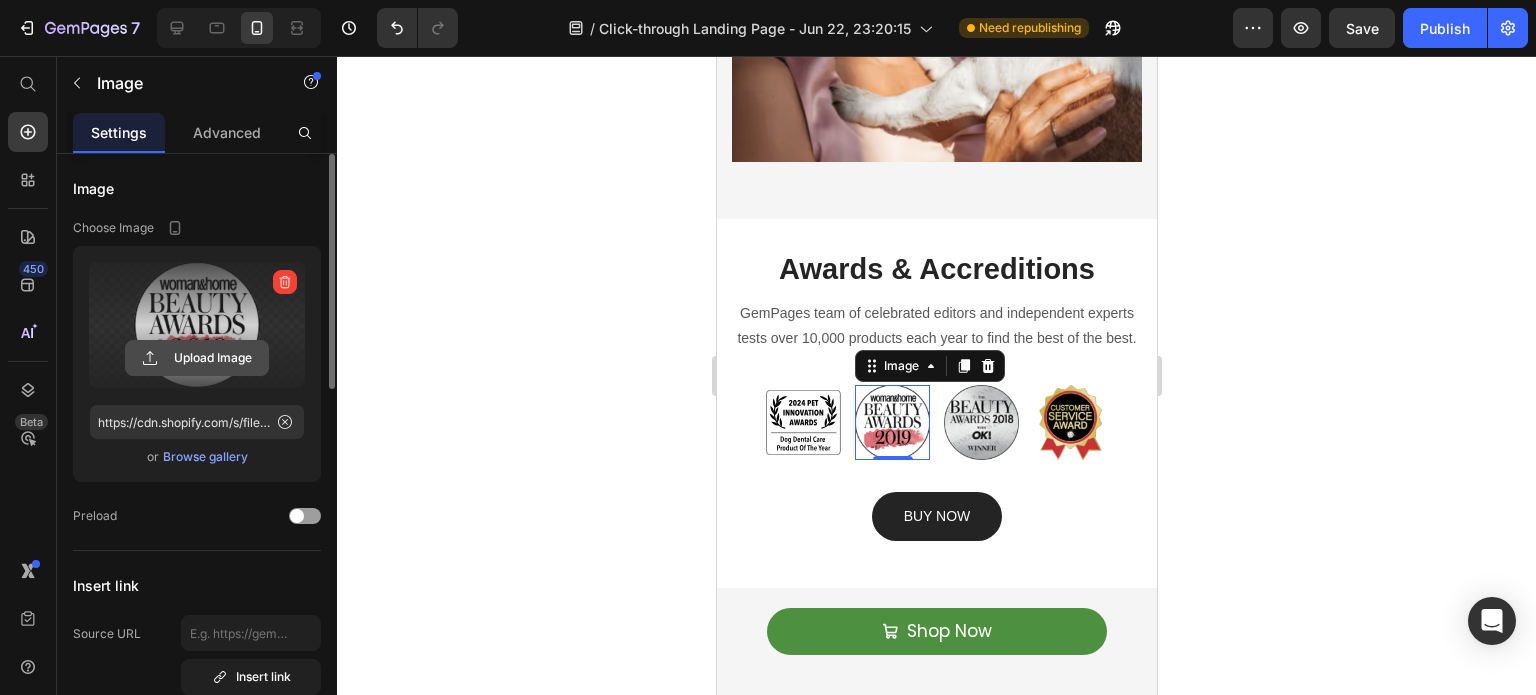 click 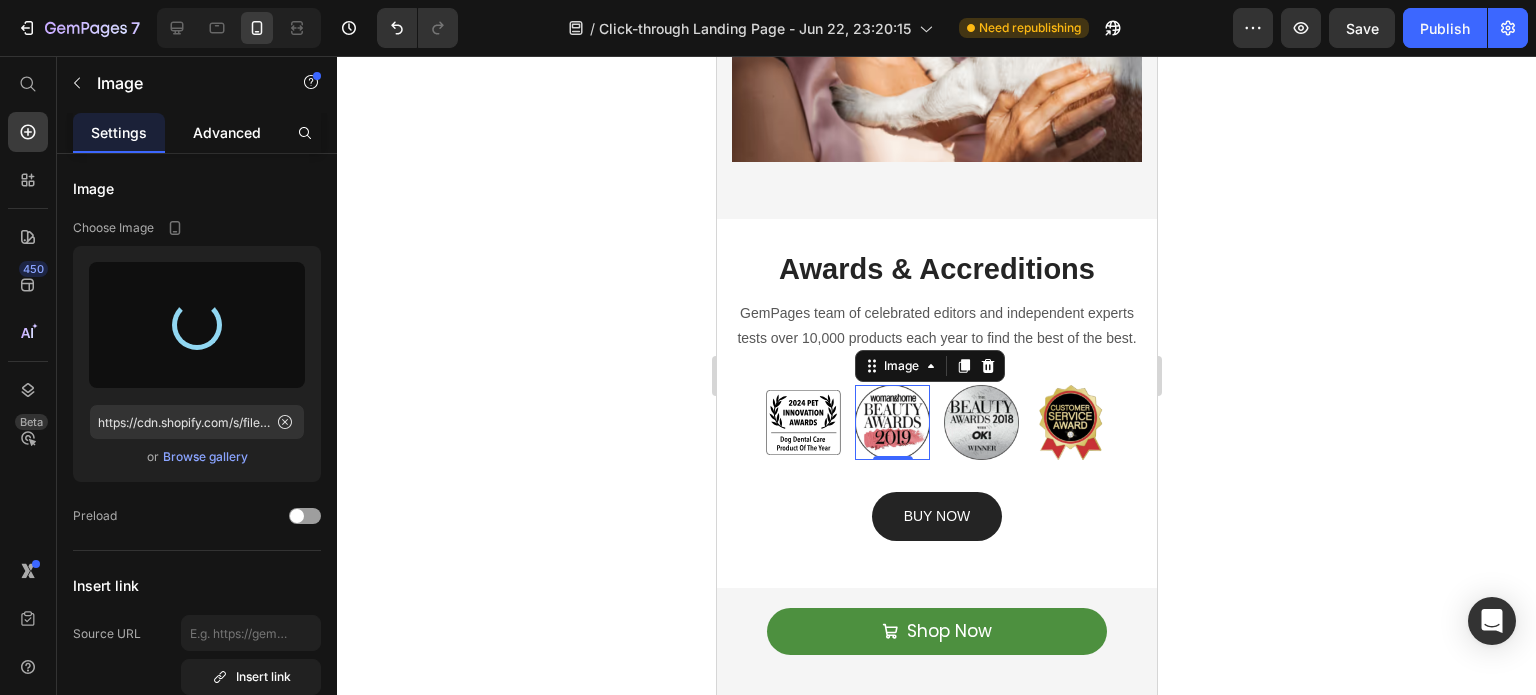 type on "https://cdn.shopify.com/s/files/1/0642/3973/0761/files/gempages_553527379021005886-2352f916-0c26-4185-a33a-7b0f2e76d6c0.svg" 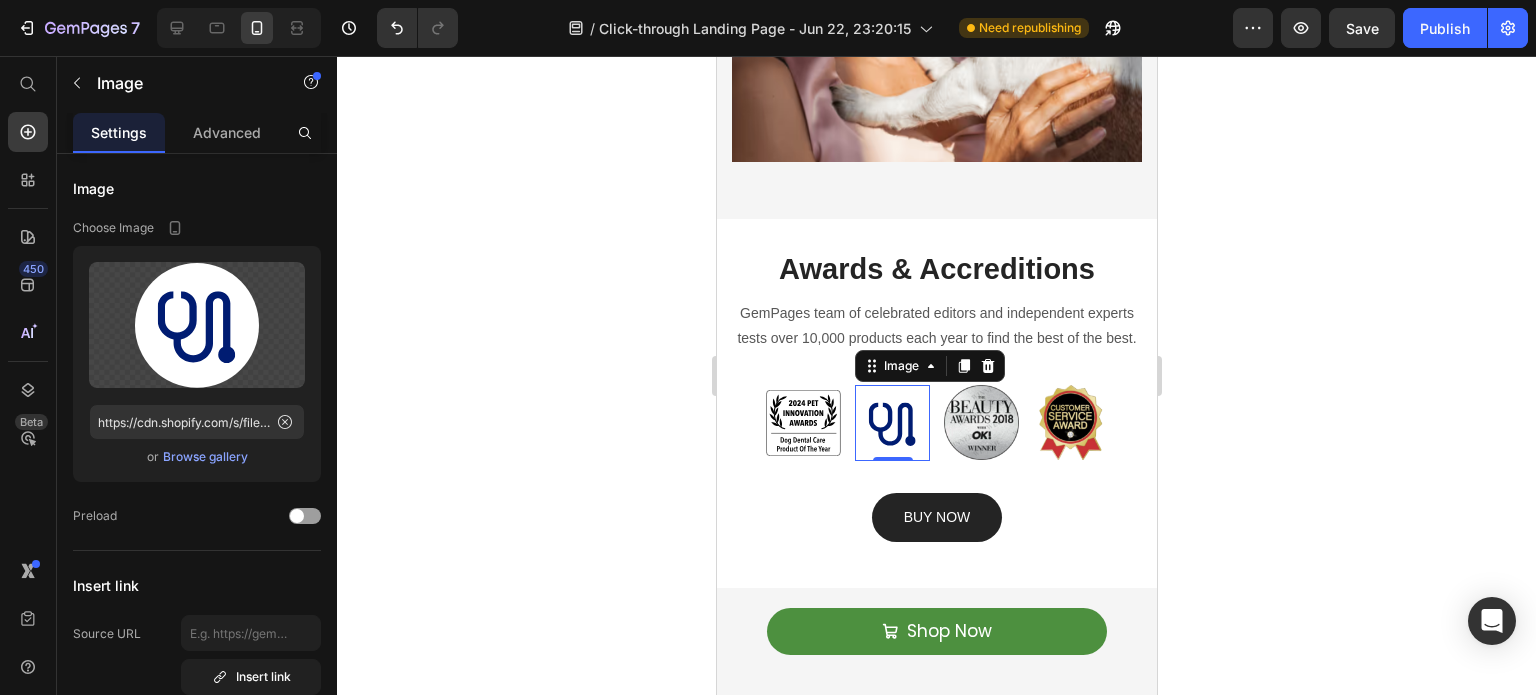 click 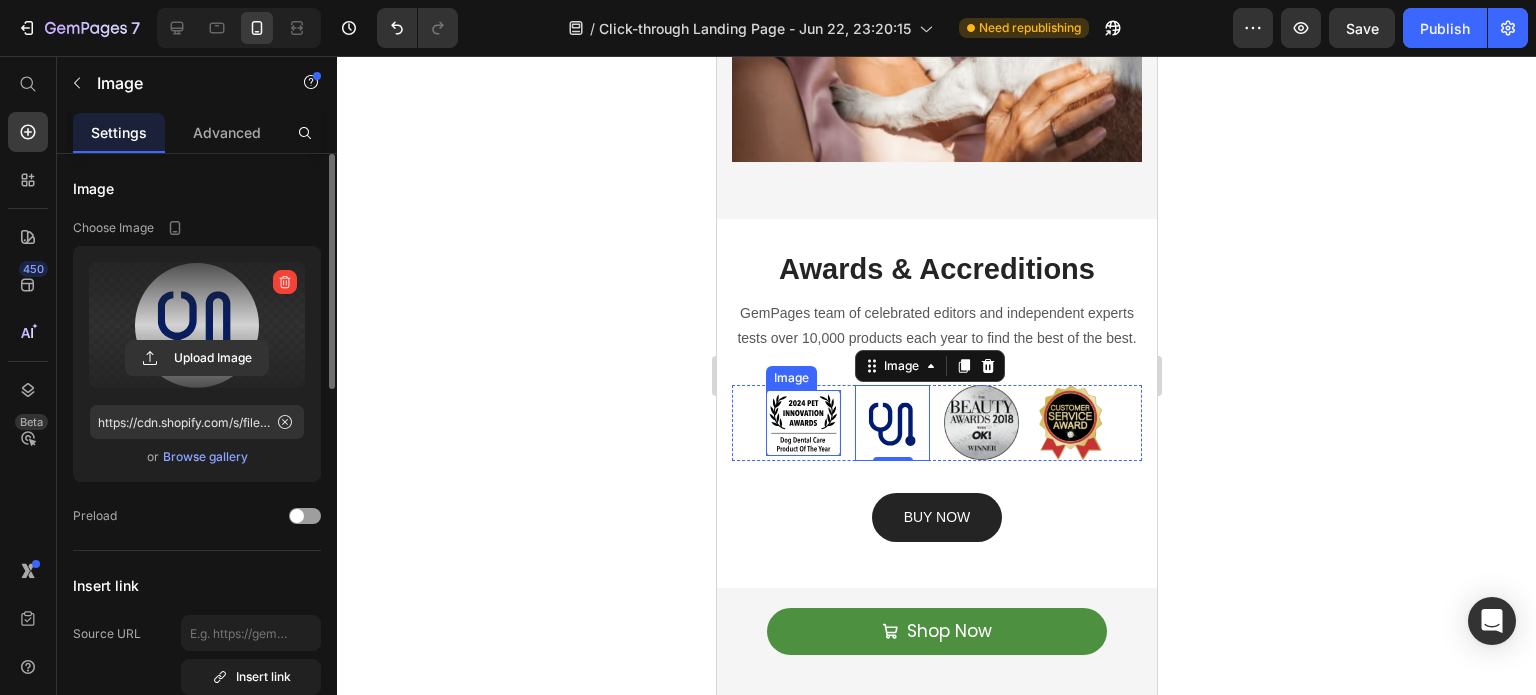 click on "Upload Image" at bounding box center (197, 325) 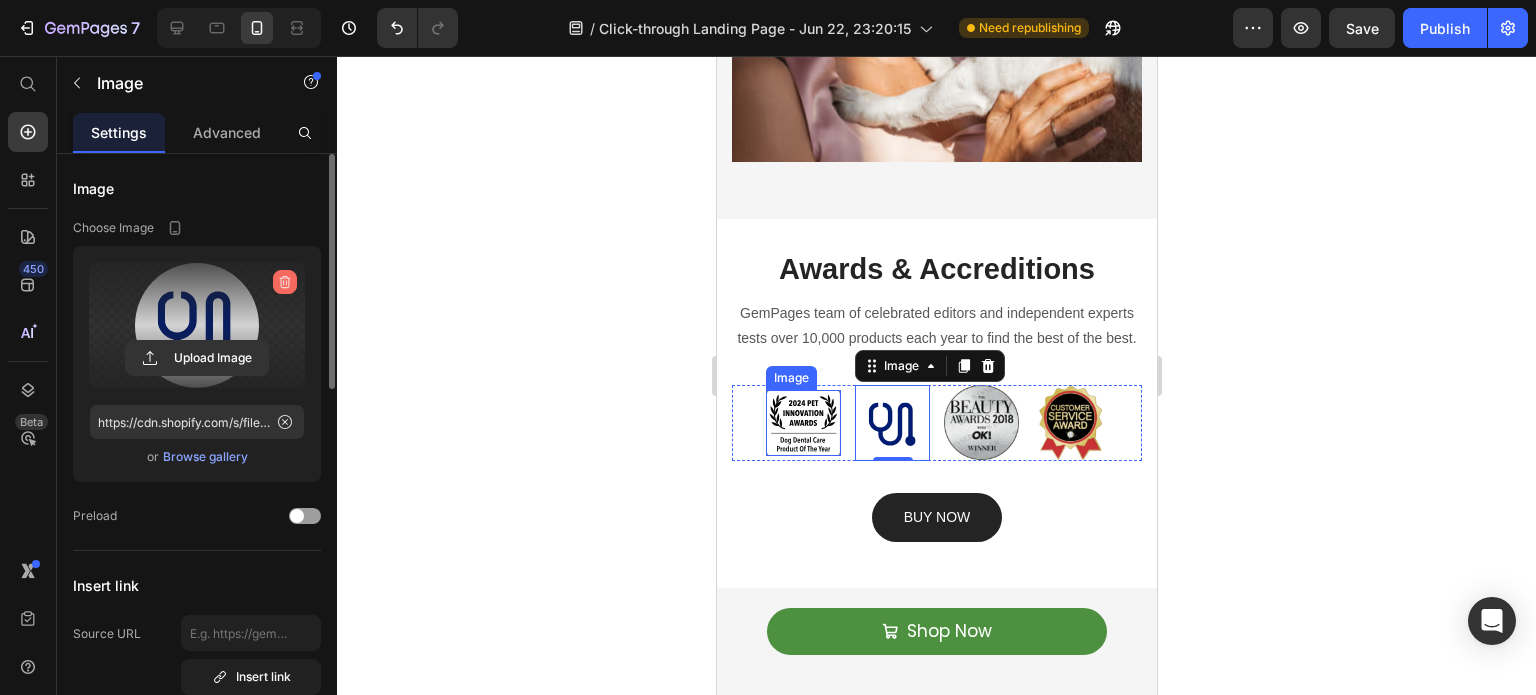 click 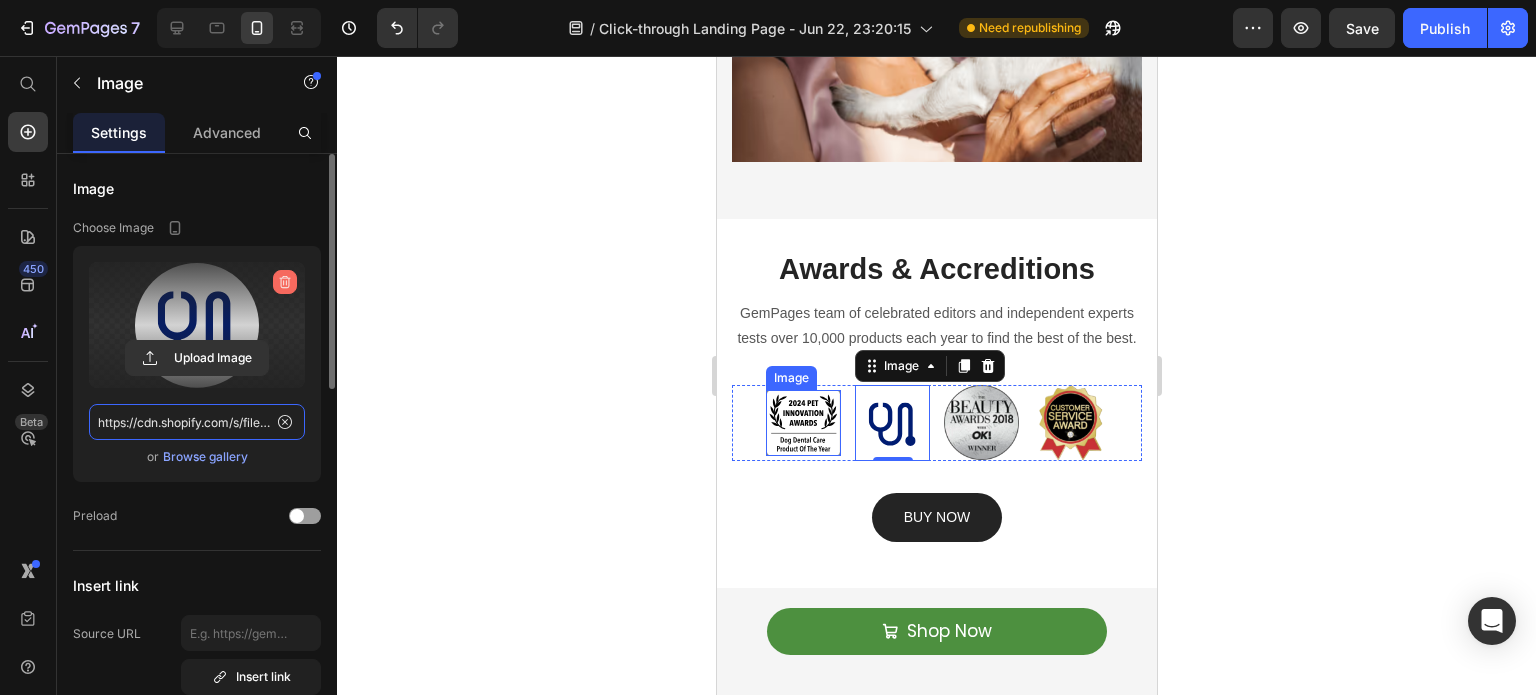 type 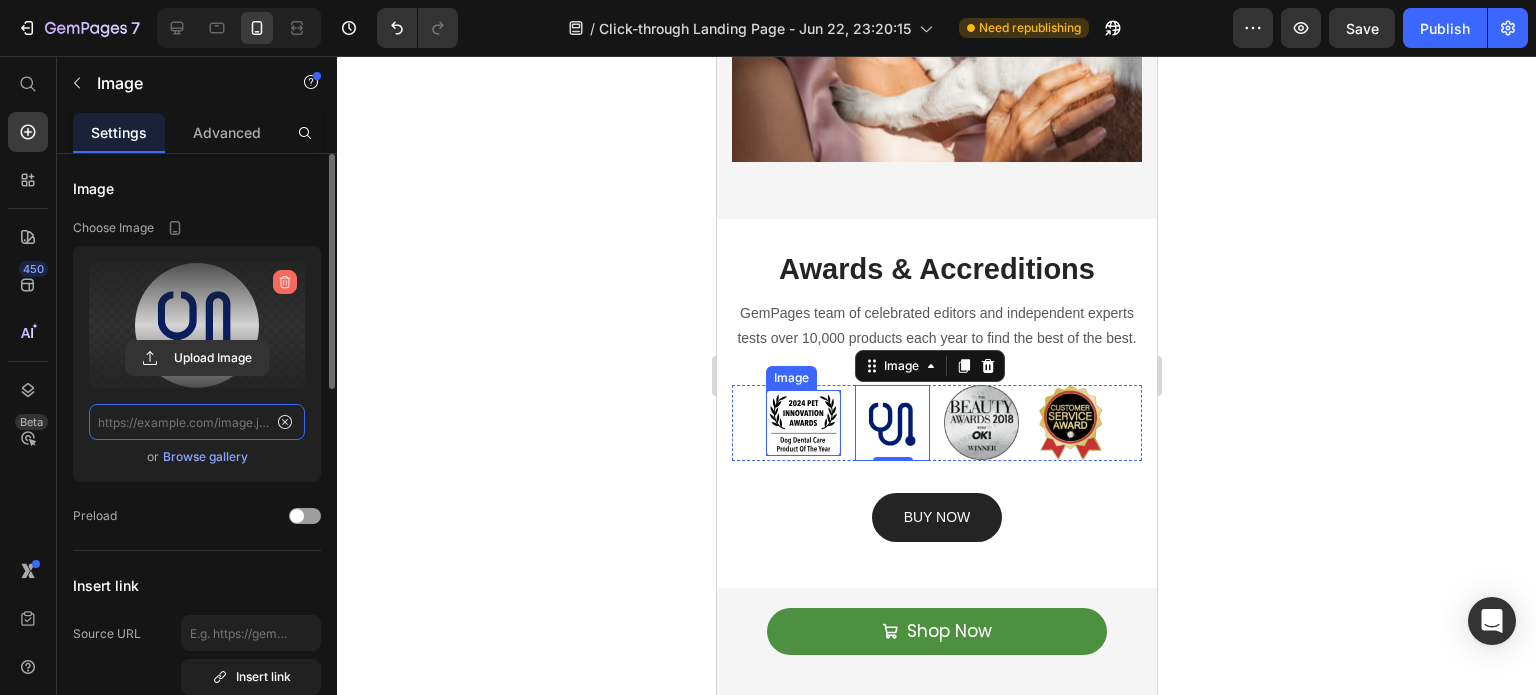 scroll, scrollTop: 0, scrollLeft: 0, axis: both 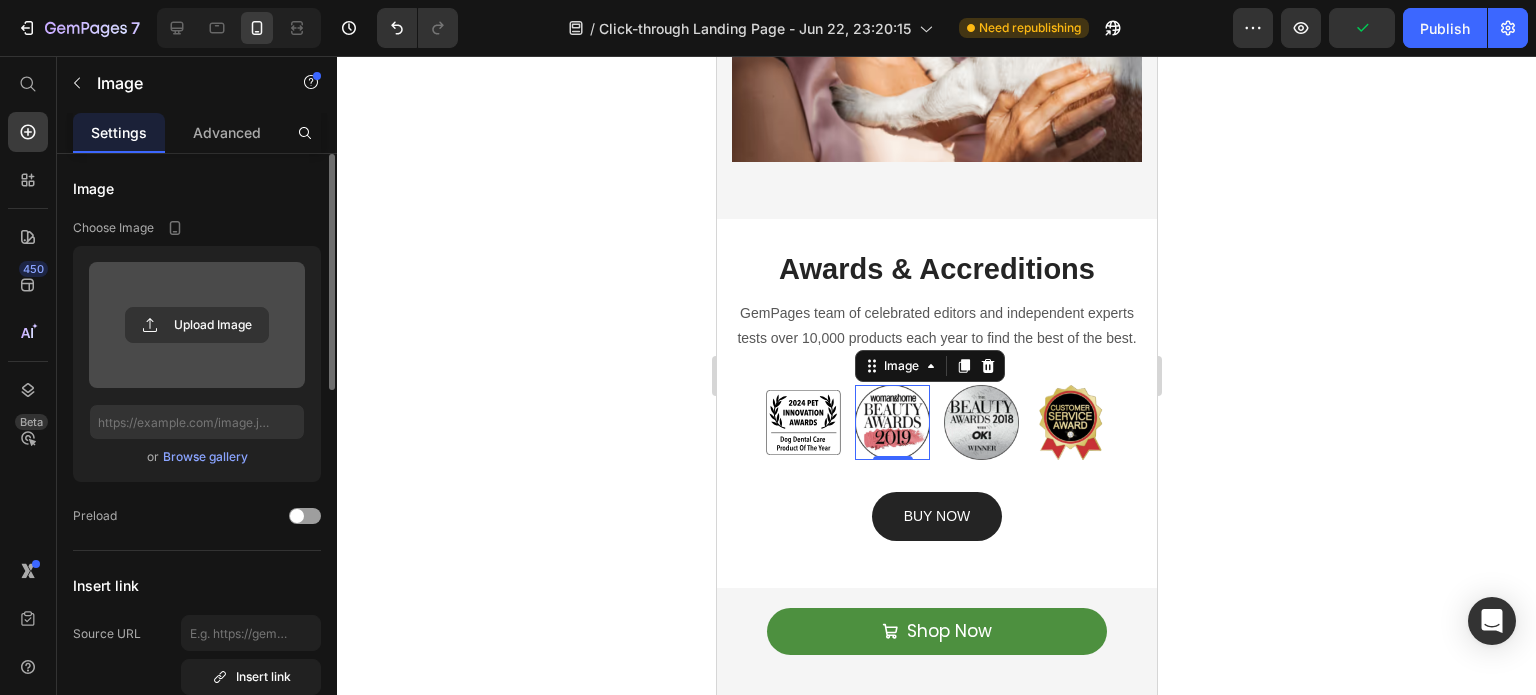 click 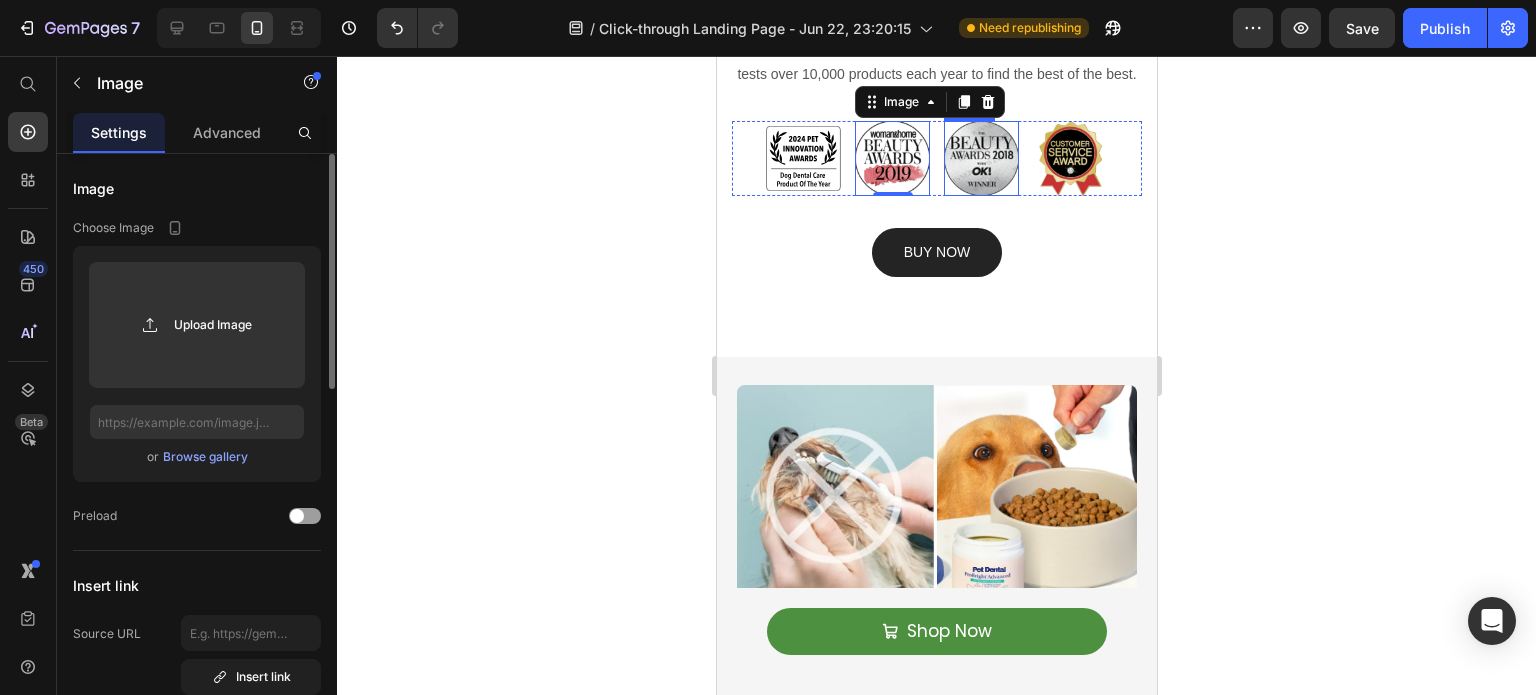 scroll, scrollTop: 928, scrollLeft: 0, axis: vertical 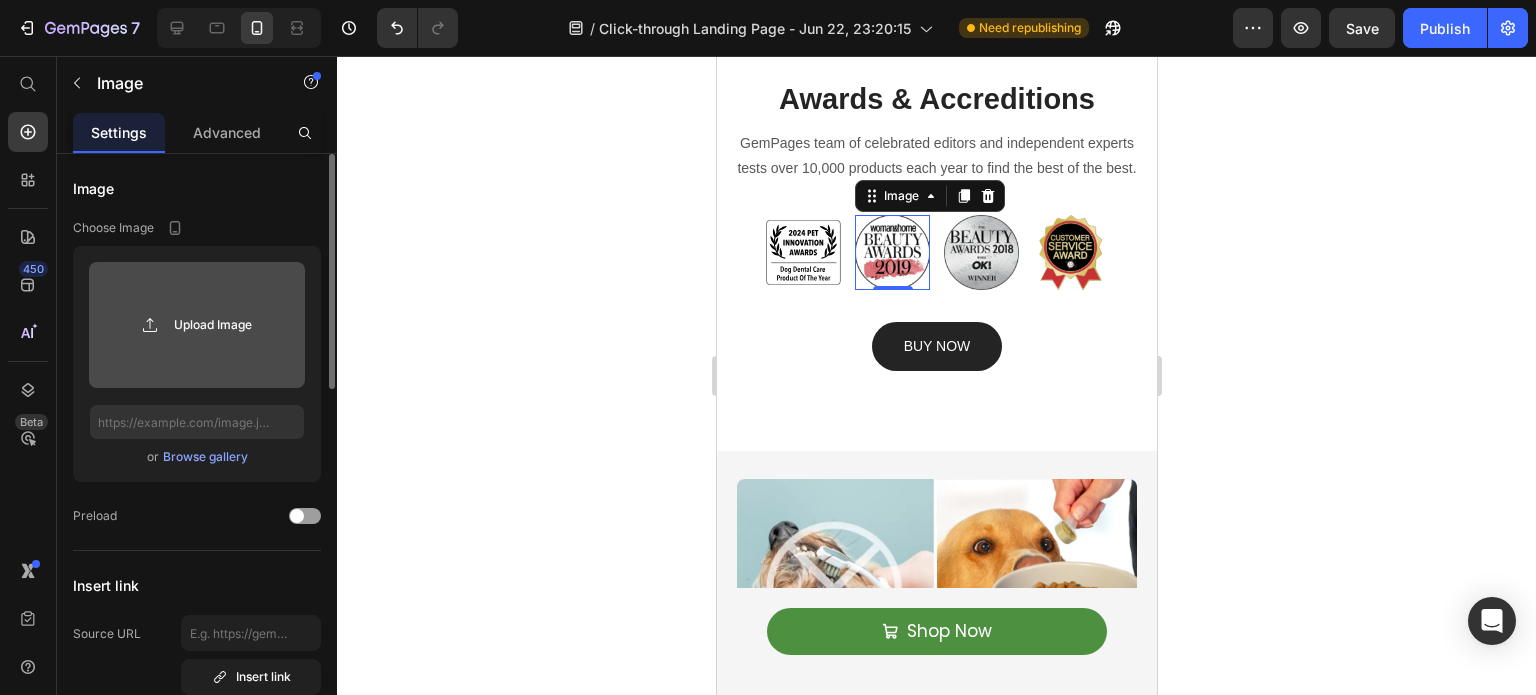 click 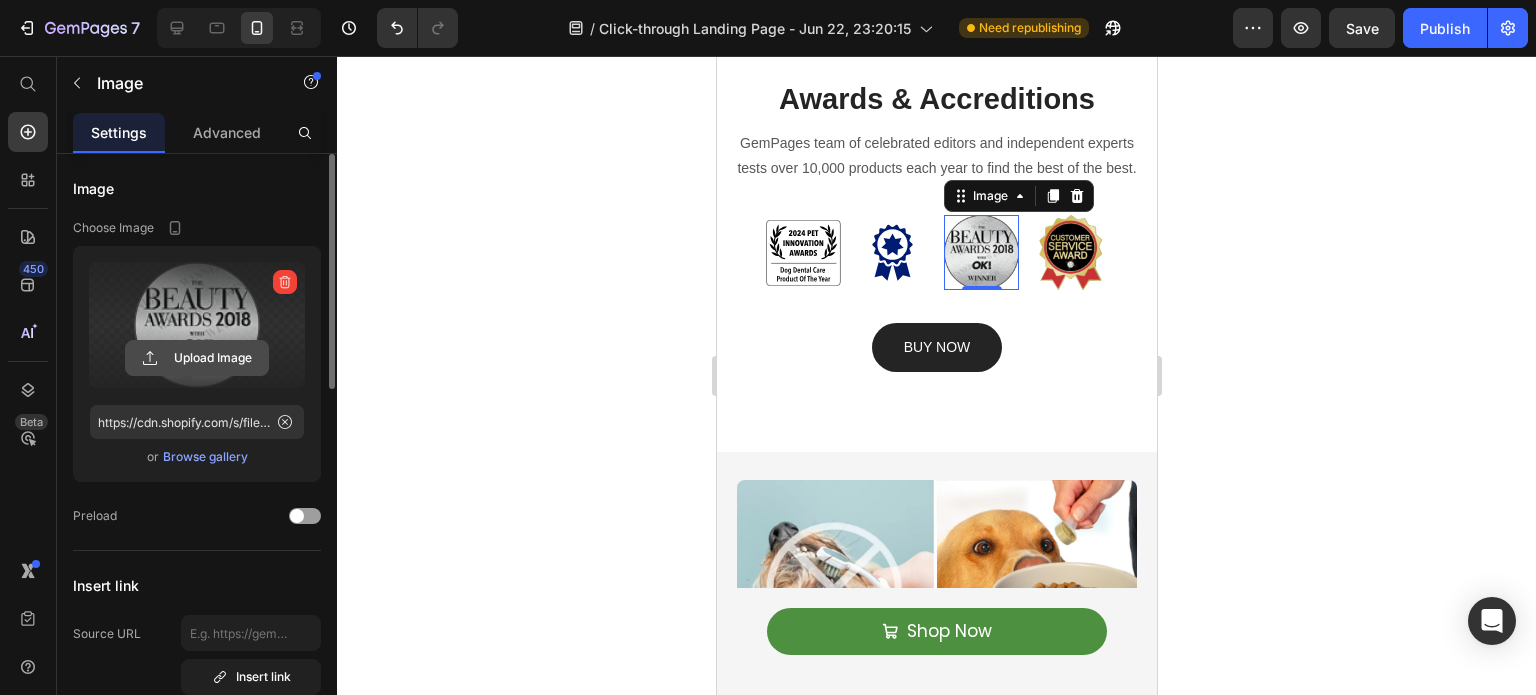 click 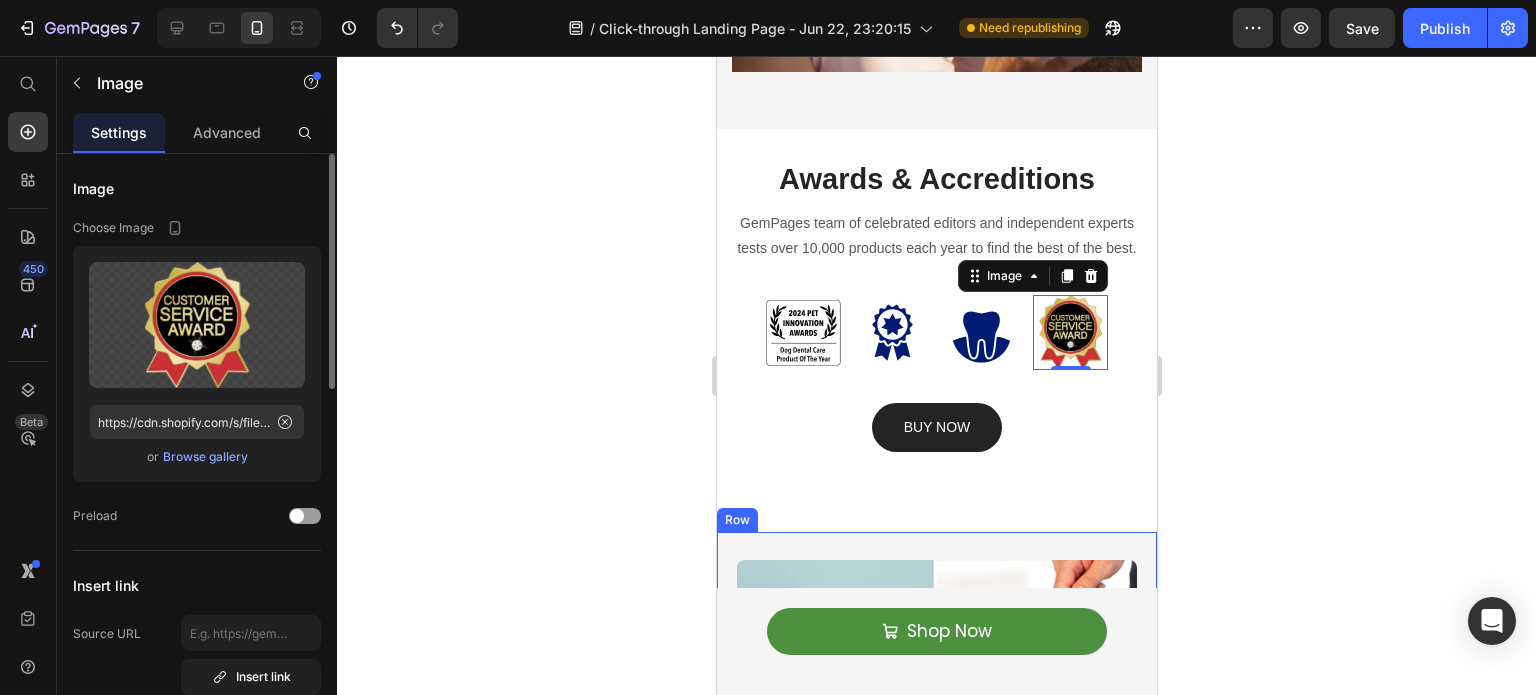 scroll, scrollTop: 816, scrollLeft: 0, axis: vertical 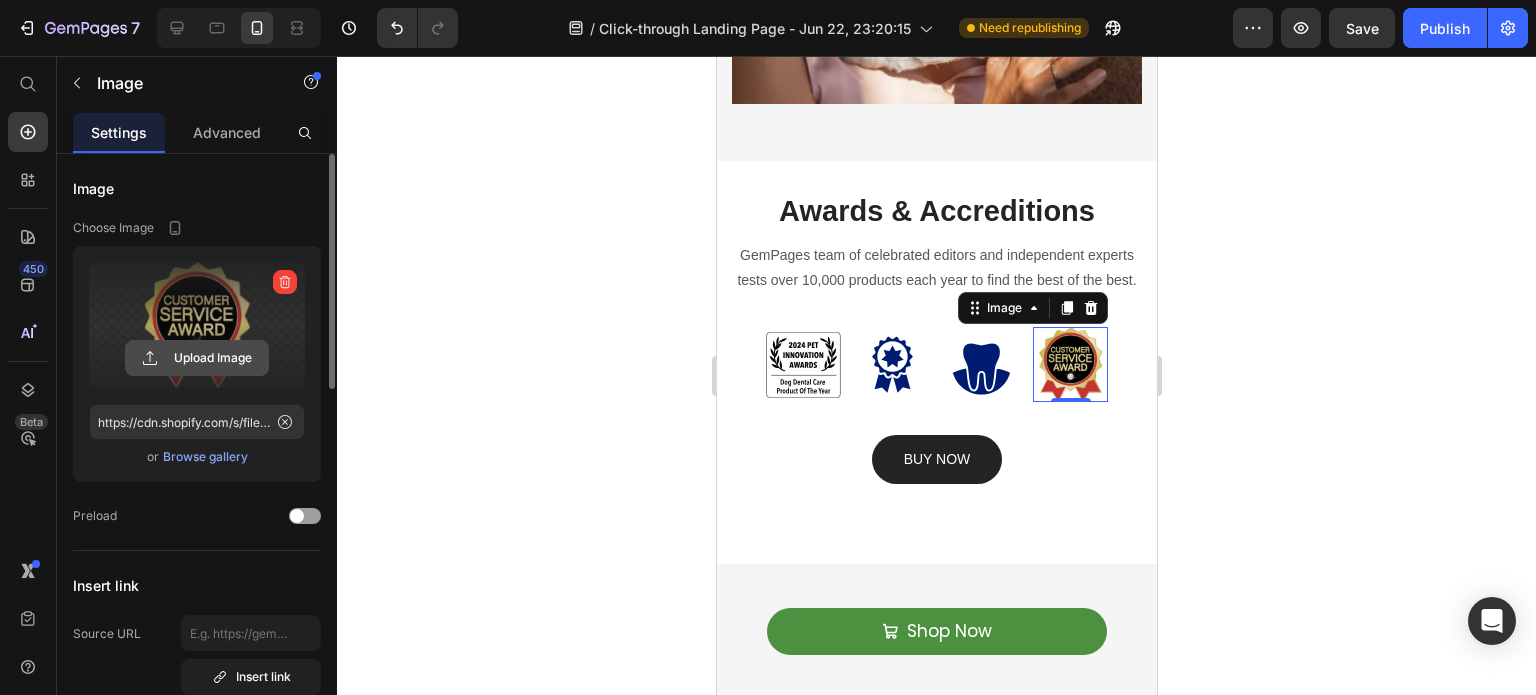 click 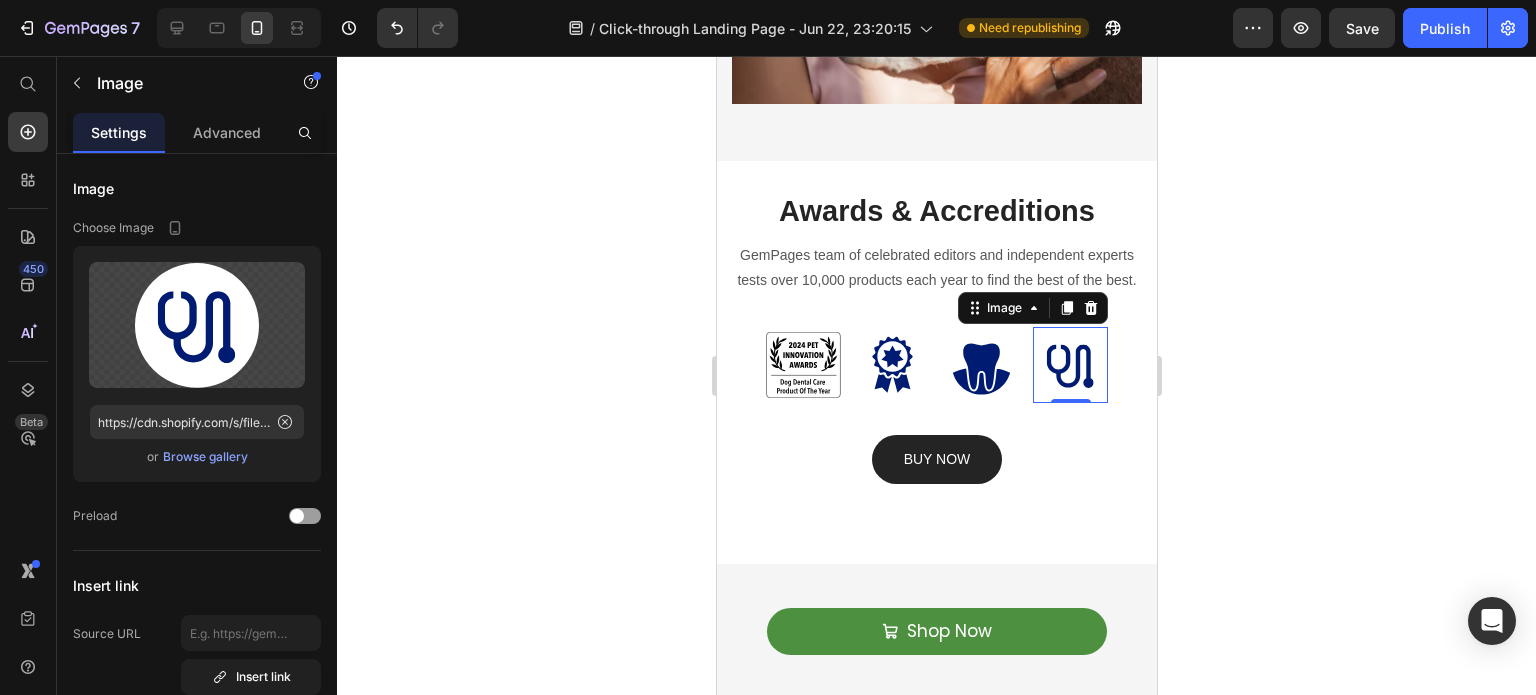 click 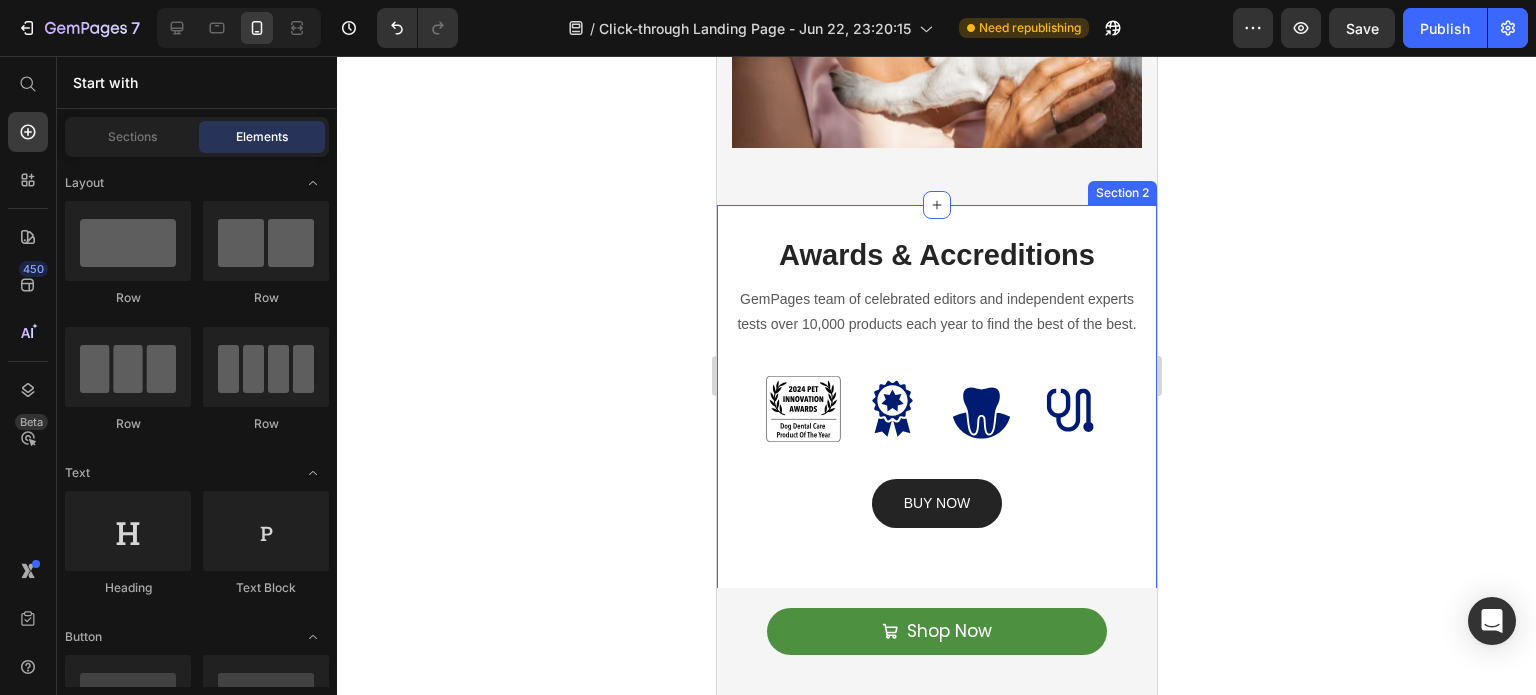 scroll, scrollTop: 764, scrollLeft: 0, axis: vertical 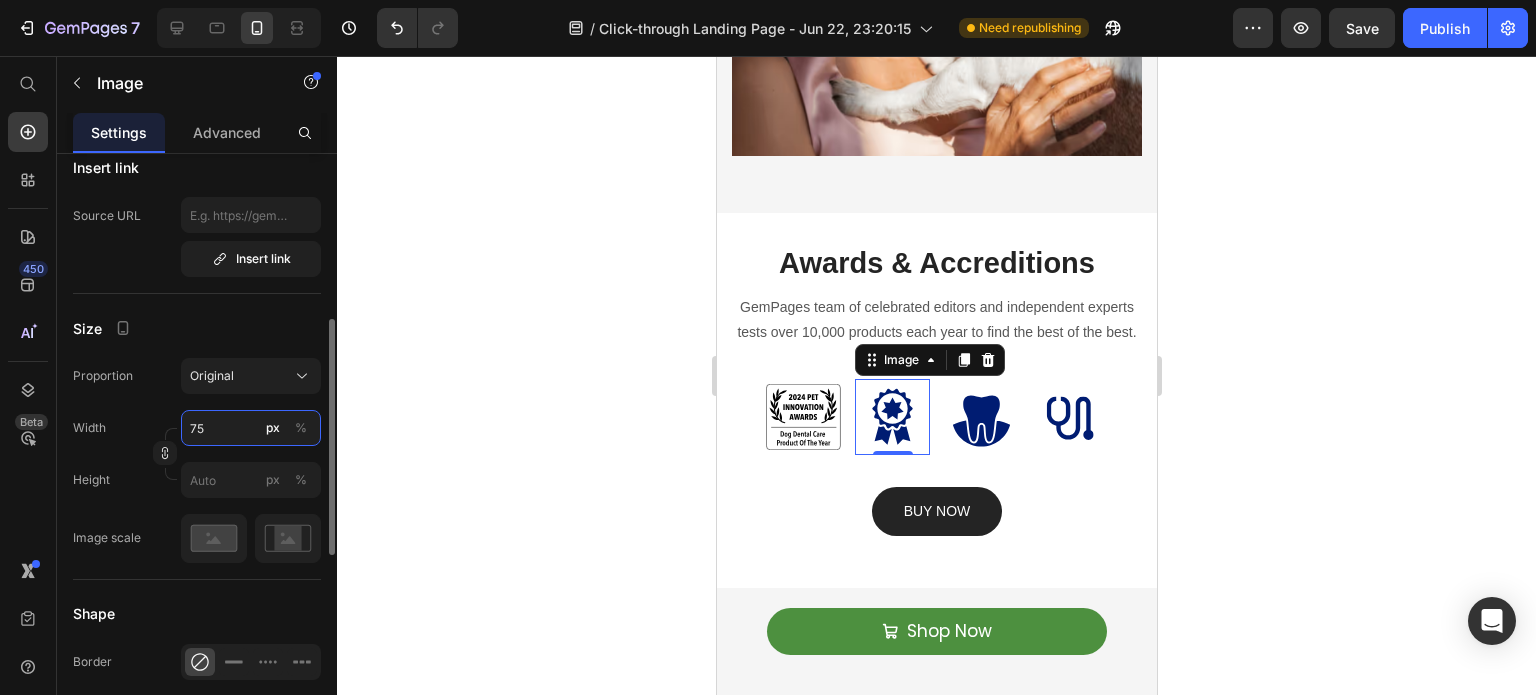 click on "75" at bounding box center [251, 428] 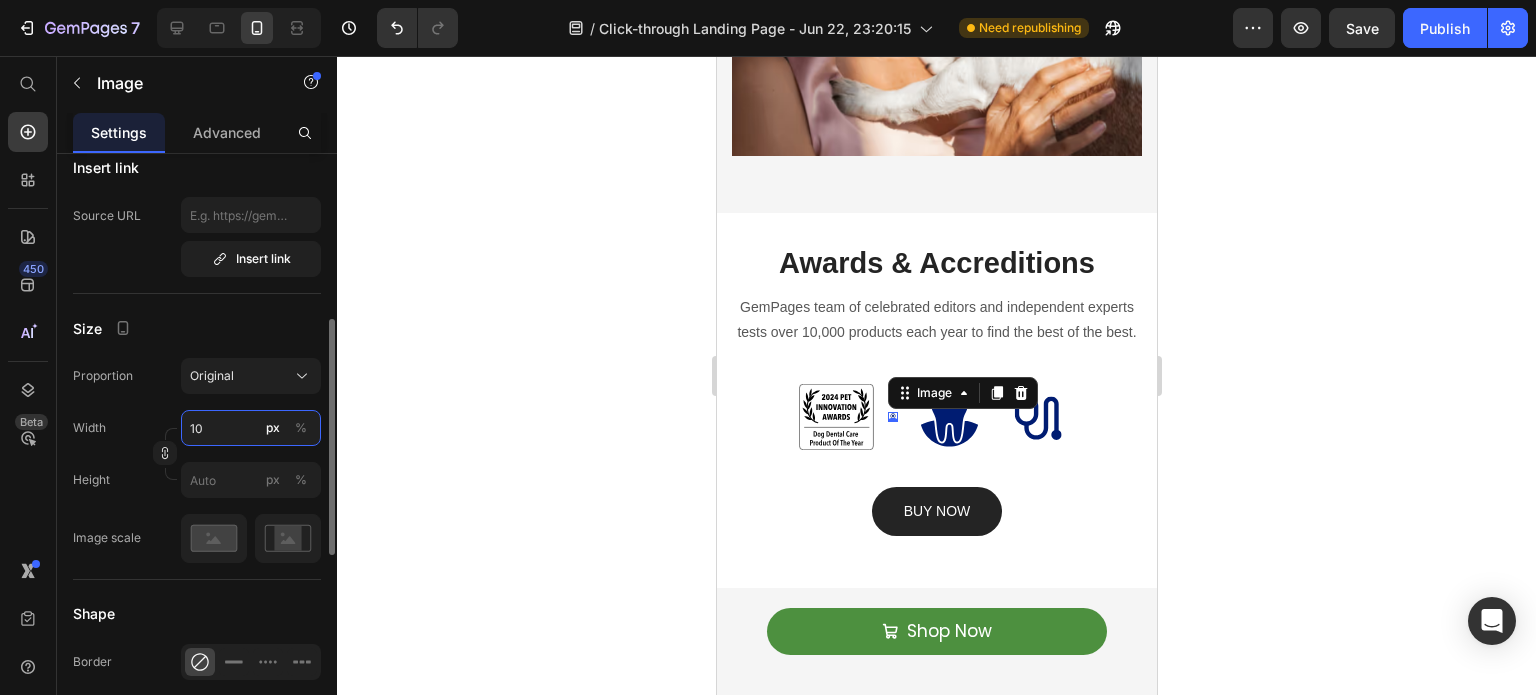 type on "100" 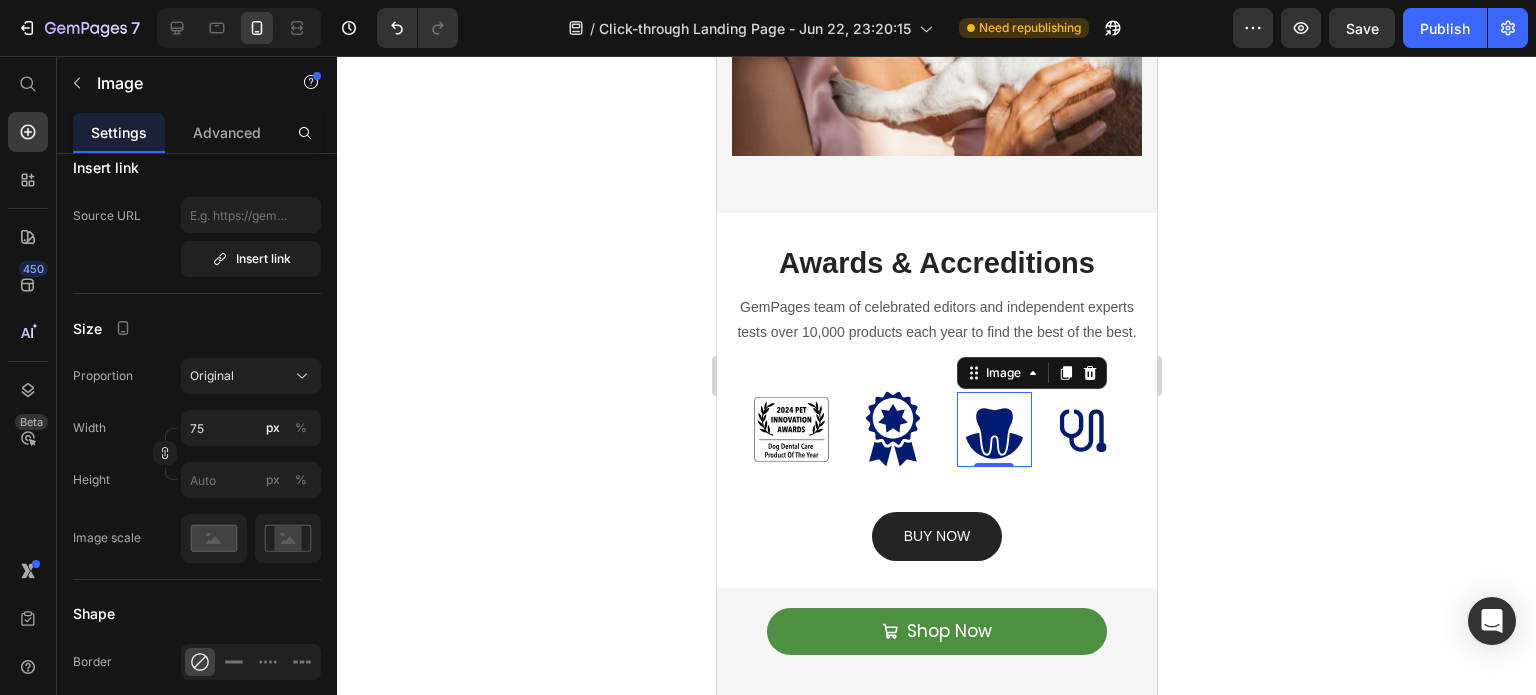click at bounding box center (993, 430) 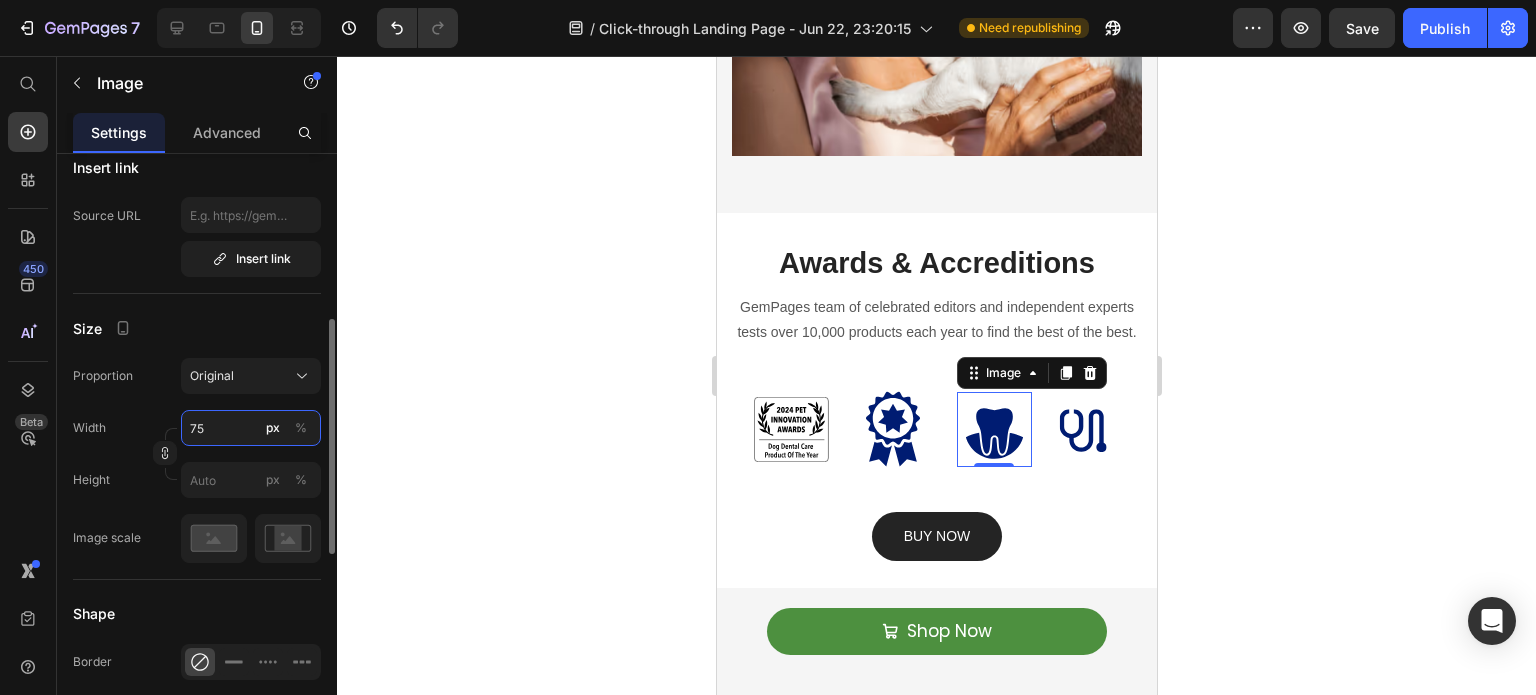 click on "75" at bounding box center [251, 428] 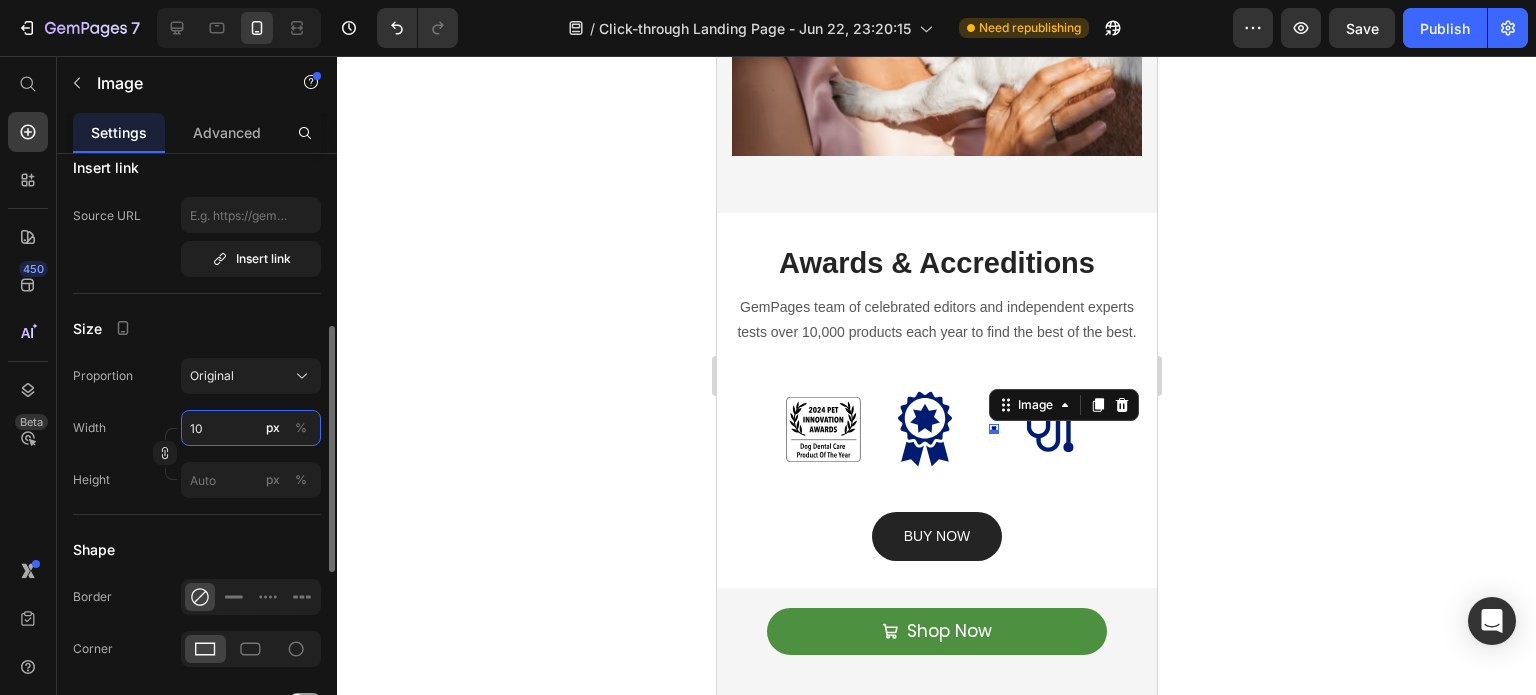 type on "1" 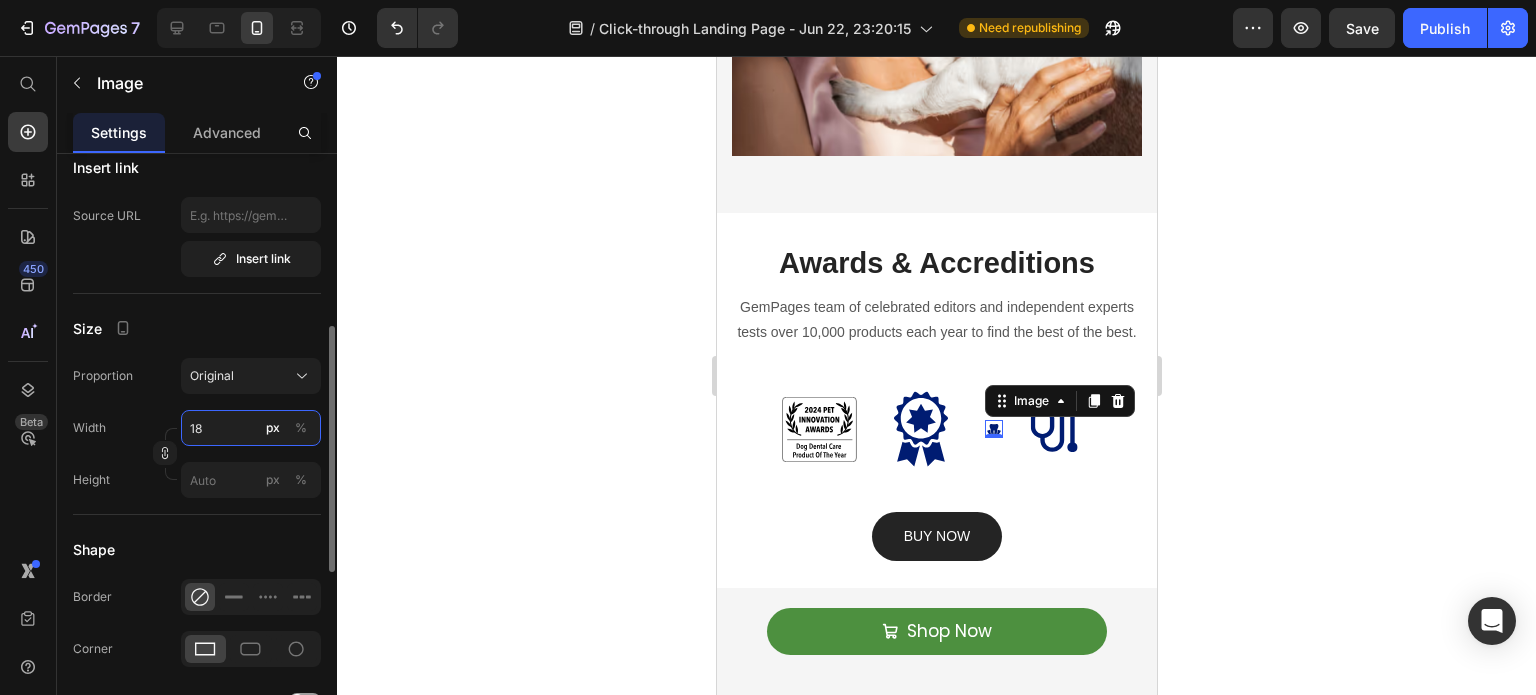 type on "1" 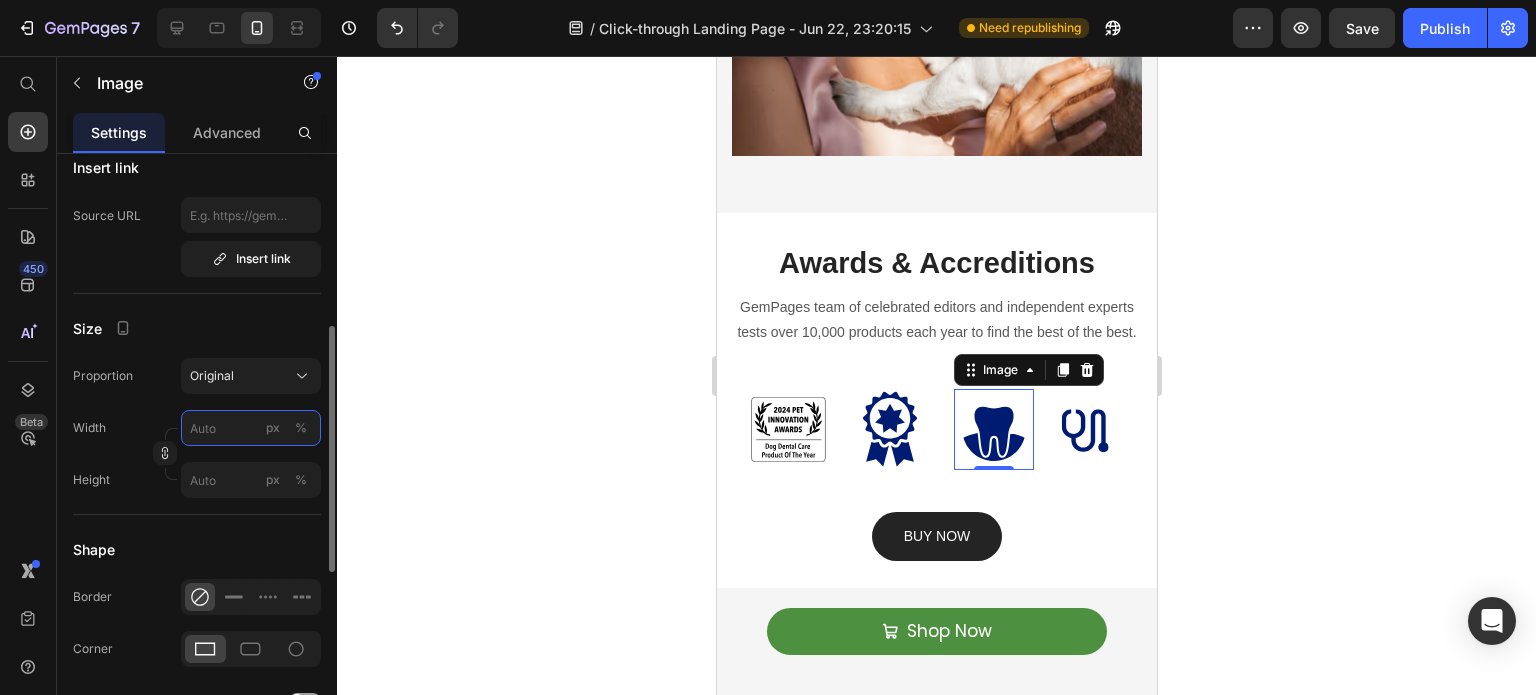 type on "1" 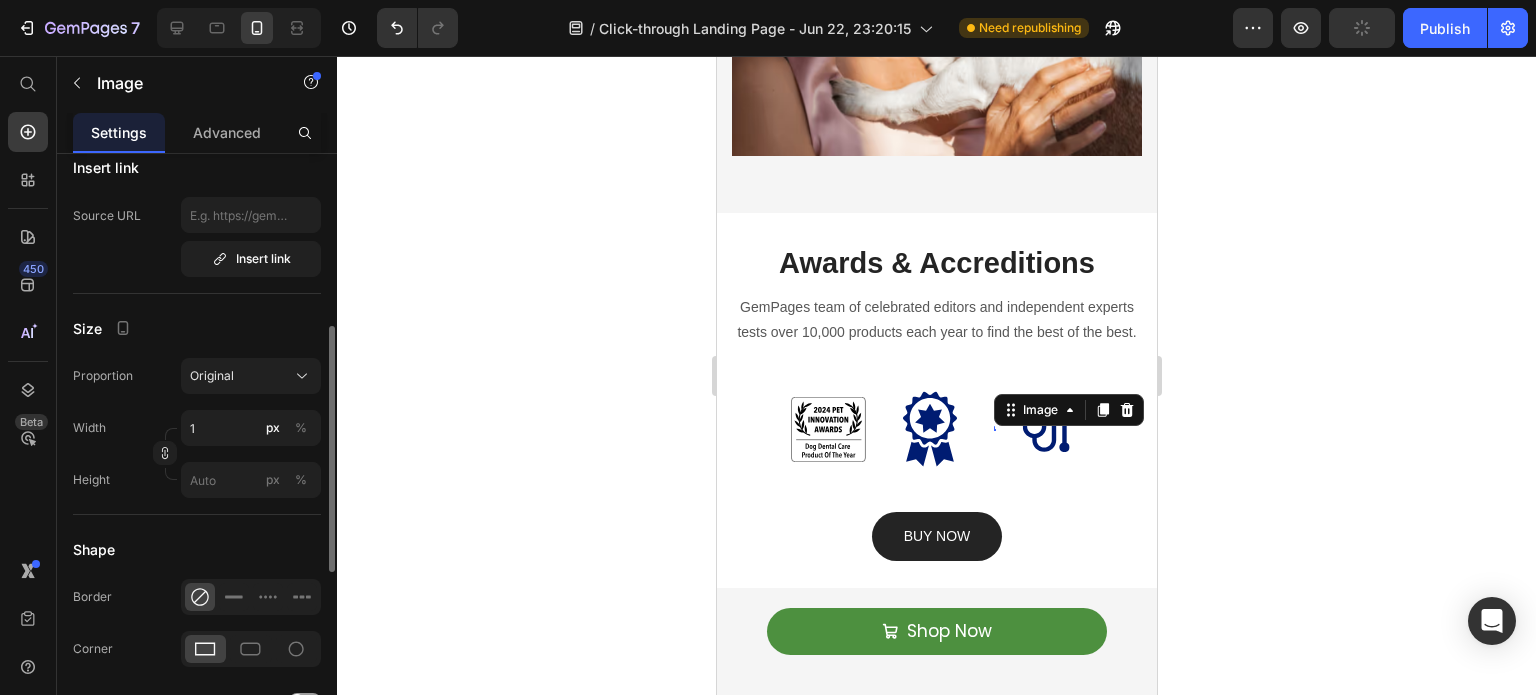 click on "Image Choose Image Upload Image https://cdn.shopify.com/s/files/1/0642/3973/0761/files/gempages_553527379021005886-901d5325-f341-484c-91dc-0d276ab7769b.svg  or   Browse gallery  Preload Insert link Source URL  Insert link  Size Proportion Original Width 1 px % Height px % Shape Border Corner Shadow Align SEO Alt text Alt Image Image title Image Title" at bounding box center [197, 412] 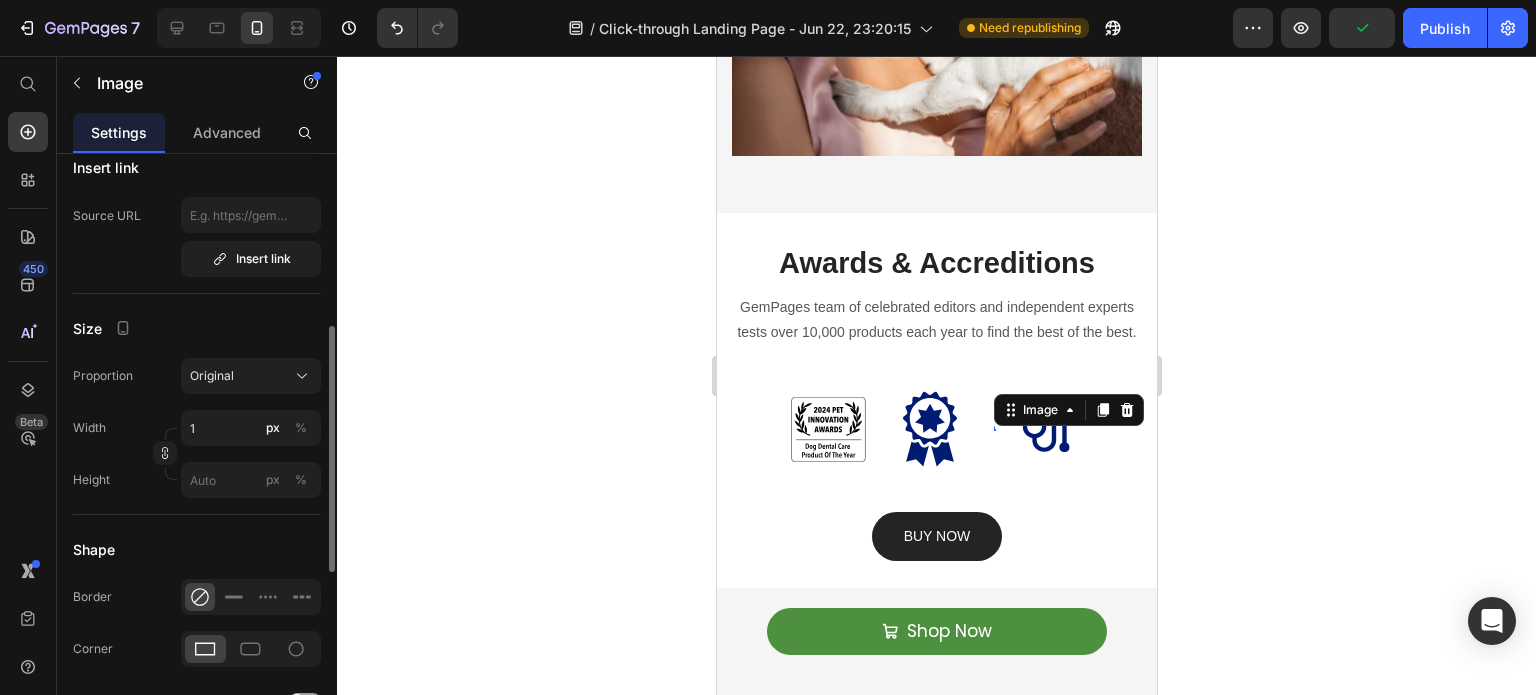 click on "Width 1 px % Height px %" 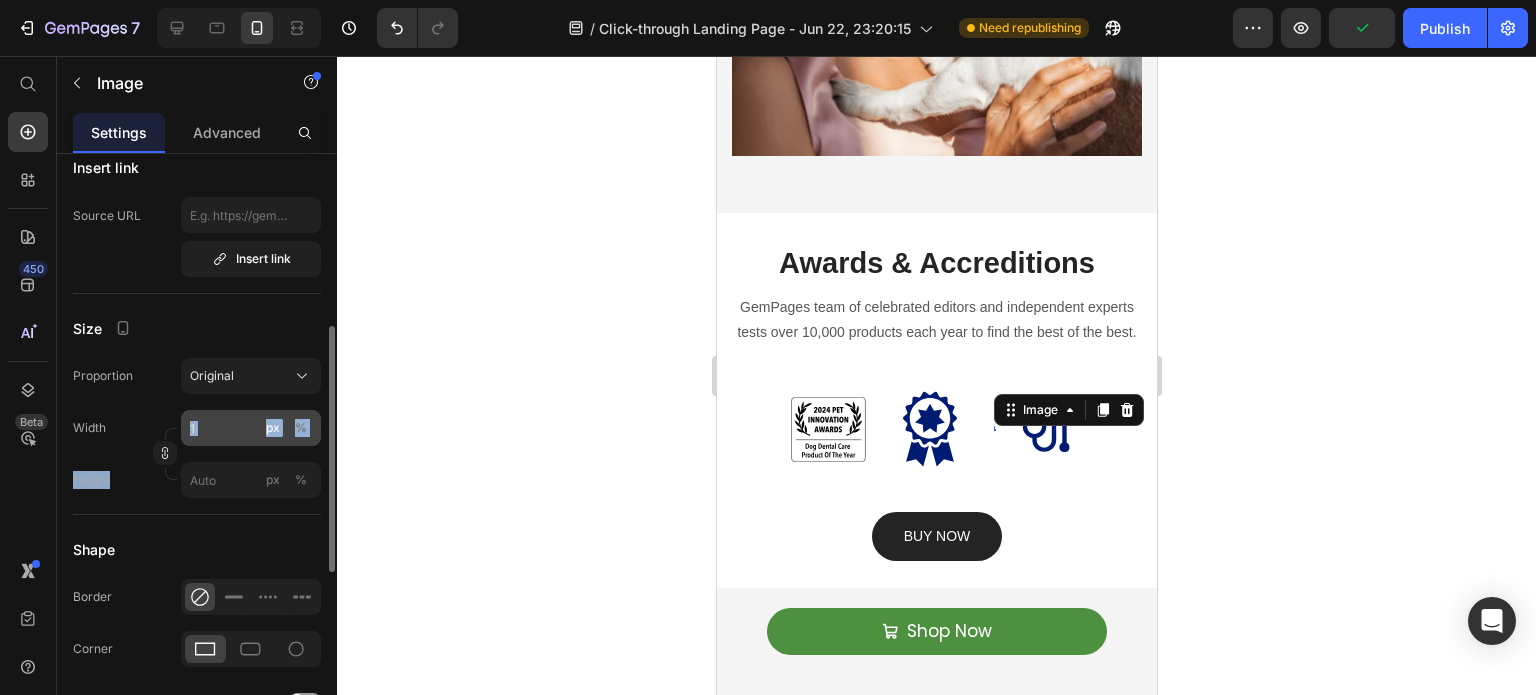 drag, startPoint x: 212, startPoint y: 447, endPoint x: 204, endPoint y: 423, distance: 25.298222 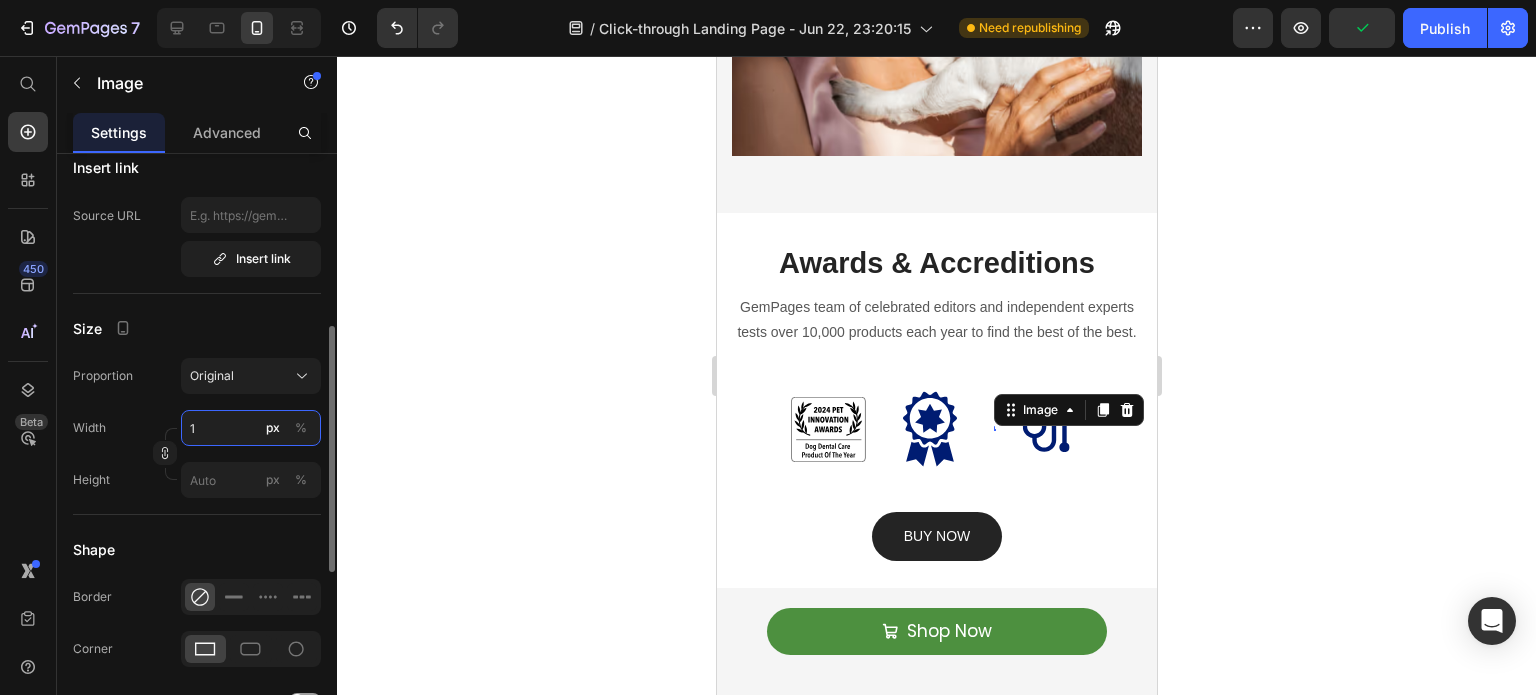 click on "1" at bounding box center (251, 428) 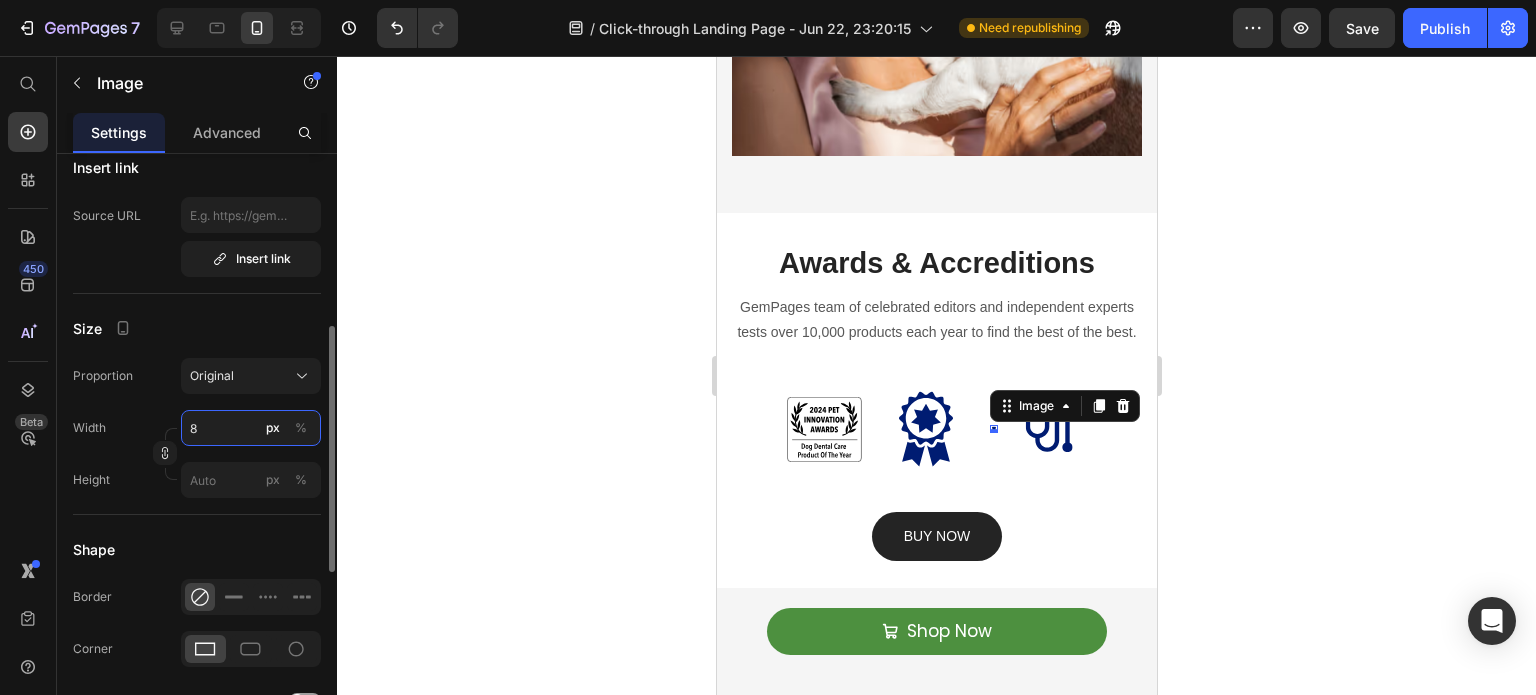 type on "80" 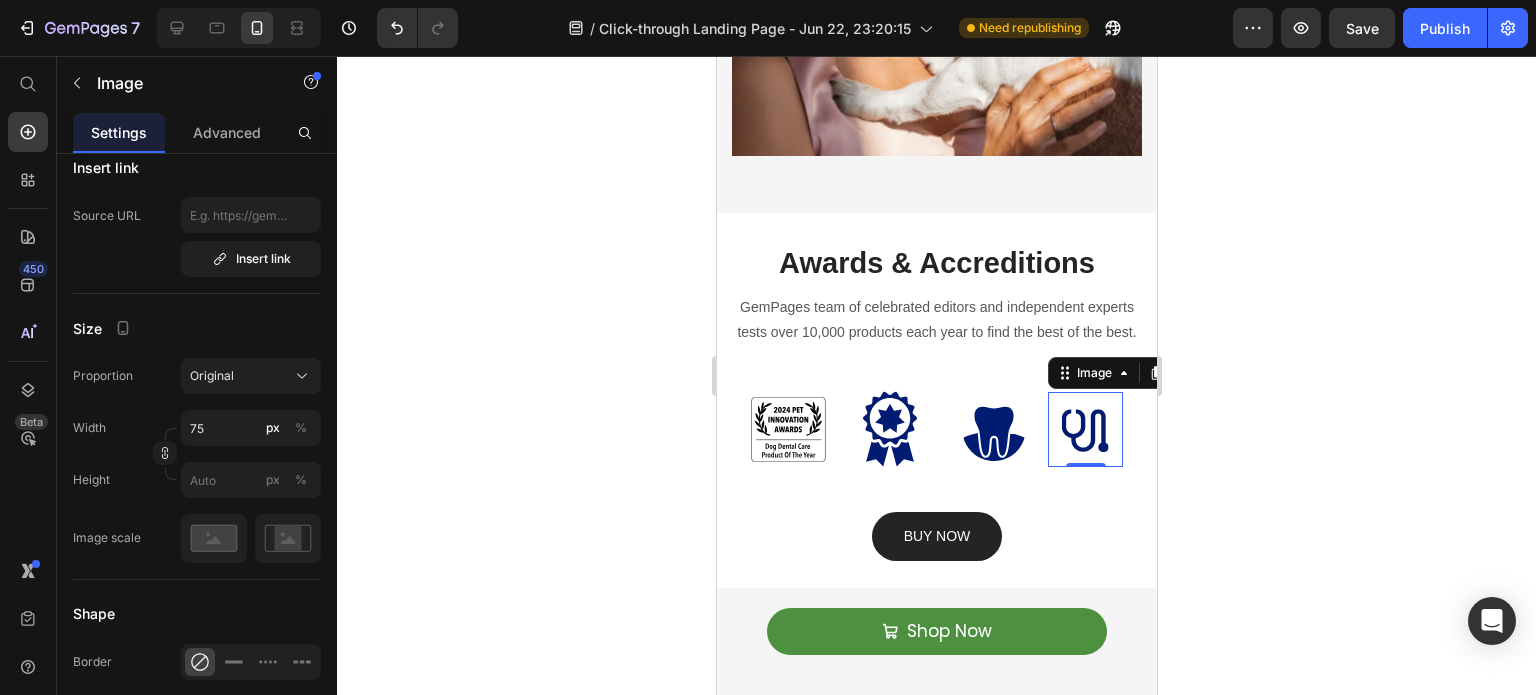 click at bounding box center (1084, 430) 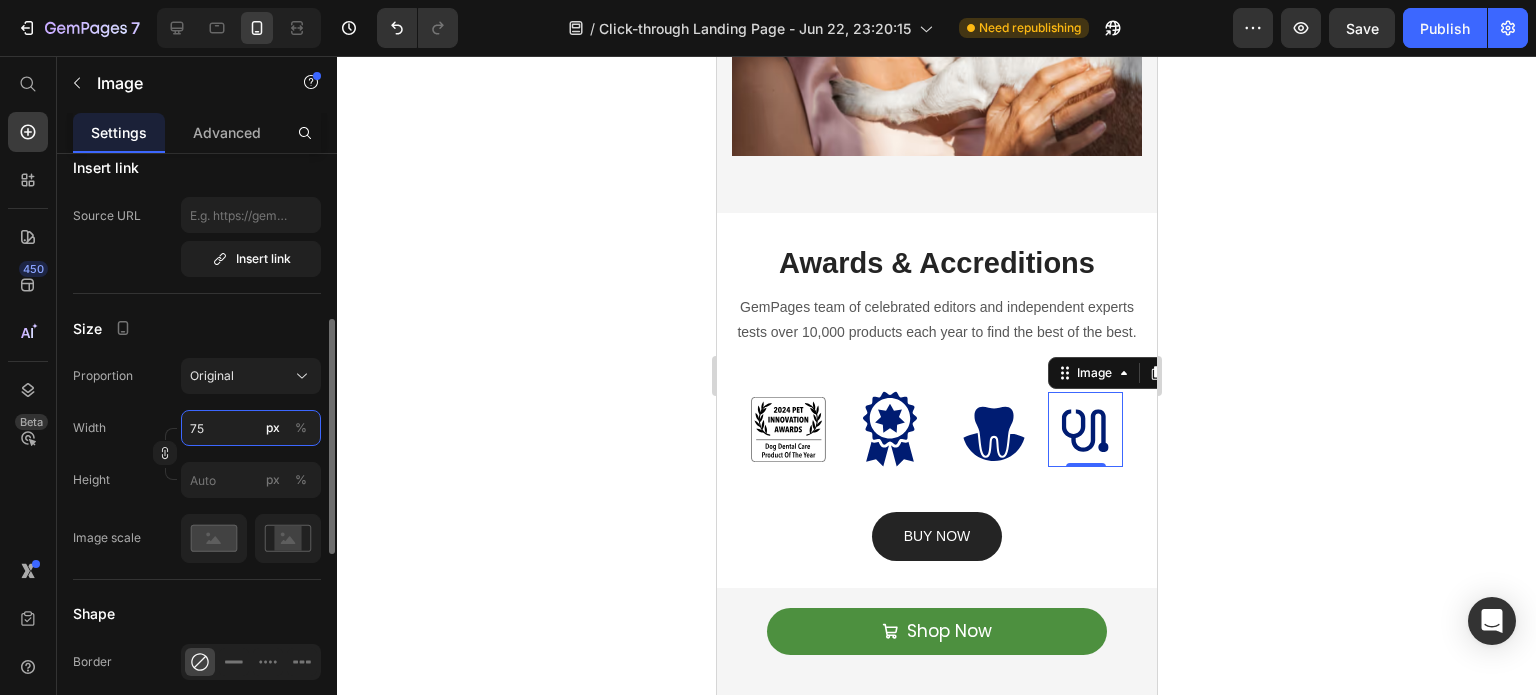 click on "75" at bounding box center (251, 428) 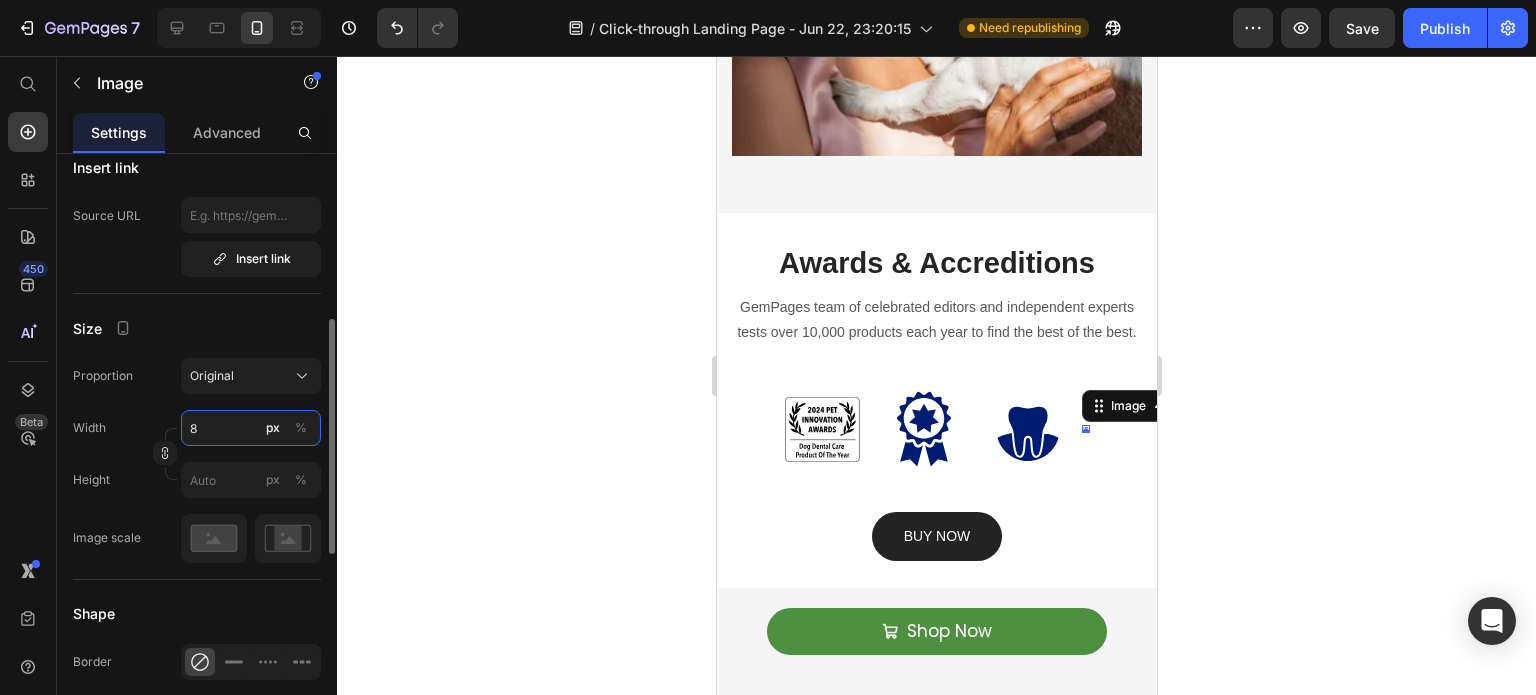 type on "80" 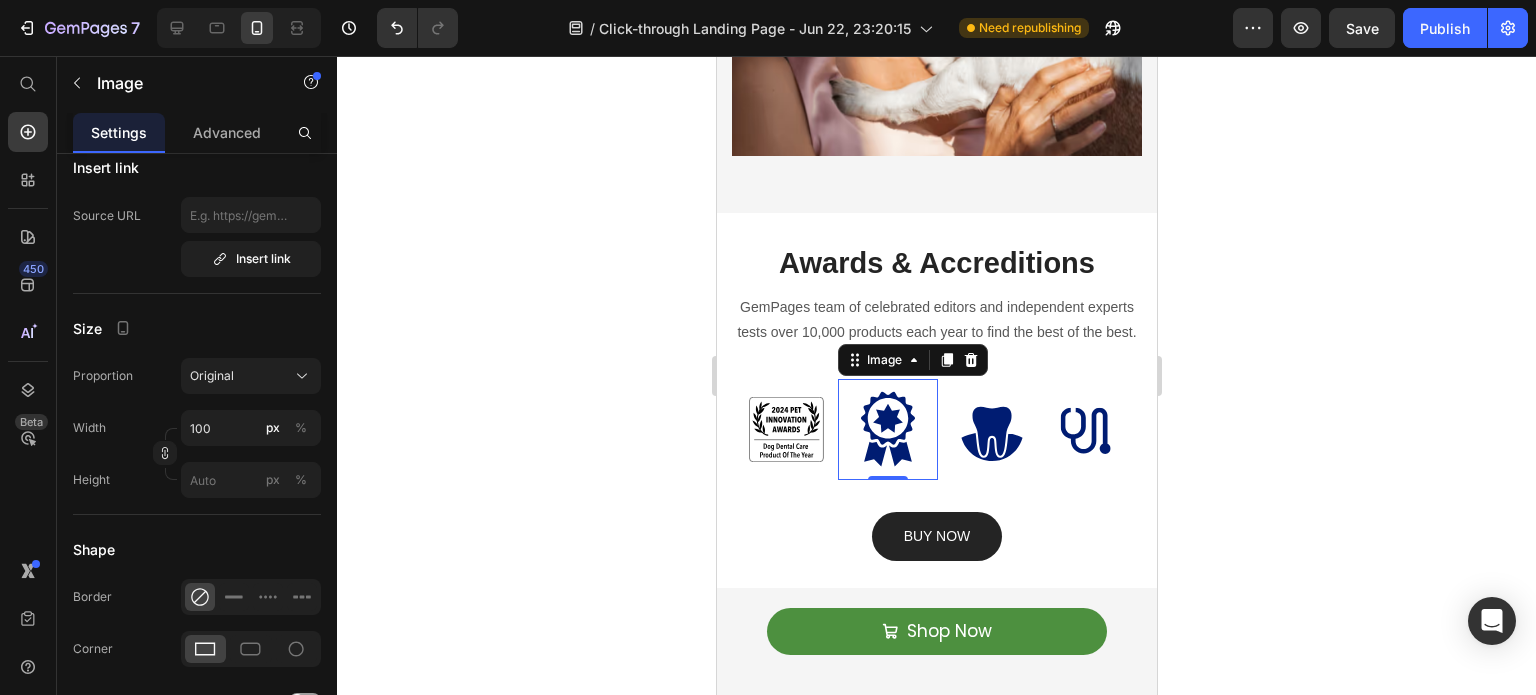 click at bounding box center (887, 429) 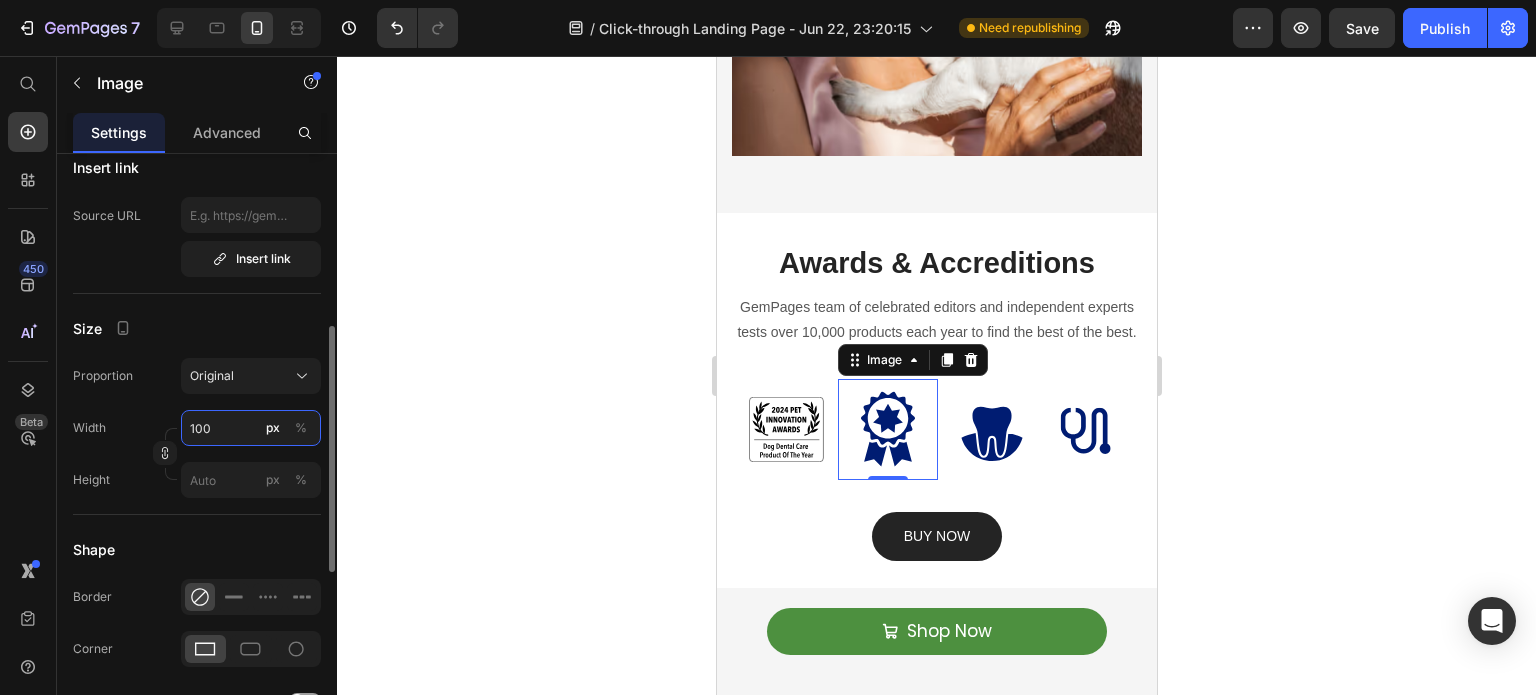 click on "100" at bounding box center [251, 428] 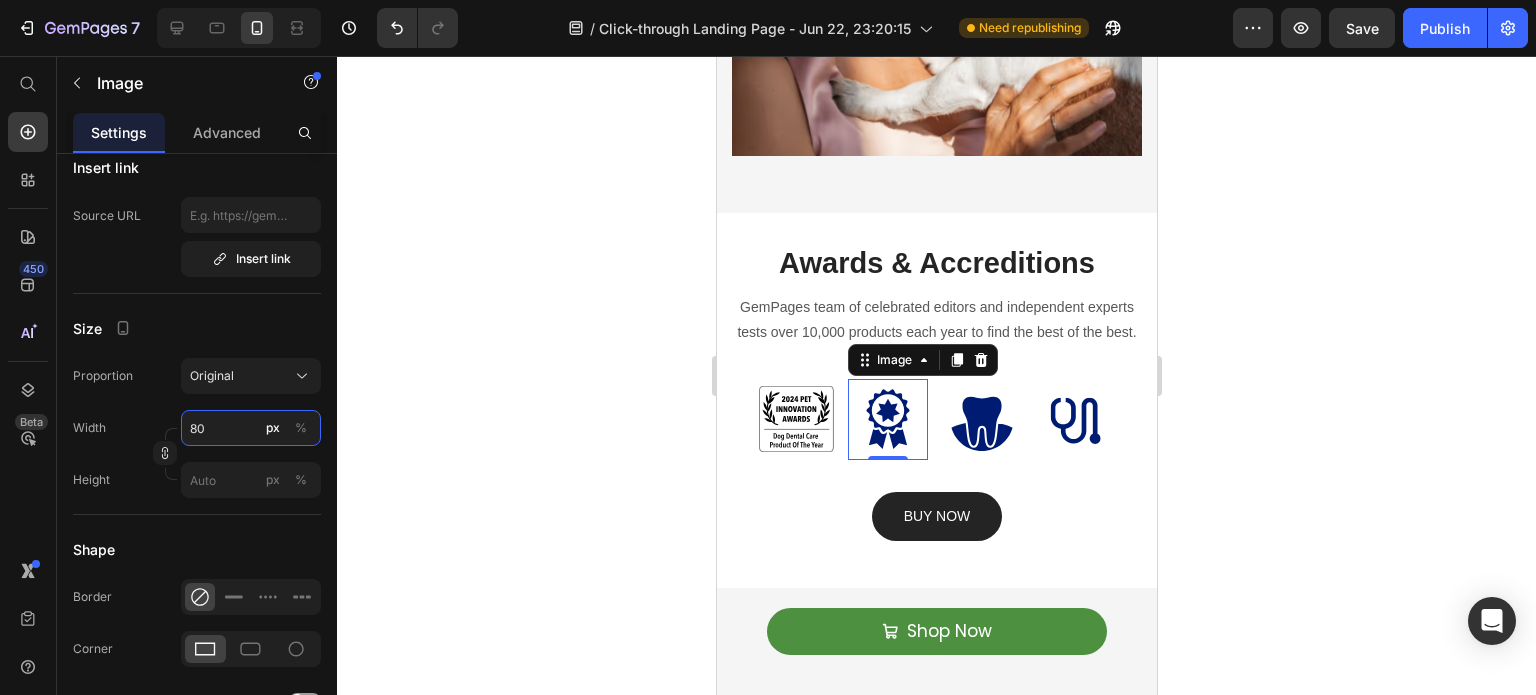 type on "80" 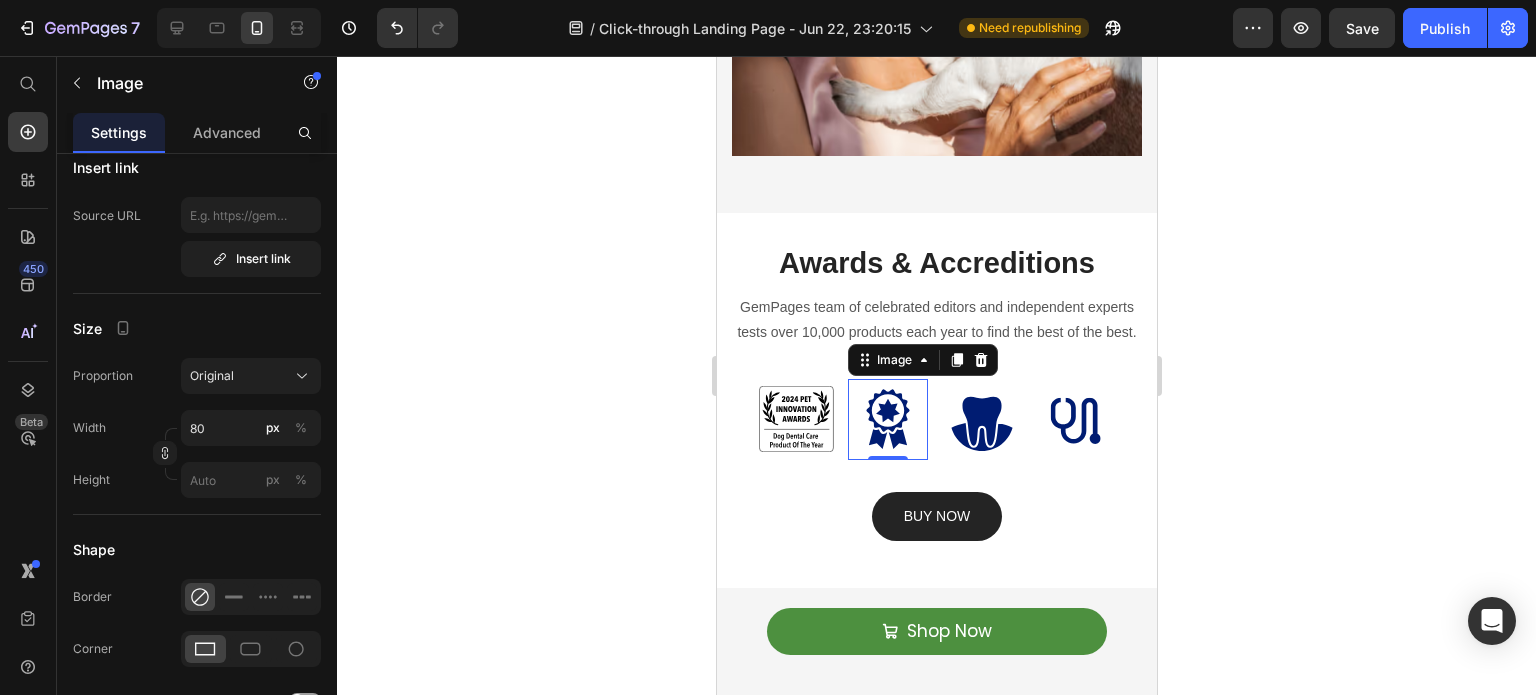click 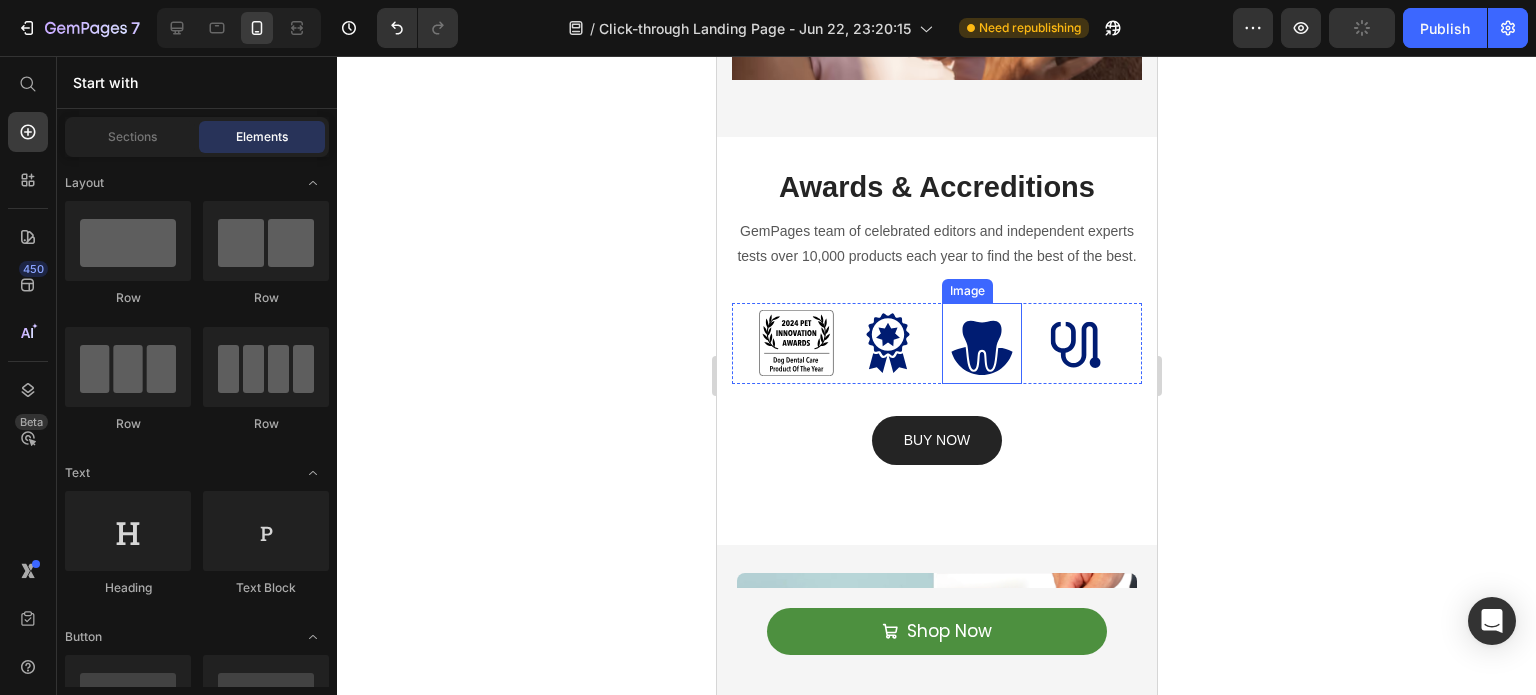 scroll, scrollTop: 866, scrollLeft: 0, axis: vertical 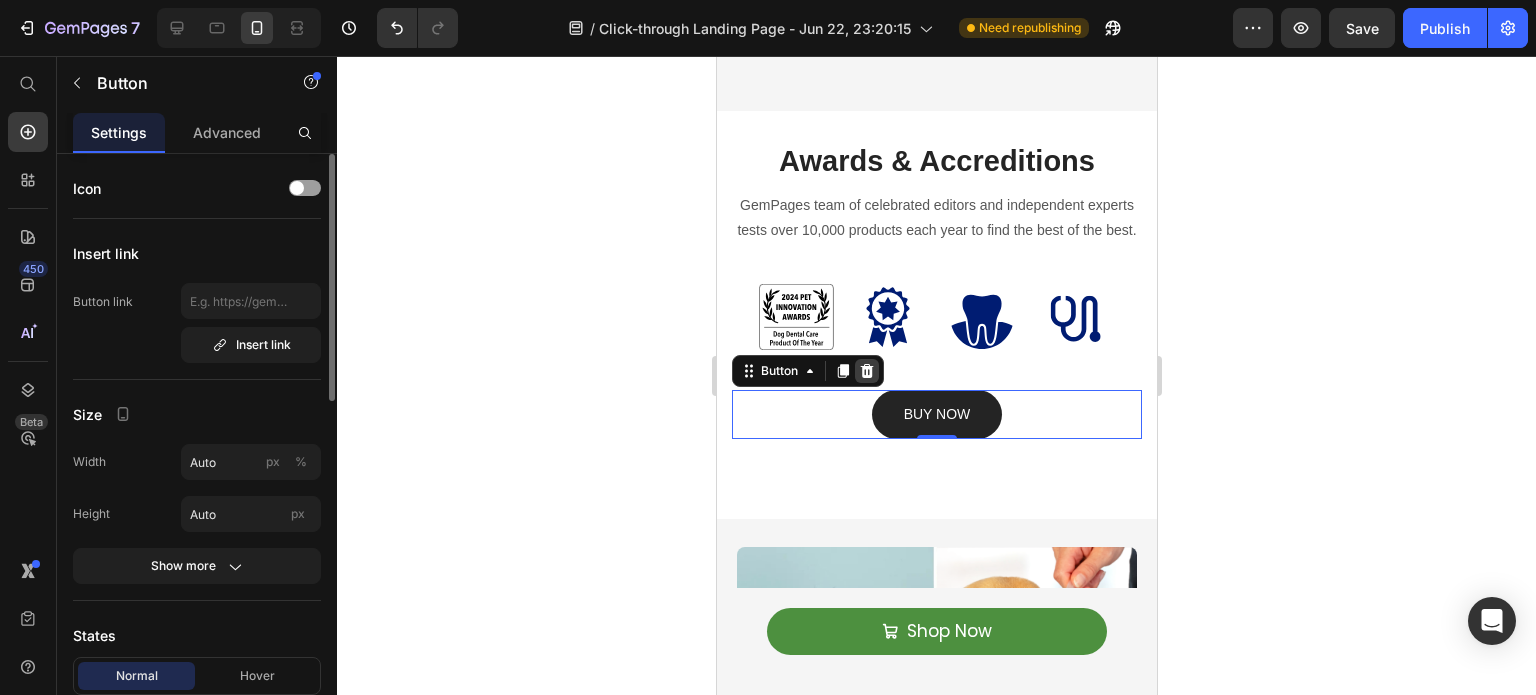 click 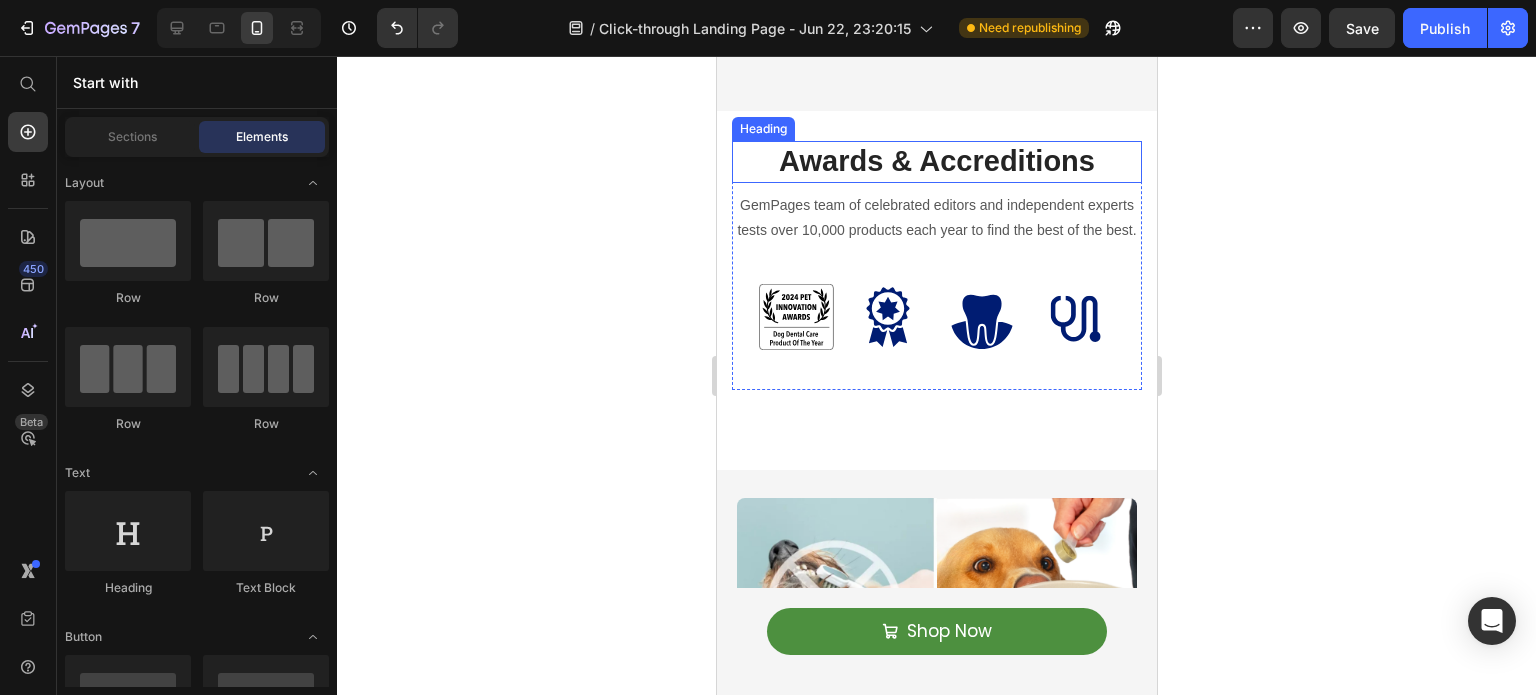 click on "Awards & Accreditions" at bounding box center (936, 162) 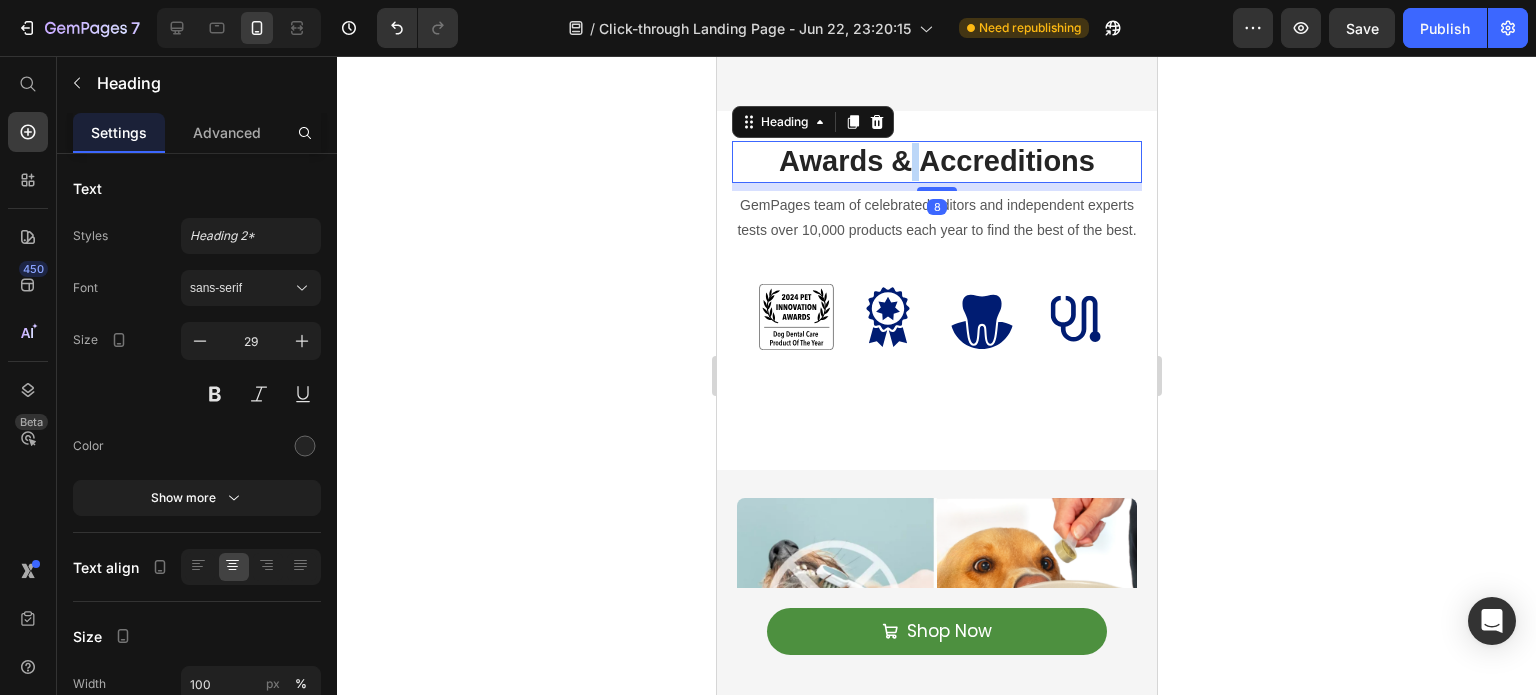 click on "Awards & Accreditions" at bounding box center (936, 162) 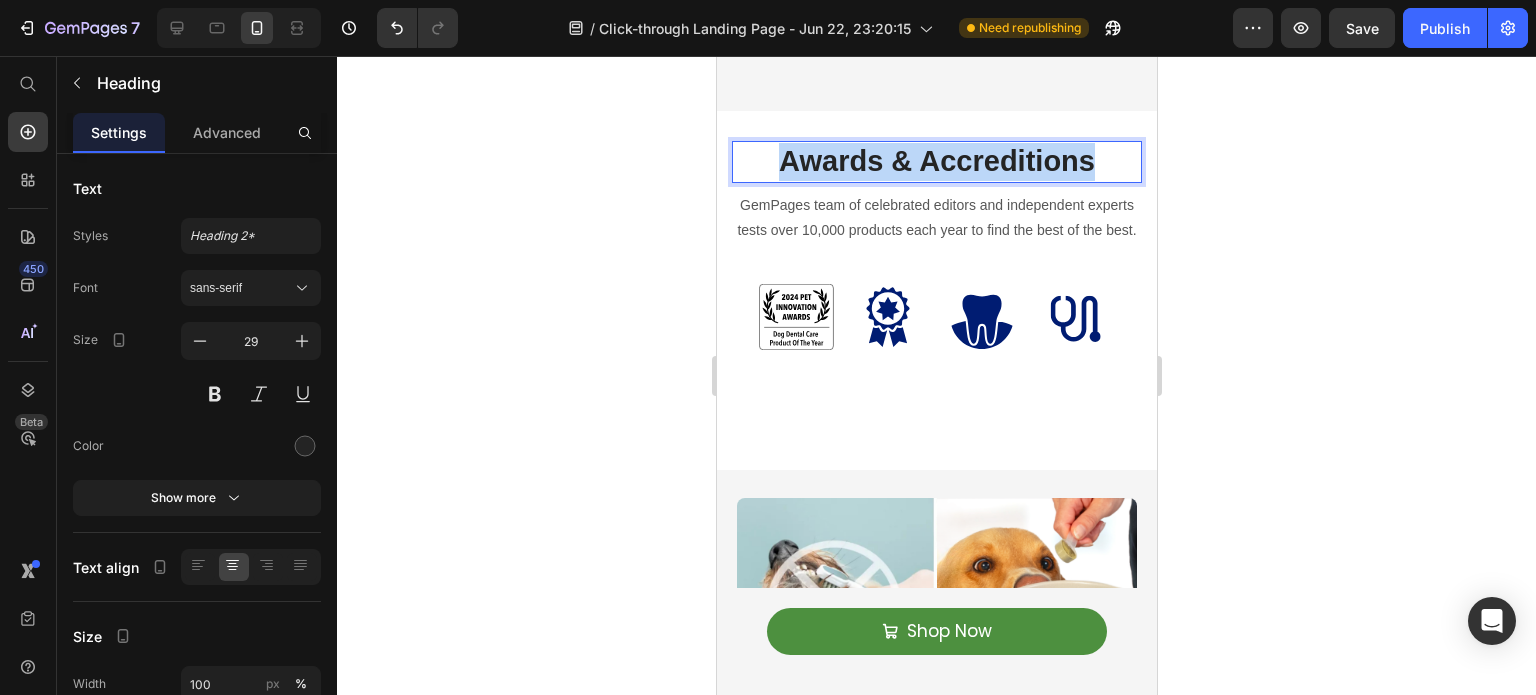 click on "Awards & Accreditions" at bounding box center [936, 162] 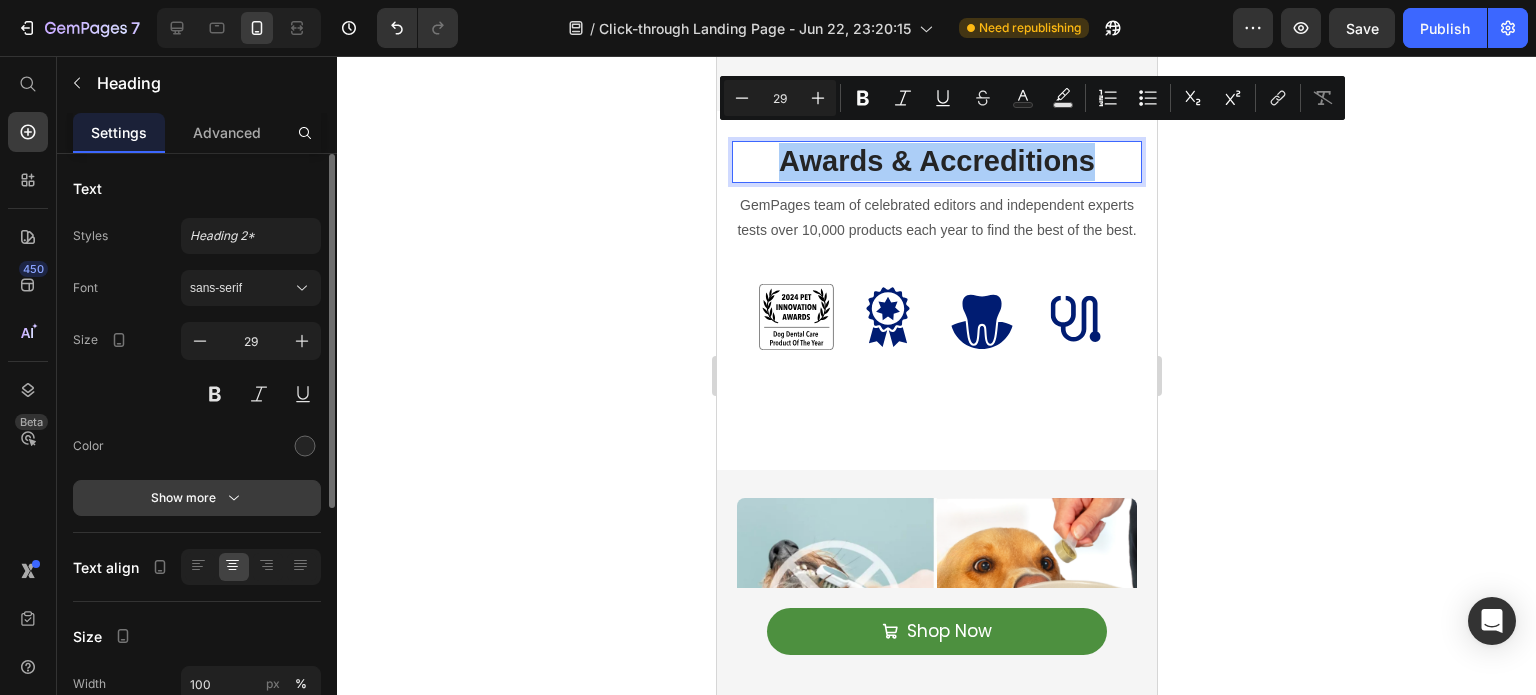 click on "Show more" at bounding box center (197, 498) 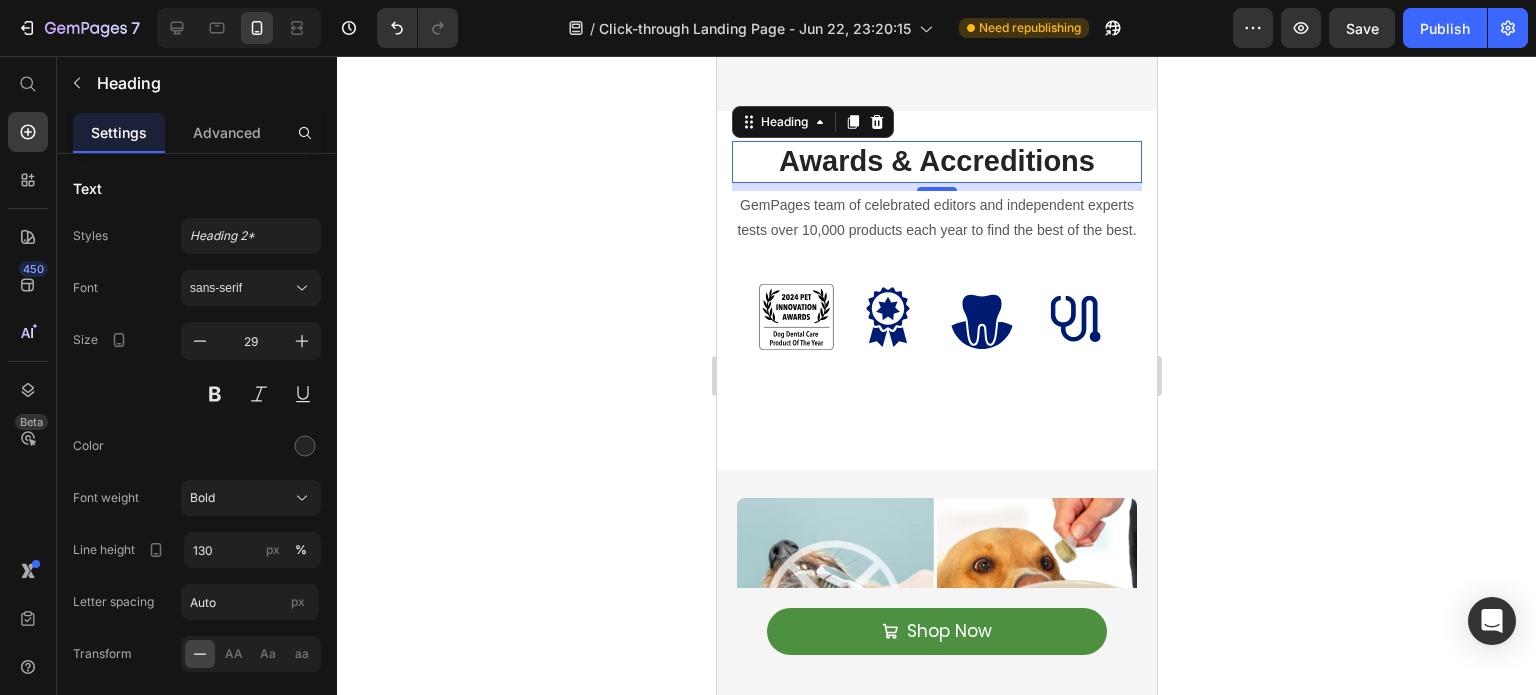 click on "Awards & Accreditions" at bounding box center (936, 162) 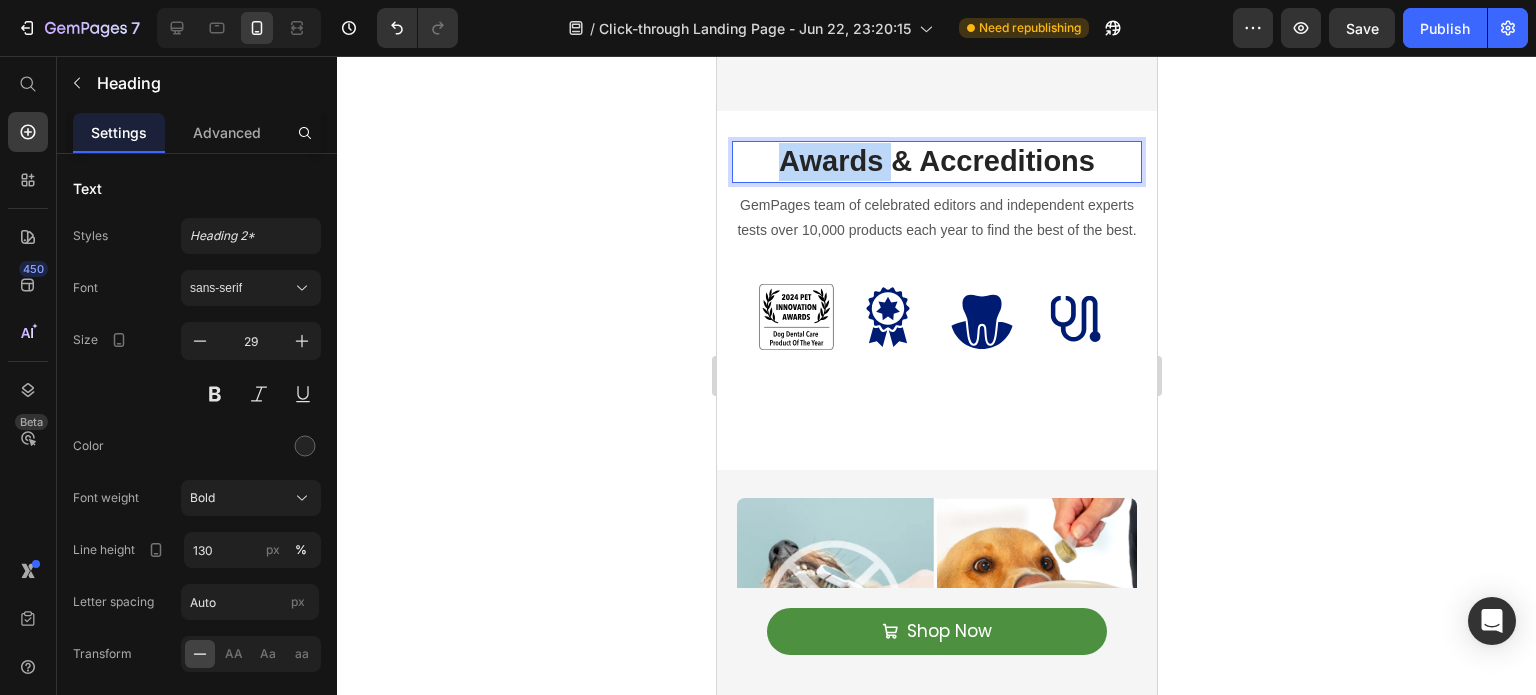 click on "Awards & Accreditions" at bounding box center [936, 162] 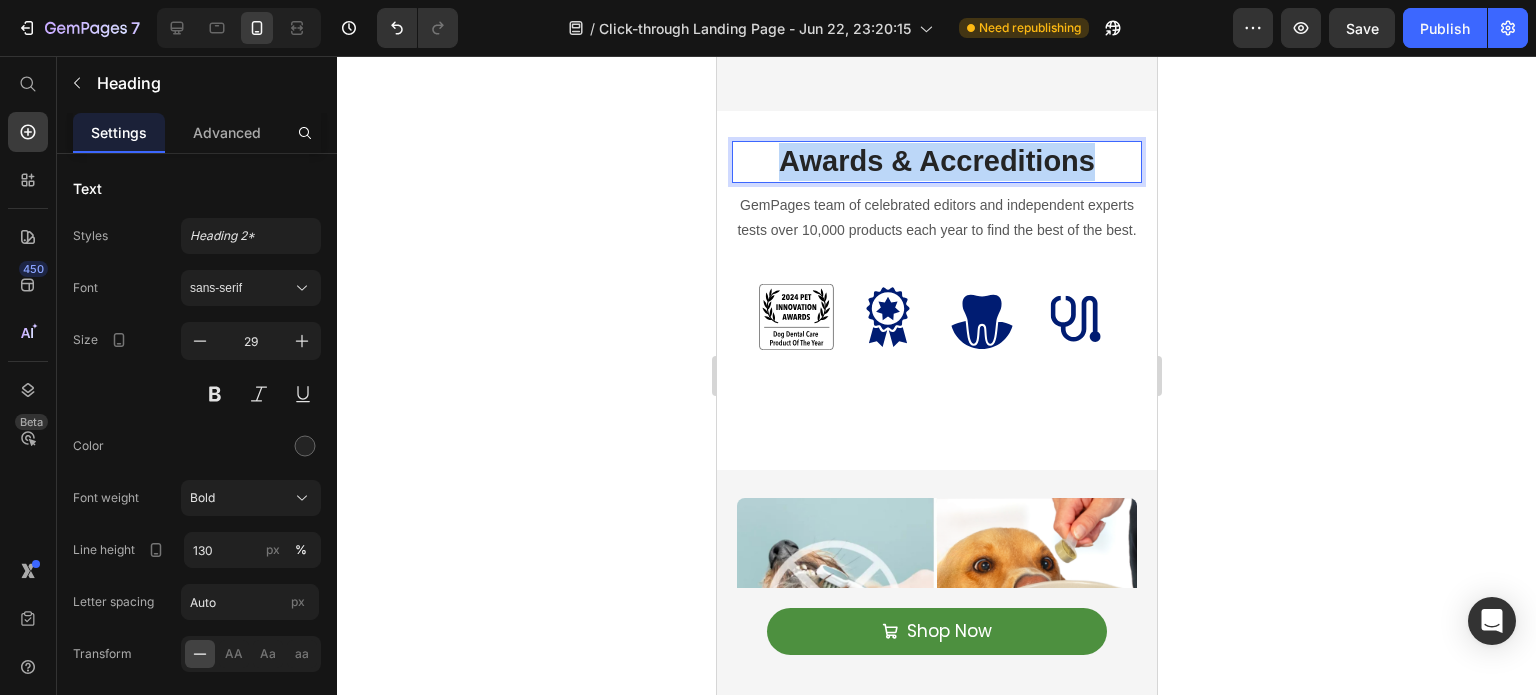 click on "Awards & Accreditions" at bounding box center [936, 162] 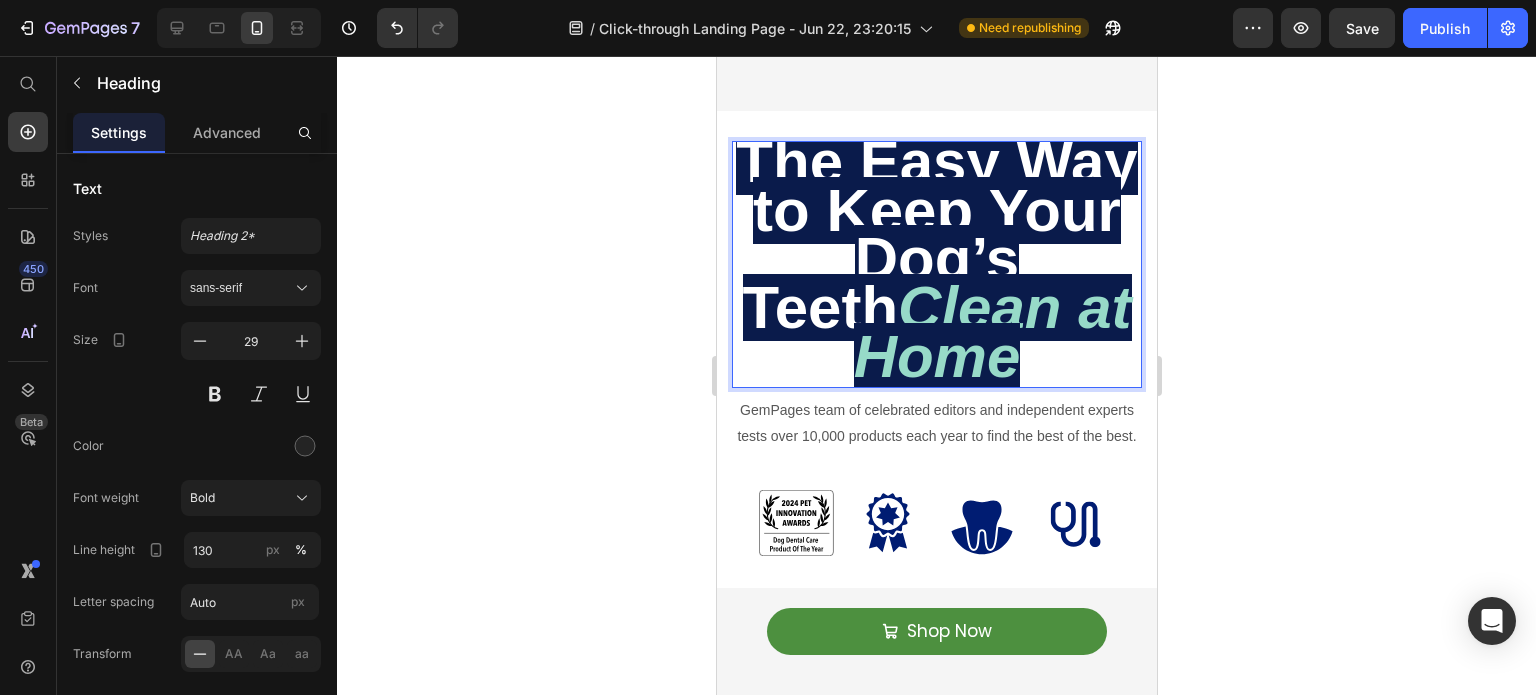 scroll, scrollTop: 1, scrollLeft: 0, axis: vertical 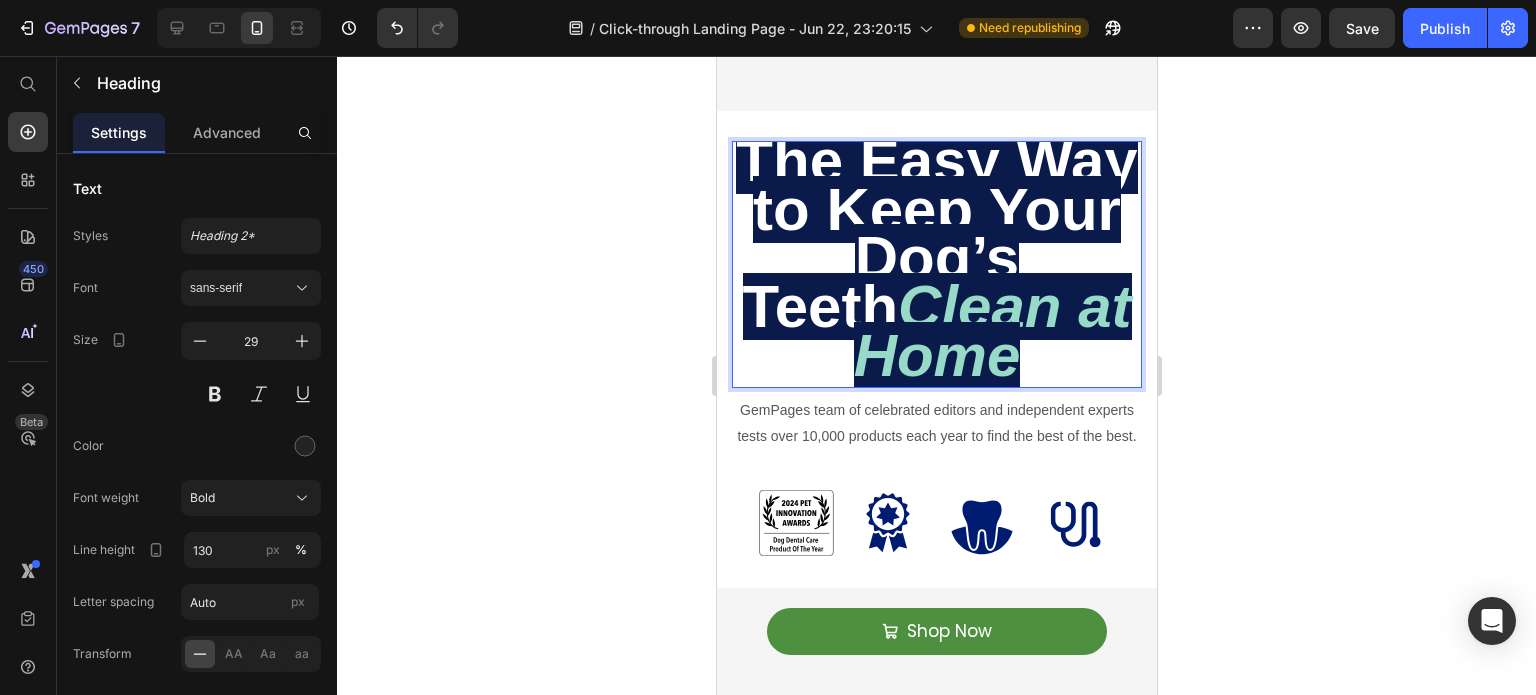 click on "The Easy Way to Keep Your Dog’s Teeth" at bounding box center (935, 233) 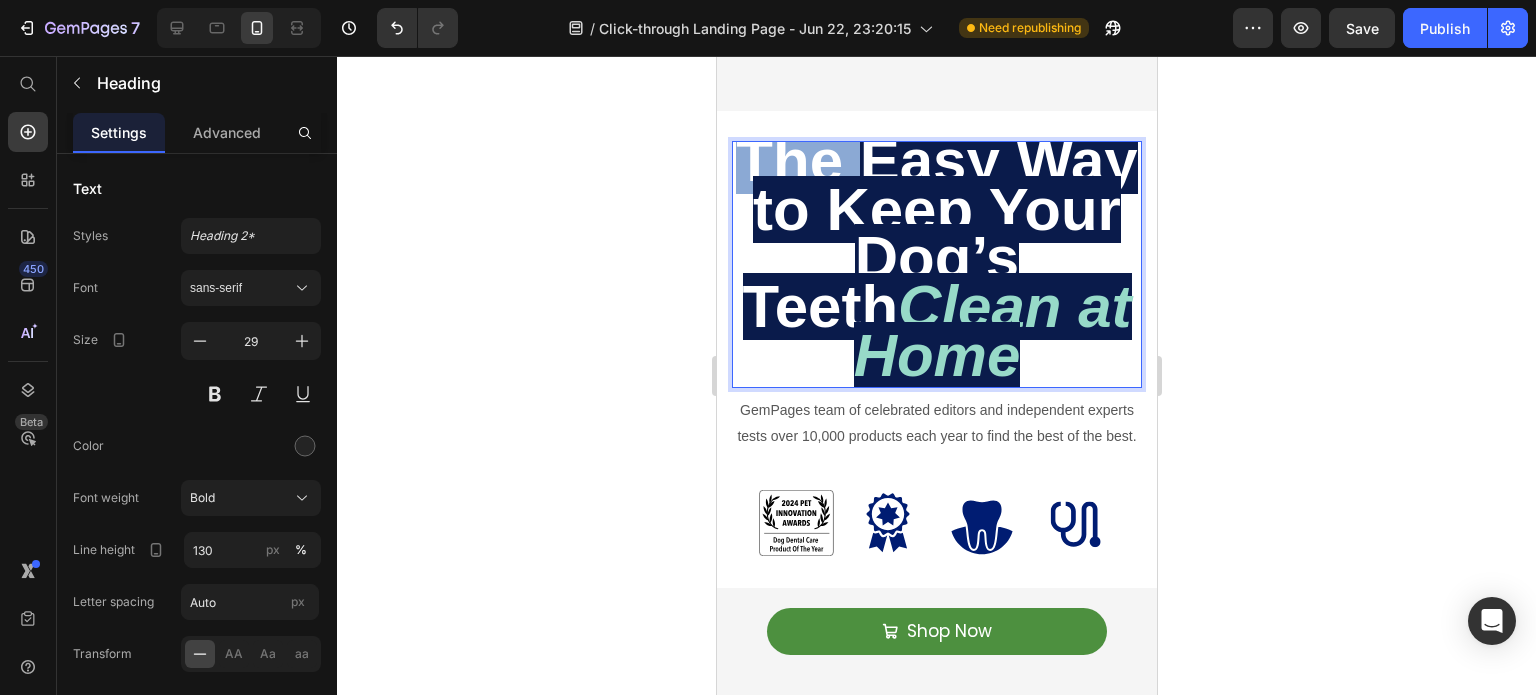 click on "The Easy Way to Keep Your Dog’s Teeth" at bounding box center [935, 233] 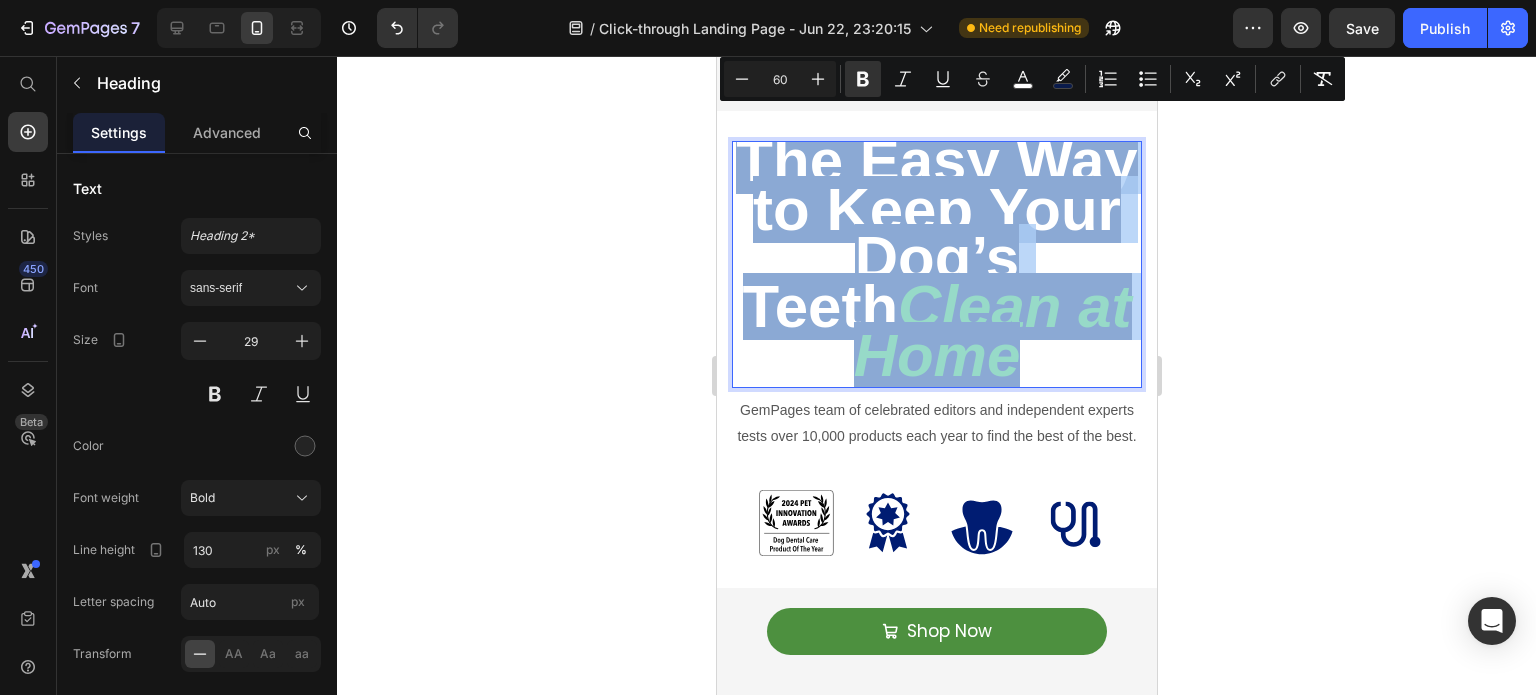 drag, startPoint x: 829, startPoint y: 148, endPoint x: 947, endPoint y: 238, distance: 148.40485 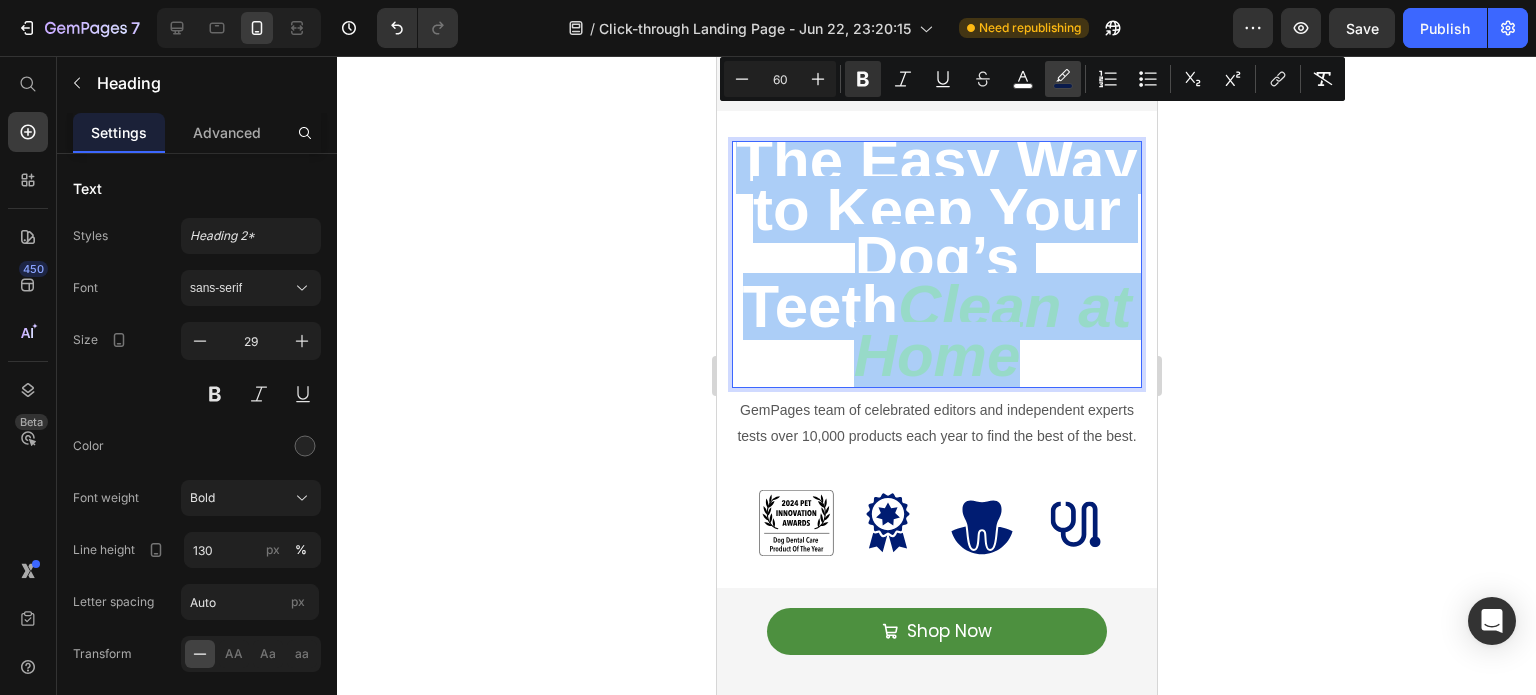 click 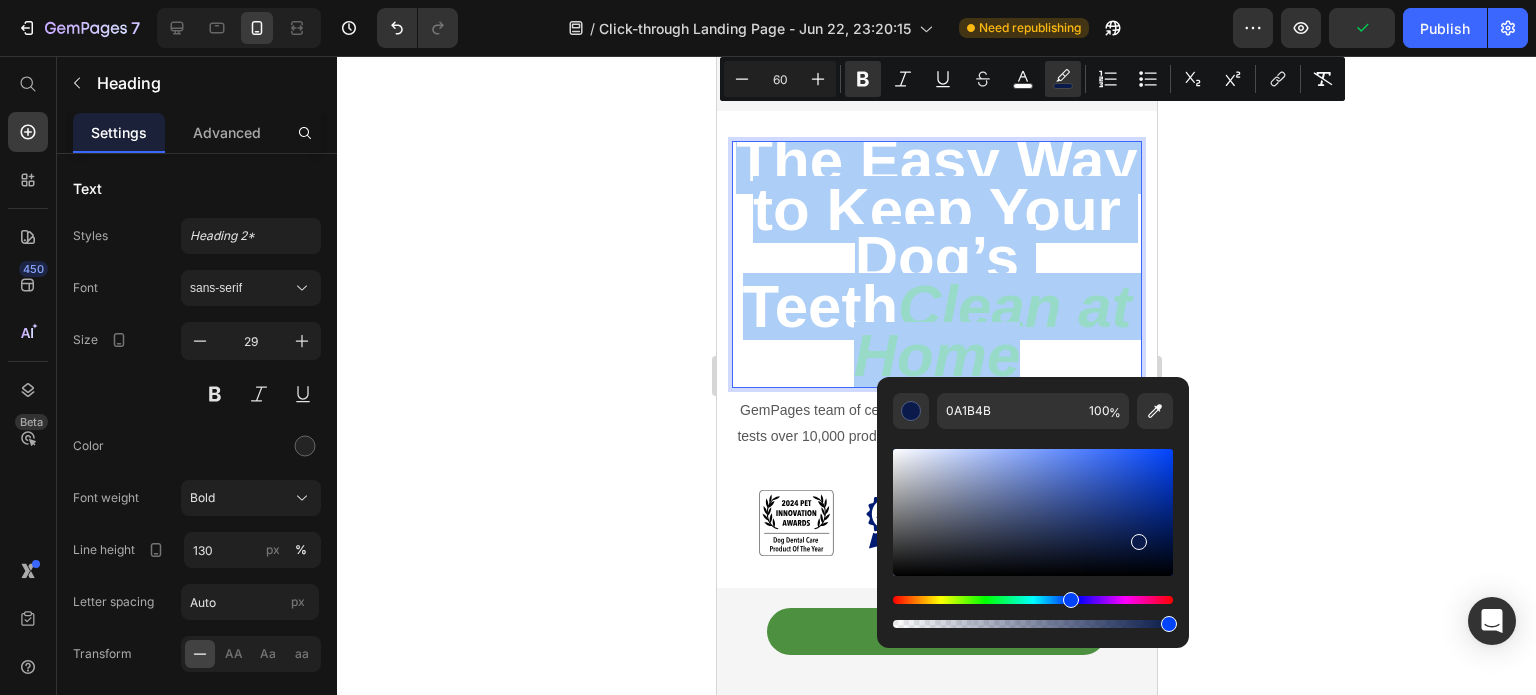 click at bounding box center (1033, 624) 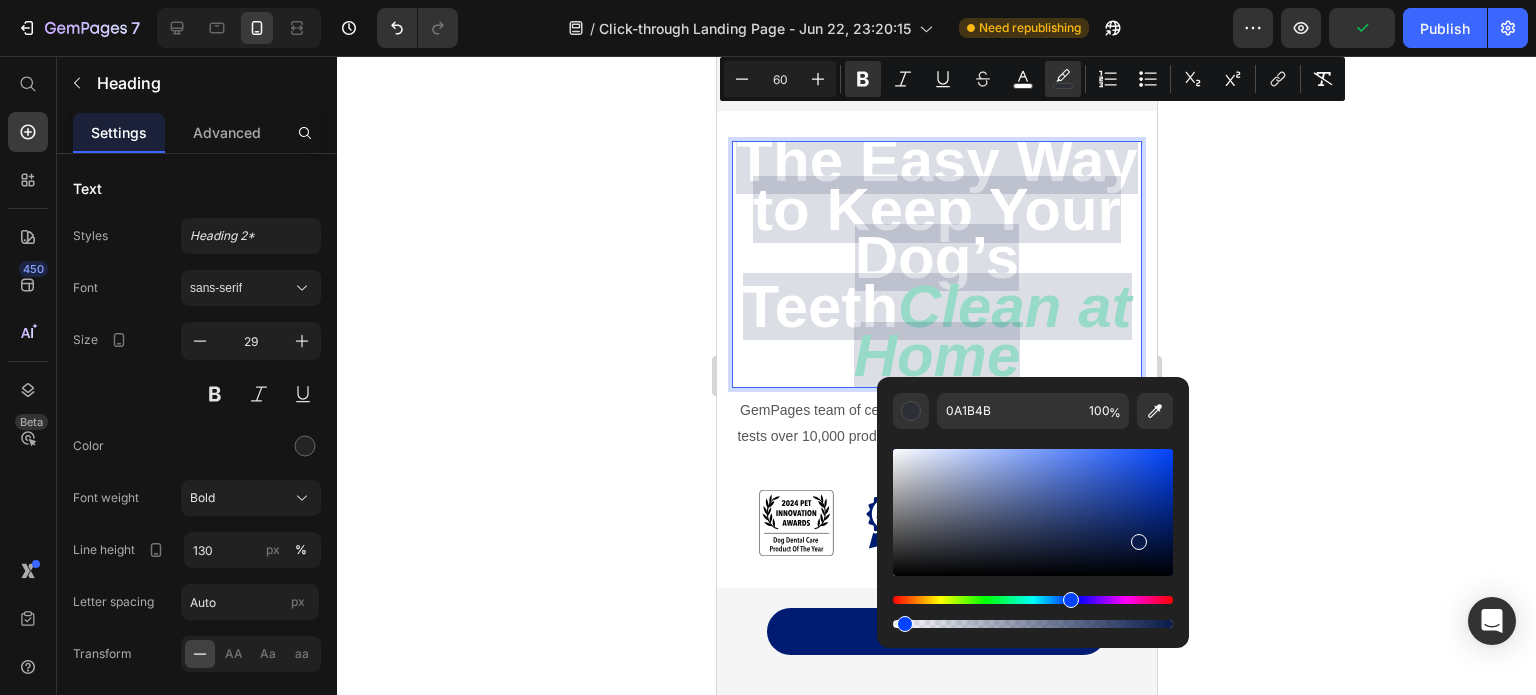 drag, startPoint x: 1649, startPoint y: 675, endPoint x: 856, endPoint y: 621, distance: 794.8365 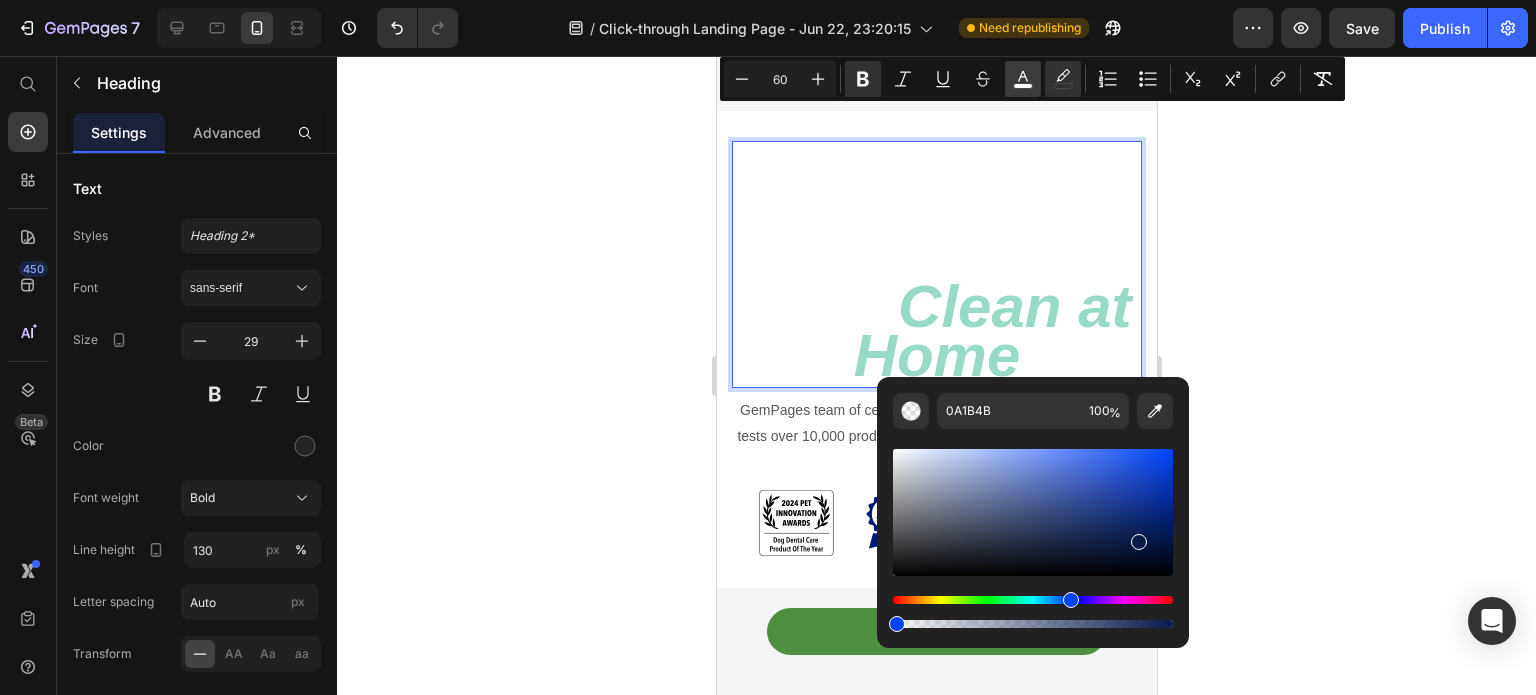 click 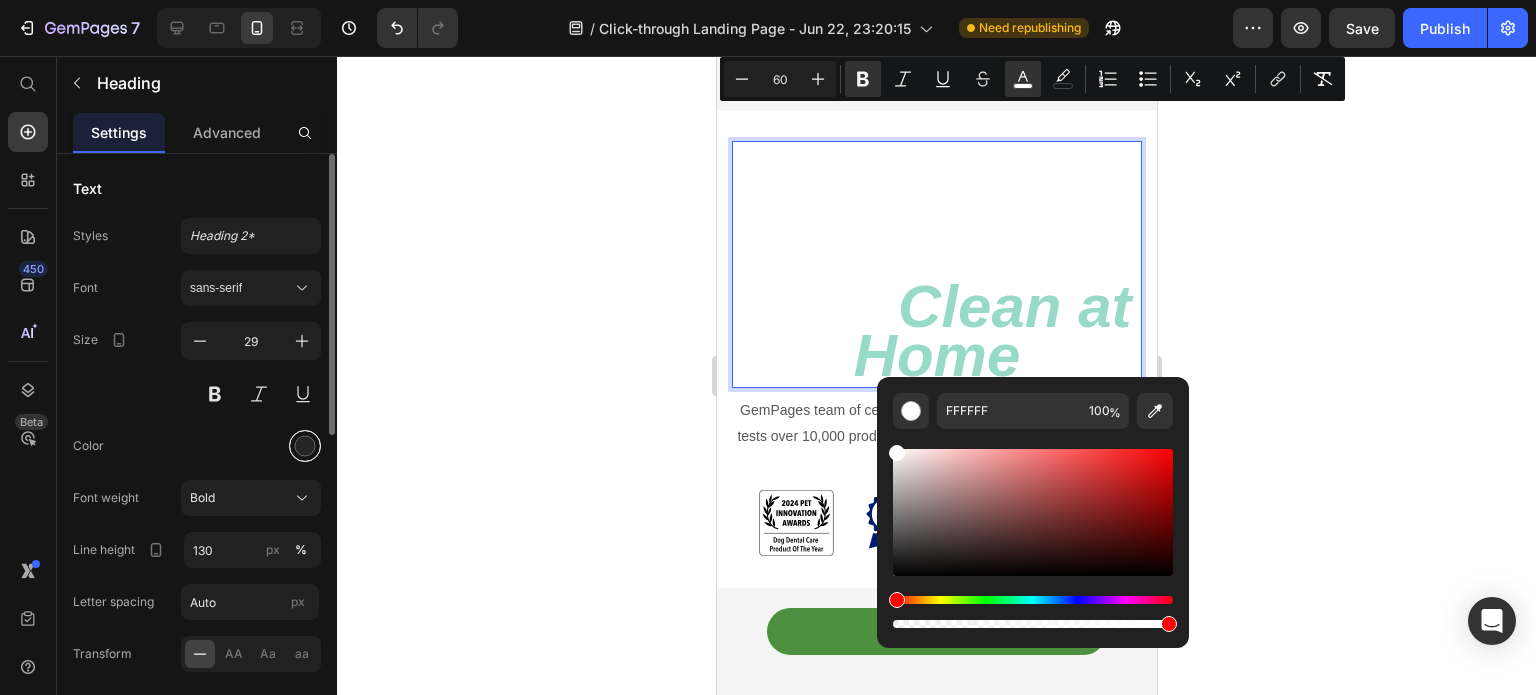 click at bounding box center (305, 446) 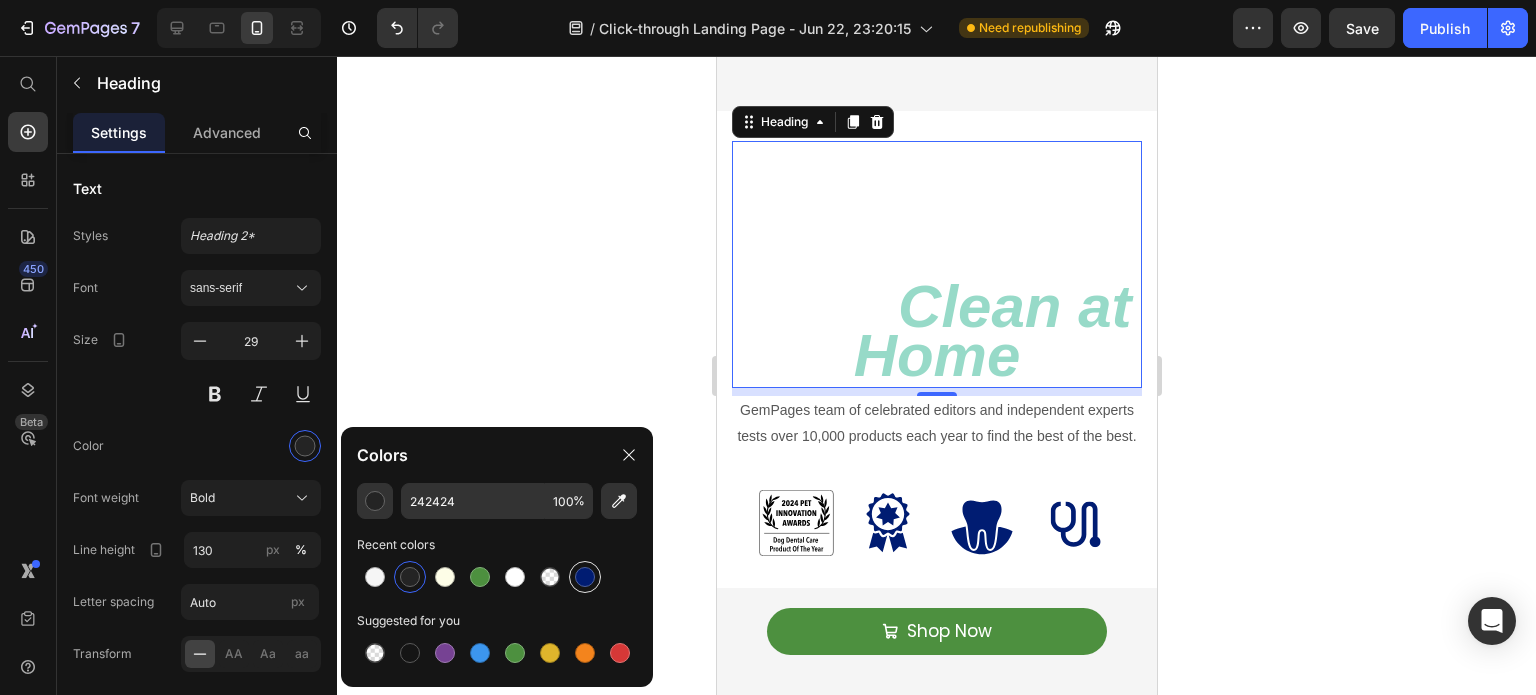 click at bounding box center (585, 577) 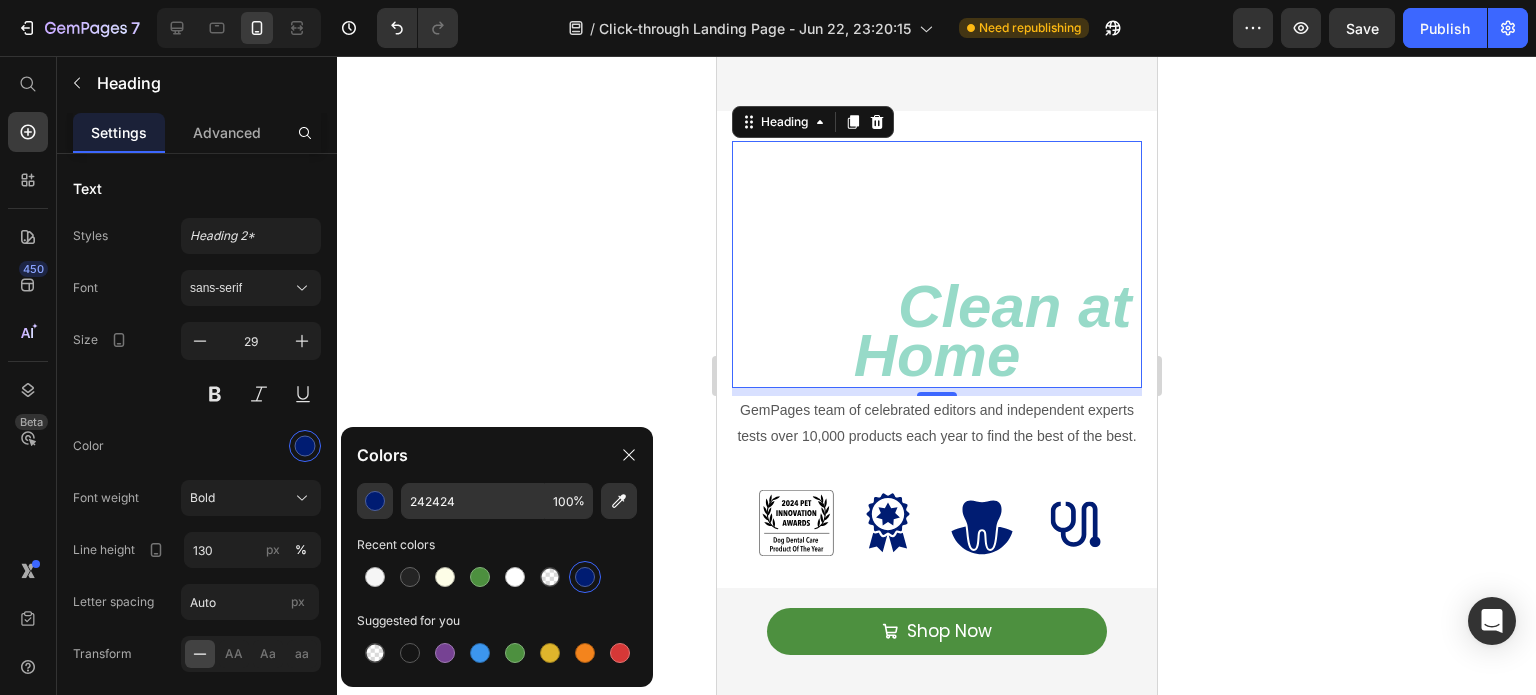 click at bounding box center [585, 577] 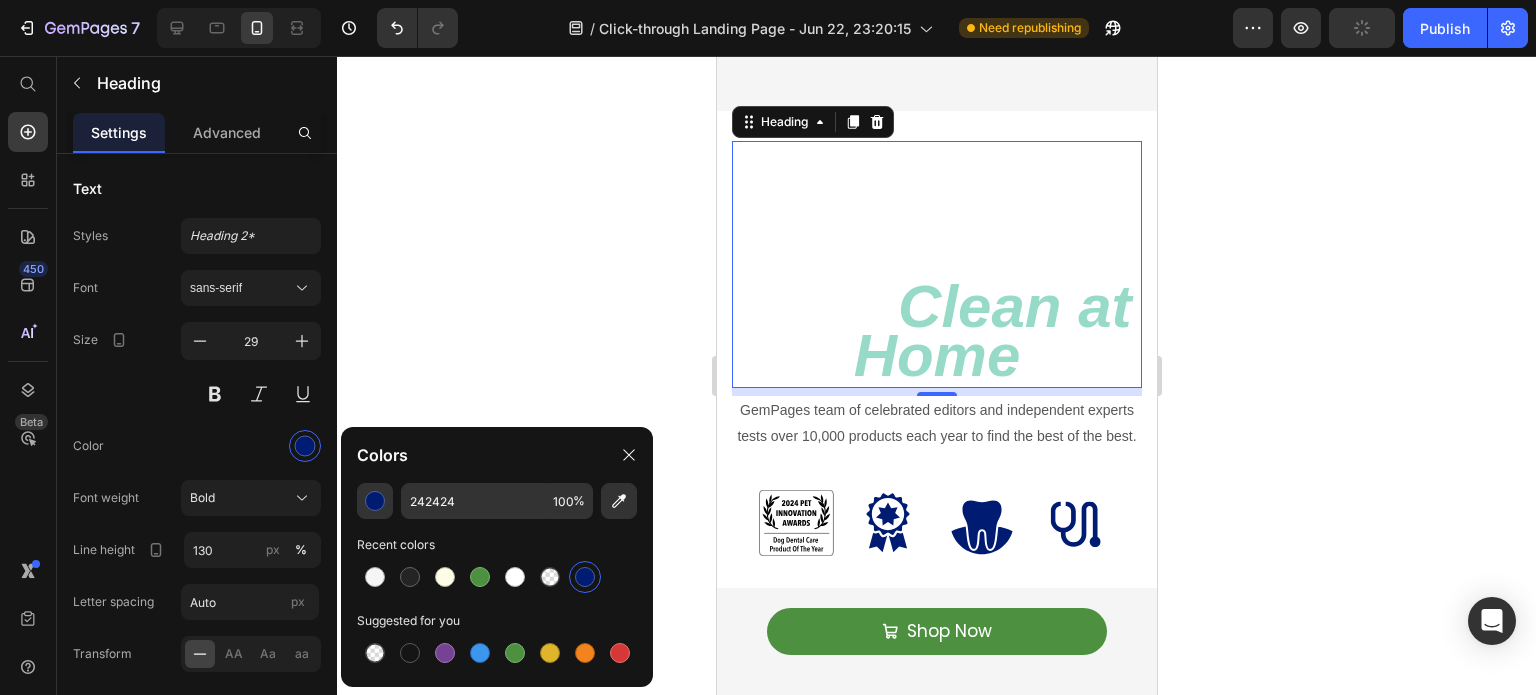 click on "Clean at Home" at bounding box center (992, 331) 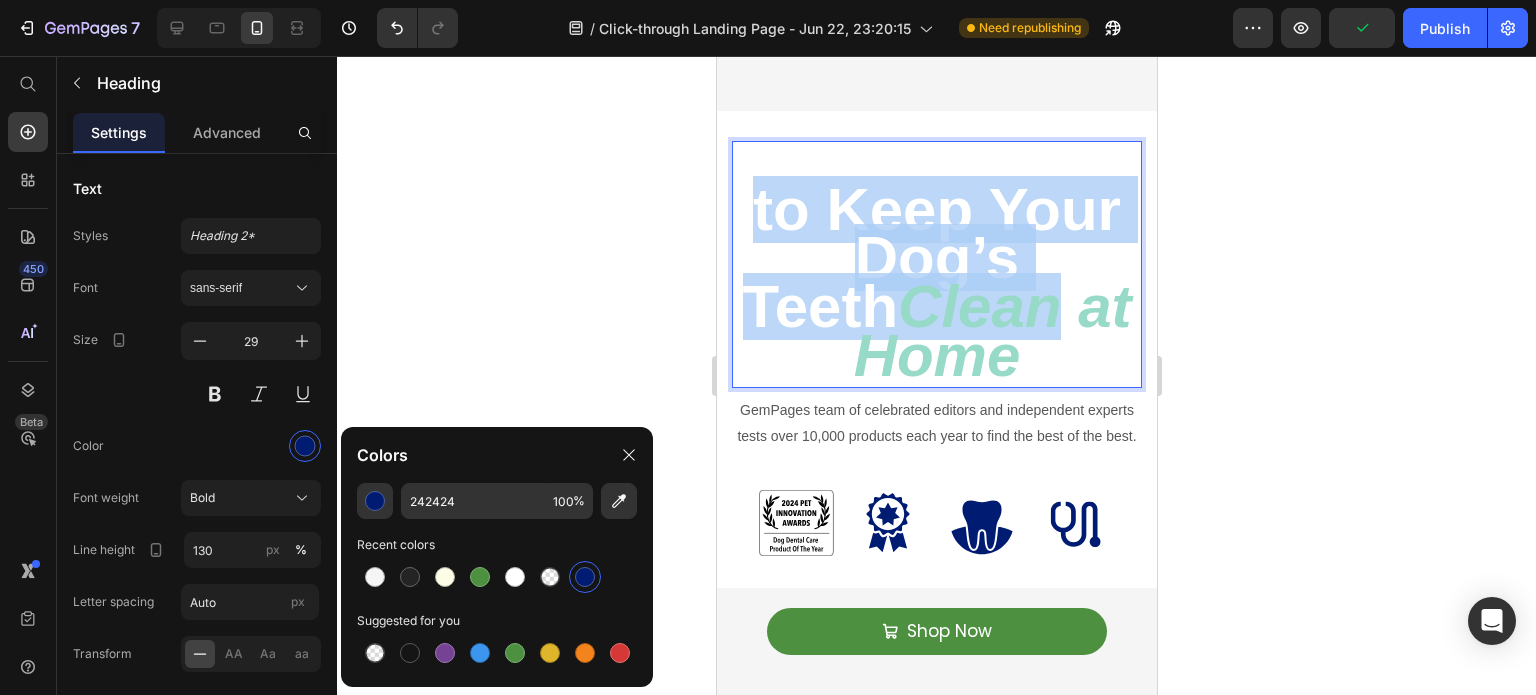drag, startPoint x: 997, startPoint y: 291, endPoint x: 856, endPoint y: 201, distance: 167.27522 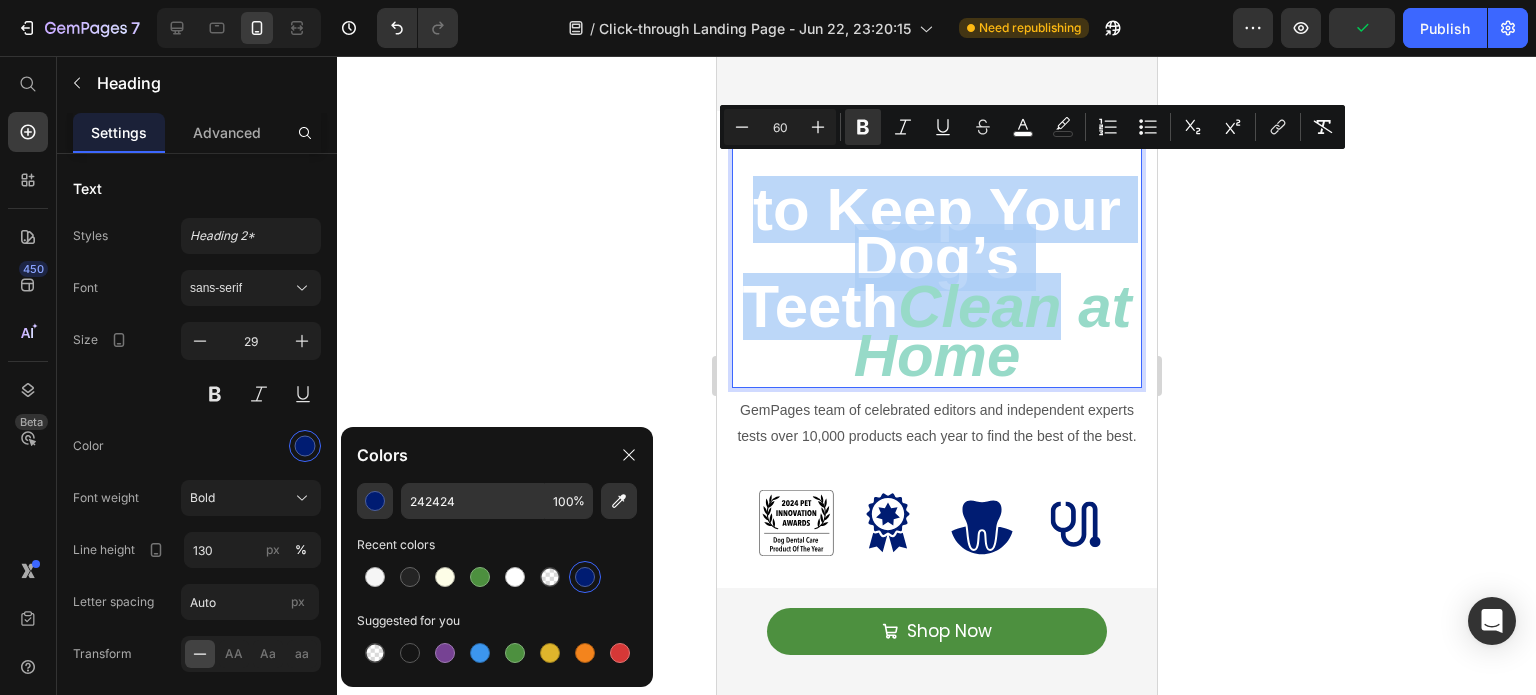 click on "The Easy Way to Keep Your Dog’s Teeth" at bounding box center [935, 233] 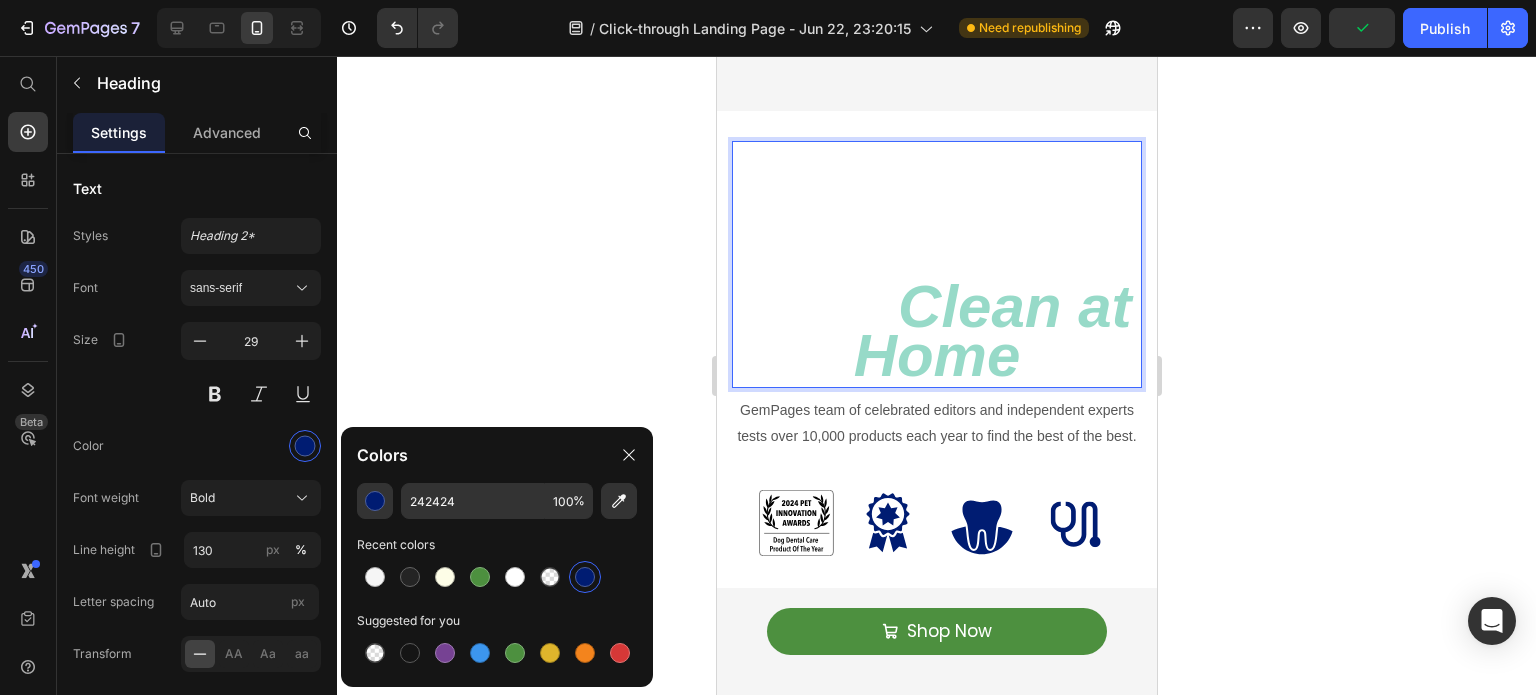 click on "The Easy Way to Keep Your Dog’s Teeth" at bounding box center (935, 233) 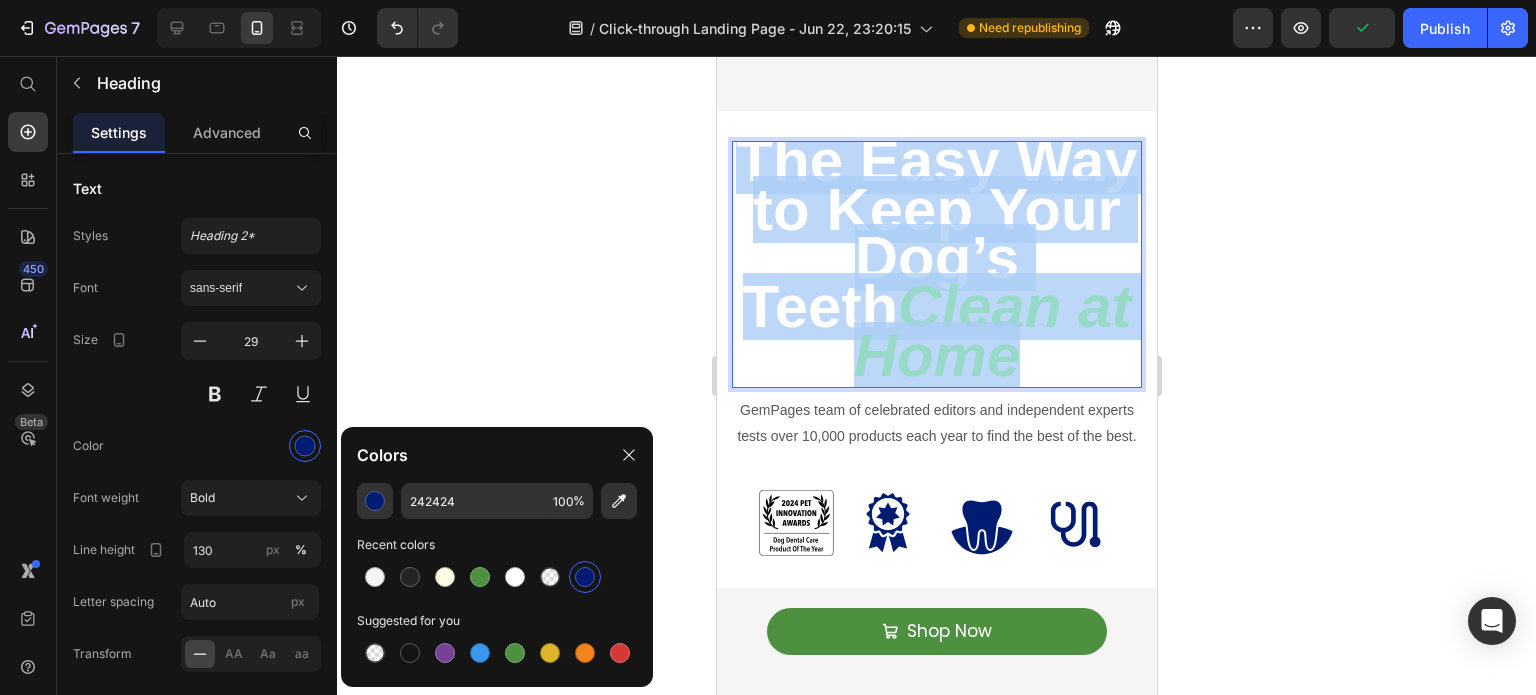 click on "The Easy Way to Keep Your Dog’s Teeth" at bounding box center (935, 233) 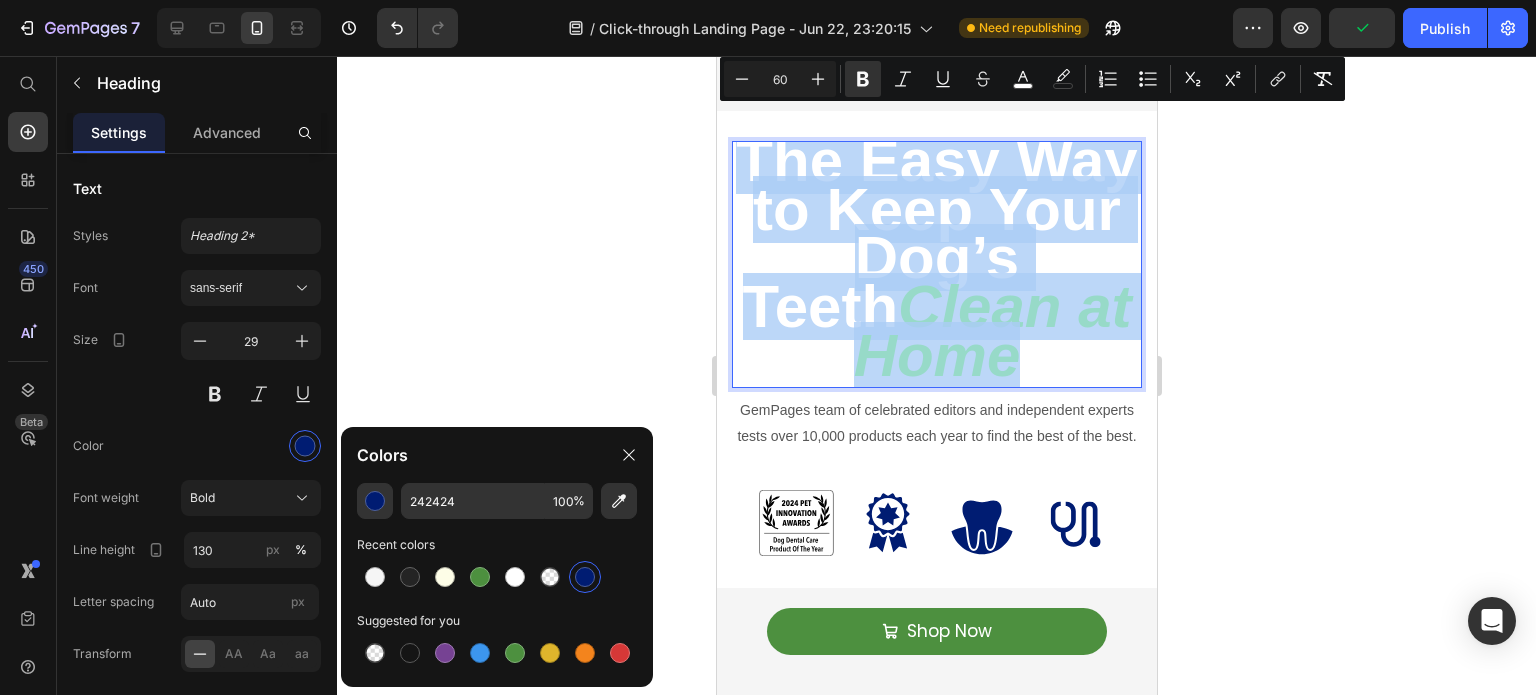 click on "The Easy Way to Keep Your Dog’s Teeth" at bounding box center (935, 233) 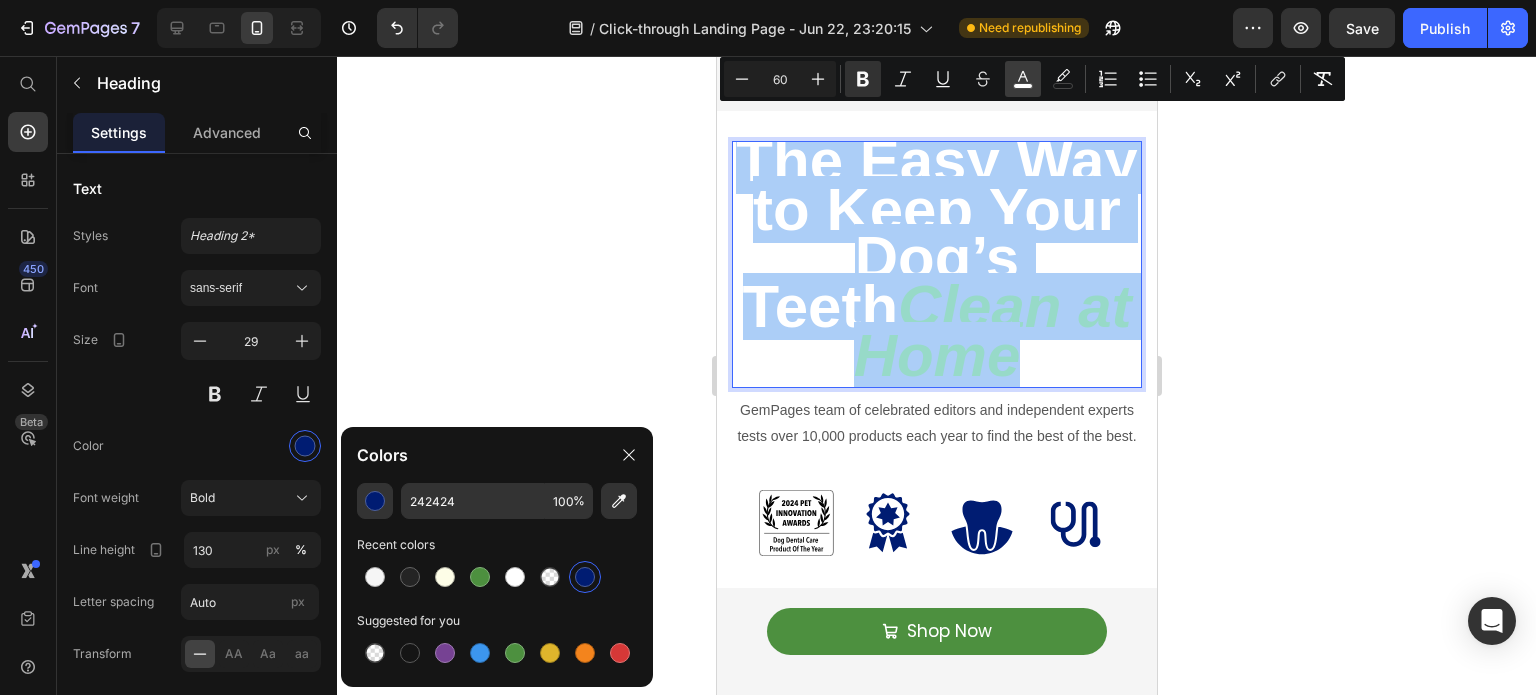 click 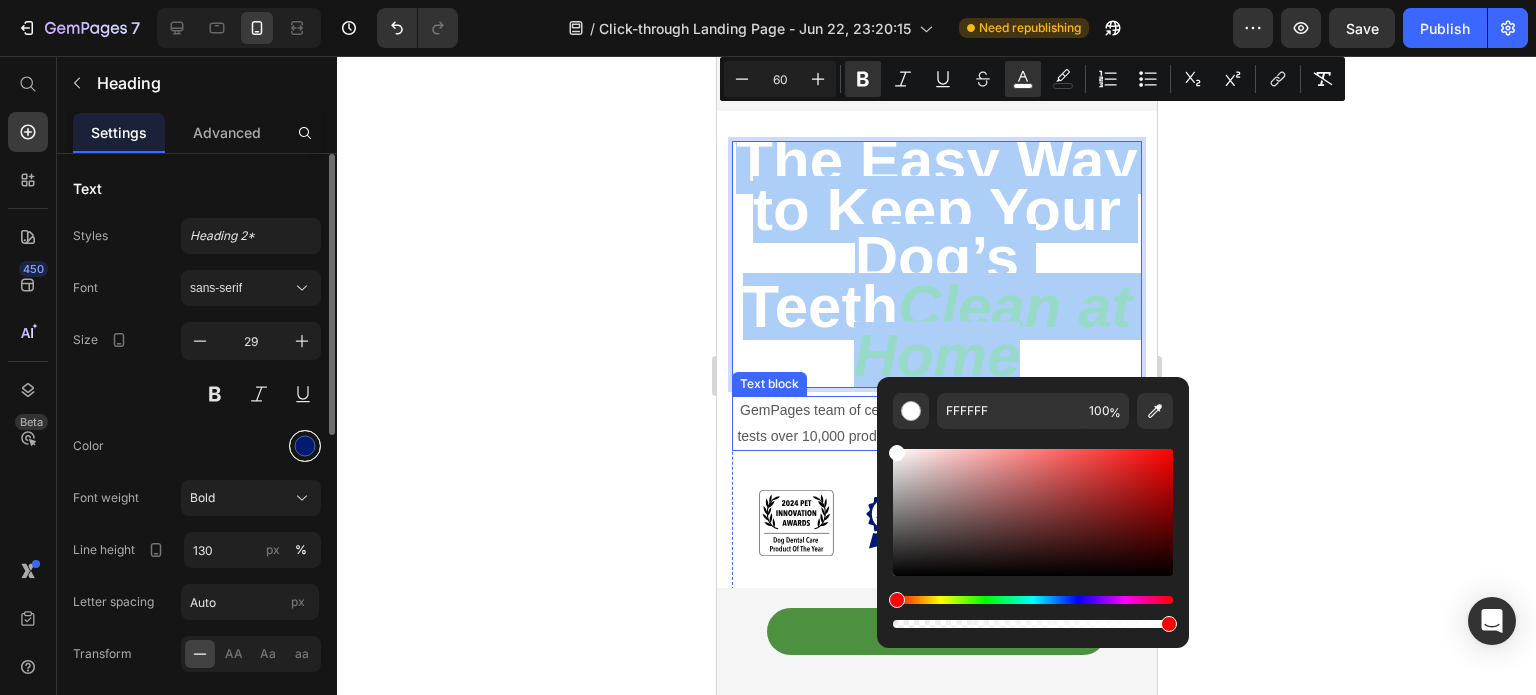 click at bounding box center (305, 446) 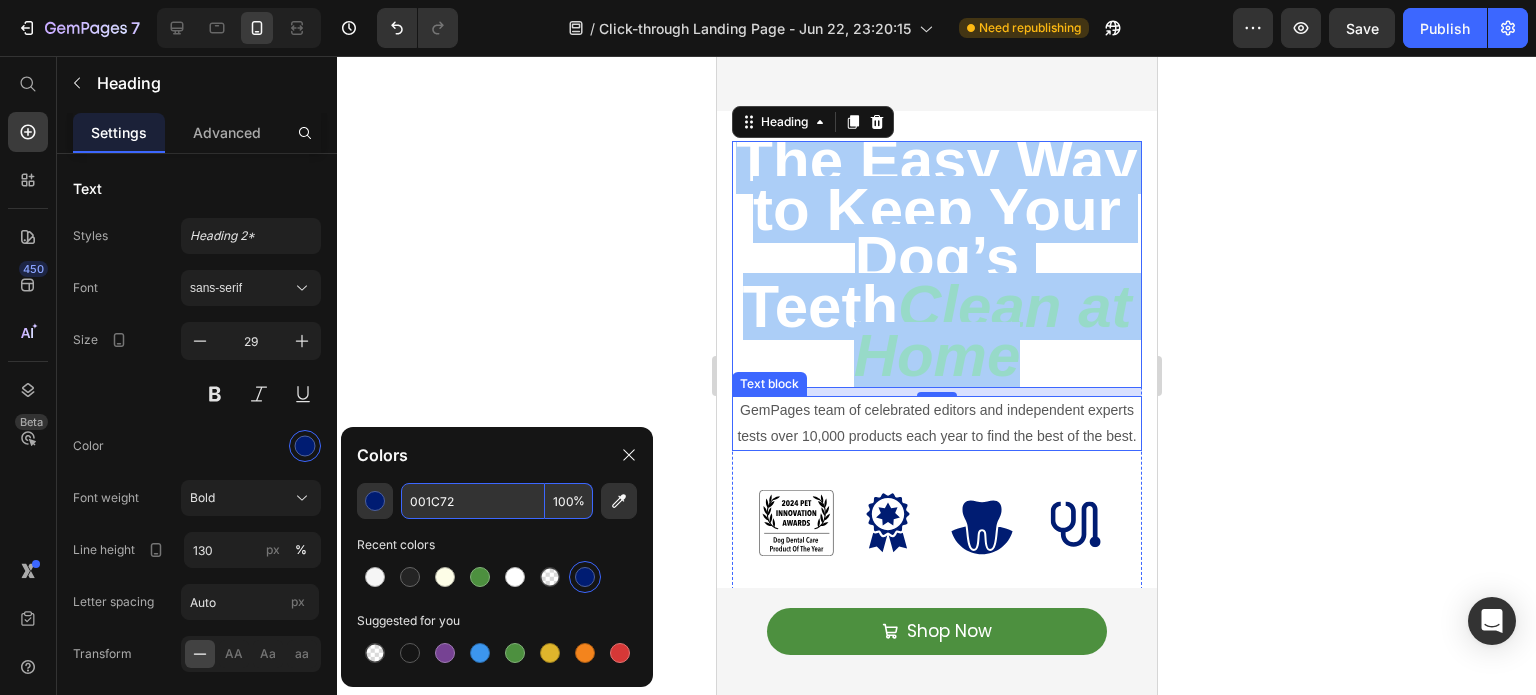 click on "001C72" at bounding box center (473, 501) 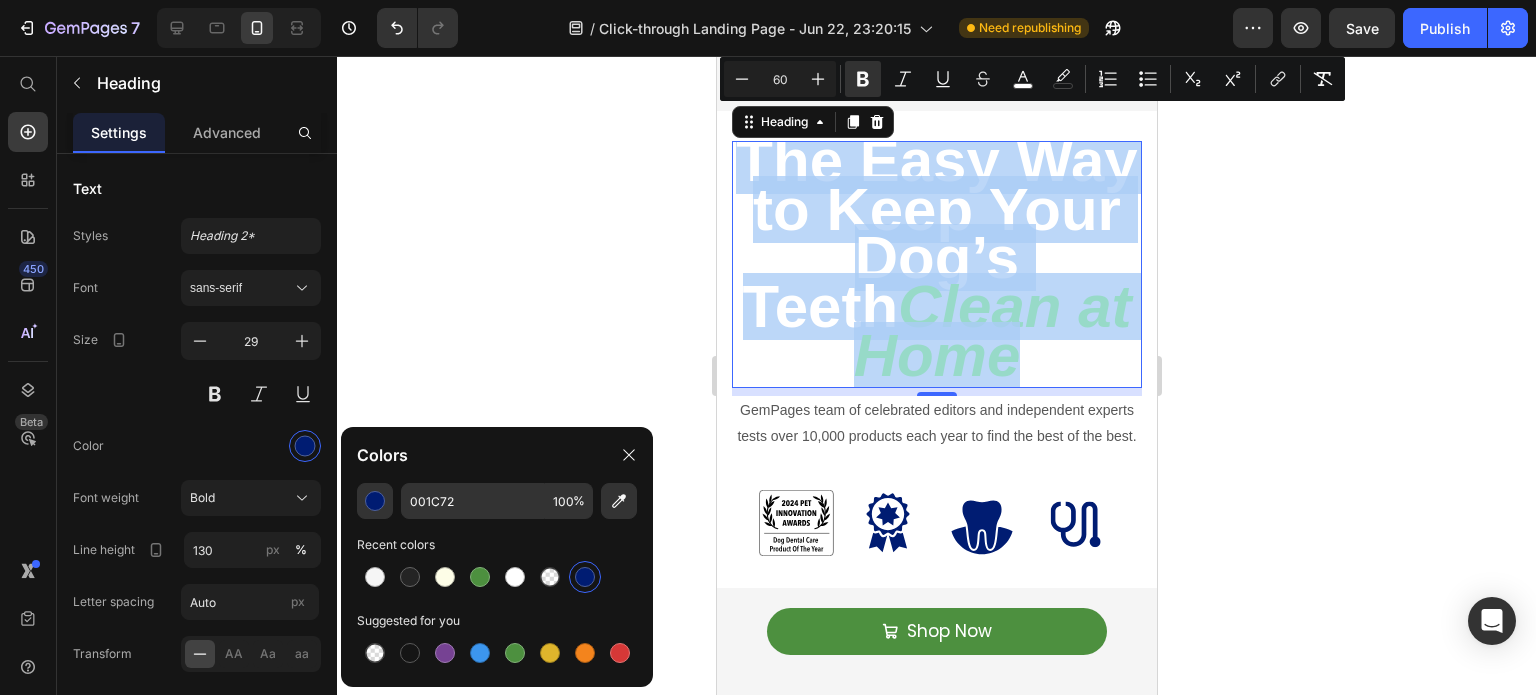 click on "The Easy Way to Keep Your Dog’s Teeth" at bounding box center (935, 233) 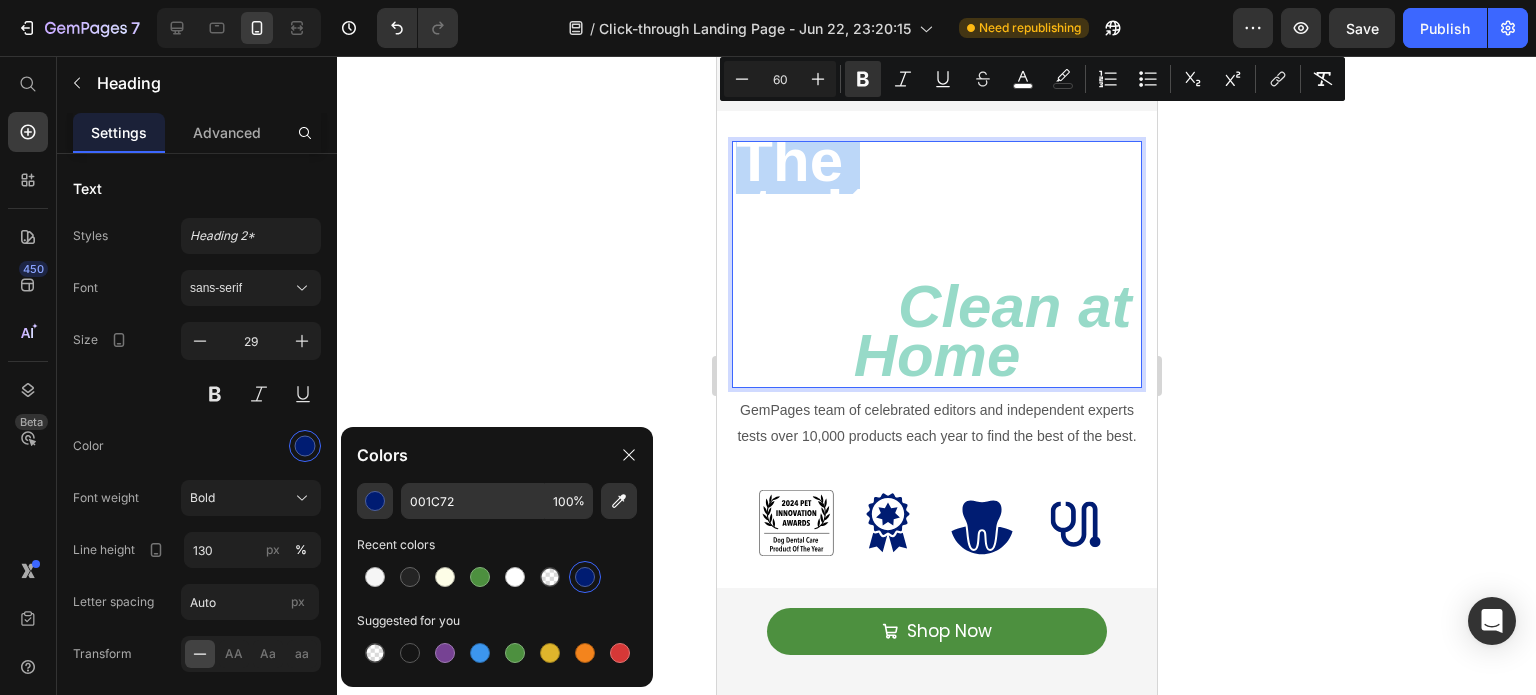 click on "The Easy Way to Keep Your Dog’s Teeth" at bounding box center [935, 233] 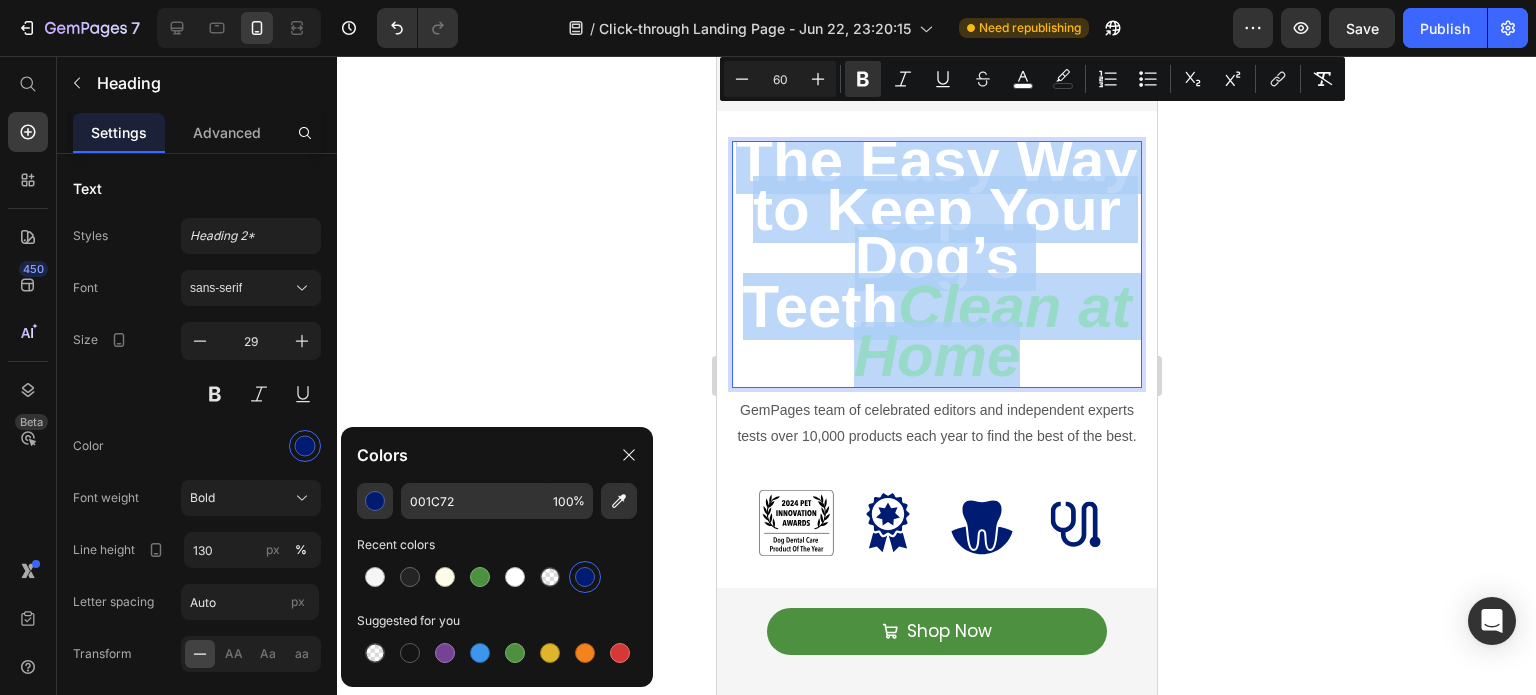drag, startPoint x: 847, startPoint y: 174, endPoint x: 964, endPoint y: 259, distance: 144.61673 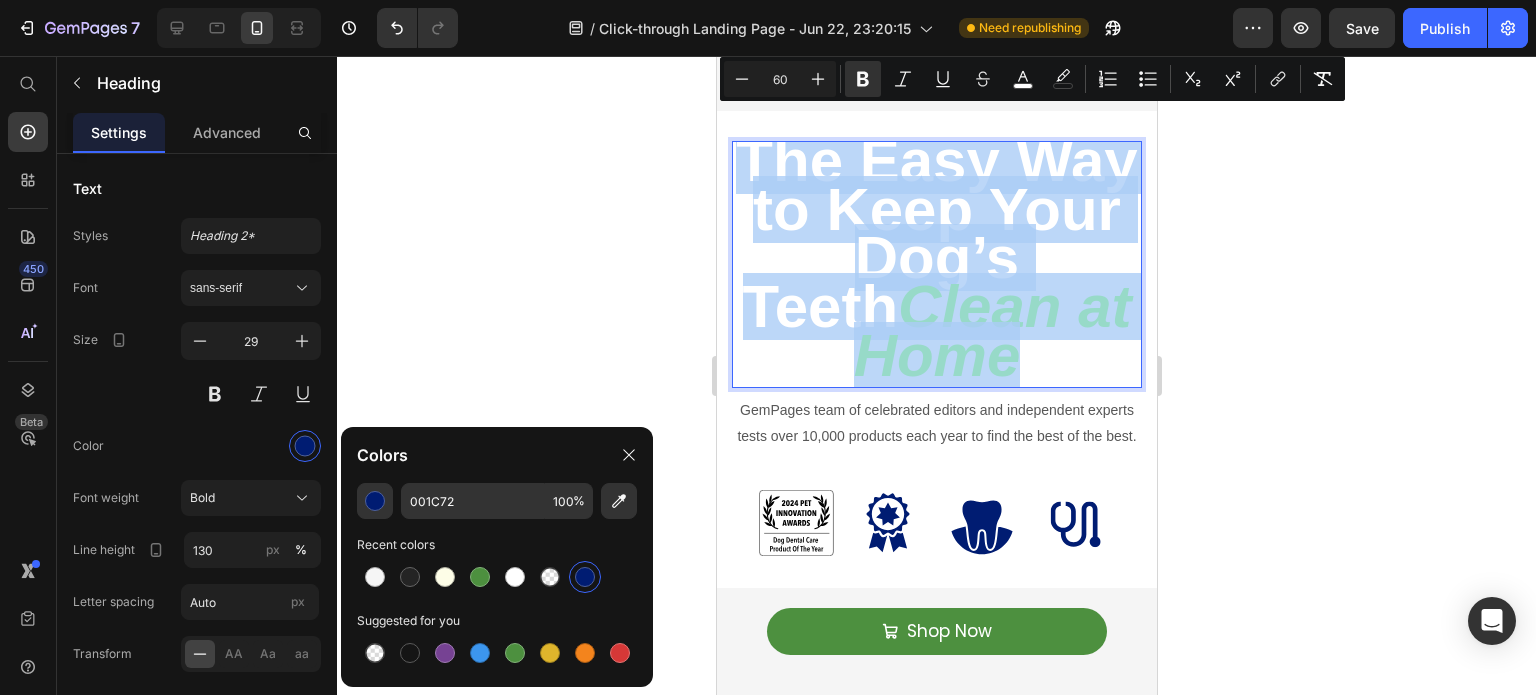 click on "The Easy Way to Keep Your Dog’s Teeth  Clean at Home" at bounding box center (936, 264) 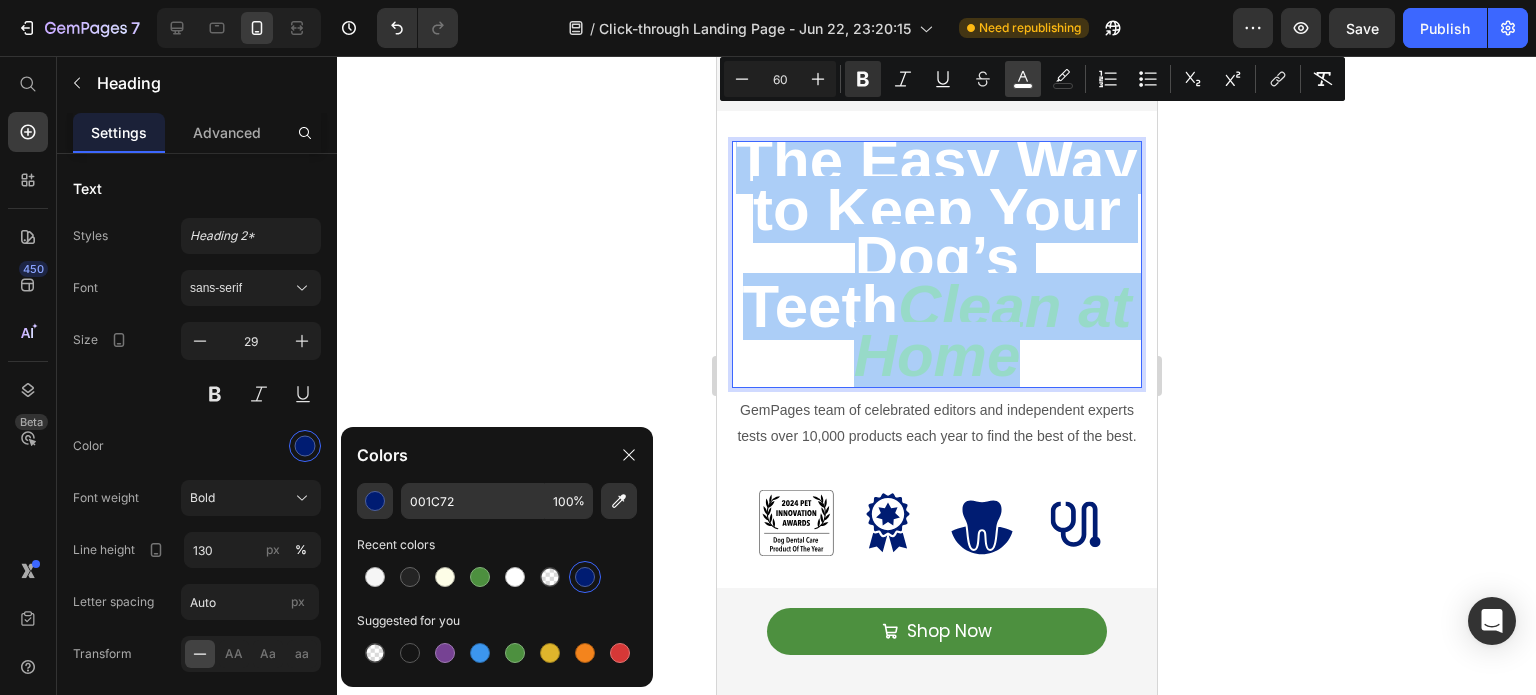 click 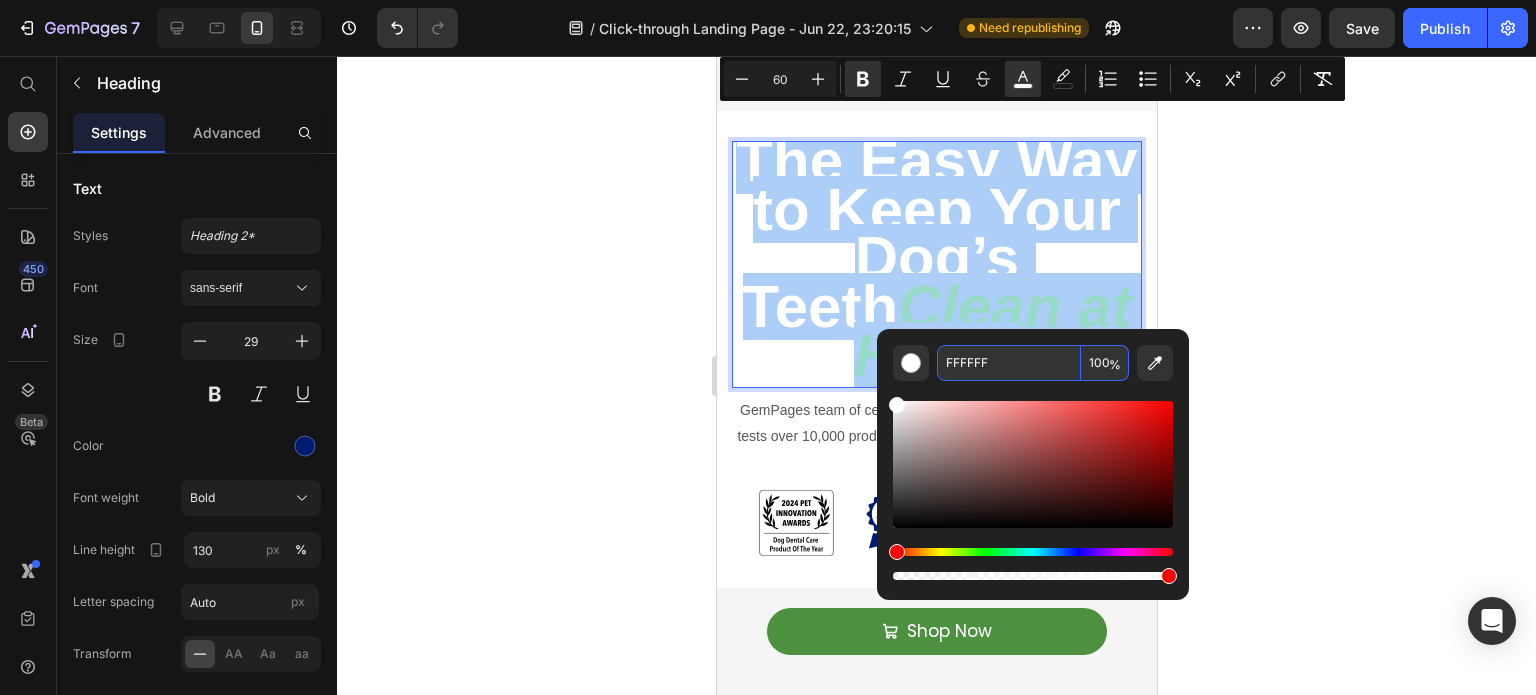 click on "FFFFFF" at bounding box center [1009, 363] 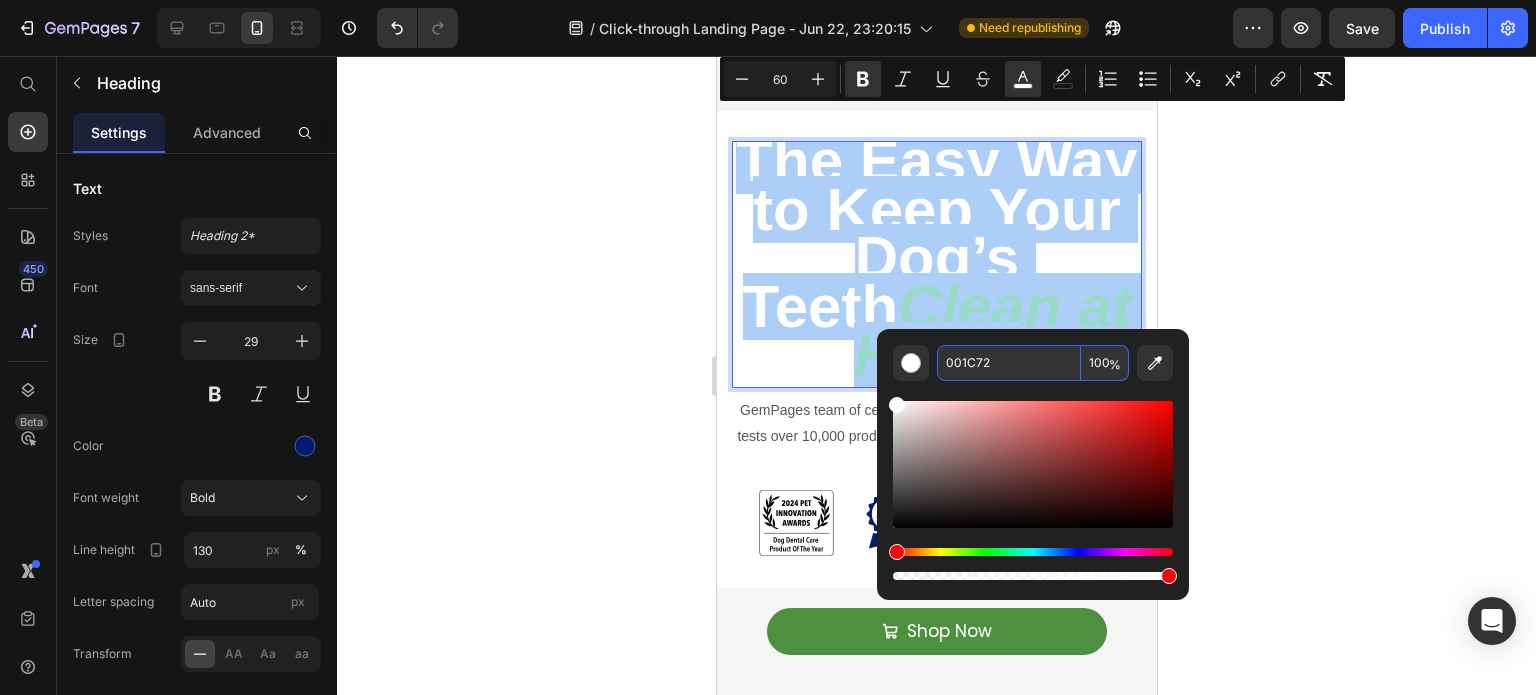 type on "001C72" 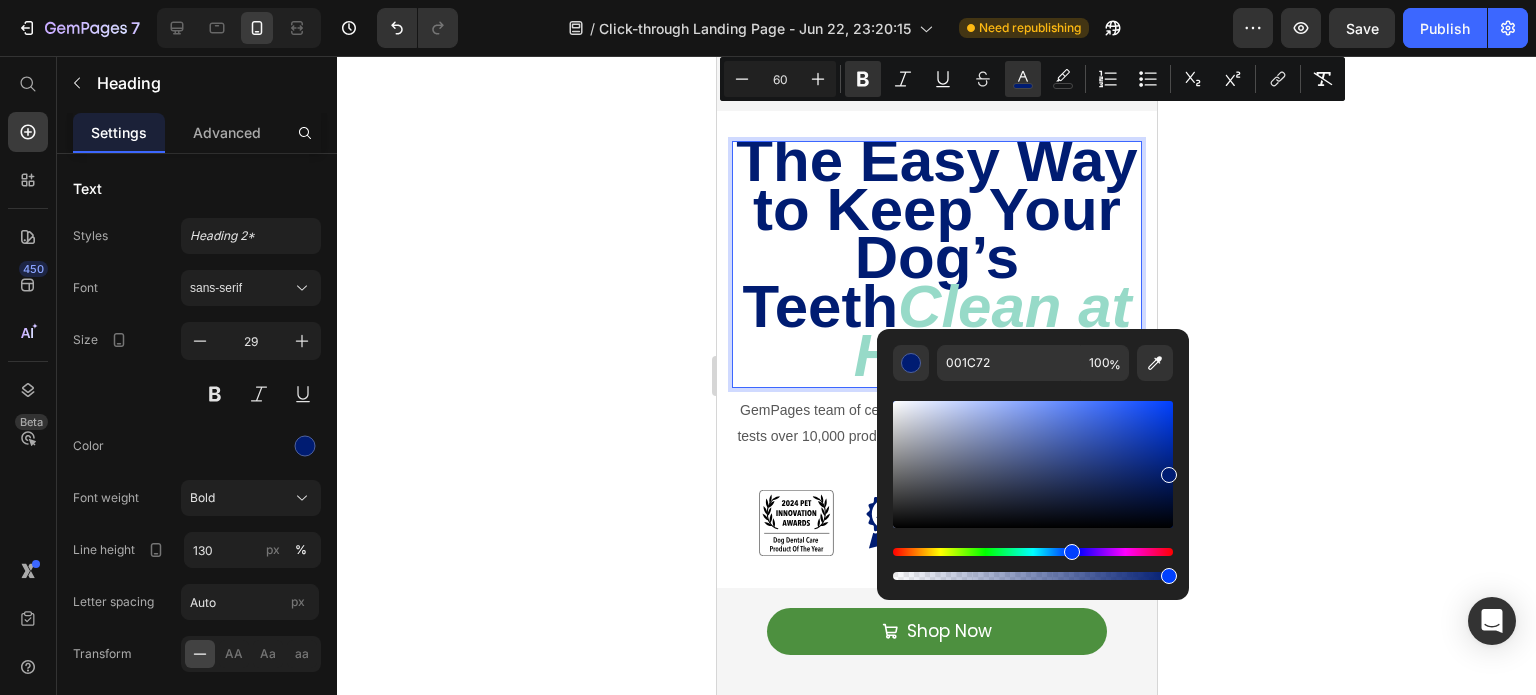 click 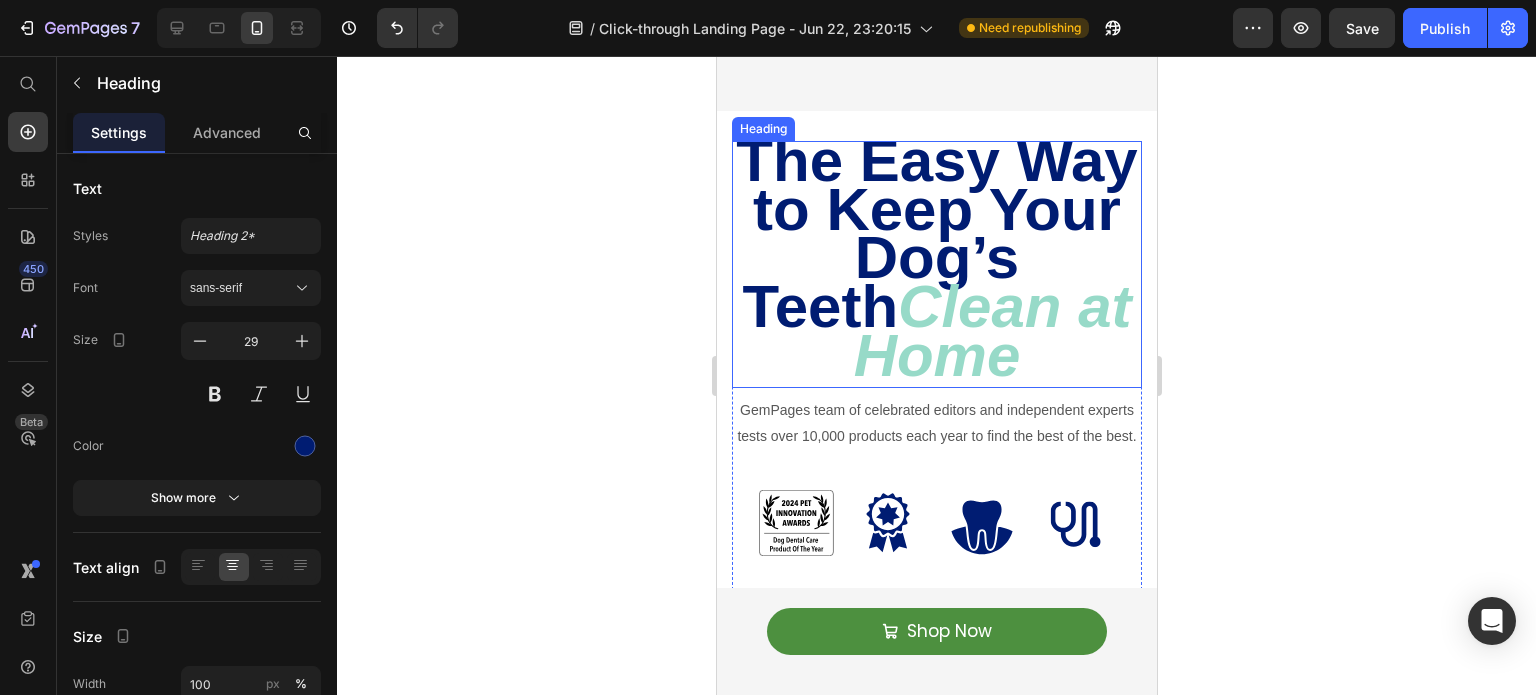 click on "The Easy Way to Keep Your Dog’s Teeth" at bounding box center (935, 233) 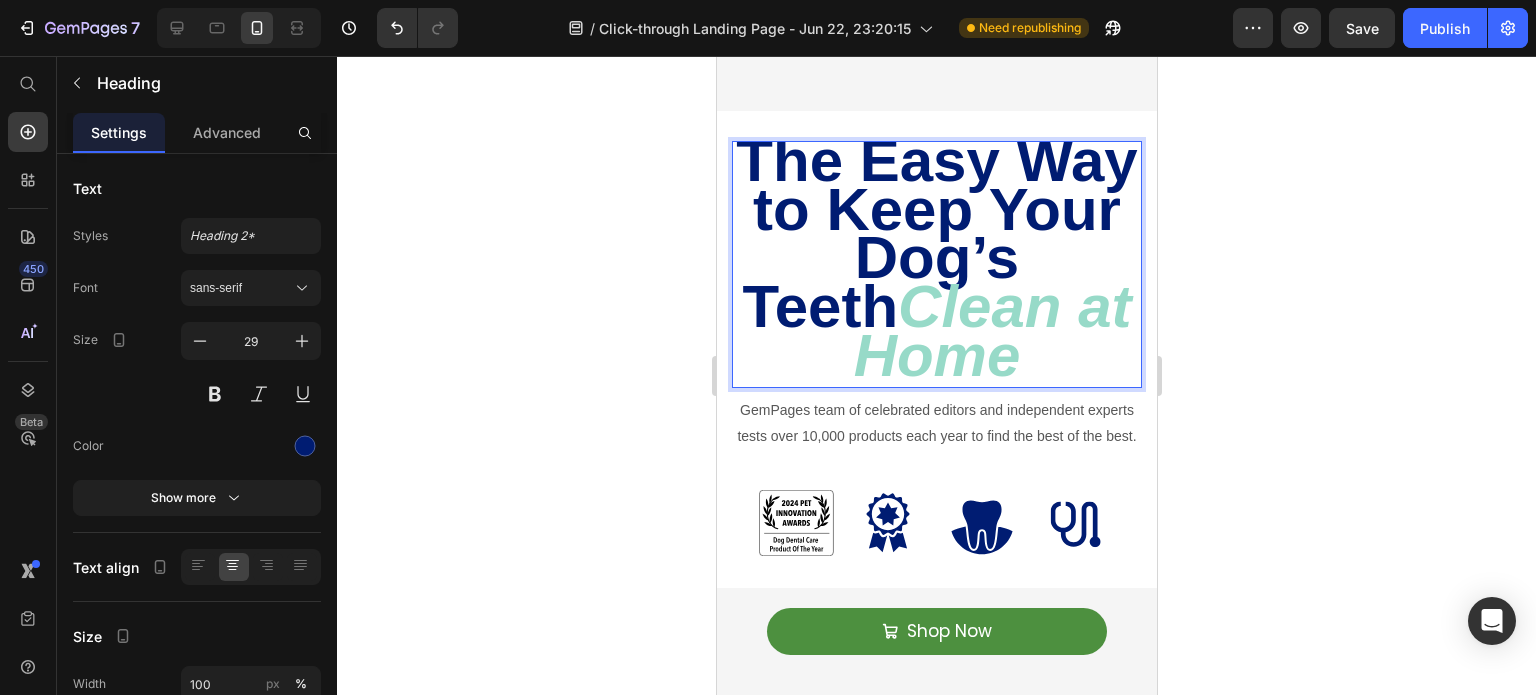 click on "The Easy Way to Keep Your Dog’s Teeth" at bounding box center (935, 233) 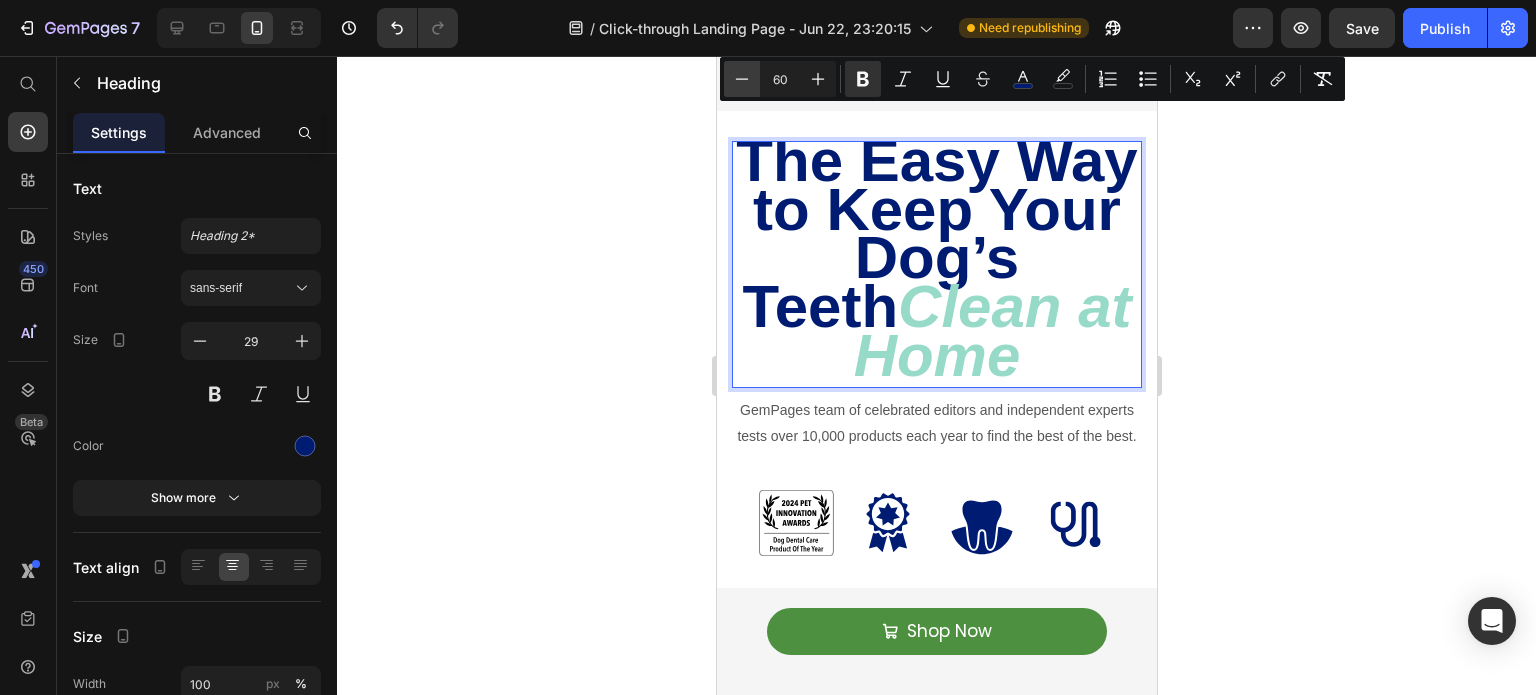 click 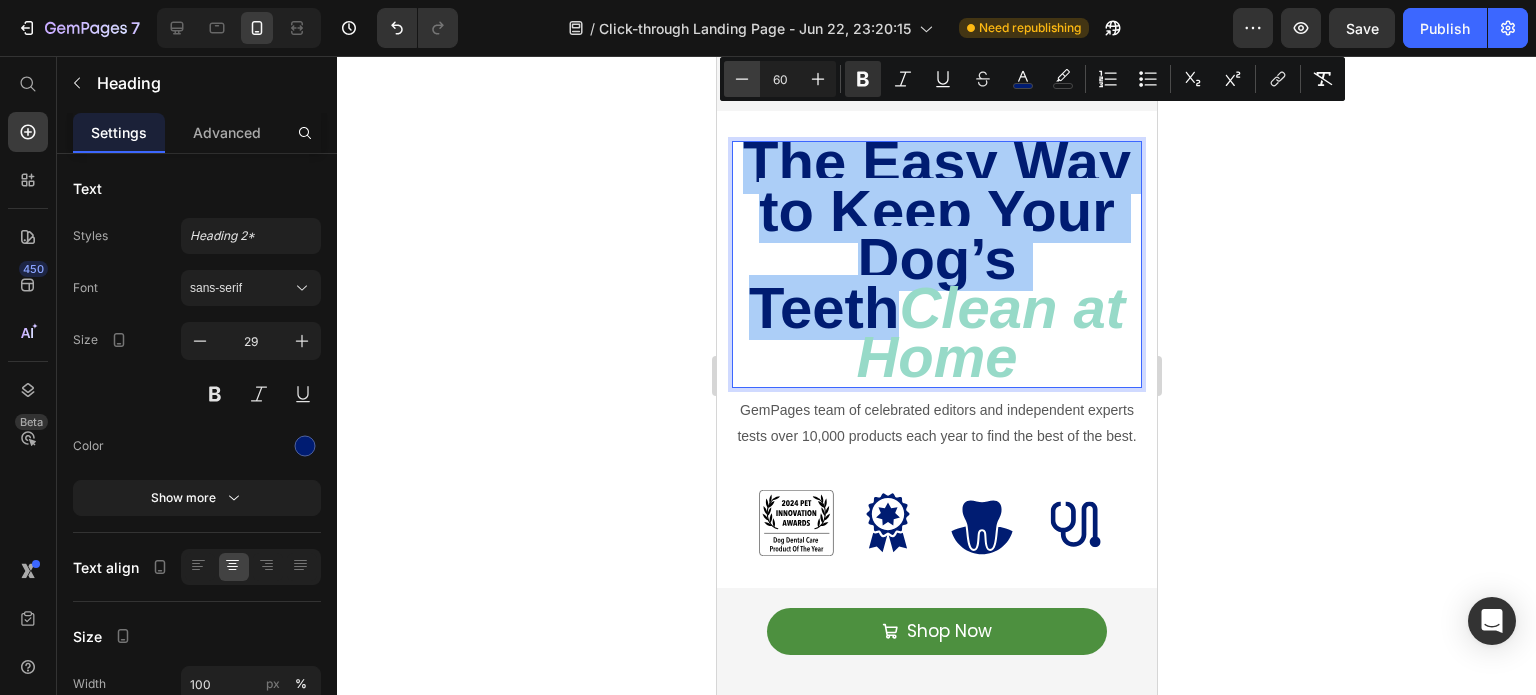 click 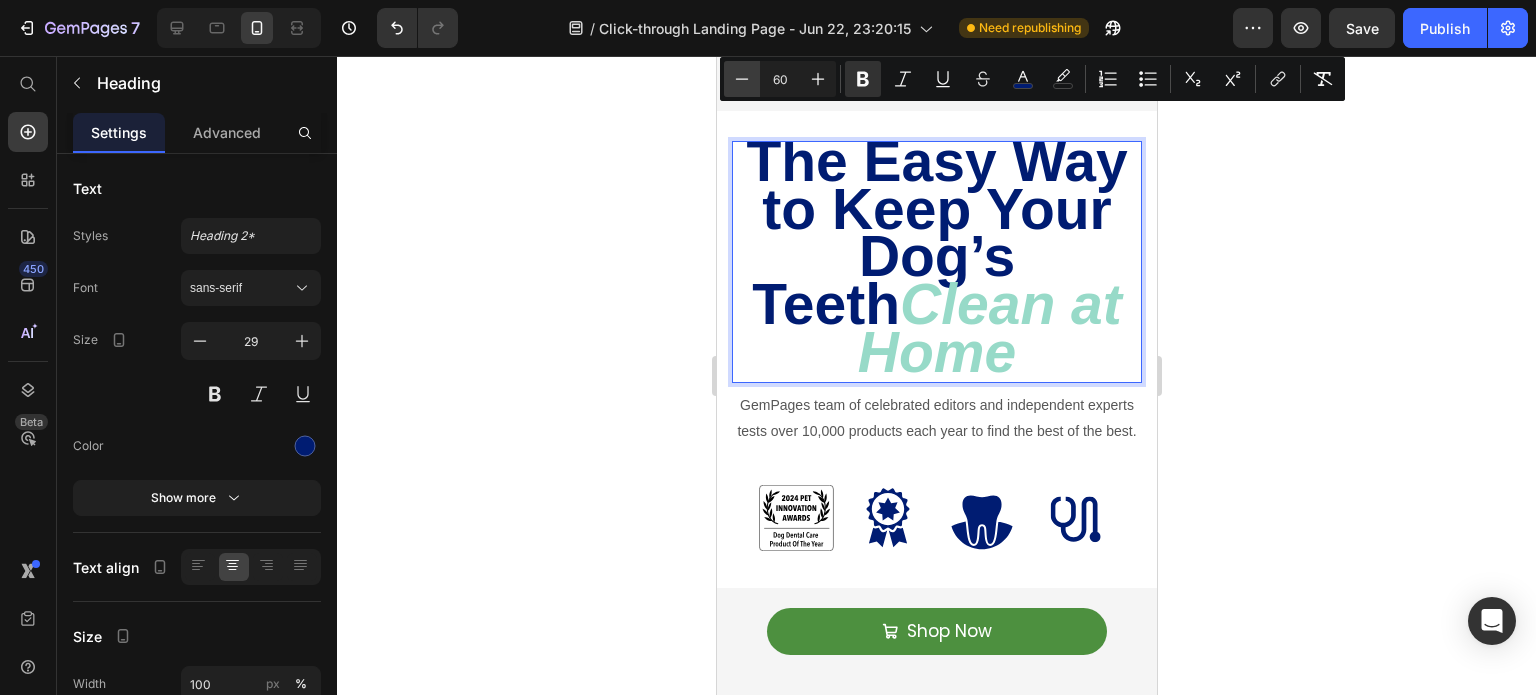click 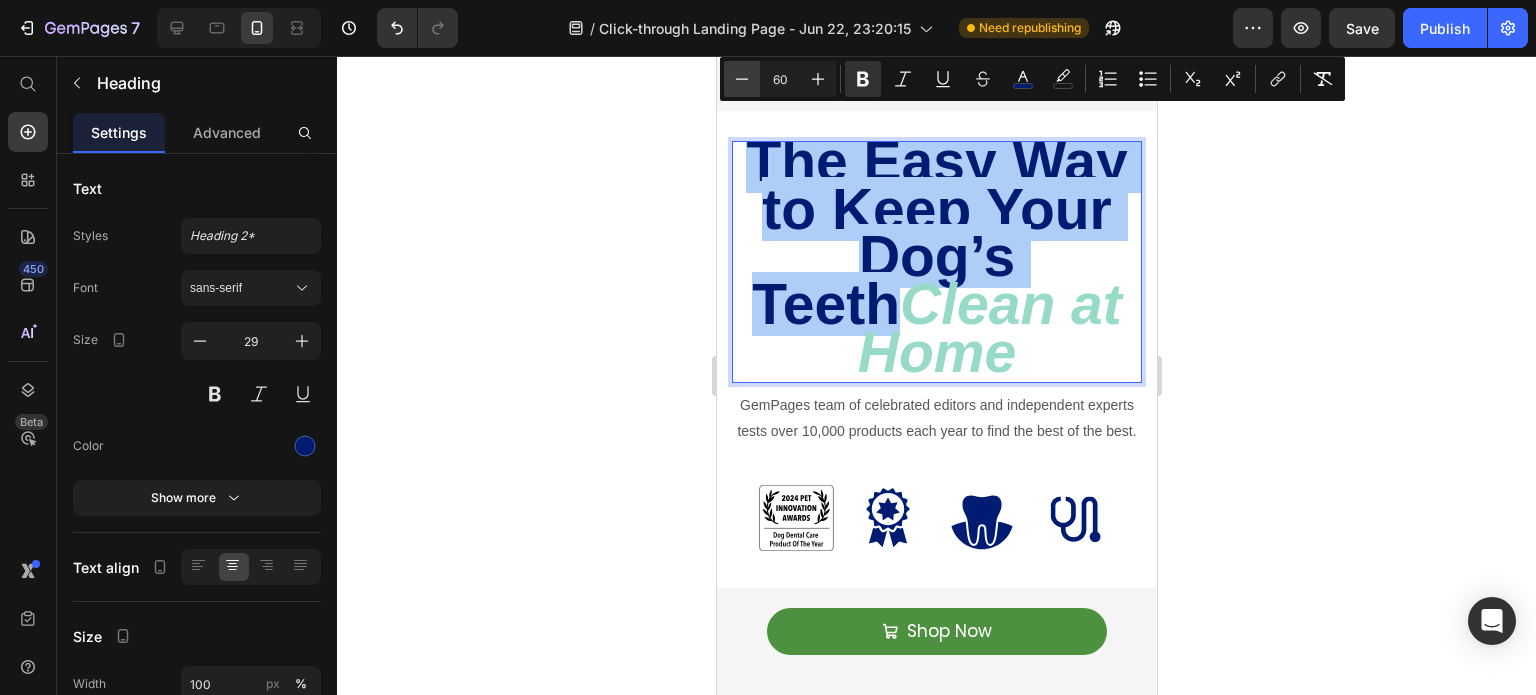 click 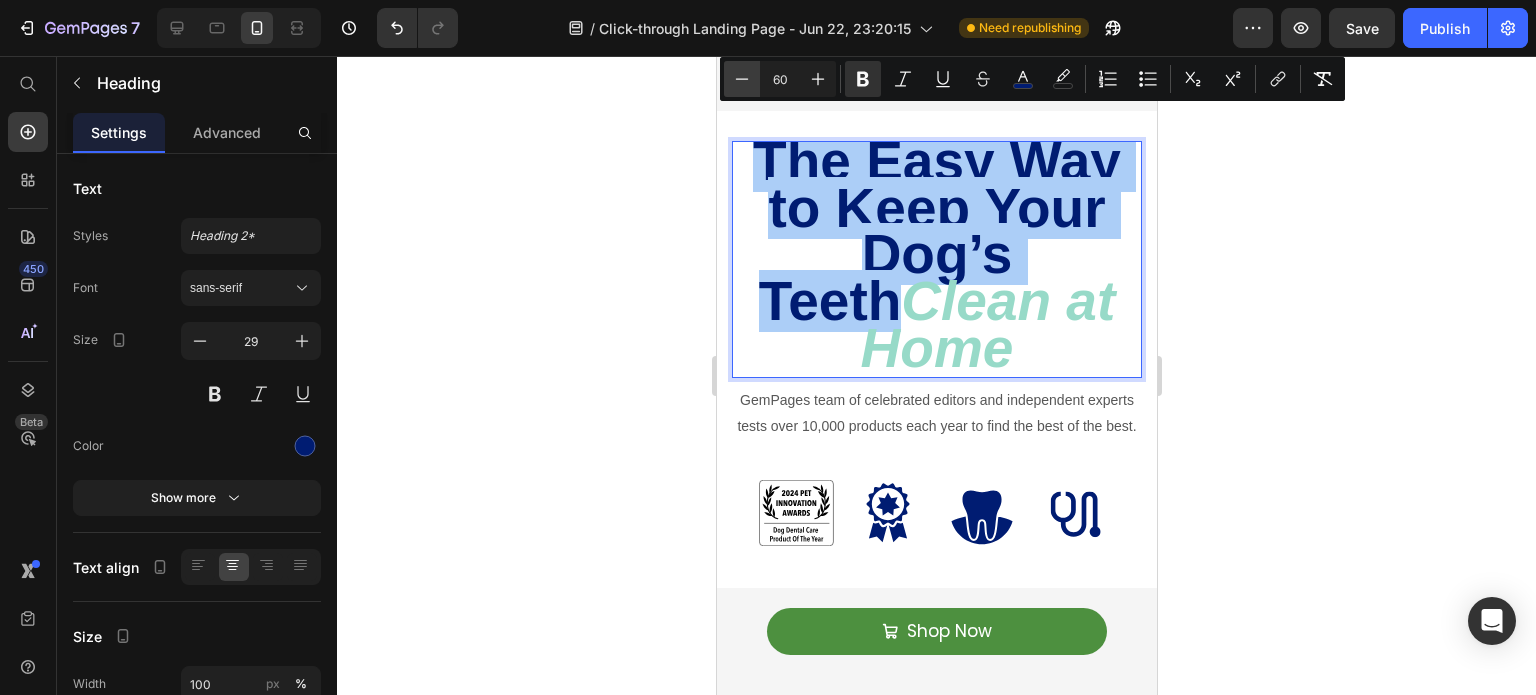 click 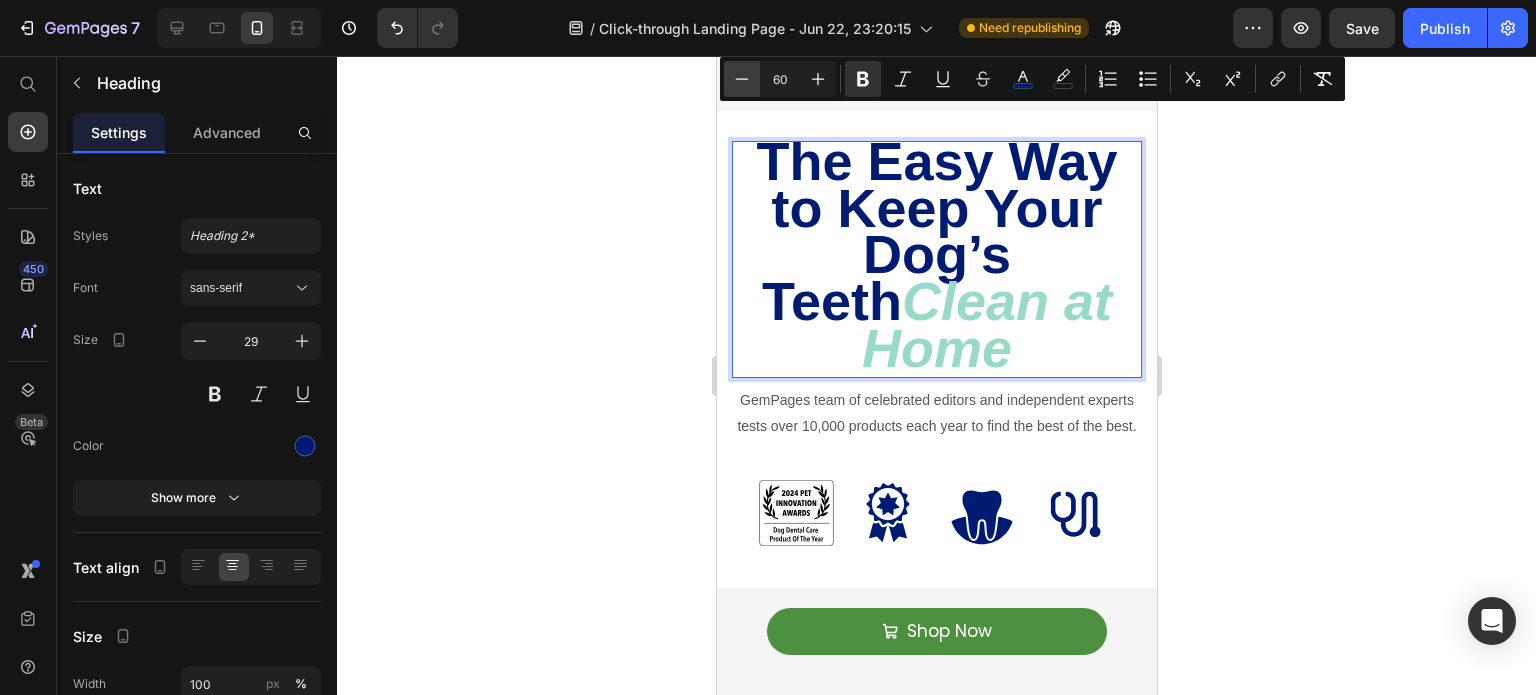 scroll, scrollTop: 0, scrollLeft: 0, axis: both 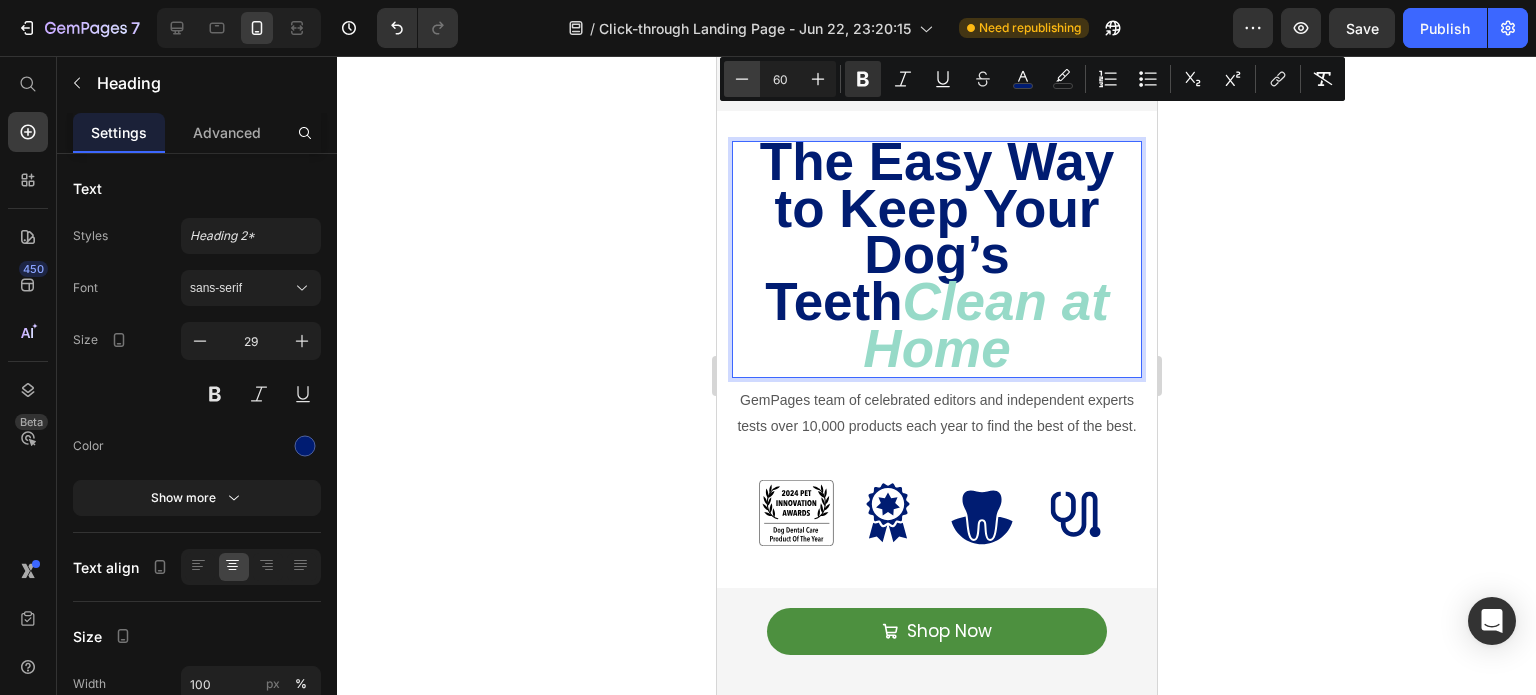 click 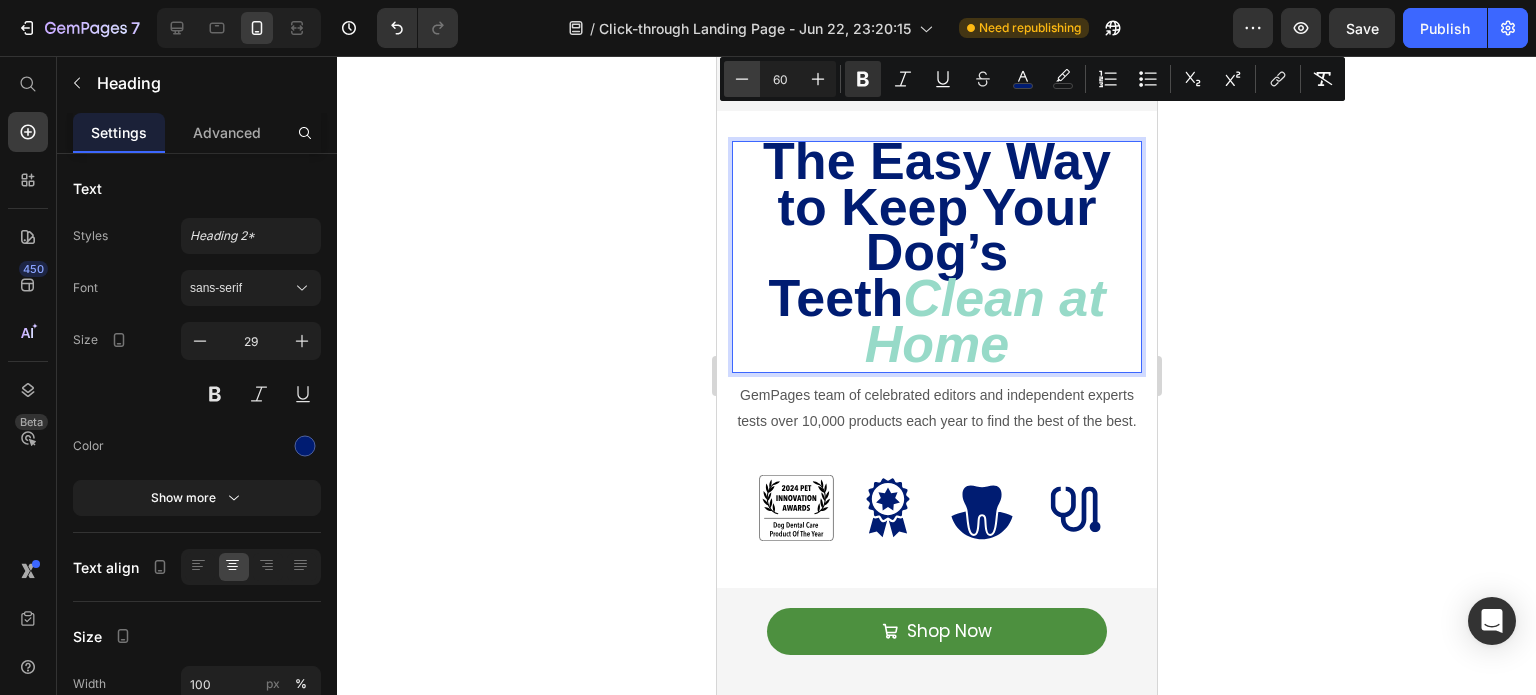 click 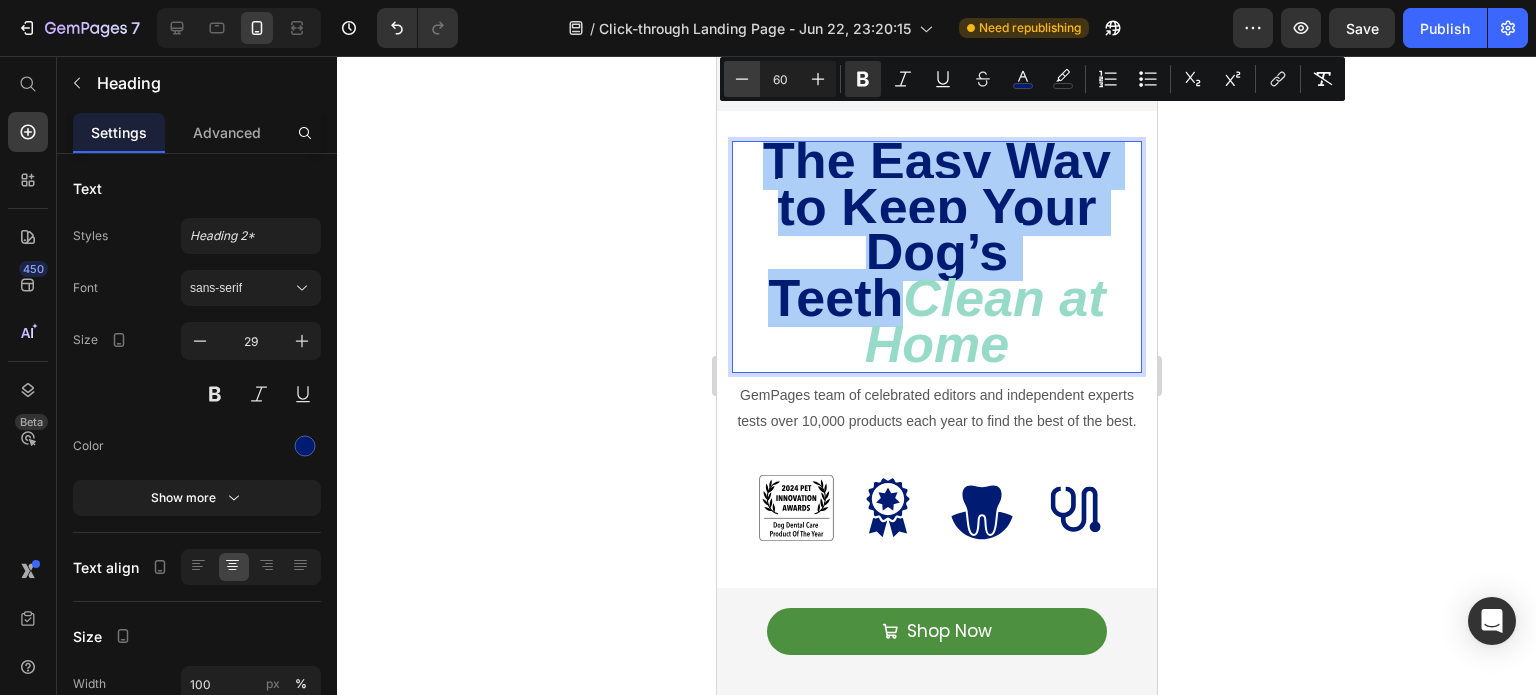 click 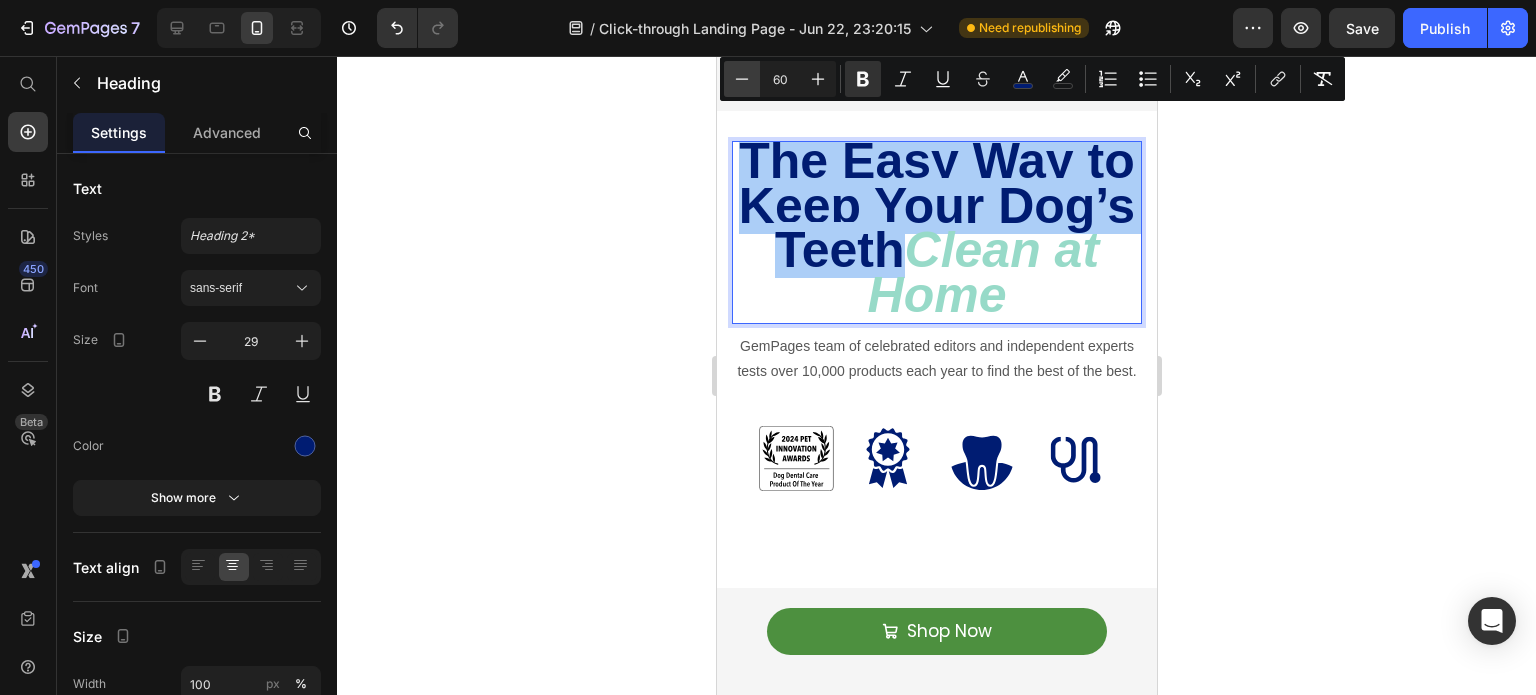 click 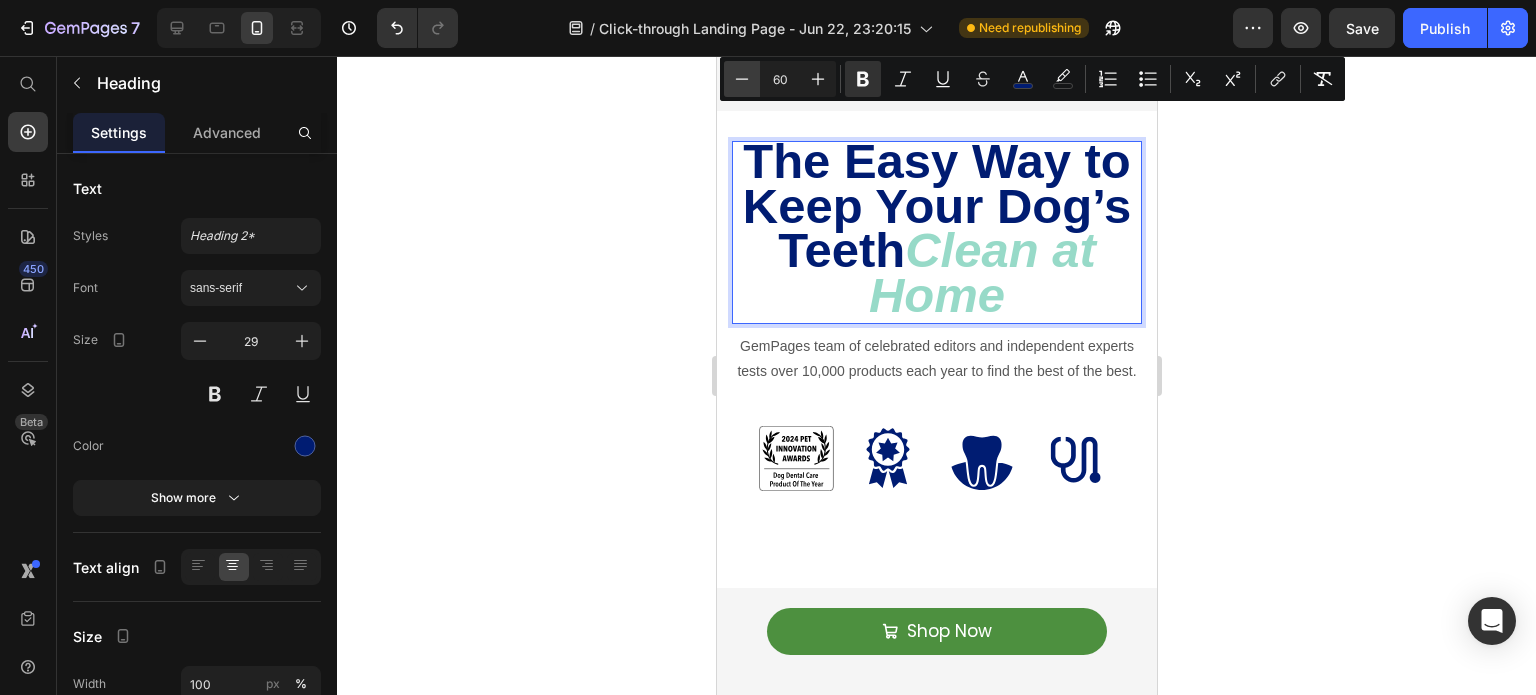 click 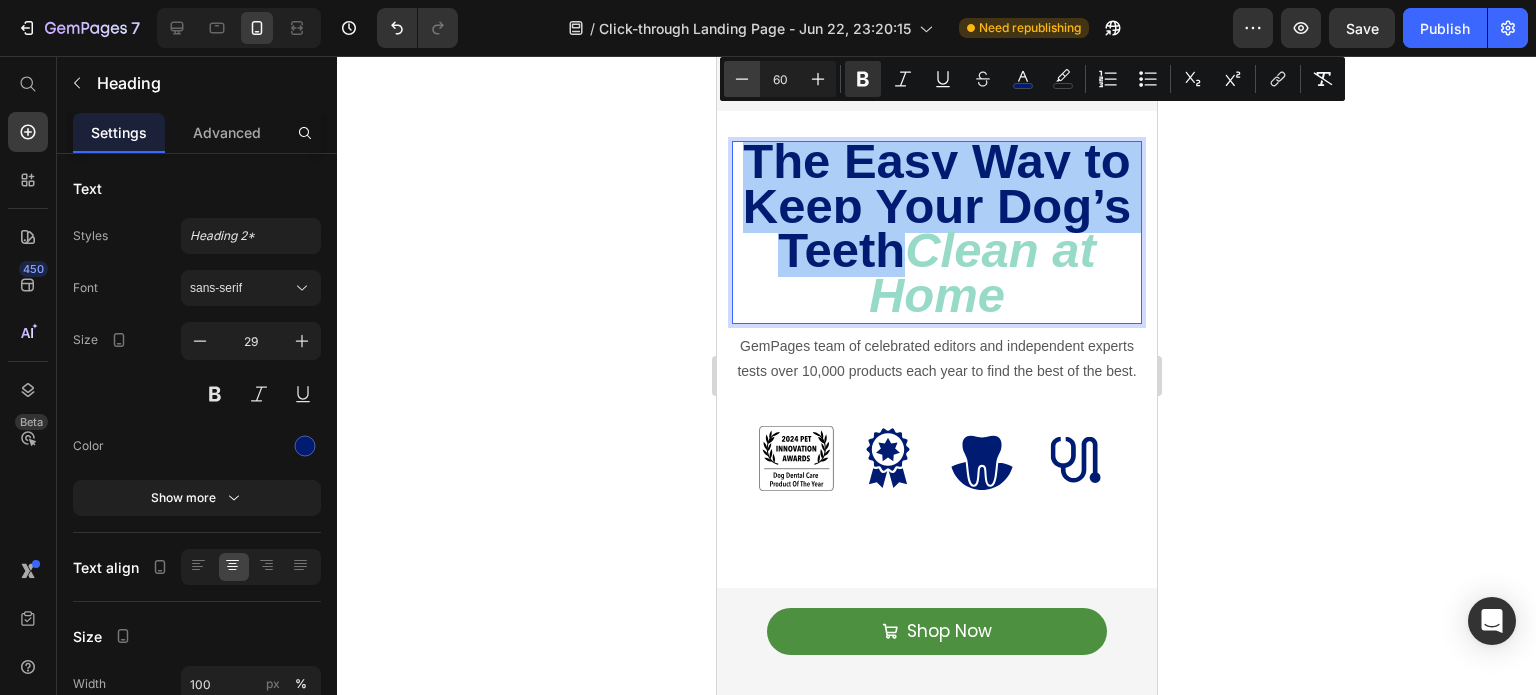 click 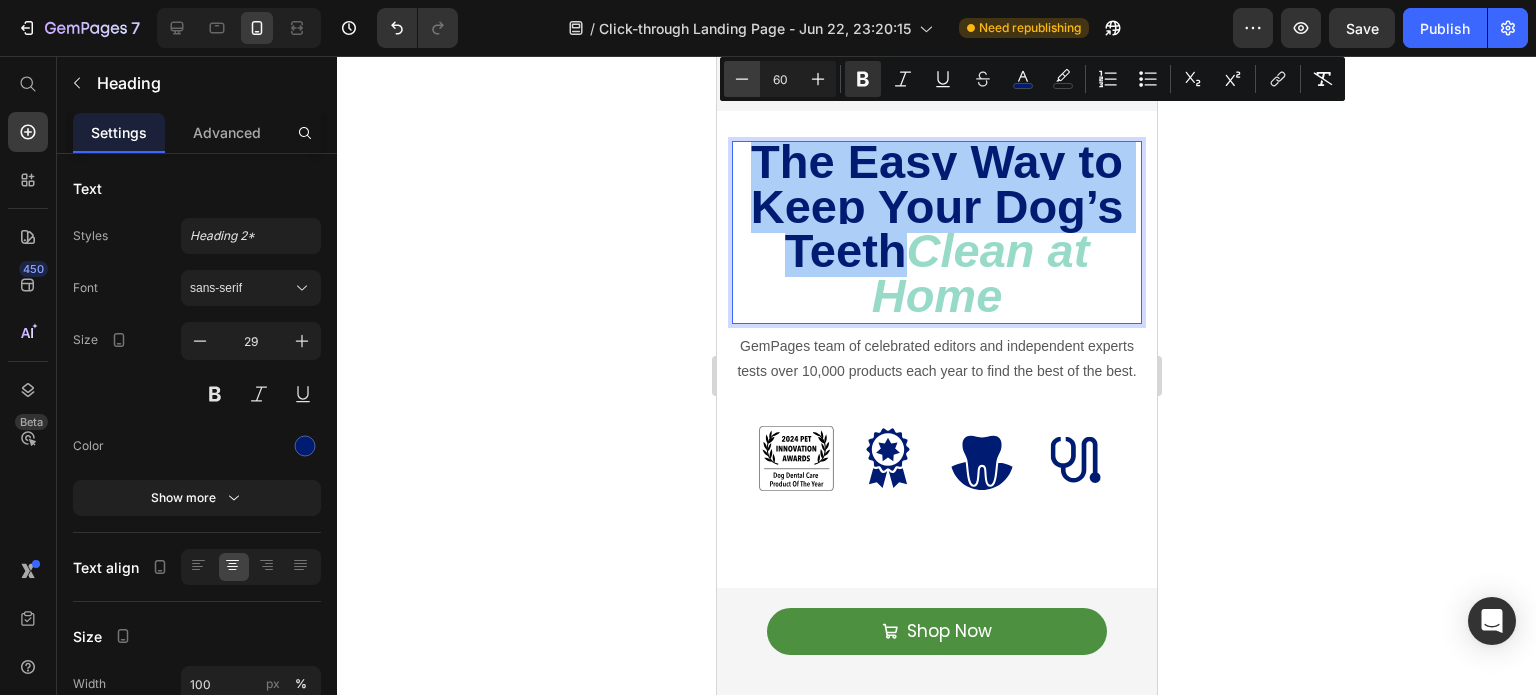 click 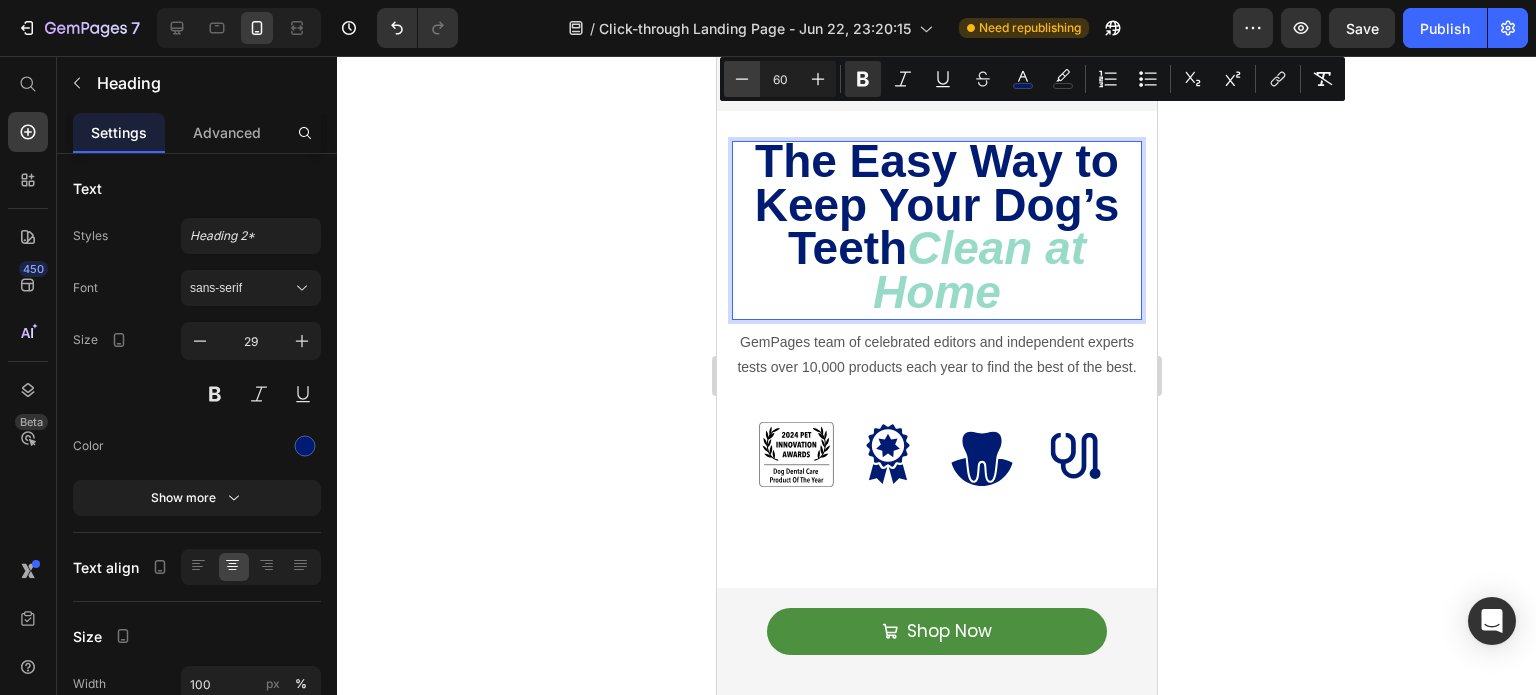 click 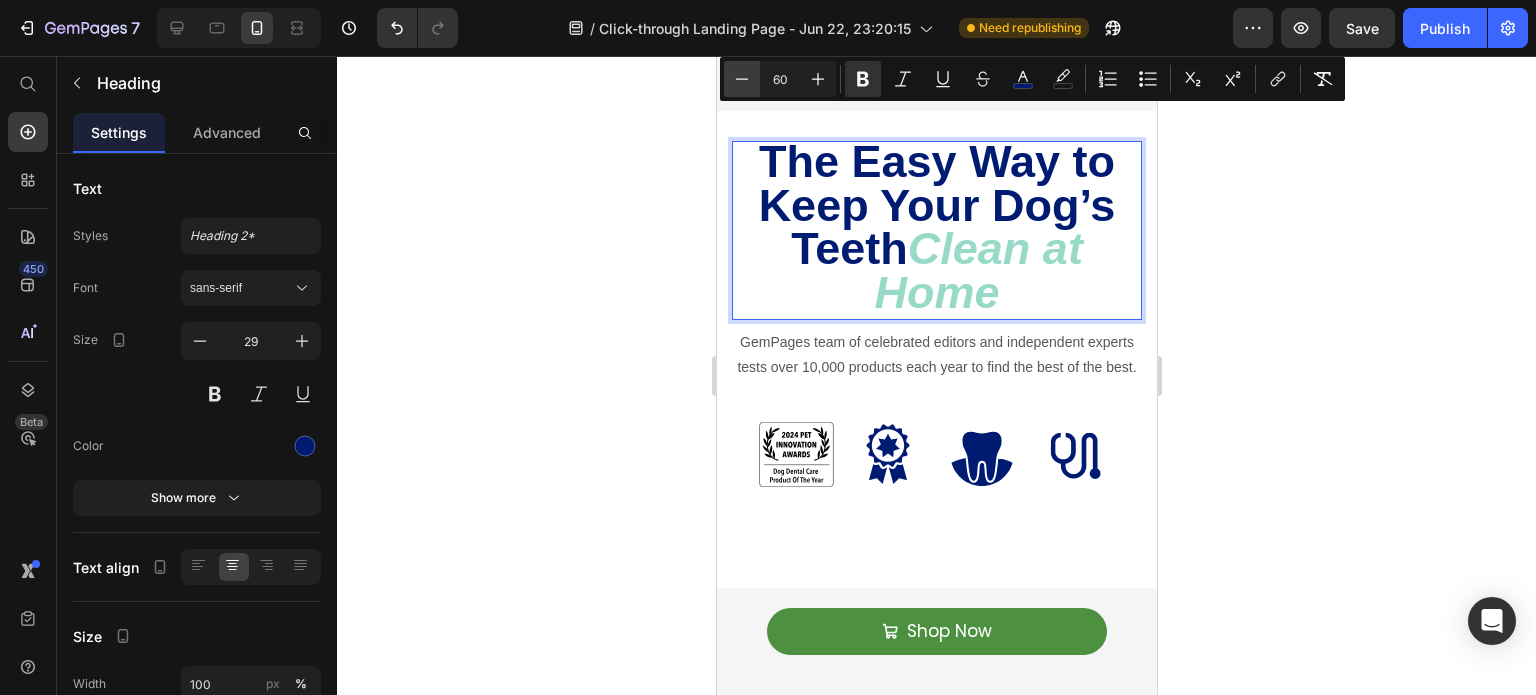 click 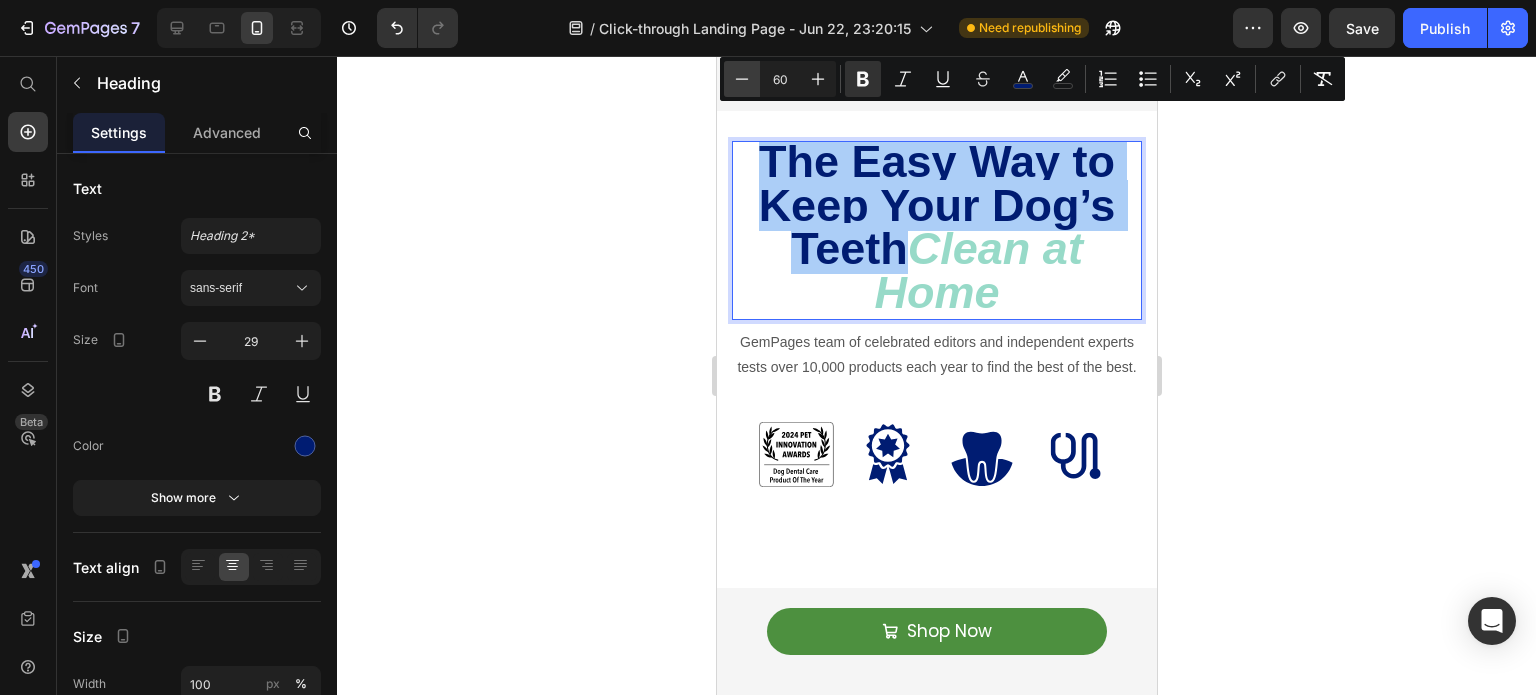 click 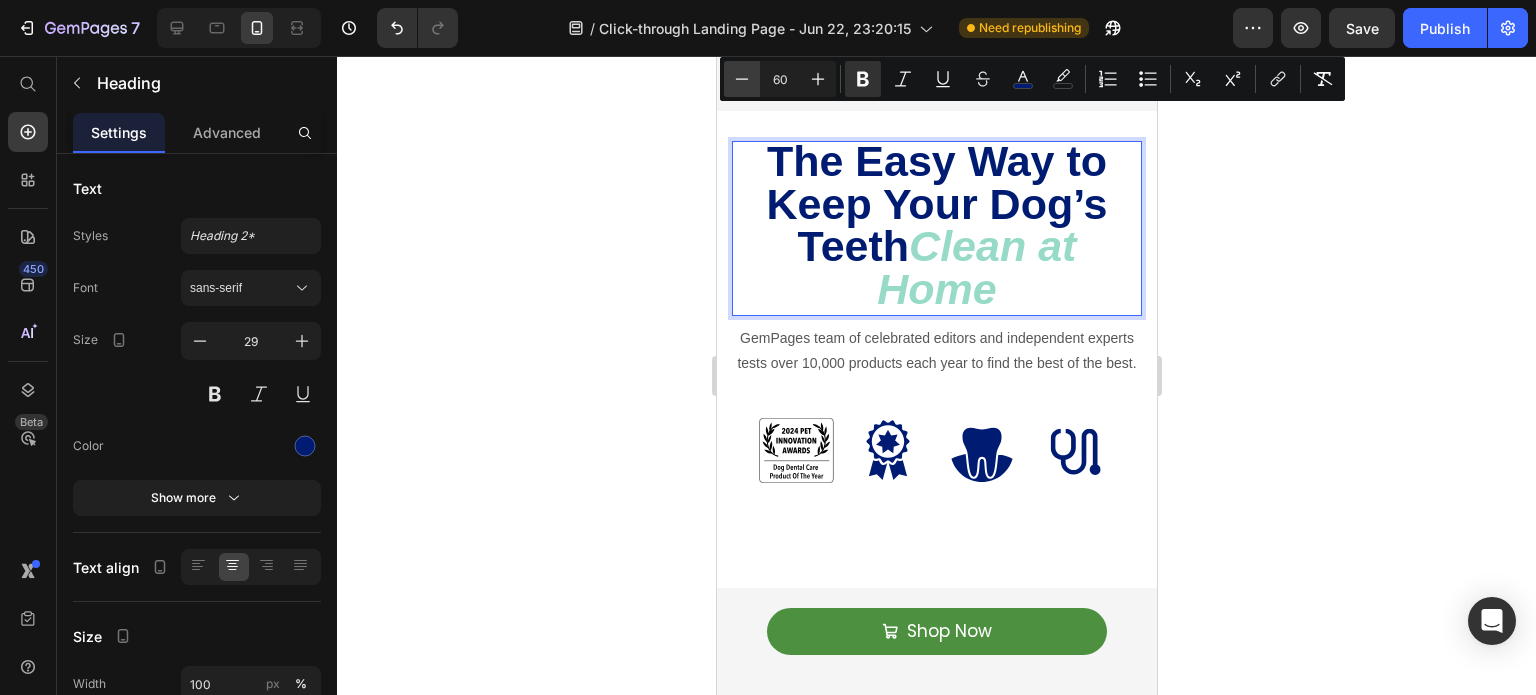click 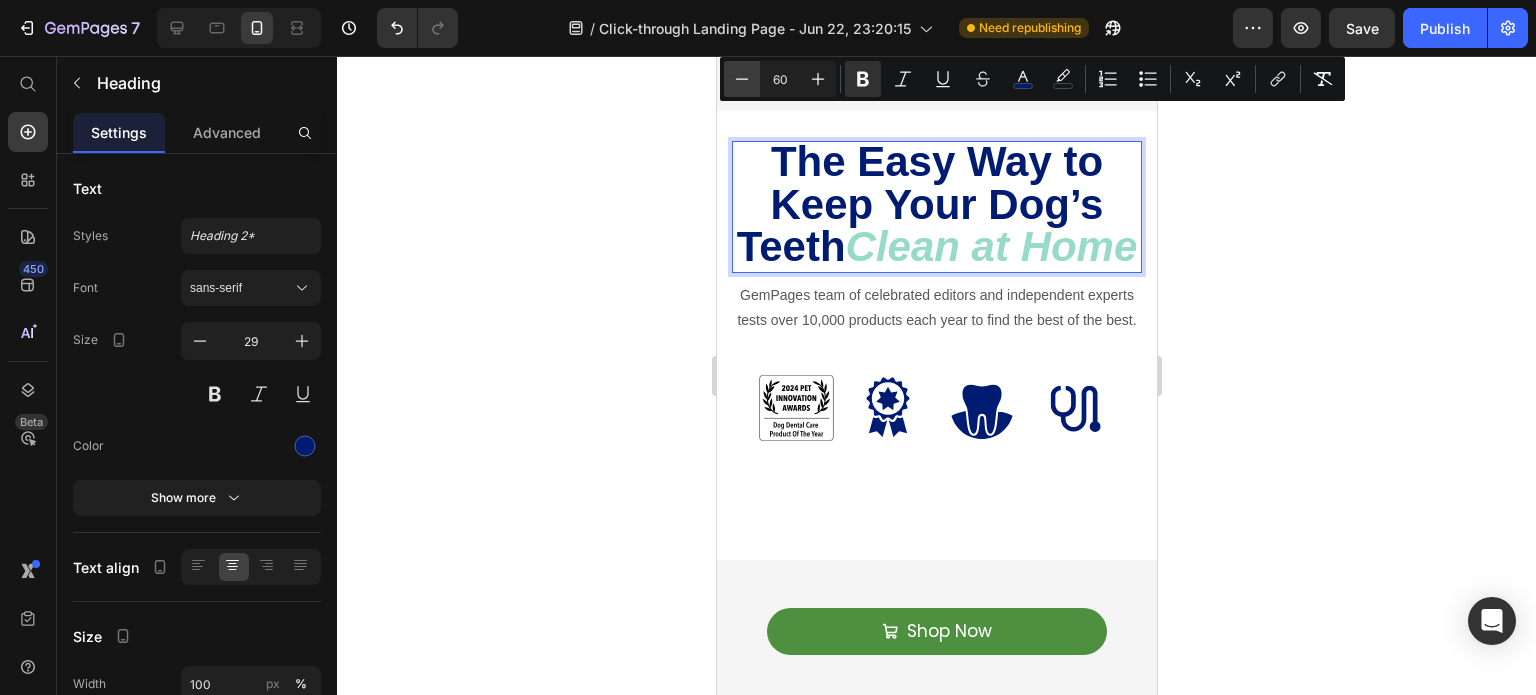 click 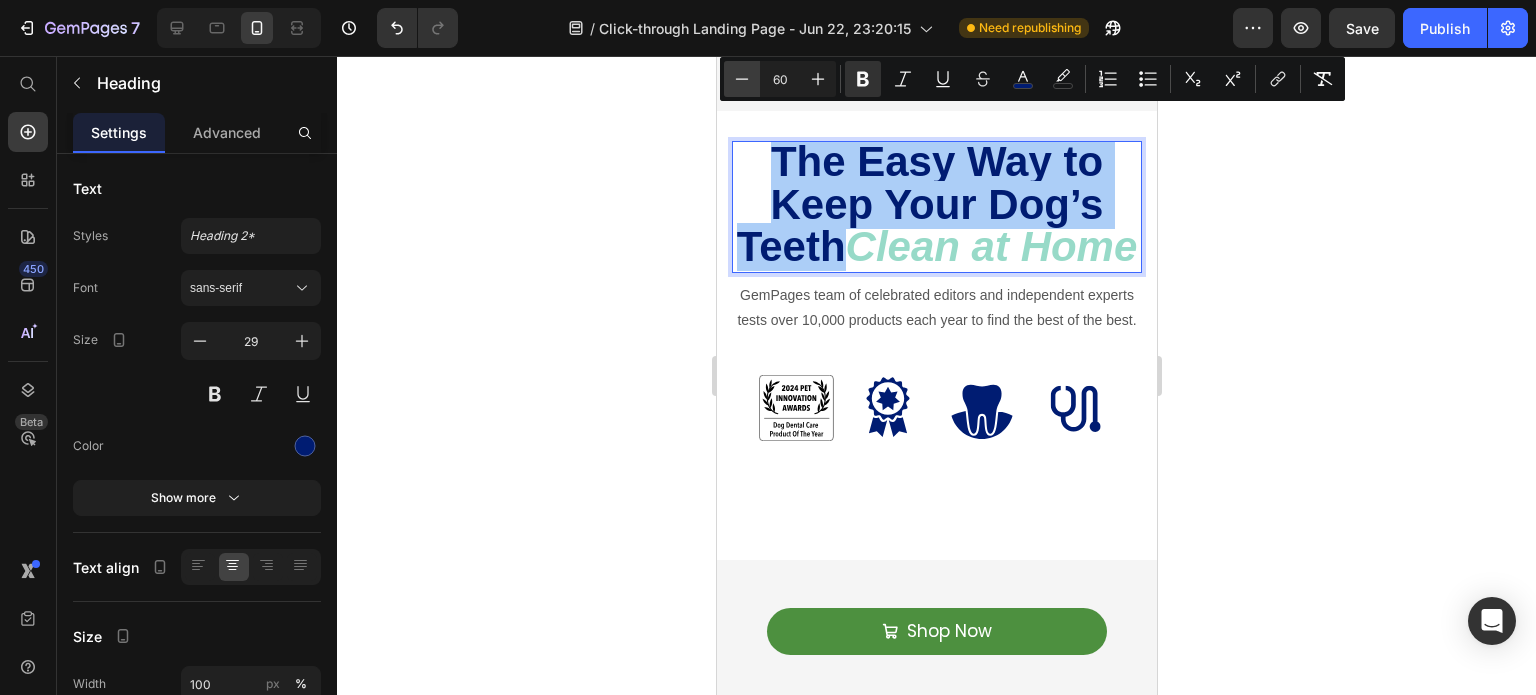 click 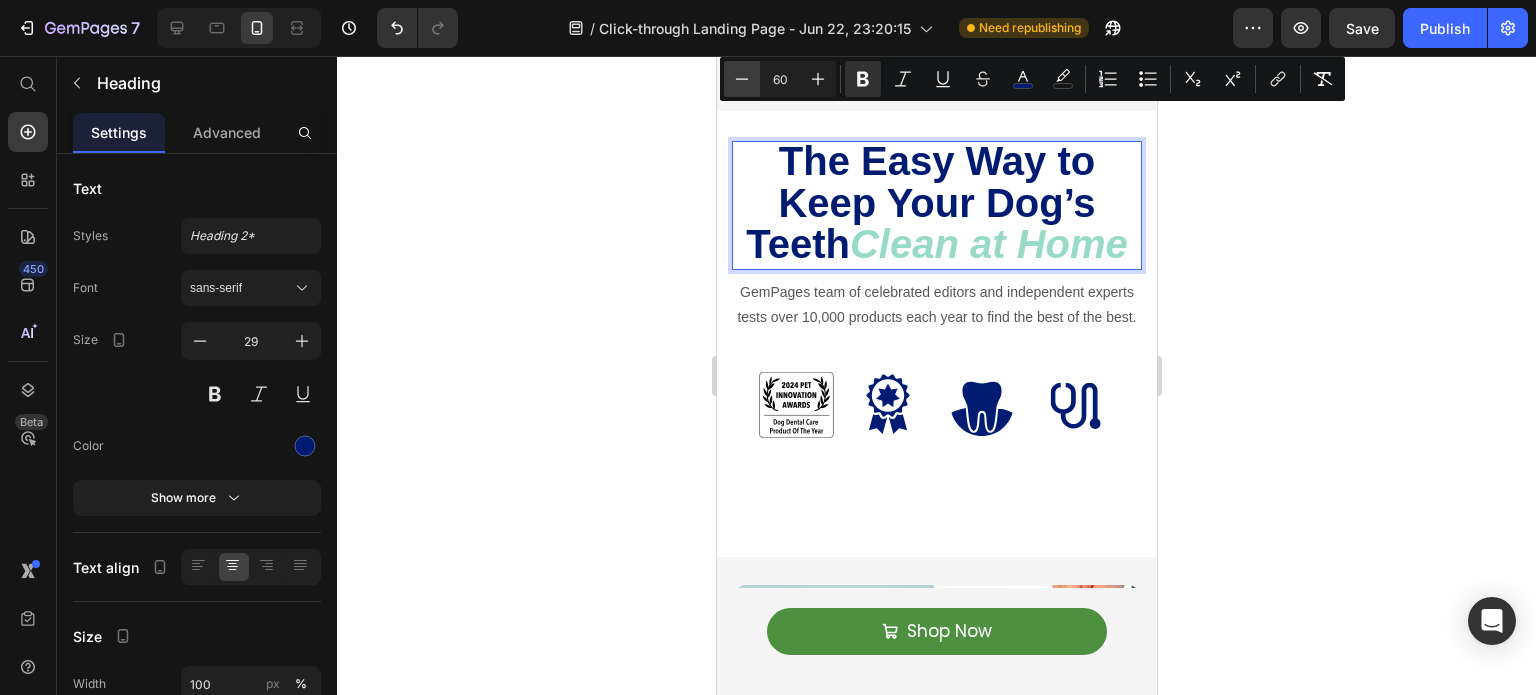 click 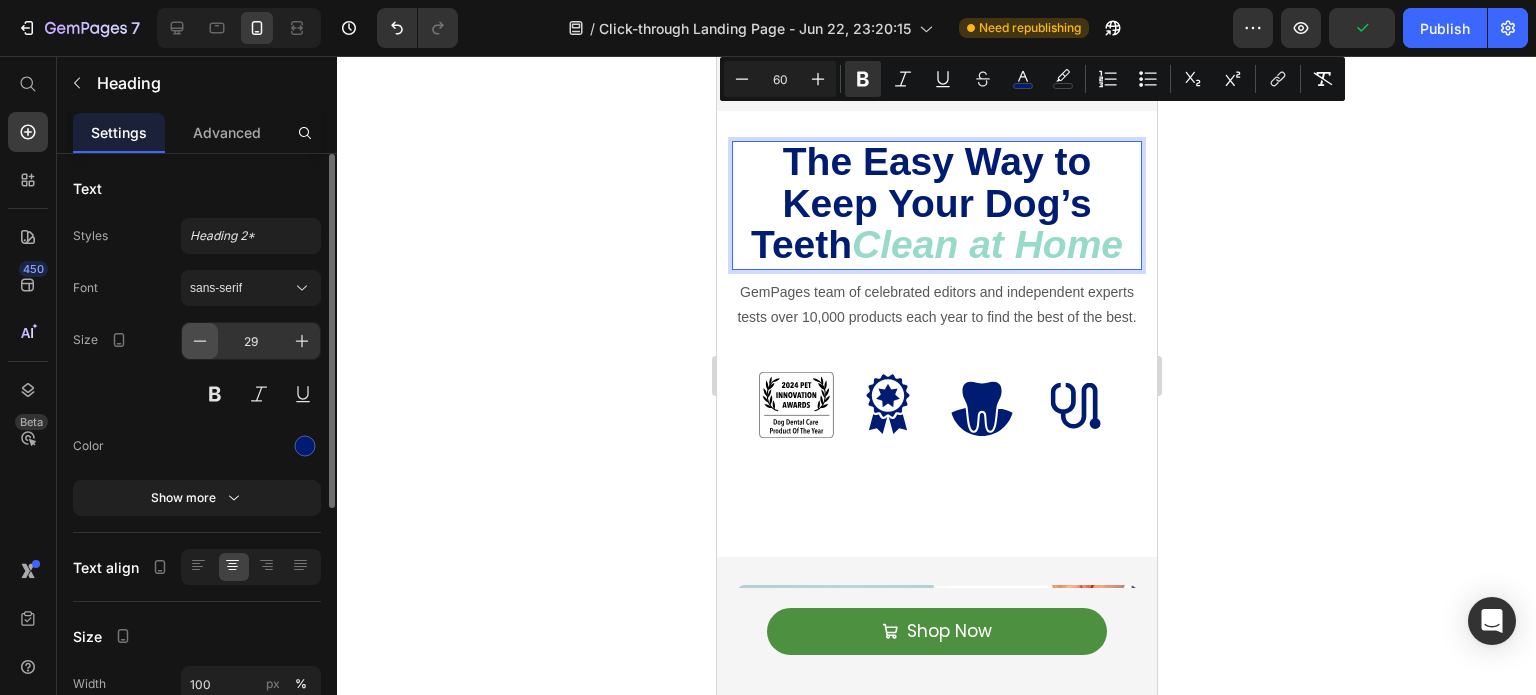 click 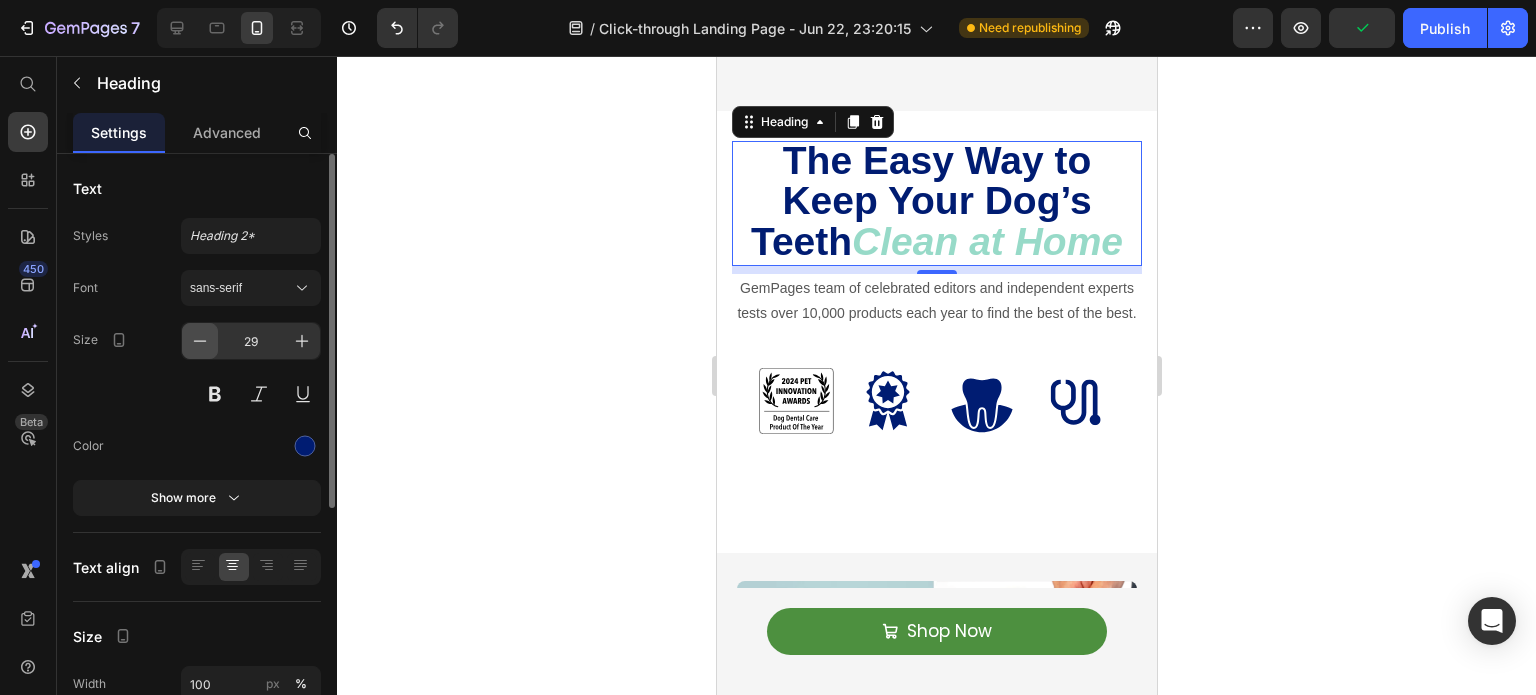 click 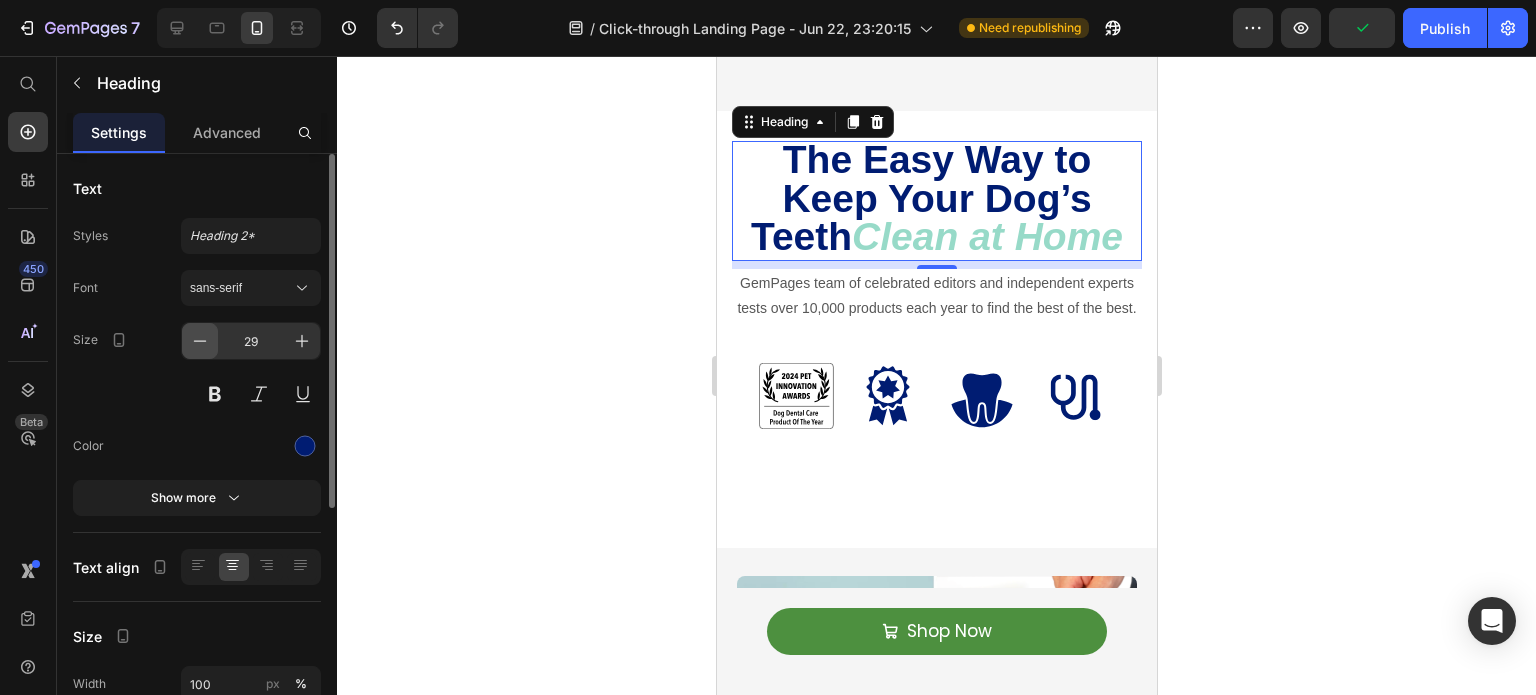 click 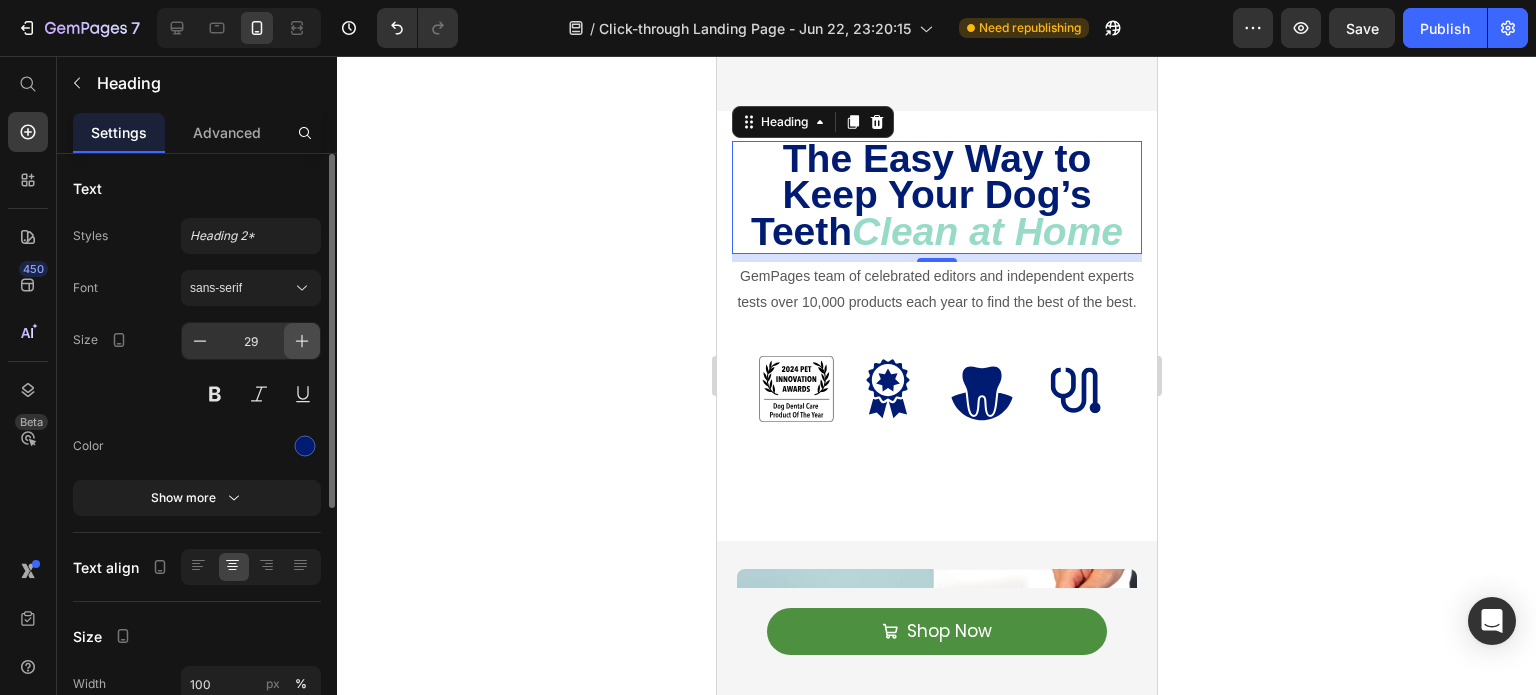 click at bounding box center (302, 341) 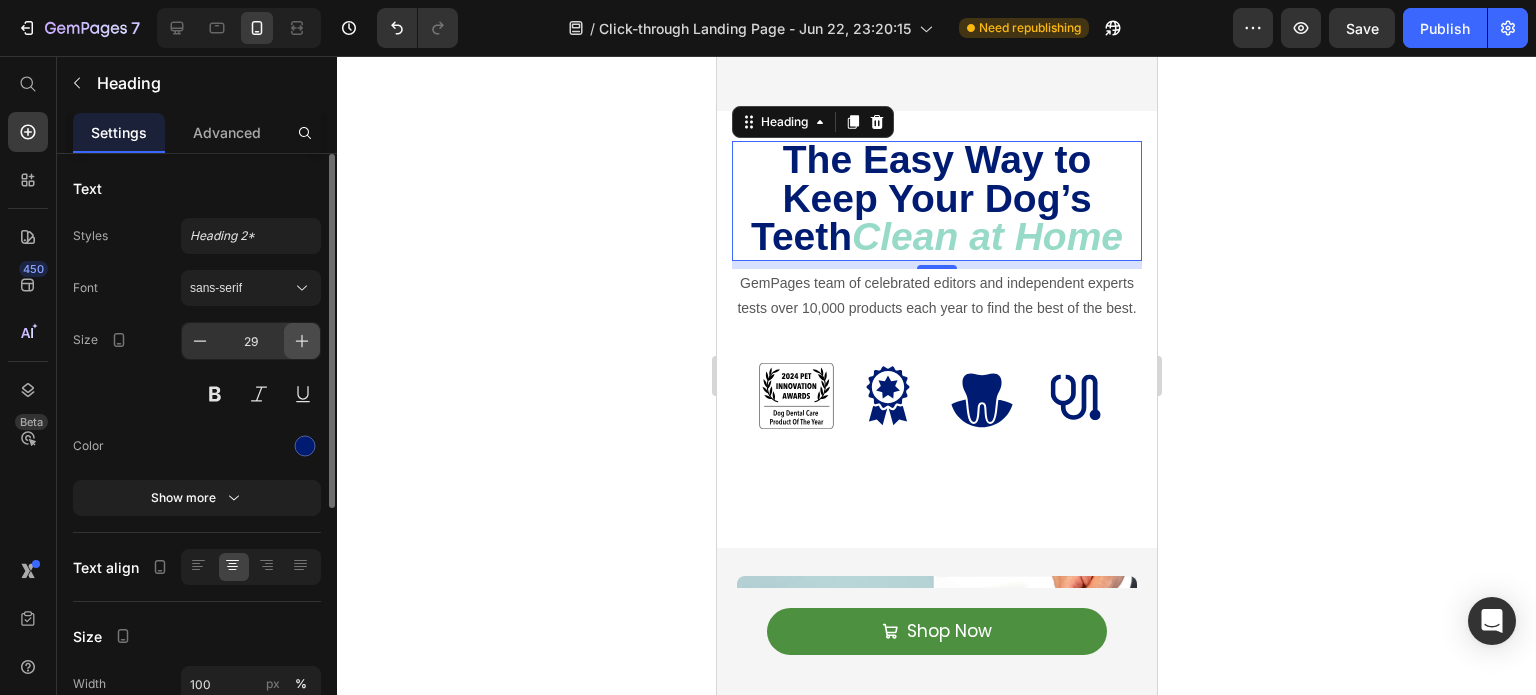click at bounding box center (302, 341) 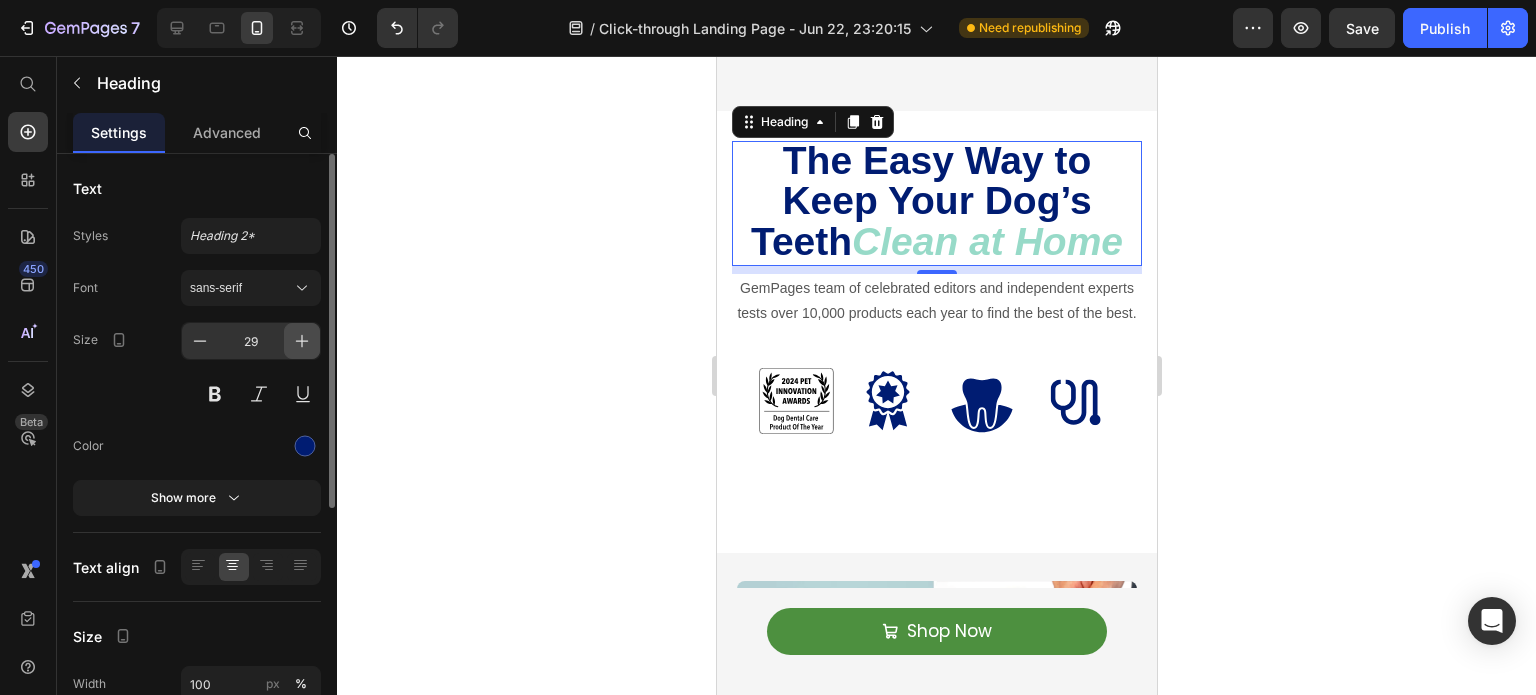 click at bounding box center (302, 341) 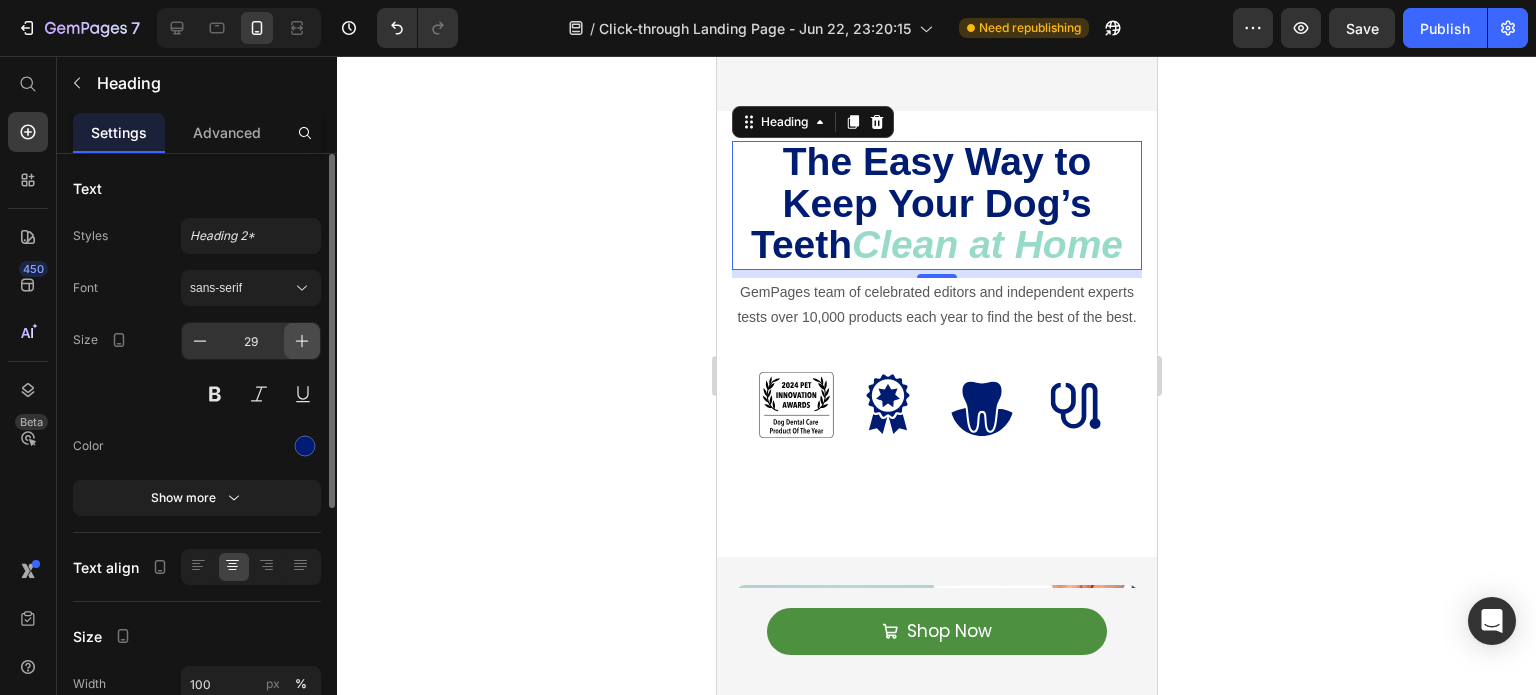 click at bounding box center [302, 341] 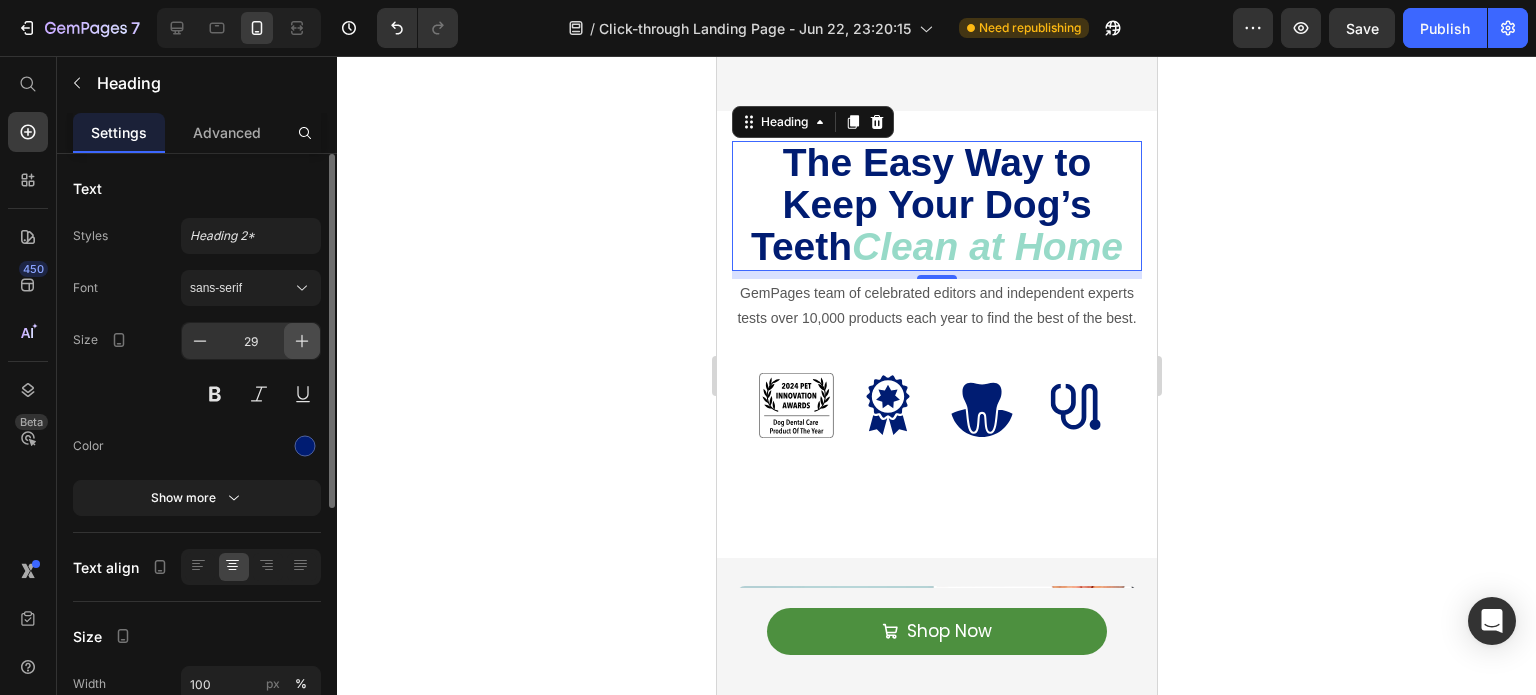 click at bounding box center (302, 341) 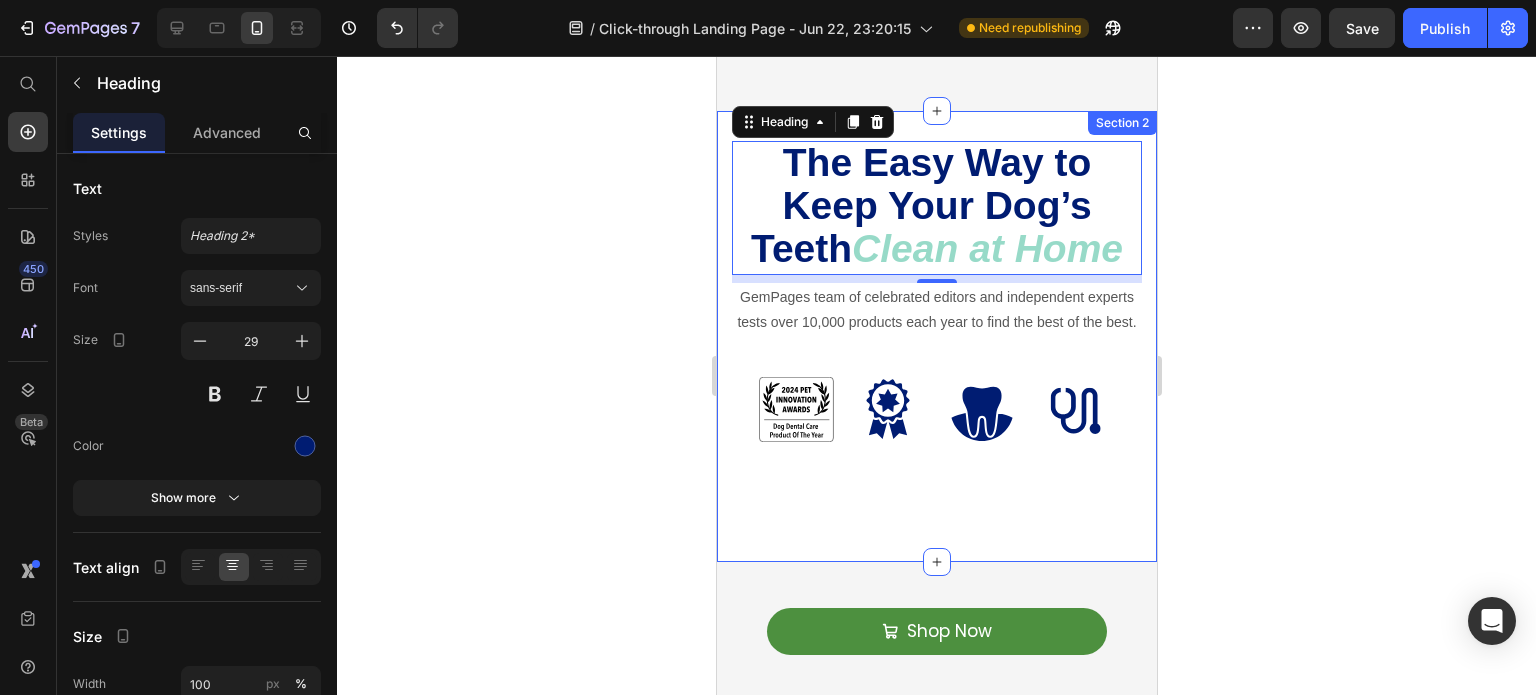 click 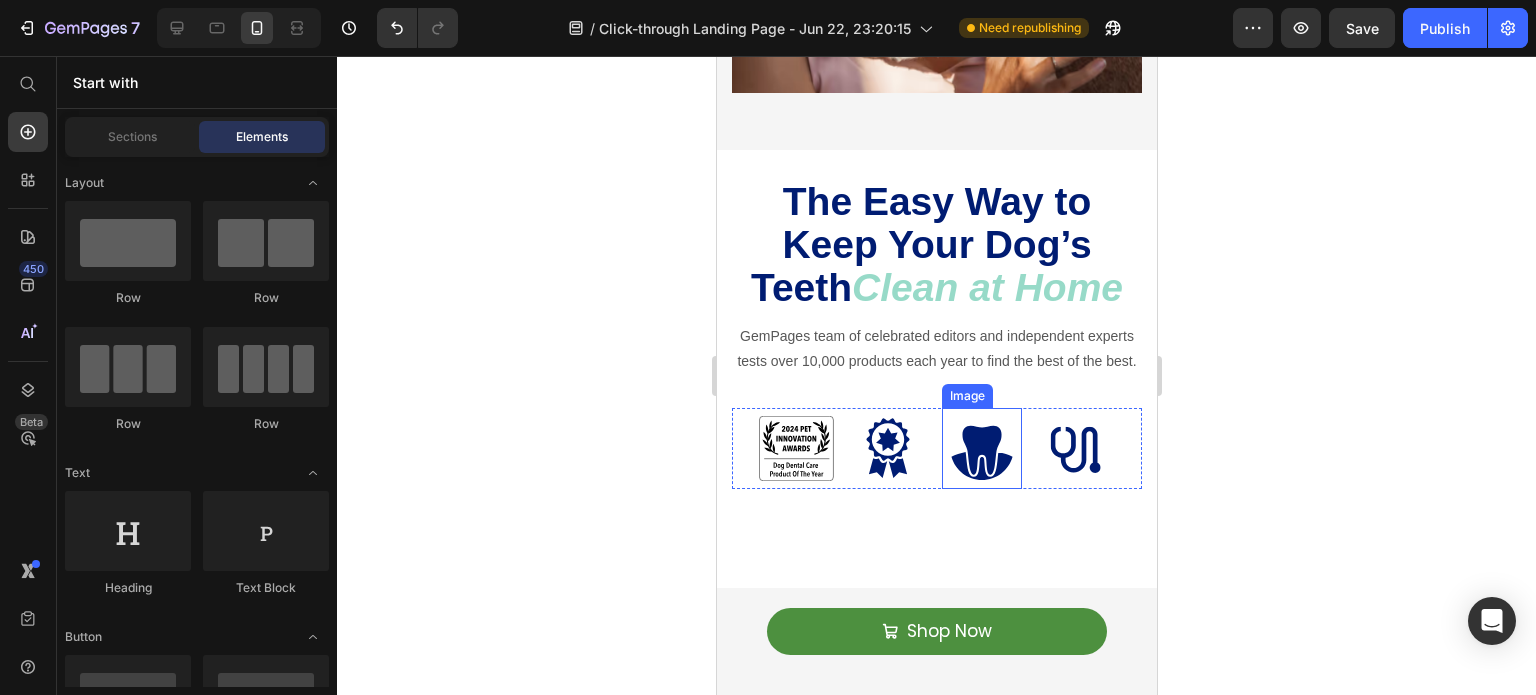 scroll, scrollTop: 826, scrollLeft: 0, axis: vertical 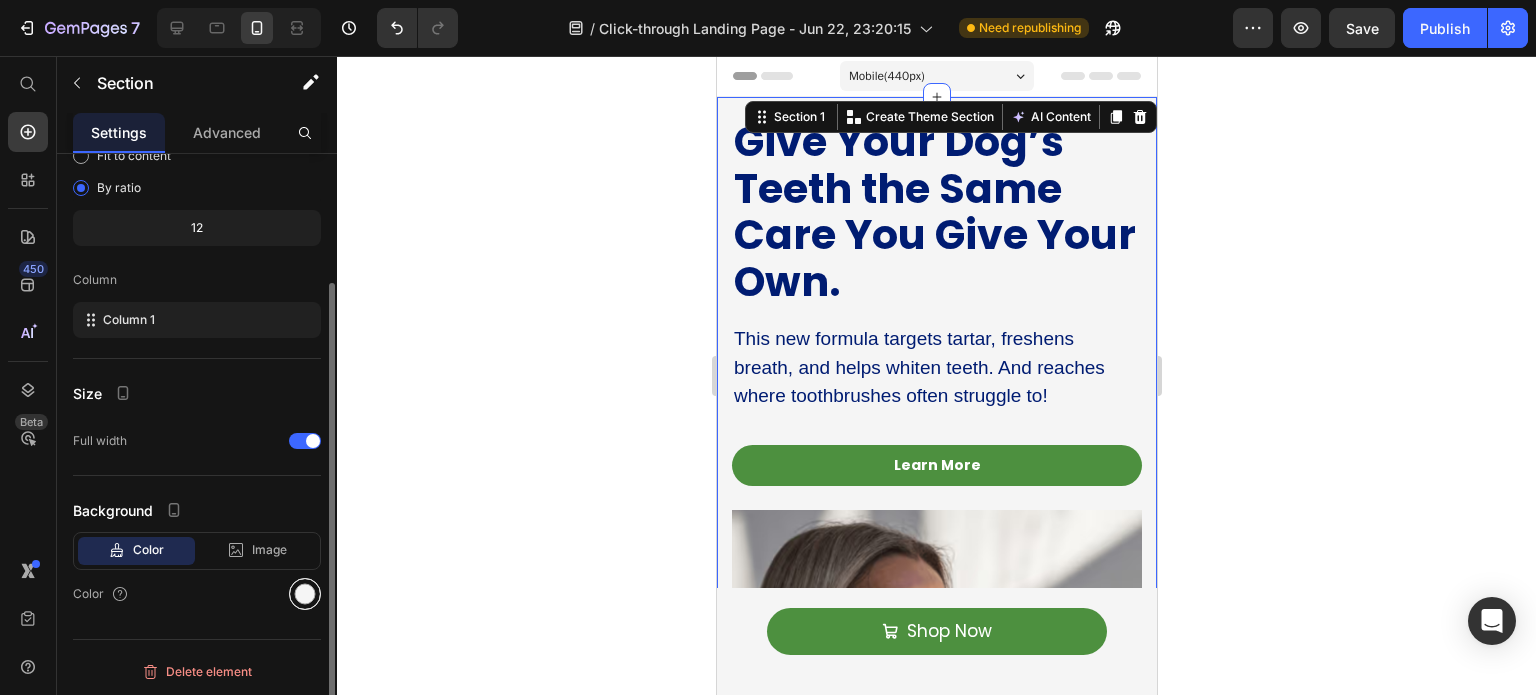 click at bounding box center [305, 594] 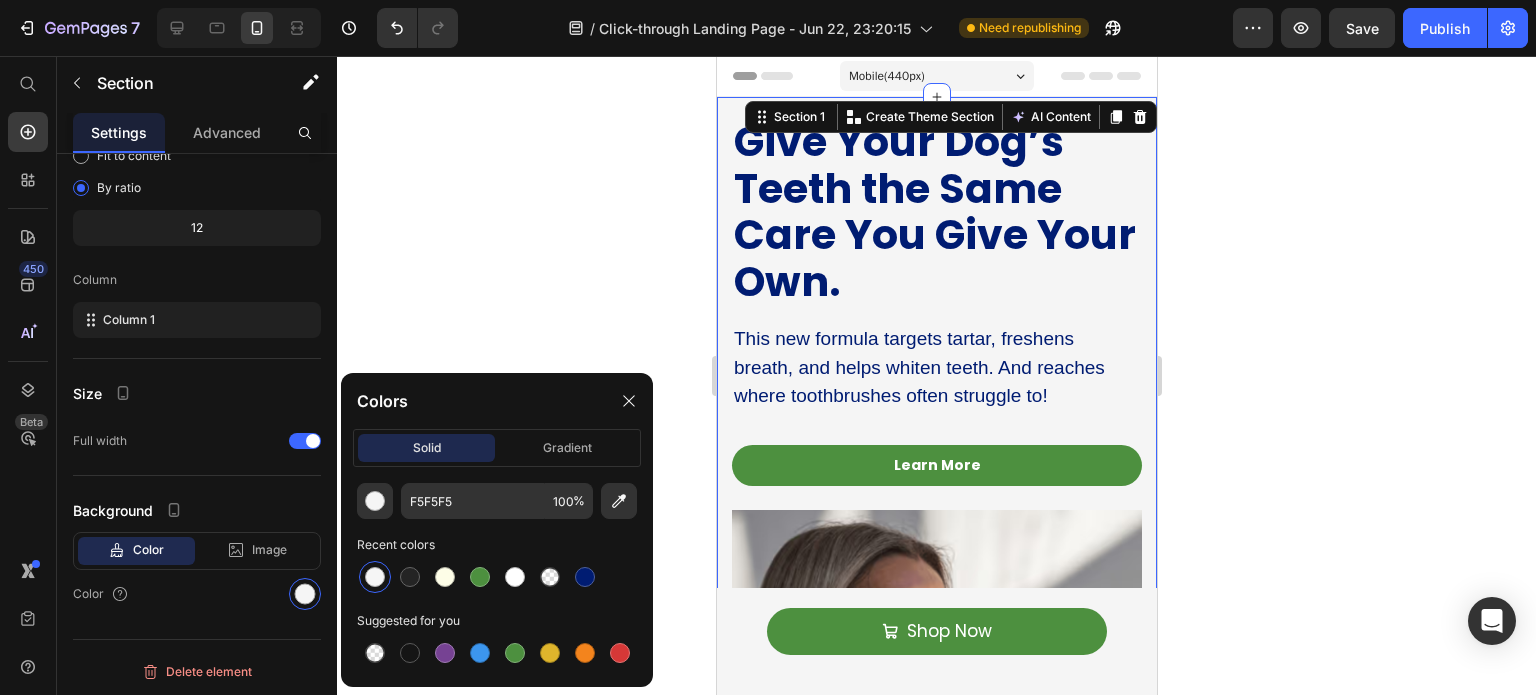 click on "Colors solid gradient F5F5F5 100 % Recent colors Suggested for you" 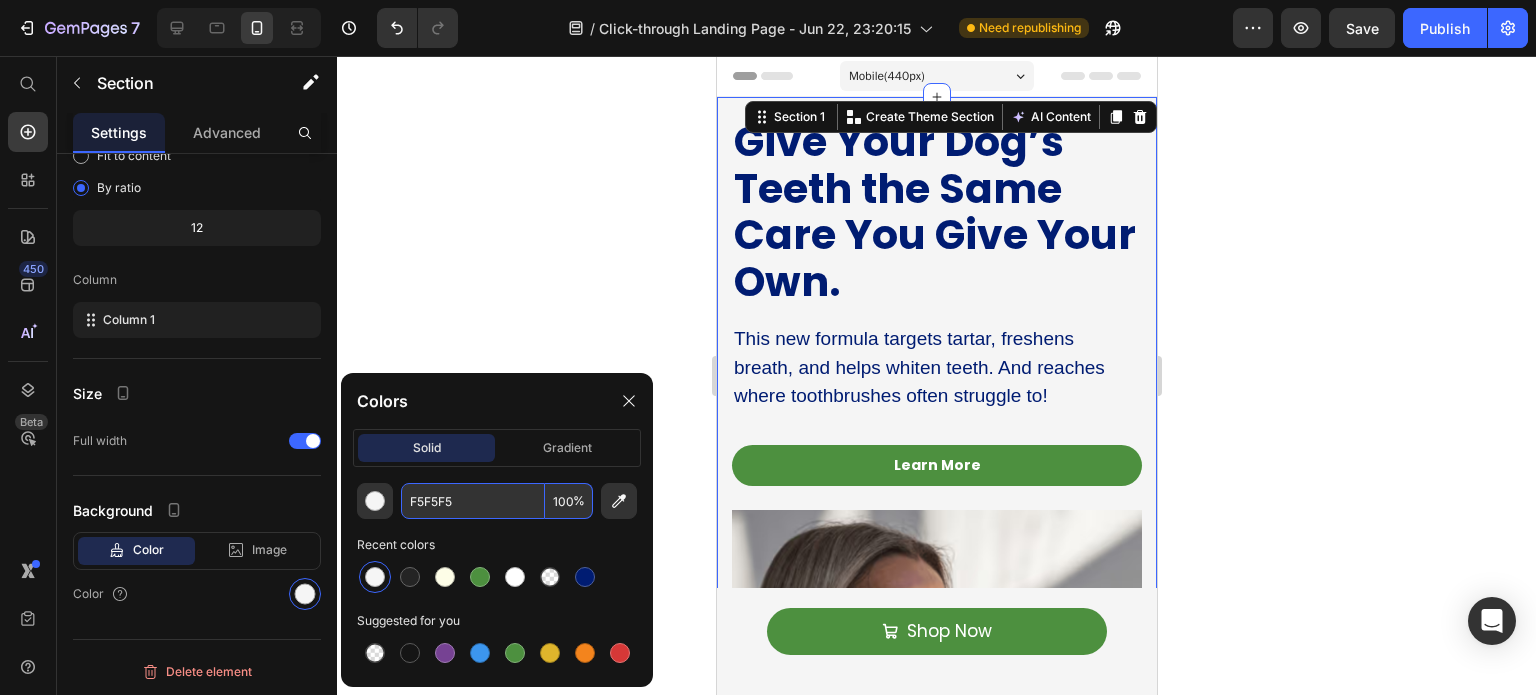 click on "F5F5F5" at bounding box center (473, 501) 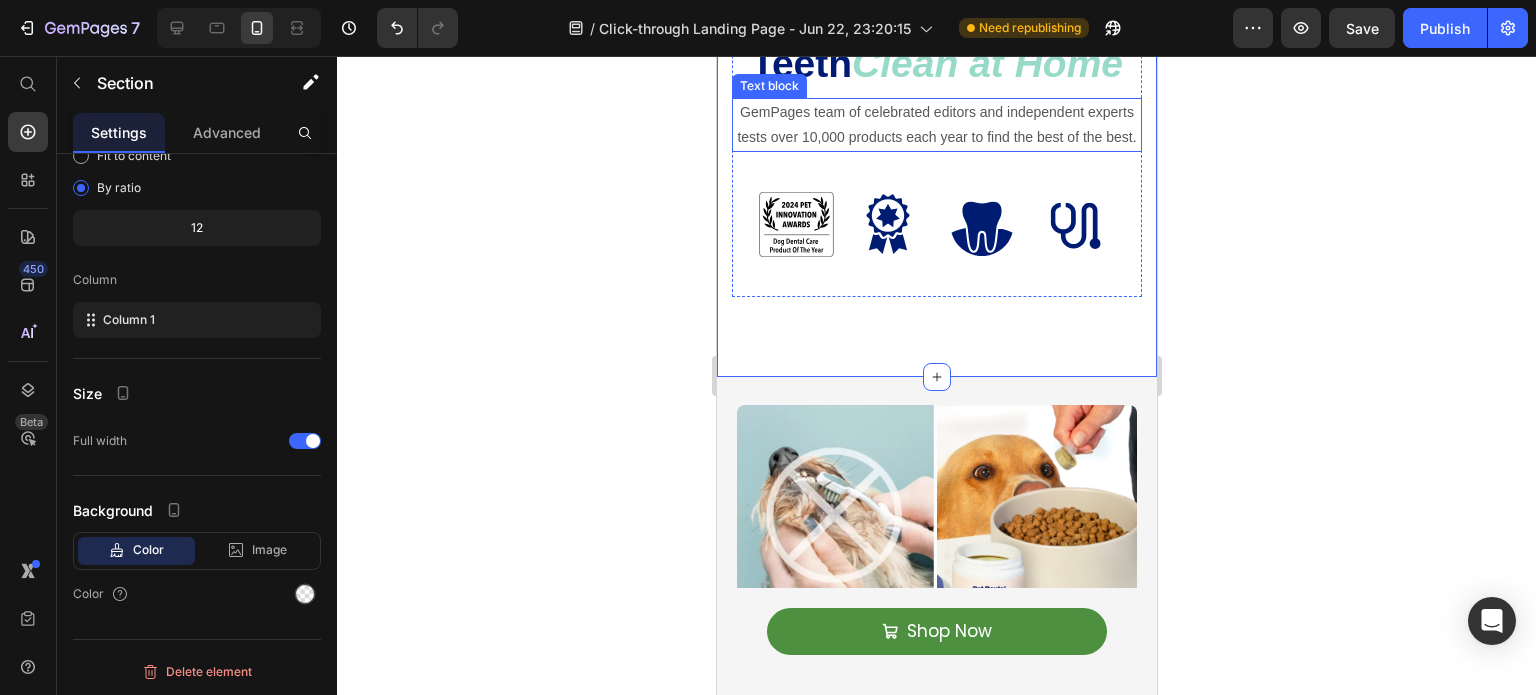 scroll, scrollTop: 1067, scrollLeft: 0, axis: vertical 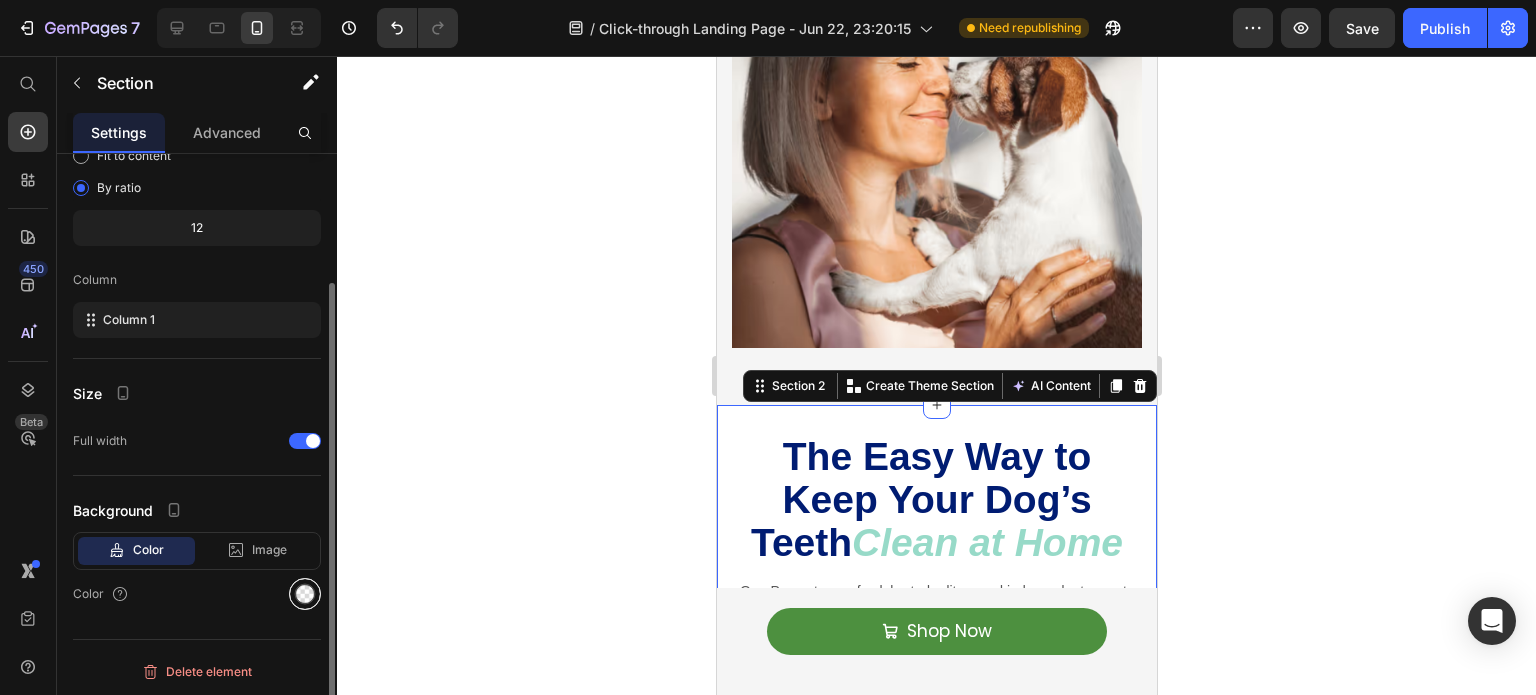 click at bounding box center [305, 594] 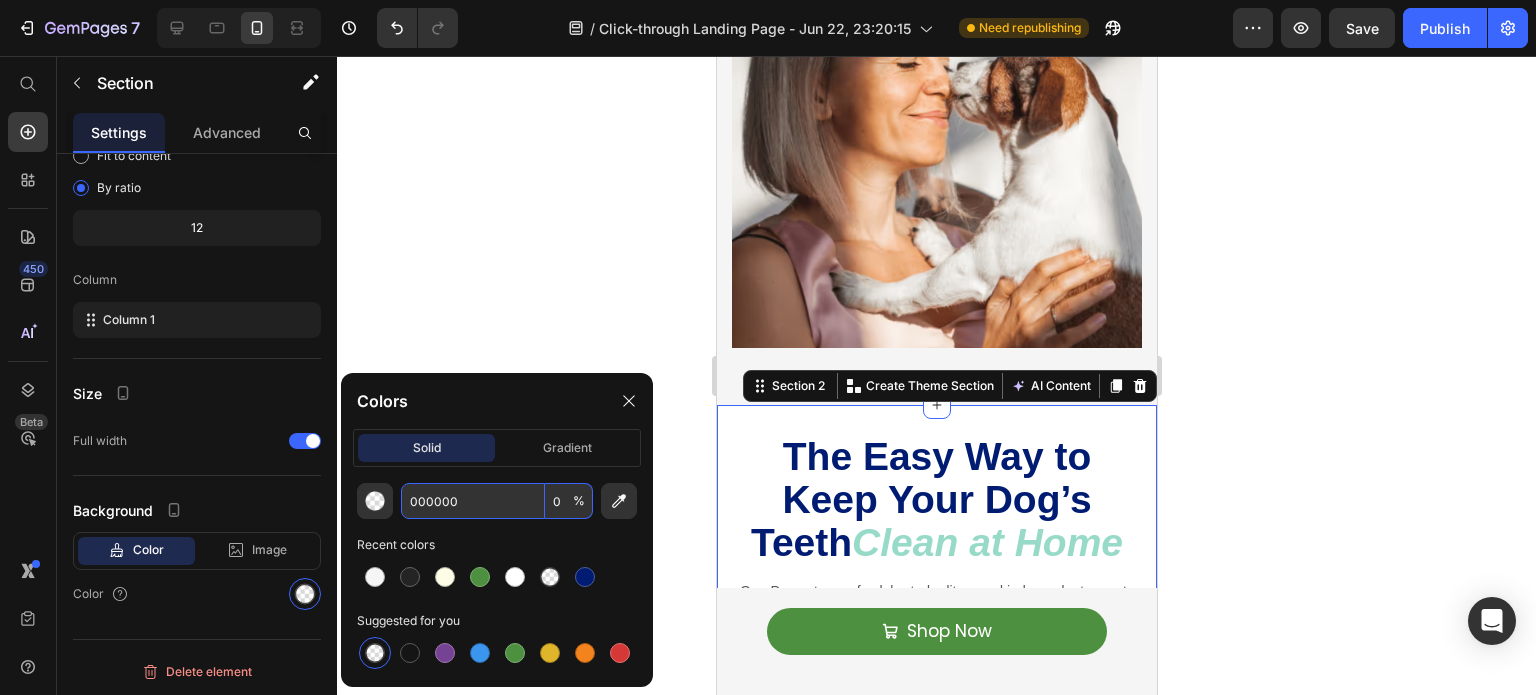 click on "000000" at bounding box center [473, 501] 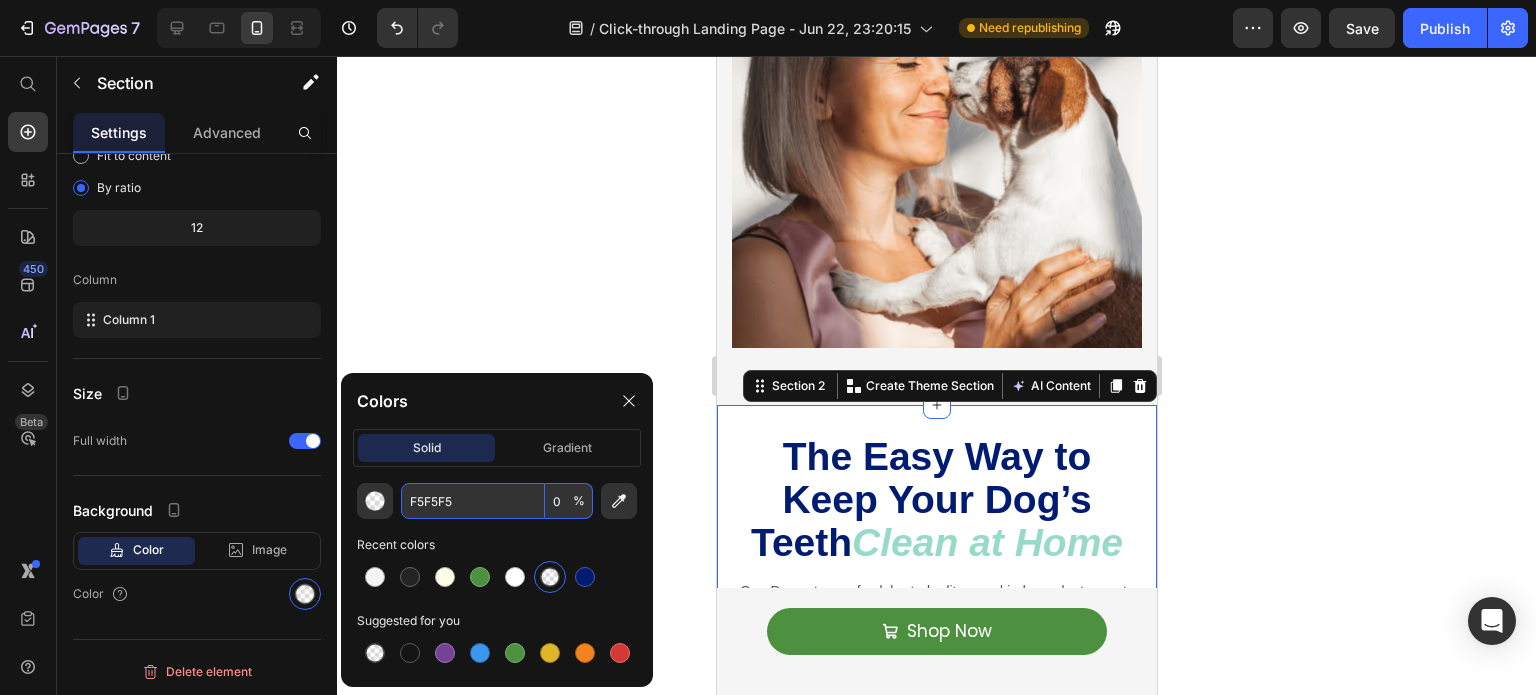 type on "F5F5F5" 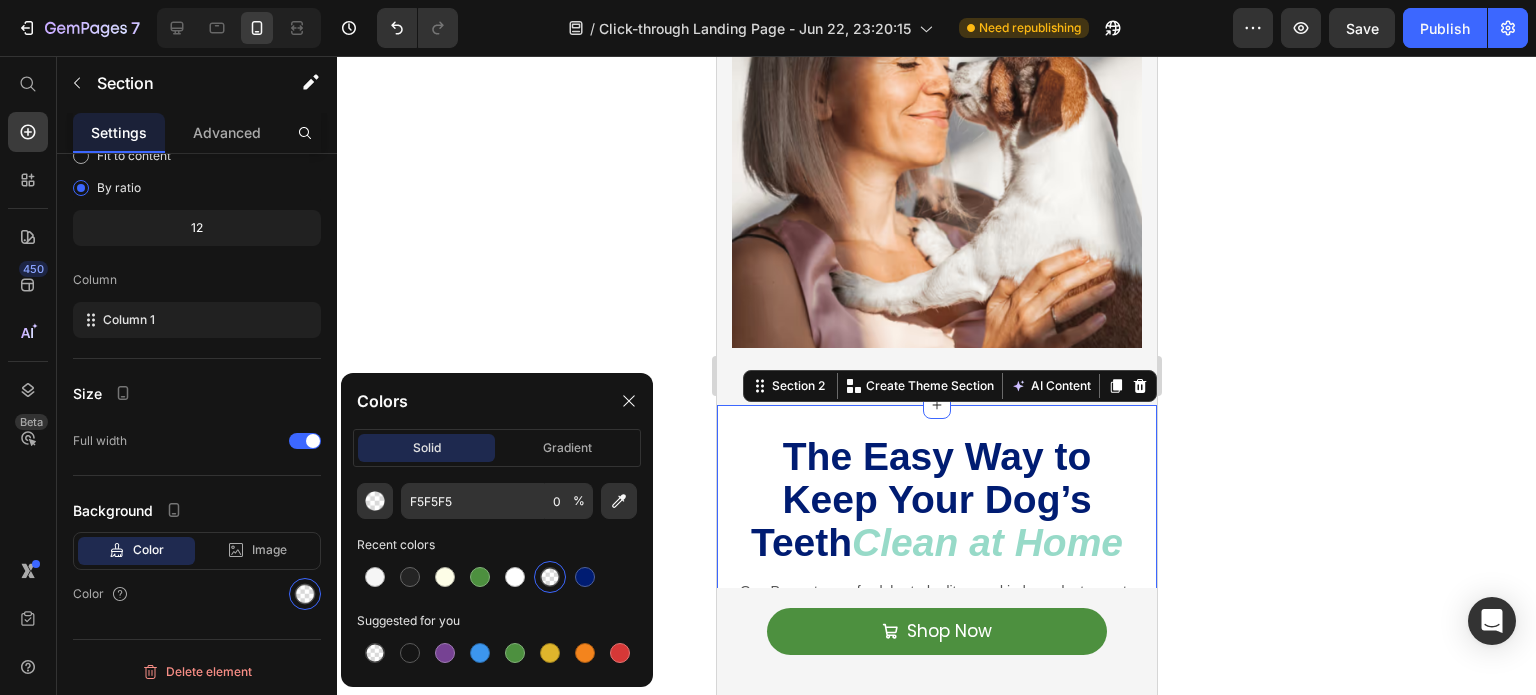 click 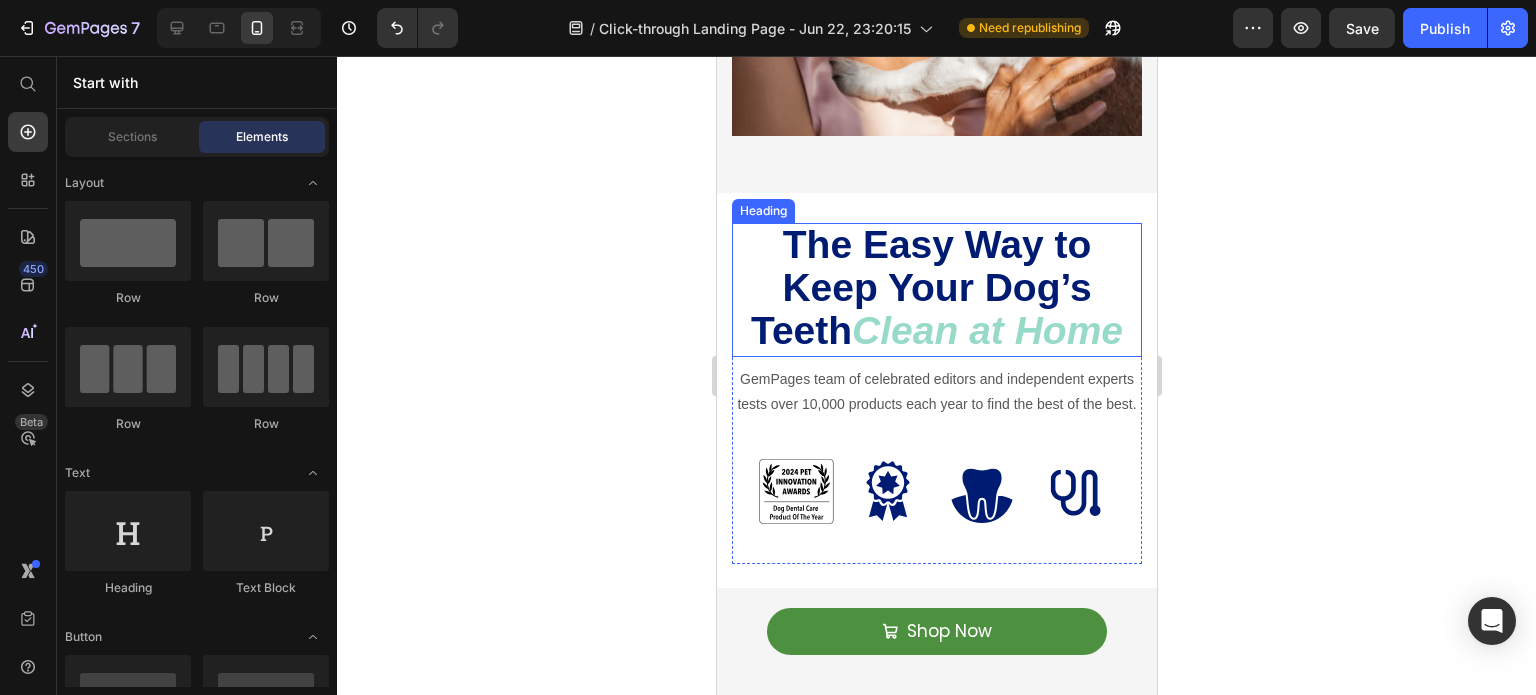 scroll, scrollTop: 806, scrollLeft: 0, axis: vertical 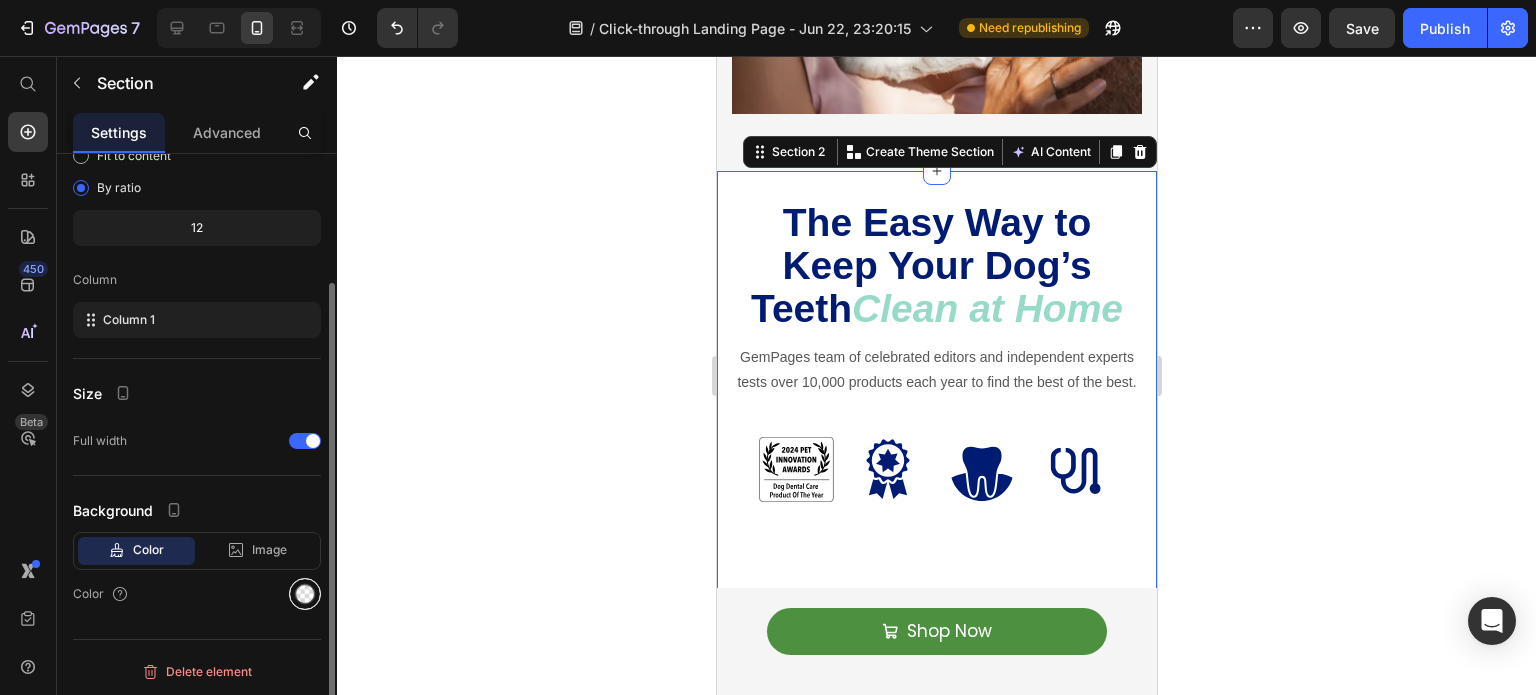 click at bounding box center (305, 594) 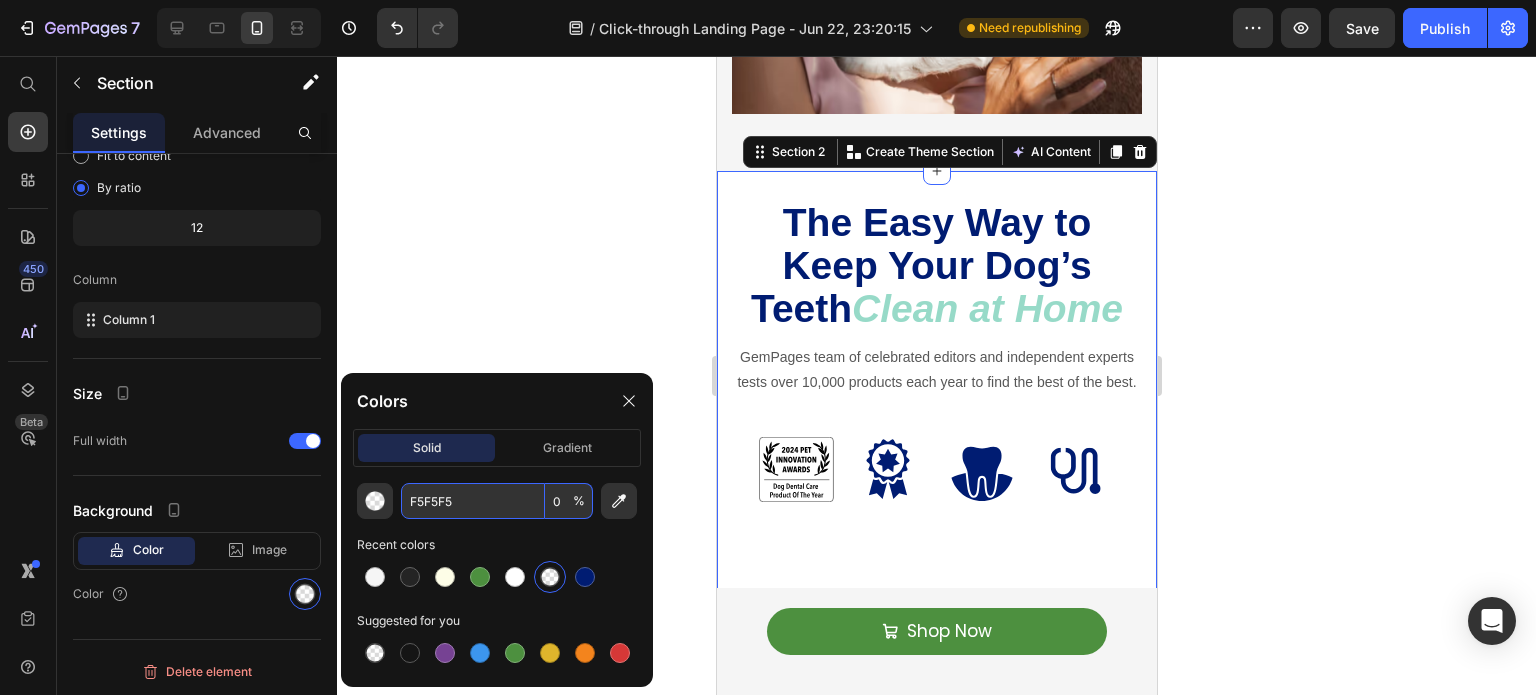 click on "F5F5F5" at bounding box center [473, 501] 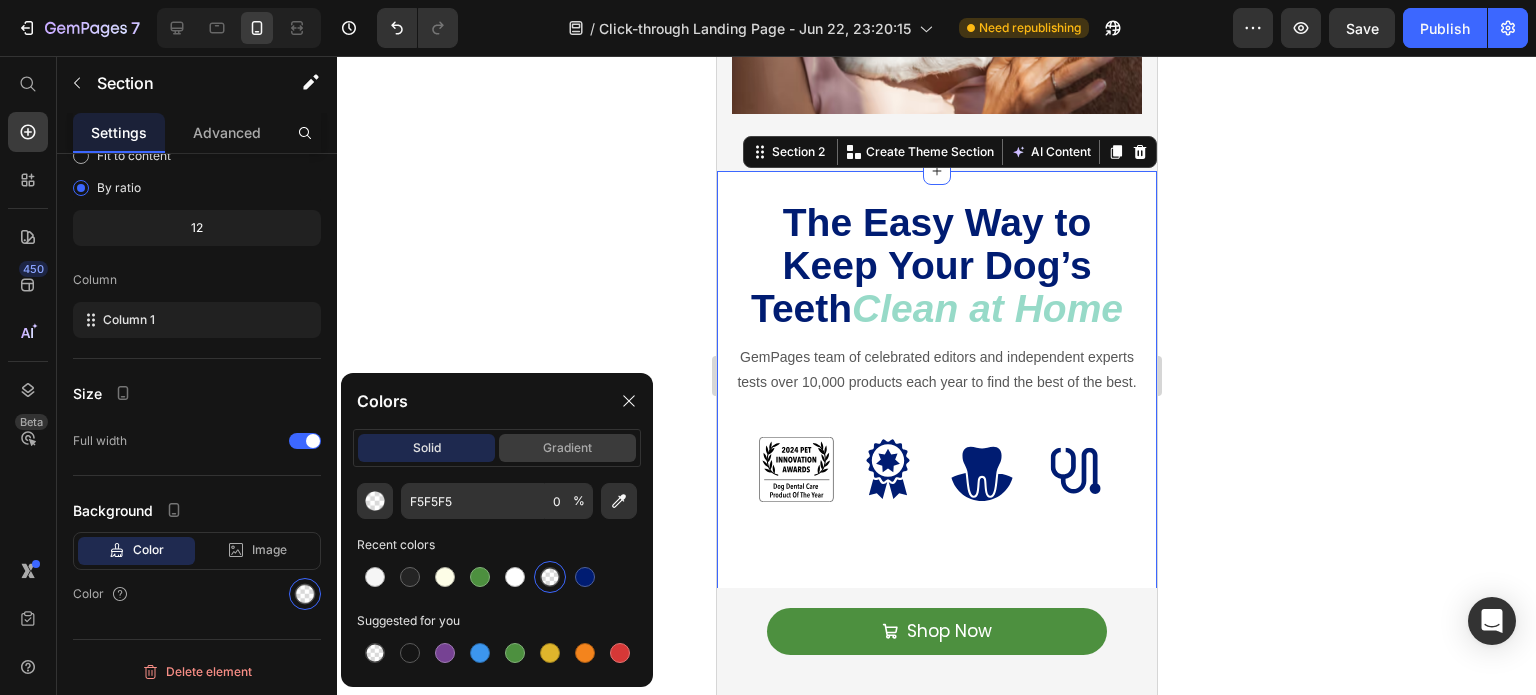 click on "gradient" 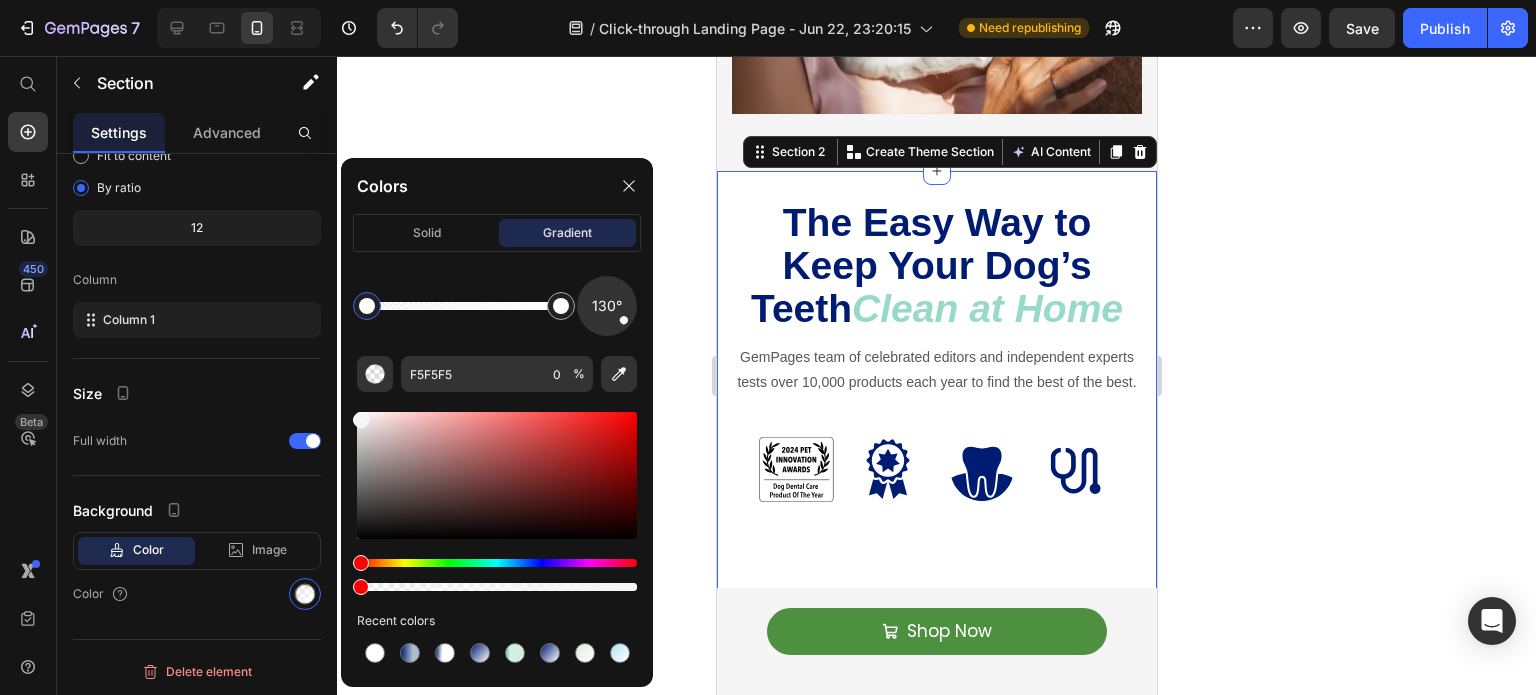 click at bounding box center [497, 475] 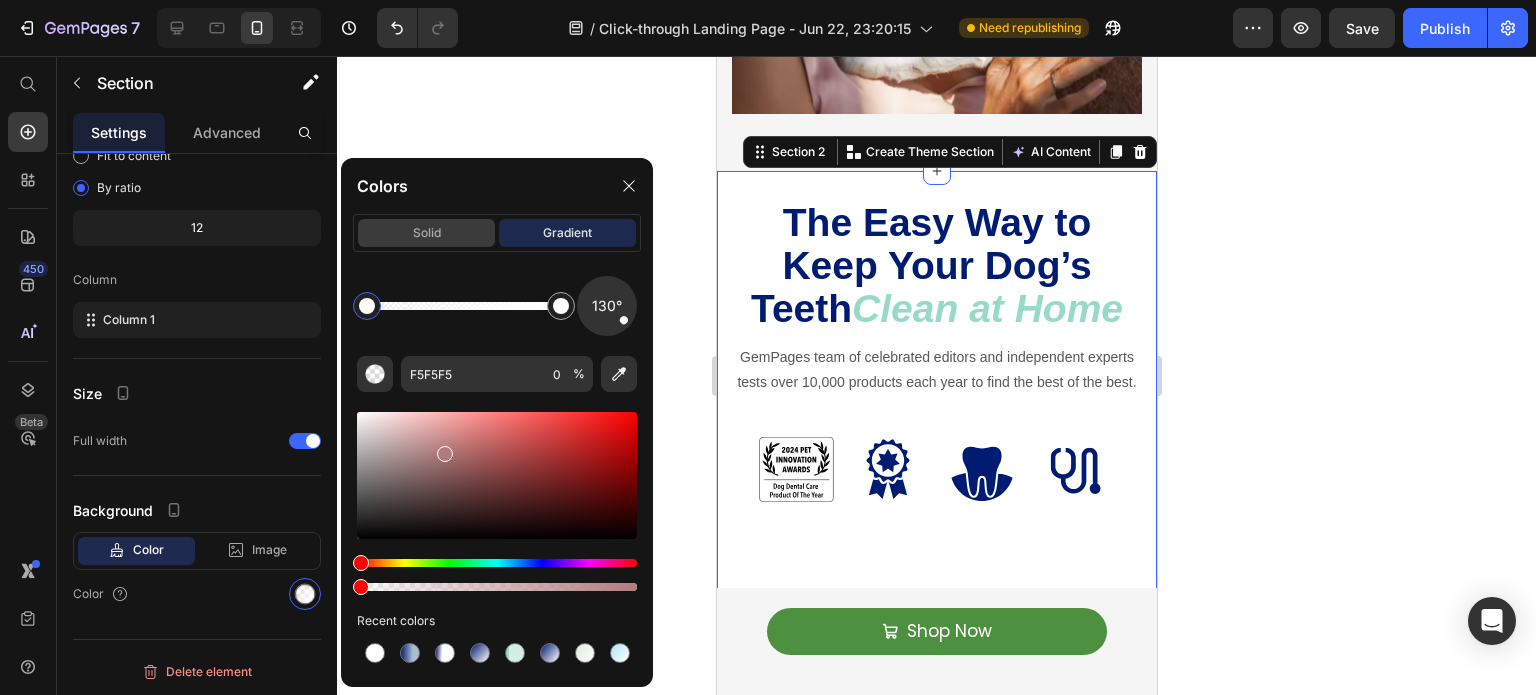 click on "solid" 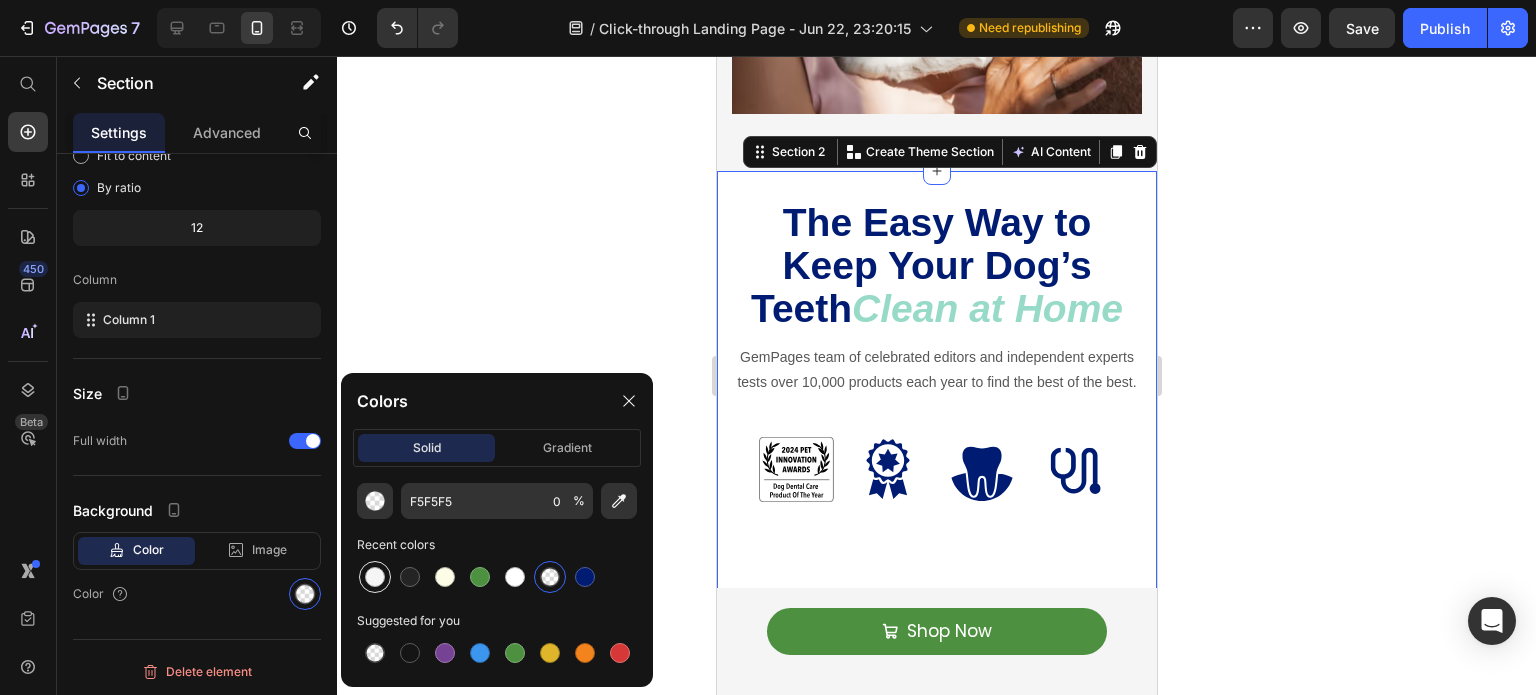 click at bounding box center (375, 577) 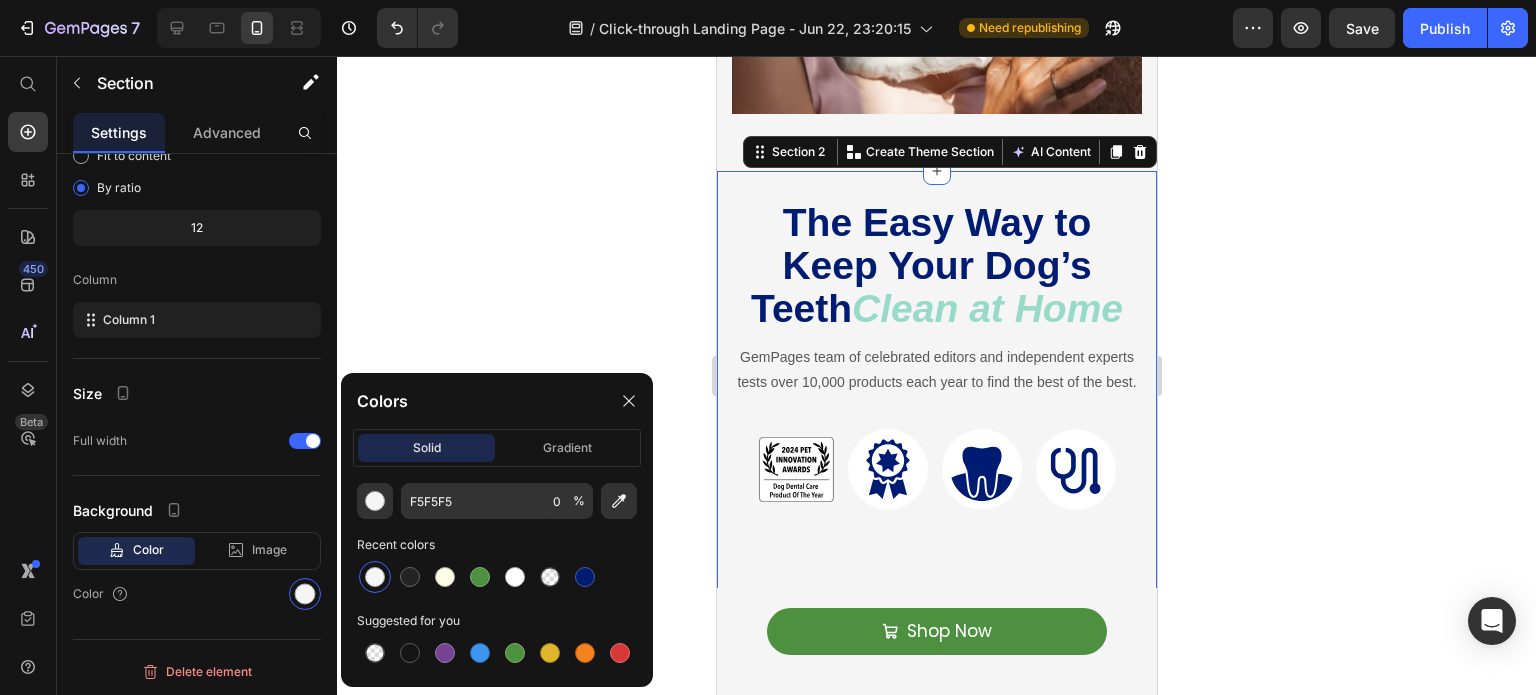 click 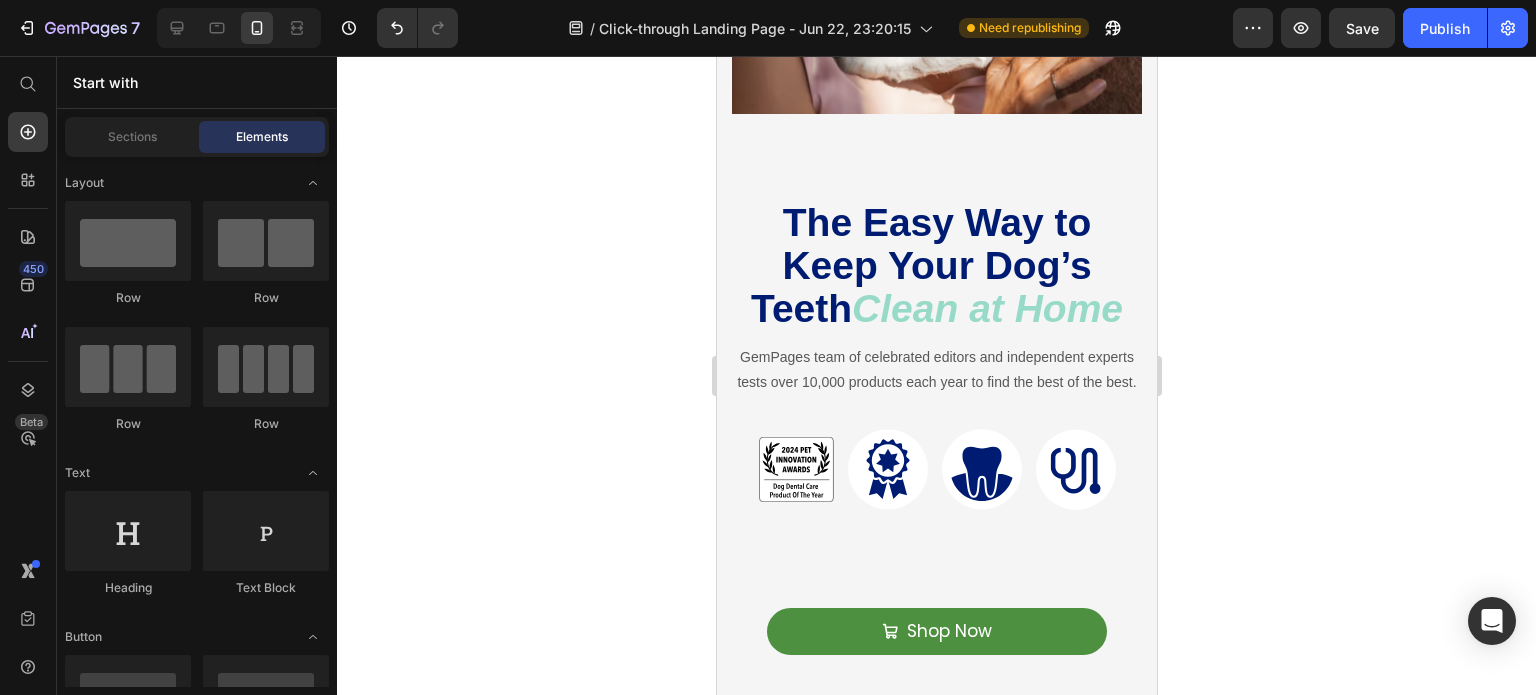 click 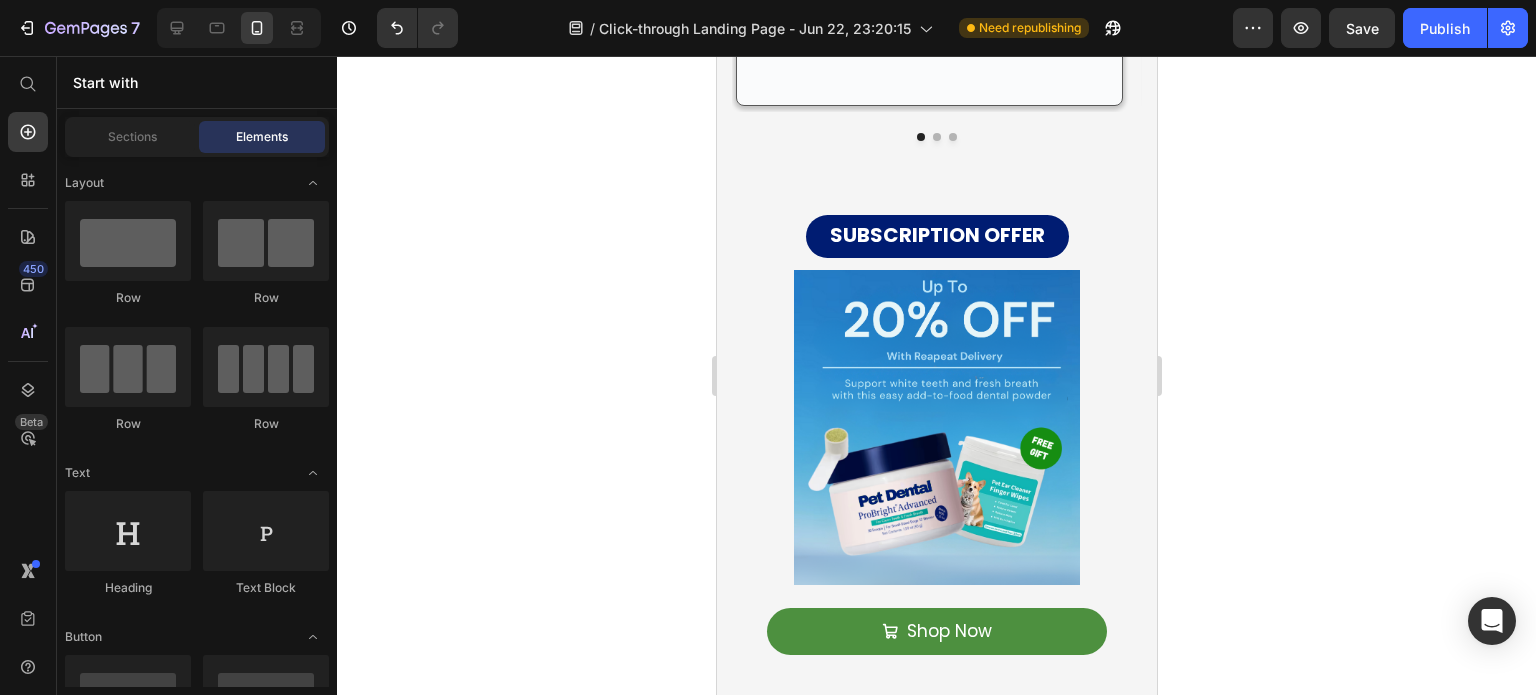 scroll, scrollTop: 5508, scrollLeft: 0, axis: vertical 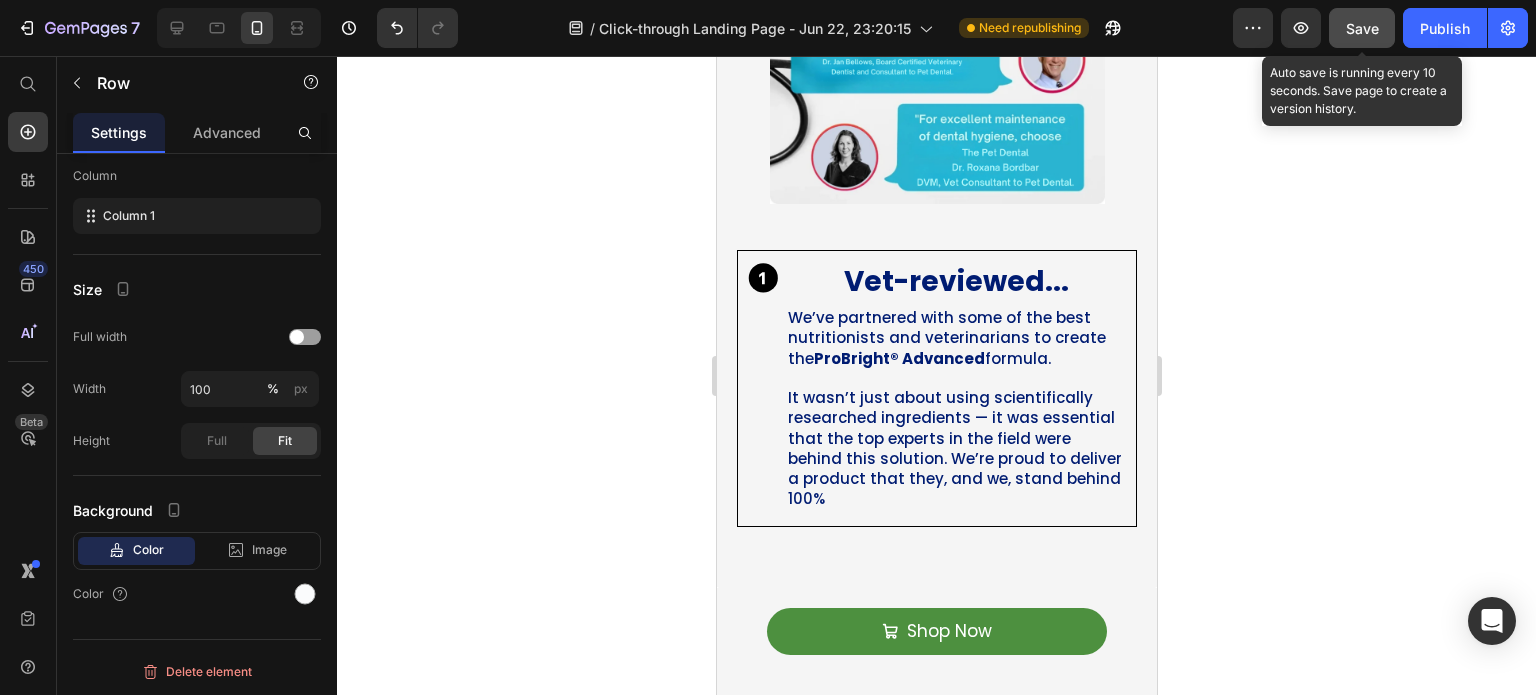 click on "Save" 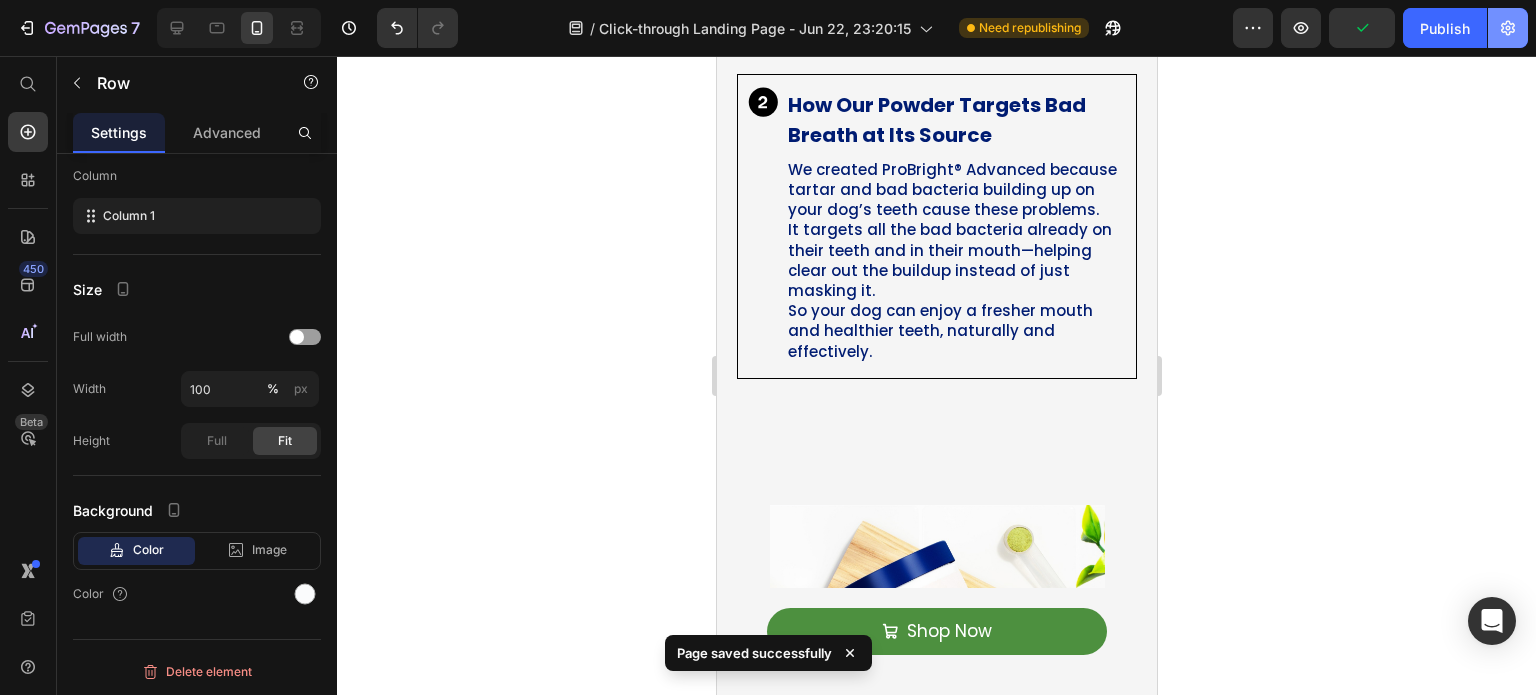 scroll, scrollTop: 2338, scrollLeft: 0, axis: vertical 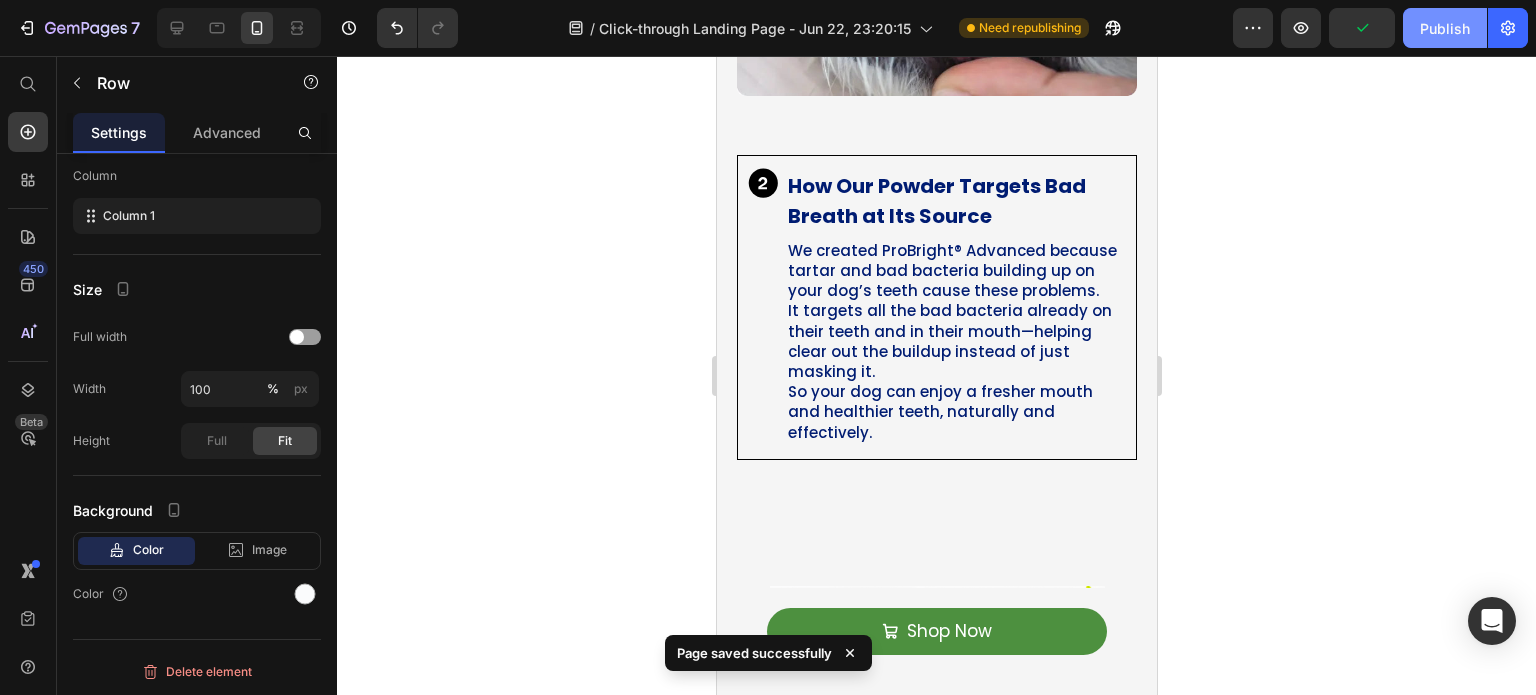 click on "Publish" at bounding box center [1445, 28] 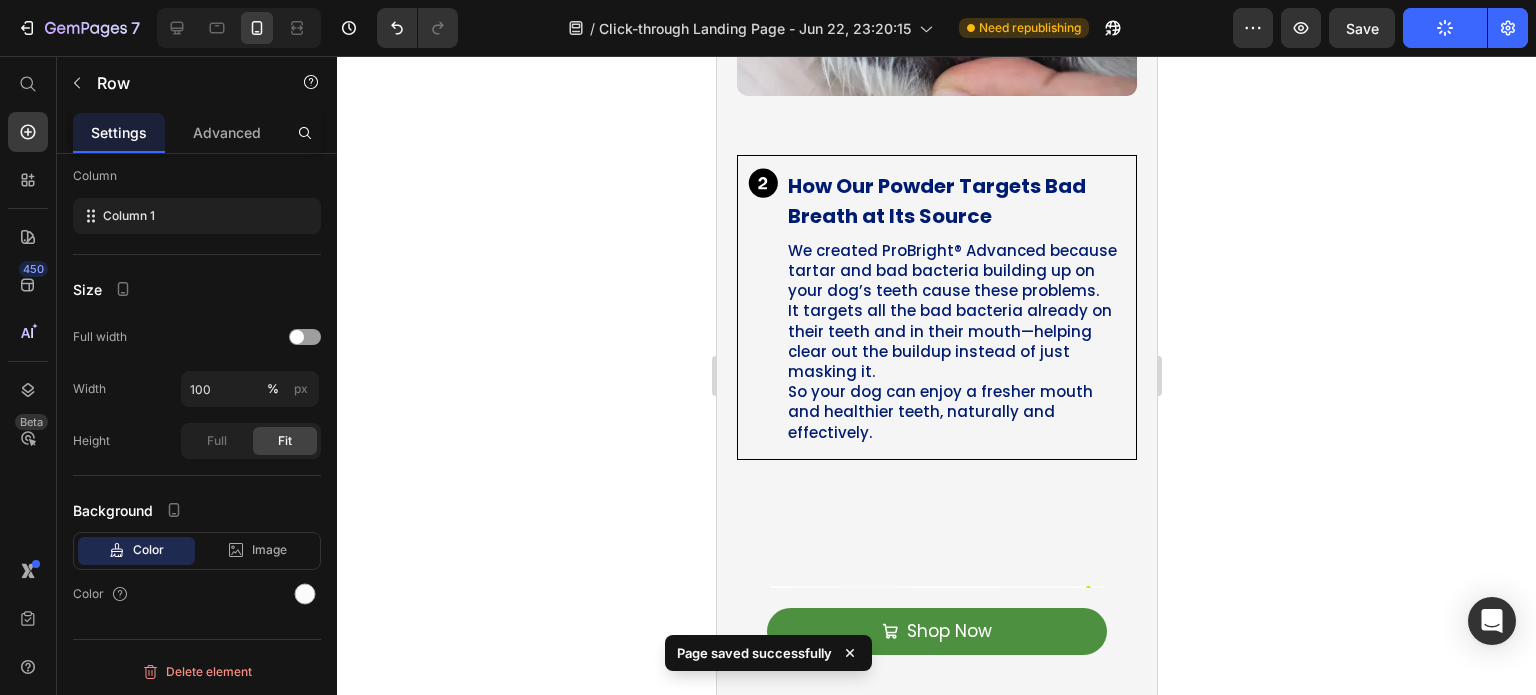 click 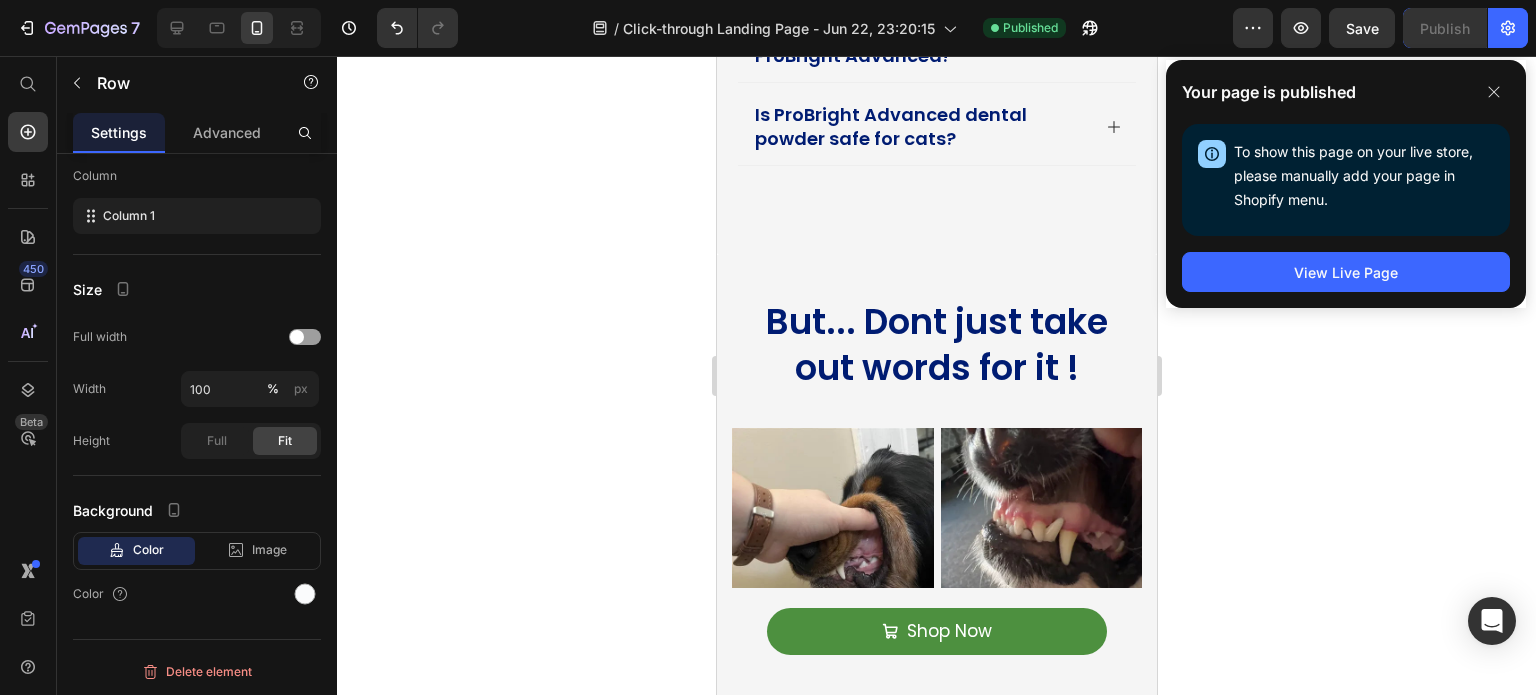 scroll, scrollTop: 4777, scrollLeft: 0, axis: vertical 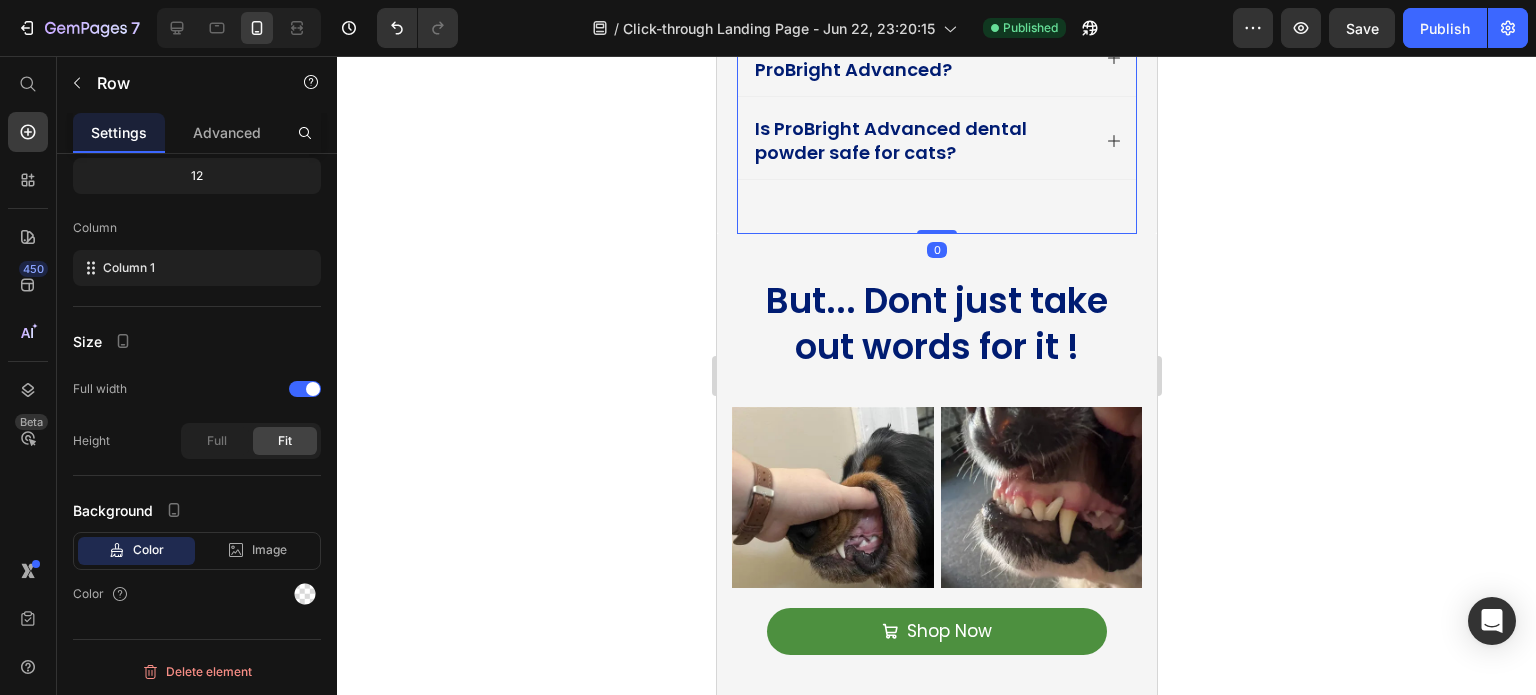 drag, startPoint x: 944, startPoint y: 286, endPoint x: 985, endPoint y: 235, distance: 65.43699 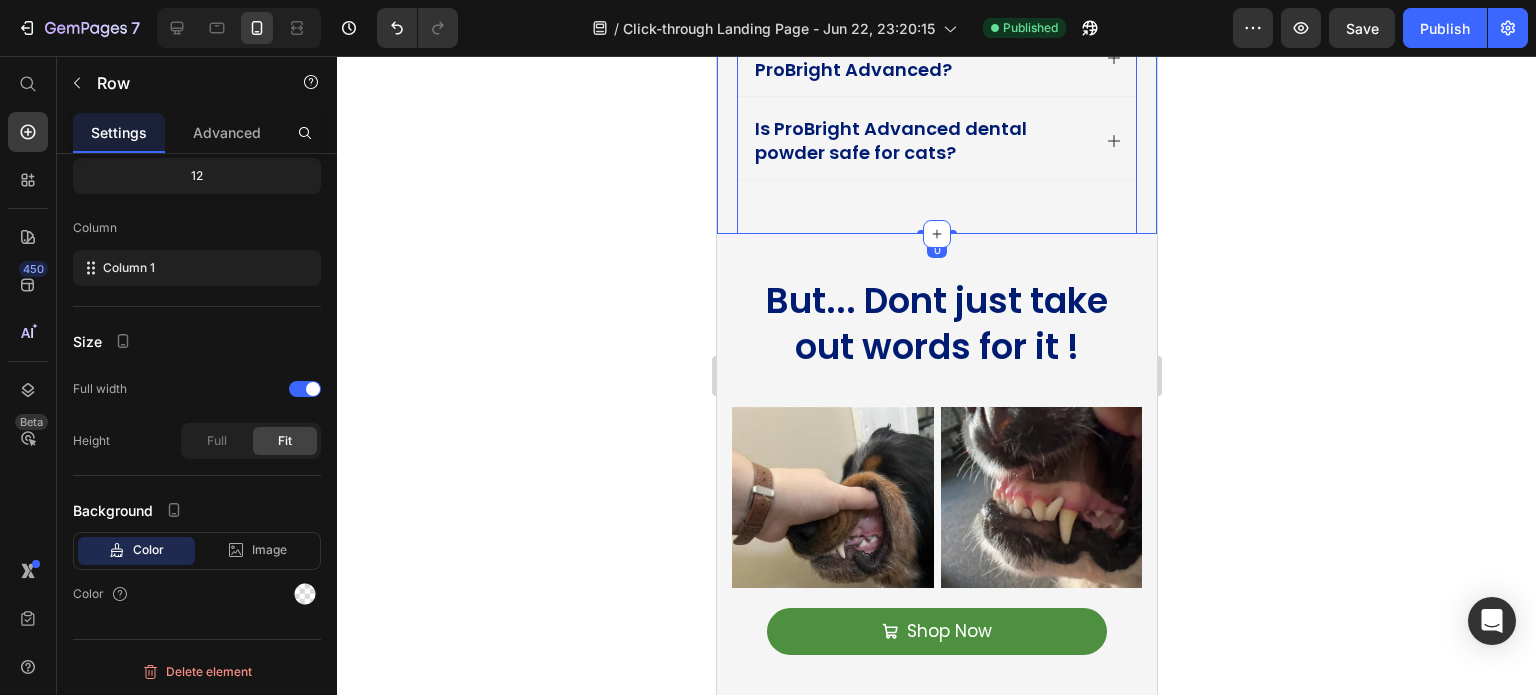 click 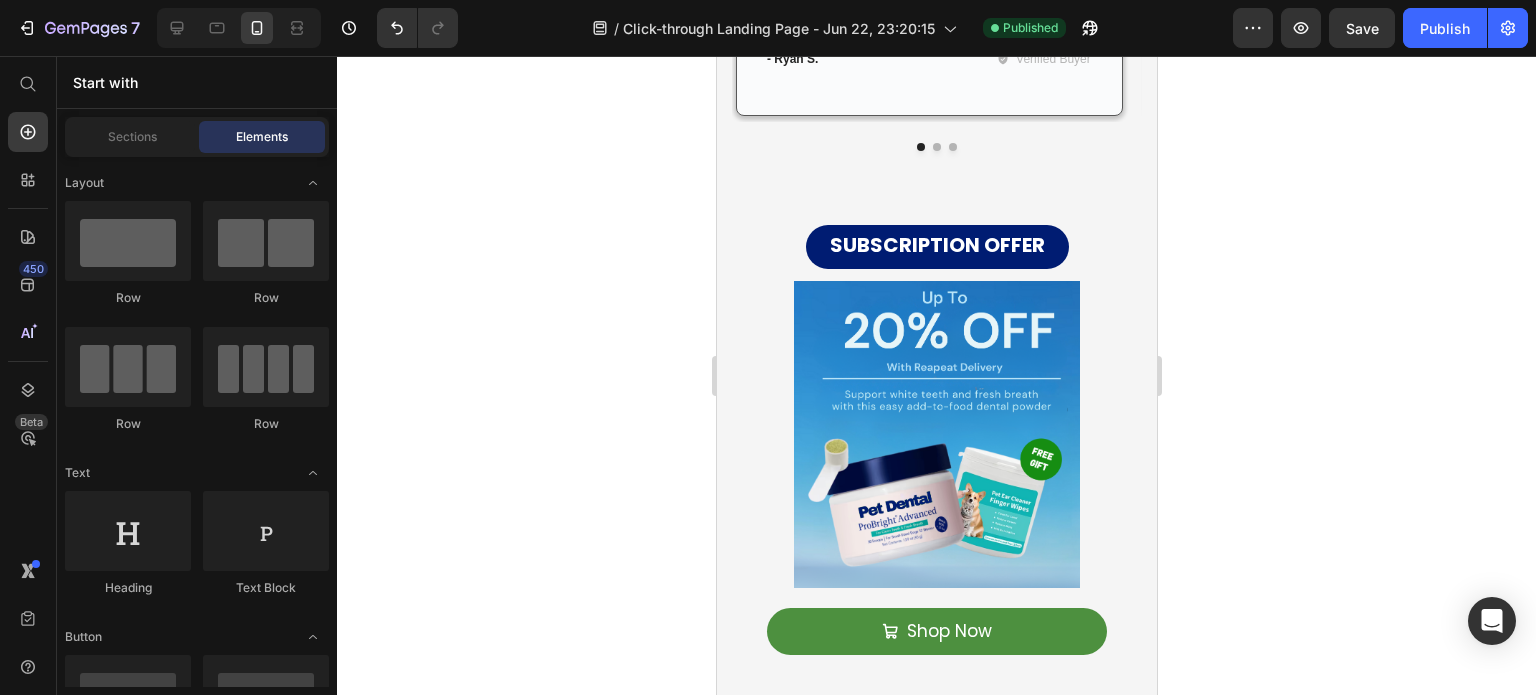 scroll, scrollTop: 6233, scrollLeft: 0, axis: vertical 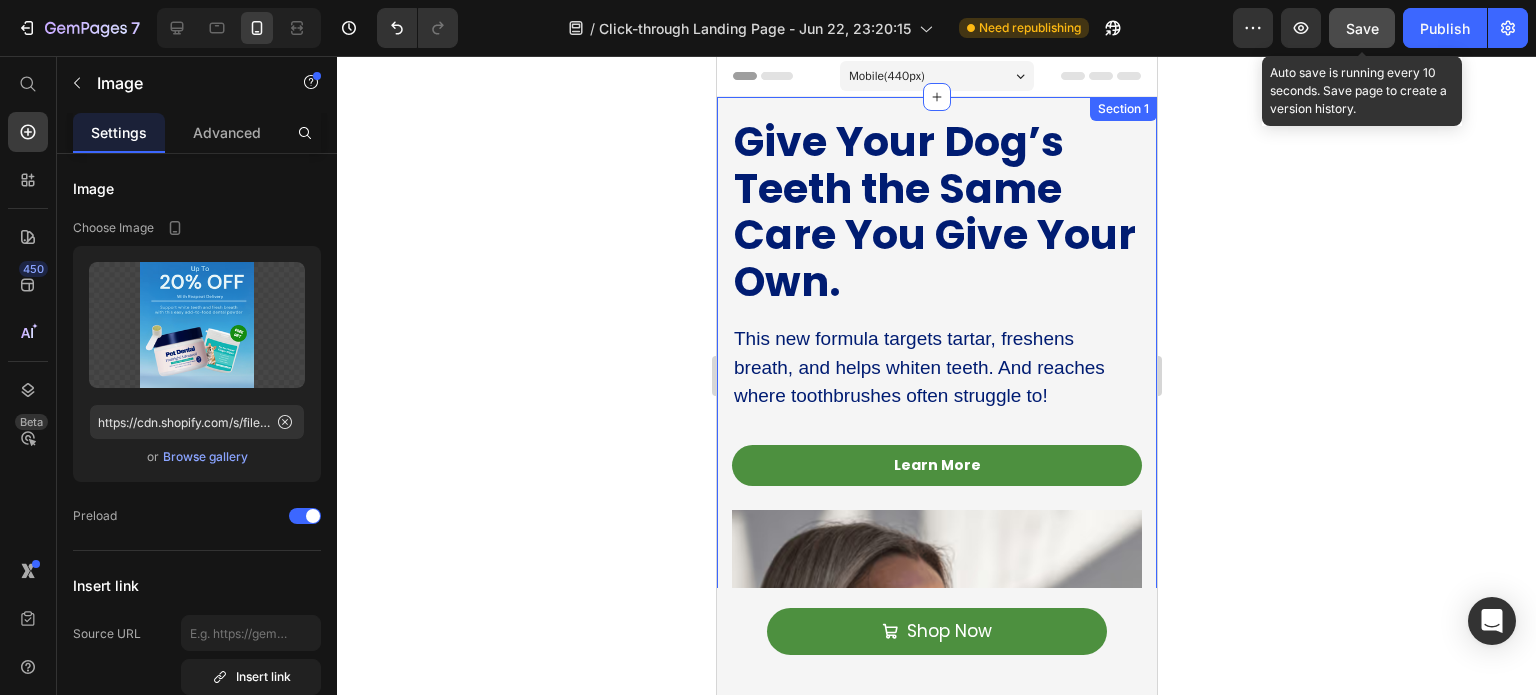 click on "Save" at bounding box center [1362, 28] 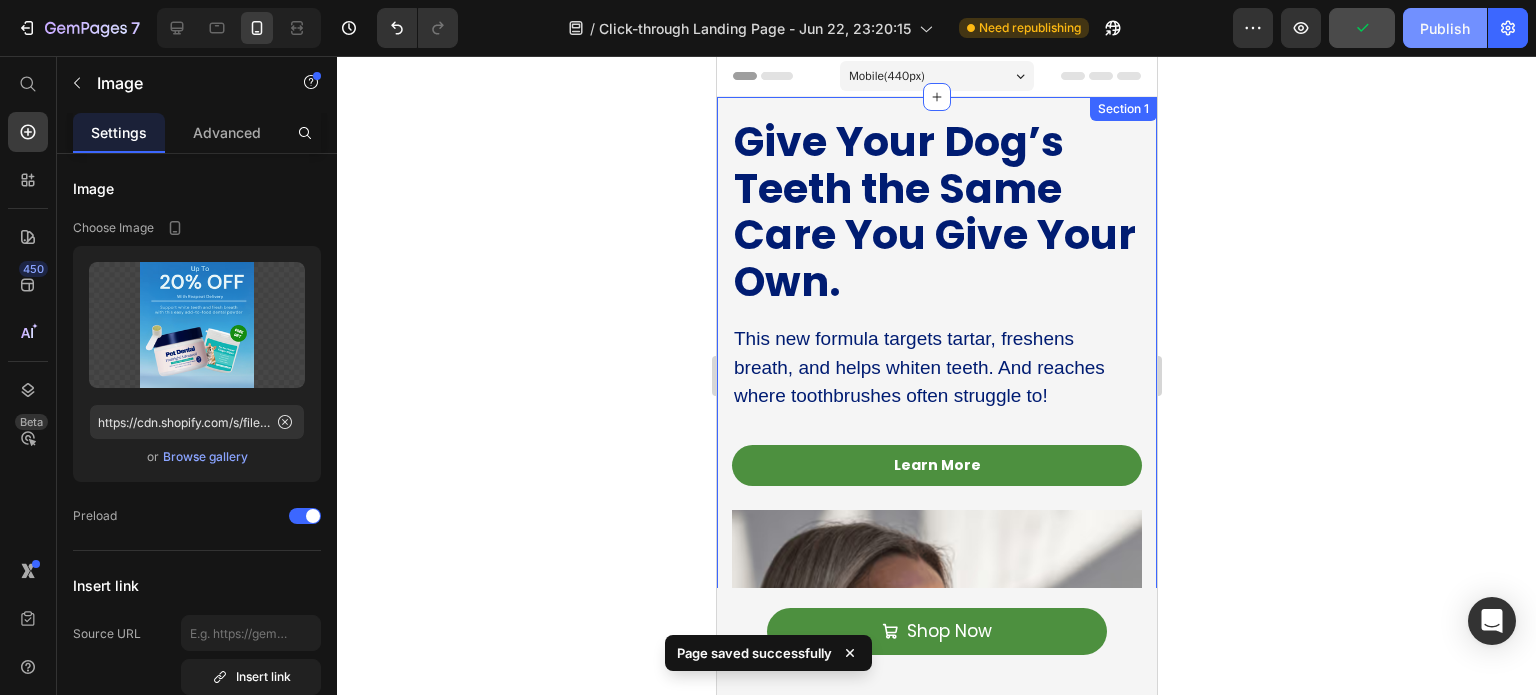 click on "Publish" 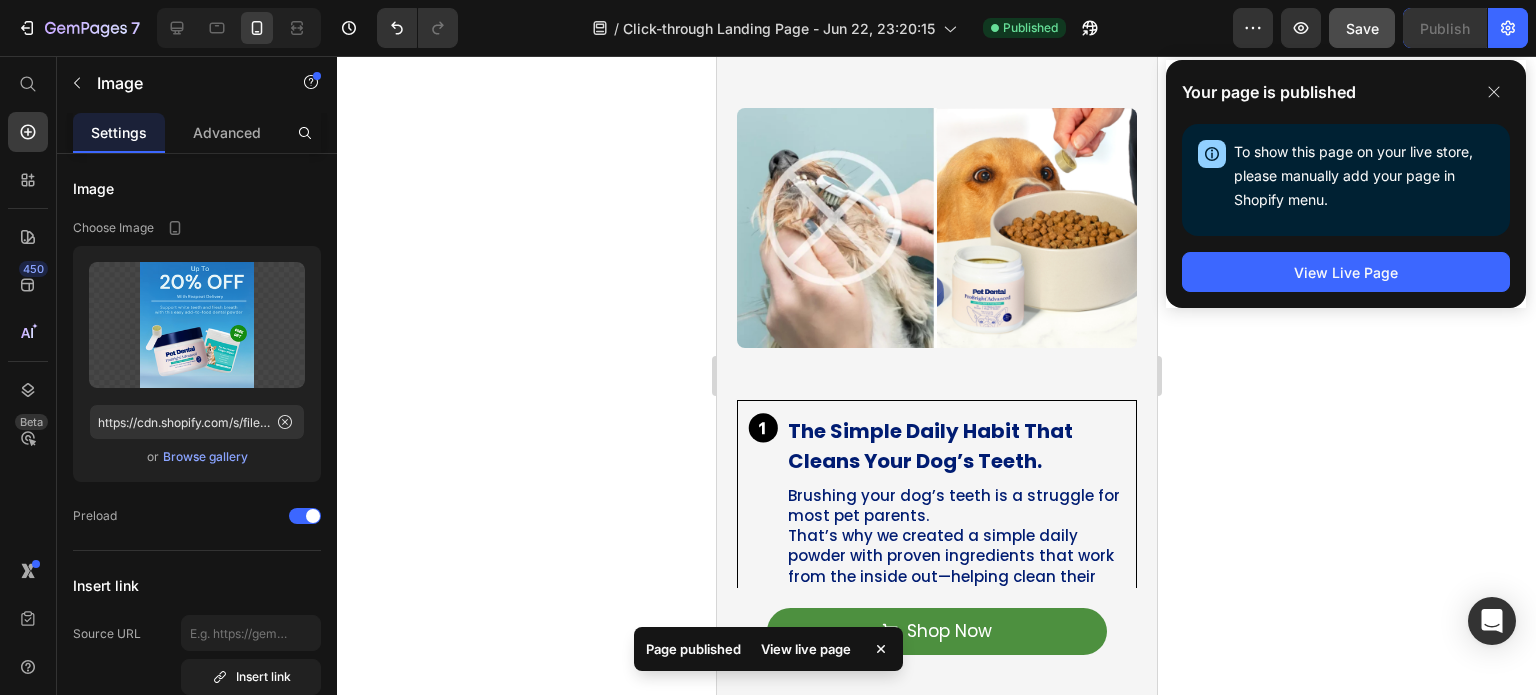 scroll, scrollTop: 1375, scrollLeft: 0, axis: vertical 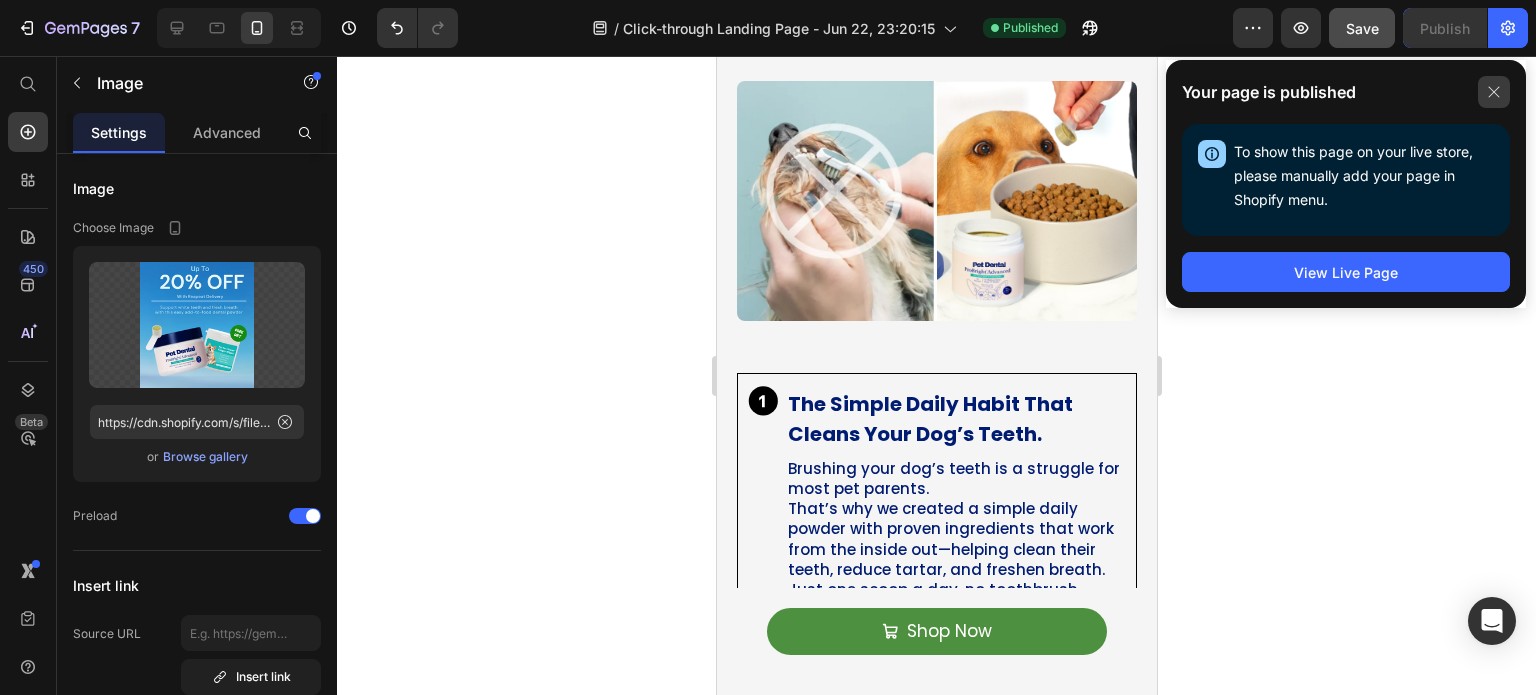 click 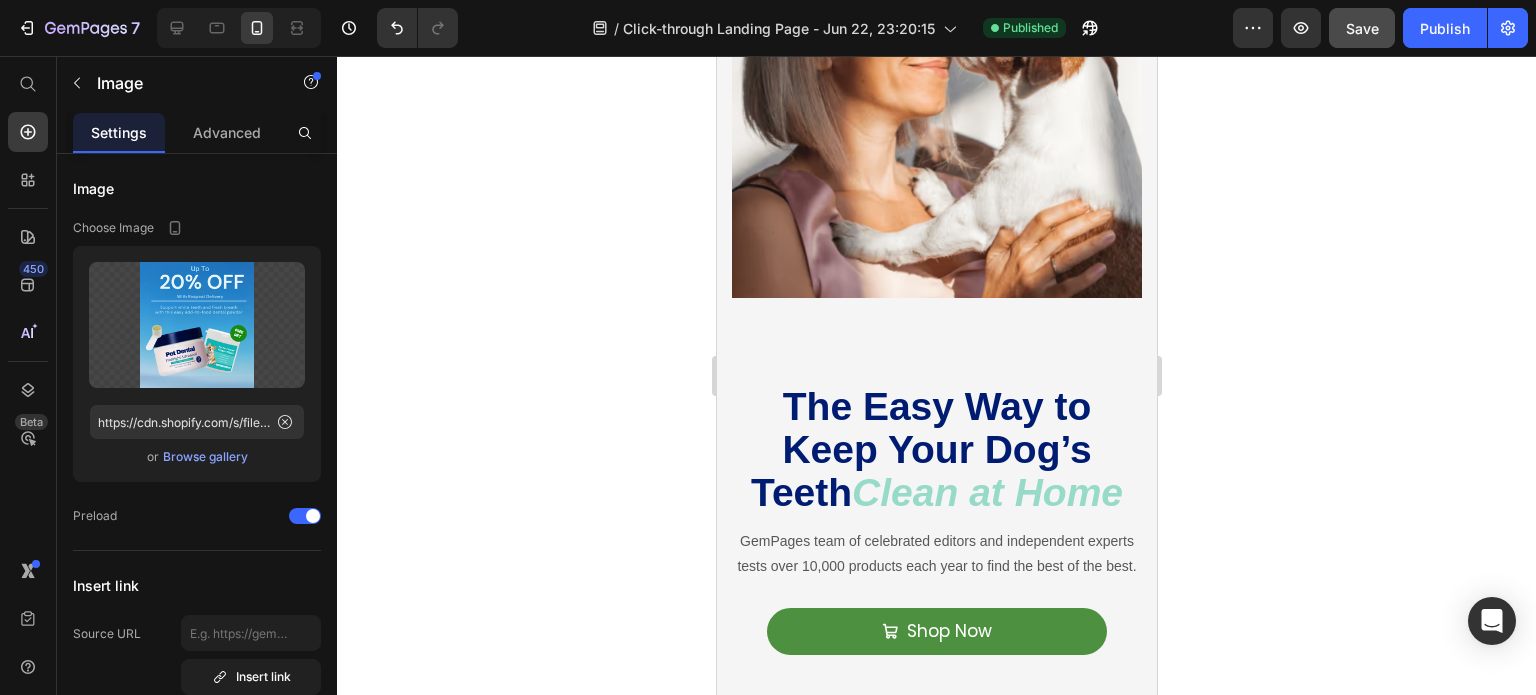 scroll, scrollTop: 0, scrollLeft: 0, axis: both 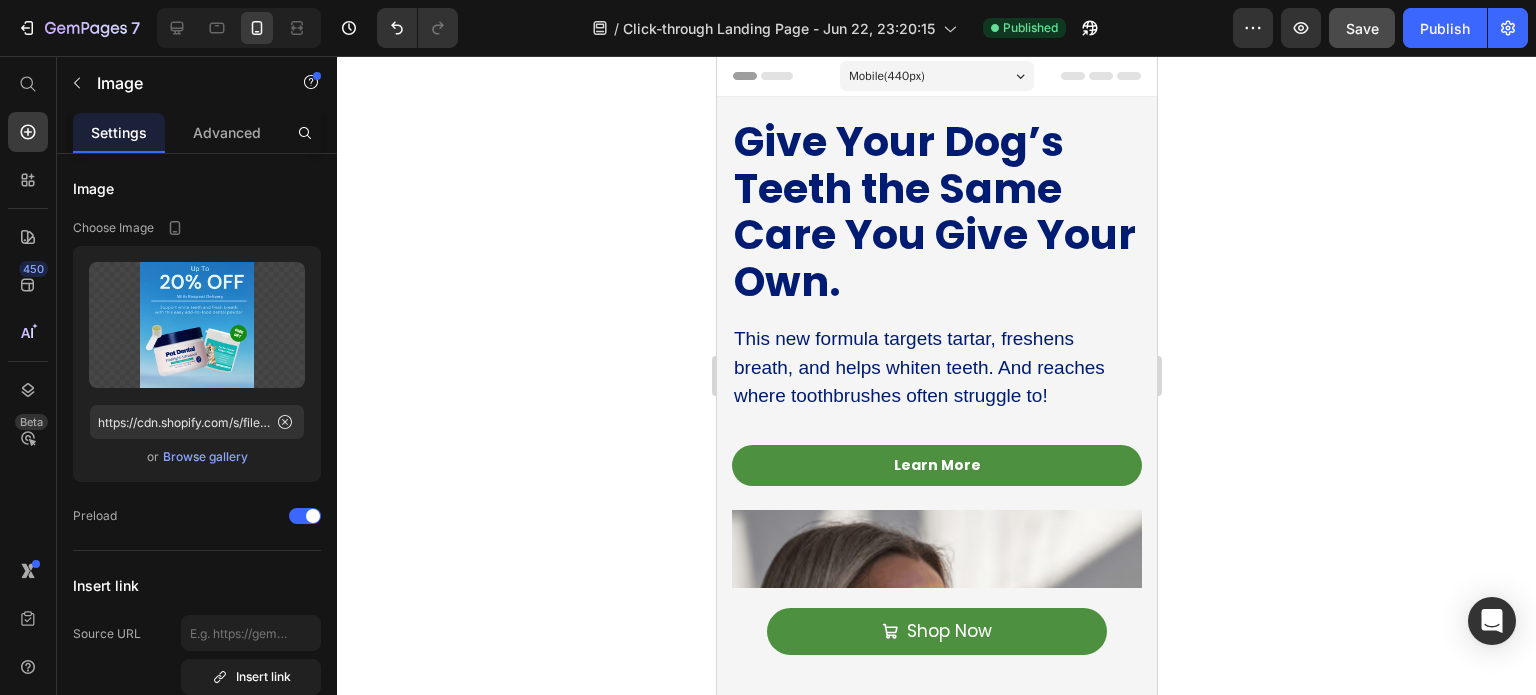click on "Mobile  ( 440 px) iPhone 13 Mini iPhone 13 Pro iPhone 11 Pro Max iPhone 15 Pro Max Pixel 7 Galaxy S8+ Galaxy S20 Ultra iPad Mini iPad Air iPad Pro" at bounding box center (936, 78) 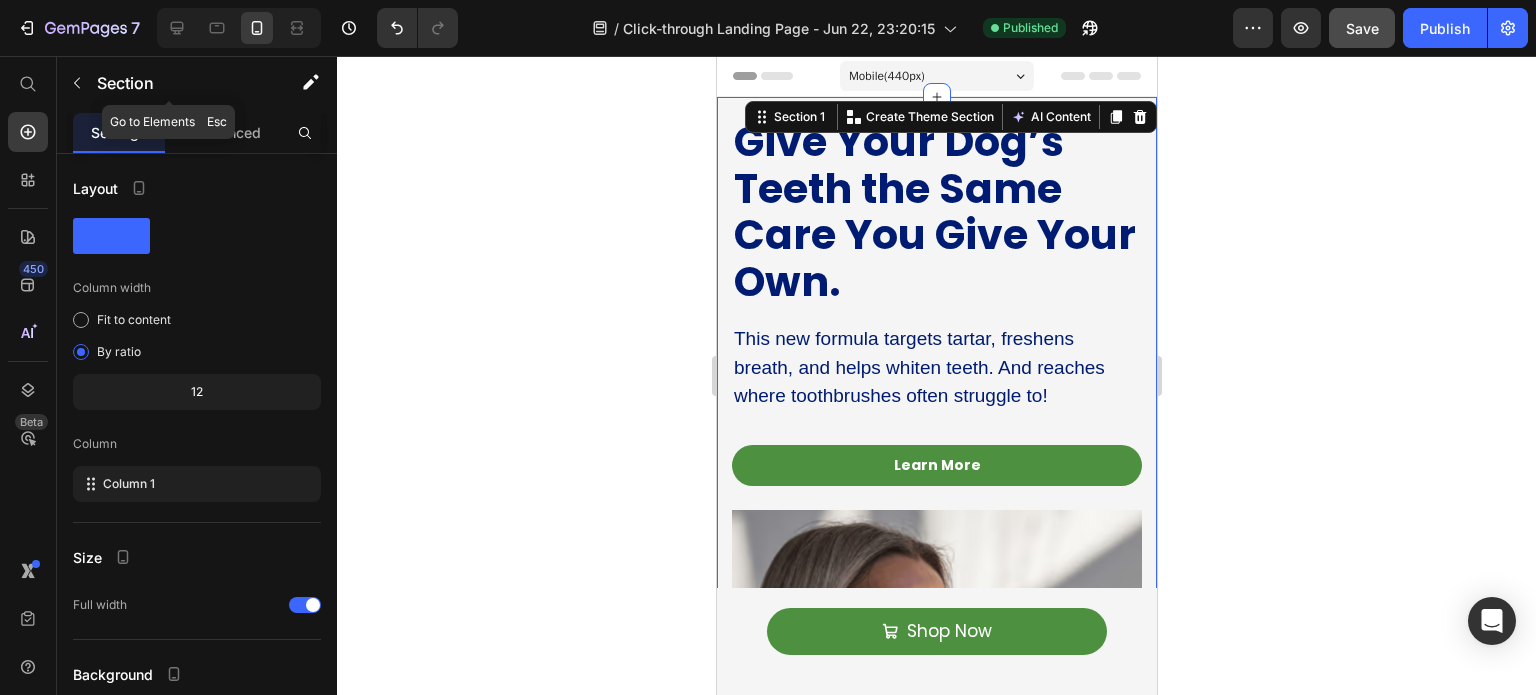 click on "Section" 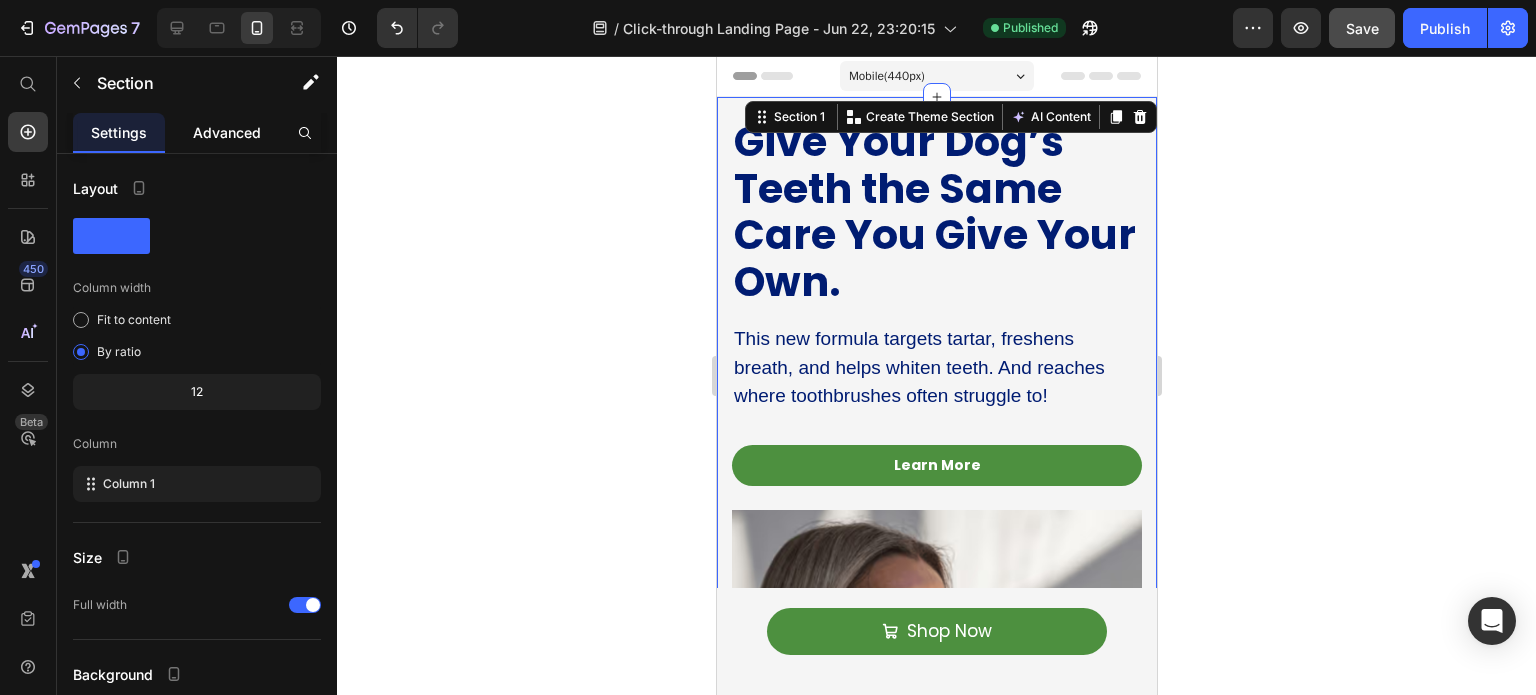 click on "Advanced" at bounding box center (227, 132) 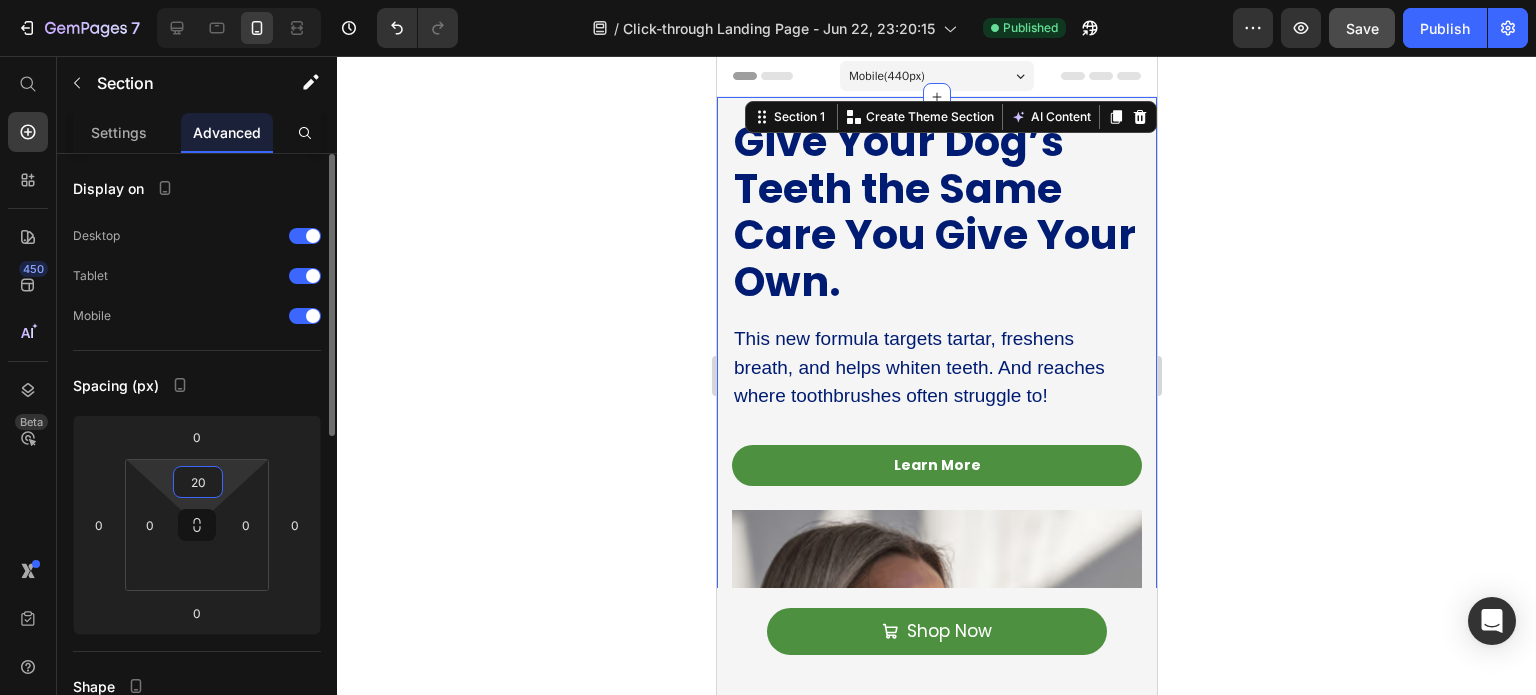 click on "20" at bounding box center (198, 482) 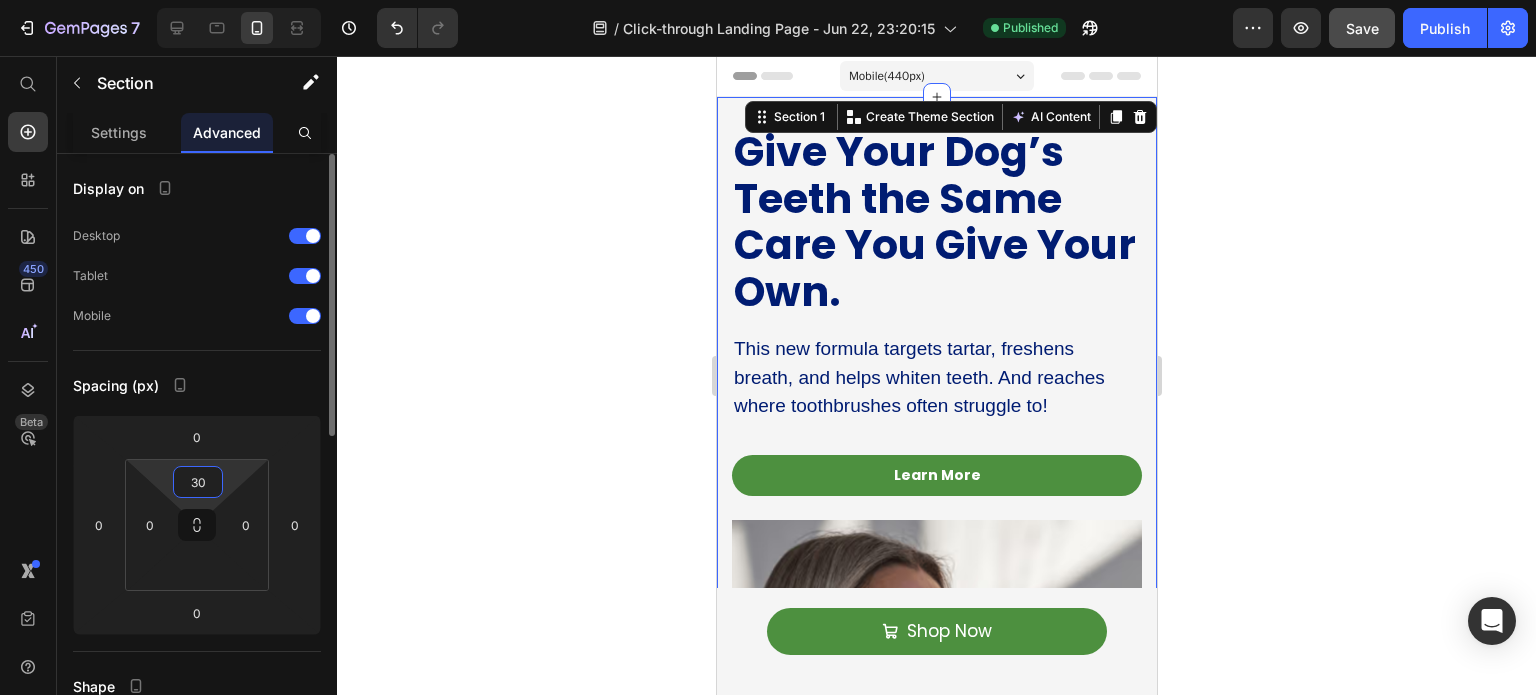 type on "3" 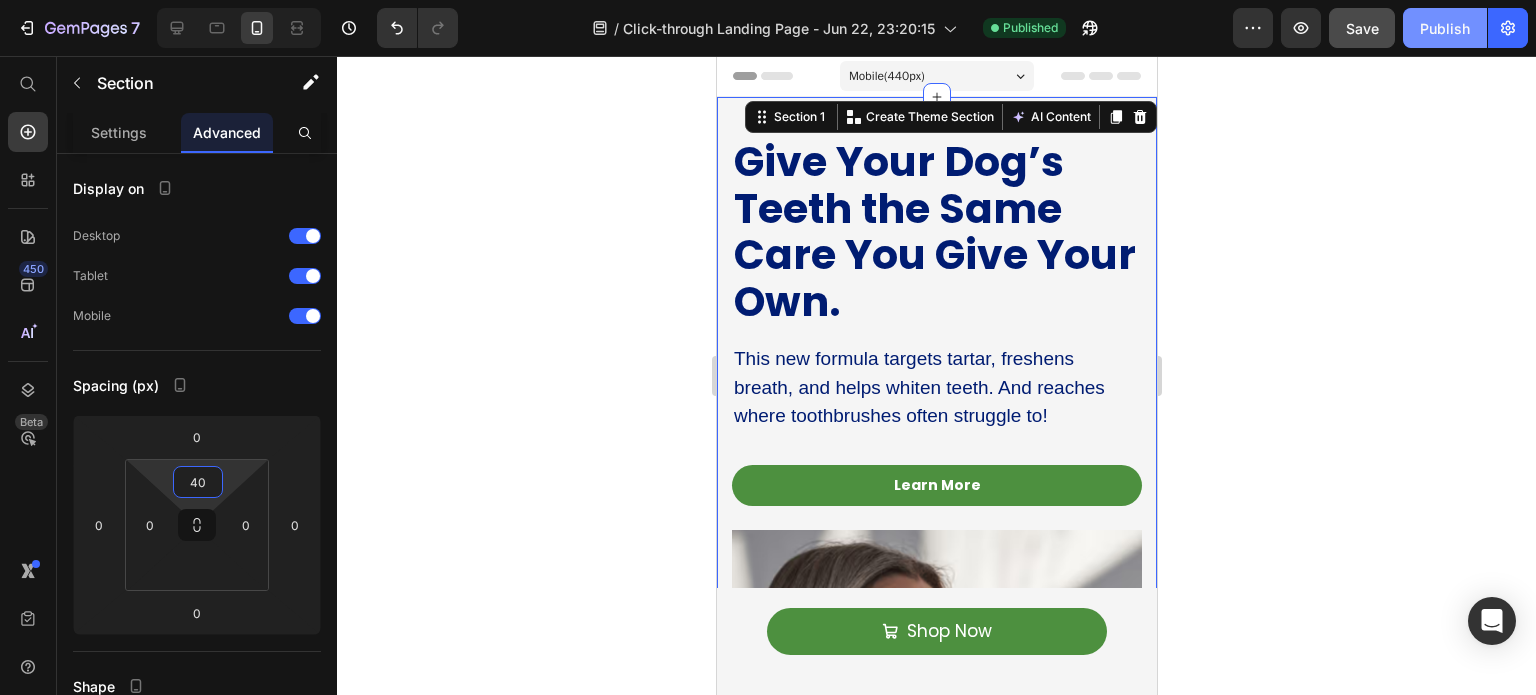 type on "40" 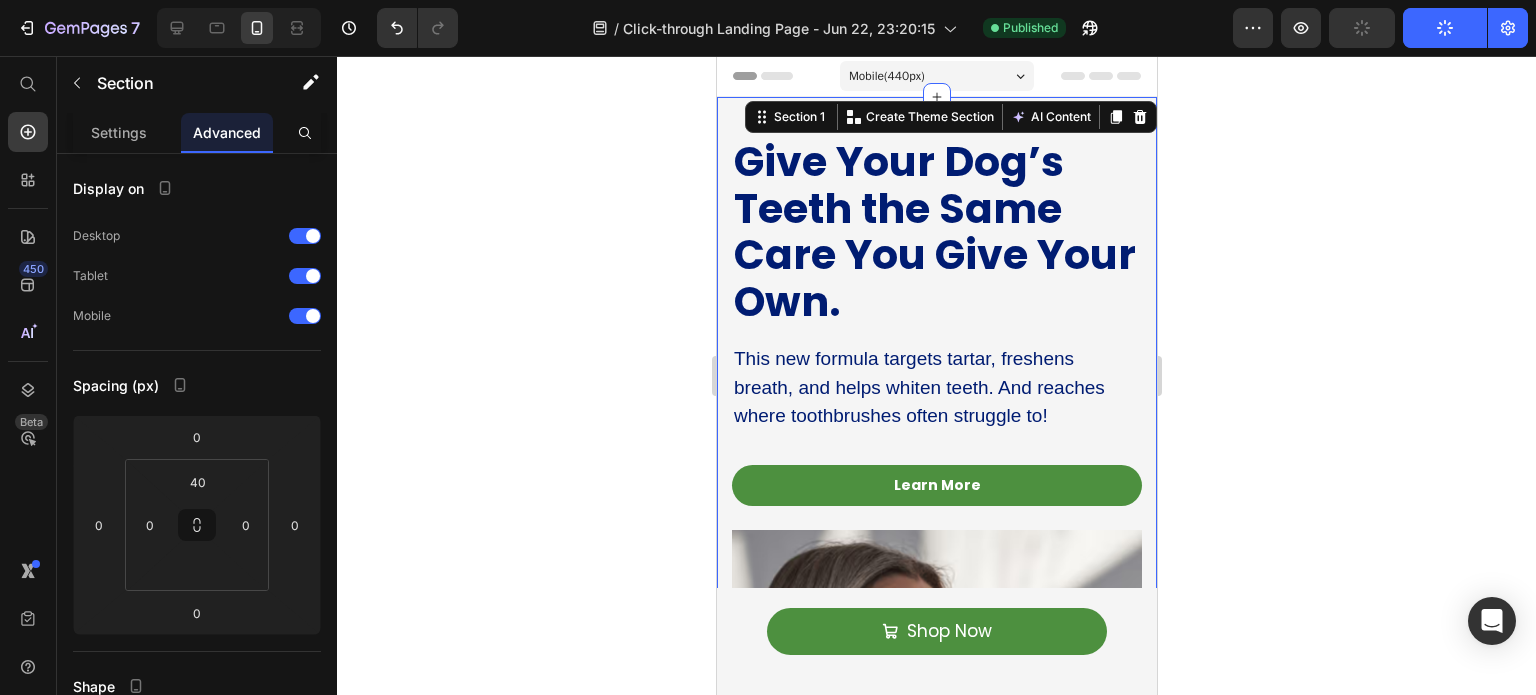 click on "Publish" 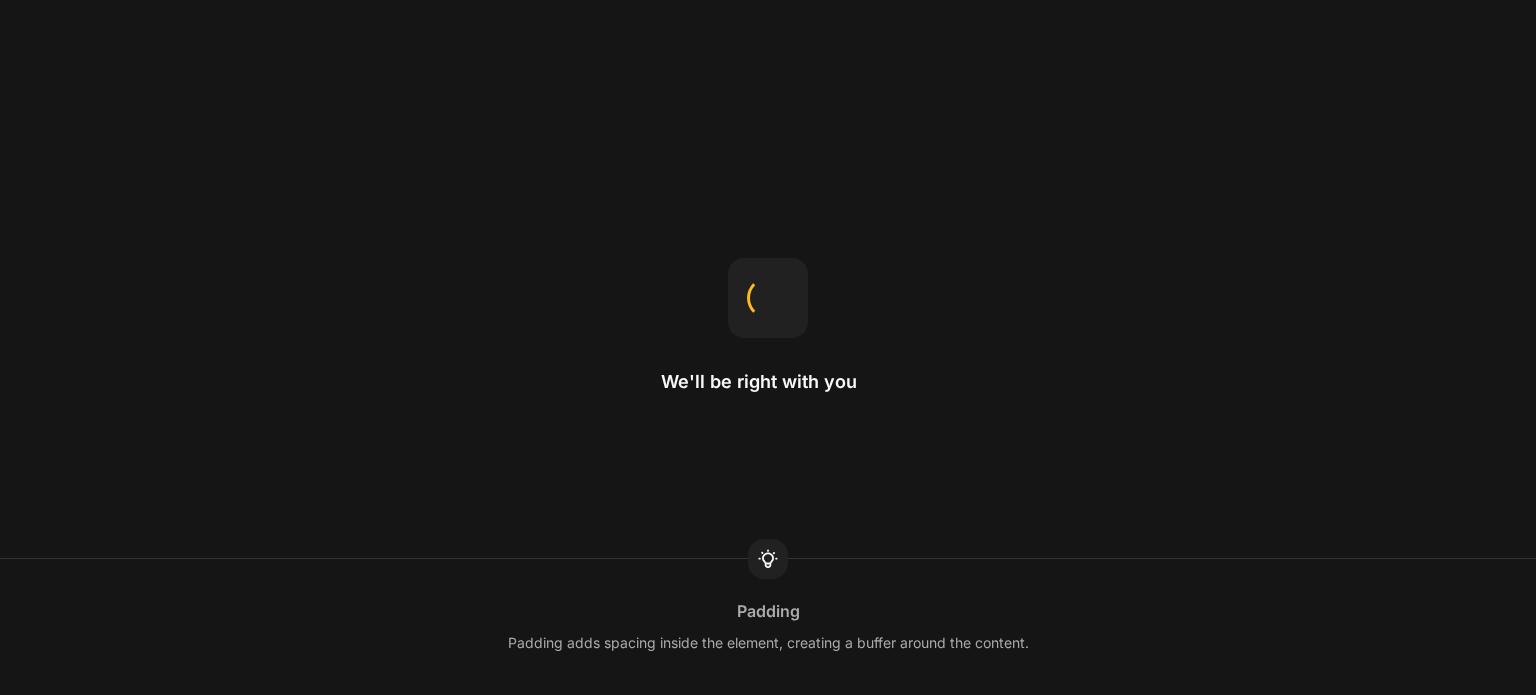 scroll, scrollTop: 0, scrollLeft: 0, axis: both 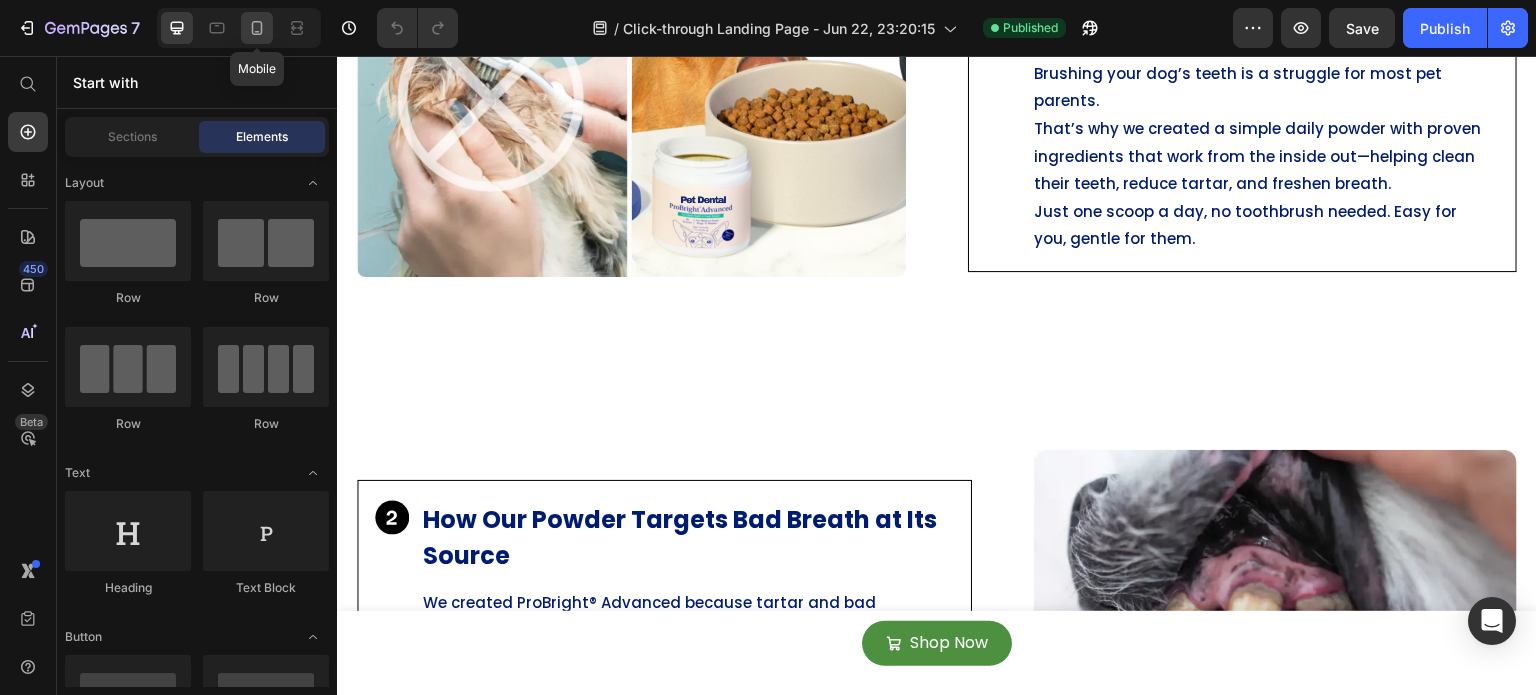 click 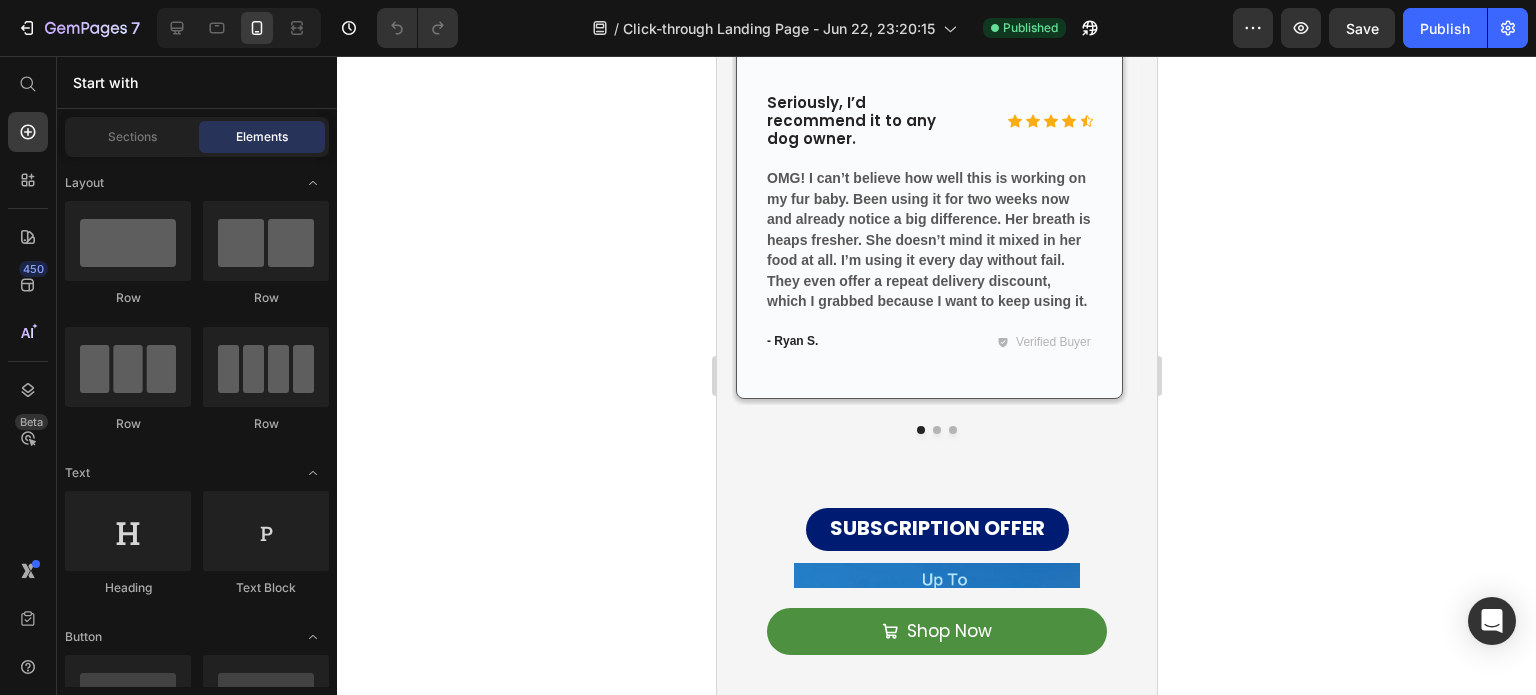 scroll, scrollTop: 5254, scrollLeft: 0, axis: vertical 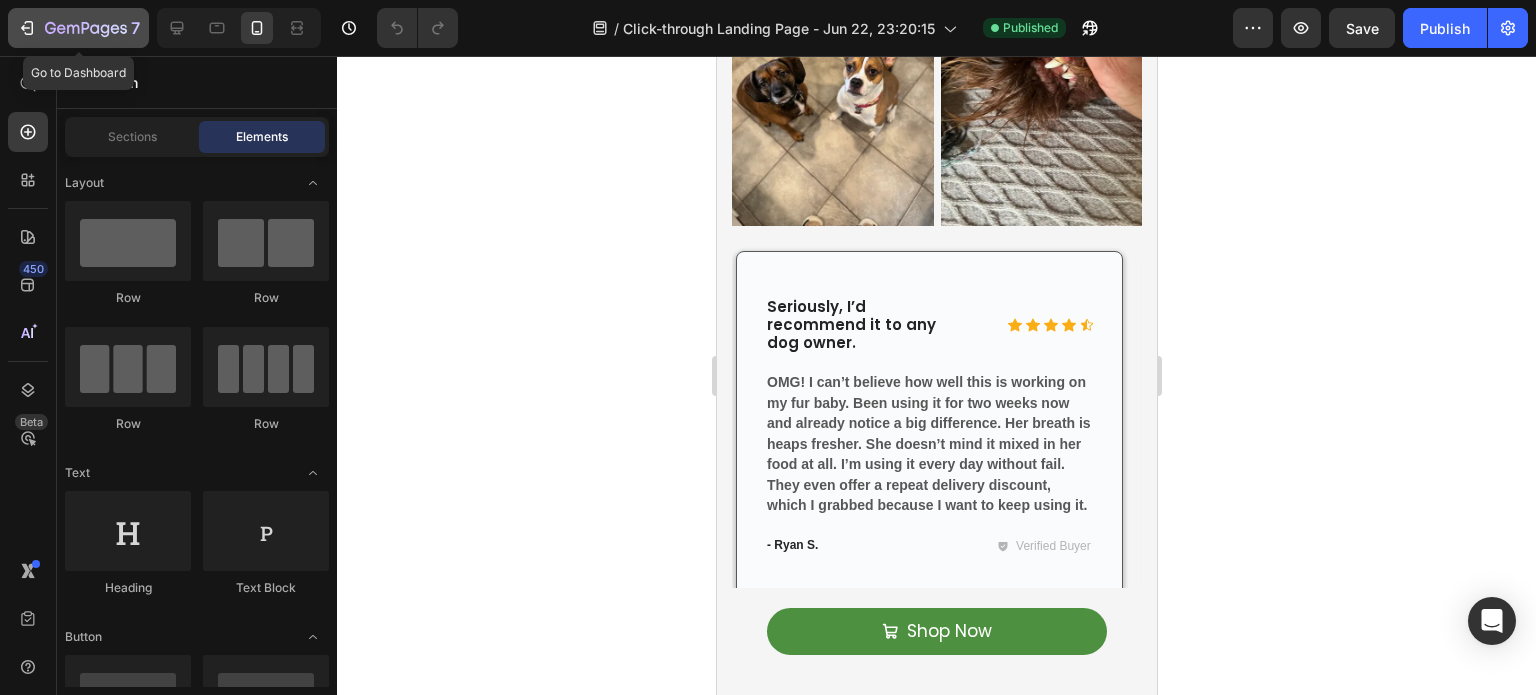 click 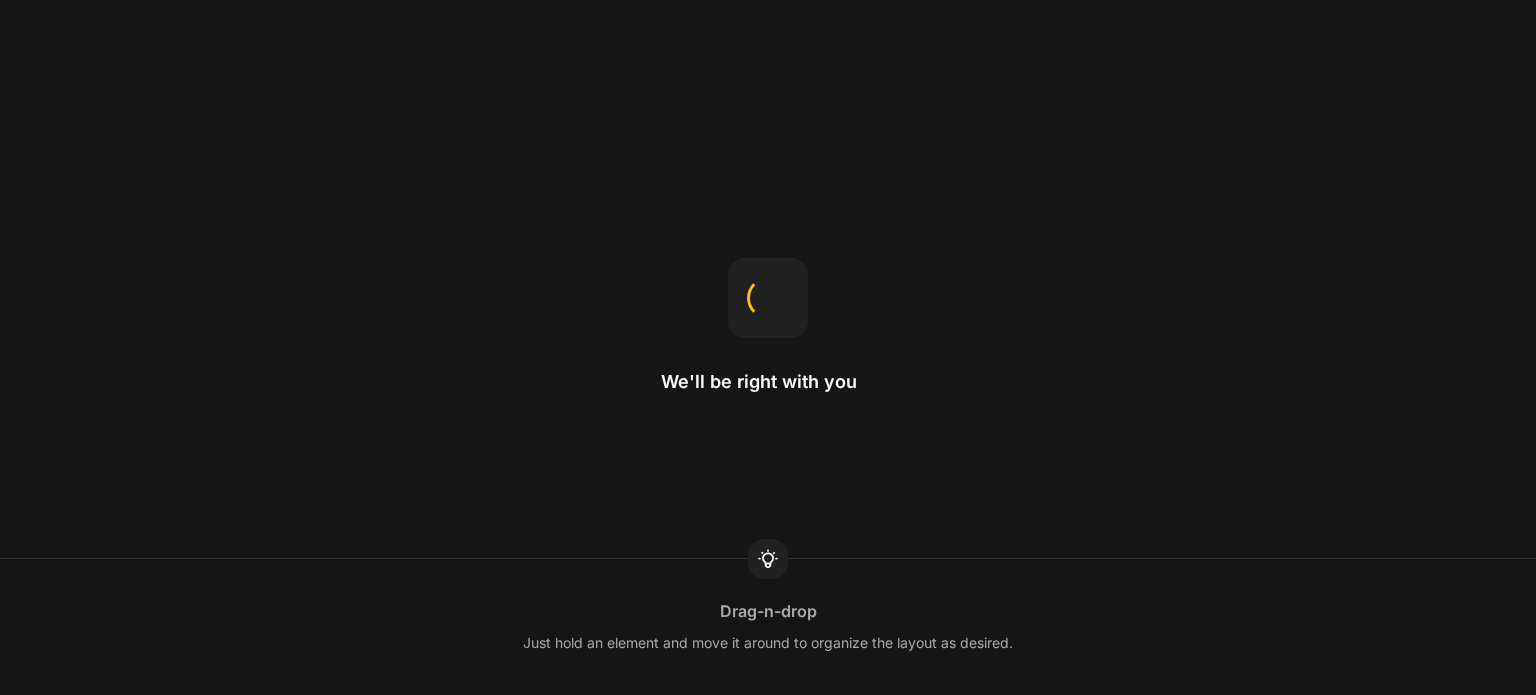 scroll, scrollTop: 0, scrollLeft: 0, axis: both 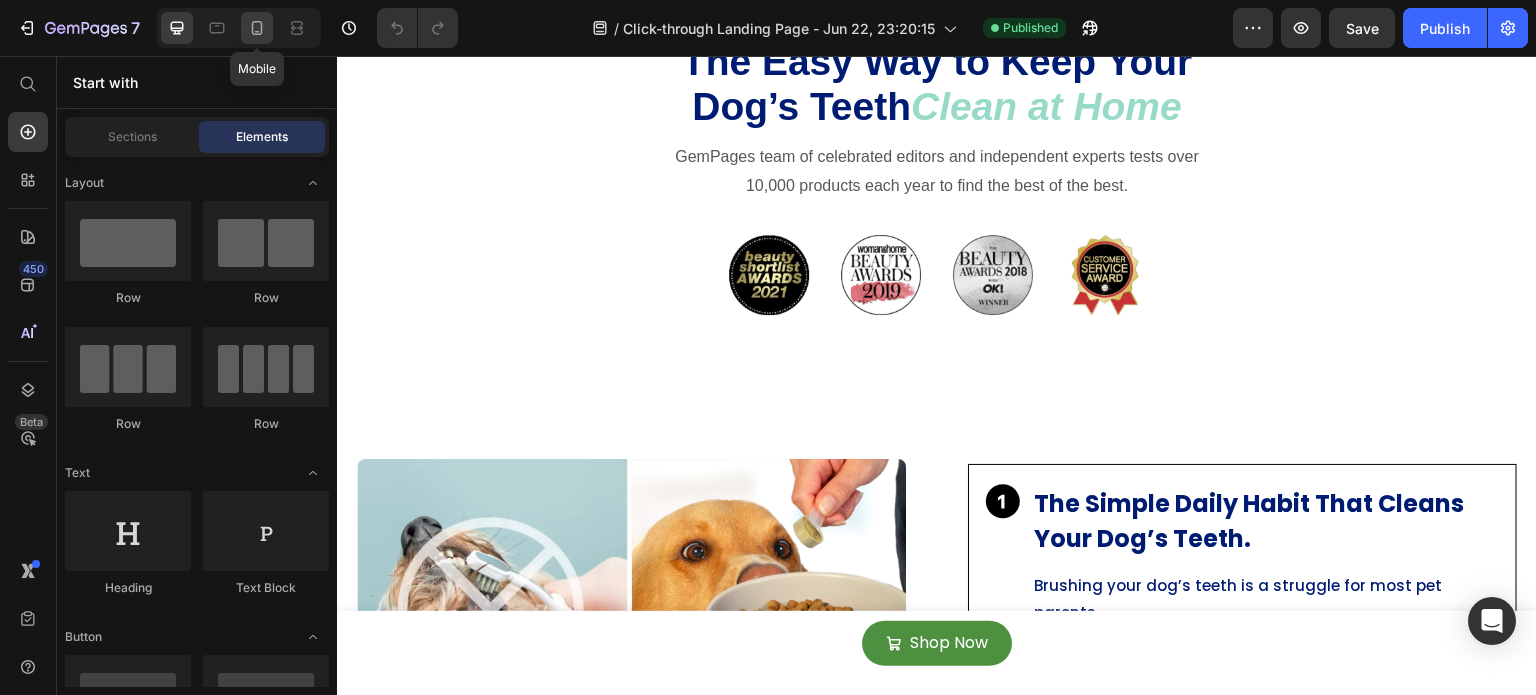 click 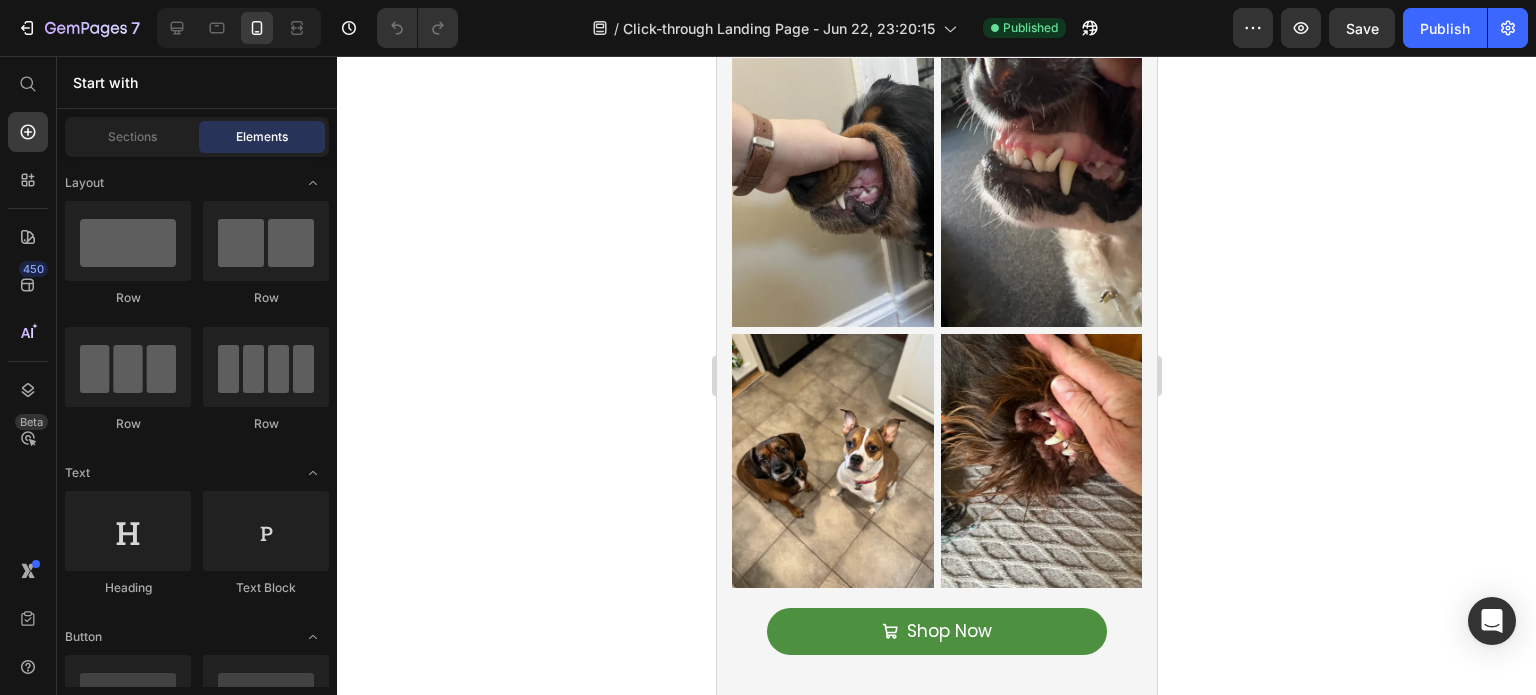 scroll, scrollTop: 5144, scrollLeft: 0, axis: vertical 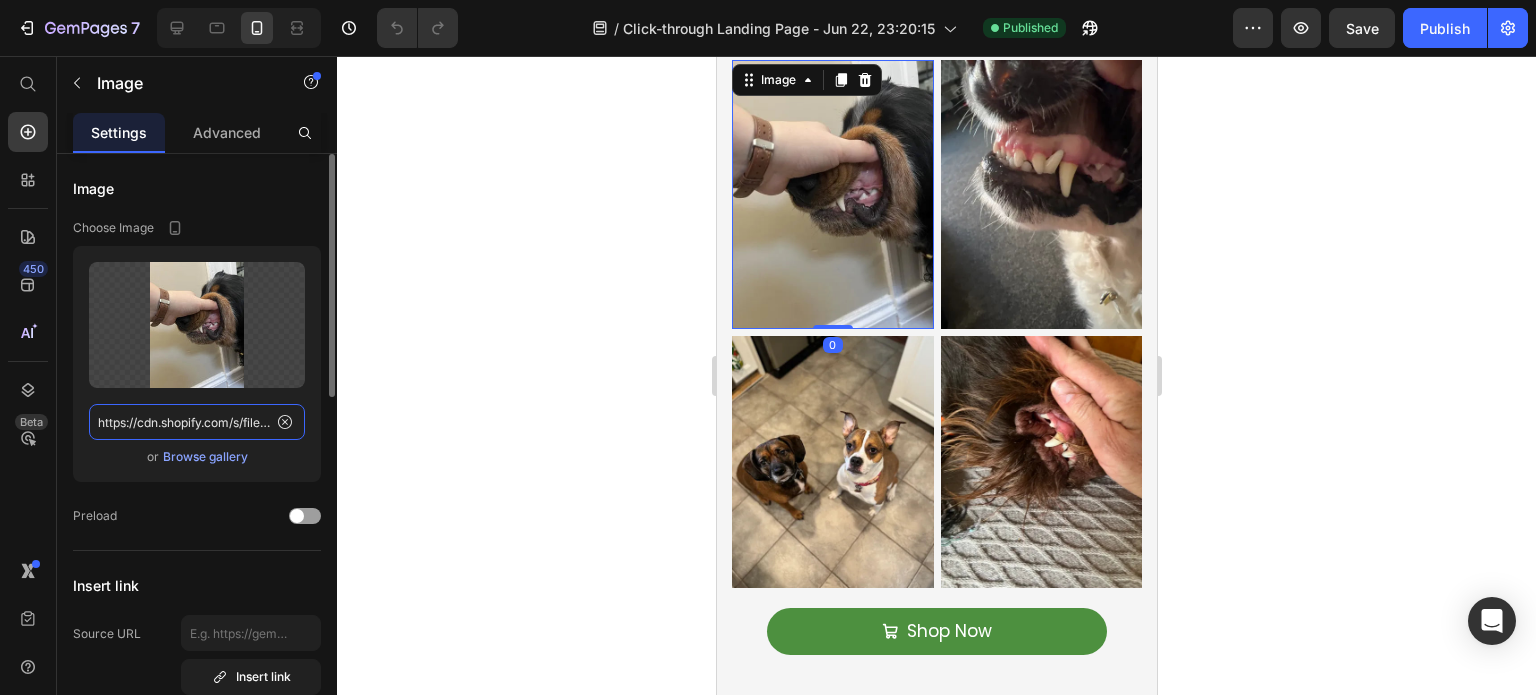 click on "https://cdn.shopify.com/s/files/1/0642/3973/0761/files/gempages_553527379021005886-29e8b6f5-e171-4d18-afae-4da363a7880f.webp" 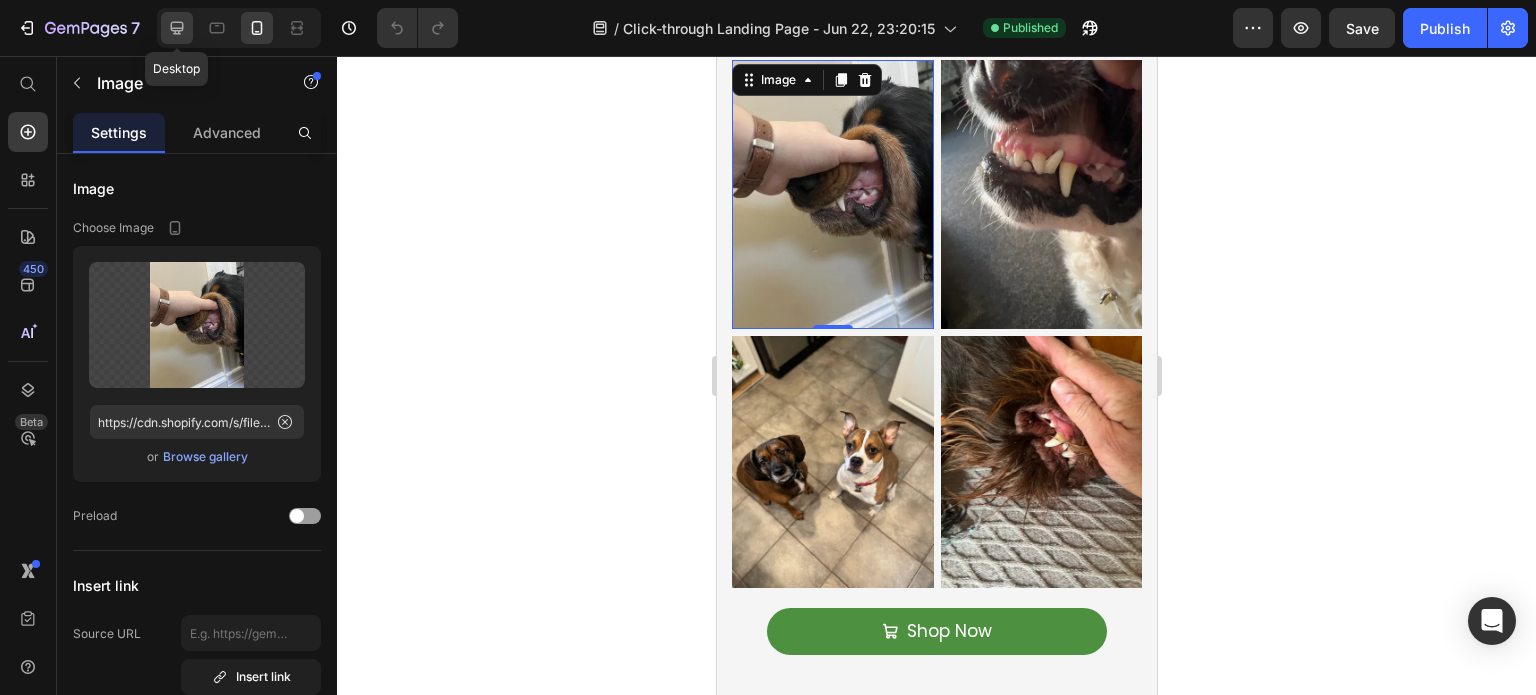 click 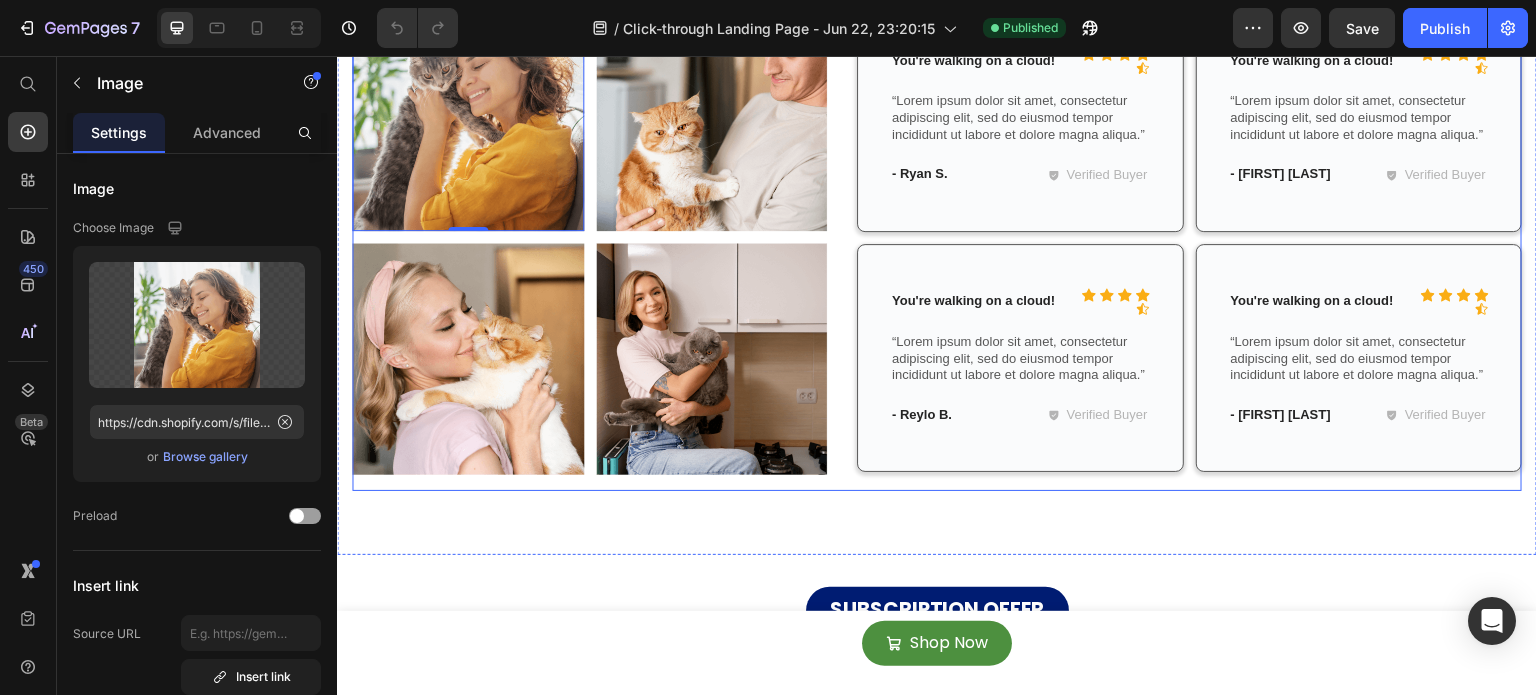 scroll, scrollTop: 5214, scrollLeft: 0, axis: vertical 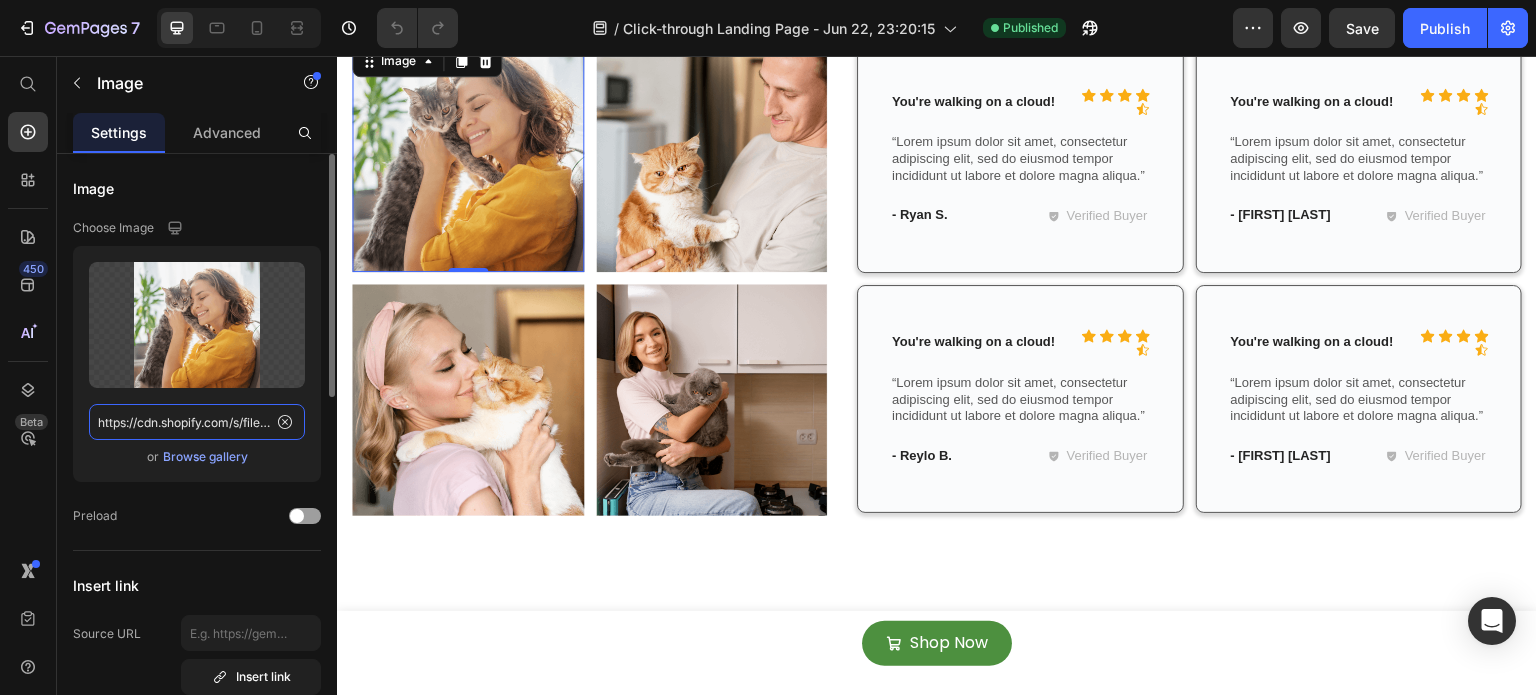 click on "https://cdn.shopify.com/s/files/1/2005/9307/files/gempages_432750572815254551-0a363685-abde-44d8-b4a0-e51163115809.png?v=1715668522" 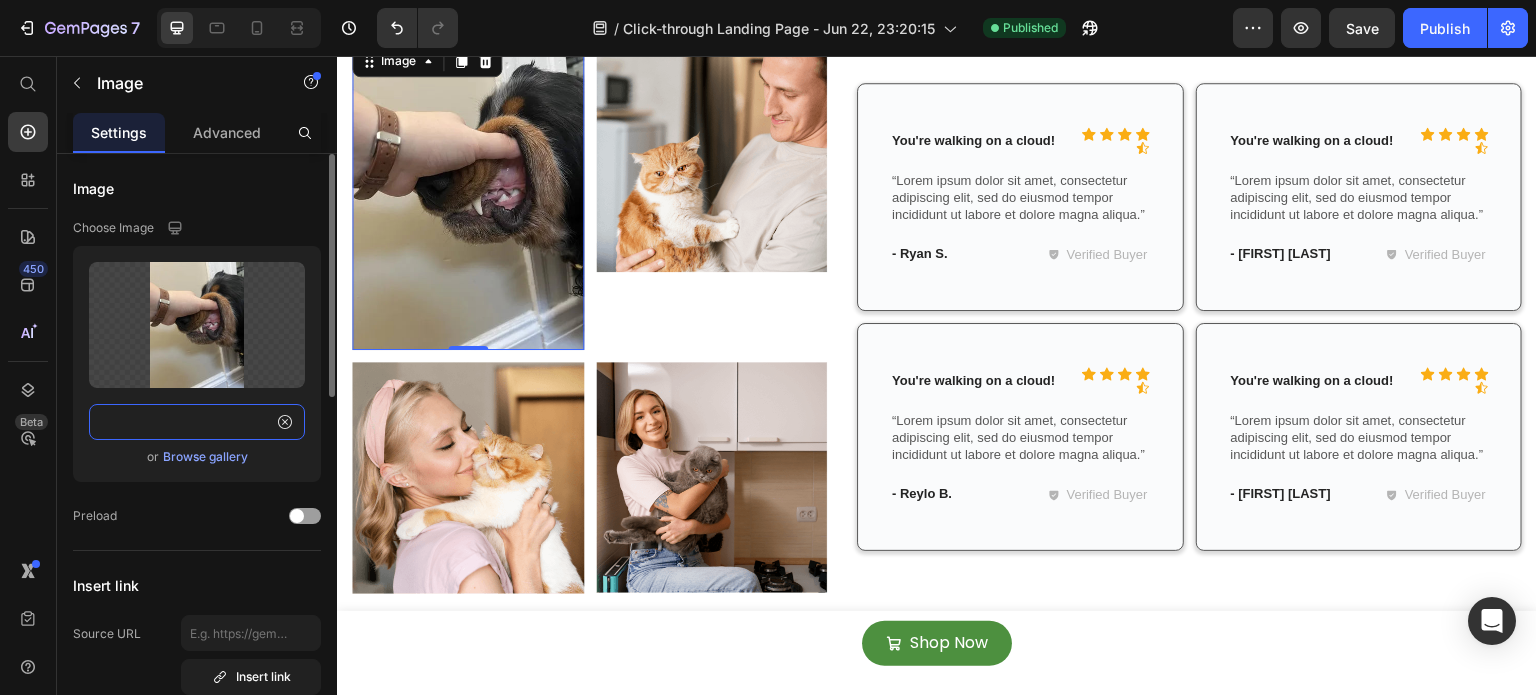 scroll, scrollTop: 5163, scrollLeft: 0, axis: vertical 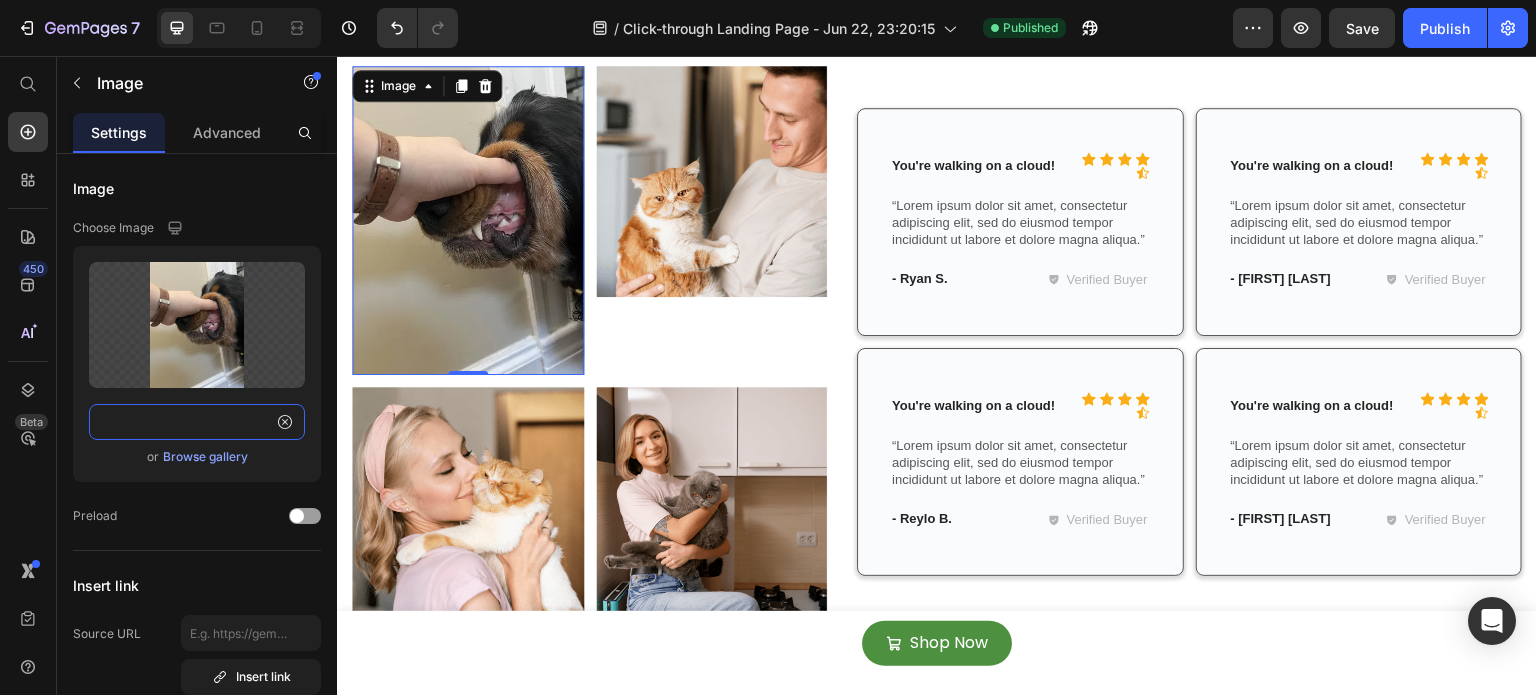 type on "https://cdn.shopify.com/s/files/1/0642/3973/0761/files/gempages_553527379021005886-29e8b6f5-e171-4d18-afae-4da363a7880f.webp" 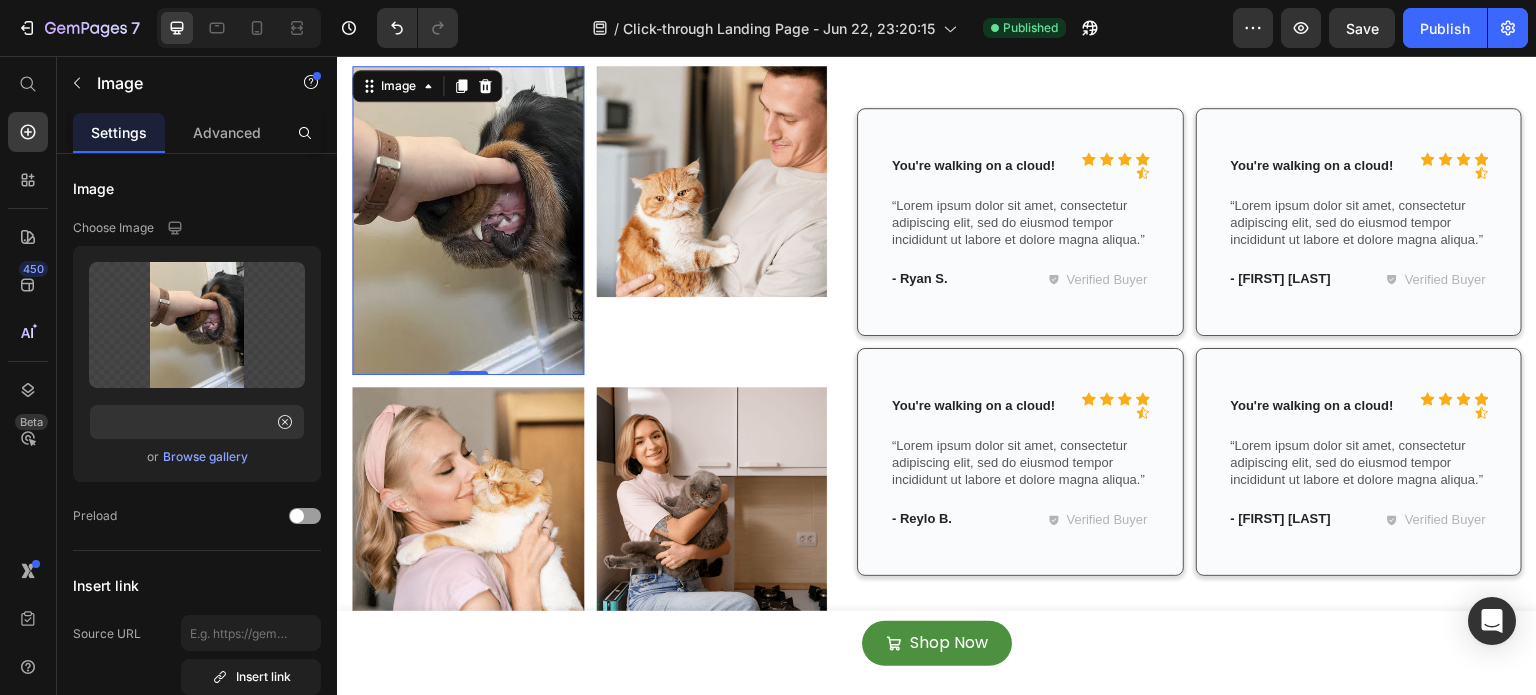 scroll, scrollTop: 0, scrollLeft: 0, axis: both 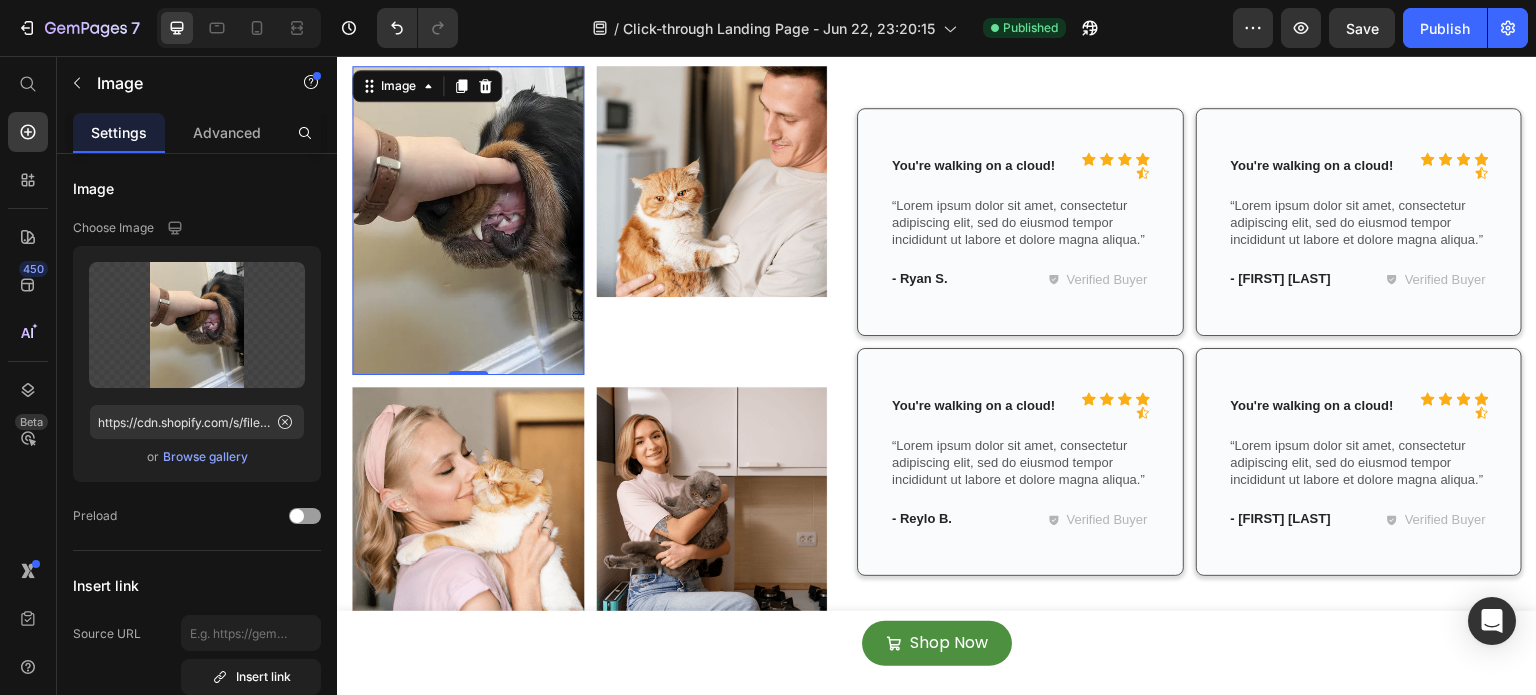 click at bounding box center (239, 28) 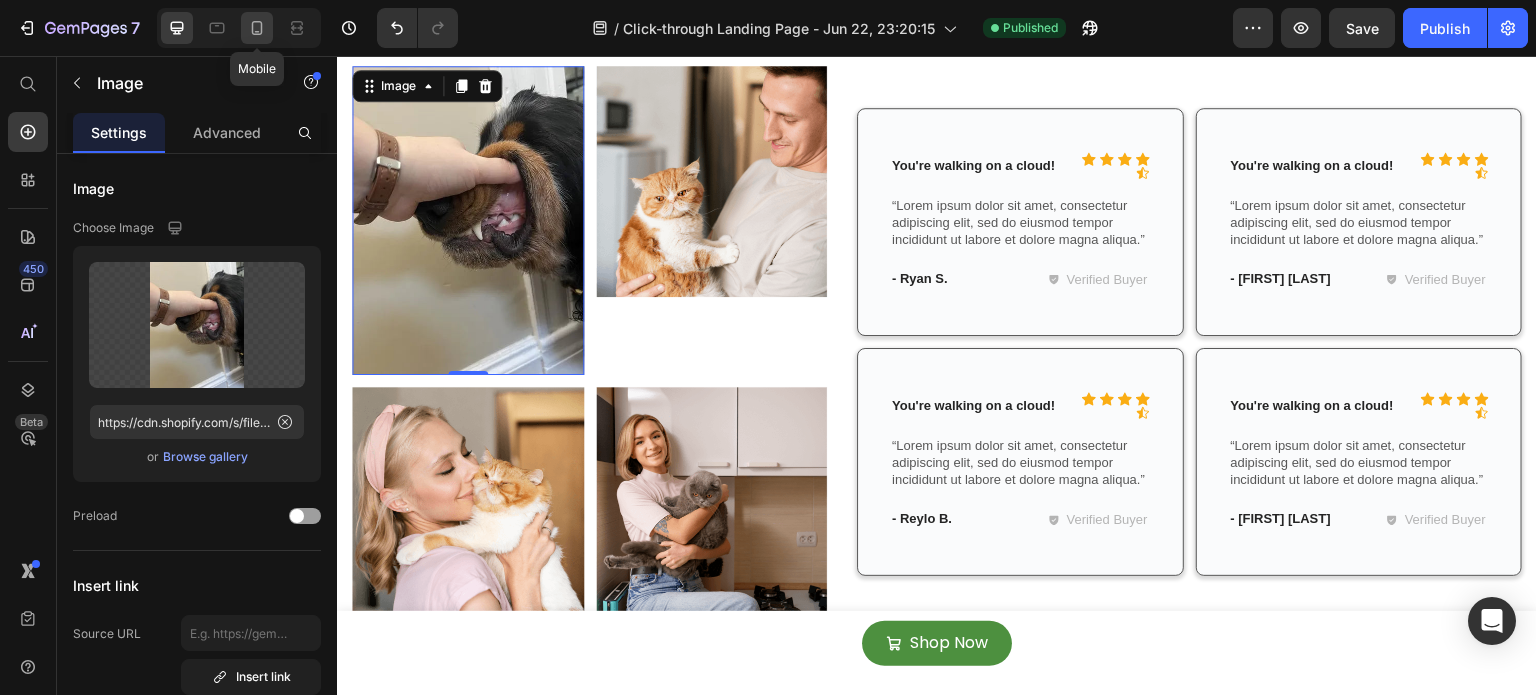 click 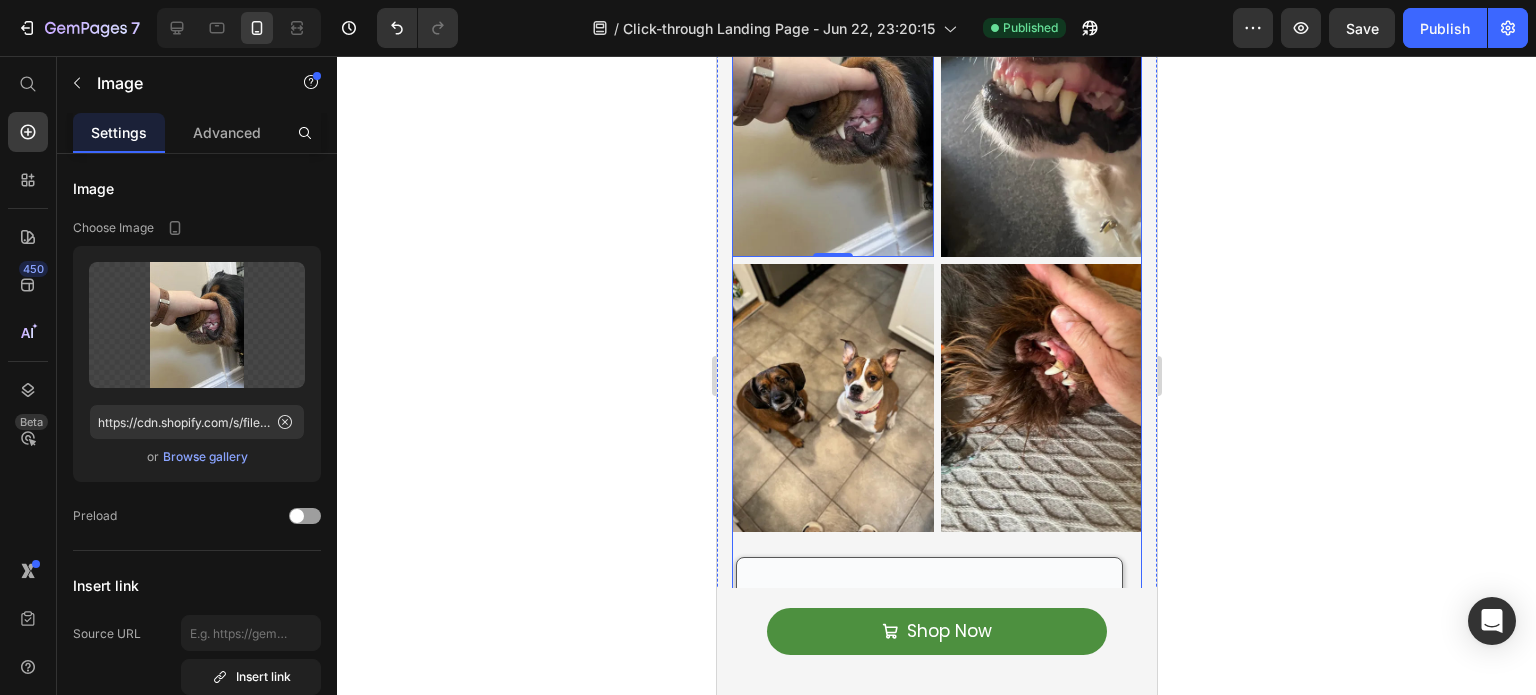 scroll, scrollTop: 5099, scrollLeft: 0, axis: vertical 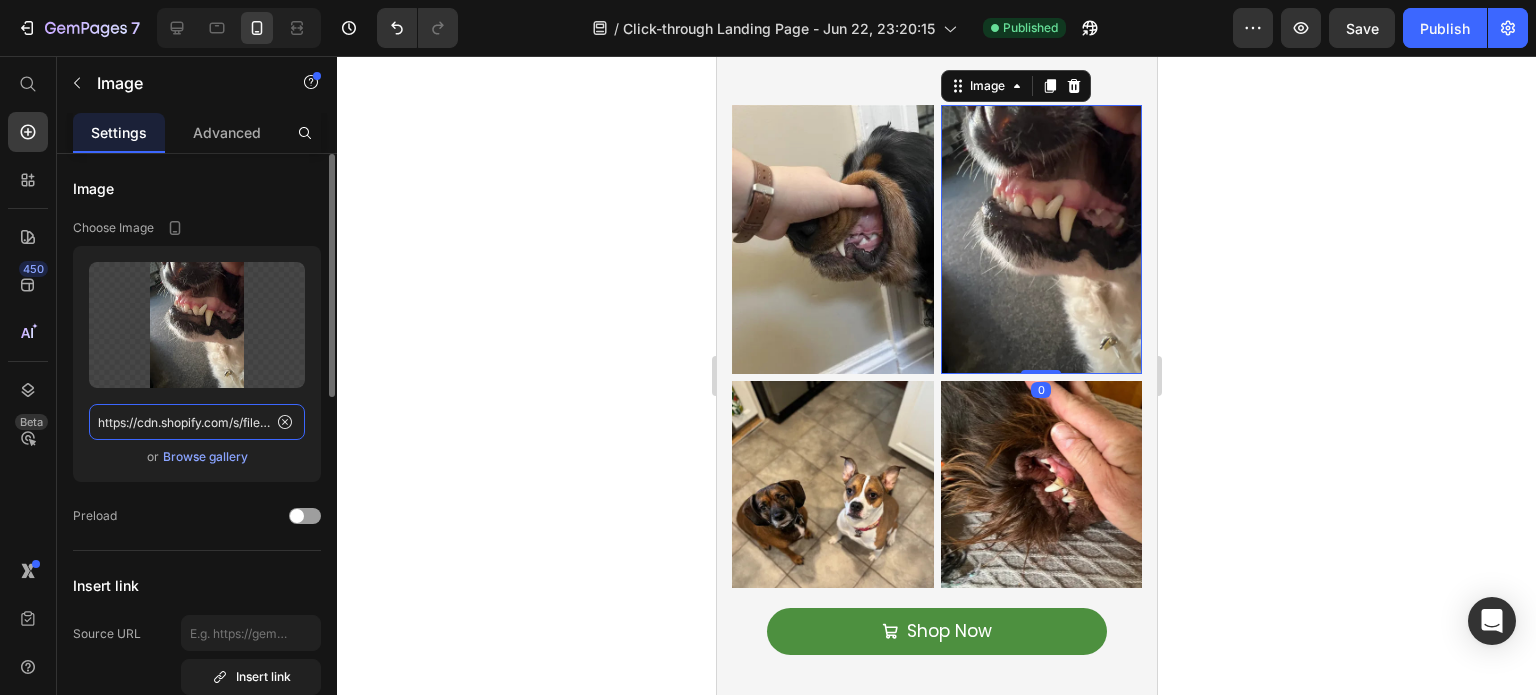 click on "https://cdn.shopify.com/s/files/1/0642/3973/0761/files/gempages_553527379021005886-4b3dd63d-95a4-42e0-a4cc-dc3b634c8e6a.webp" 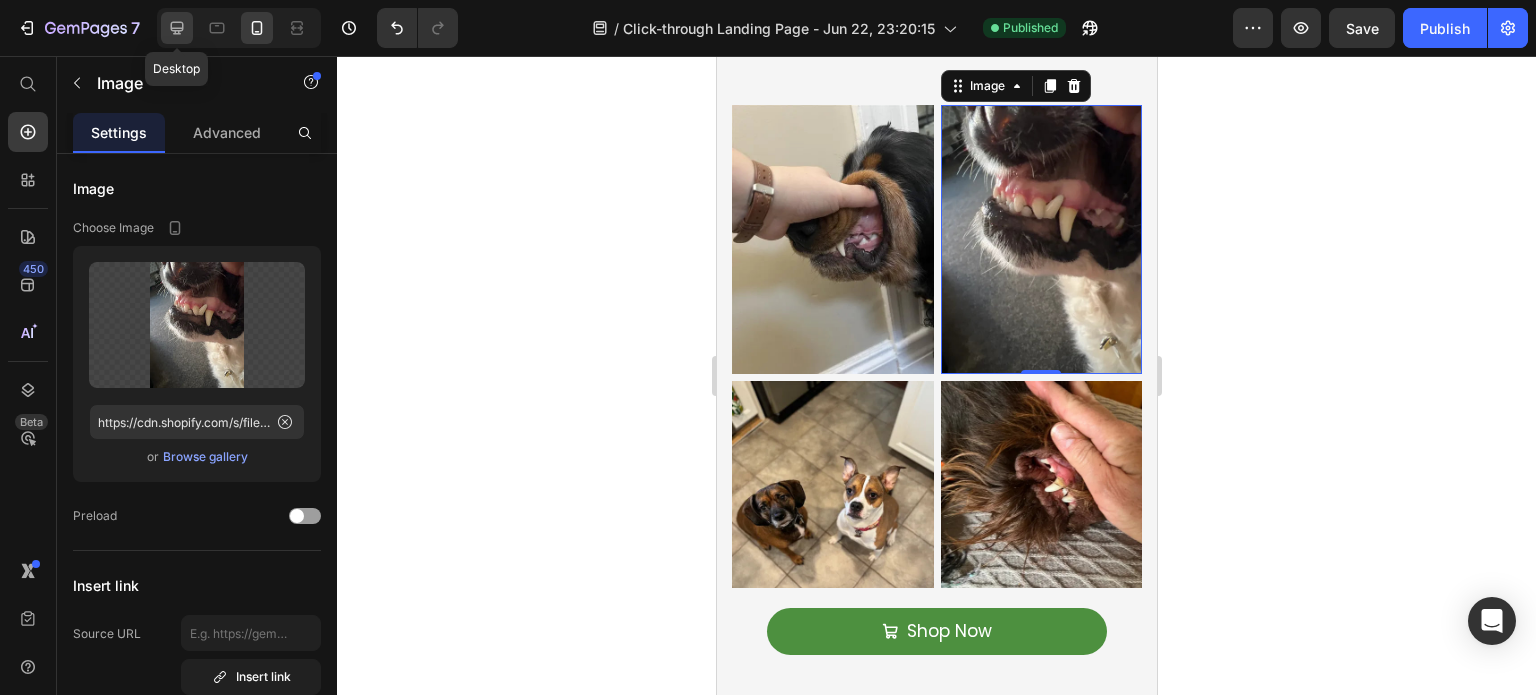 click 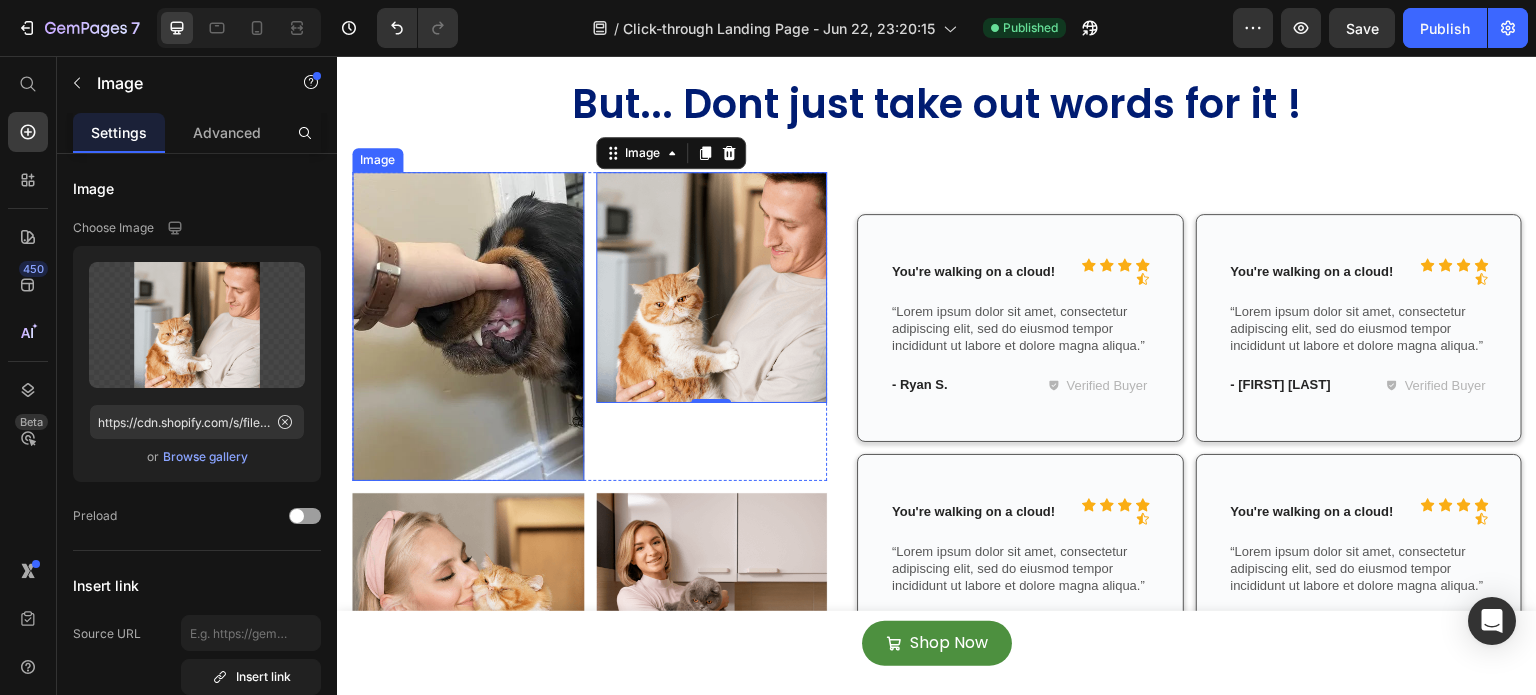 scroll, scrollTop: 5098, scrollLeft: 0, axis: vertical 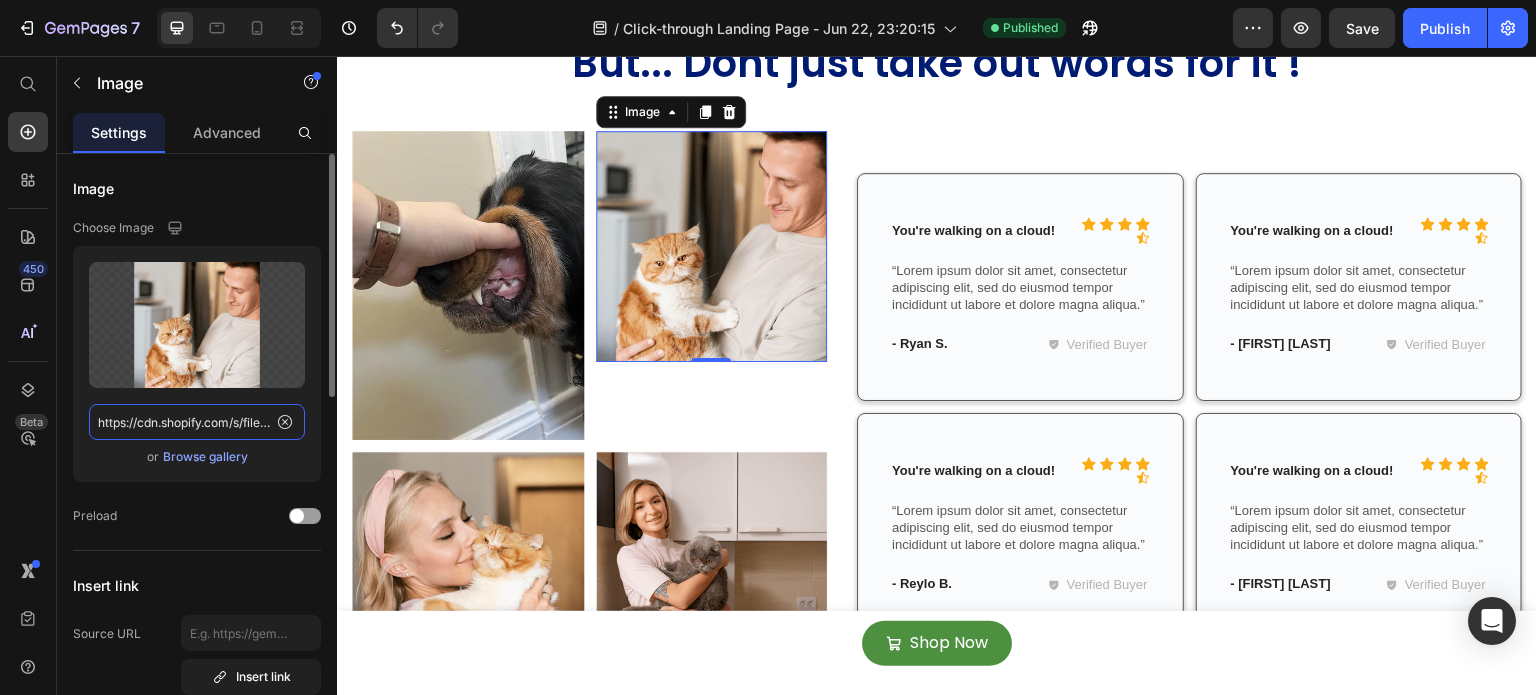 click on "https://cdn.shopify.com/s/files/1/2005/9307/files/gempages_432750572815254551-353c266c-ede3-4a15-9a30-c524f3f04e7e.png?v=1715668534" 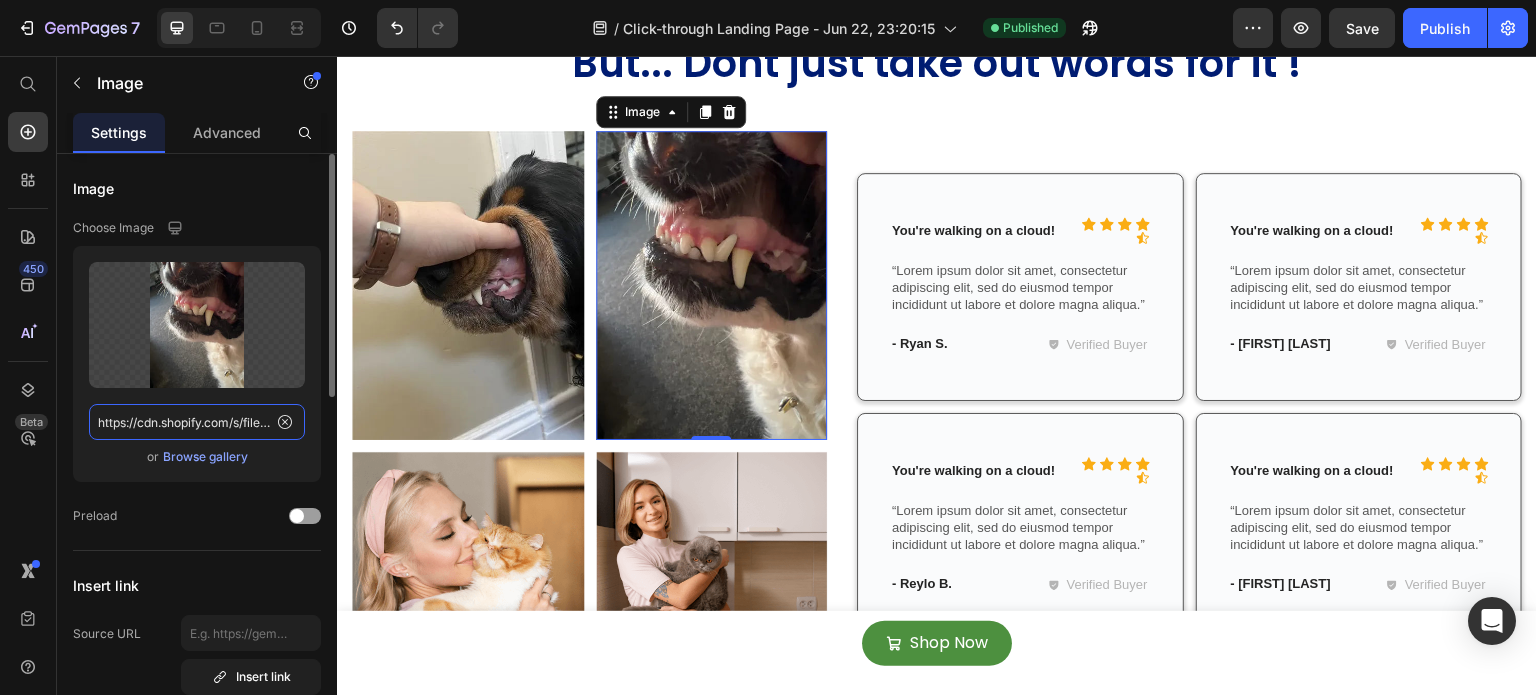 scroll, scrollTop: 0, scrollLeft: 627, axis: horizontal 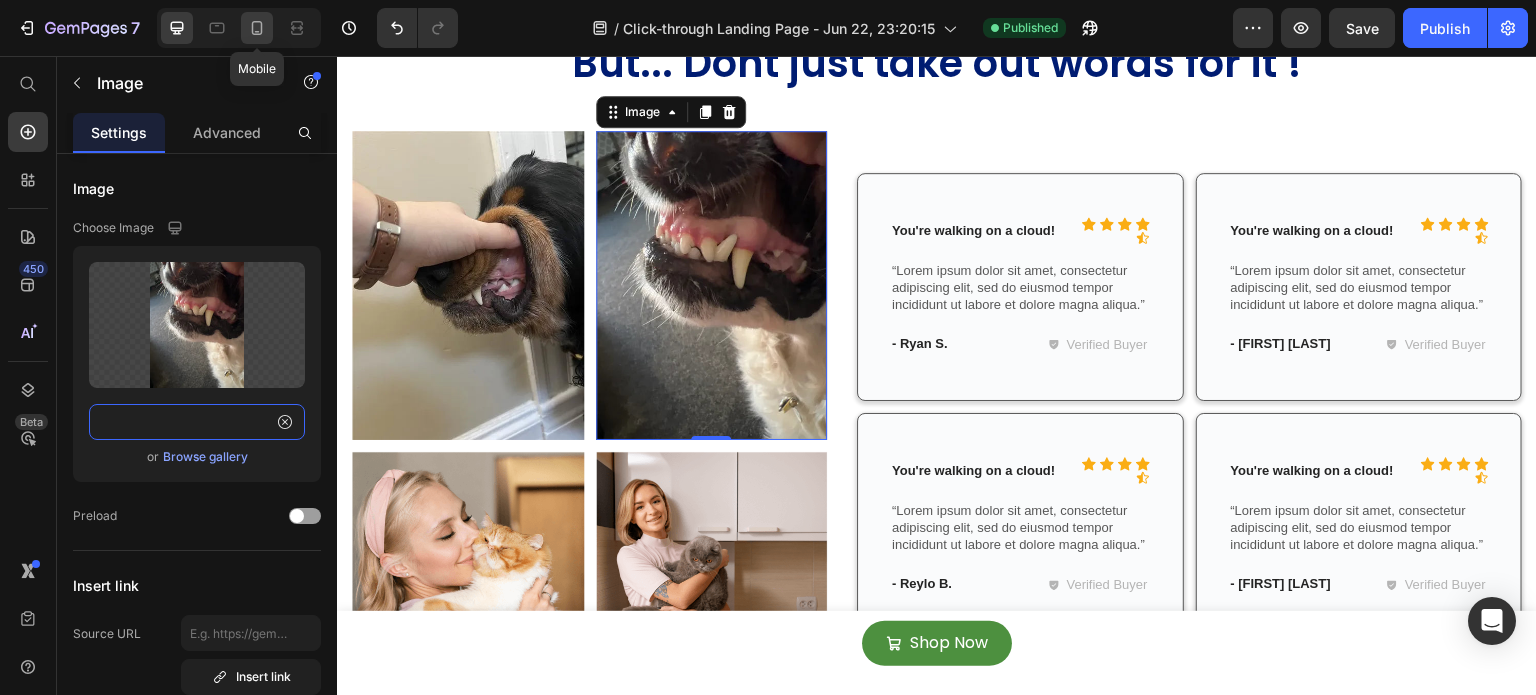 type on "https://cdn.shopify.com/s/files/1/0642/3973/0761/files/gempages_553527379021005886-4b3dd63d-95a4-42e0-a4cc-dc3b634c8e6a.webp" 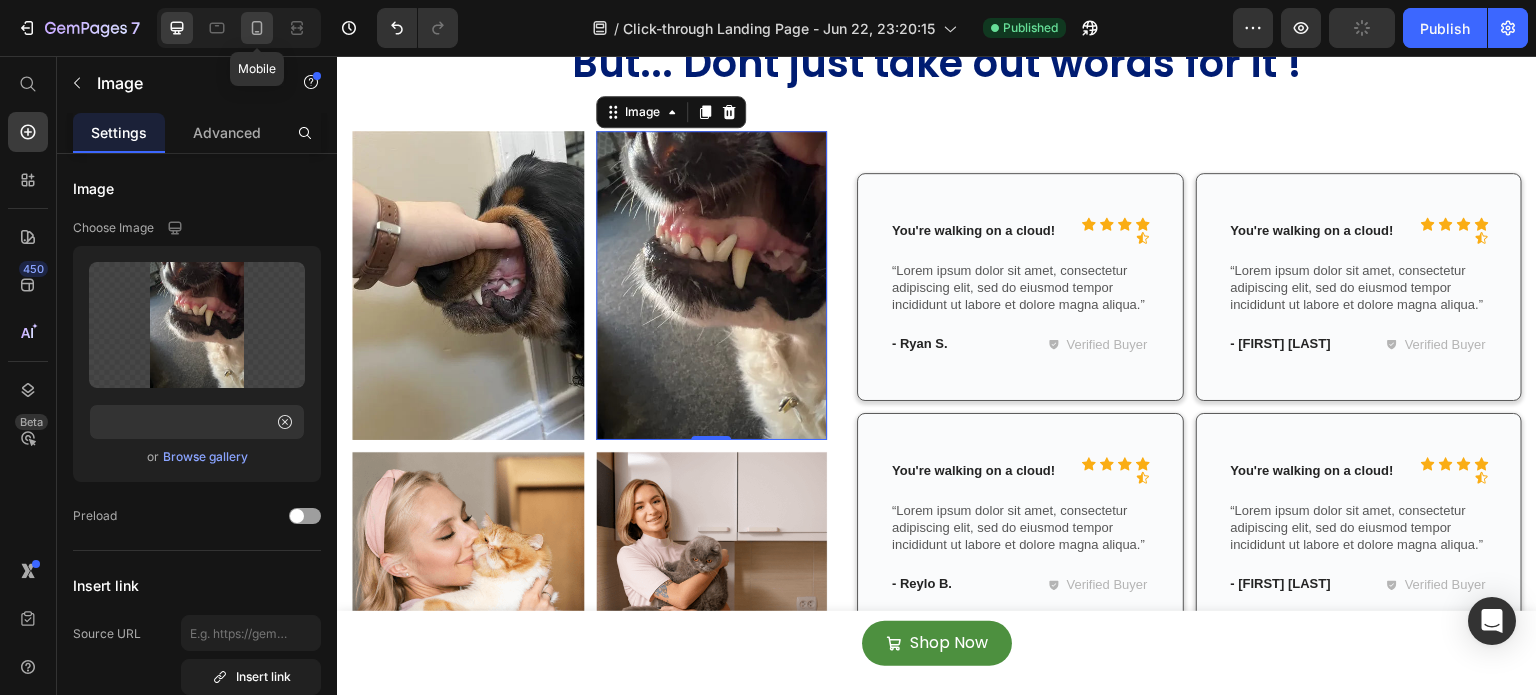 scroll, scrollTop: 0, scrollLeft: 0, axis: both 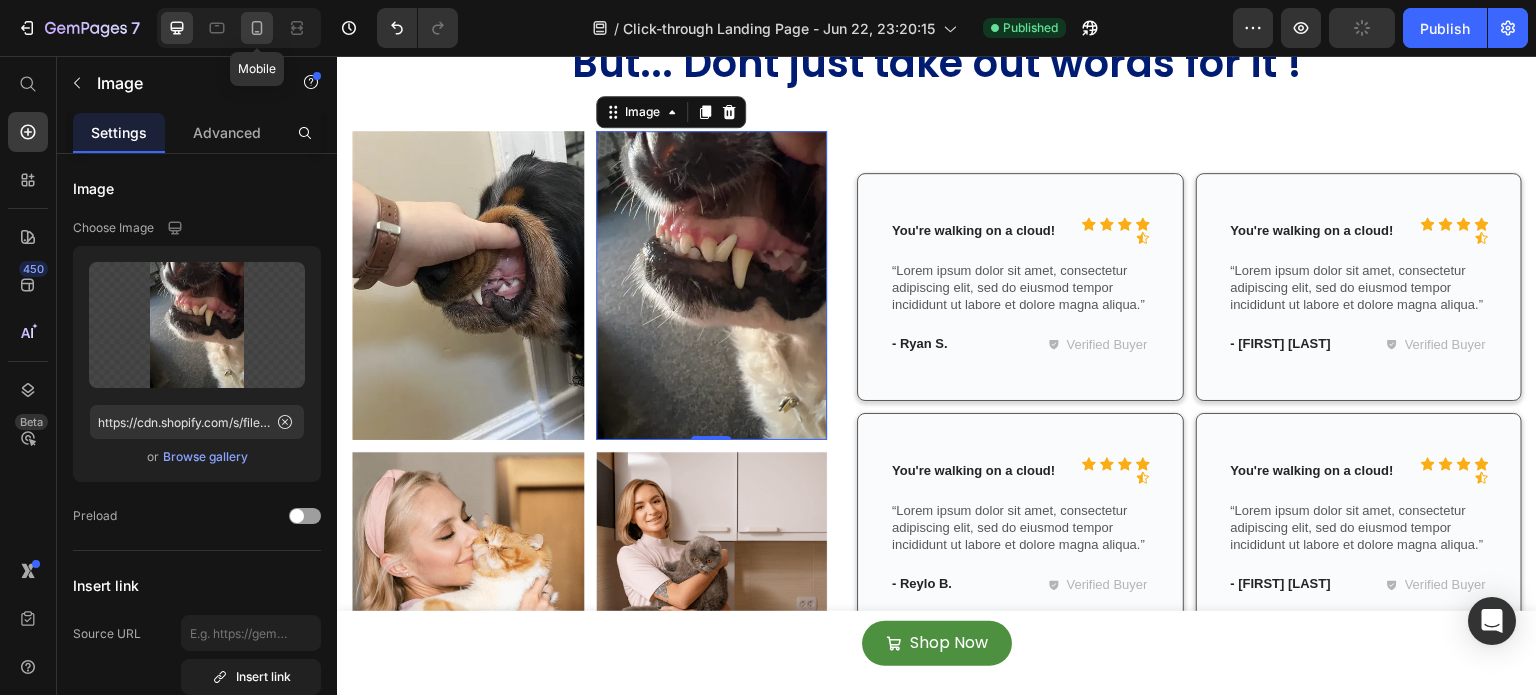 click 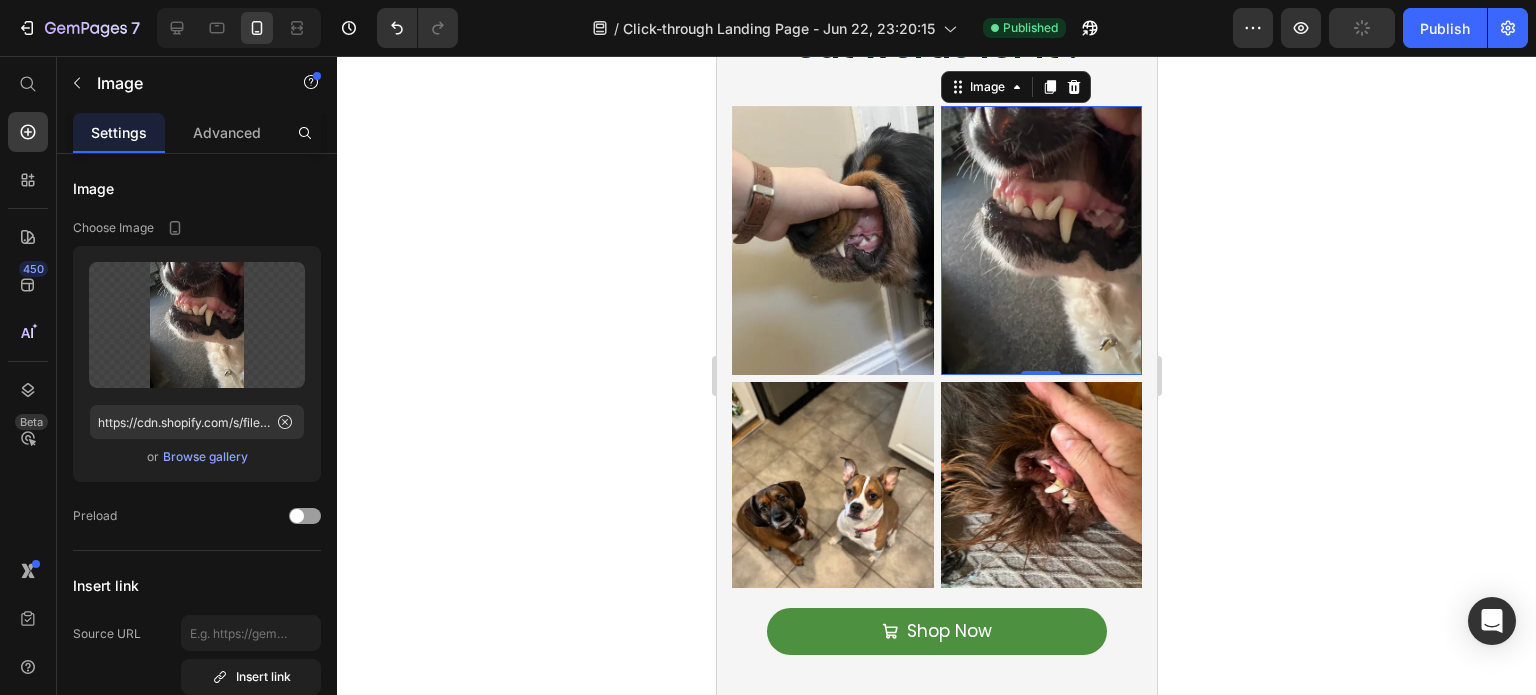 scroll, scrollTop: 5099, scrollLeft: 0, axis: vertical 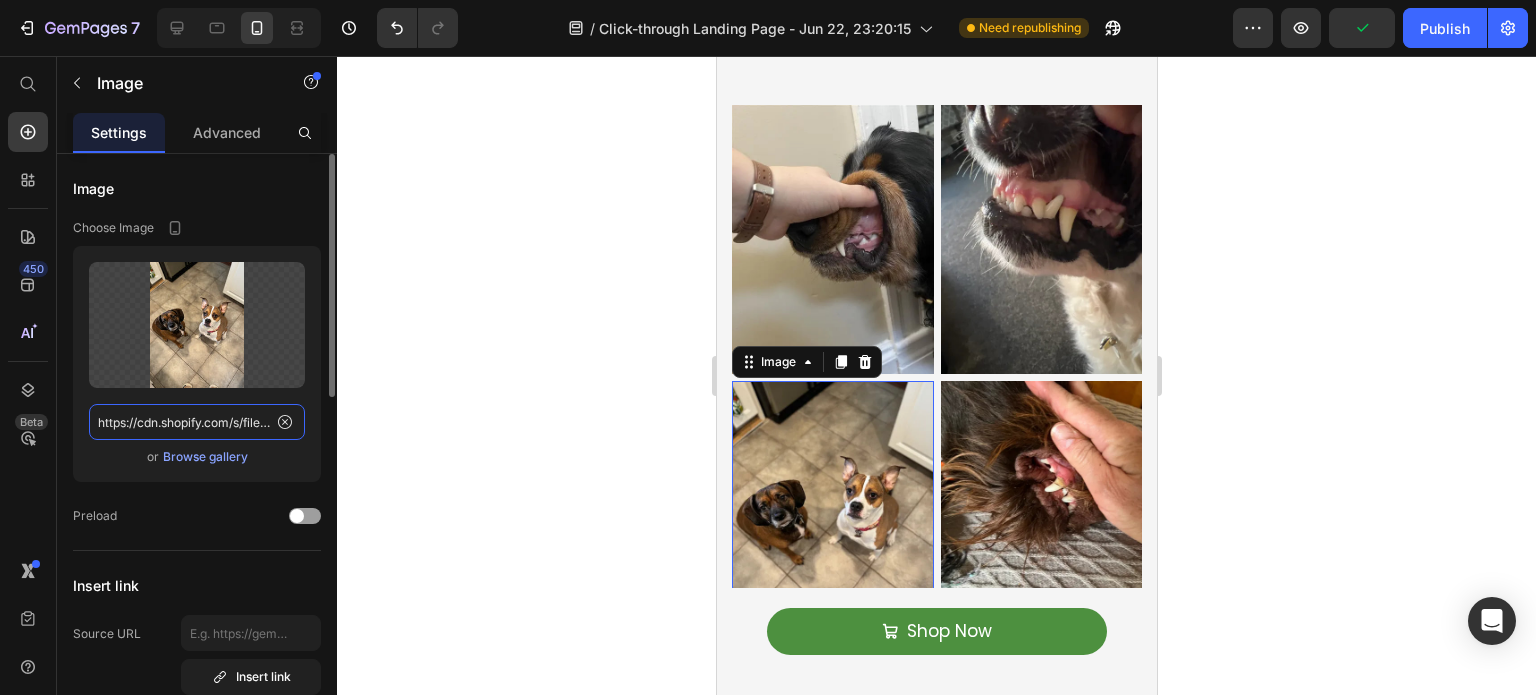 click on "https://cdn.shopify.com/s/files/1/0642/3973/0761/files/gempages_553527379021005886-7bd39572-f835-4731-a1fb-407a31461b0b.webp" 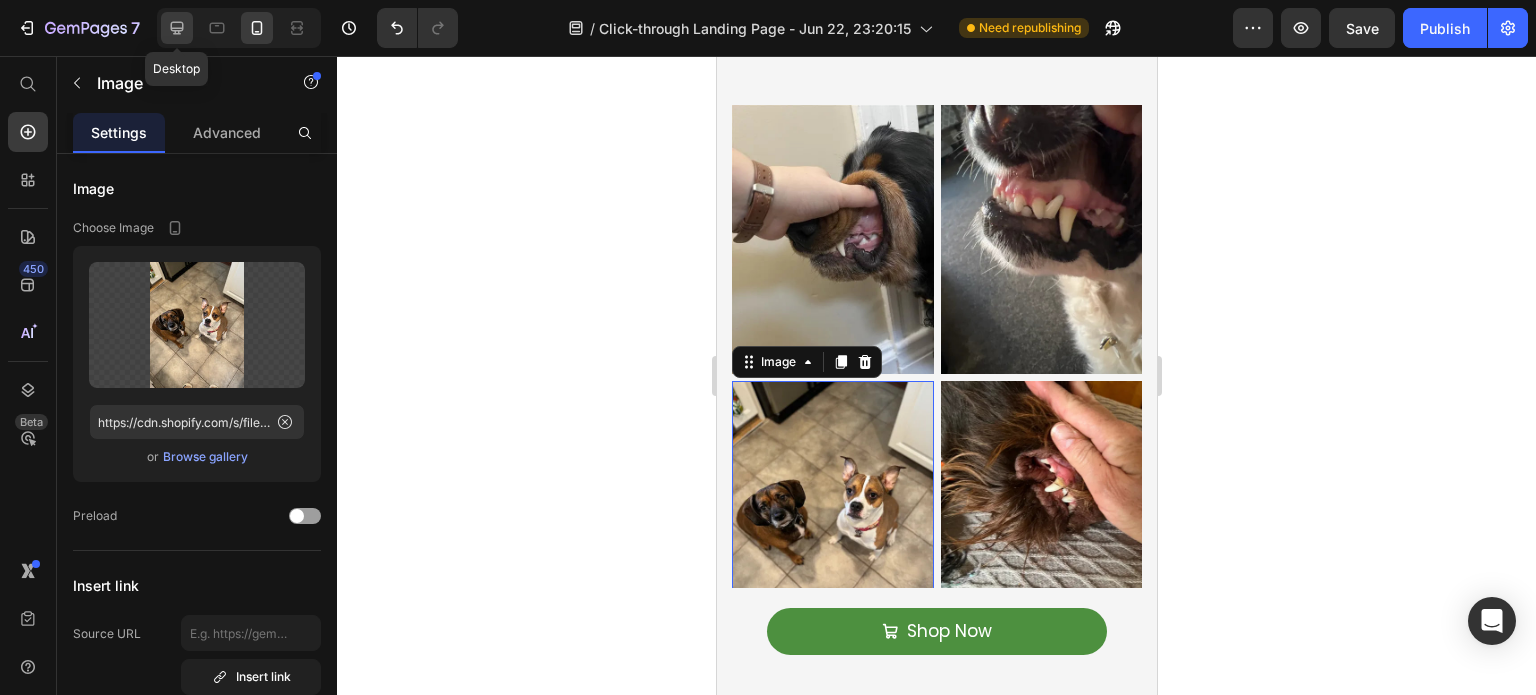 click 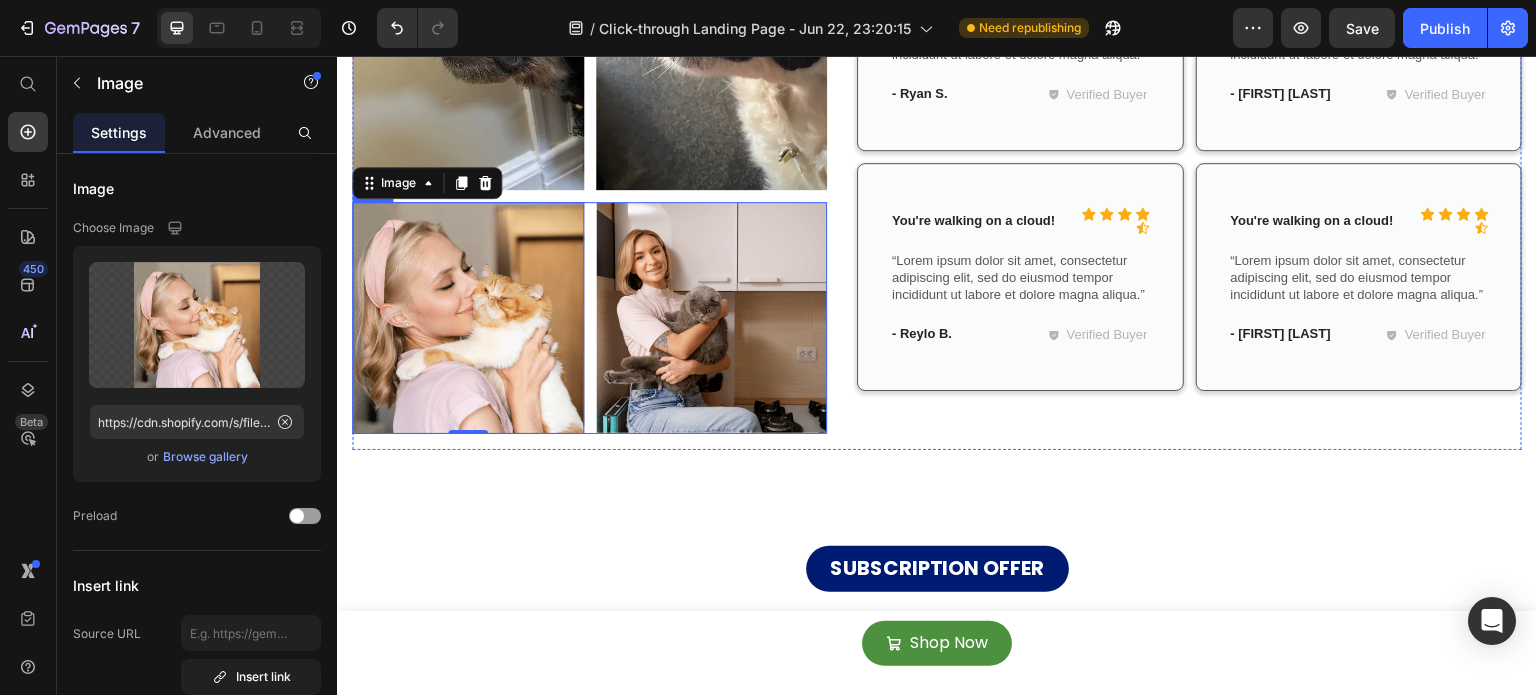scroll, scrollTop: 5415, scrollLeft: 0, axis: vertical 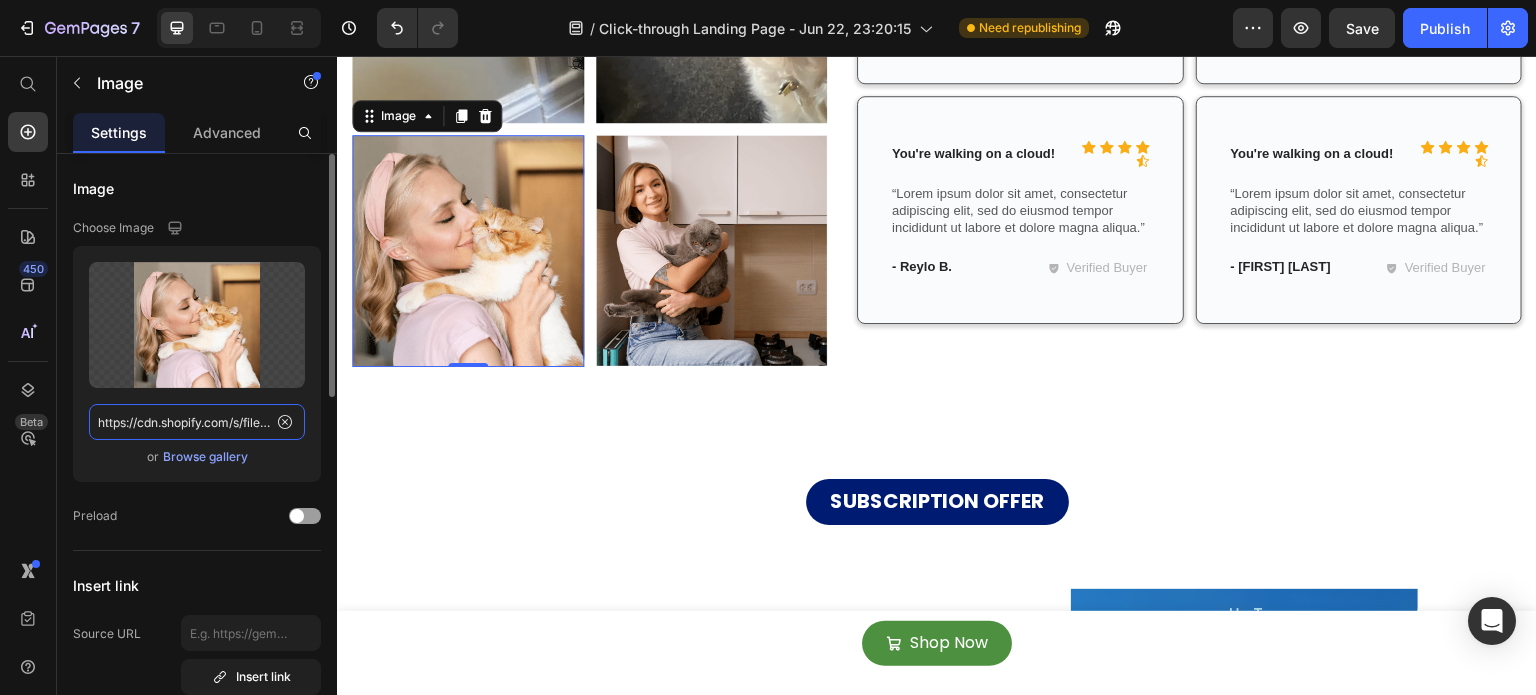 click on "https://cdn.shopify.com/s/files/1/2005/9307/files/gempages_432750572815254551-de09378f-df23-45e5-b4f3-7210b86f6449.png?v=1715668545" 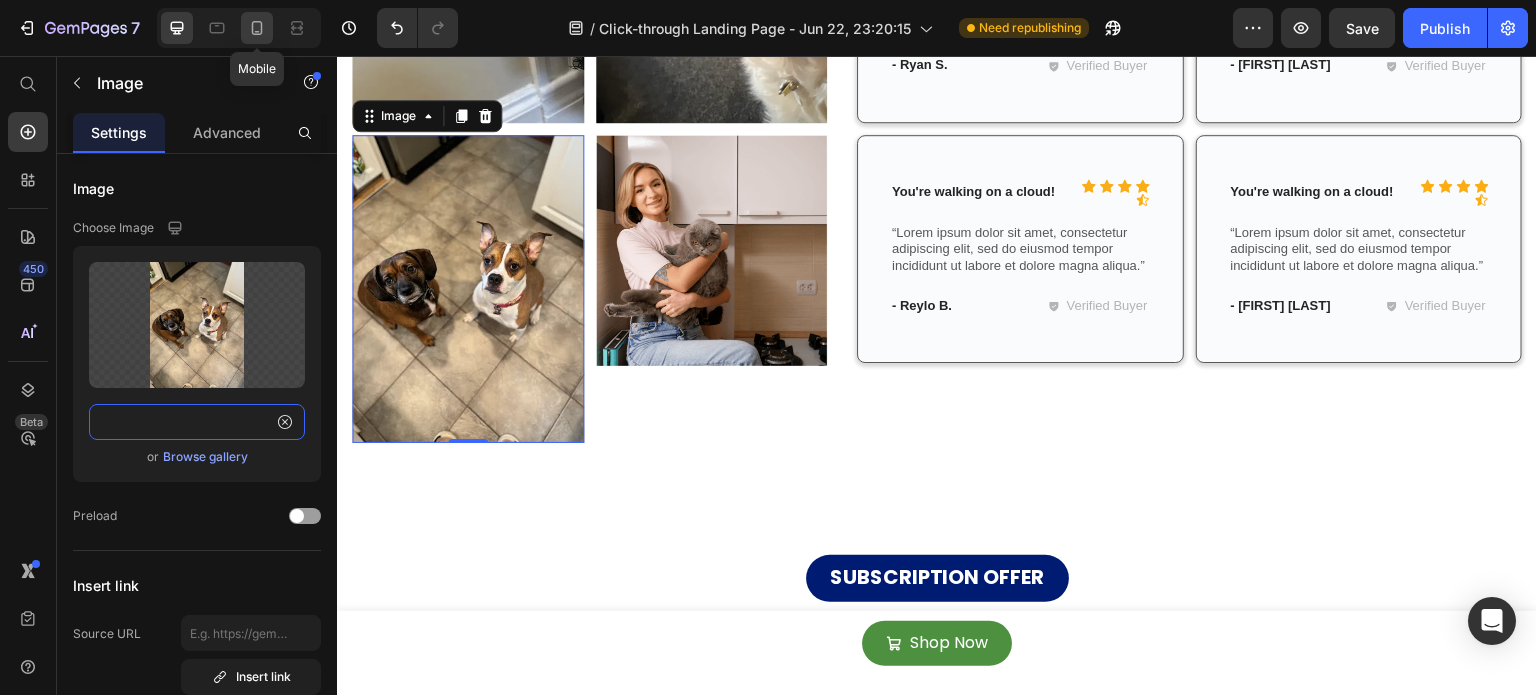 type on "https://cdn.shopify.com/s/files/1/0642/3973/0761/files/gempages_553527379021005886-7bd39572-f835-4731-a1fb-407a31461b0b.webp" 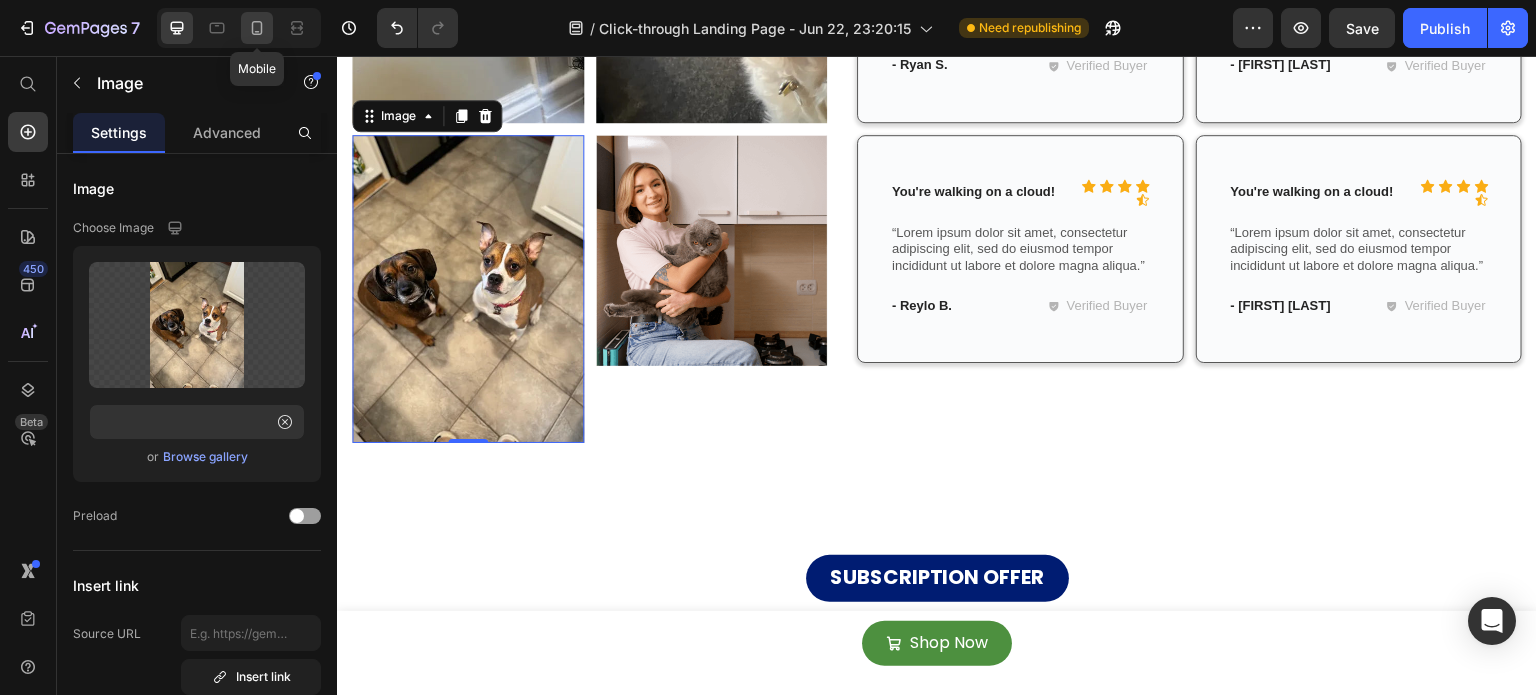 scroll, scrollTop: 0, scrollLeft: 0, axis: both 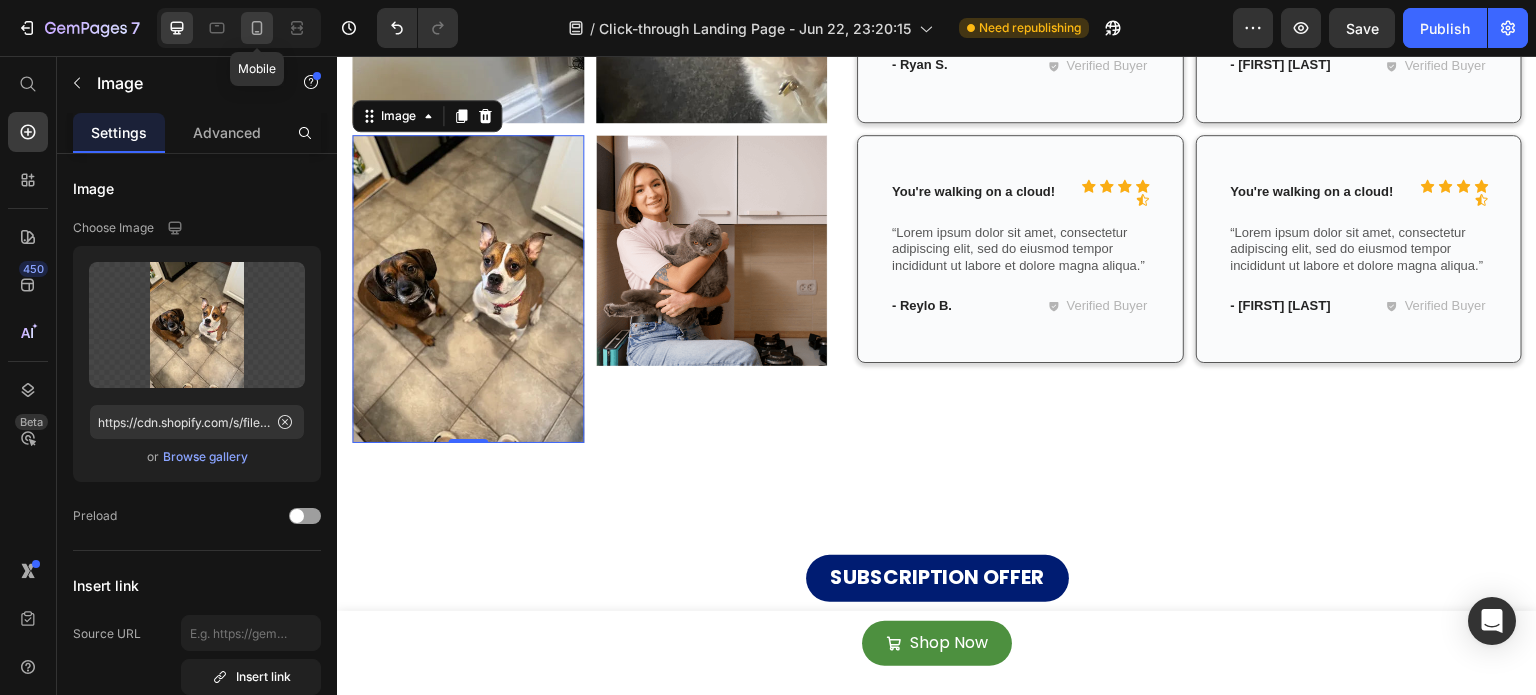 click 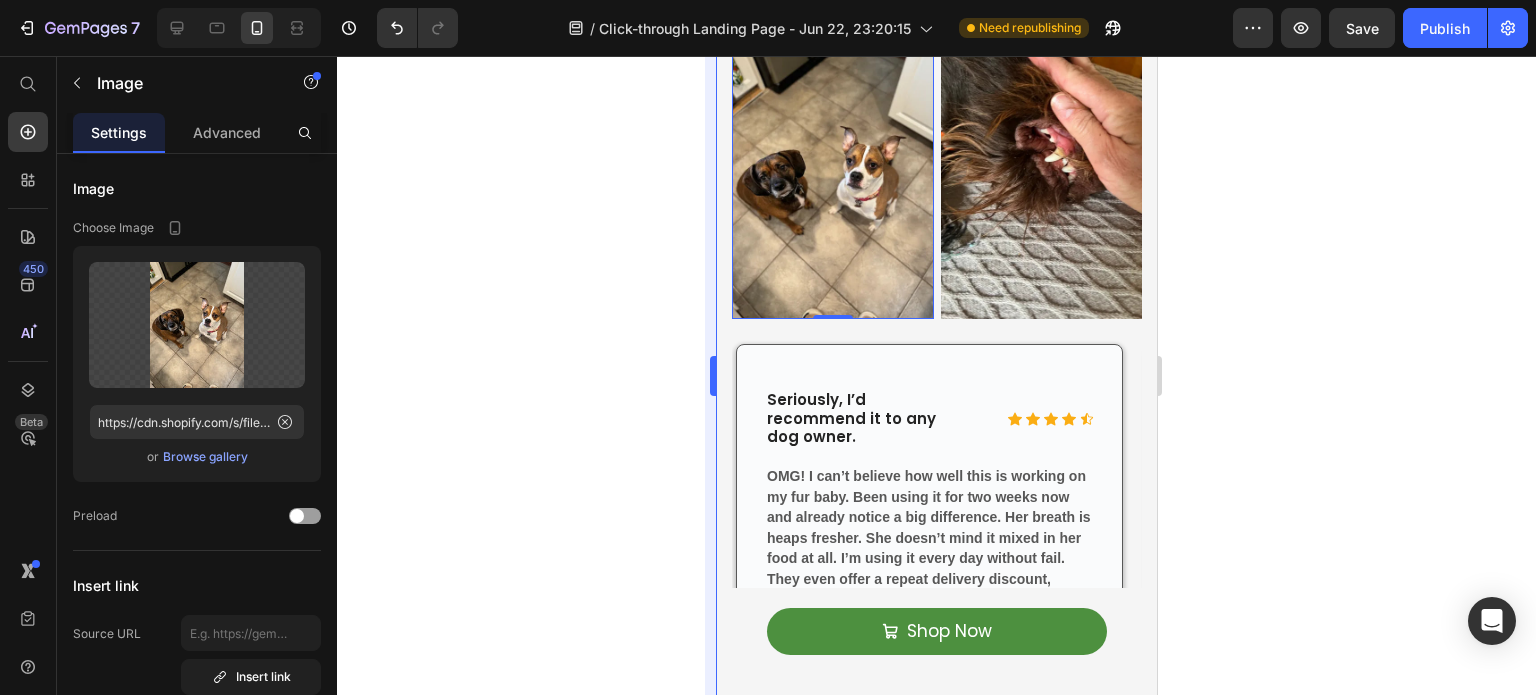 scroll, scrollTop: 5364, scrollLeft: 0, axis: vertical 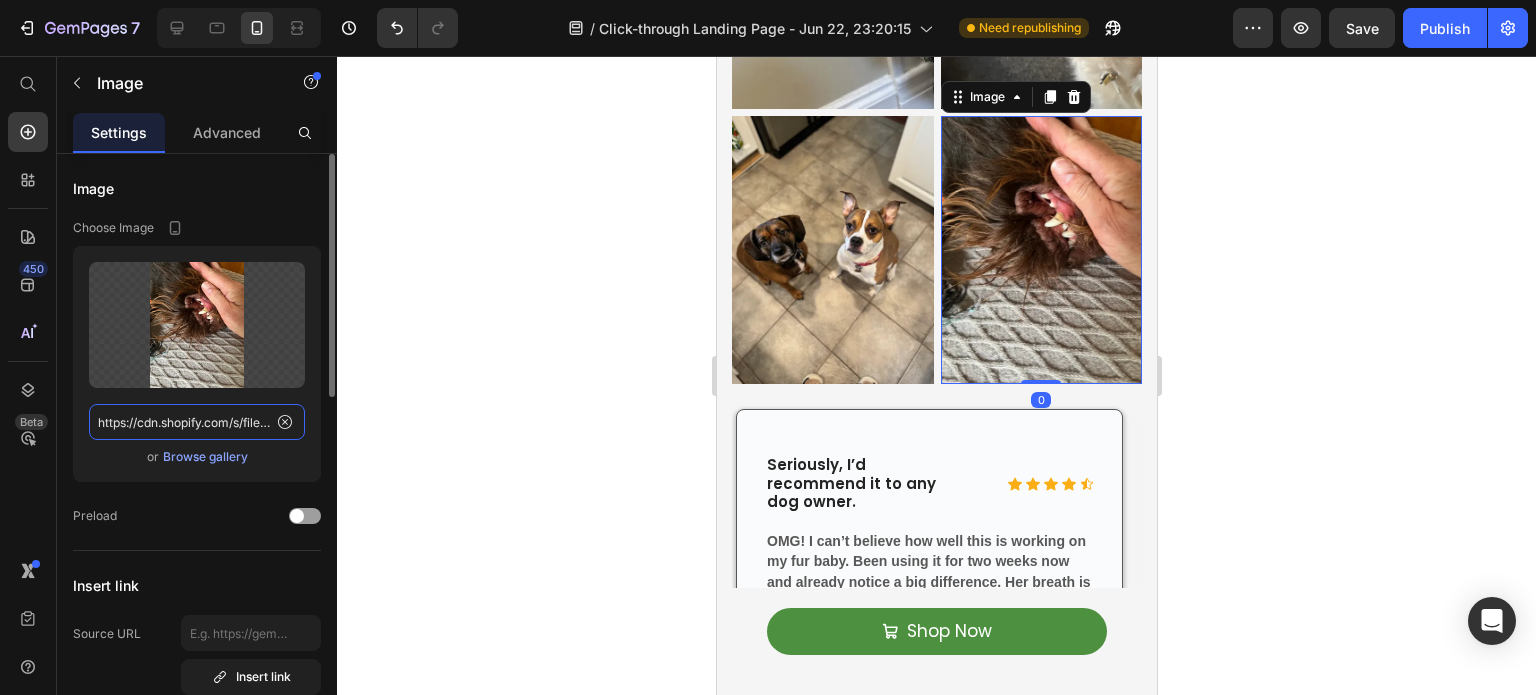 click on "https://cdn.shopify.com/s/files/1/0642/3973/0761/files/gempages_553527379021005886-e1ee4395-83fa-4ff7-acd1-b87c99385911.webp" 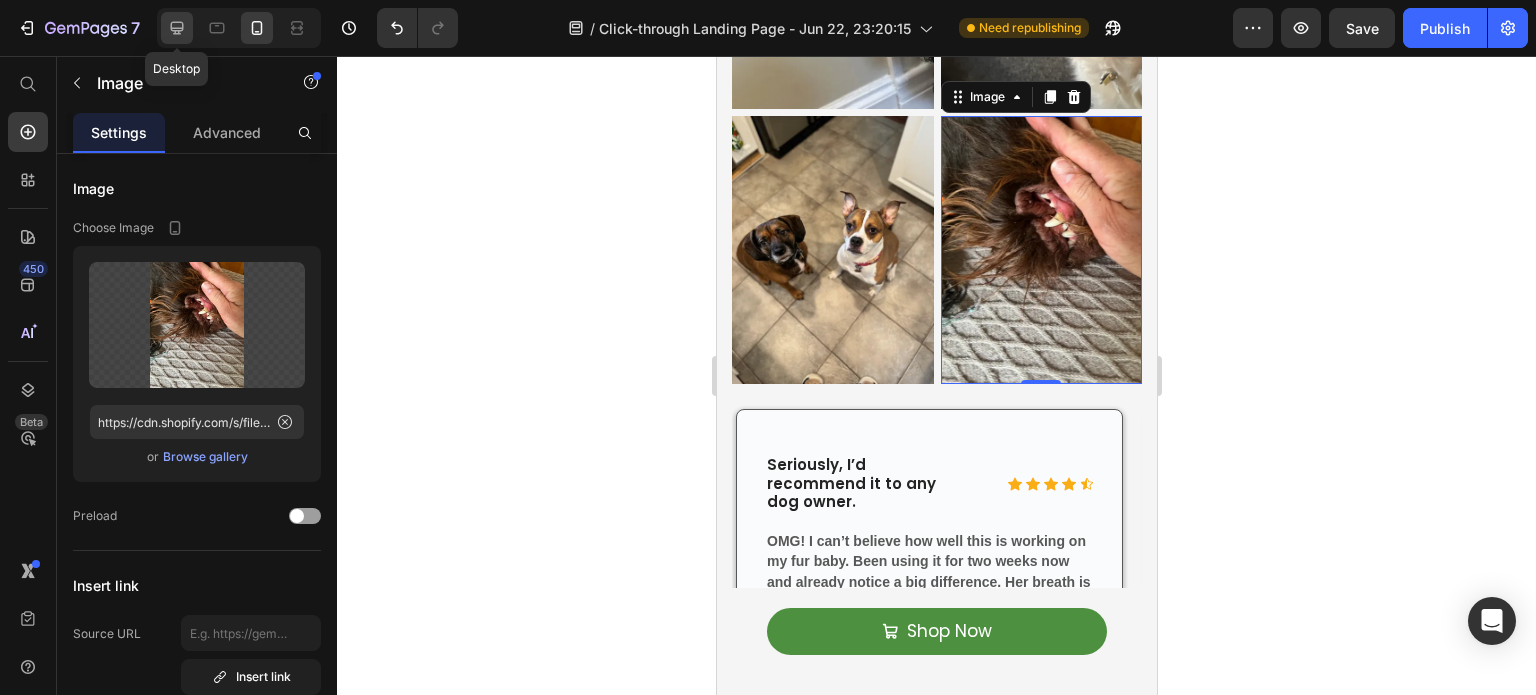 click 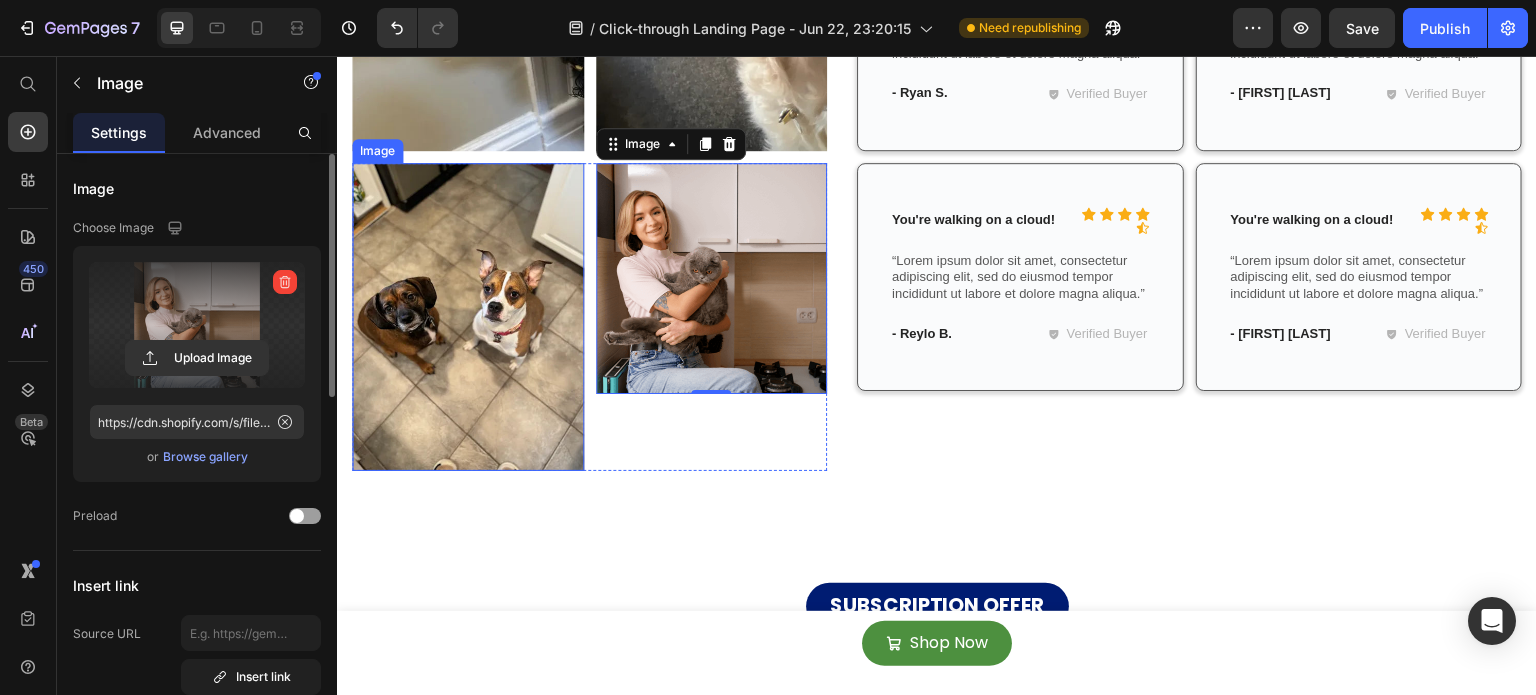 scroll, scrollTop: 5415, scrollLeft: 0, axis: vertical 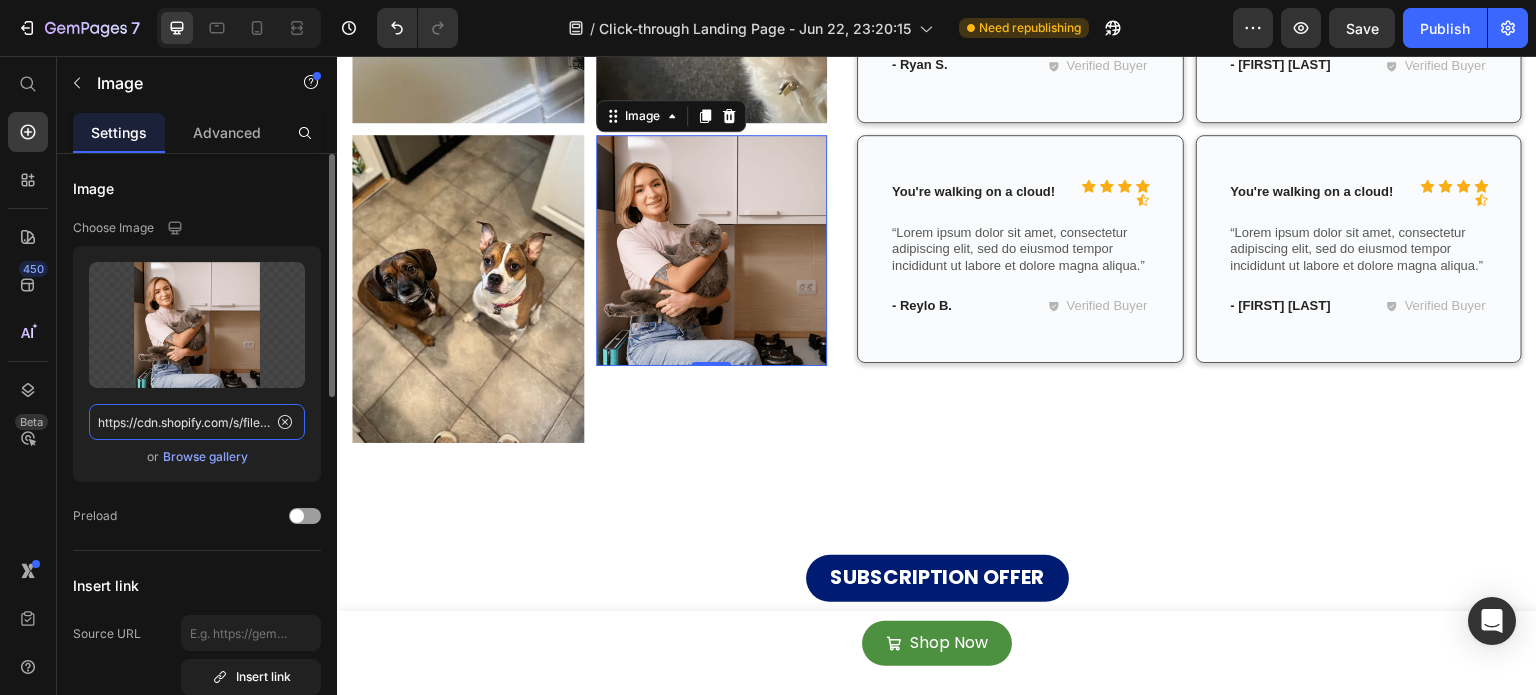 click on "https://cdn.shopify.com/s/files/1/2005/9307/files/gempages_432750572815254551-24b9dc62-4641-4aee-934b-7cbd32447a5b.png?v=1715668556" 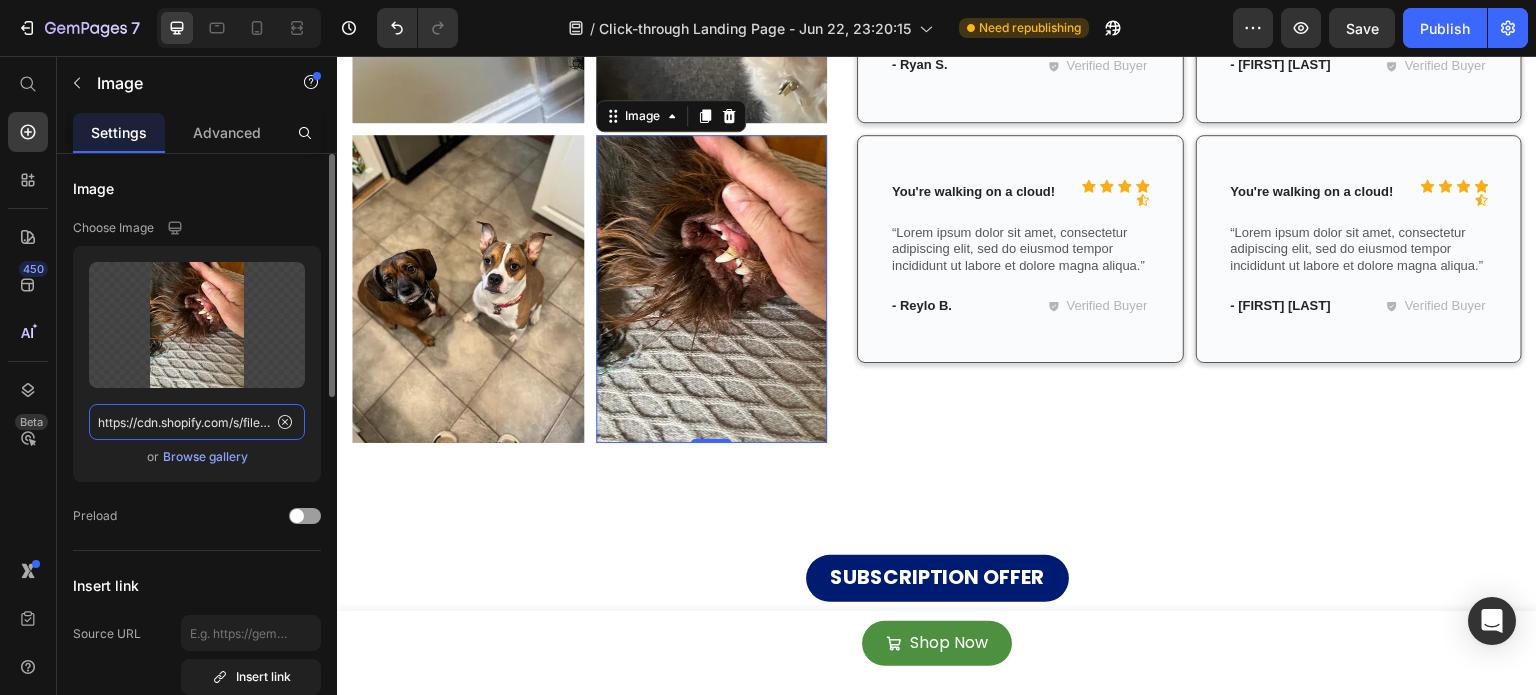 scroll, scrollTop: 0, scrollLeft: 605, axis: horizontal 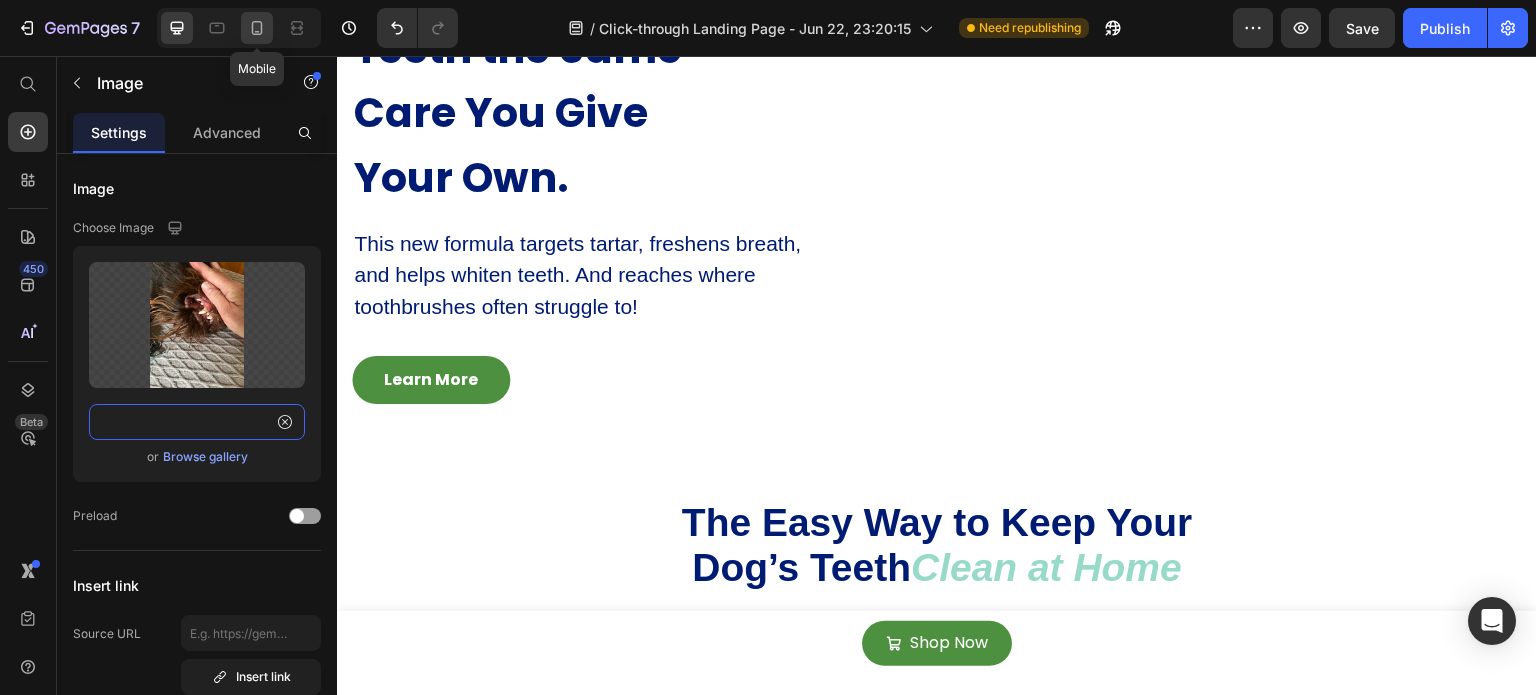 type on "https://cdn.shopify.com/s/files/1/0642/3973/0761/files/gempages_553527379021005886-e1ee4395-83fa-4ff7-acd1-b87c99385911.webp" 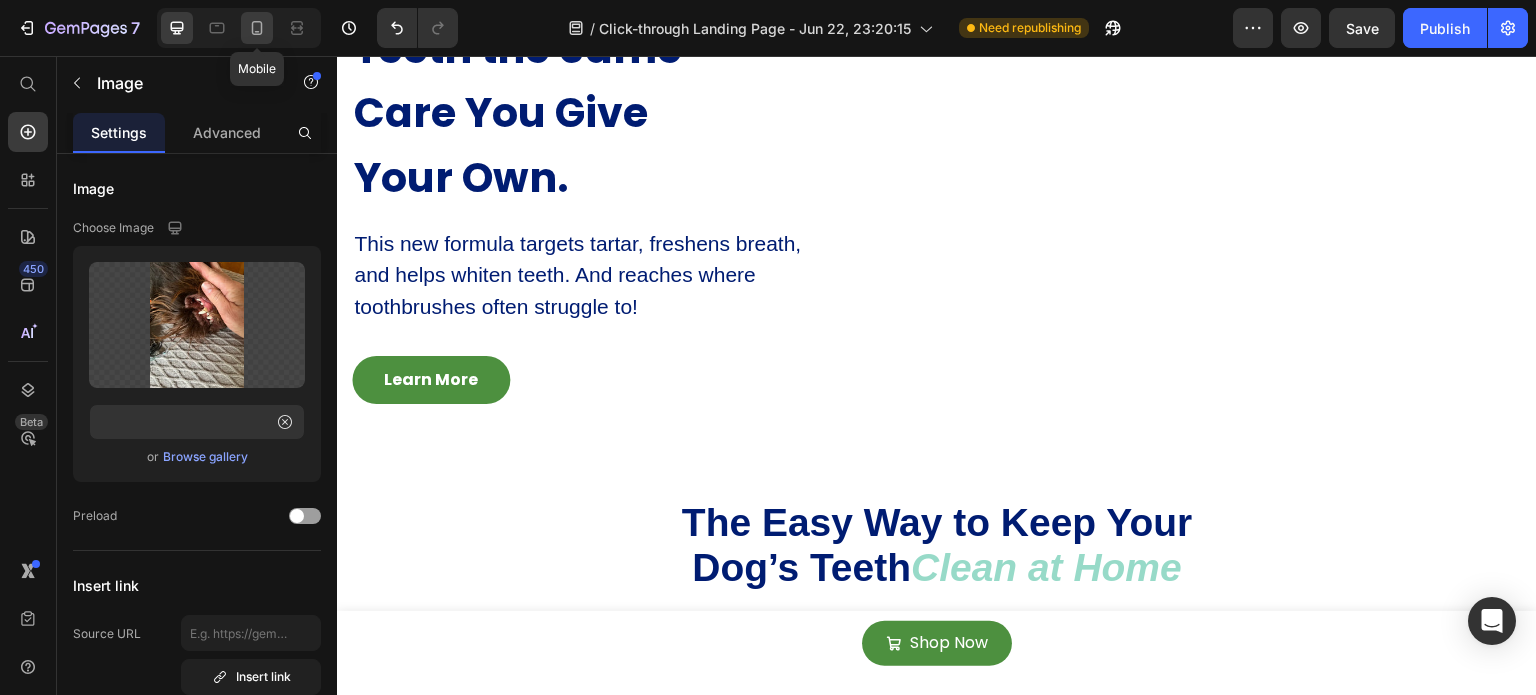 scroll, scrollTop: 0, scrollLeft: 0, axis: both 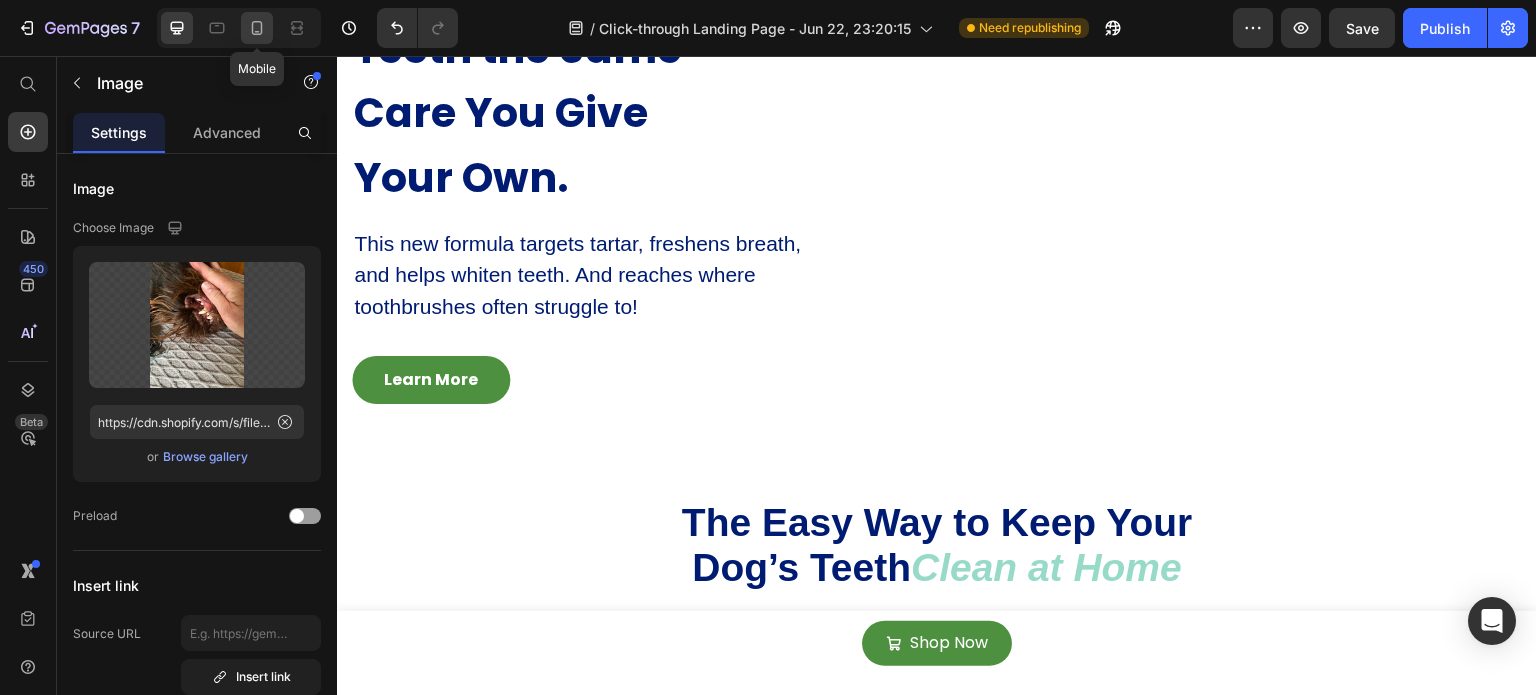 click 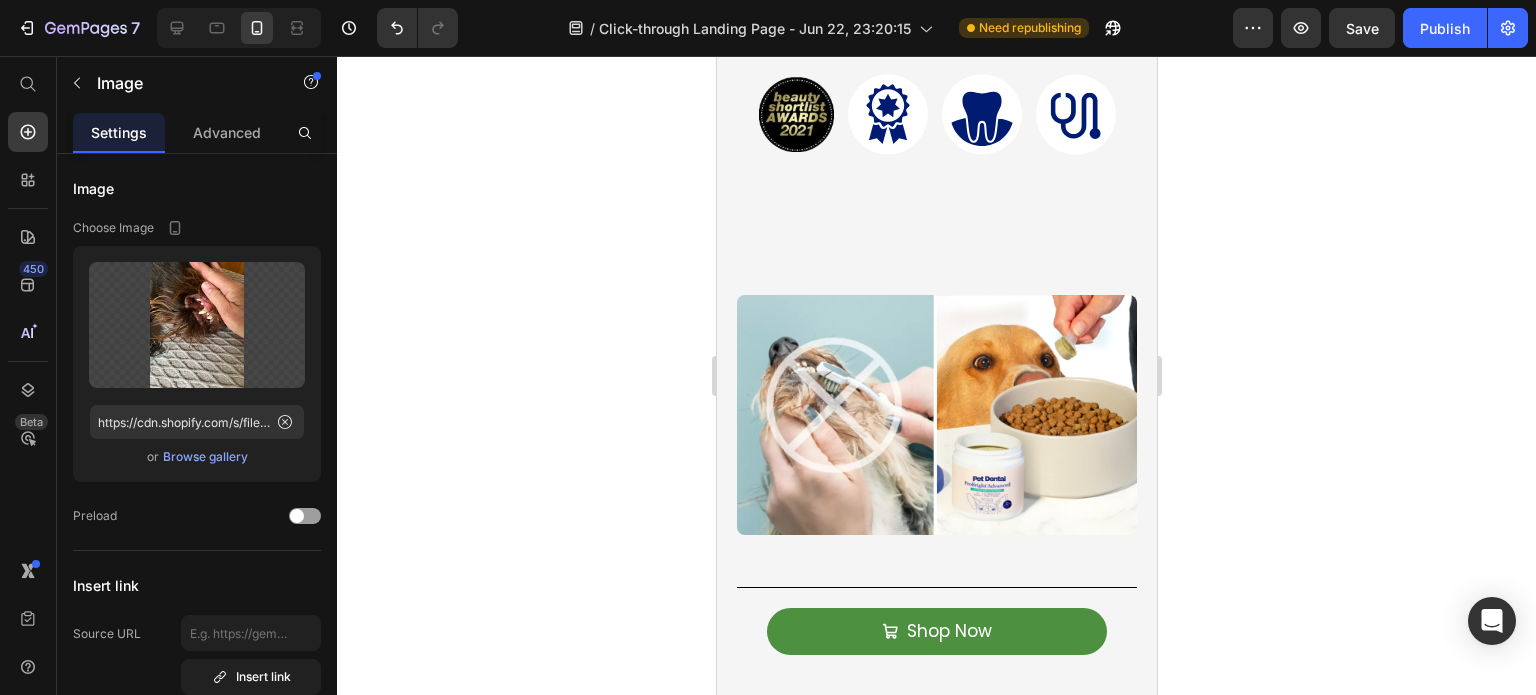 scroll, scrollTop: 772, scrollLeft: 0, axis: vertical 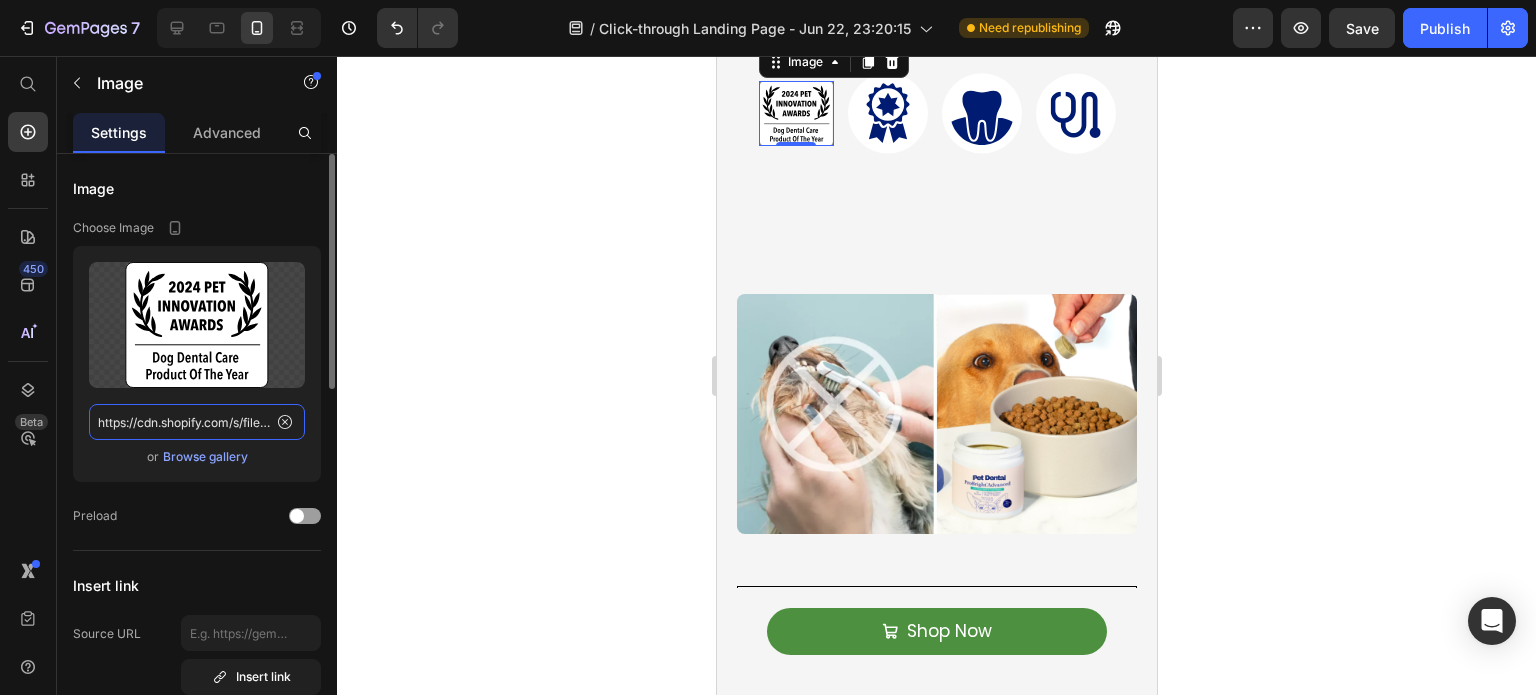 click on "https://cdn.shopify.com/s/files/1/0642/3973/0761/files/gempages_553527379021005886-86b8aeca-a7c6-48c6-9c5a-3d744e461f98.svg" 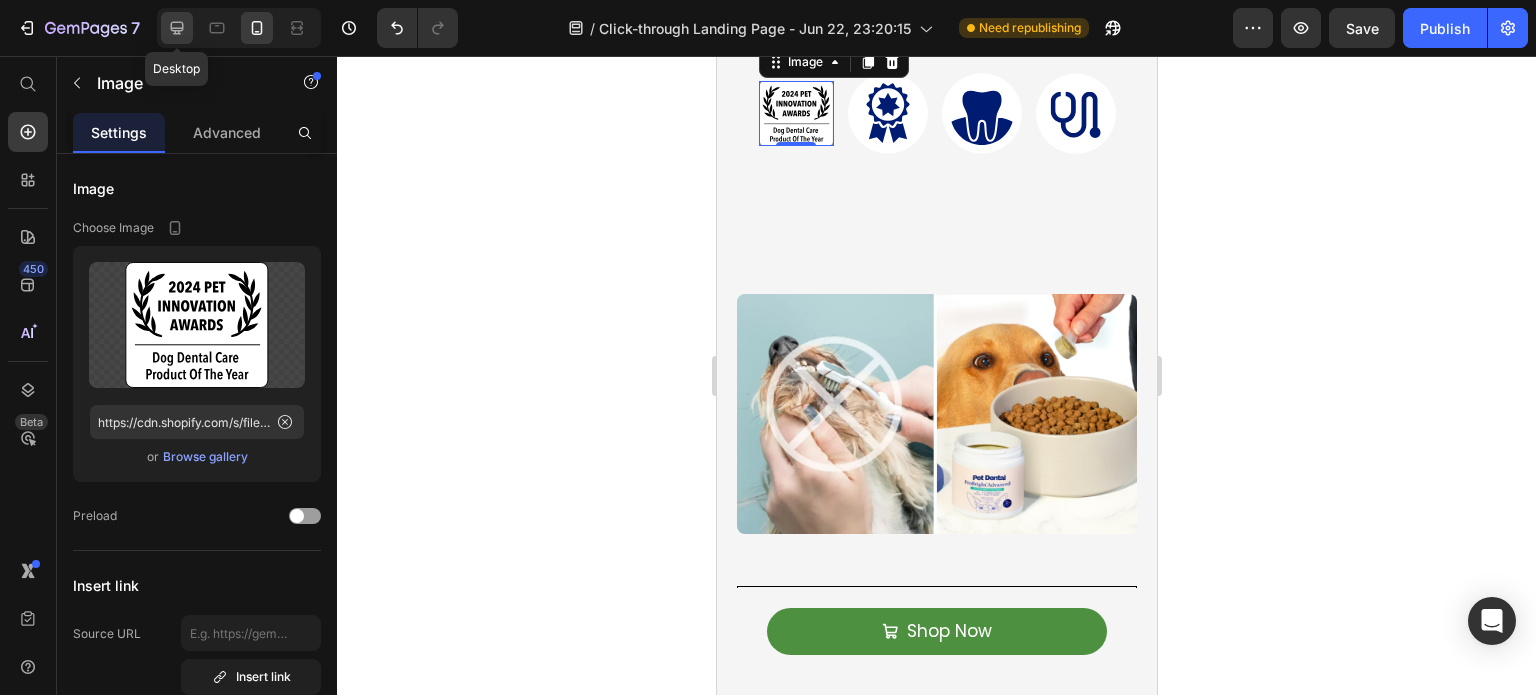 click 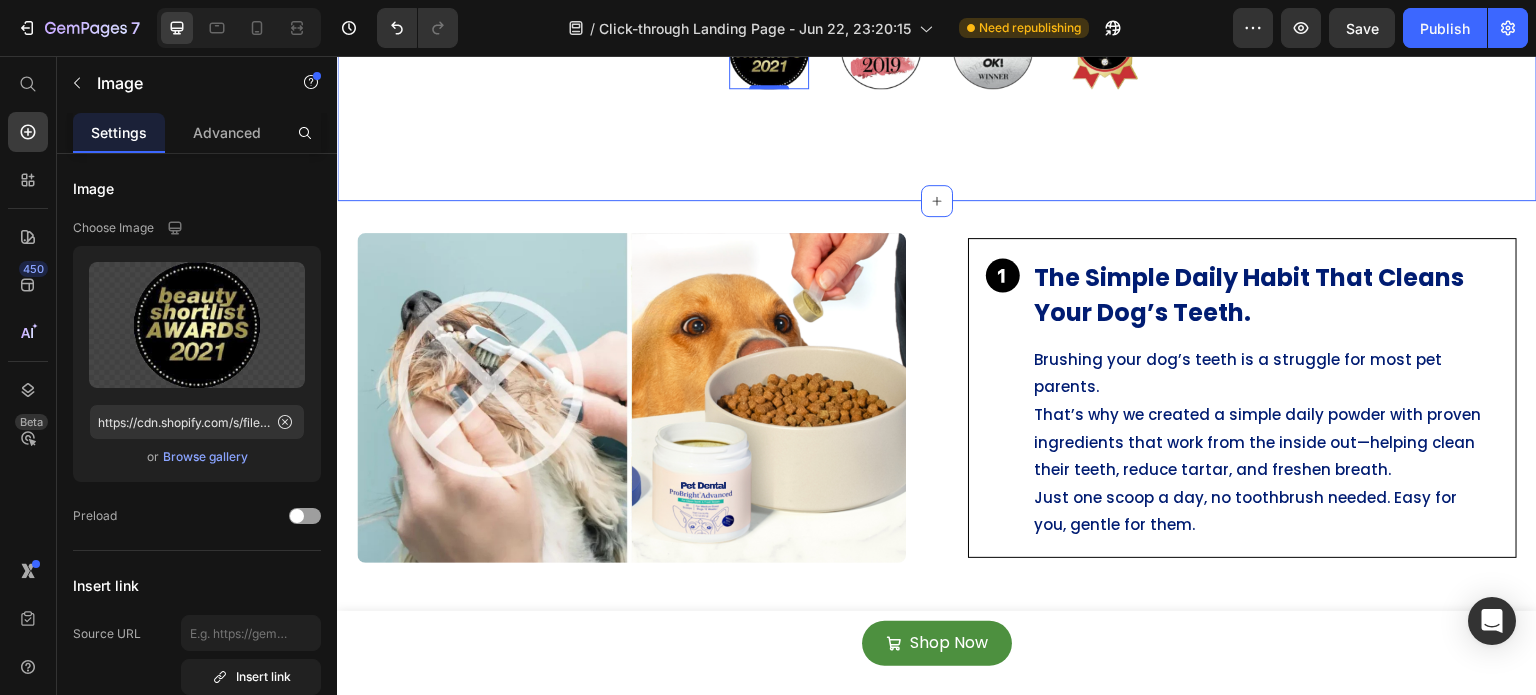 scroll, scrollTop: 928, scrollLeft: 0, axis: vertical 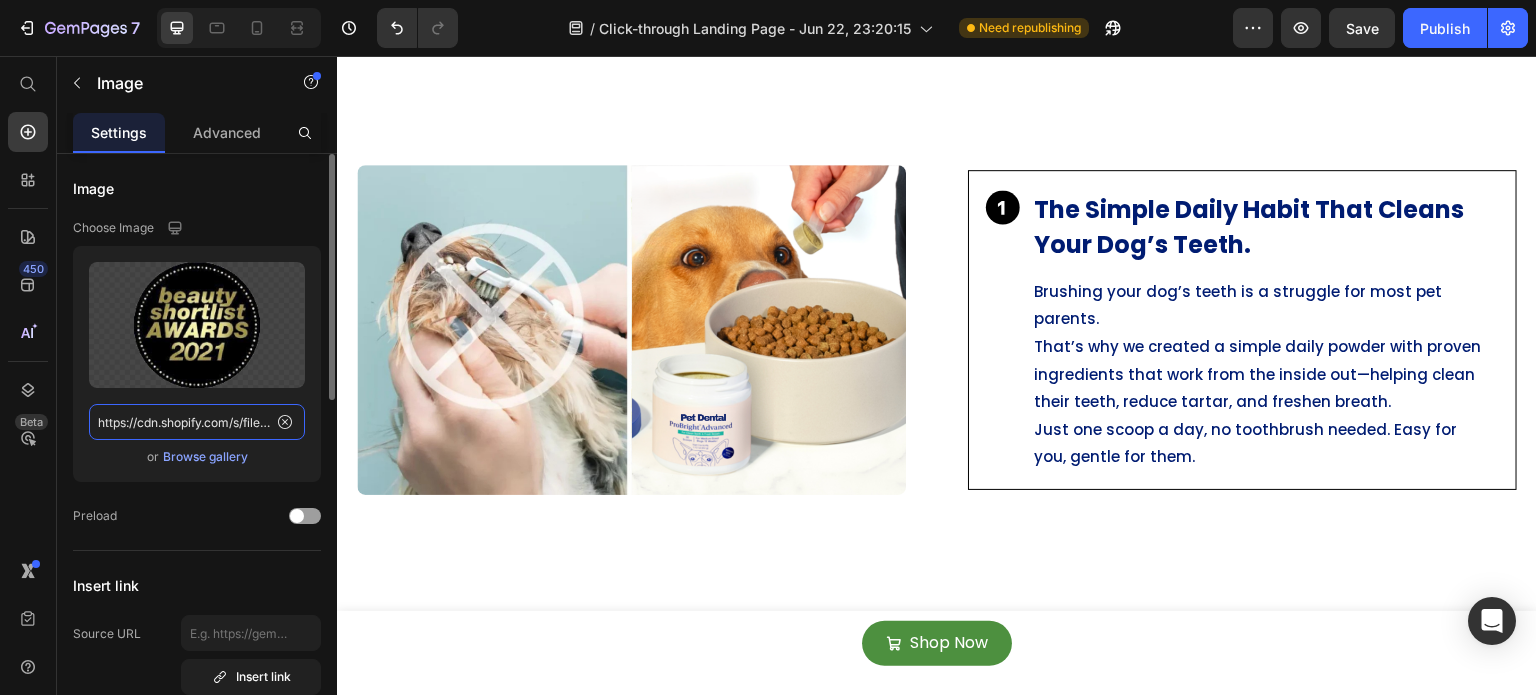 click on "https://cdn.shopify.com/s/files/1/0642/3973/0761/files/gempages_553527379021005886-78098d78-4306-49f7-9c8d-ba1c77884ee8.png" 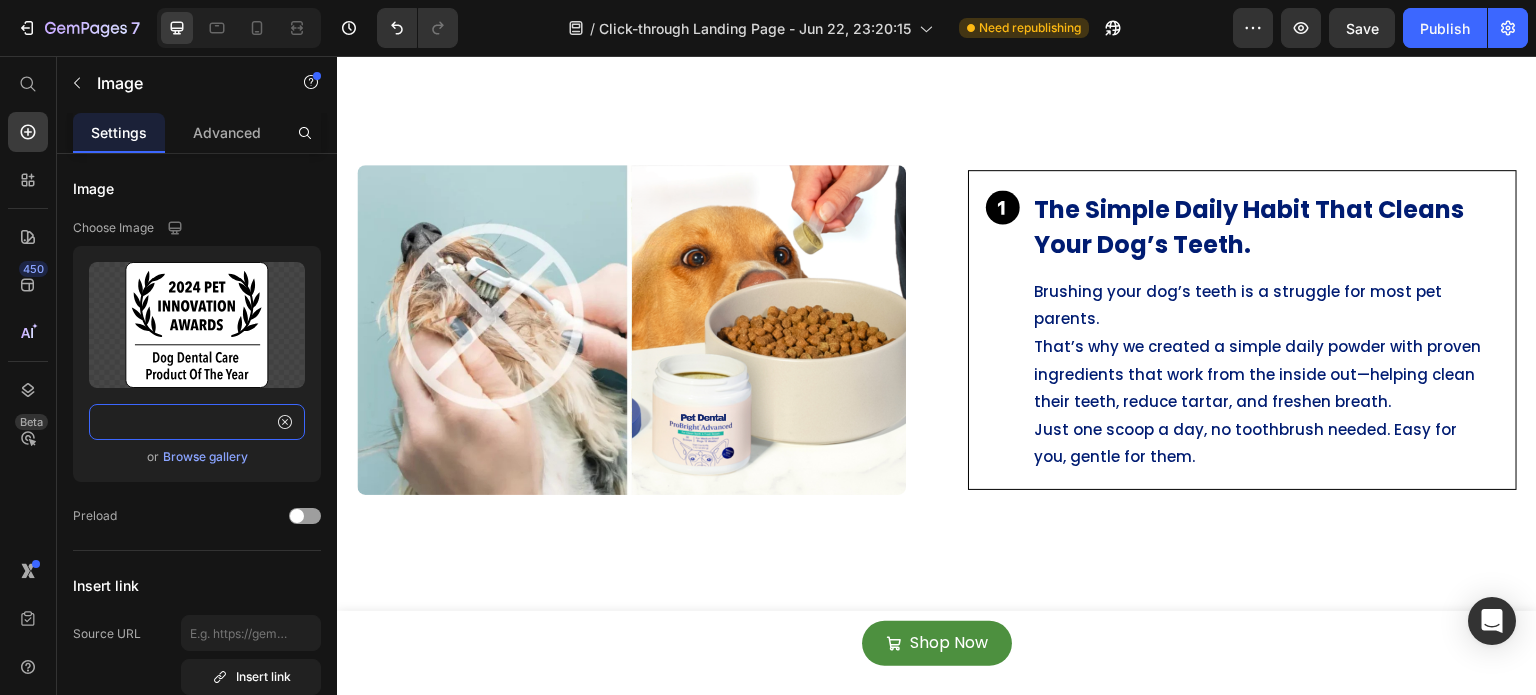 type on "https://cdn.shopify.com/s/files/1/0642/3973/0761/files/gempages_553527379021005886-86b8aeca-a7c6-48c6-9c5a-3d744e461f98.svg" 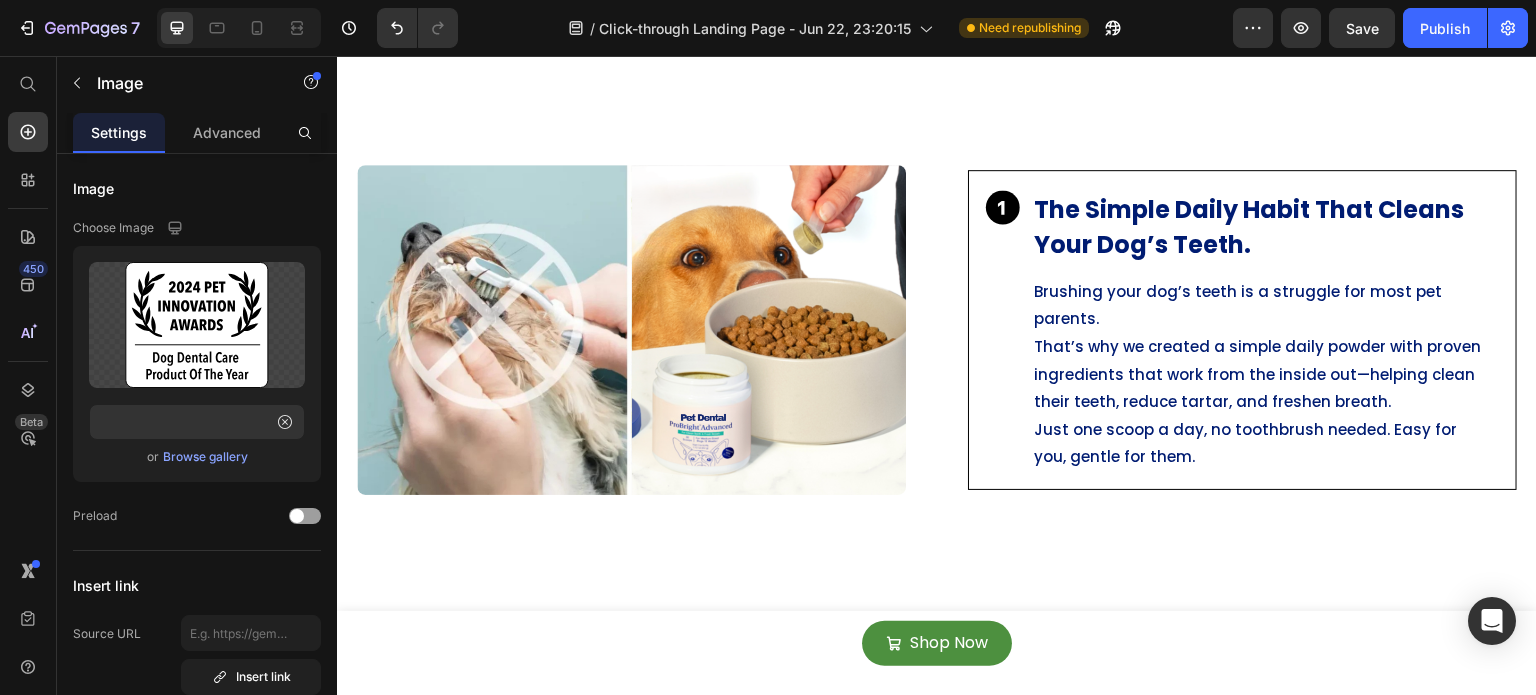 scroll, scrollTop: 0, scrollLeft: 0, axis: both 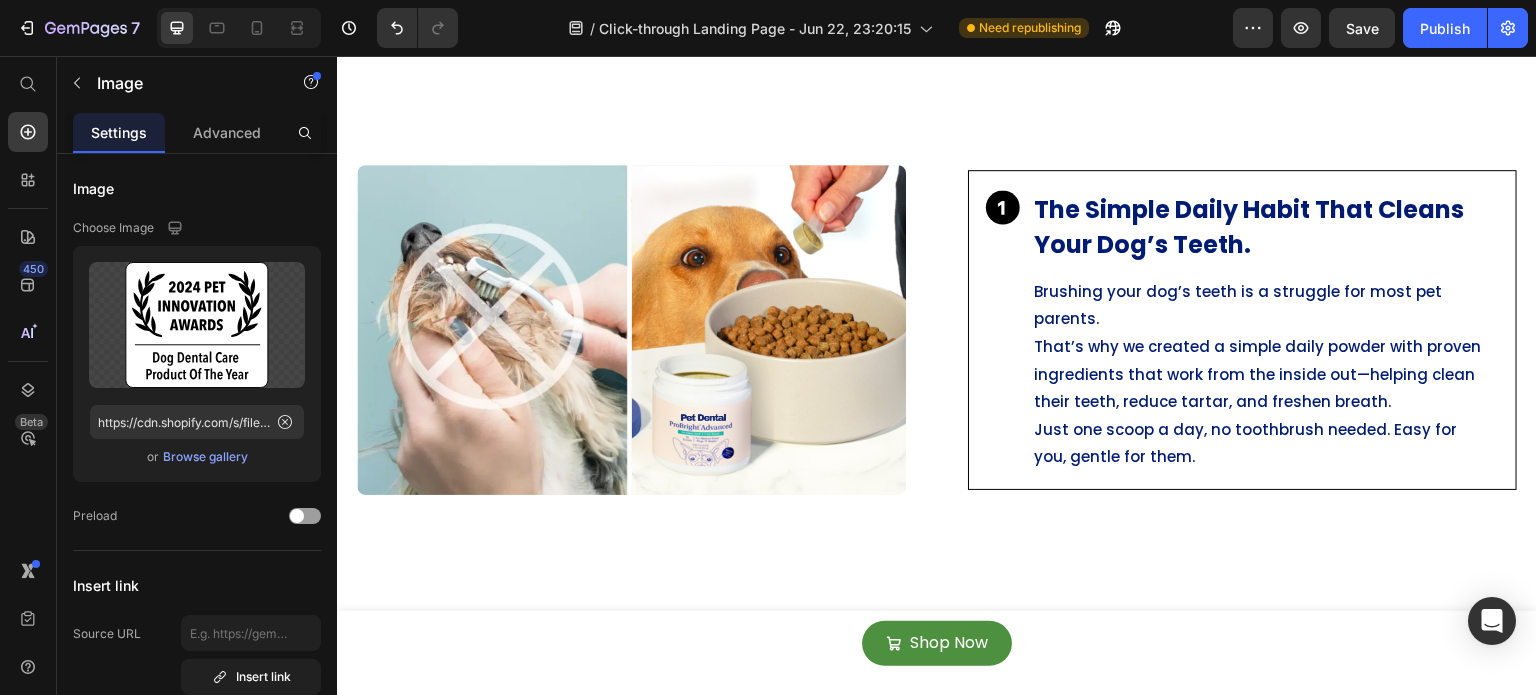 click at bounding box center [239, 28] 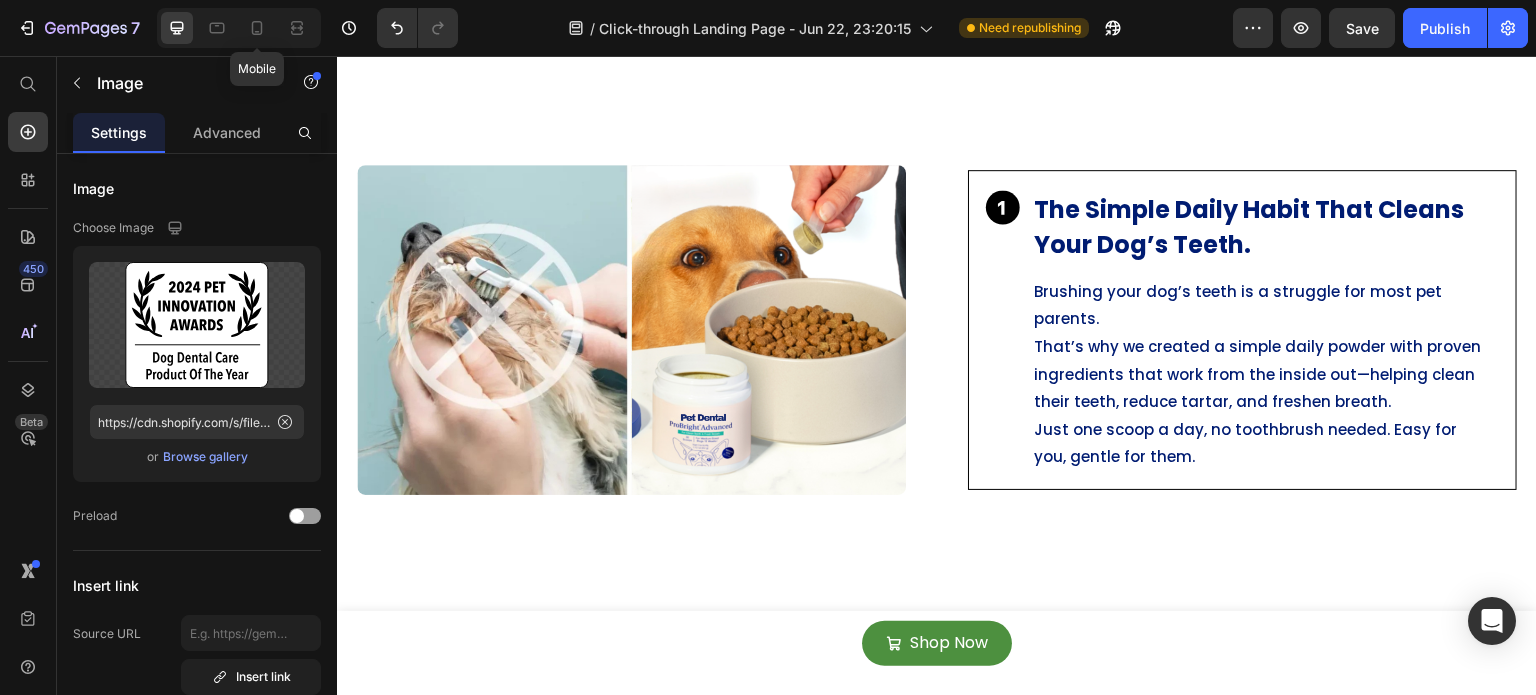 click 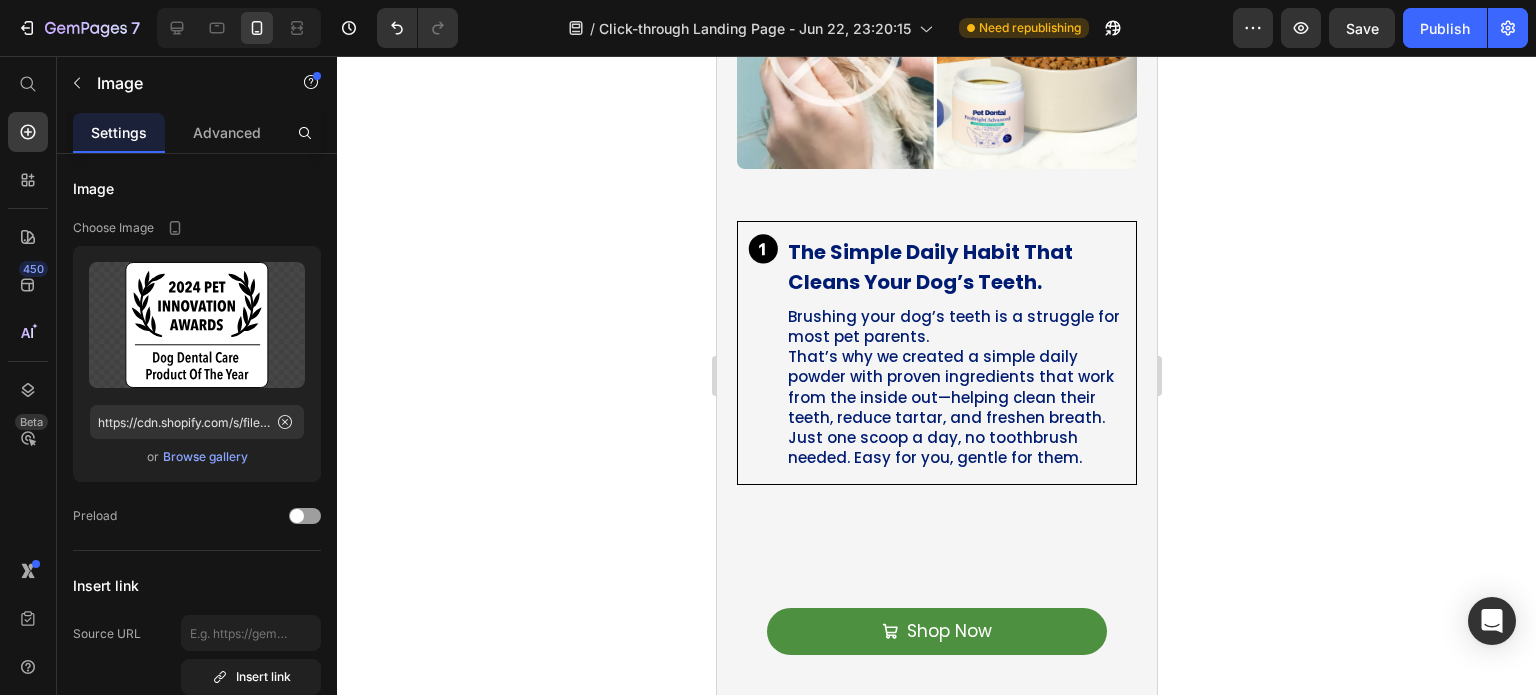 scroll, scrollTop: 1146, scrollLeft: 0, axis: vertical 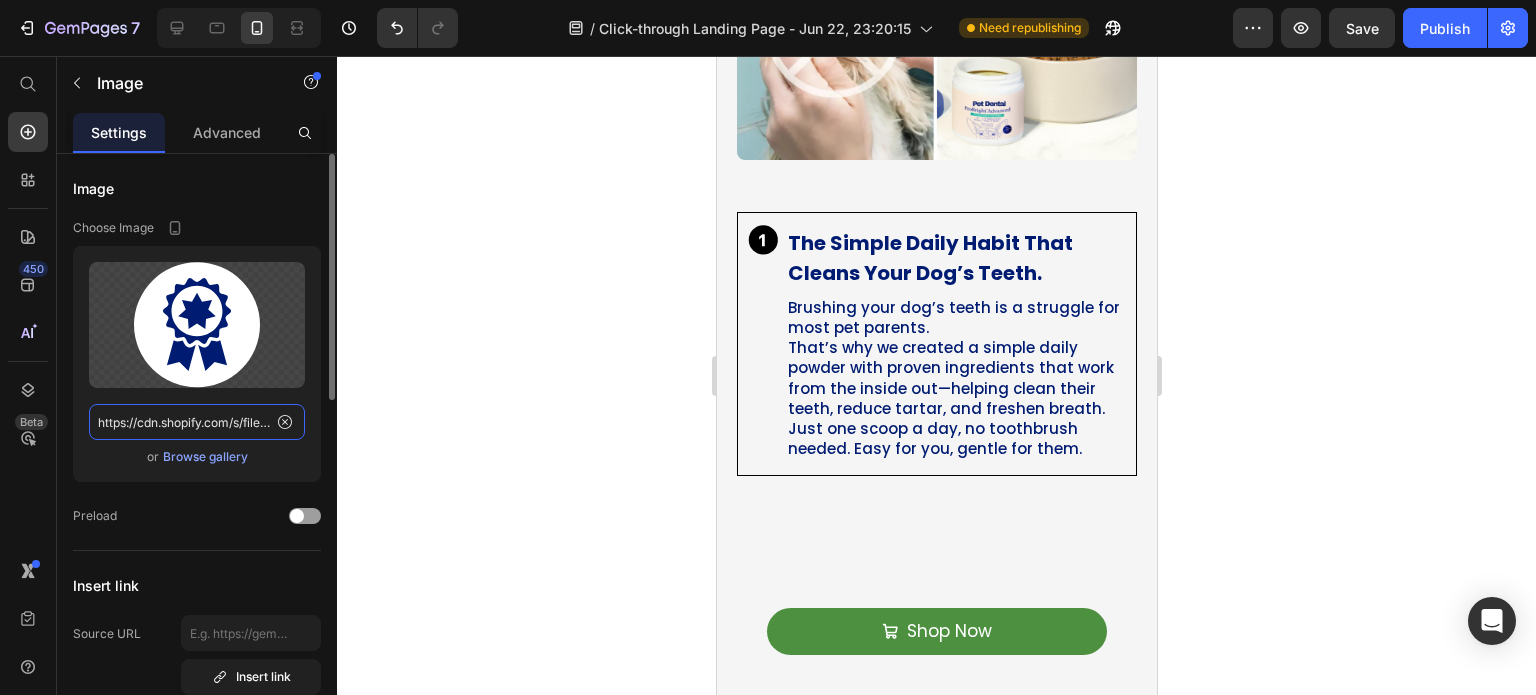 click on "https://cdn.shopify.com/s/files/1/0642/3973/0761/files/gempages_553527379021005886-4eb5a5fa-edd7-4226-b247-635ab355d813.svg" 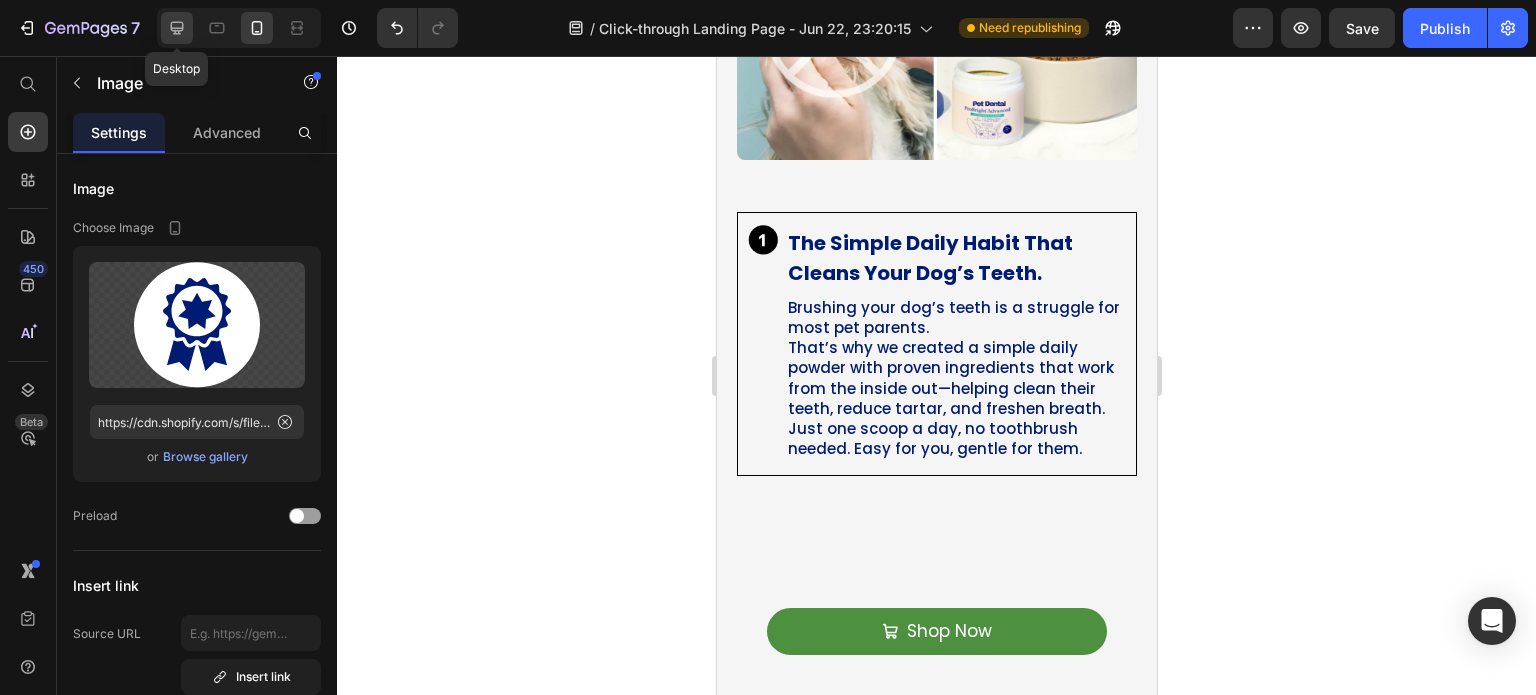 click 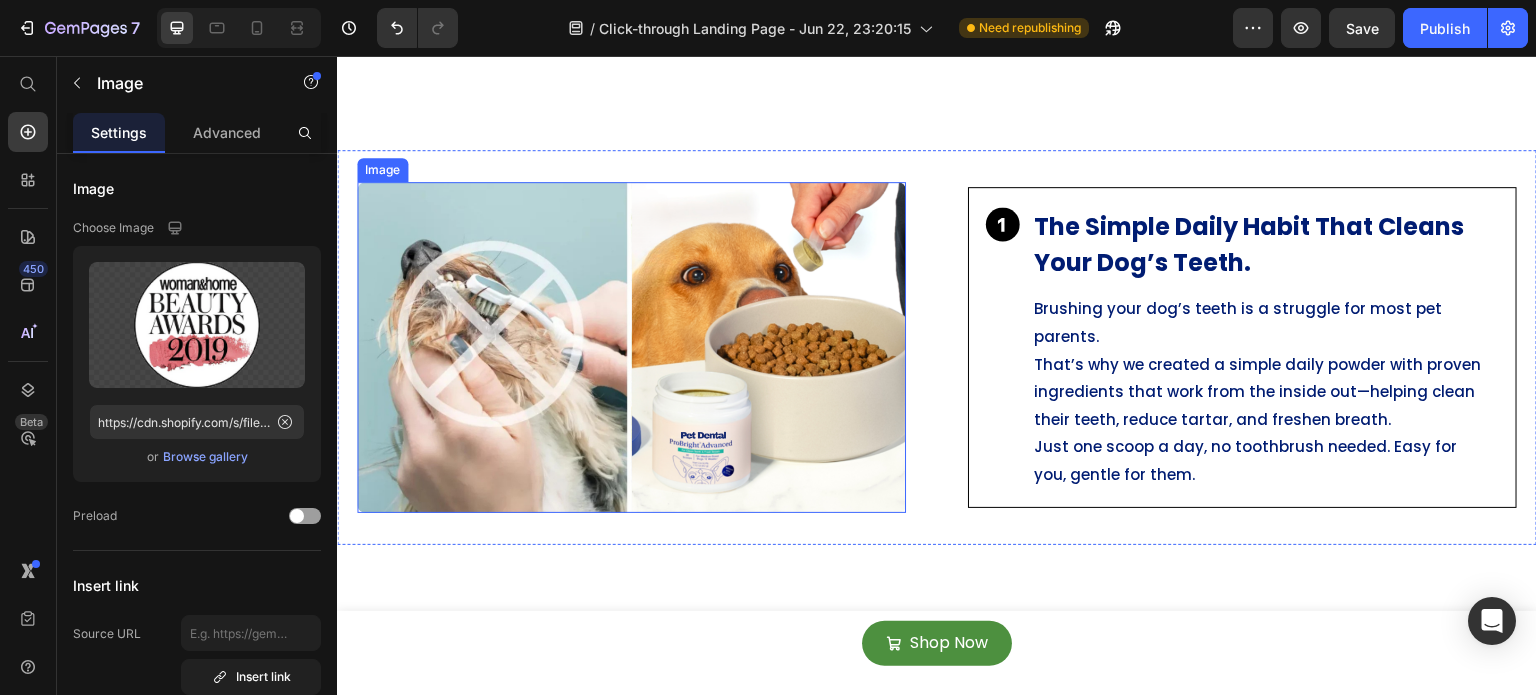 scroll, scrollTop: 840, scrollLeft: 0, axis: vertical 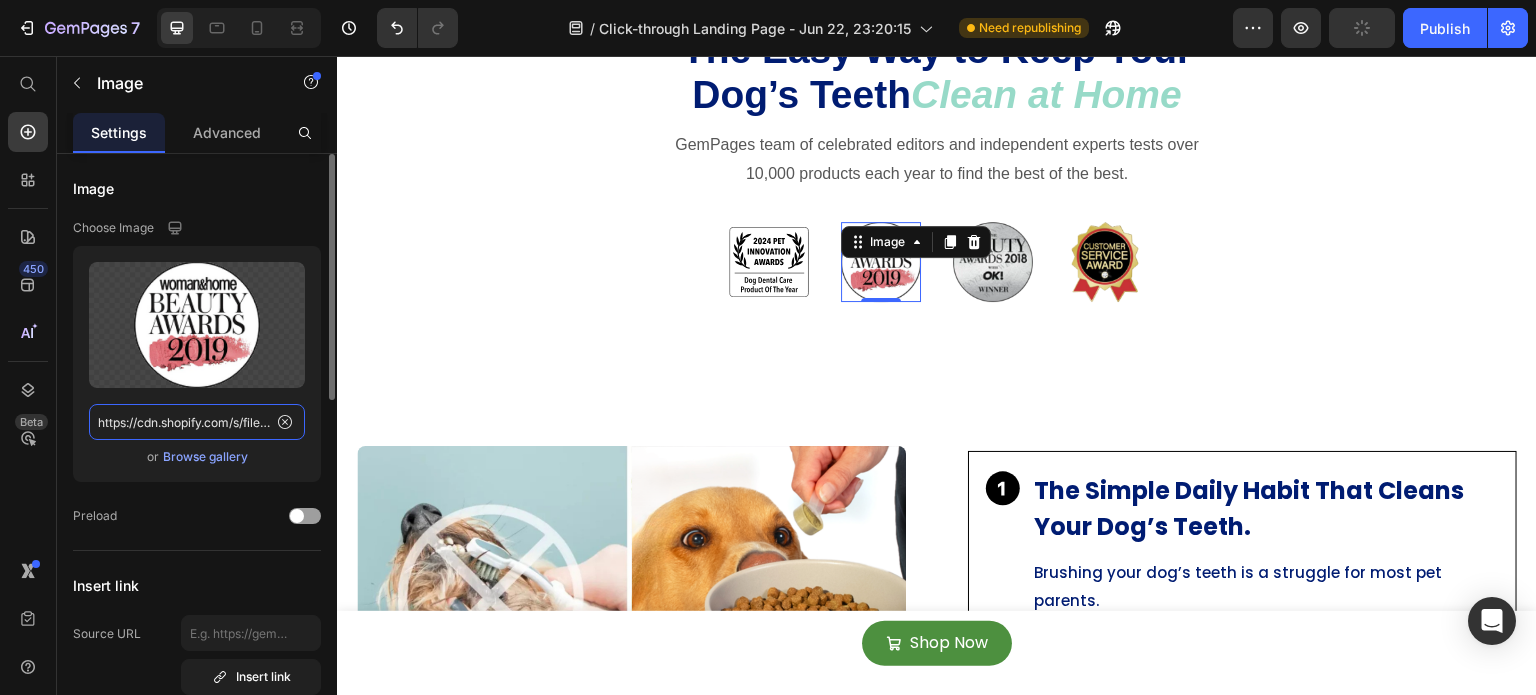 click on "https://cdn.shopify.com/s/files/1/0642/3973/0761/files/gempages_553527379021005886-c6a20e09-ffc8-422f-b66a-084e0b4d408f.png" 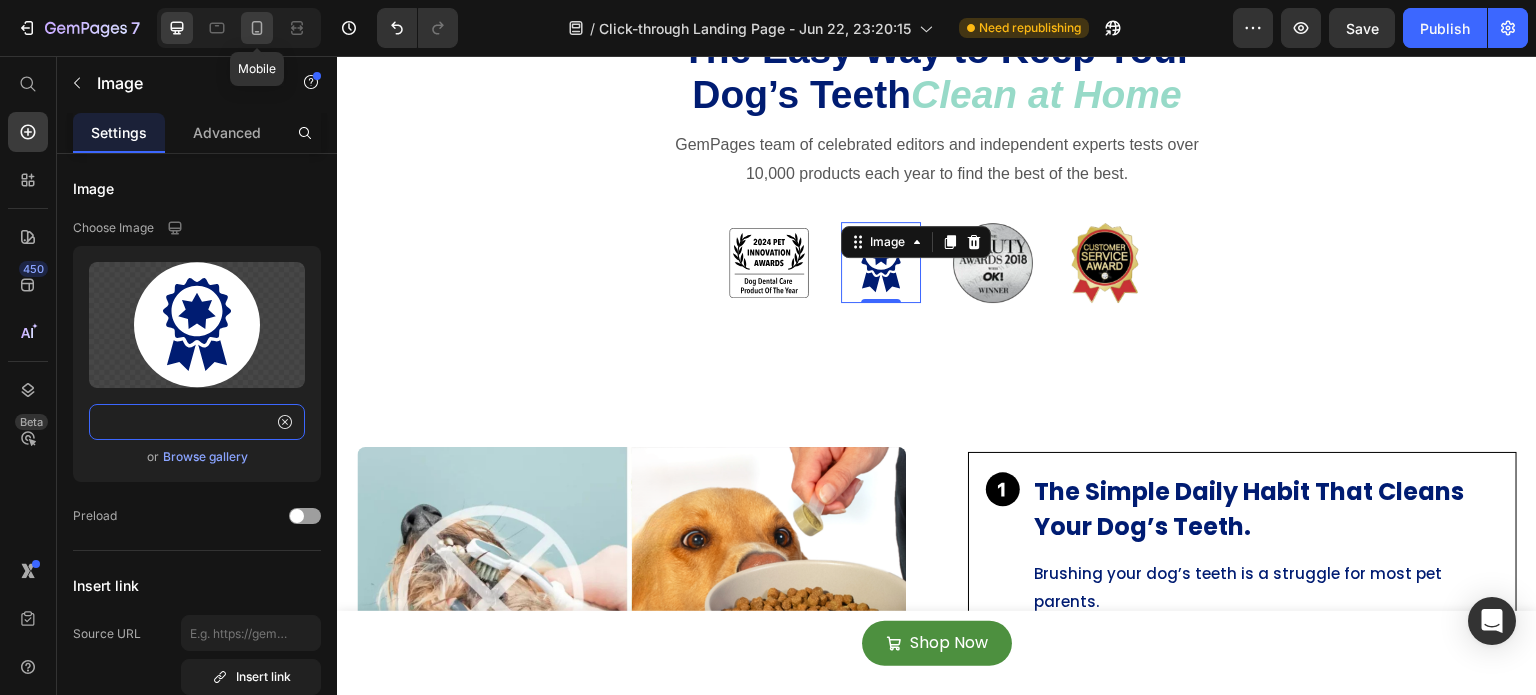 type on "https://cdn.shopify.com/s/files/1/0642/3973/0761/files/gempages_553527379021005886-4eb5a5fa-edd7-4226-b247-635ab355d813.svg" 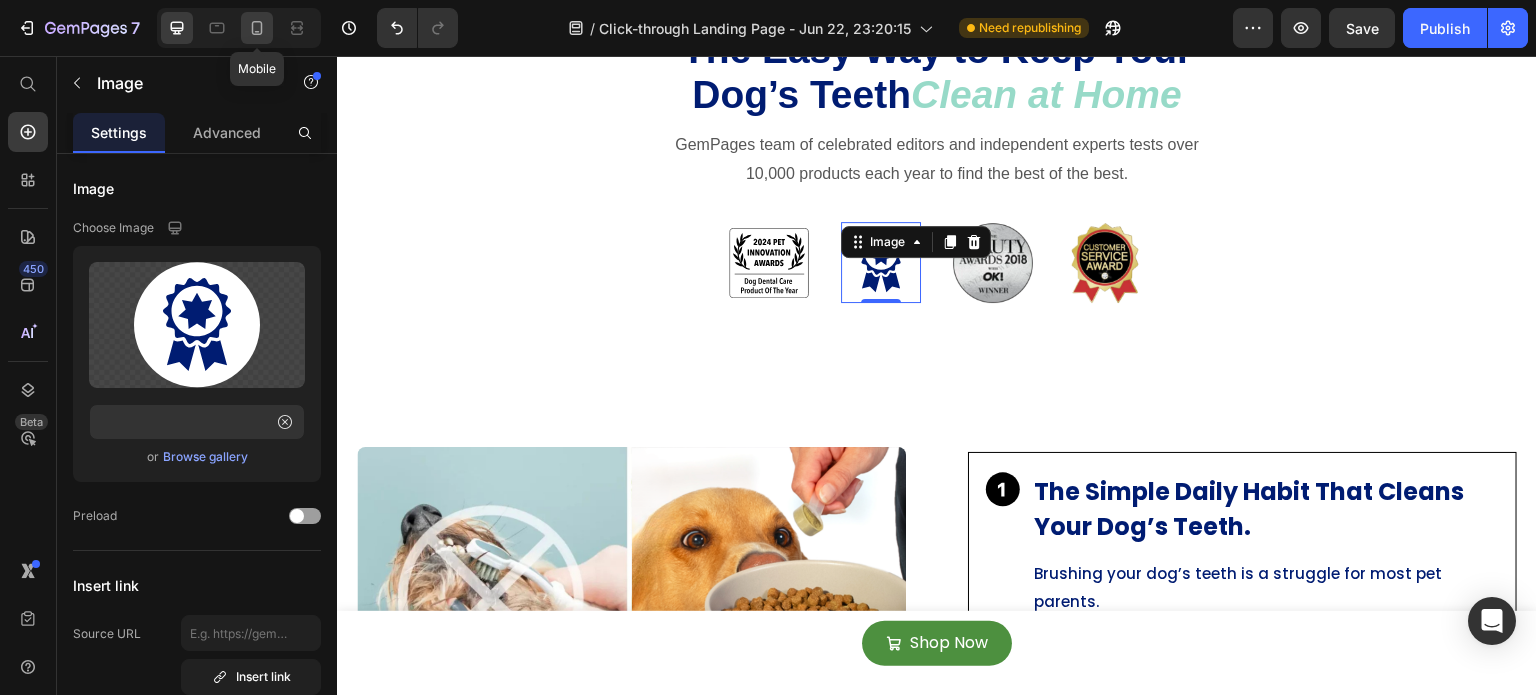 scroll, scrollTop: 0, scrollLeft: 0, axis: both 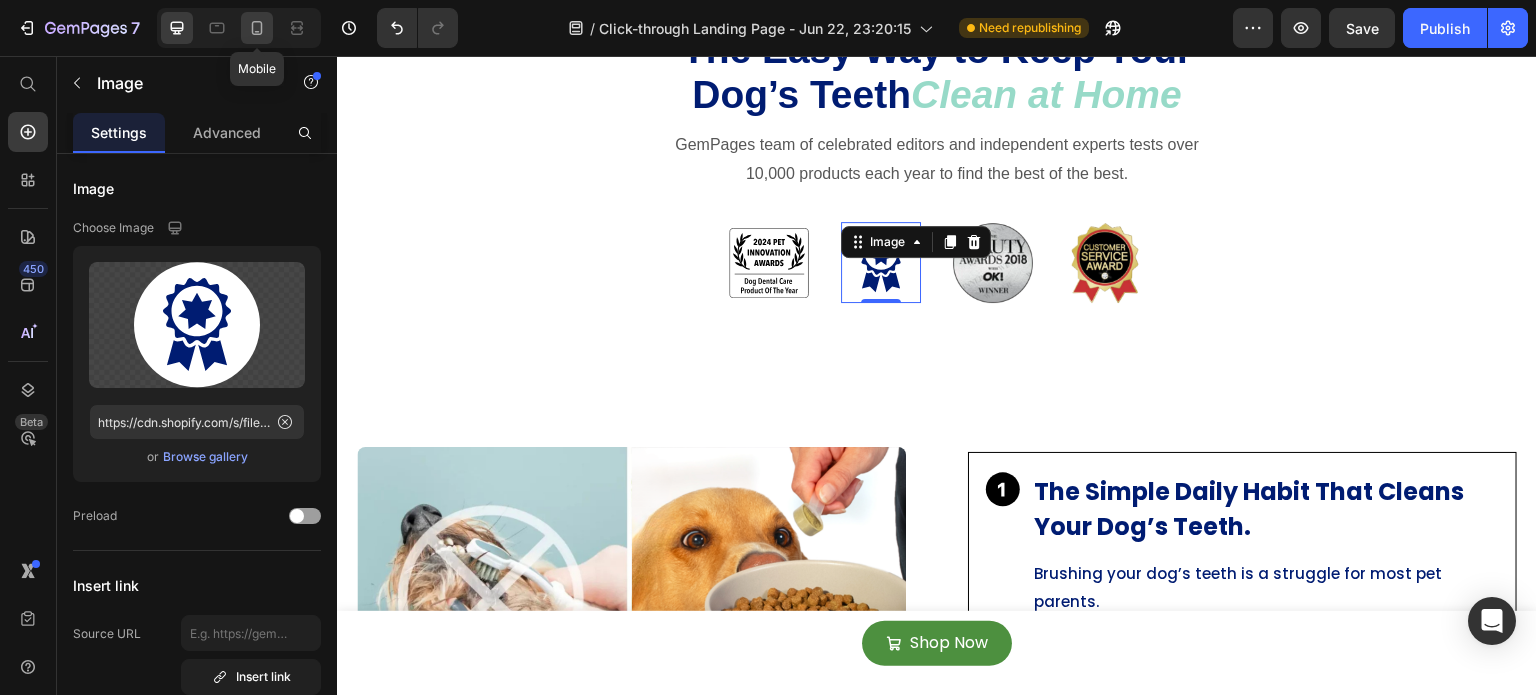 click 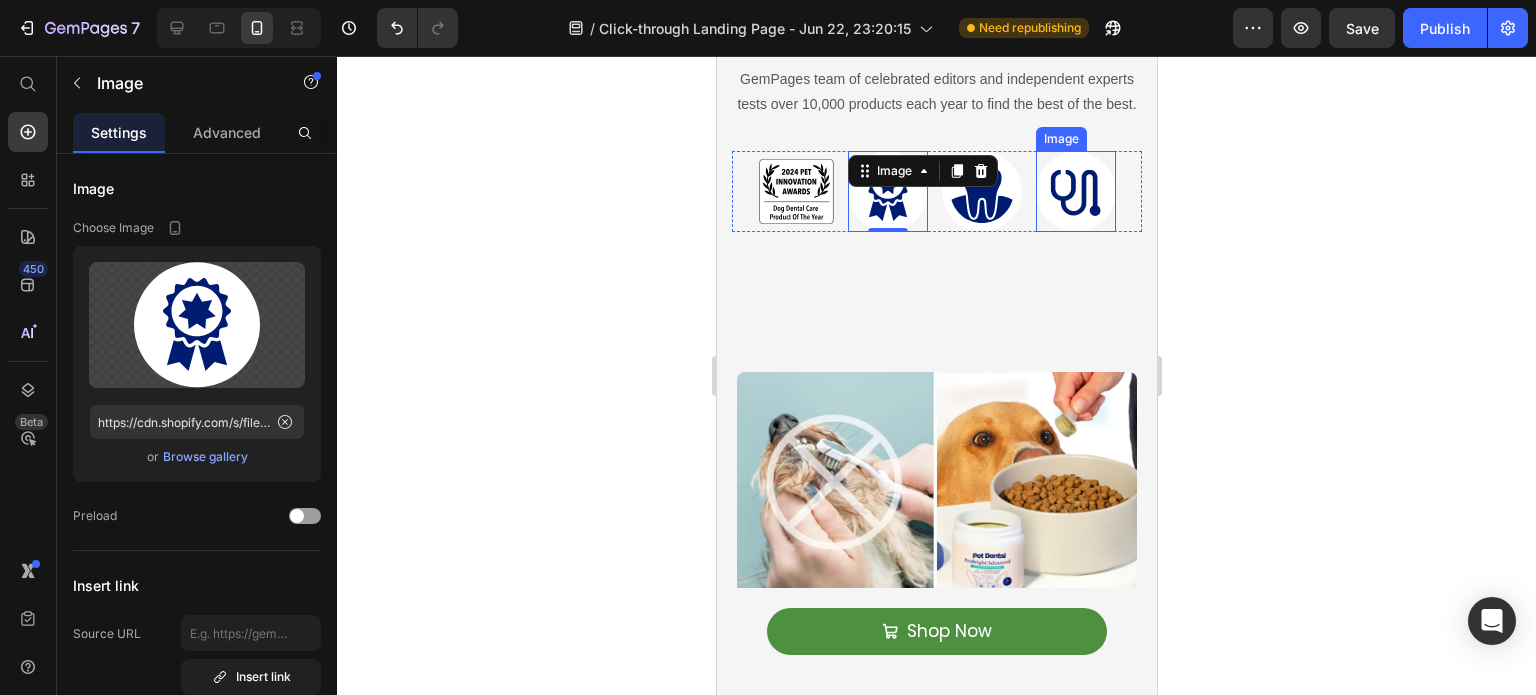 scroll, scrollTop: 1139, scrollLeft: 0, axis: vertical 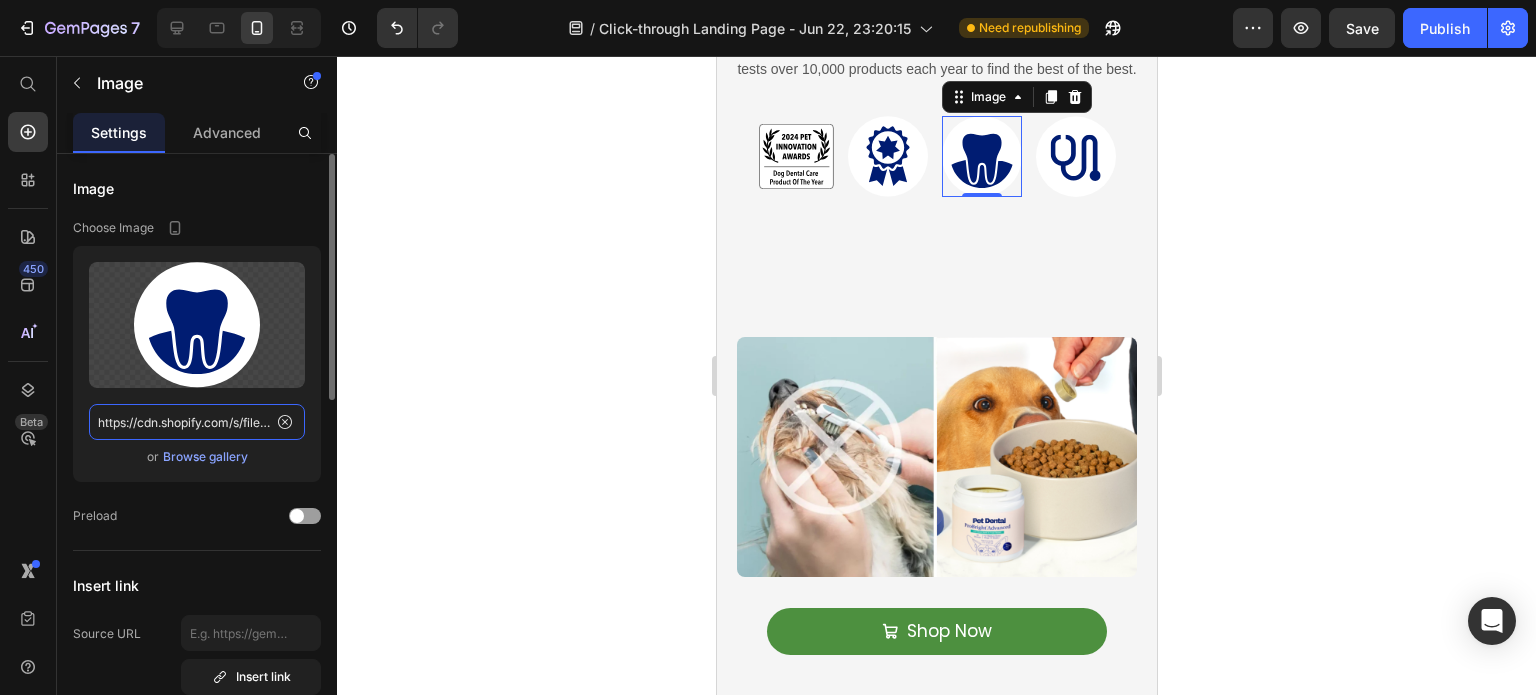 click on "https://cdn.shopify.com/s/files/1/0642/3973/0761/files/gempages_553527379021005886-901d5325-f341-484c-91dc-0d276ab7769b.svg" 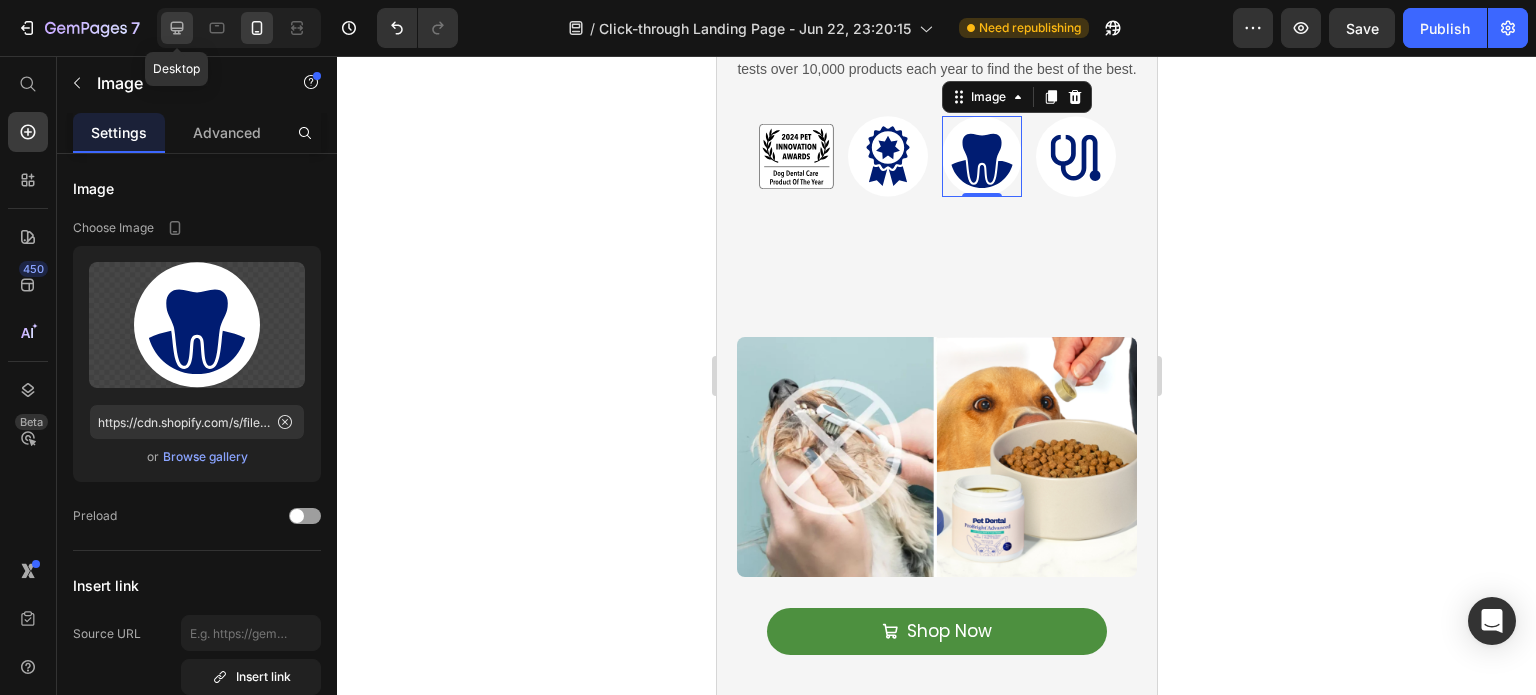 click 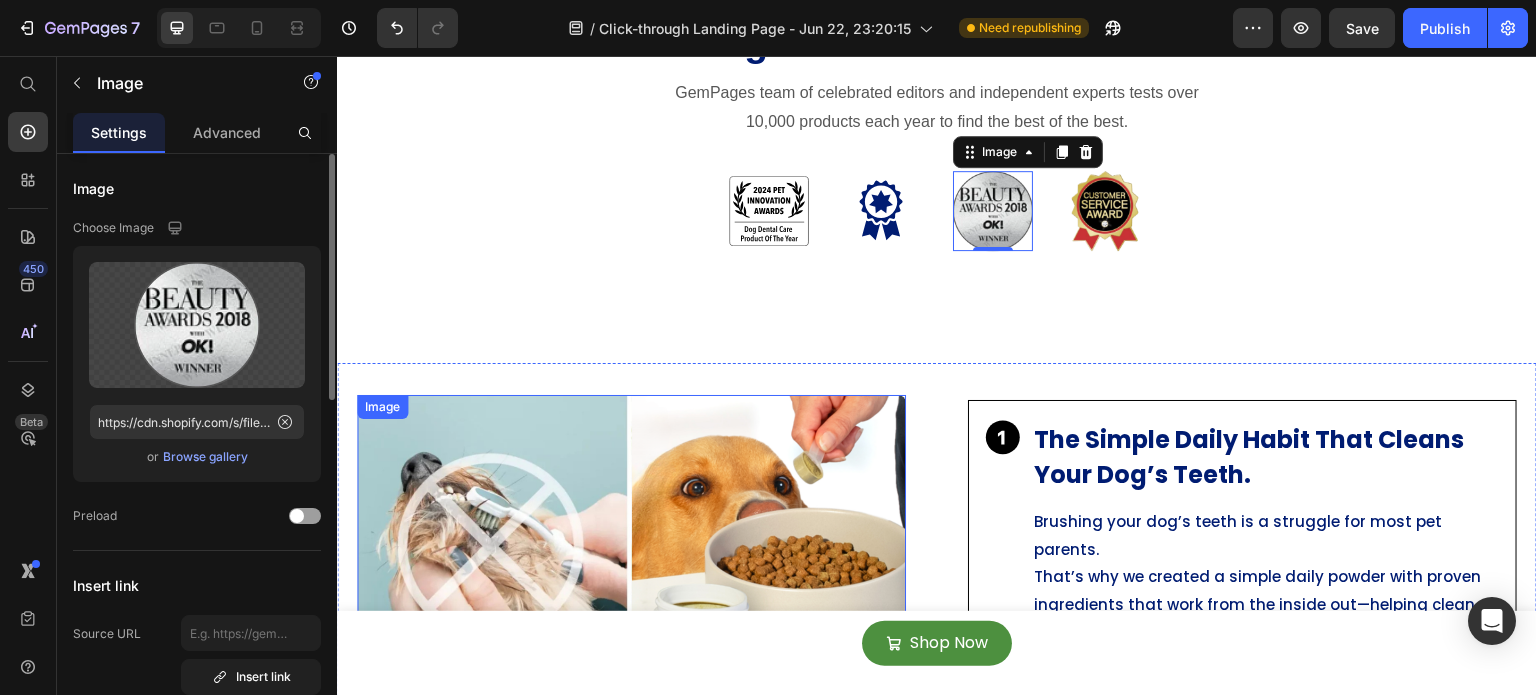 scroll, scrollTop: 840, scrollLeft: 0, axis: vertical 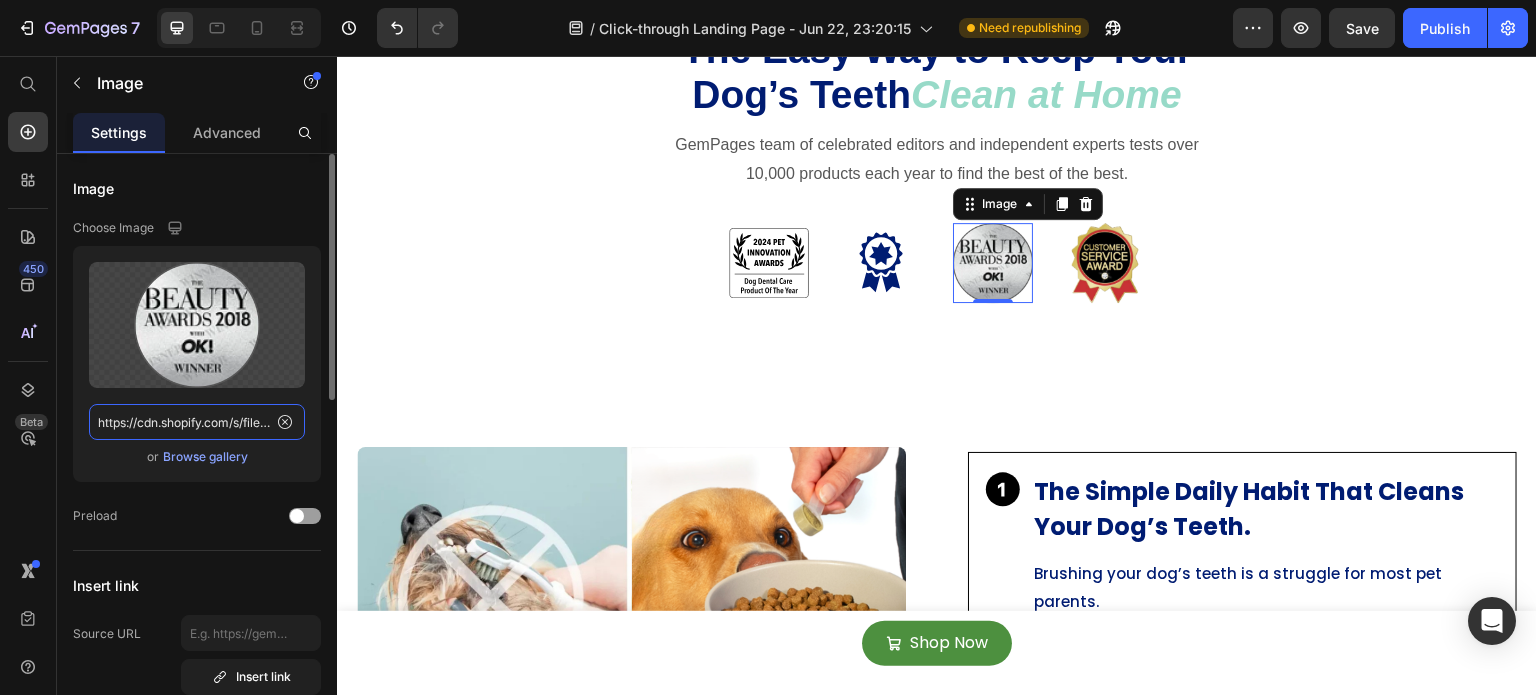 click on "https://cdn.shopify.com/s/files/1/0642/3973/0761/files/gempages_553527379021005886-3fbae469-3478-4e96-ad7c-87a57e25a274.png" 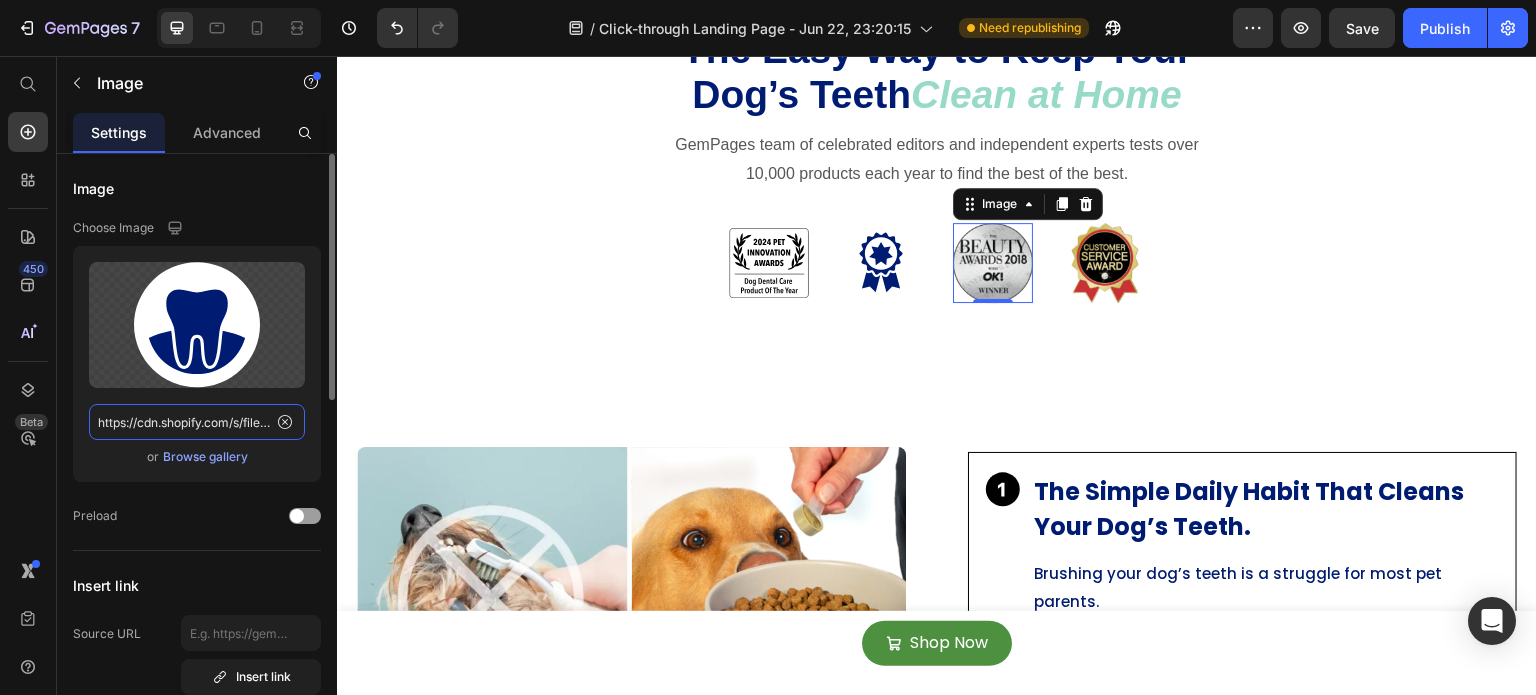 scroll, scrollTop: 0, scrollLeft: 606, axis: horizontal 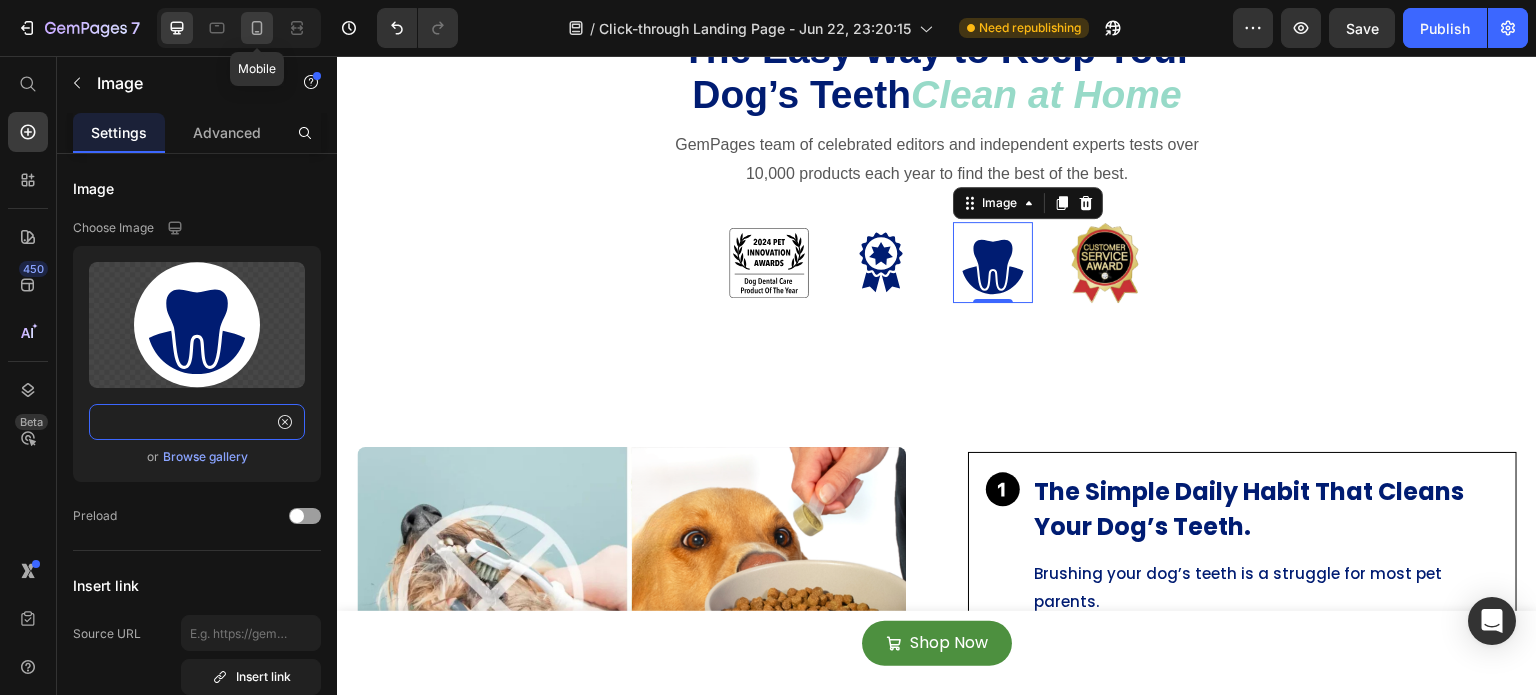 type on "https://cdn.shopify.com/s/files/1/0642/3973/0761/files/gempages_553527379021005886-901d5325-f341-484c-91dc-0d276ab7769b.svg" 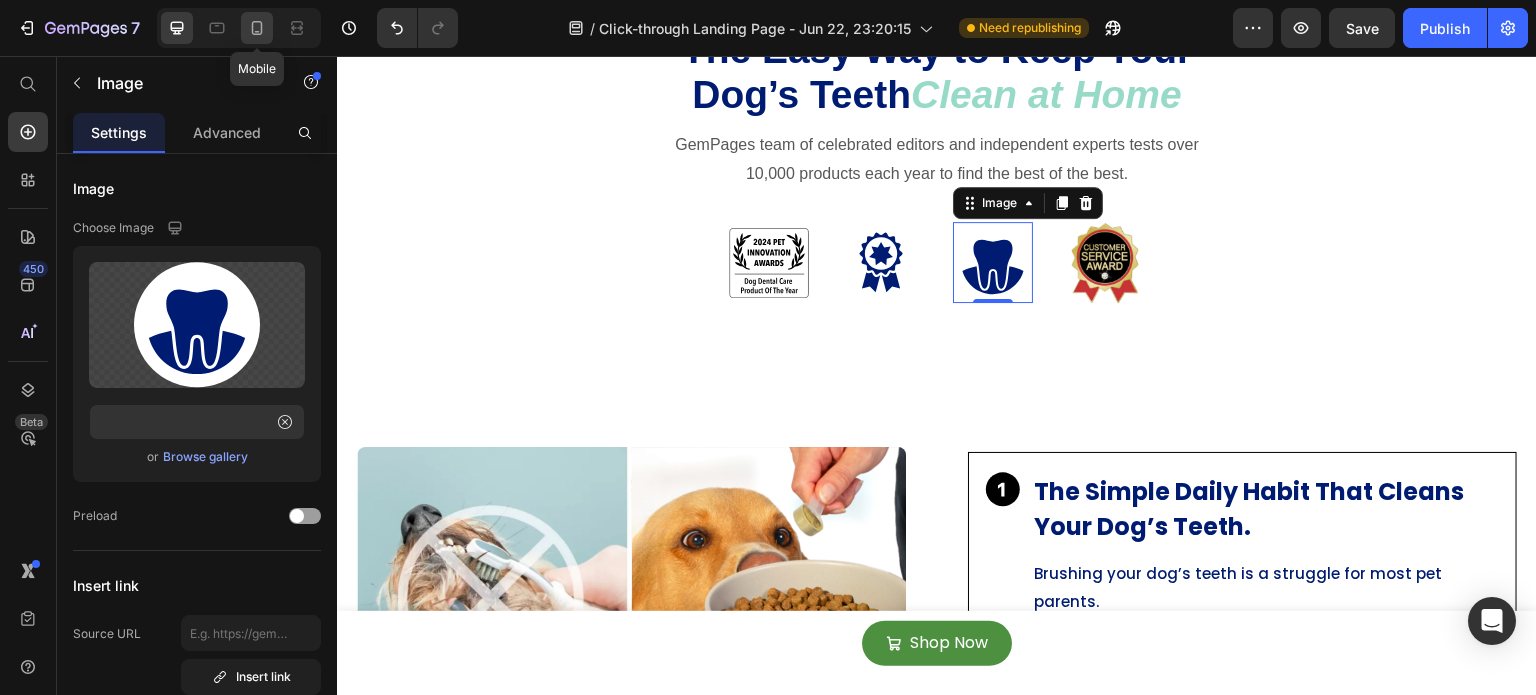 scroll, scrollTop: 0, scrollLeft: 0, axis: both 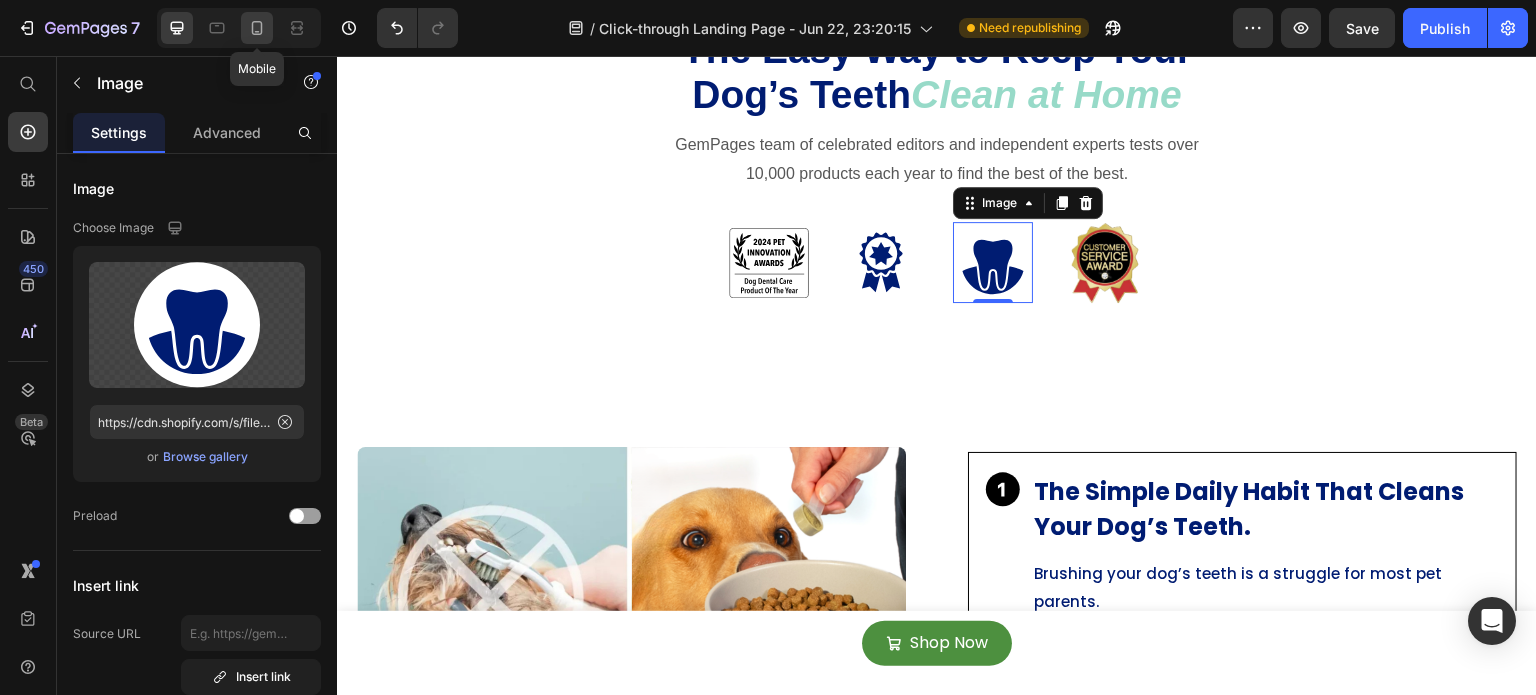click 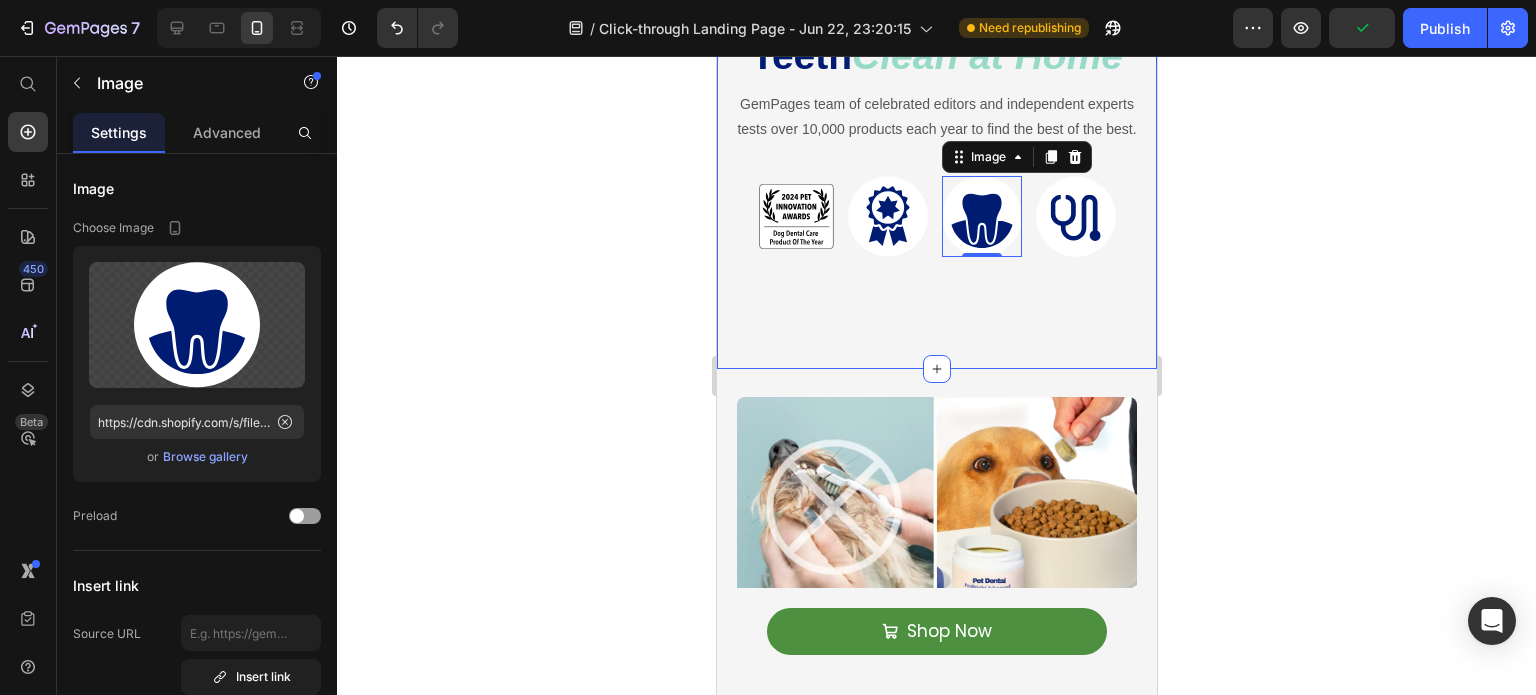 scroll, scrollTop: 1139, scrollLeft: 0, axis: vertical 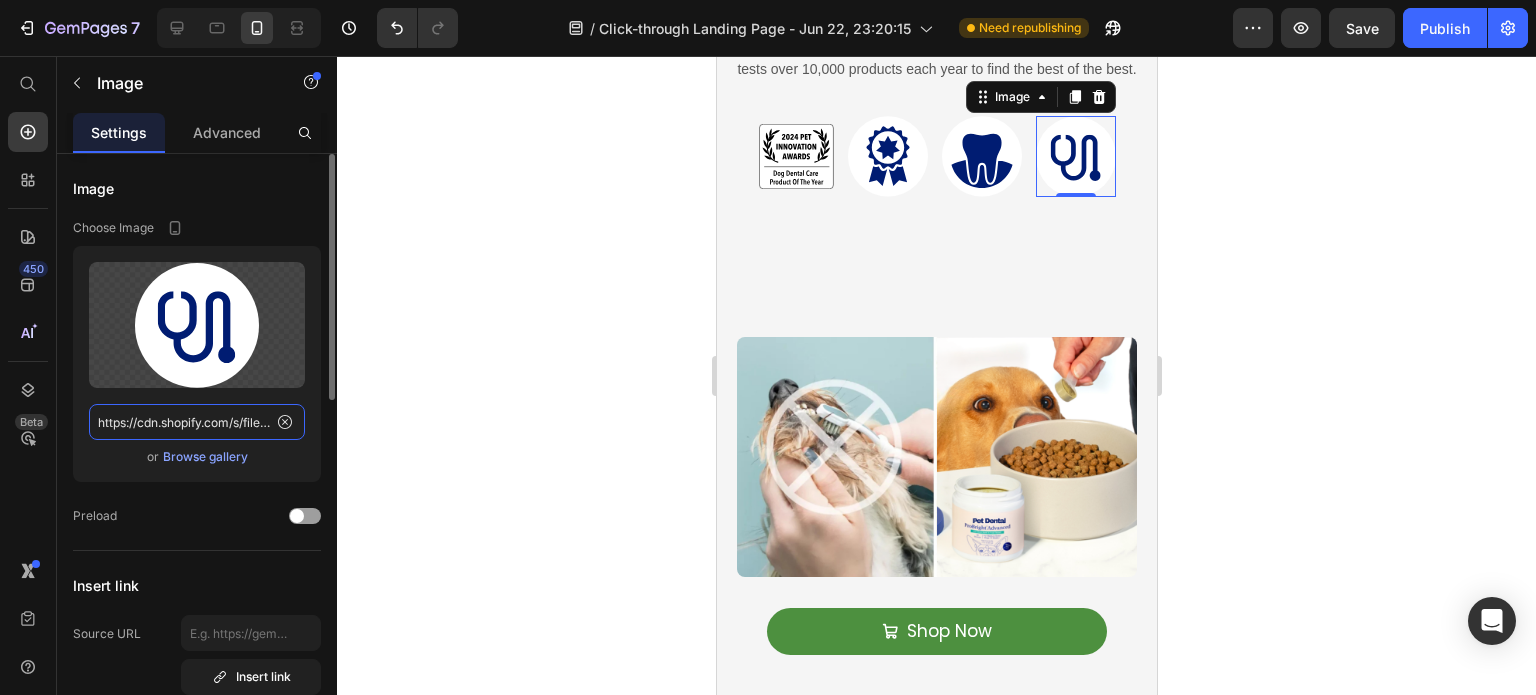 click on "https://cdn.shopify.com/s/files/1/0642/3973/0761/files/gempages_553527379021005886-2352f916-0c26-4185-a33a-7b0f2e76d6c0.svg" 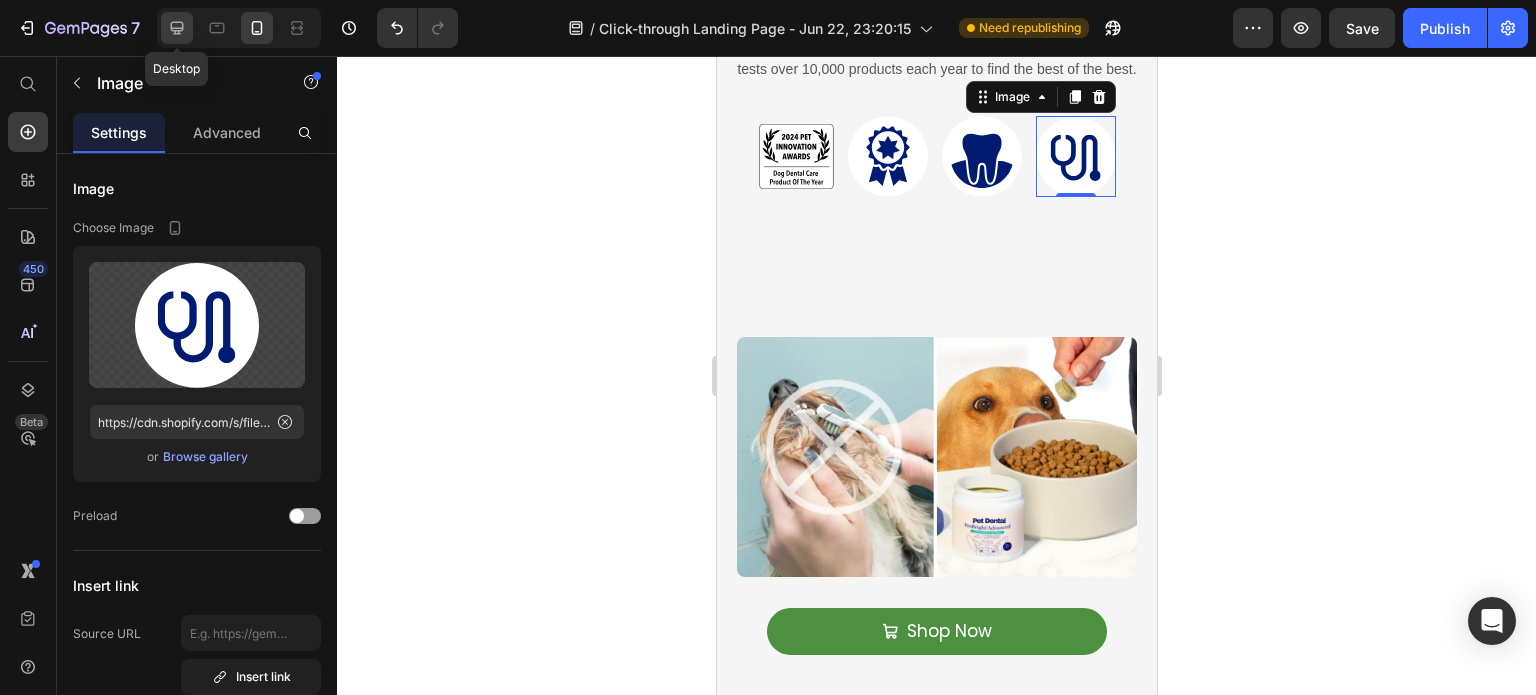 click 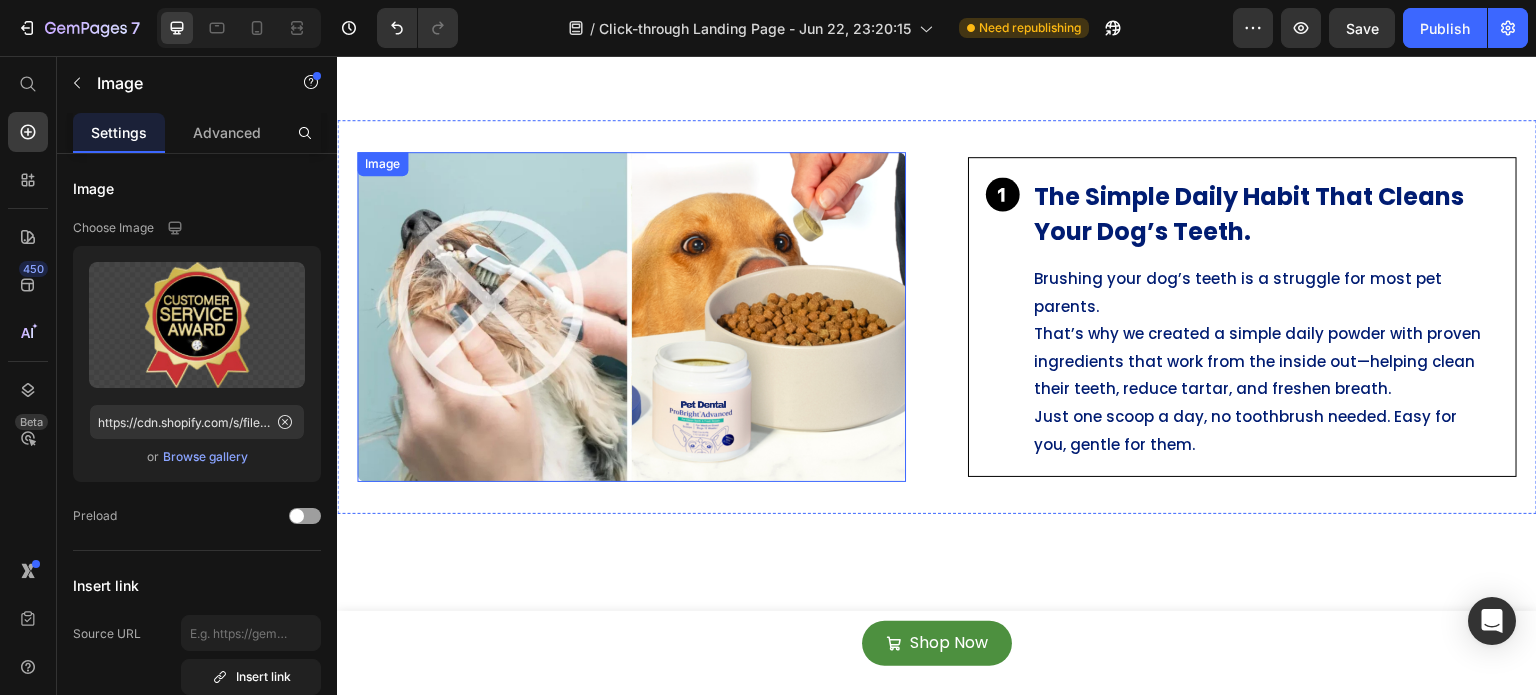 scroll, scrollTop: 895, scrollLeft: 0, axis: vertical 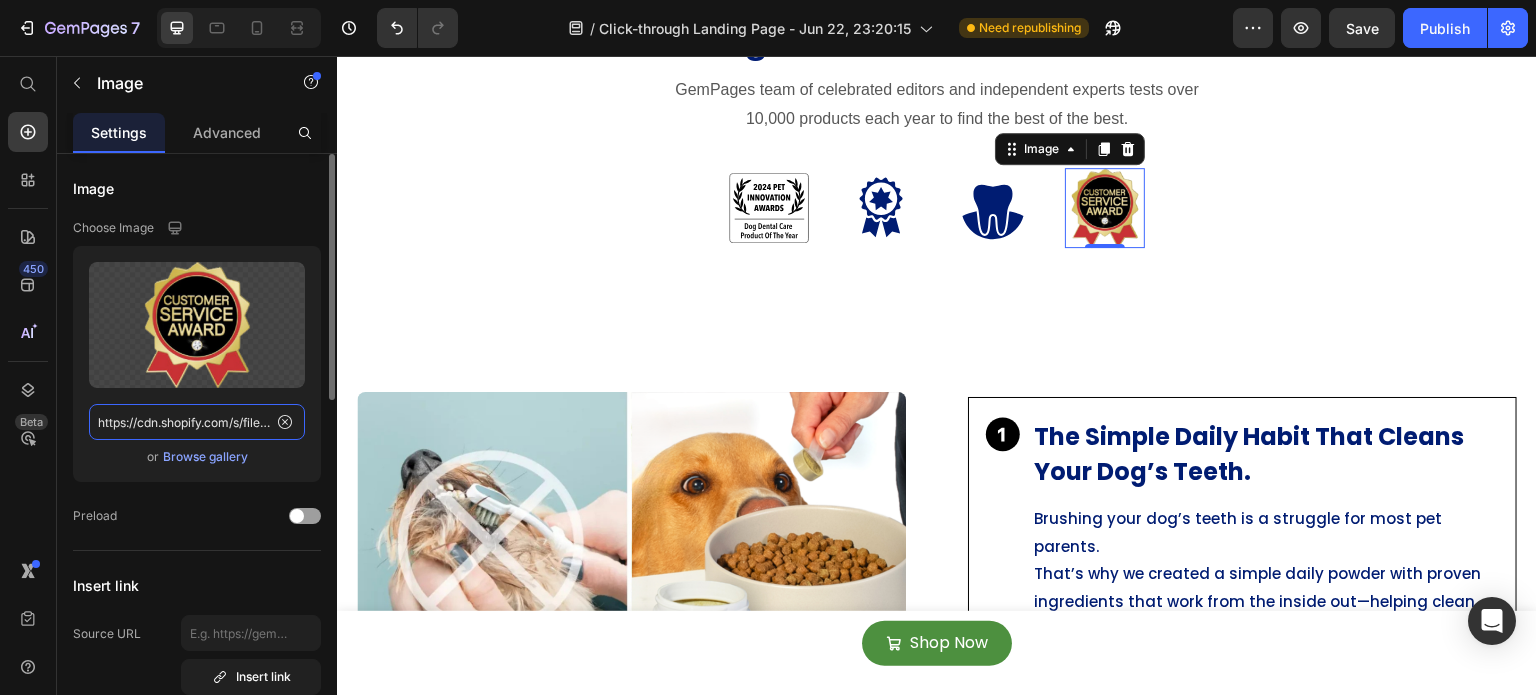 click on "https://cdn.shopify.com/s/files/1/0642/3973/0761/files/gempages_553527379021005886-e47bf641-256f-410e-bcc7-c708ba50a0de.png" 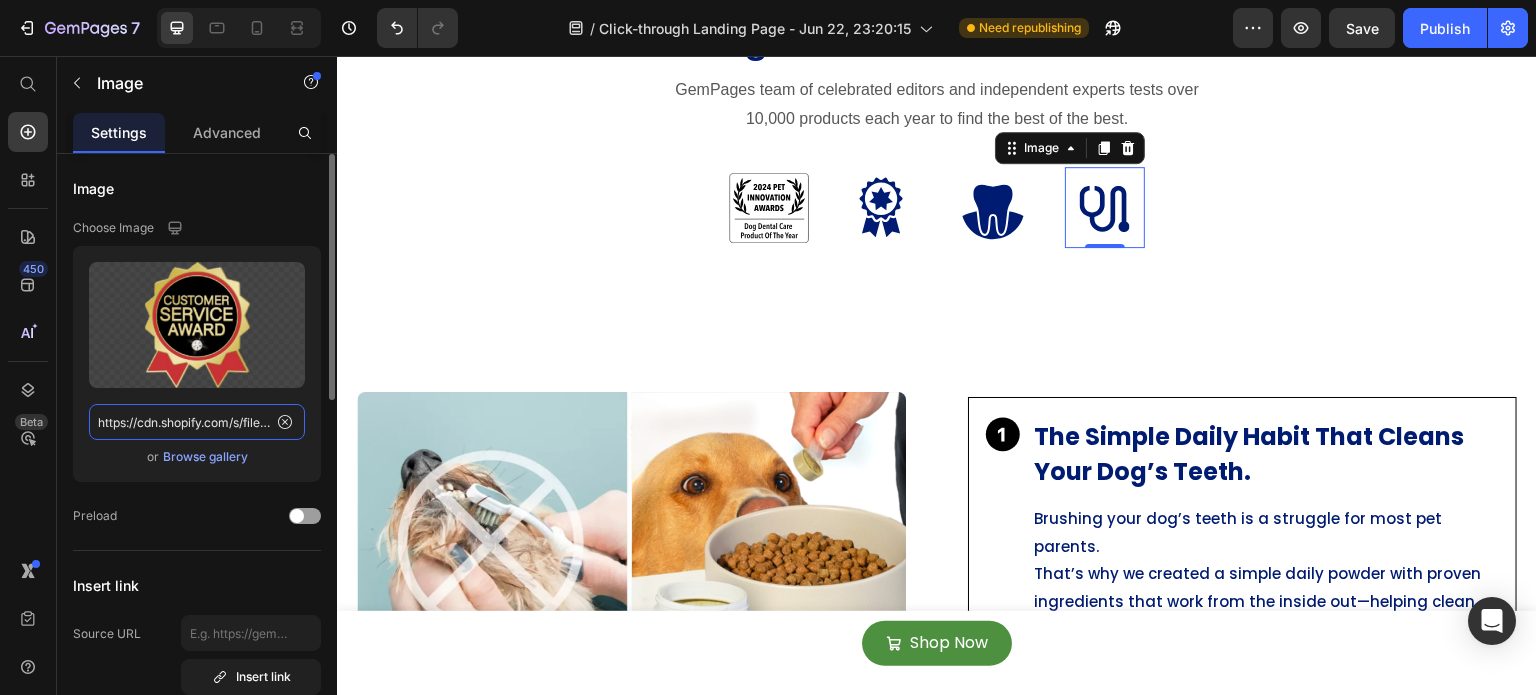 scroll, scrollTop: 0, scrollLeft: 604, axis: horizontal 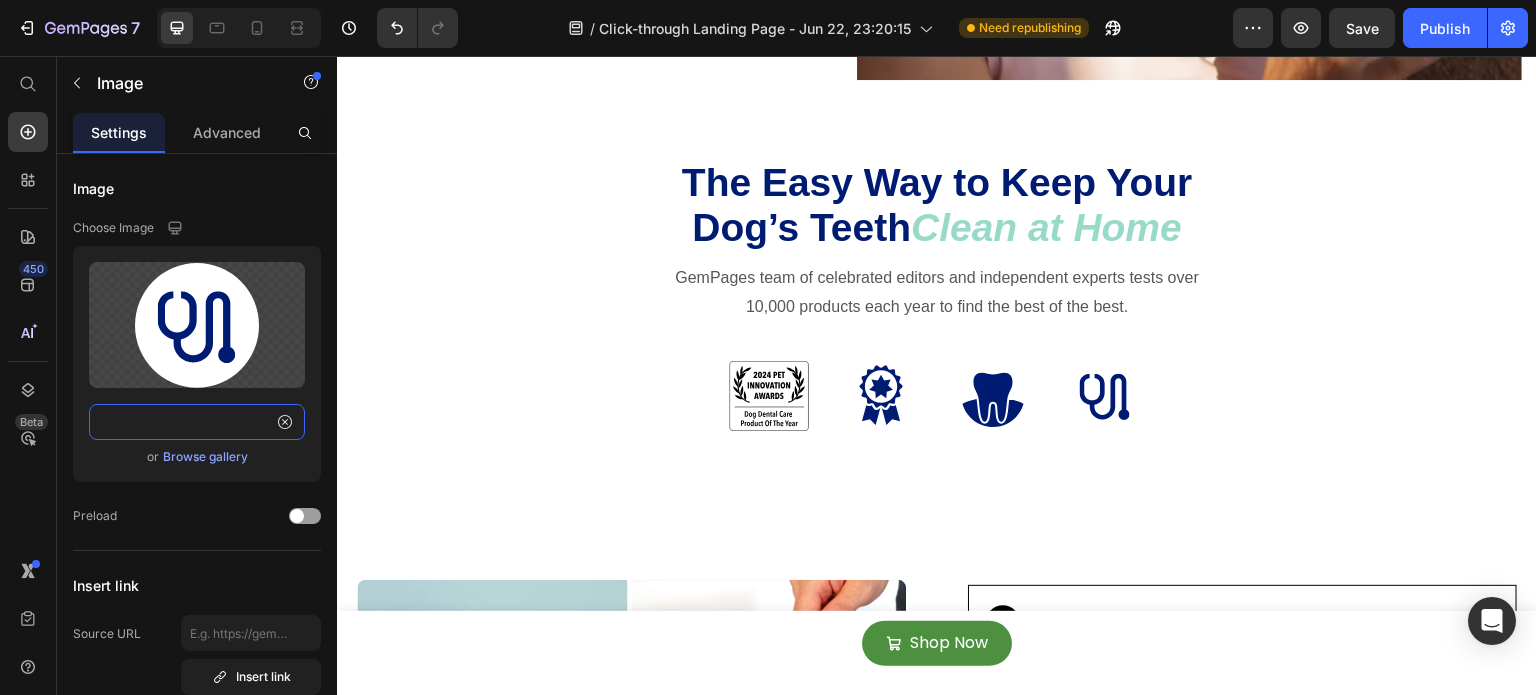 type on "https://cdn.shopify.com/s/files/1/0642/3973/0761/files/gempages_553527379021005886-2352f916-0c26-4185-a33a-7b0f2e76d6c0.svg" 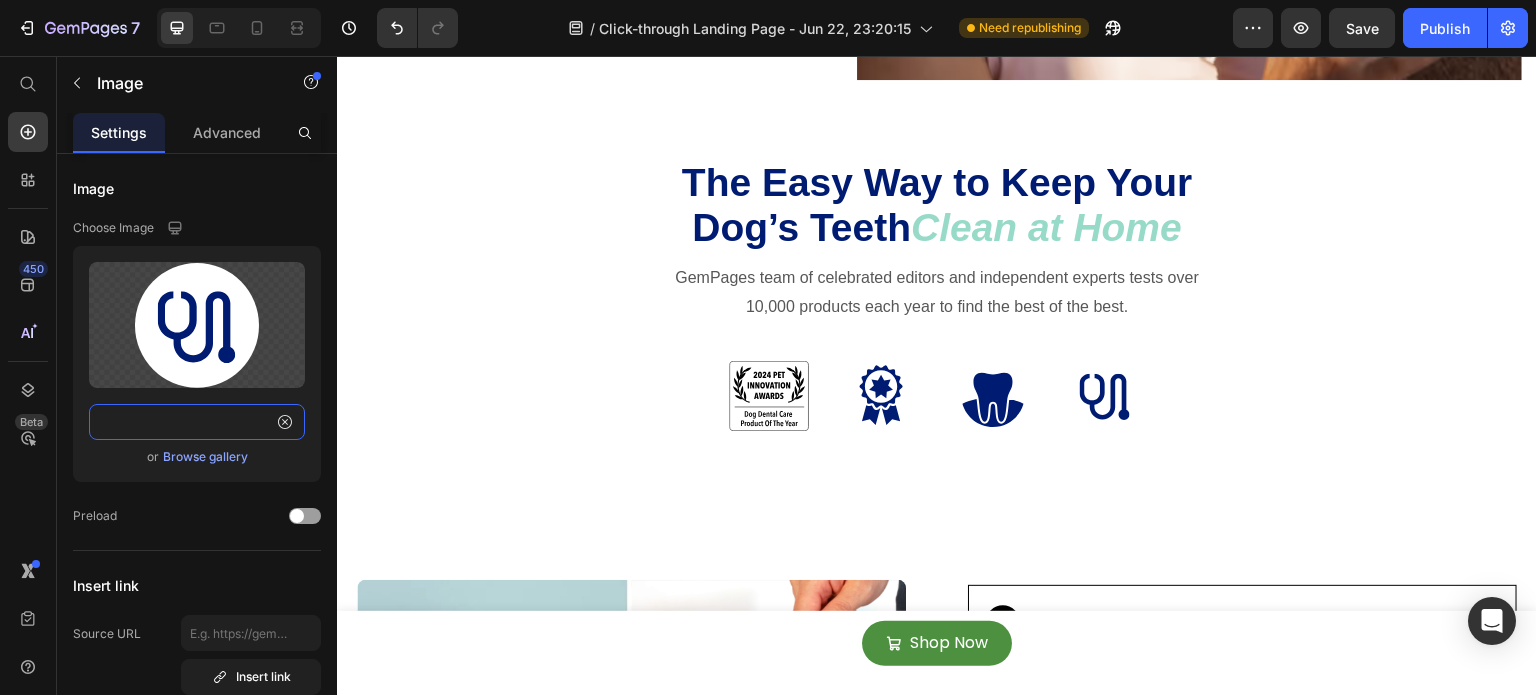 scroll, scrollTop: 0, scrollLeft: 0, axis: both 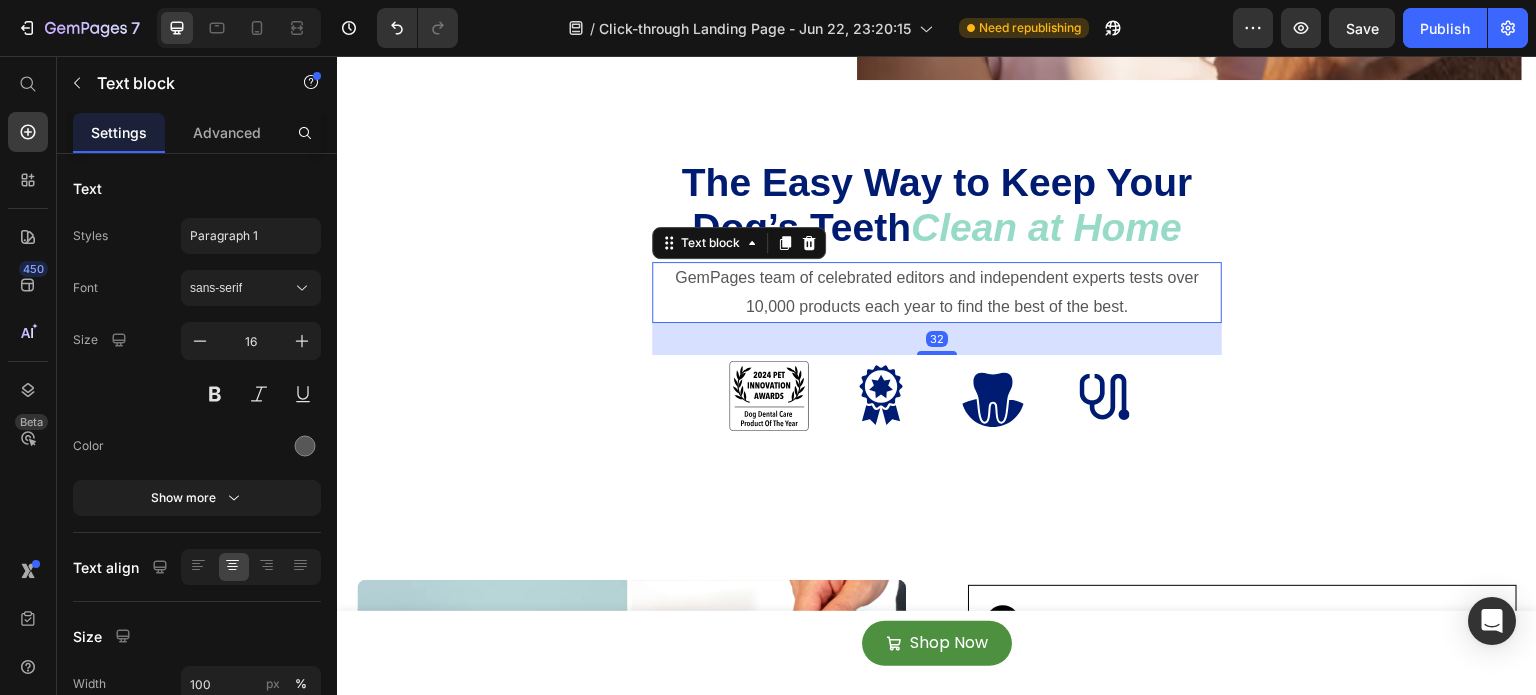 click on "GemPages team of celebrated editors and independent experts tests over 10,000 products each year to find the best of the best." at bounding box center [937, 293] 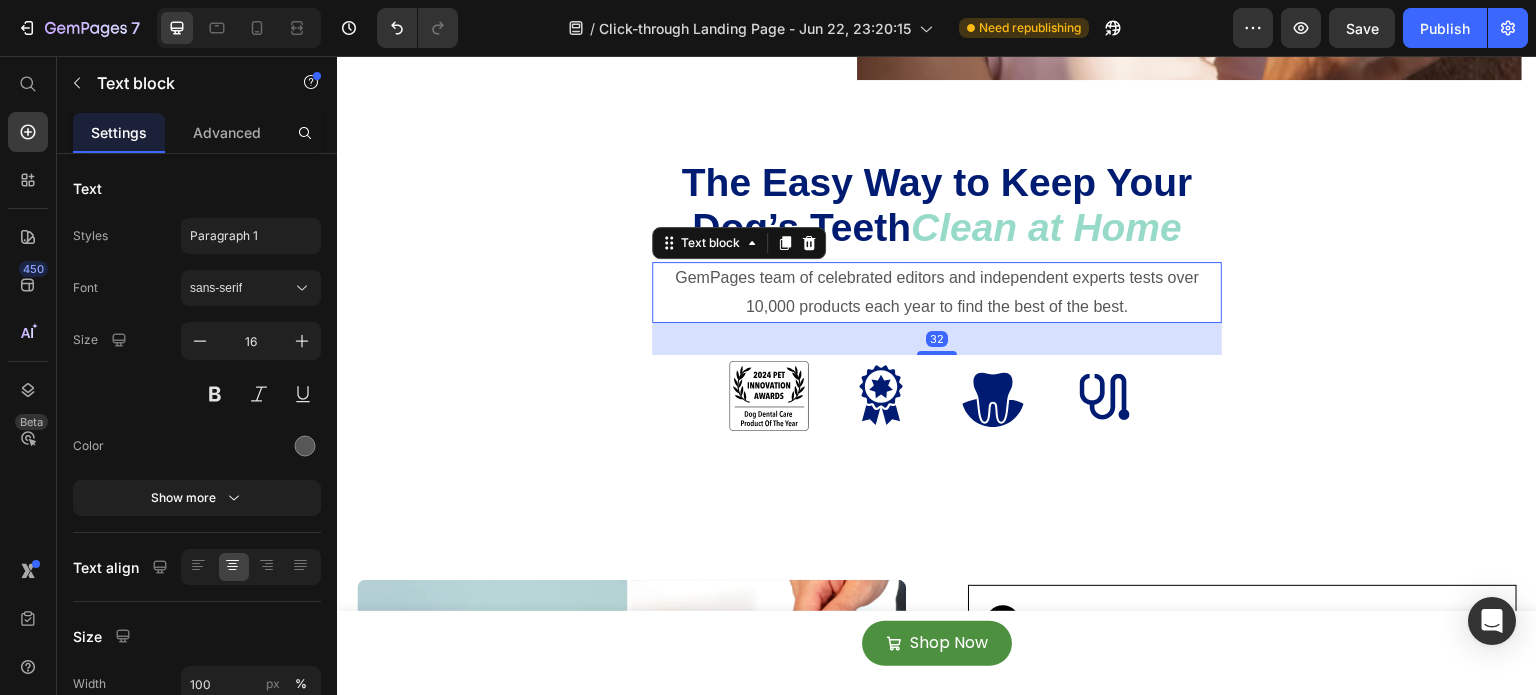 click on "GemPages team of celebrated editors and independent experts tests over 10,000 products each year to find the best of the best." at bounding box center (937, 293) 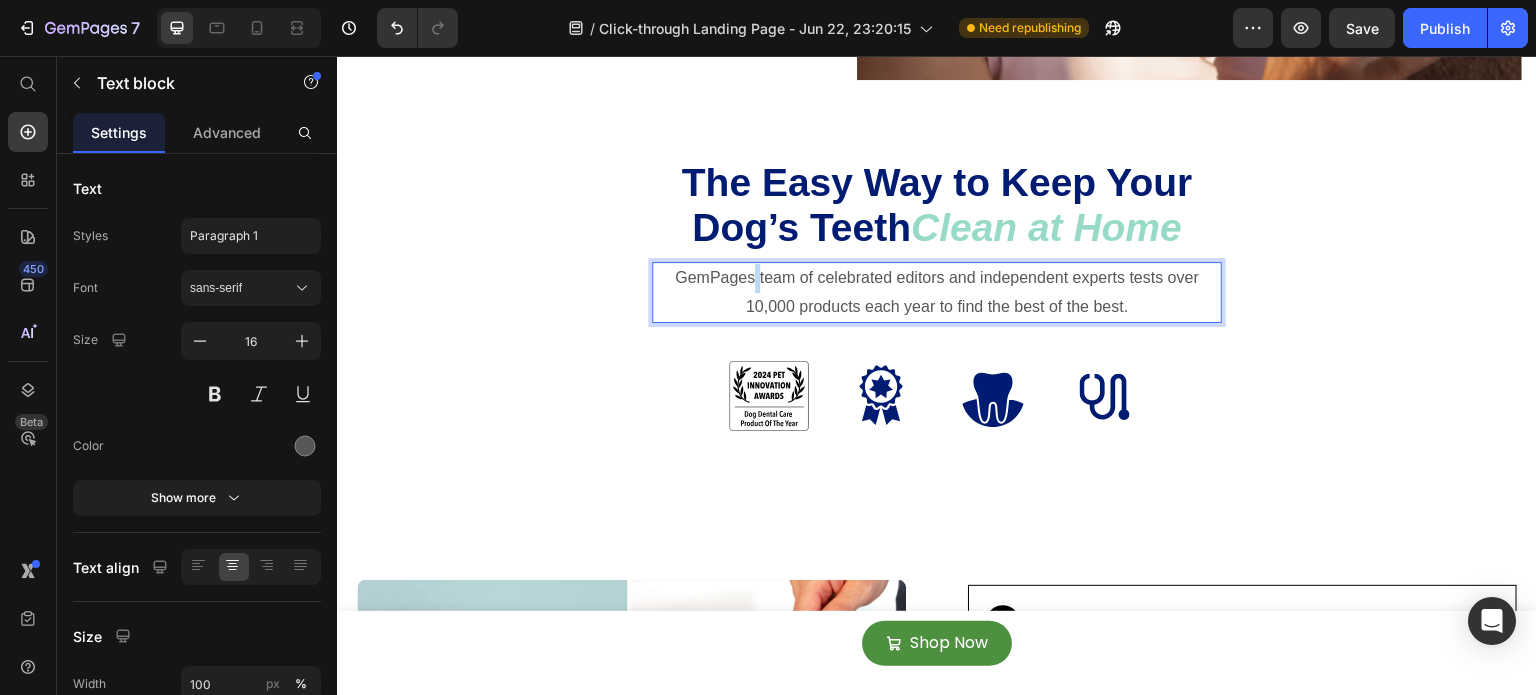 click on "GemPages team of celebrated editors and independent experts tests over 10,000 products each year to find the best of the best." at bounding box center (937, 293) 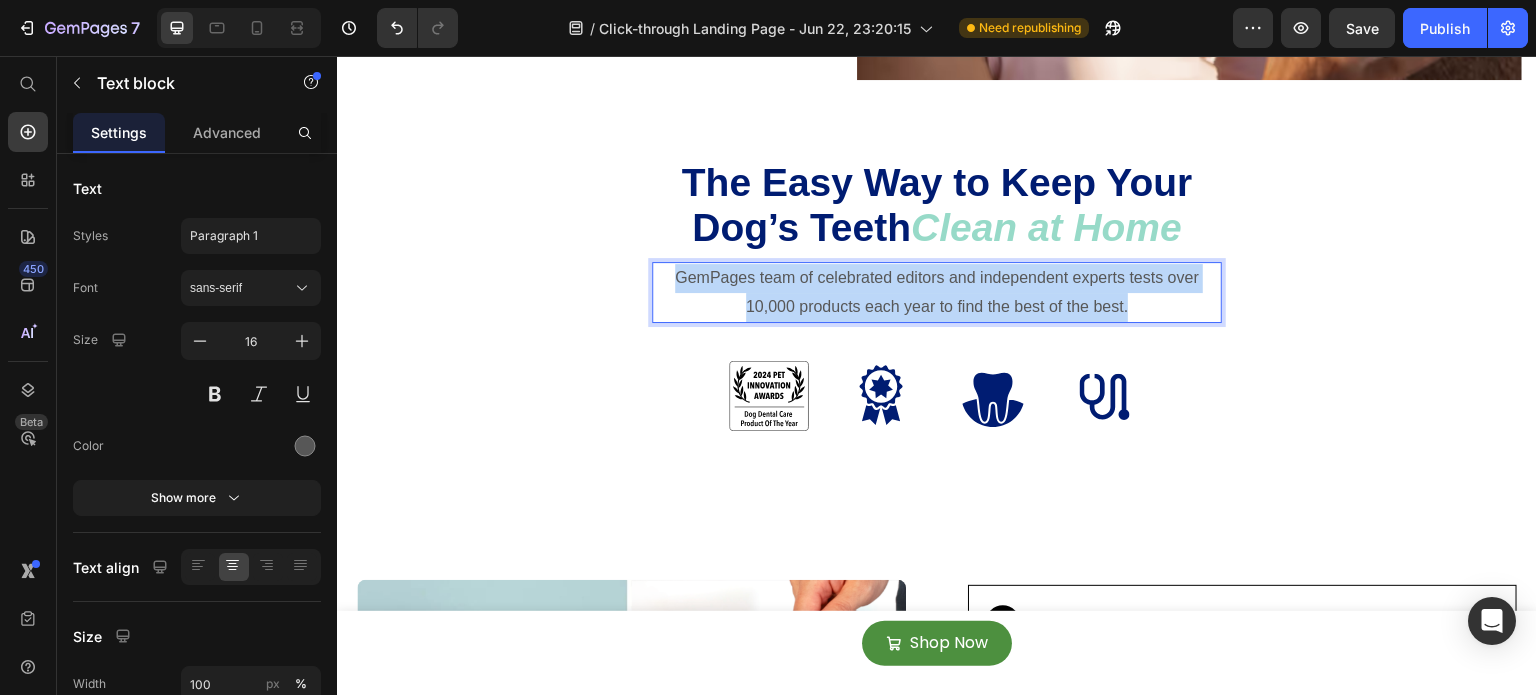 click on "GemPages team of celebrated editors and independent experts tests over 10,000 products each year to find the best of the best." at bounding box center (937, 293) 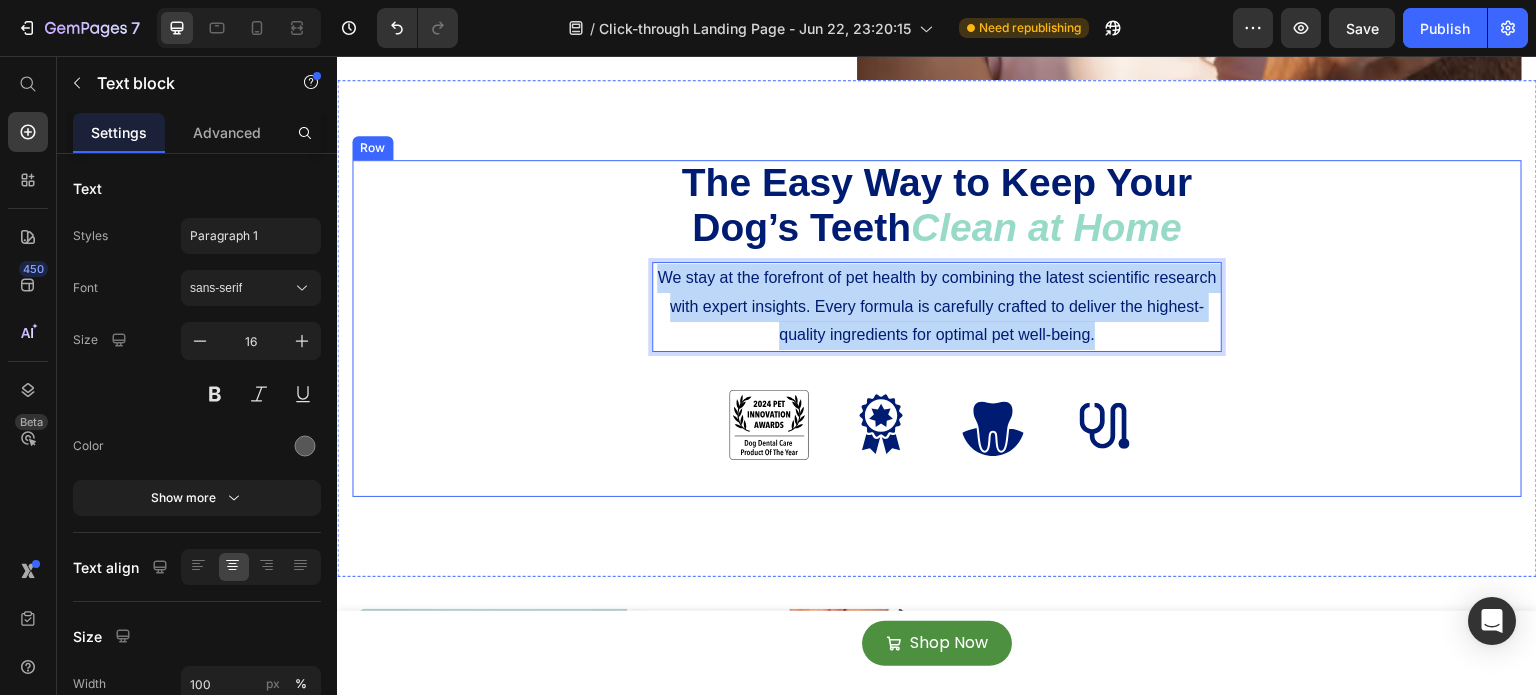 drag, startPoint x: 673, startPoint y: 271, endPoint x: 1132, endPoint y: 363, distance: 468.12924 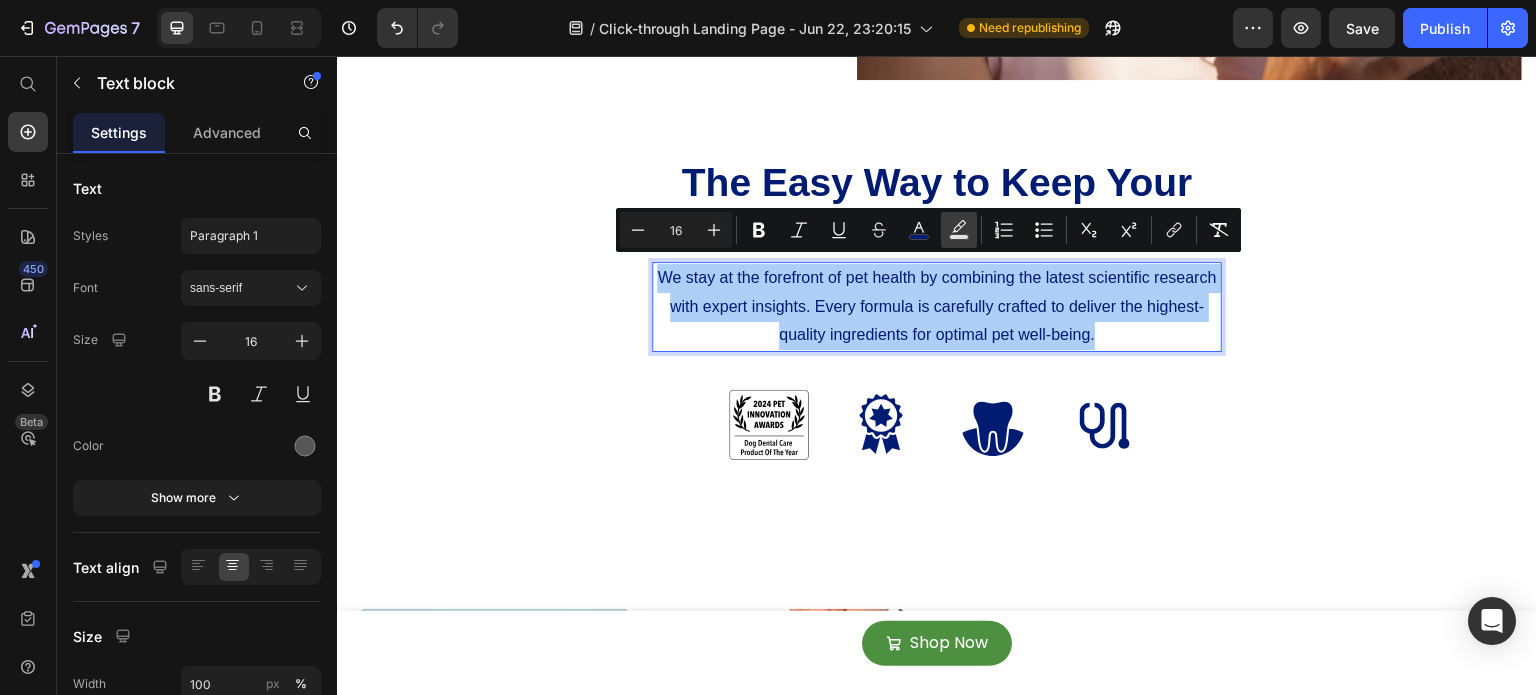click 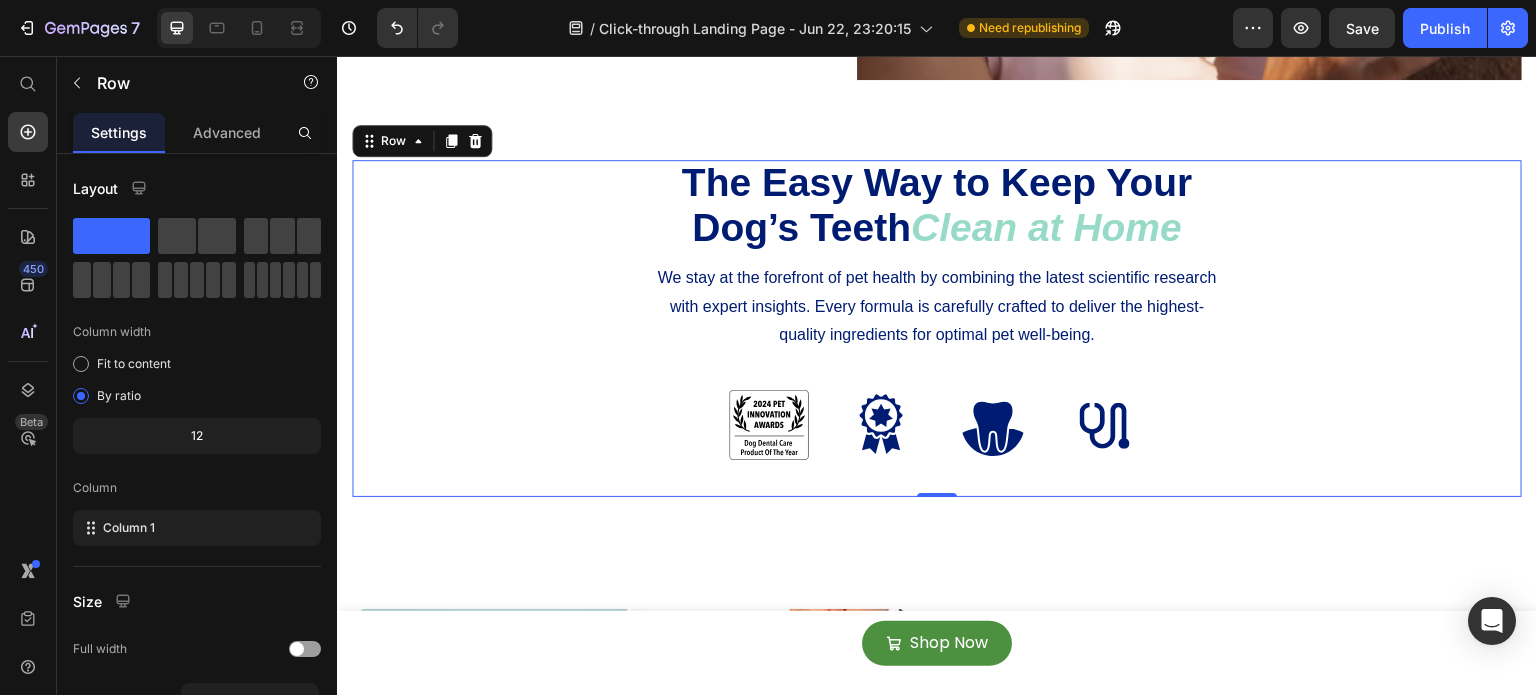click at bounding box center (239, 28) 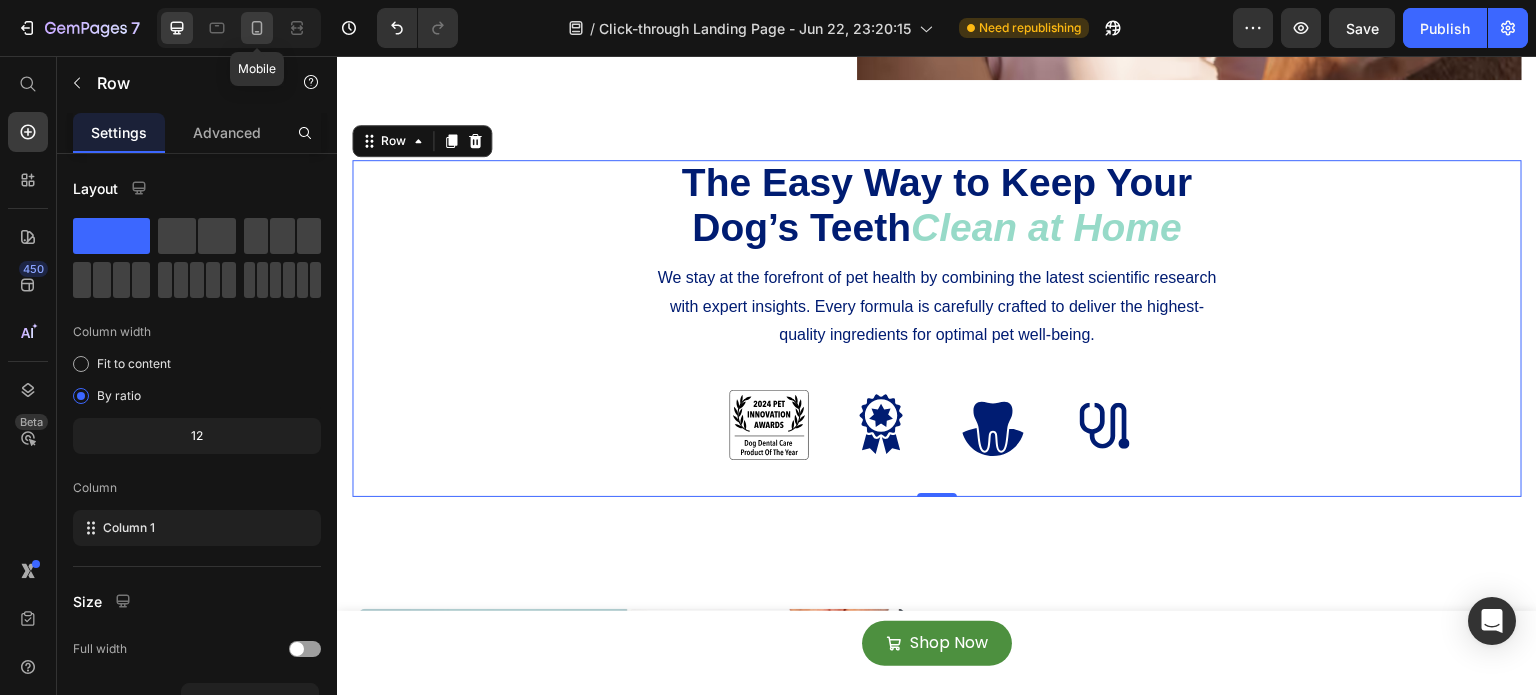 click 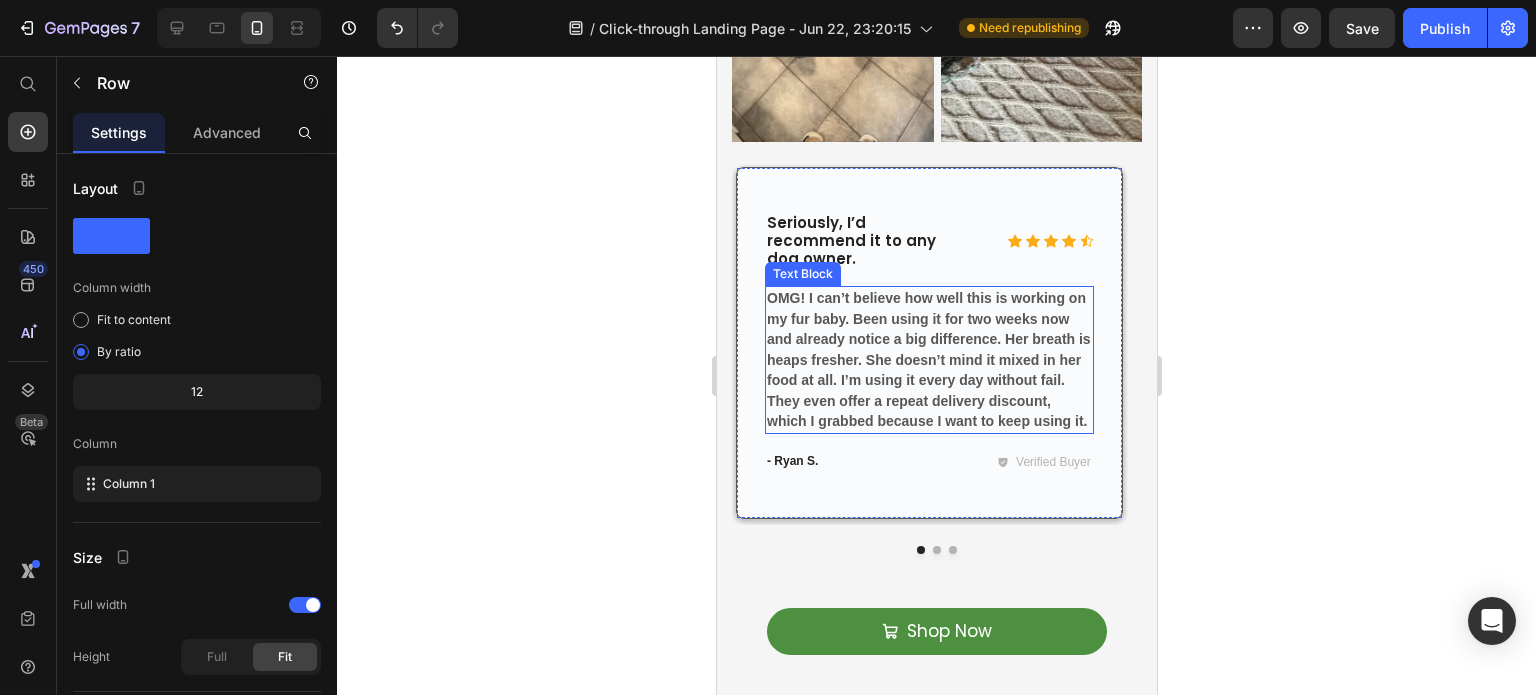 scroll, scrollTop: 5662, scrollLeft: 0, axis: vertical 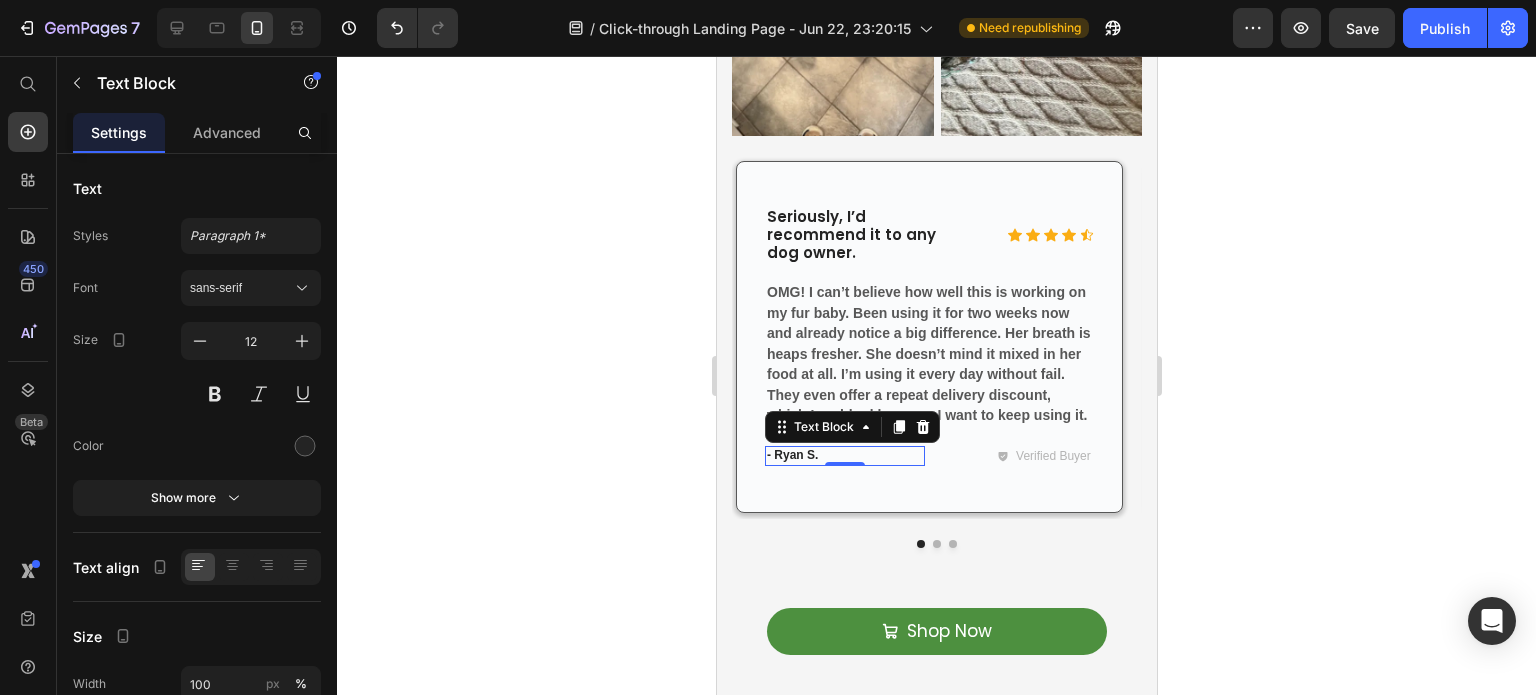 click on "- Ryan S." at bounding box center (844, 456) 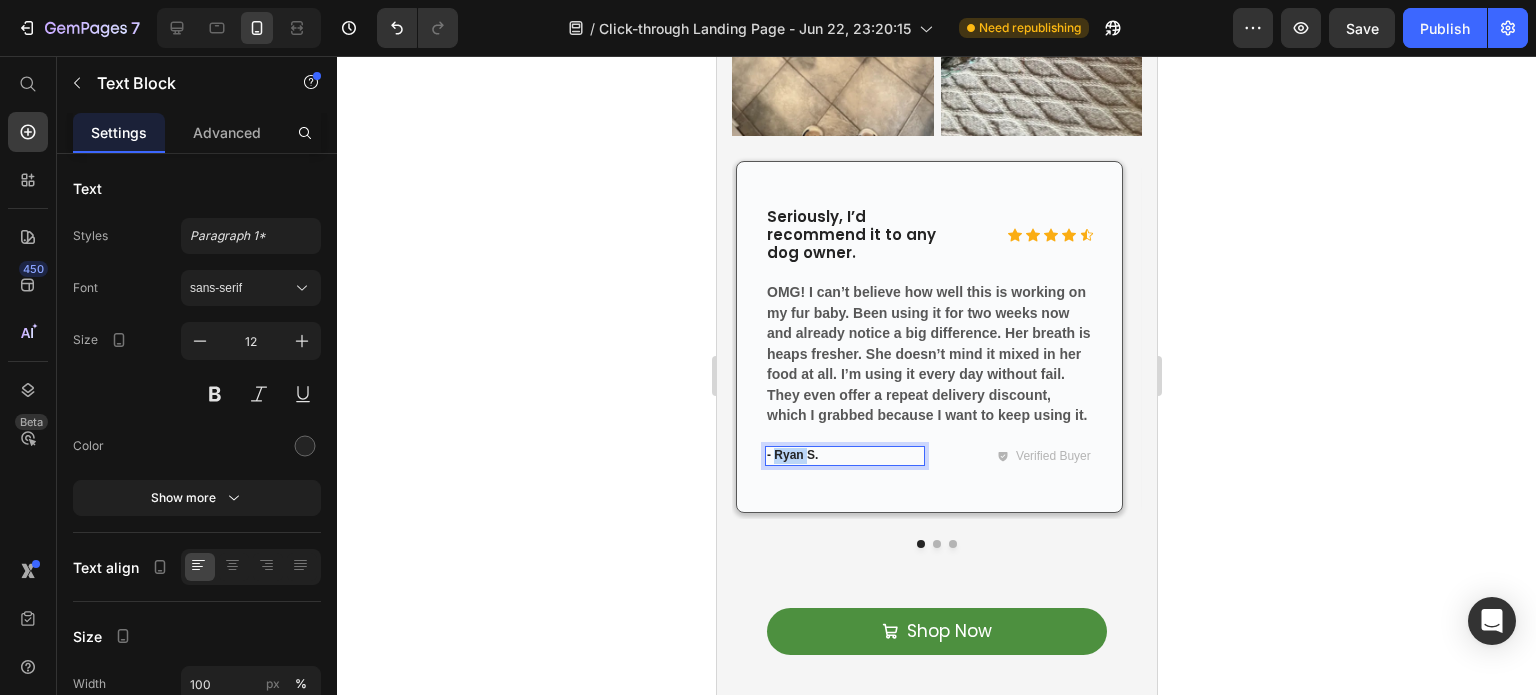click on "- Ryan S." at bounding box center [844, 456] 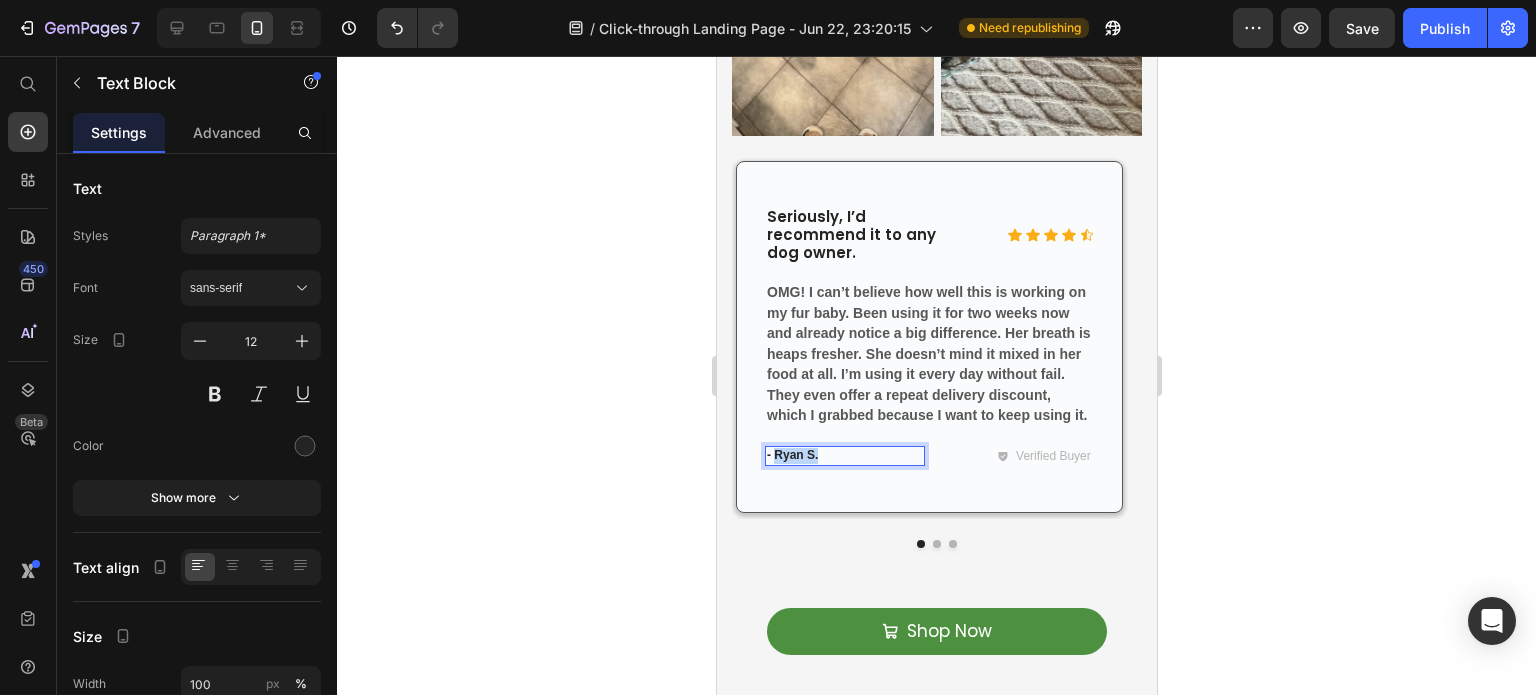 drag, startPoint x: 818, startPoint y: 427, endPoint x: 774, endPoint y: 427, distance: 44 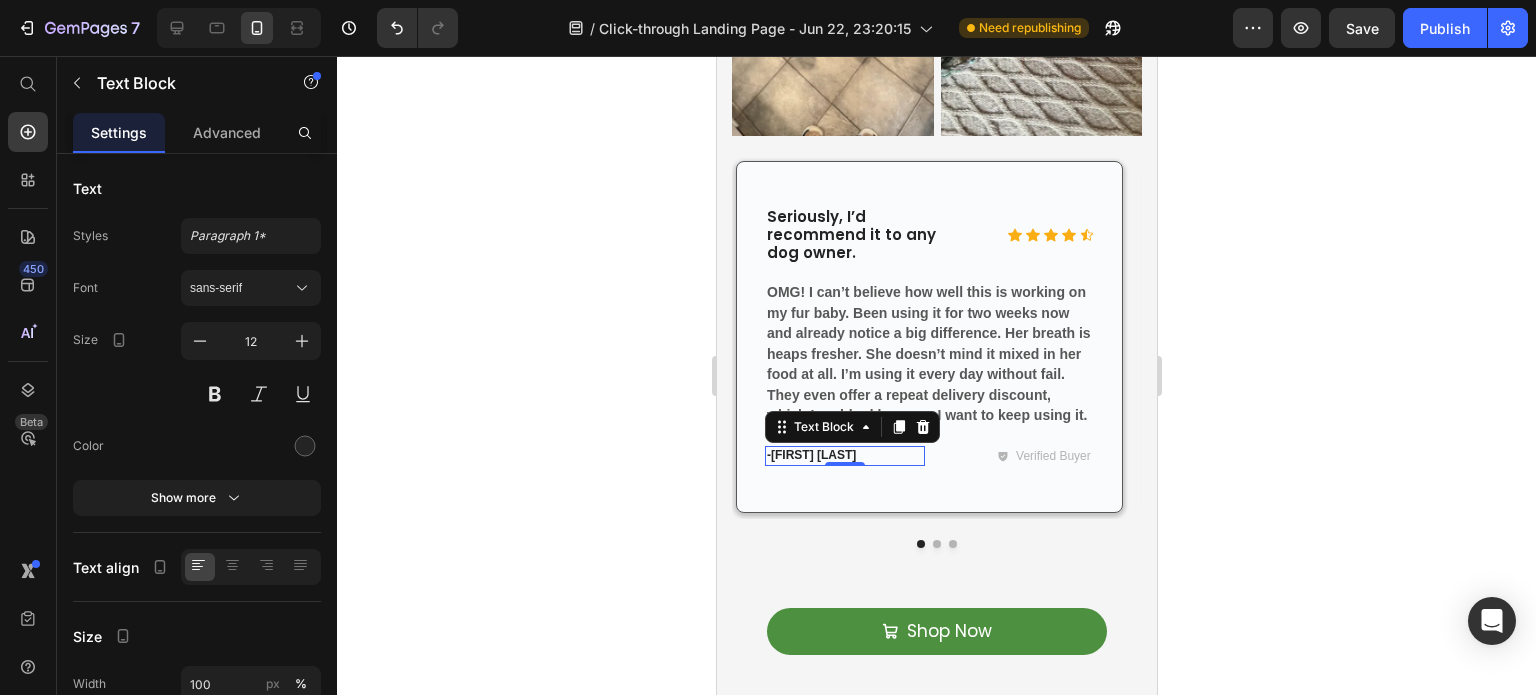 click 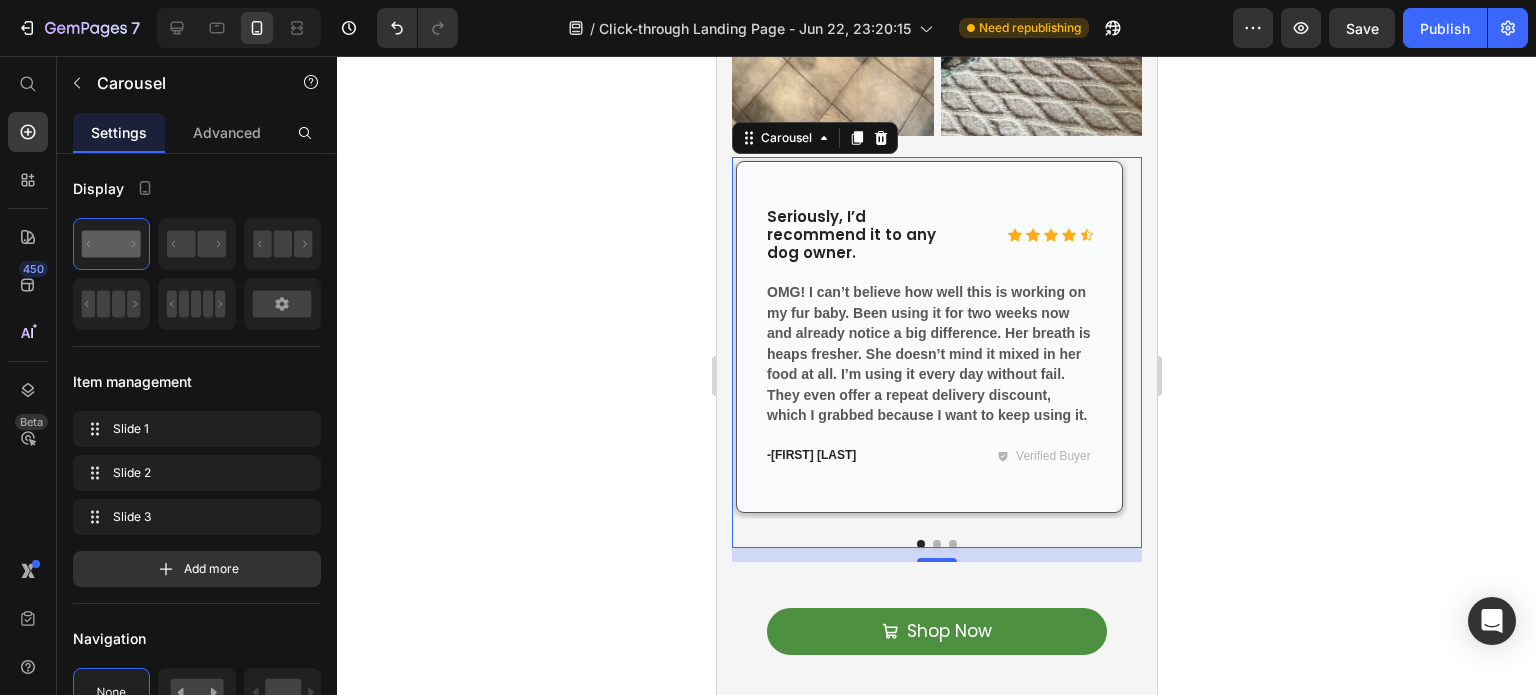 click at bounding box center (936, 544) 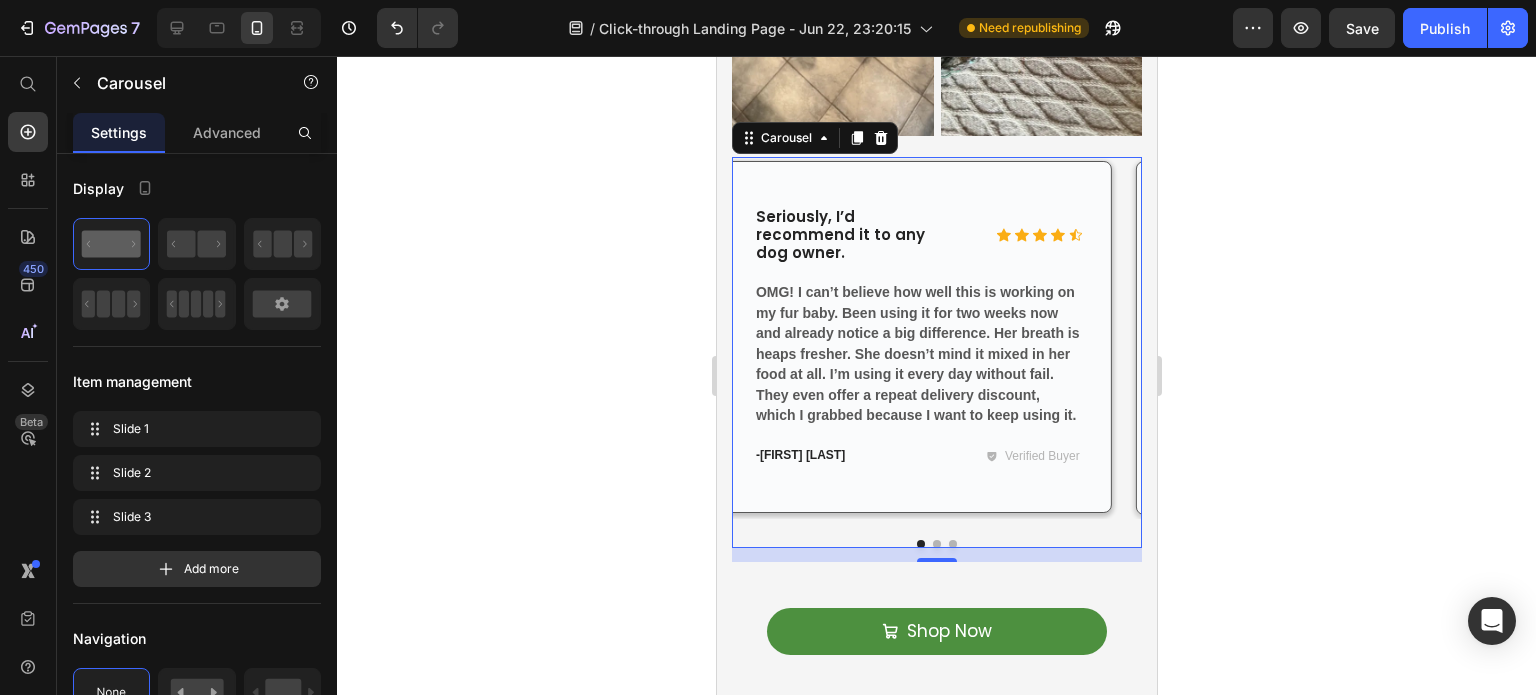 click at bounding box center [936, 544] 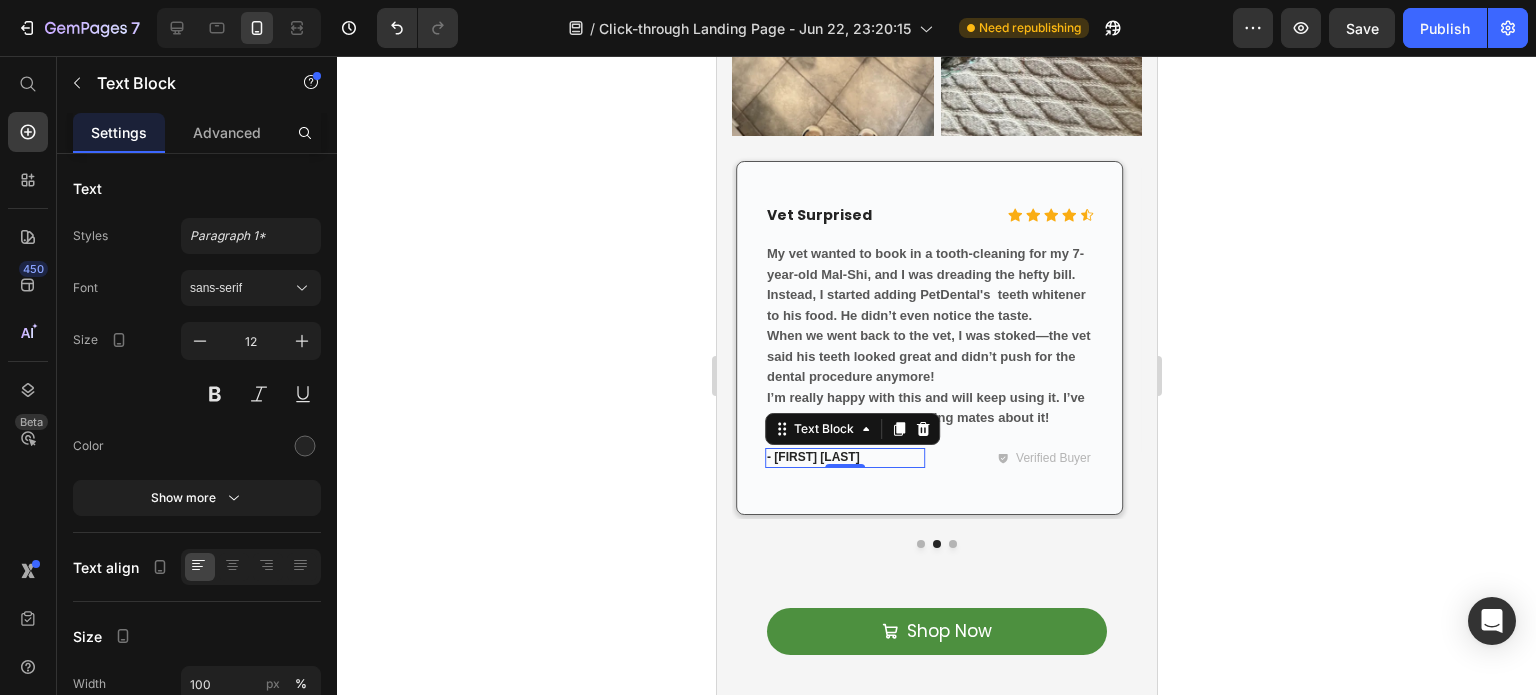 click on "- James D." at bounding box center (844, 458) 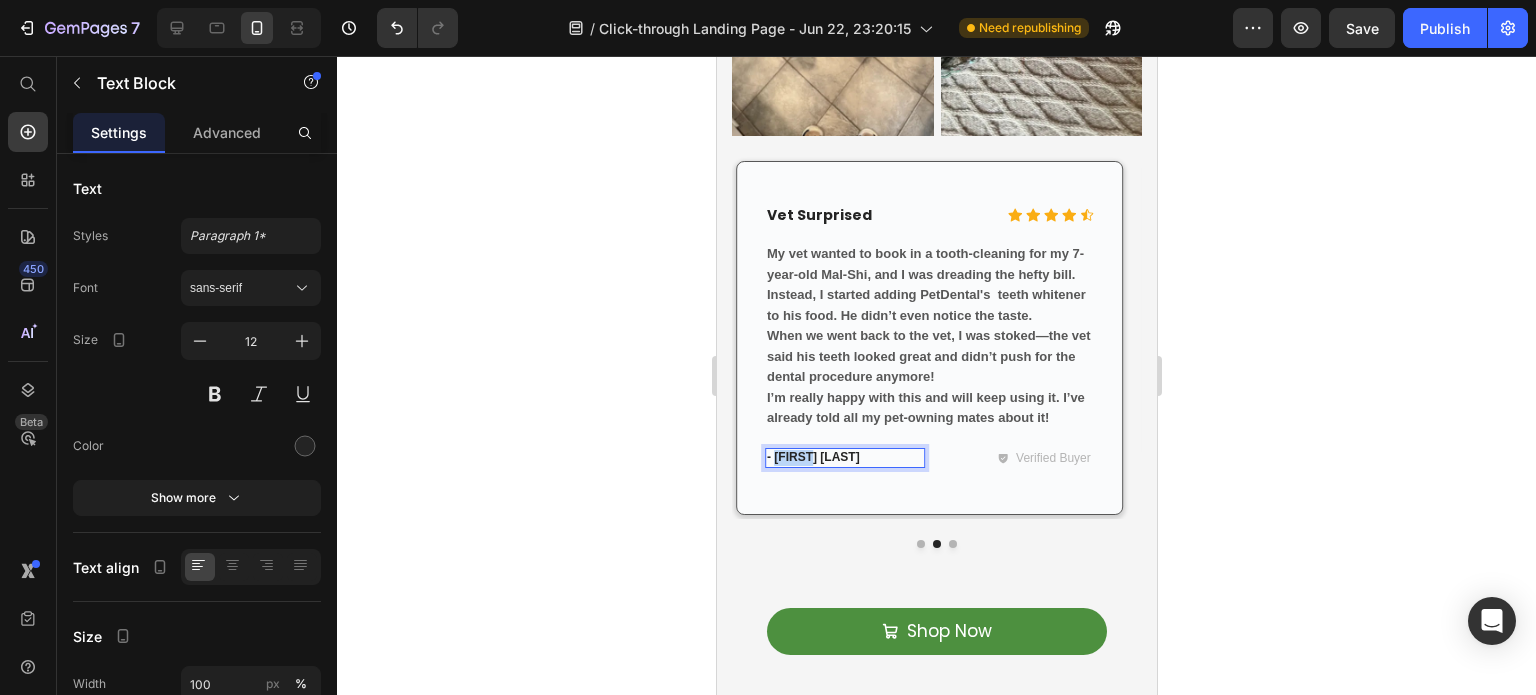 click on "- James D." at bounding box center [844, 458] 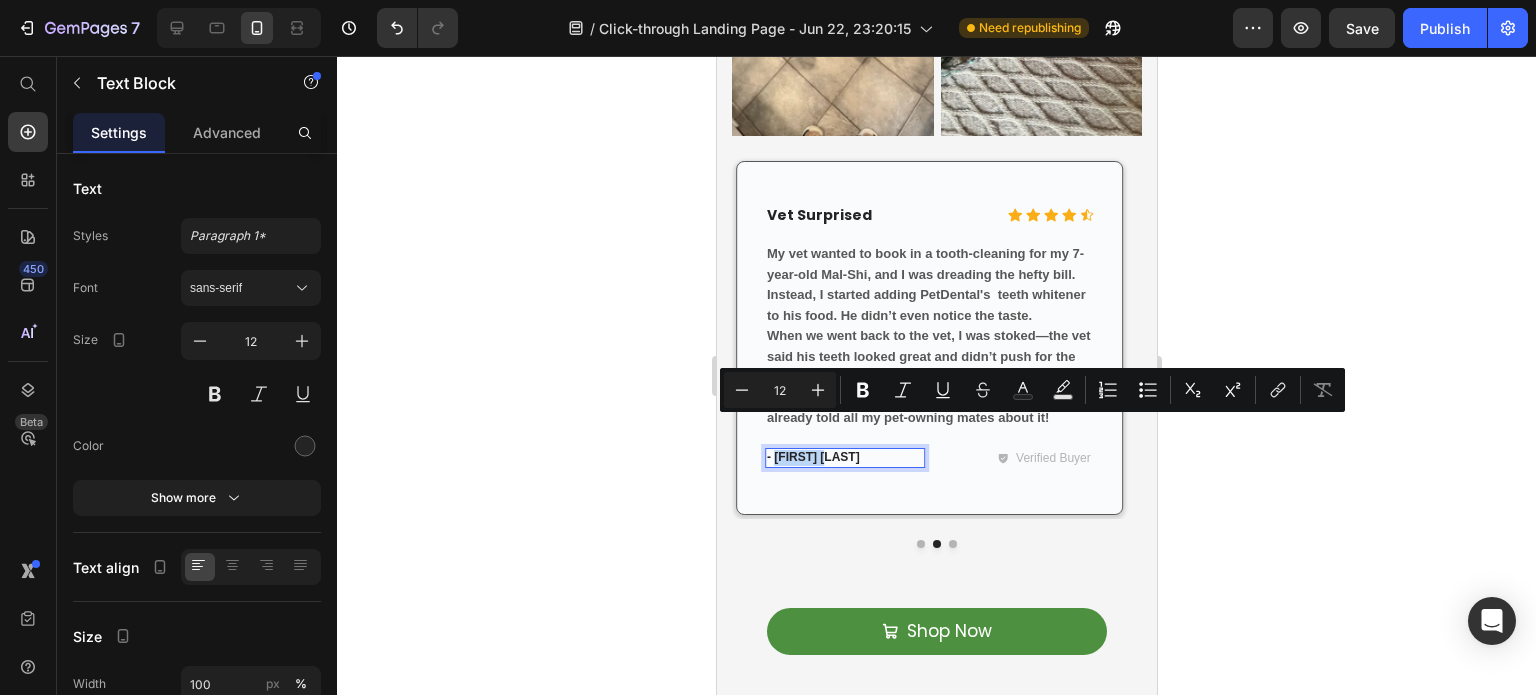 drag, startPoint x: 829, startPoint y: 432, endPoint x: 773, endPoint y: 430, distance: 56.0357 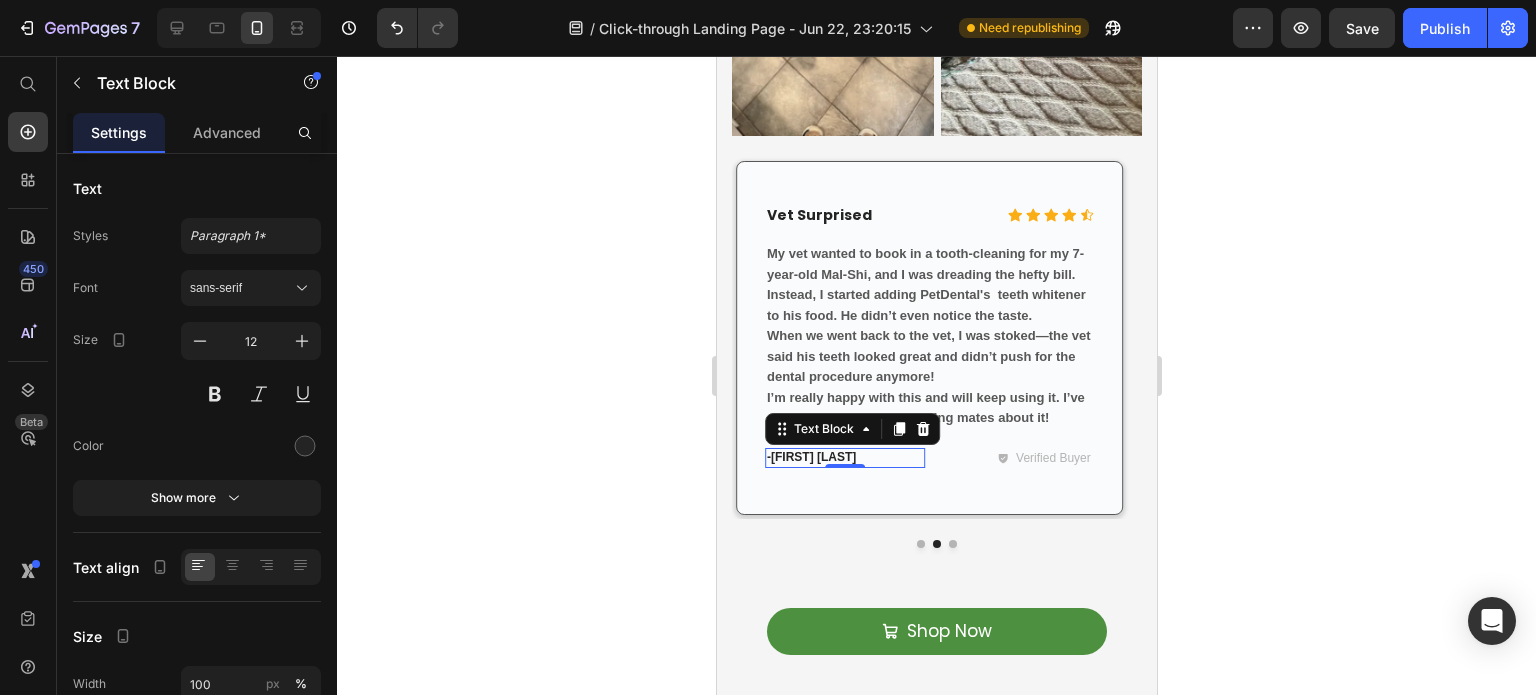 click 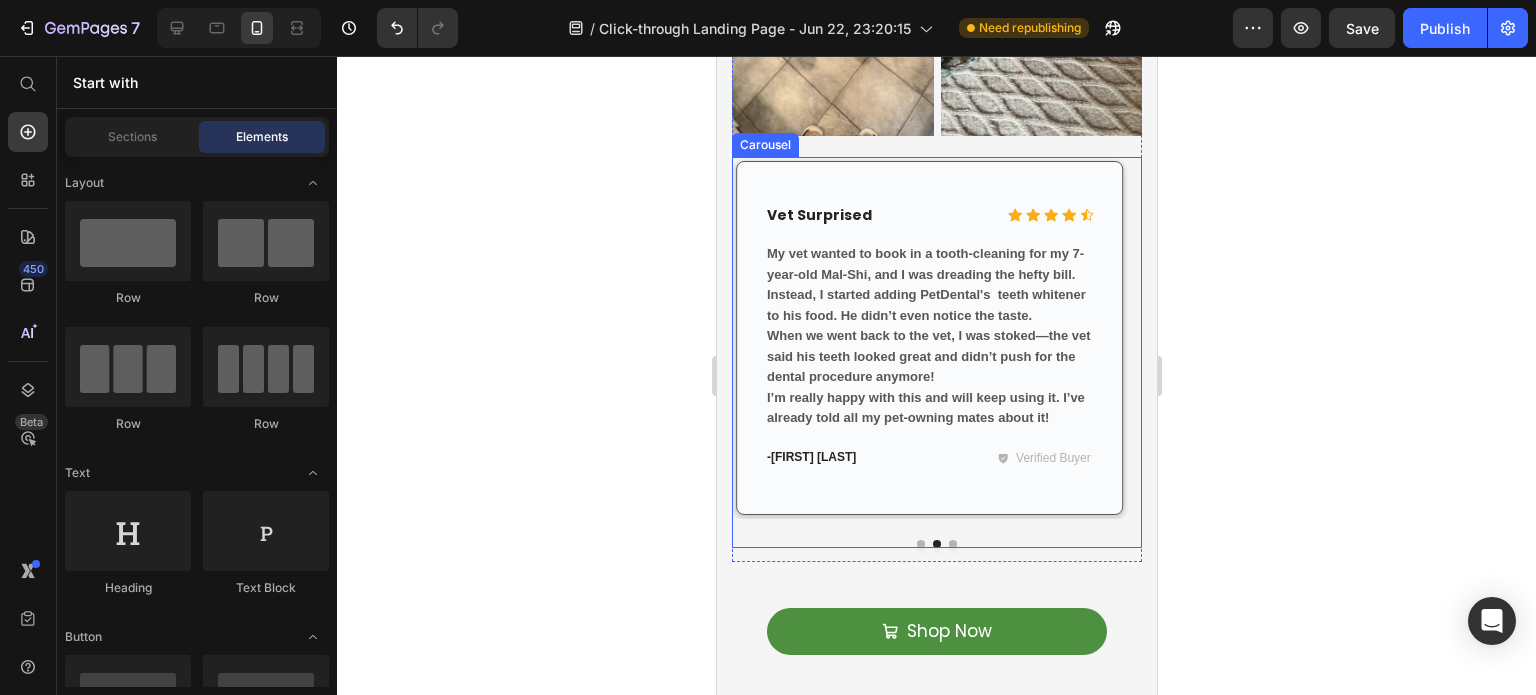 click at bounding box center (936, 544) 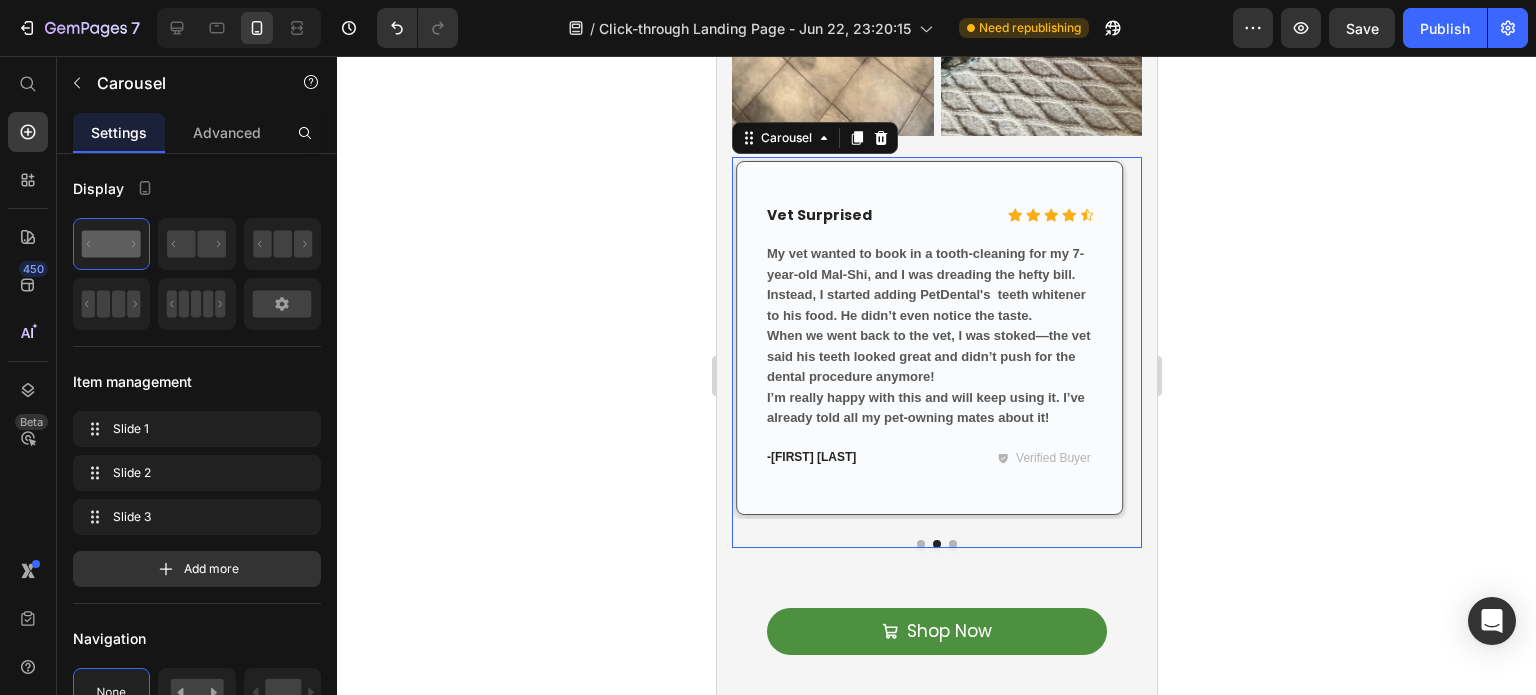 click at bounding box center [936, 544] 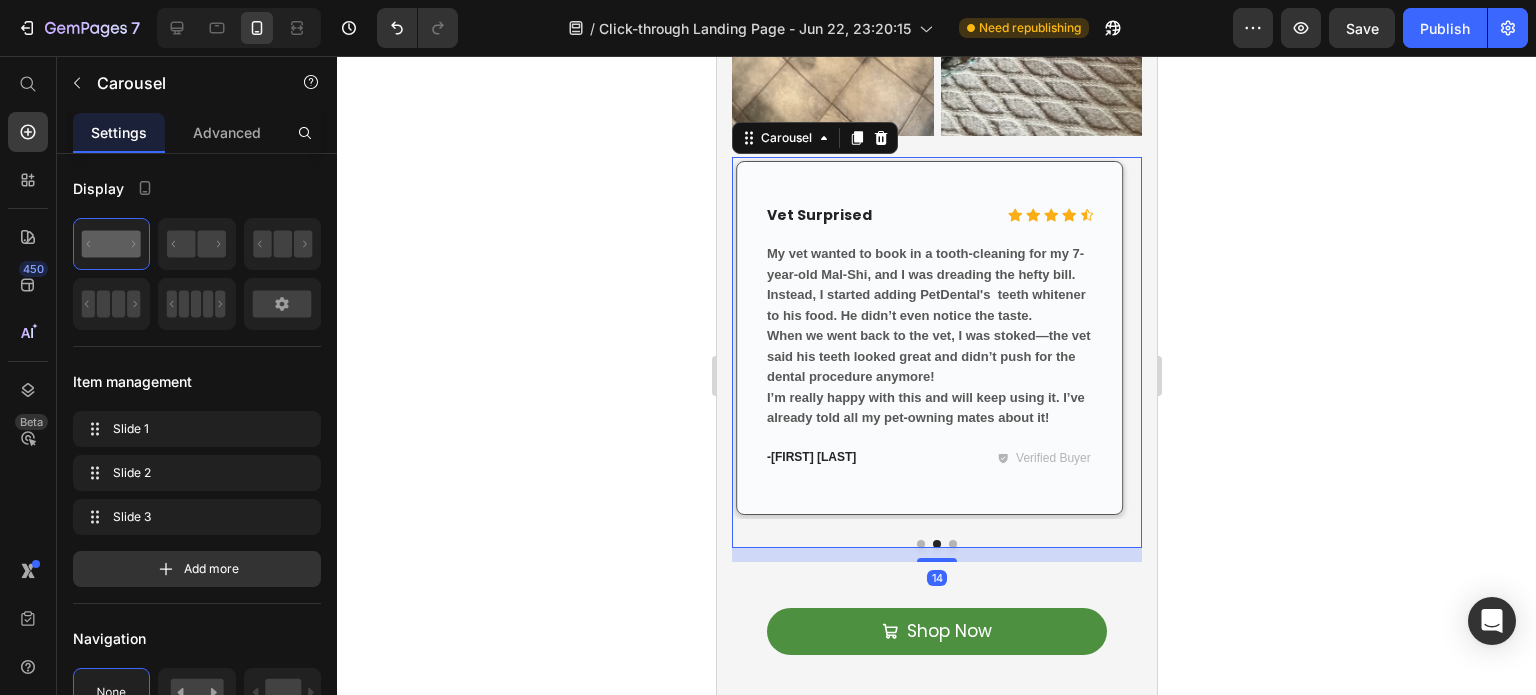 click at bounding box center [936, 544] 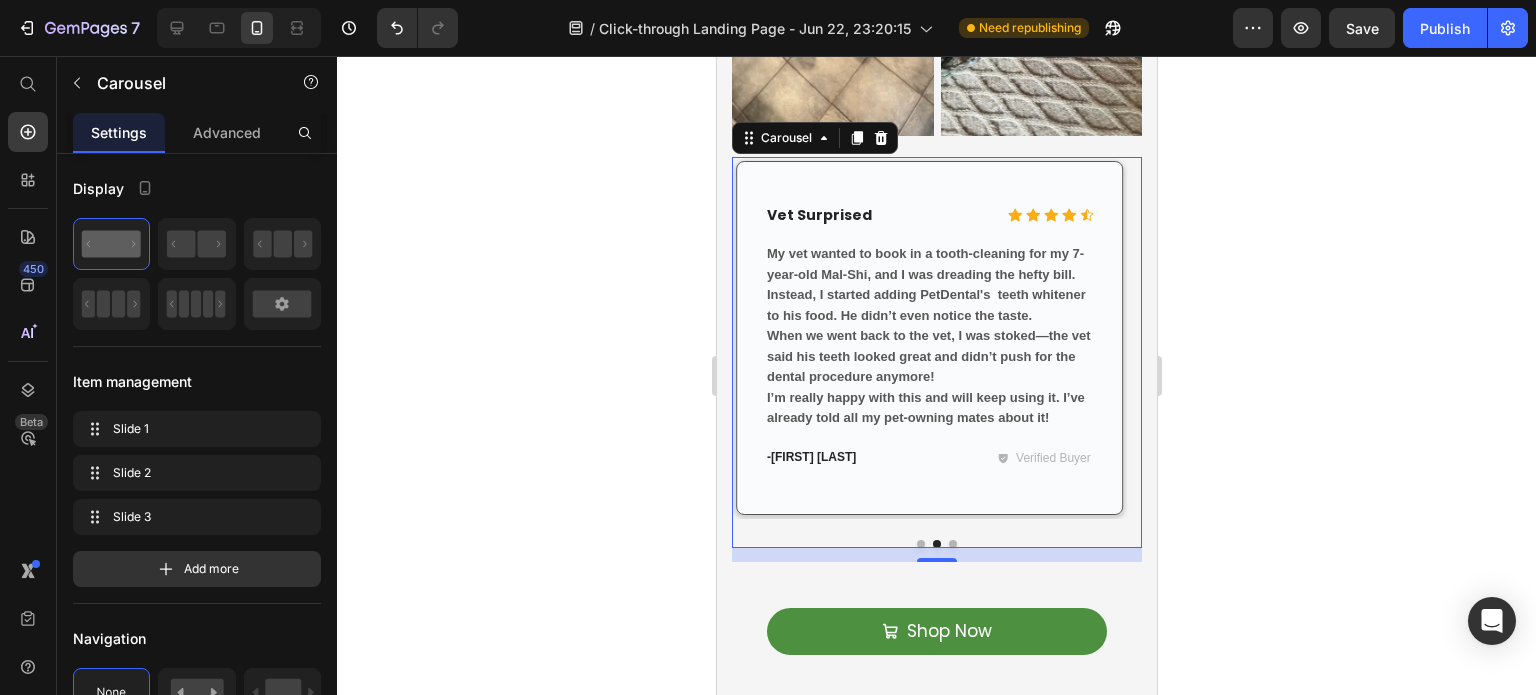 click at bounding box center [952, 544] 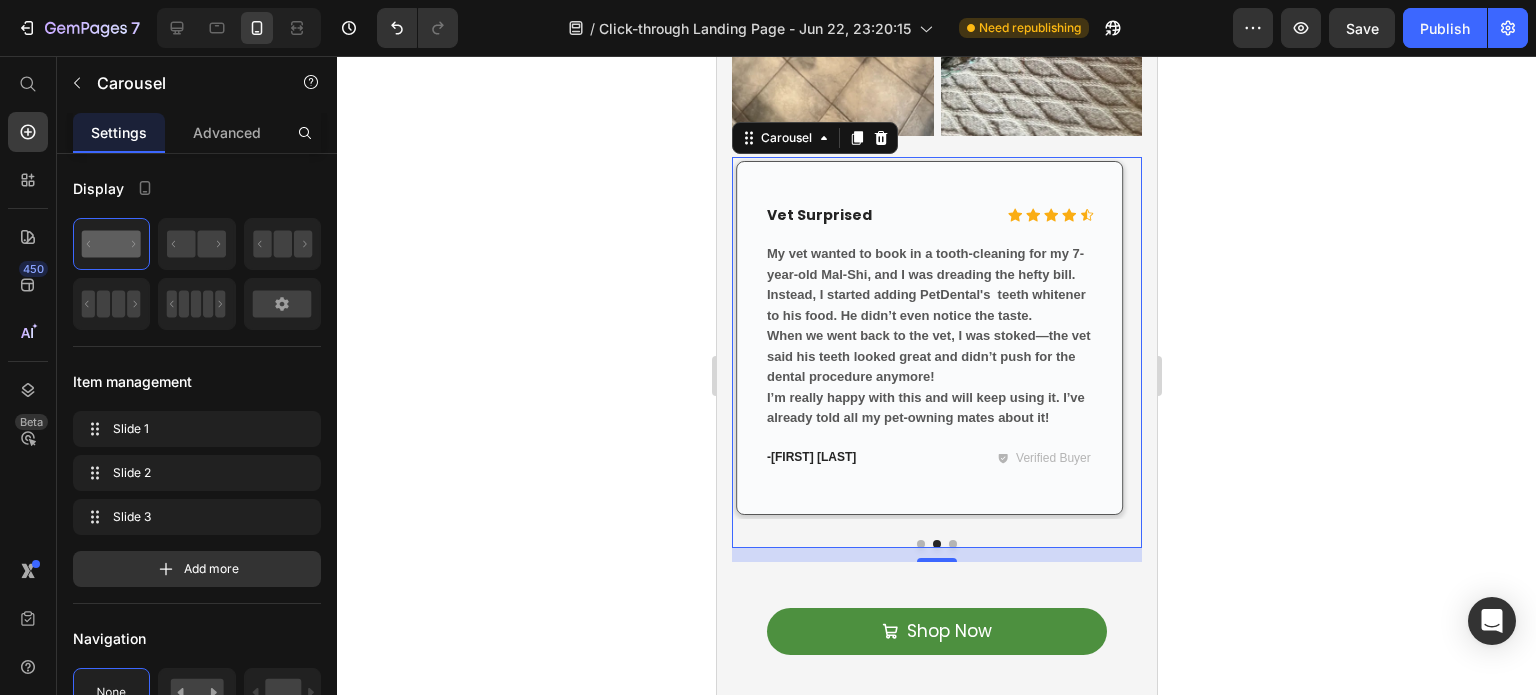 click at bounding box center (952, 544) 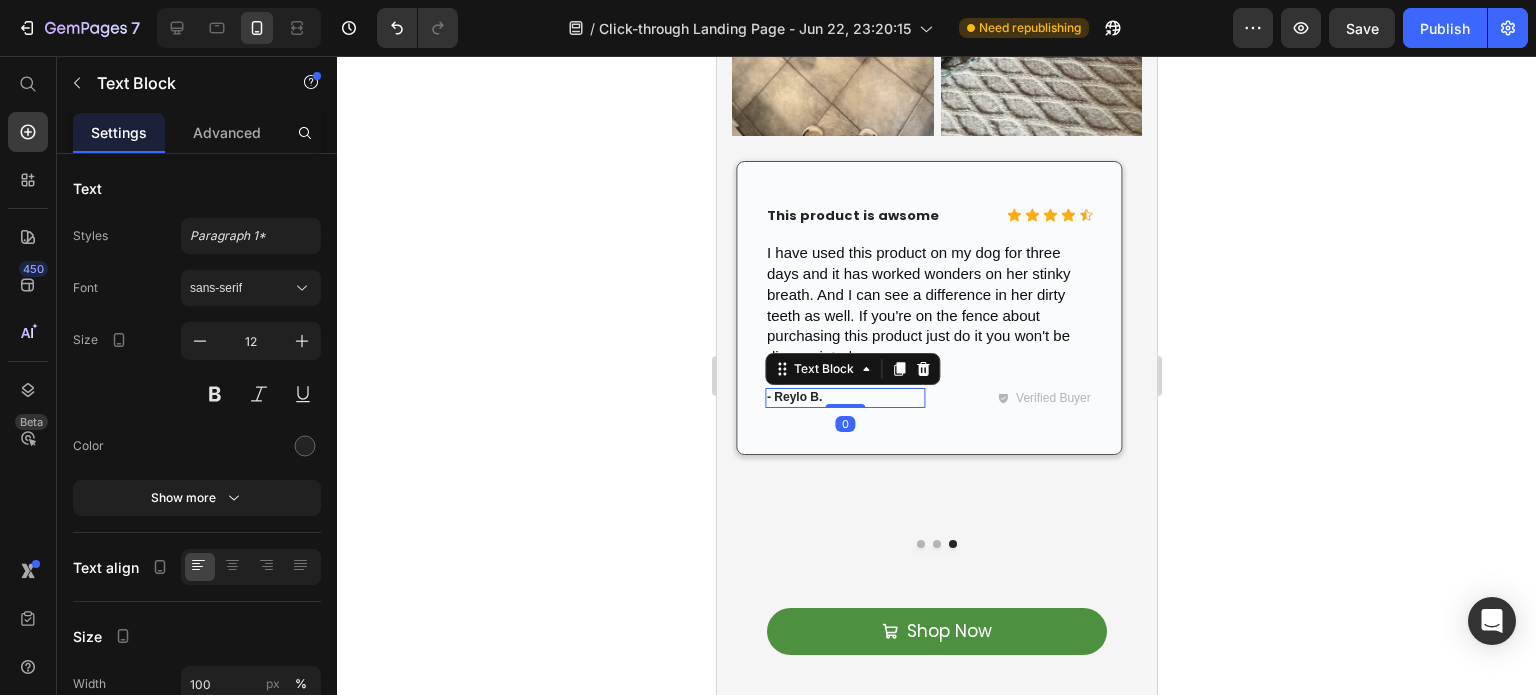 click on "- Reylo B." at bounding box center [844, 398] 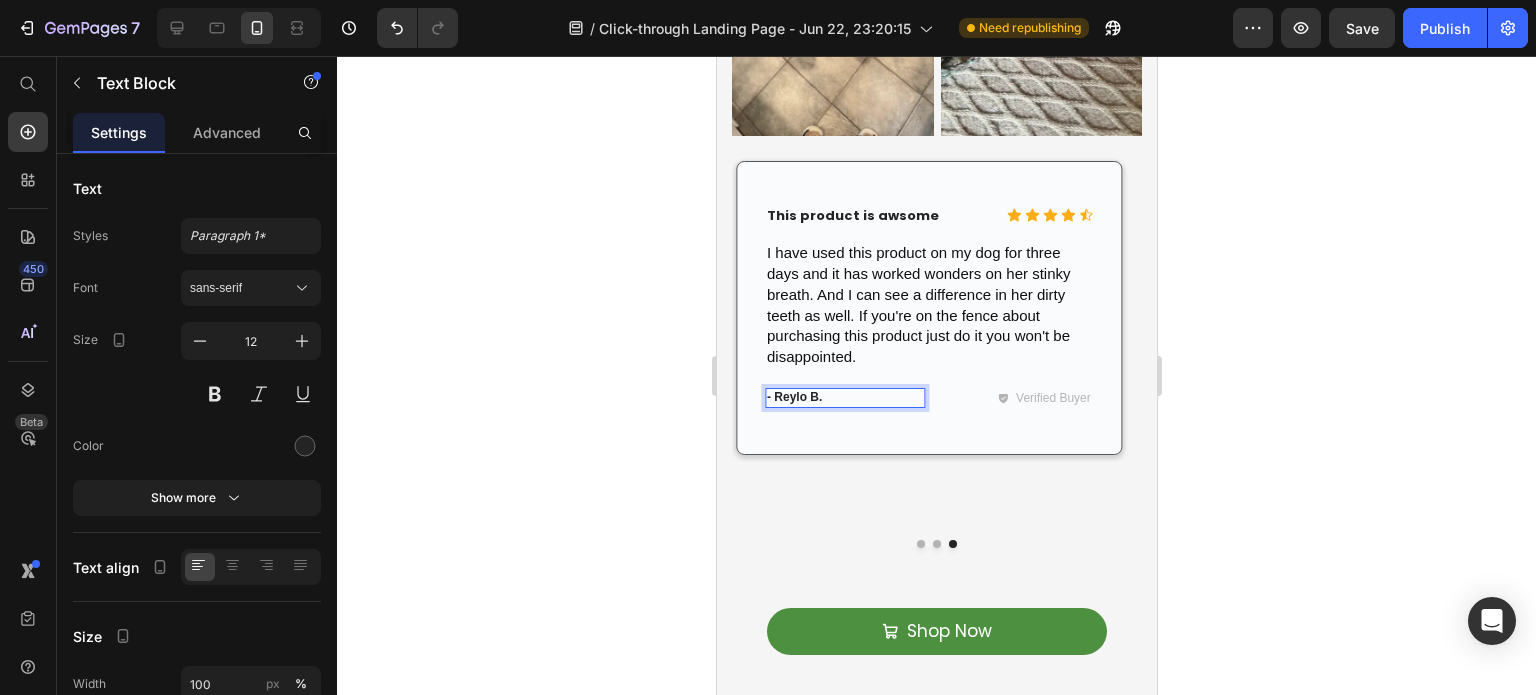 drag, startPoint x: 773, startPoint y: 380, endPoint x: 836, endPoint y: 384, distance: 63.126858 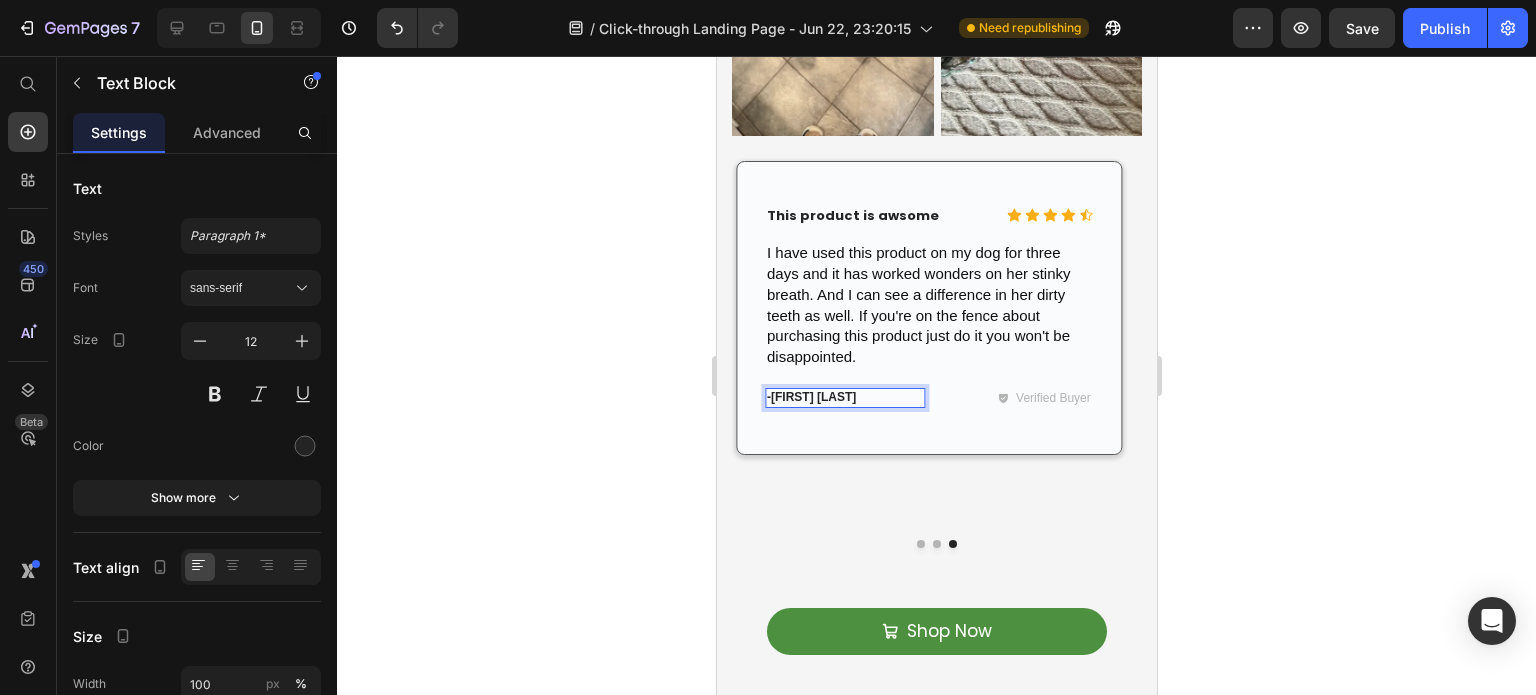 click 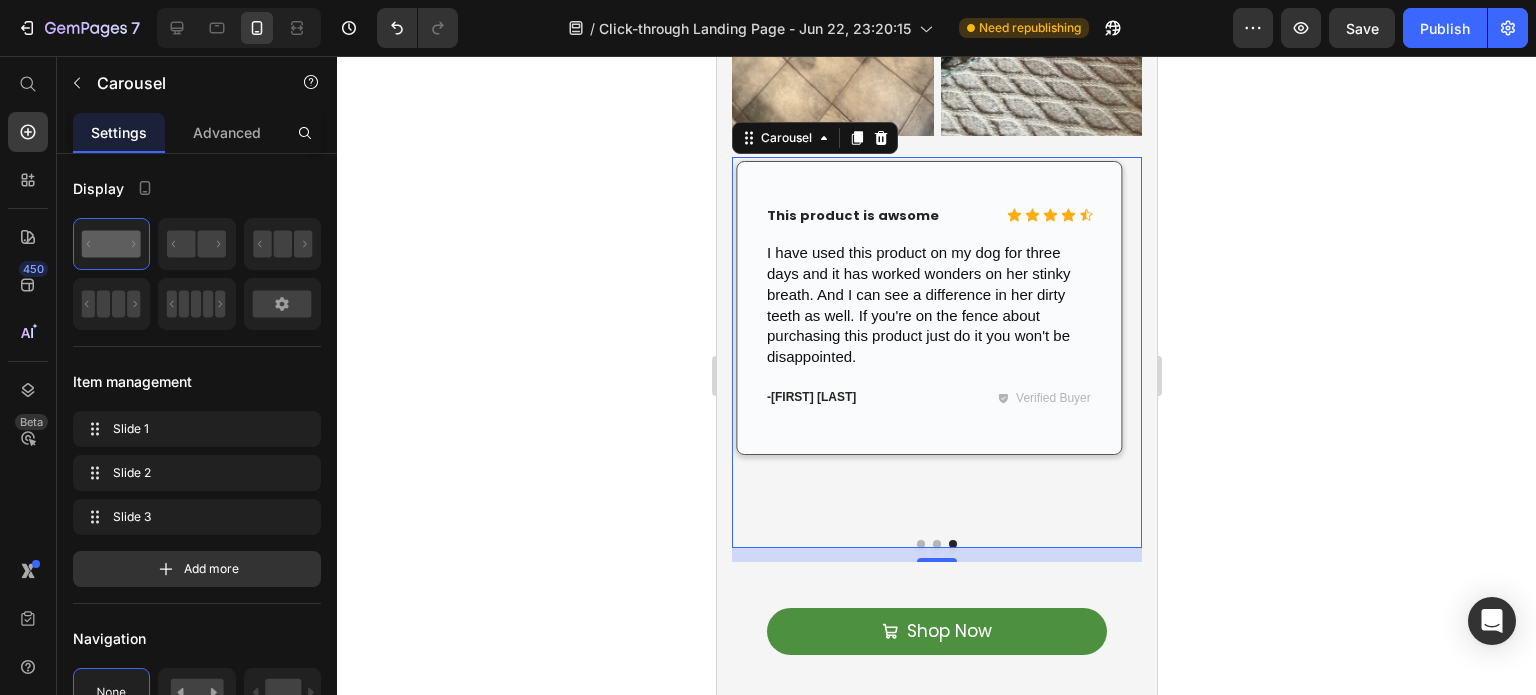 click on "Icon Icon Icon Icon
Icon Icon List Seriously, I’d recommend it to any dog owner. Text Block Row OMG! I can’t believe how well this is working on my fur baby. Been using it for two weeks now and already notice a big difference. Her breath is heaps fresher. She doesn’t mind it mixed in her food at all. I’m using it every day without fail. They even offer a repeat delivery discount, which I grabbed because I want to keep using it. Text Block -  Frank Dutton   Text Block
Verified Buyer Item List Row Row Row Icon Icon Icon Icon
Icon Icon List Vet Surprised  Text Block Row My vet wanted to book in a tooth-cleaning for my 7-year-old Mal-Shi, and I was dreading the hefty bill. Instead, I started adding PetDental's  teeth whitener to his food. He didn’t even notice the taste. When we went back to the vet, I was stoked—the vet said his teeth looked great and didn’t push for the dental procedure anymore! Text Block -  Therese Selfridge Text Block Item List" at bounding box center (936, 352) 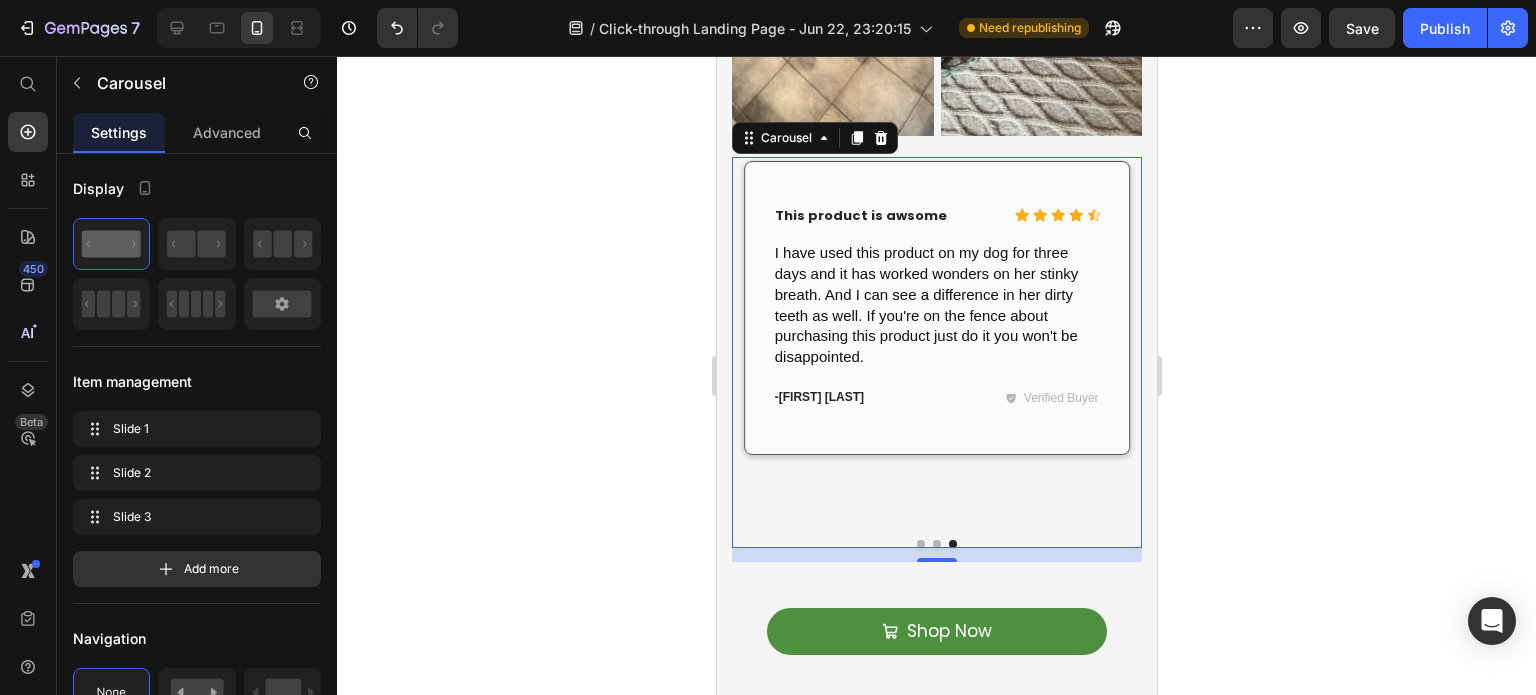 click at bounding box center [936, 544] 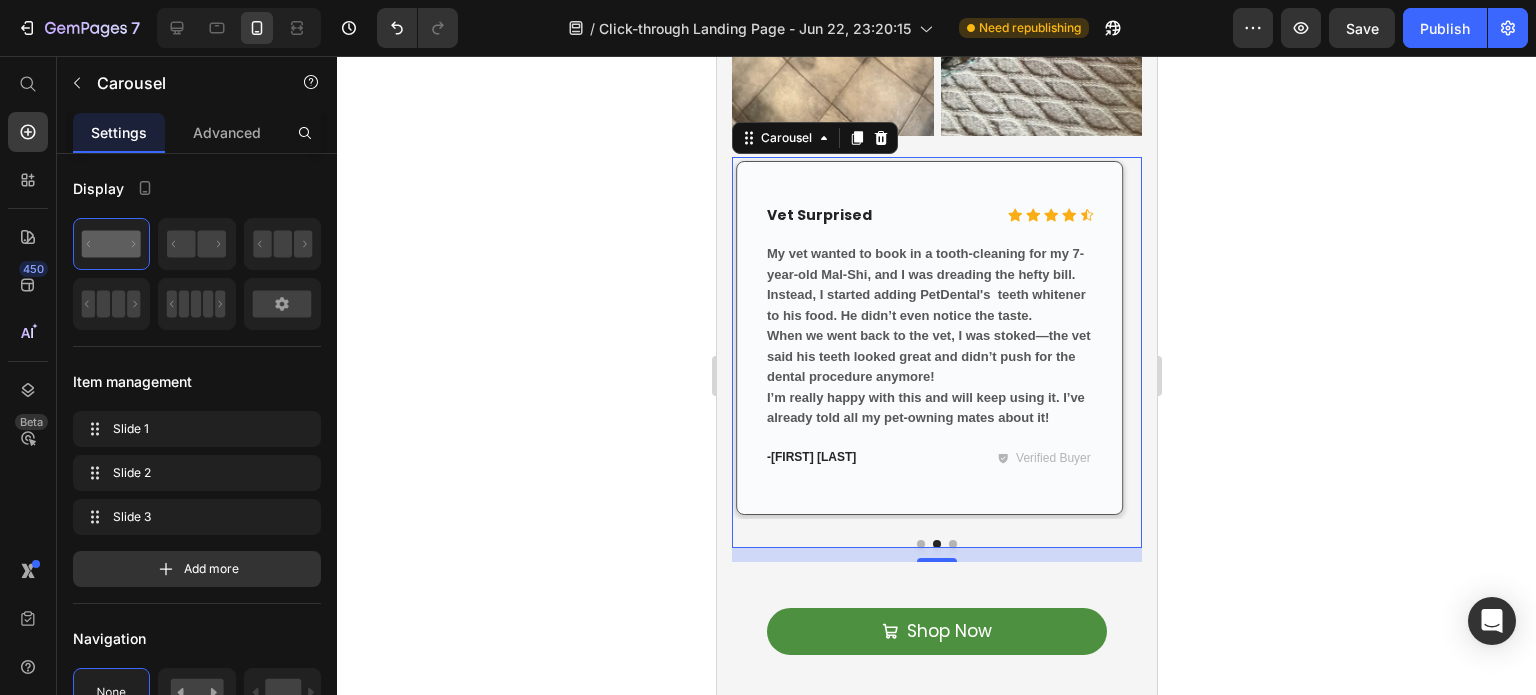 click at bounding box center [920, 544] 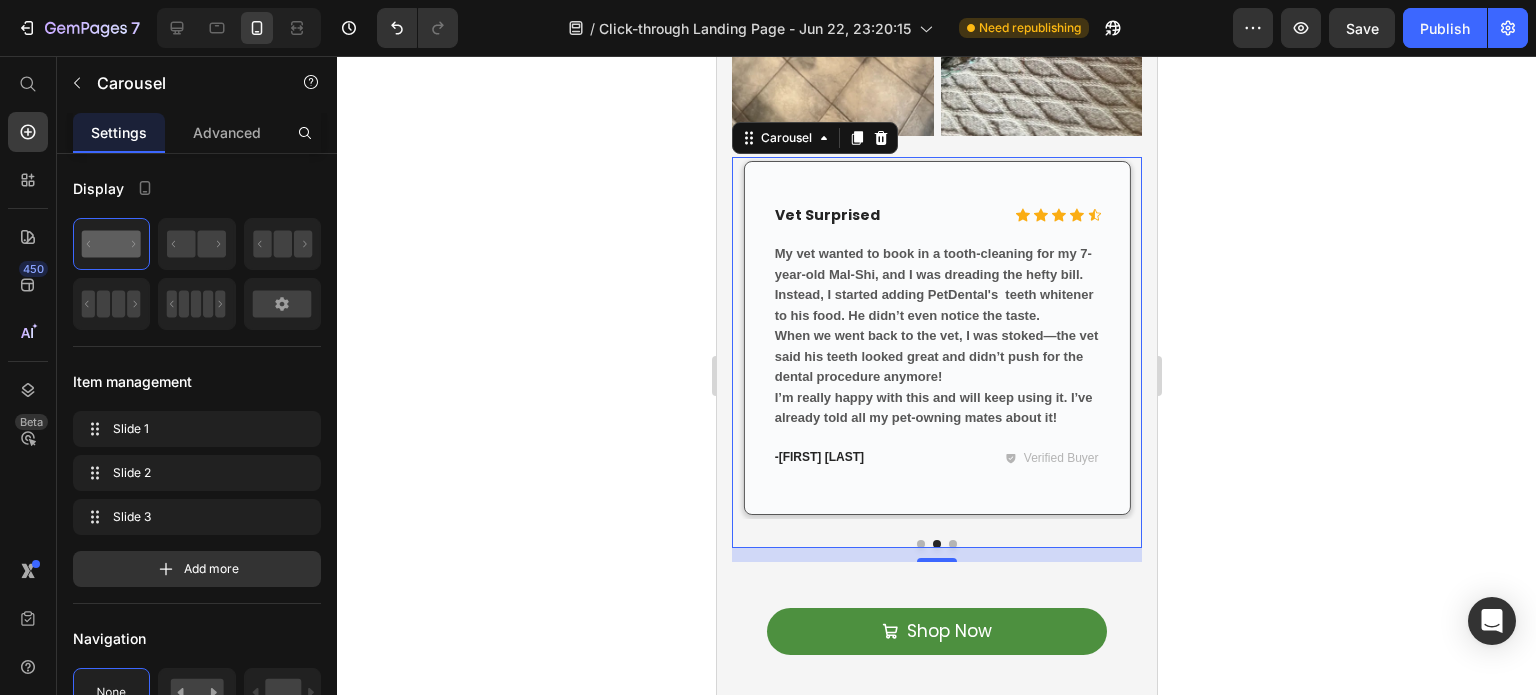 click at bounding box center (920, 544) 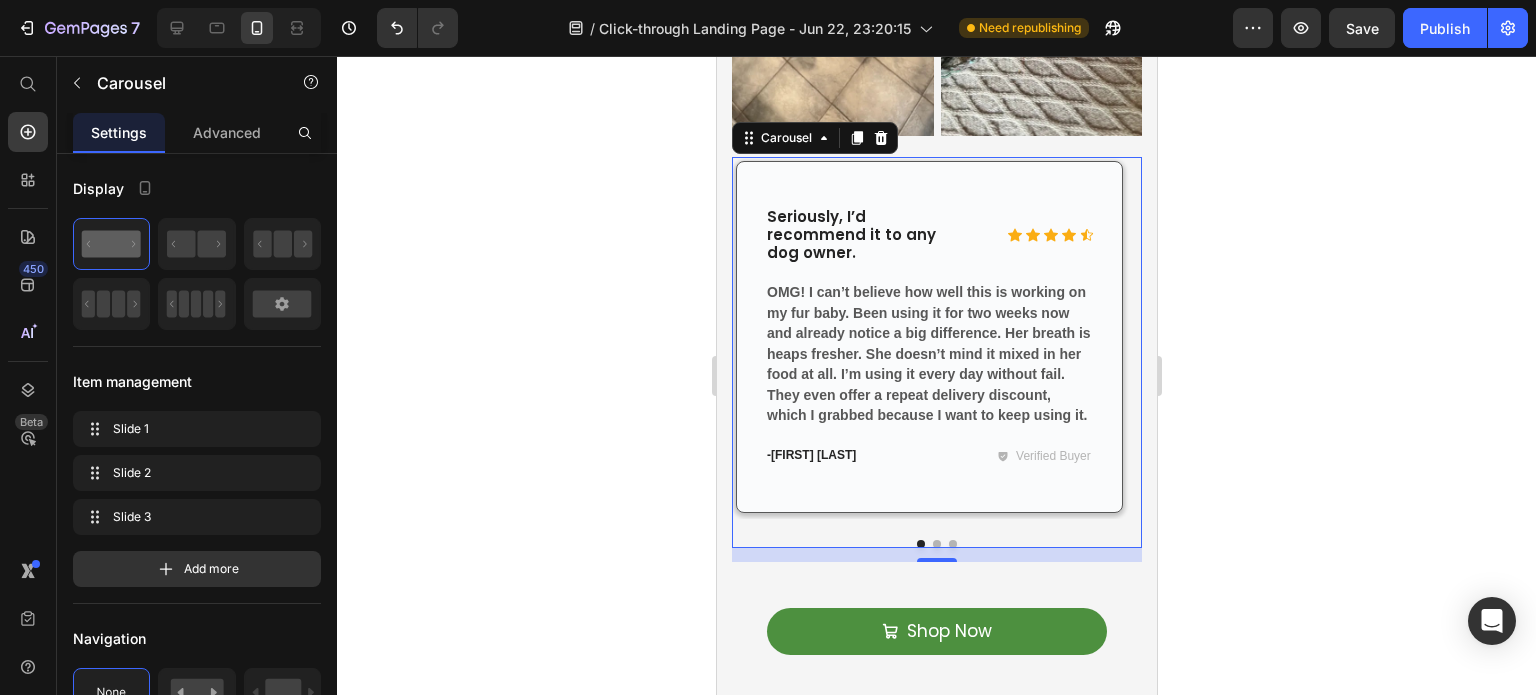 click 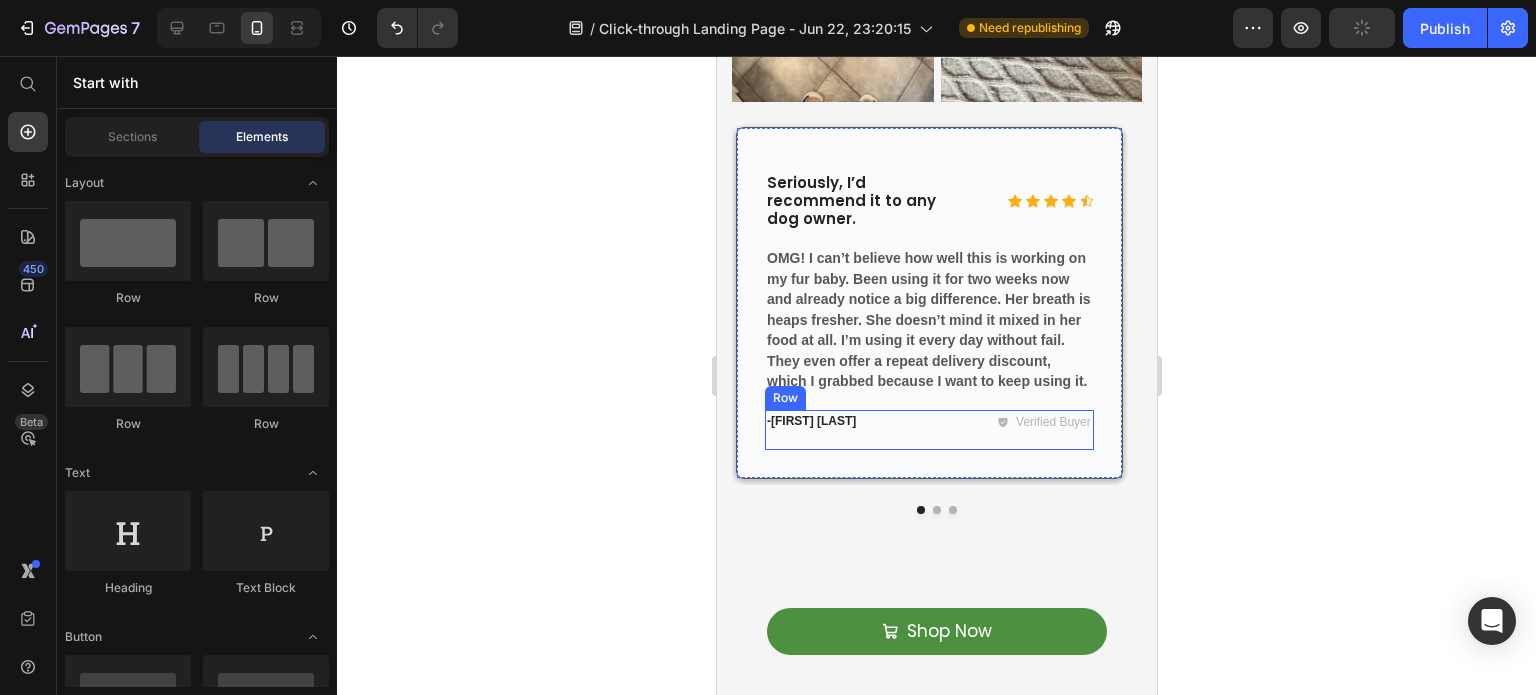 scroll, scrollTop: 5690, scrollLeft: 0, axis: vertical 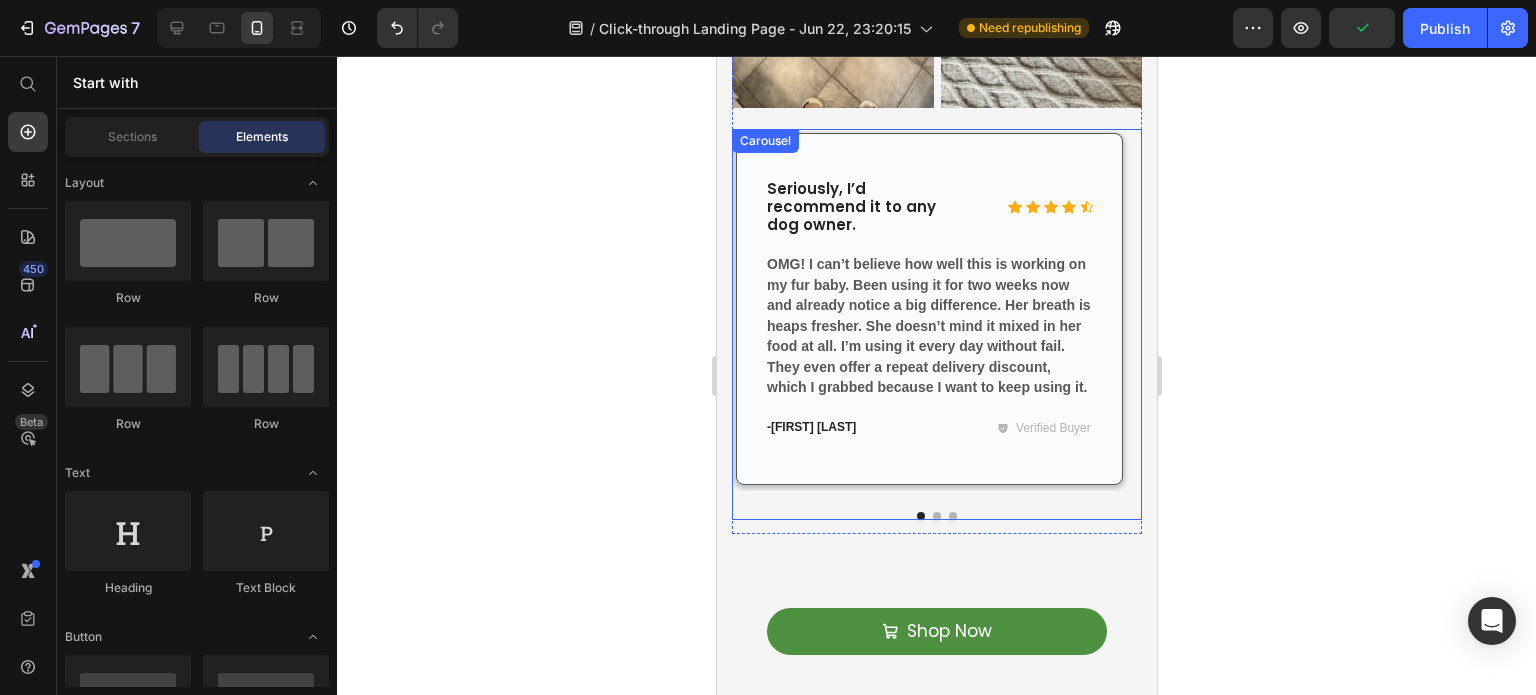 click at bounding box center [936, 516] 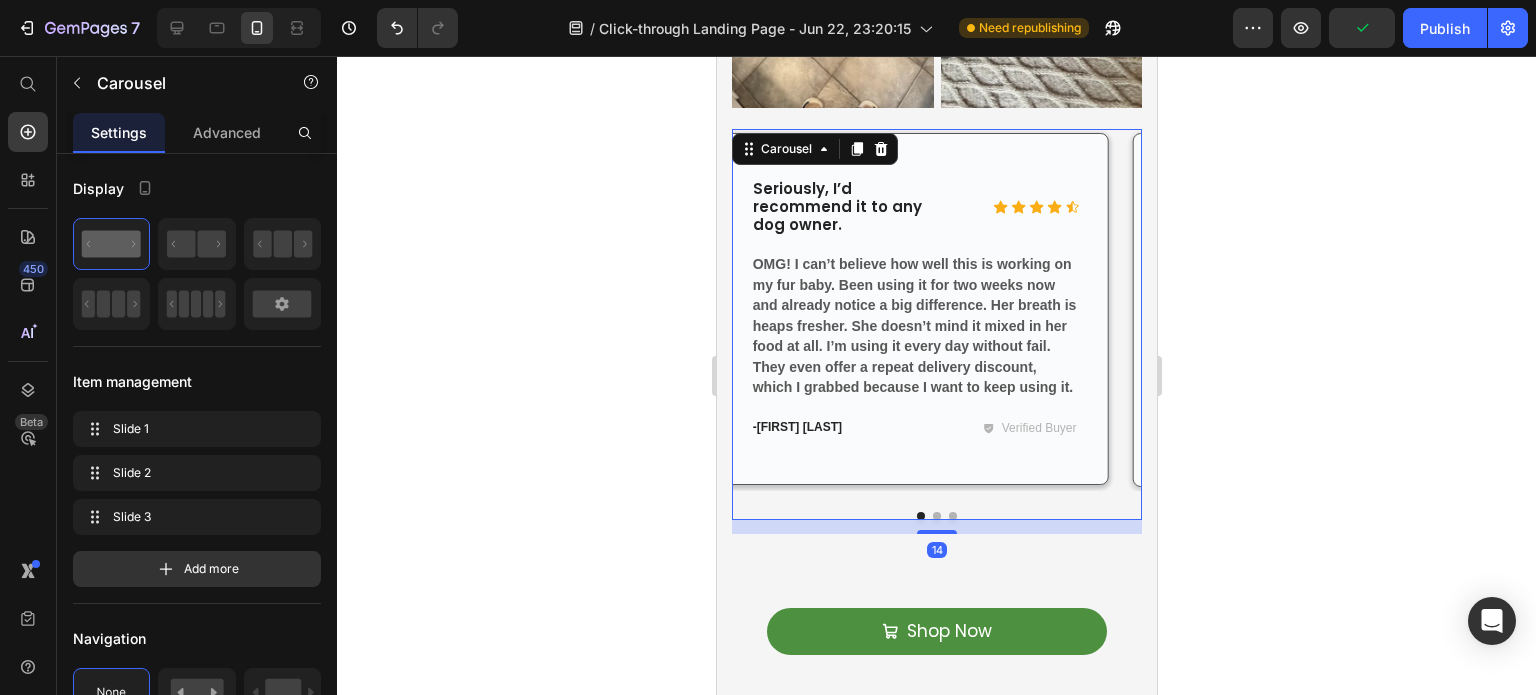 click at bounding box center (936, 516) 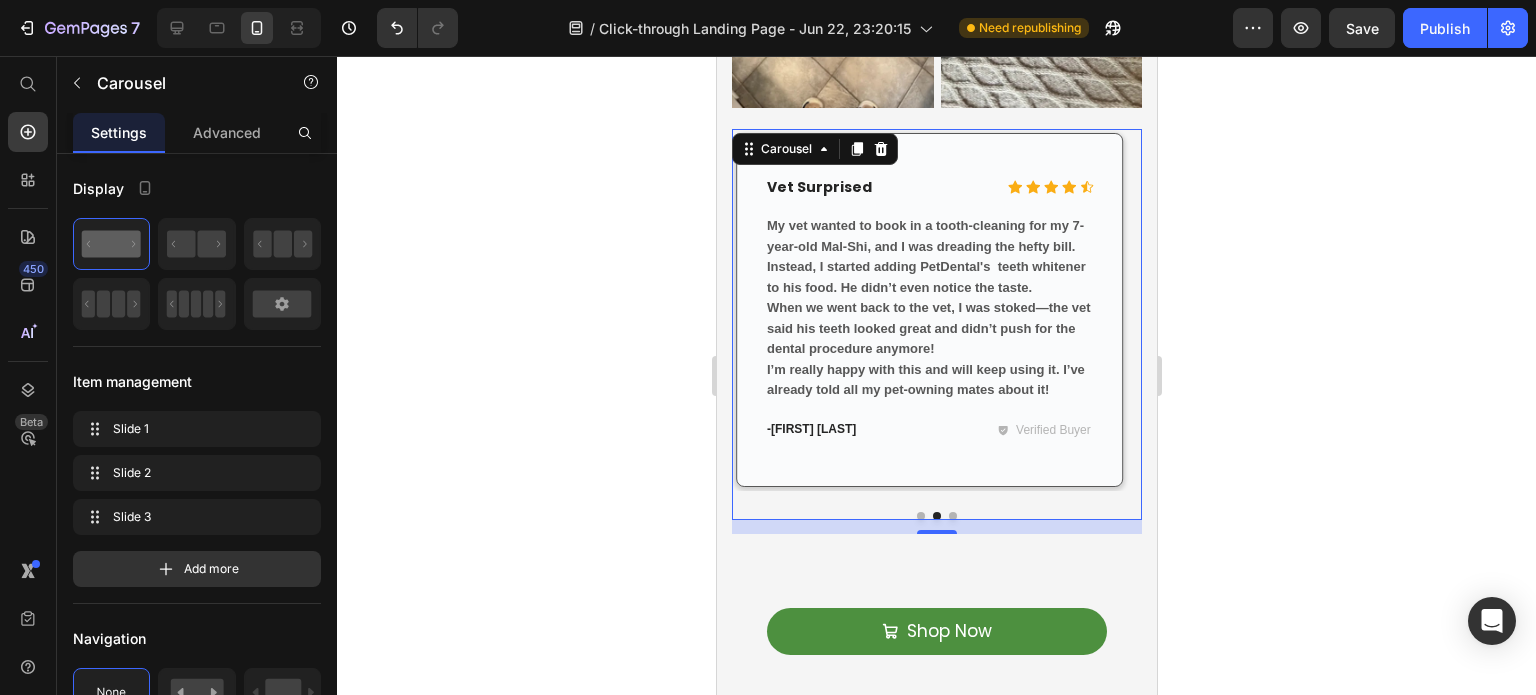 click at bounding box center (952, 516) 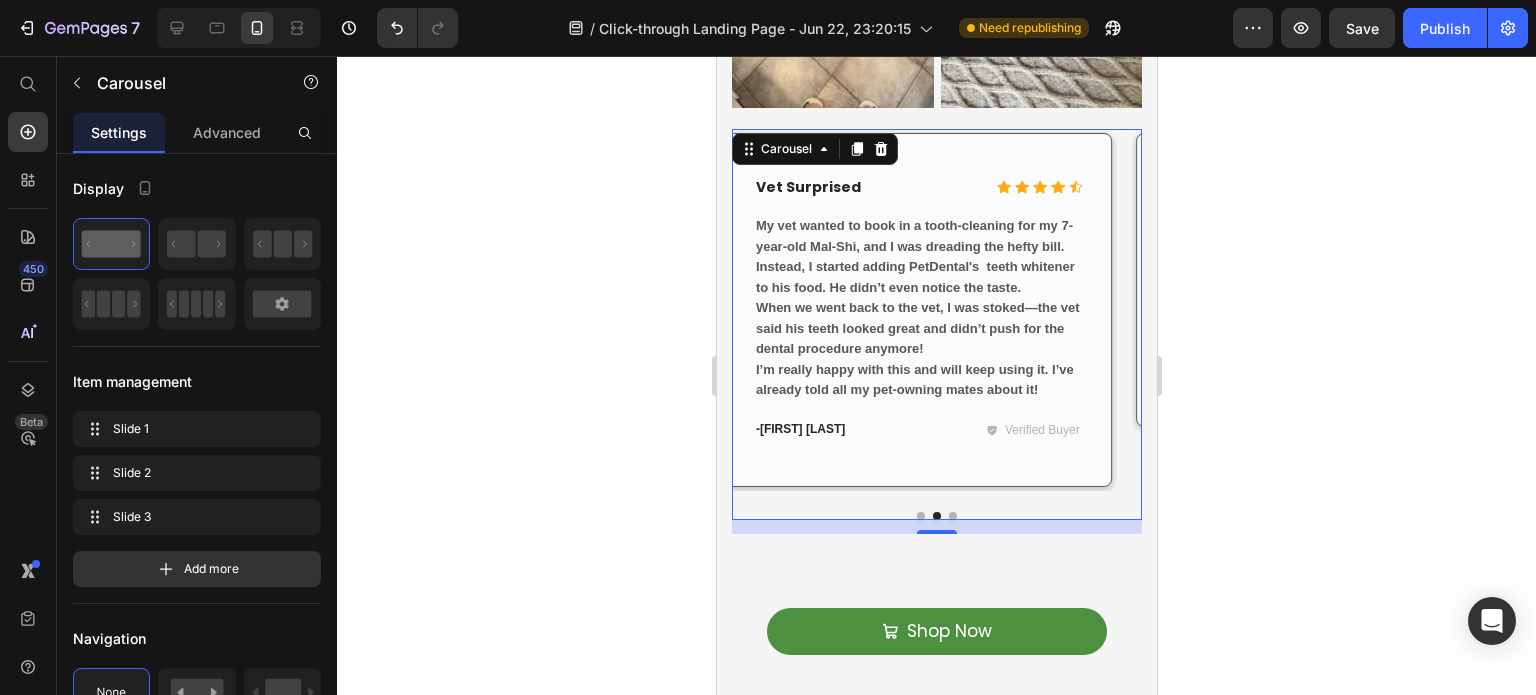 click at bounding box center [952, 516] 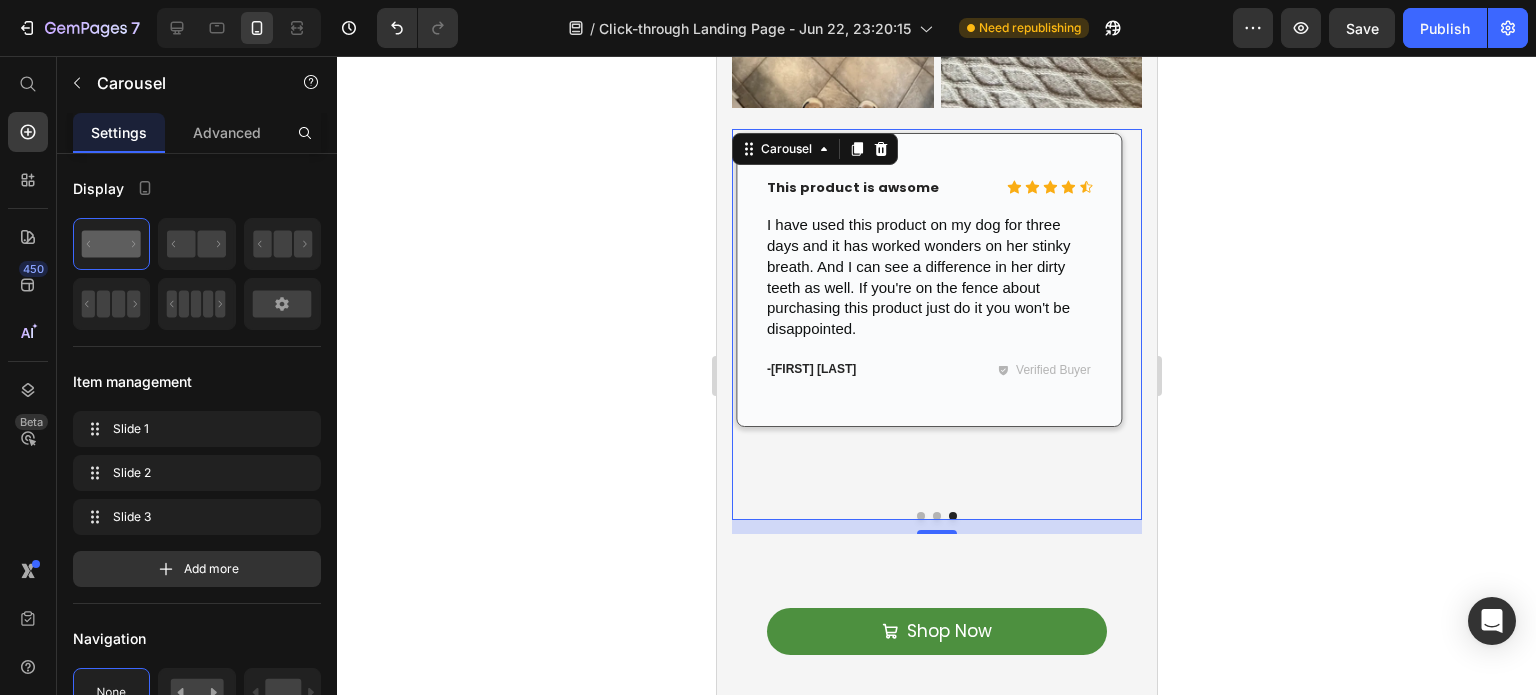 click on "Icon Icon Icon Icon
Icon Icon List Seriously, I’d recommend it to any dog owner. Text Block Row OMG! I can’t believe how well this is working on my fur baby. Been using it for two weeks now and already notice a big difference. Her breath is heaps fresher. She doesn’t mind it mixed in her food at all. I’m using it every day without fail. They even offer a repeat delivery discount, which I grabbed because I want to keep using it. Text Block -  Frank Dutton   Text Block
Verified Buyer Item List Row Row Row Icon Icon Icon Icon
Icon Icon List Vet Surprised  Text Block Row My vet wanted to book in a tooth-cleaning for my 7-year-old Mal-Shi, and I was dreading the hefty bill. Instead, I started adding PetDental's  teeth whitener to his food. He didn’t even notice the taste. When we went back to the vet, I was stoked—the vet said his teeth looked great and didn’t push for the dental procedure anymore! Text Block -  Therese Selfridge Text Block Item List" at bounding box center [936, 324] 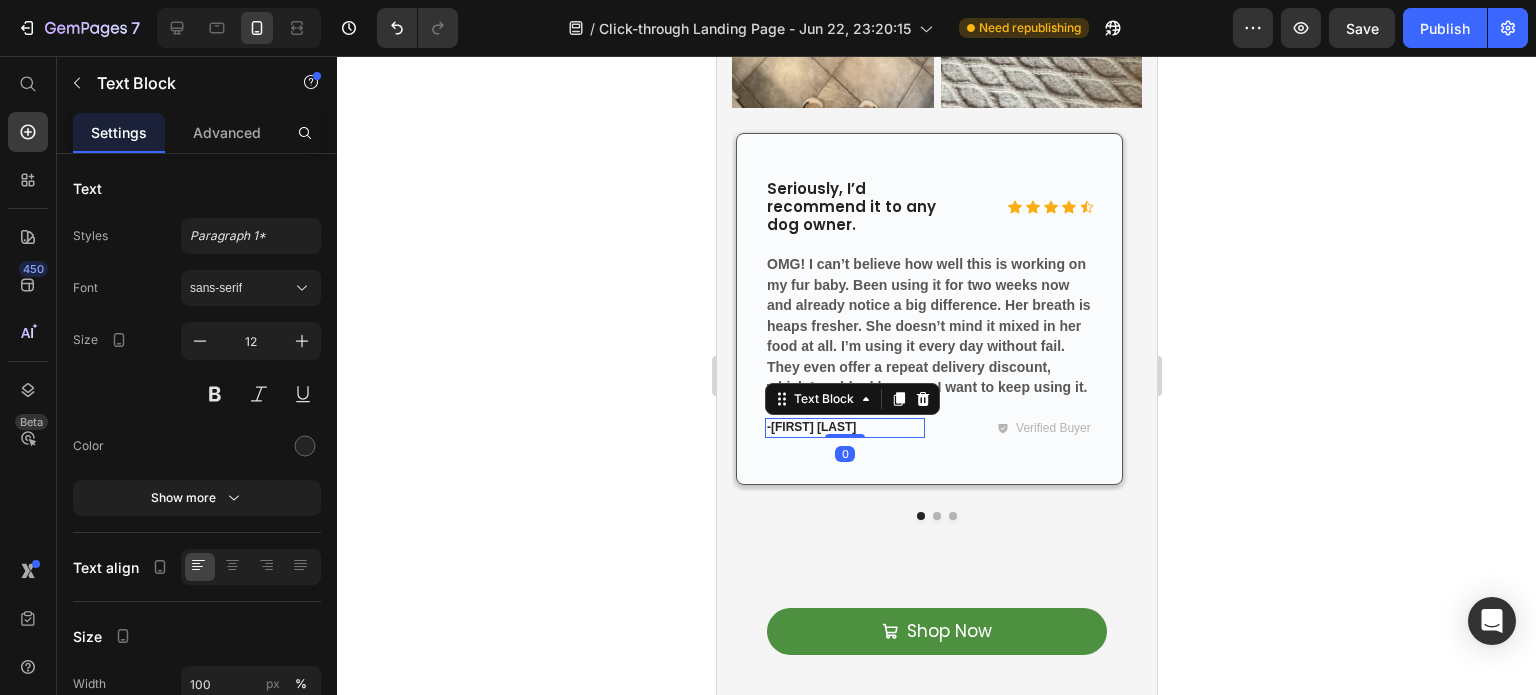 click on "Frank Dutton" at bounding box center [812, 427] 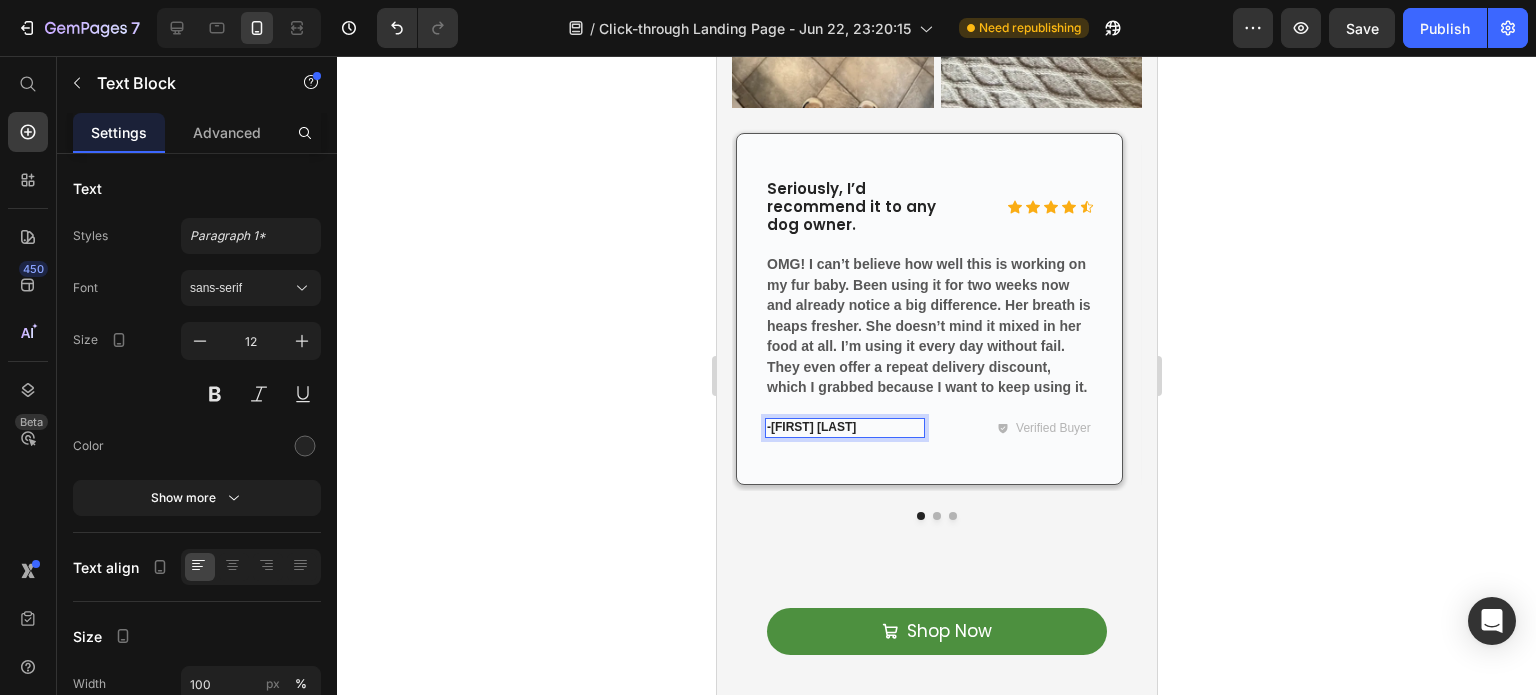 drag, startPoint x: 777, startPoint y: 393, endPoint x: 838, endPoint y: 402, distance: 61.66036 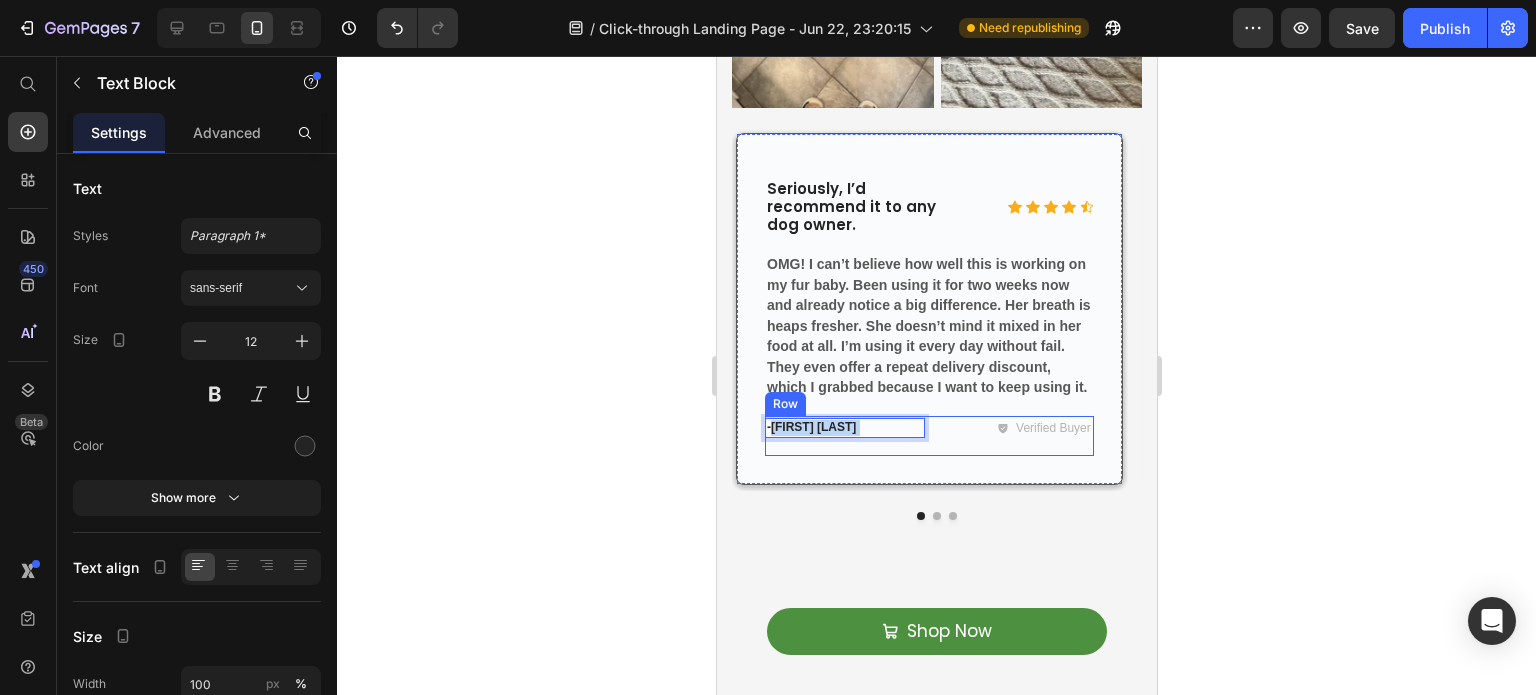 drag, startPoint x: 849, startPoint y: 402, endPoint x: 771, endPoint y: 411, distance: 78.51752 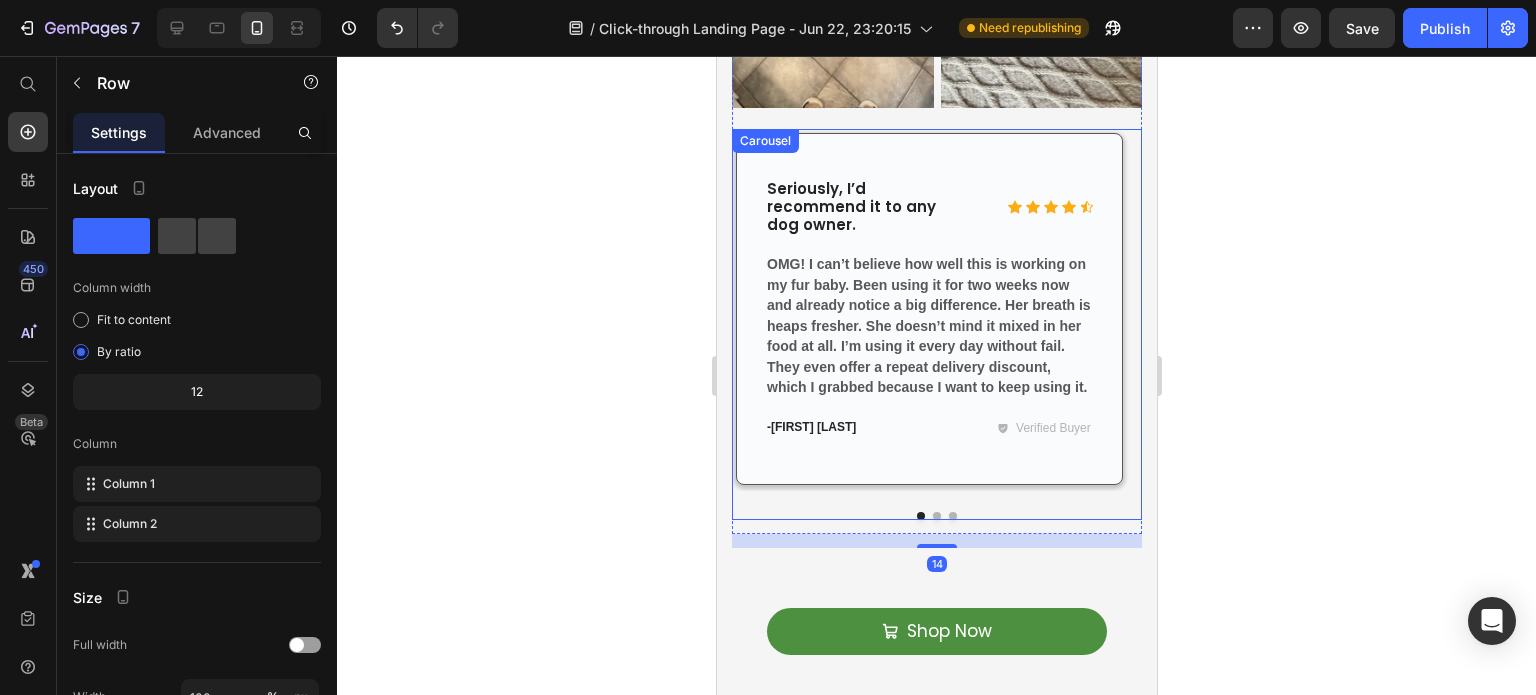 click at bounding box center (952, 516) 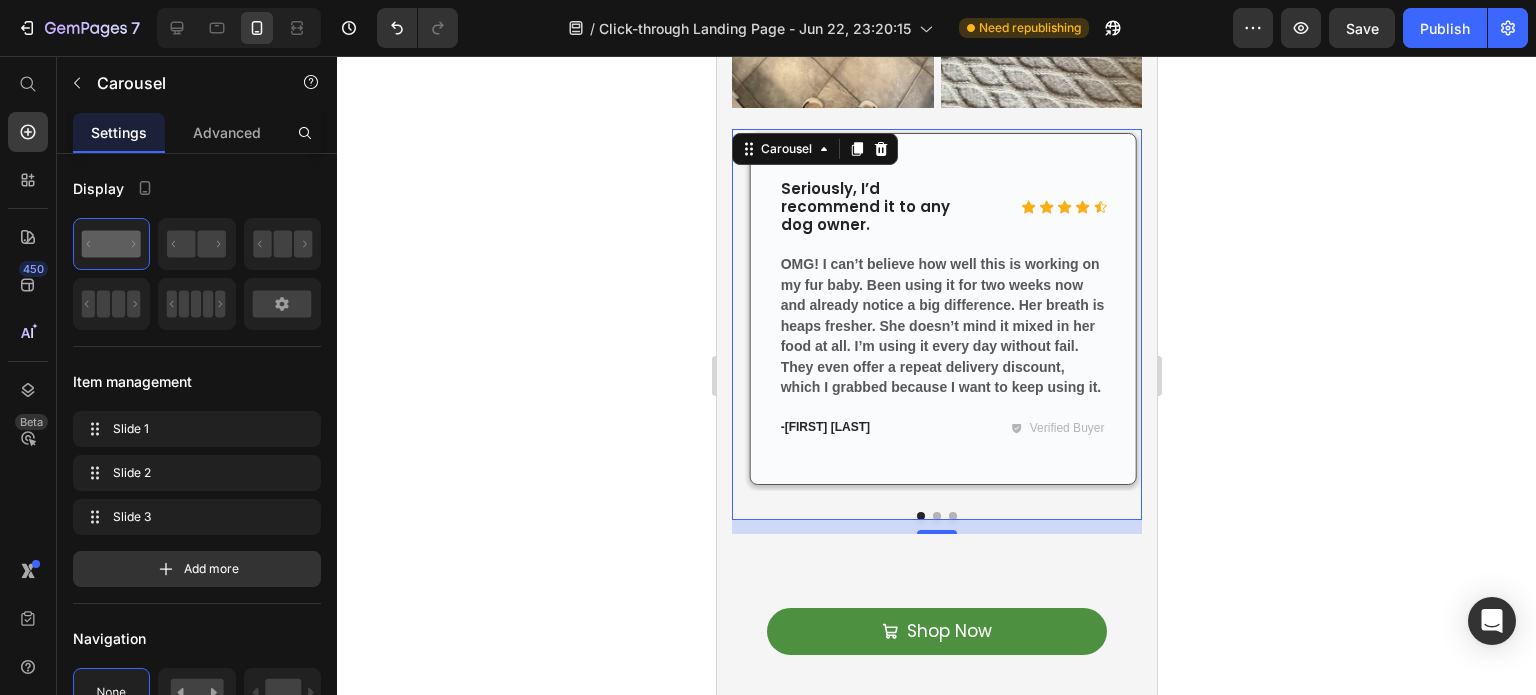 click at bounding box center [952, 516] 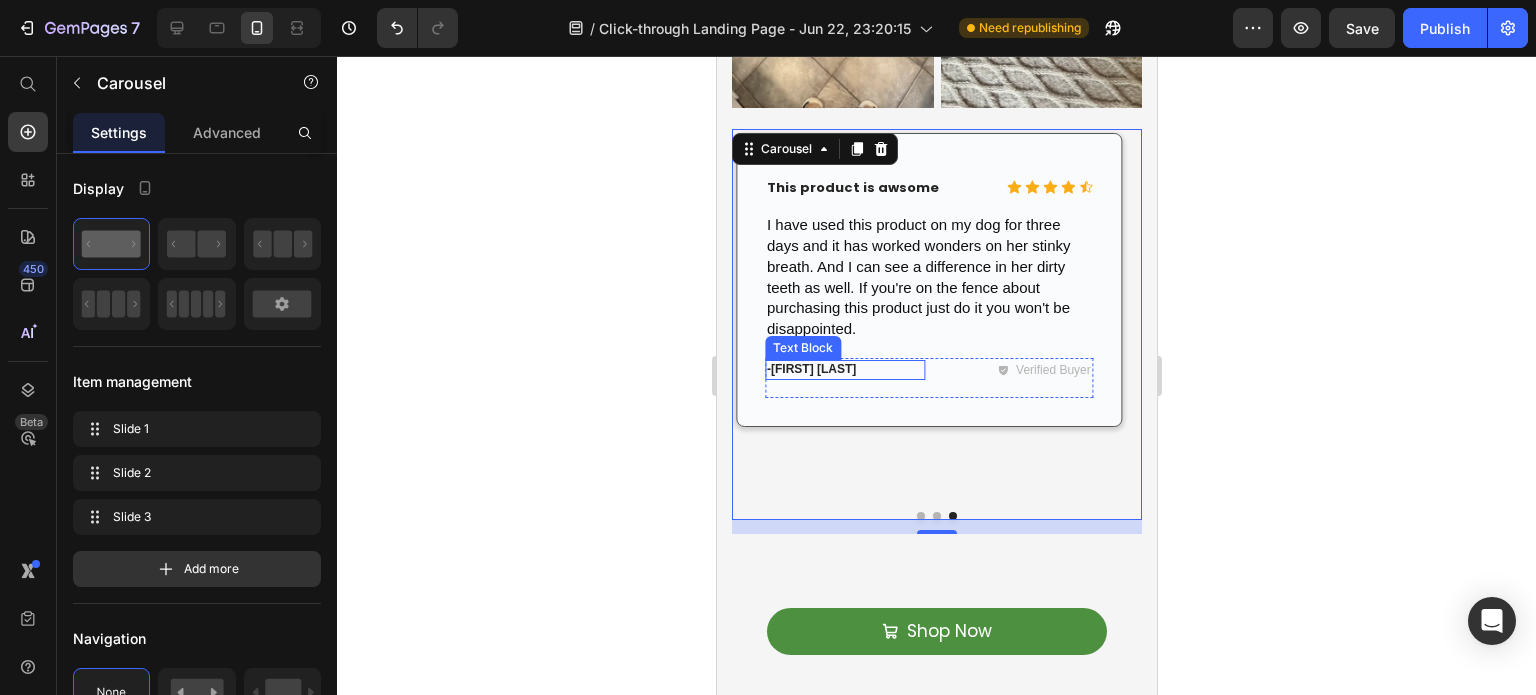 click on "Annie Brown" at bounding box center (812, 369) 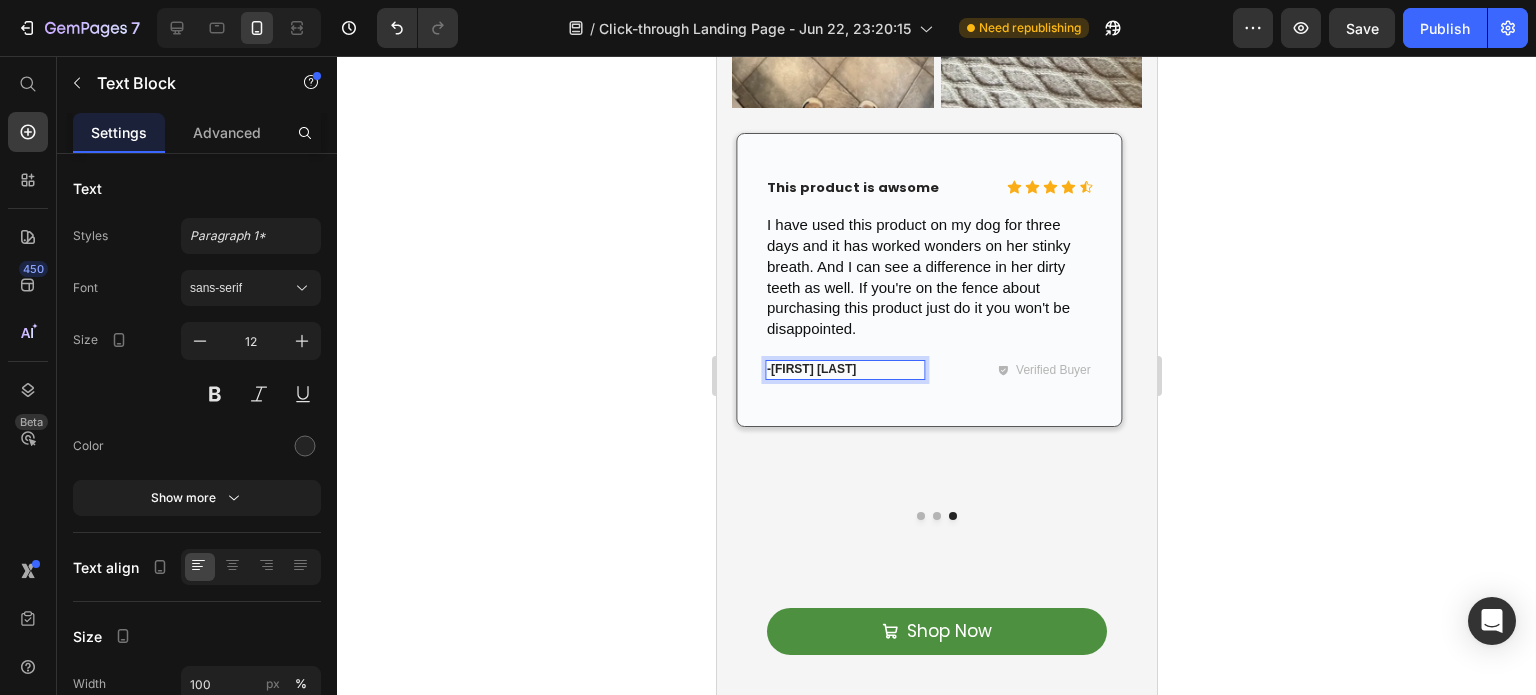 click on "Annie Brown" at bounding box center [812, 369] 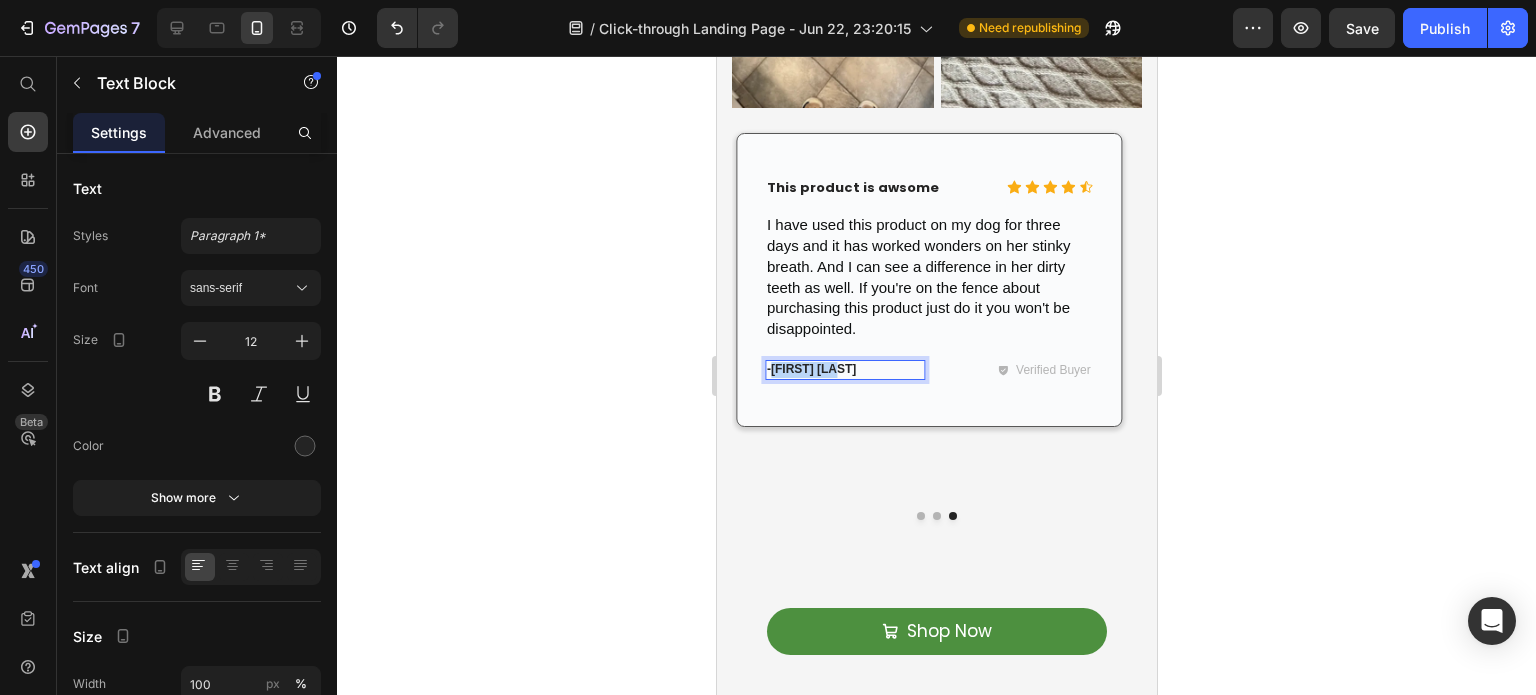 drag, startPoint x: 780, startPoint y: 354, endPoint x: 835, endPoint y: 354, distance: 55 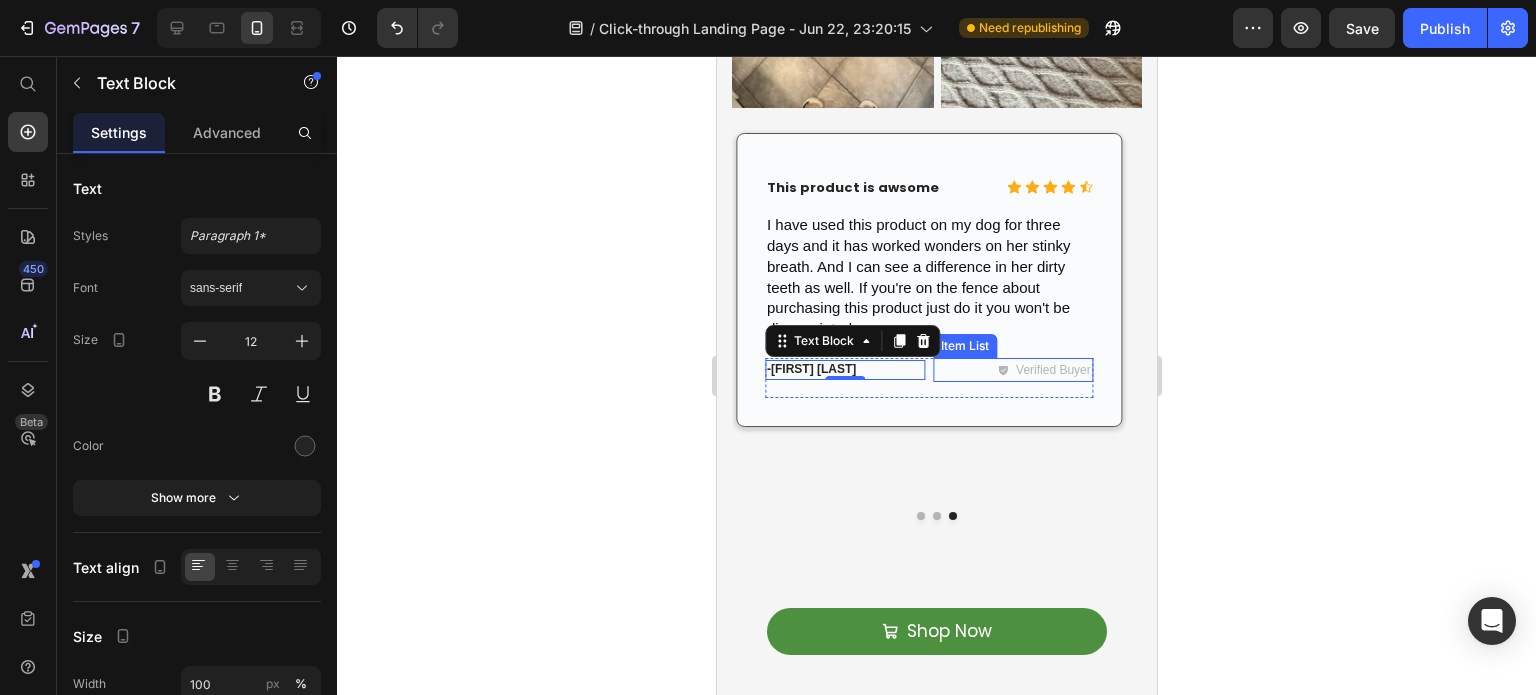 click 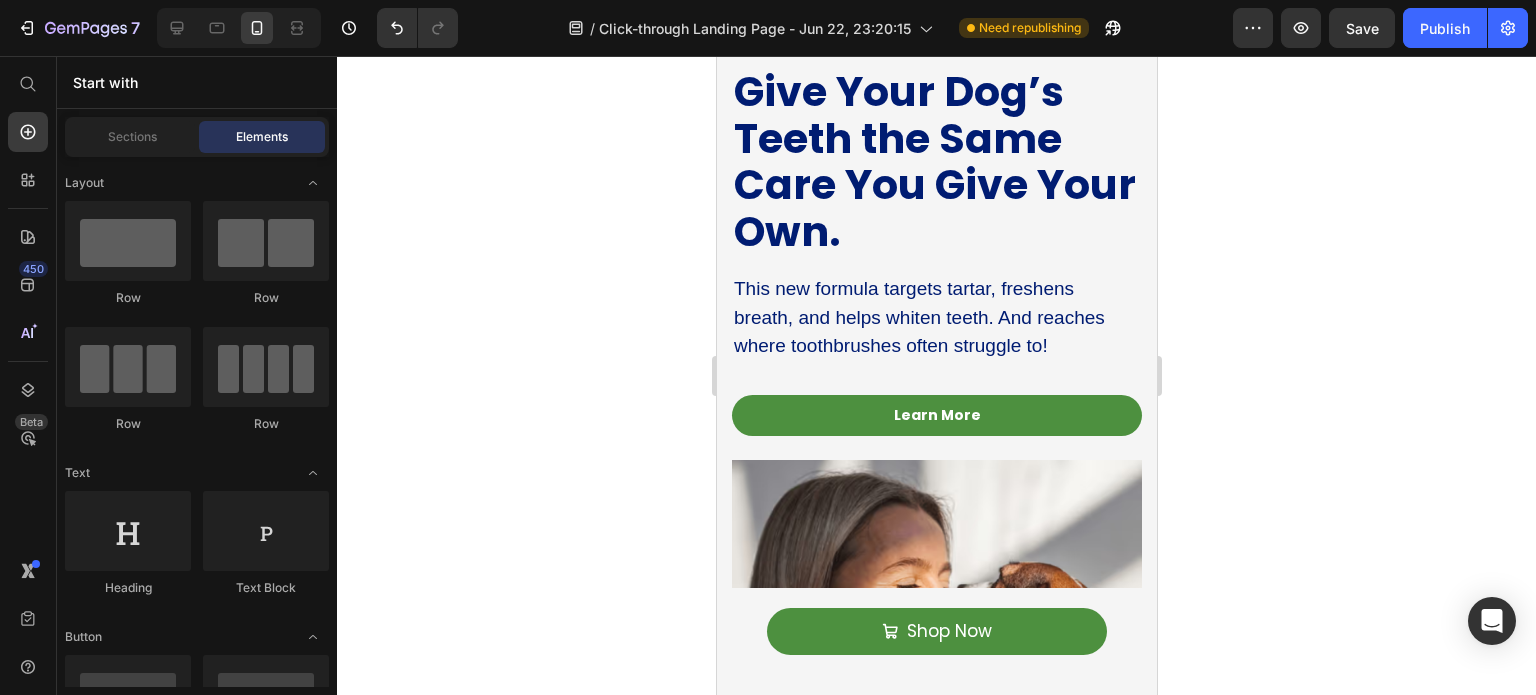 scroll, scrollTop: 0, scrollLeft: 0, axis: both 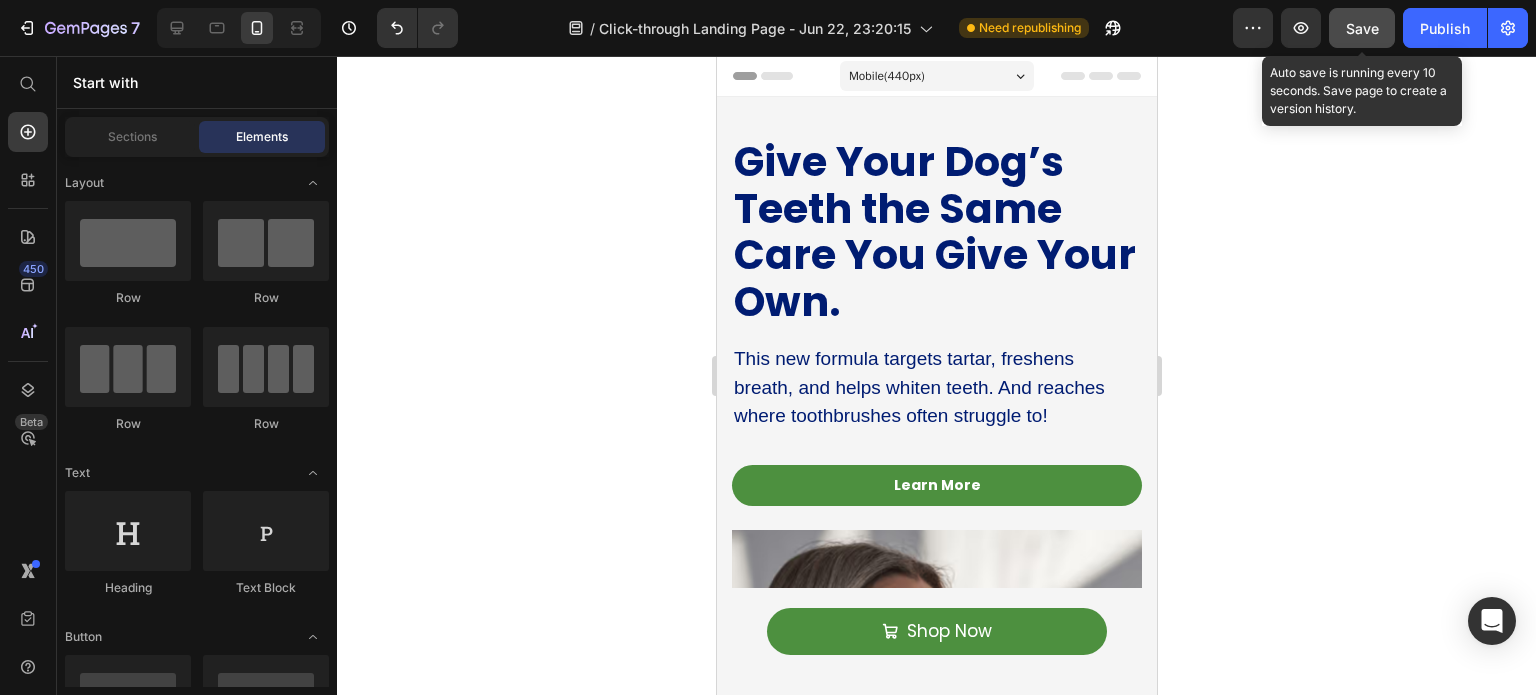 click on "Save" at bounding box center [1362, 28] 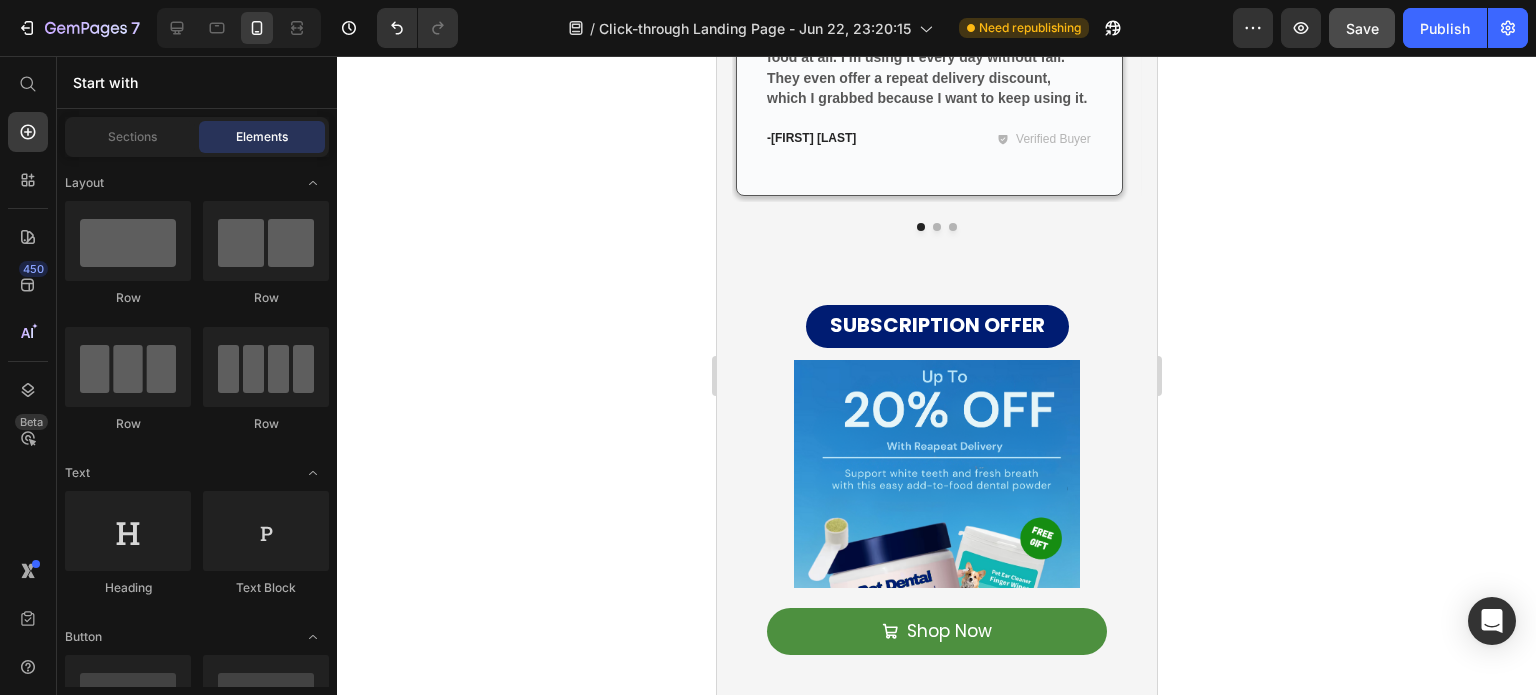 scroll, scrollTop: 6000, scrollLeft: 0, axis: vertical 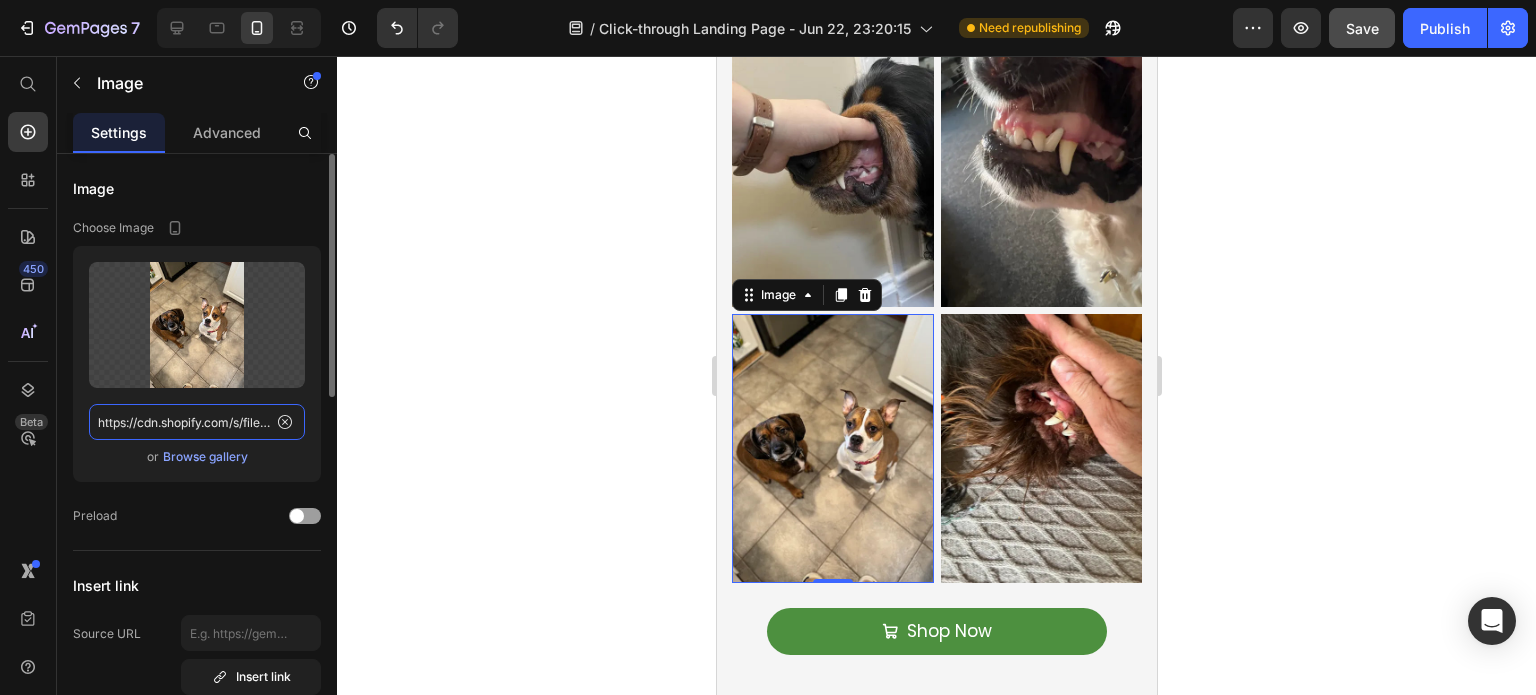 click on "https://cdn.shopify.com/s/files/1/0642/3973/0761/files/gempages_553527379021005886-7bd39572-f835-4731-a1fb-407a31461b0b.webp" 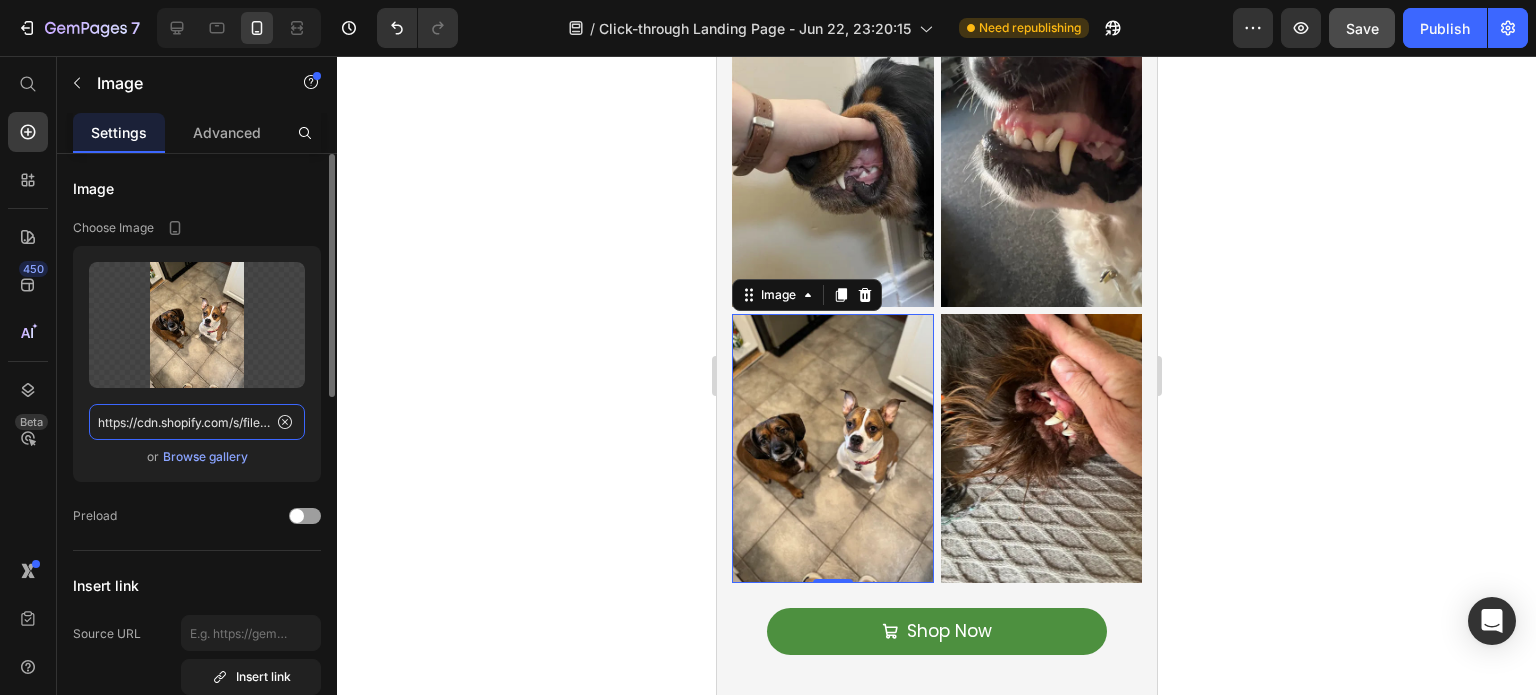 scroll, scrollTop: 0, scrollLeft: 689, axis: horizontal 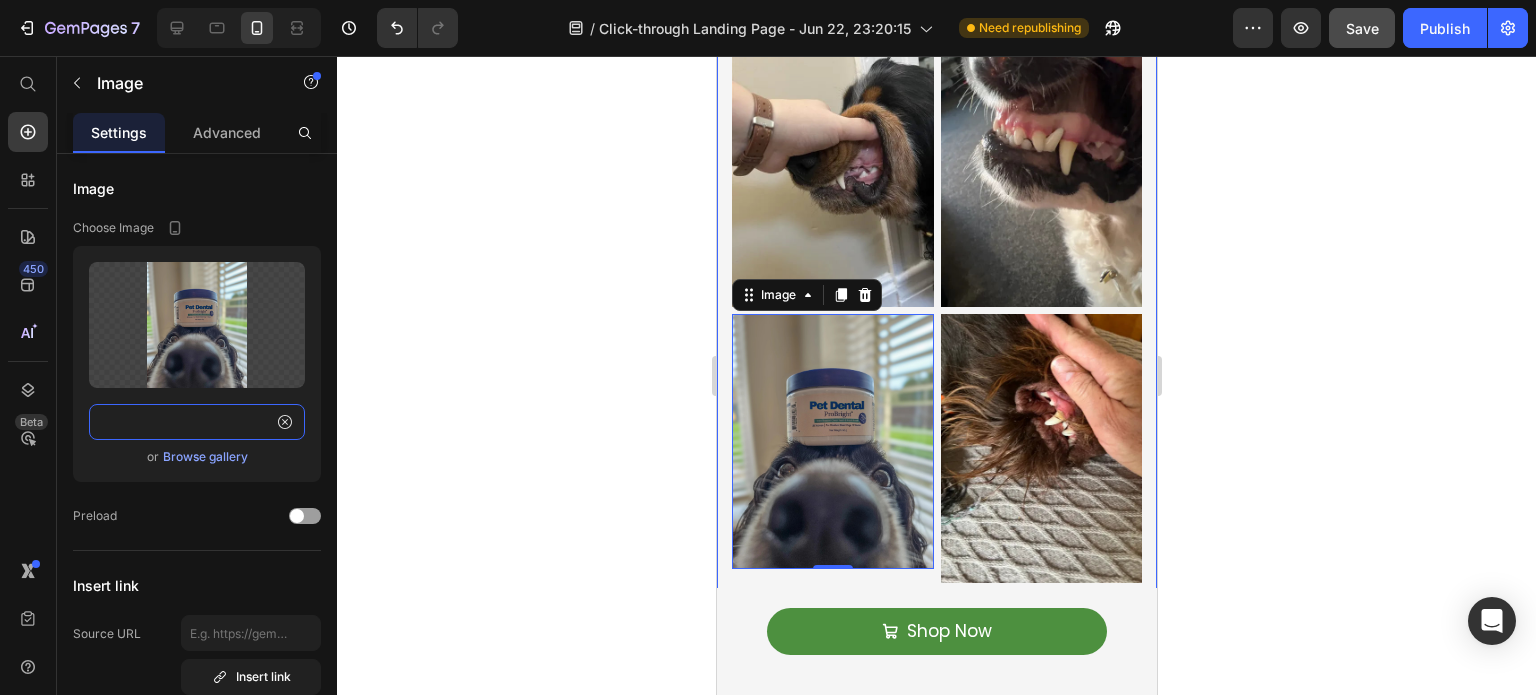 type on "https://cdn.shopify.com/s/files/1/0642/3973/0761/files/gempages_553527379021005886-667fd564-f6ca-4e3f-9678-2d9a5a10f5bb.png?v=1751808665" 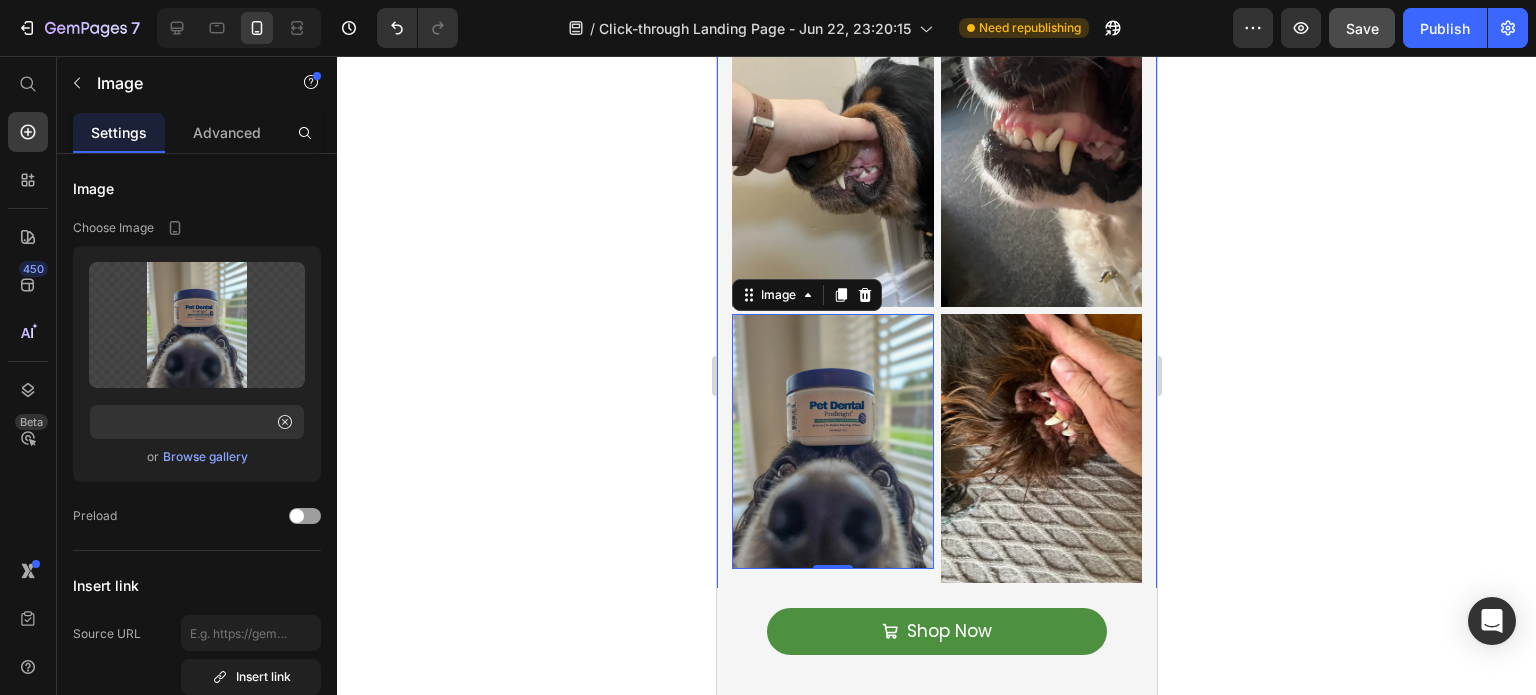 scroll, scrollTop: 0, scrollLeft: 0, axis: both 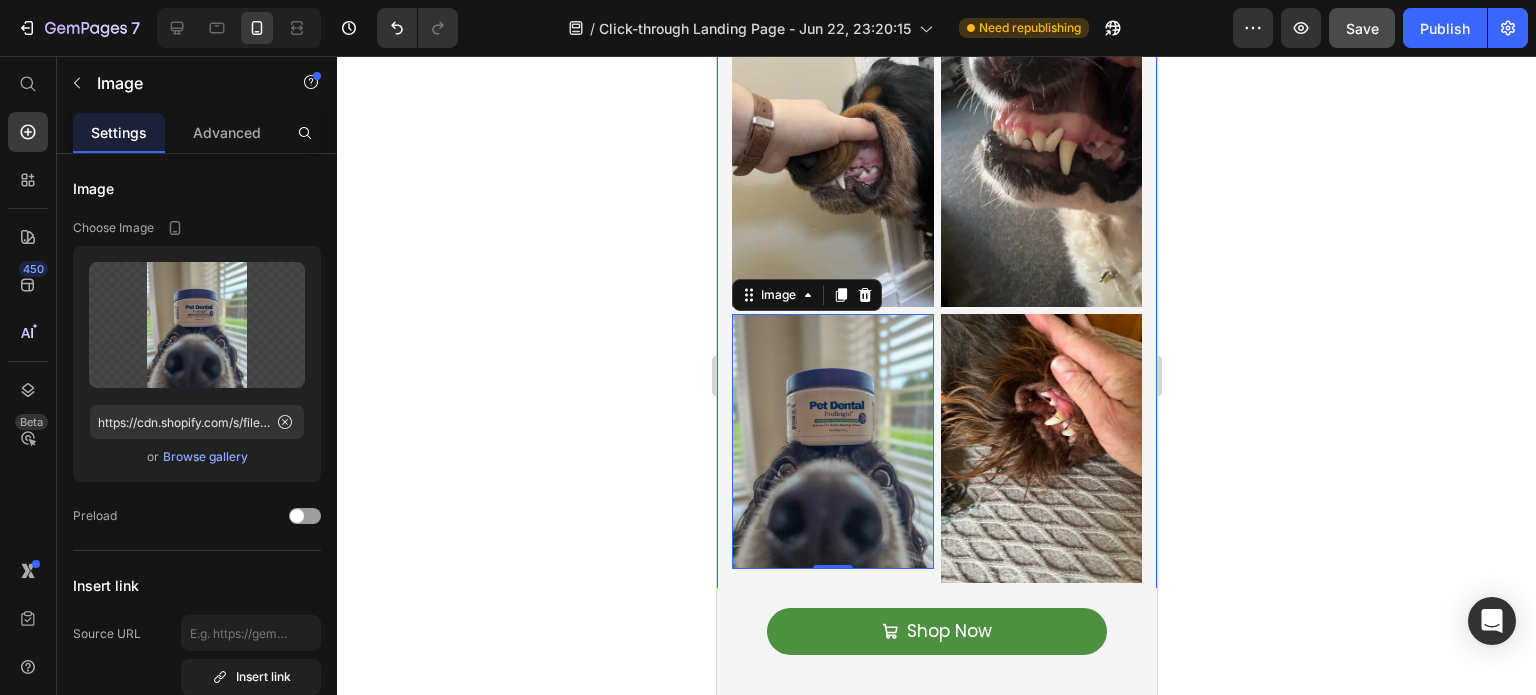 click 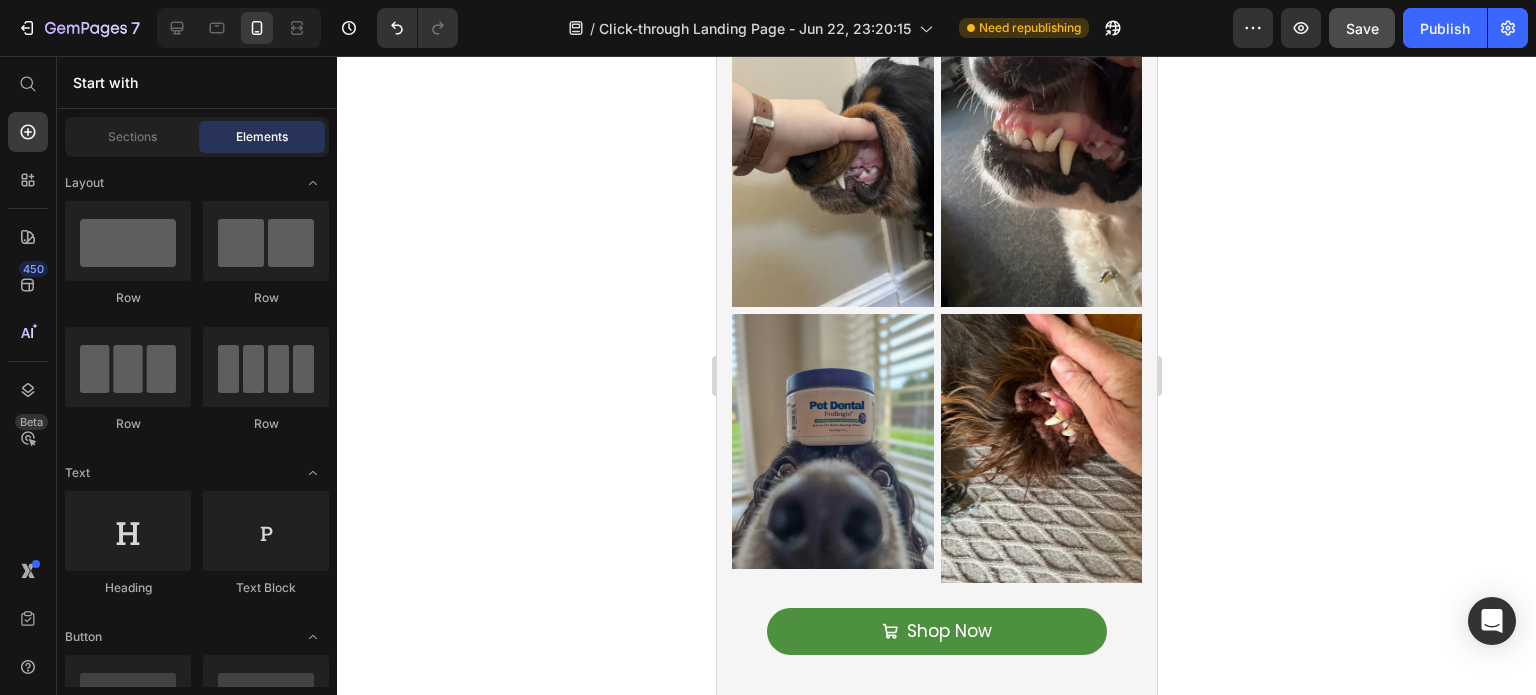 click 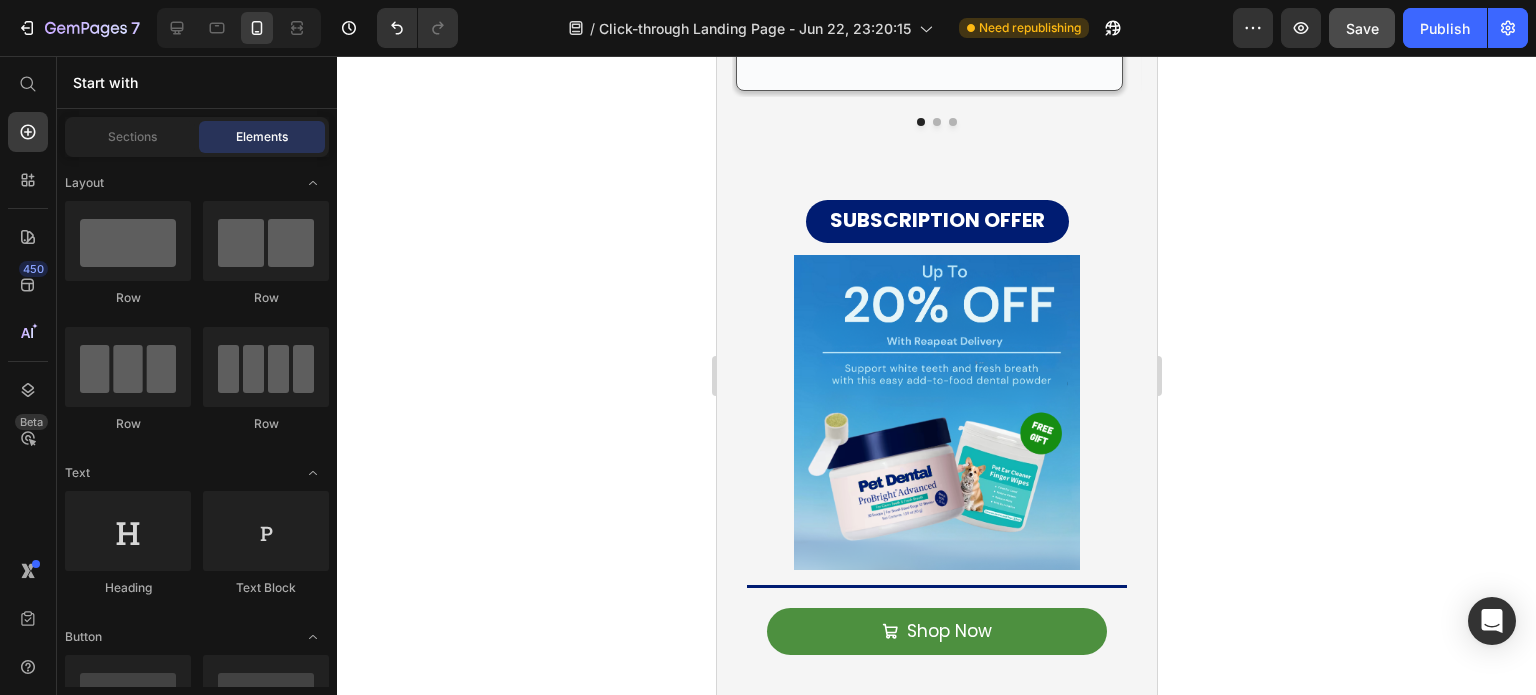 scroll, scrollTop: 6092, scrollLeft: 0, axis: vertical 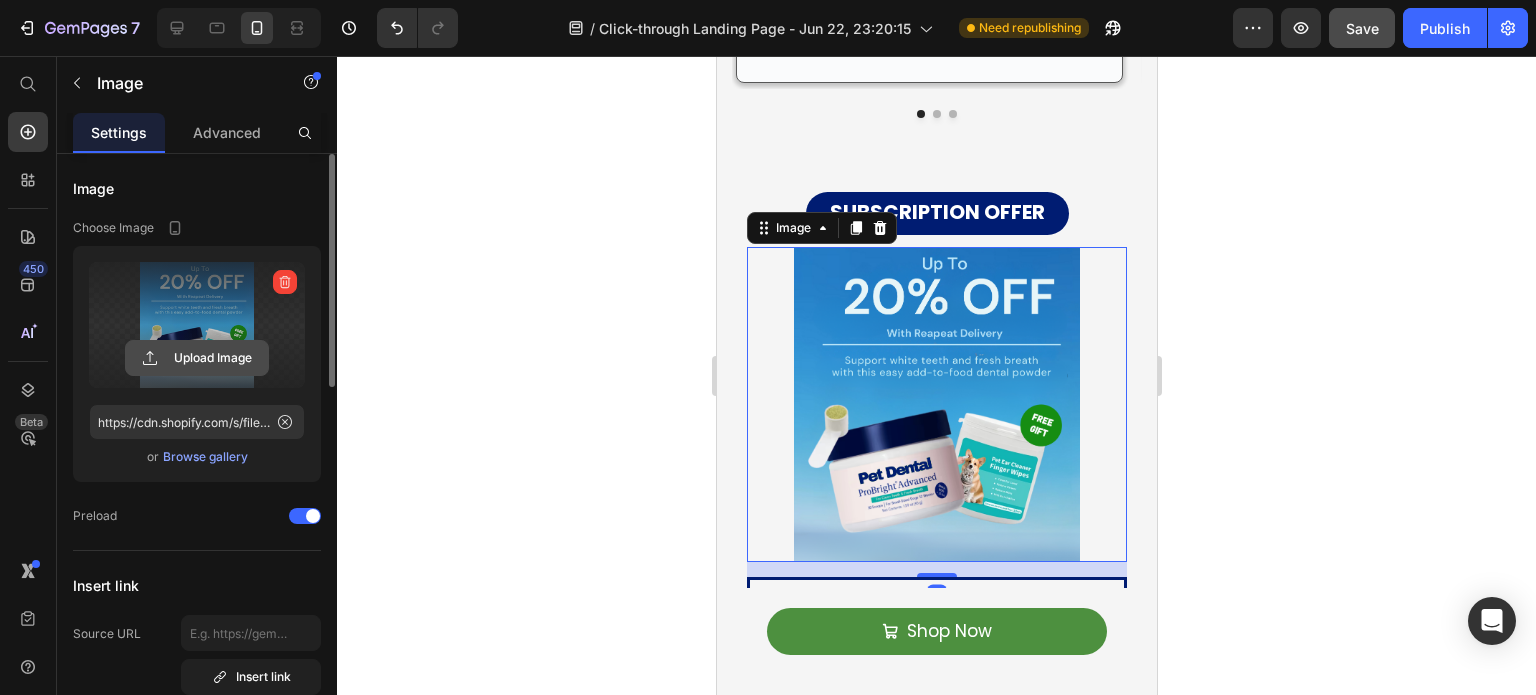 click 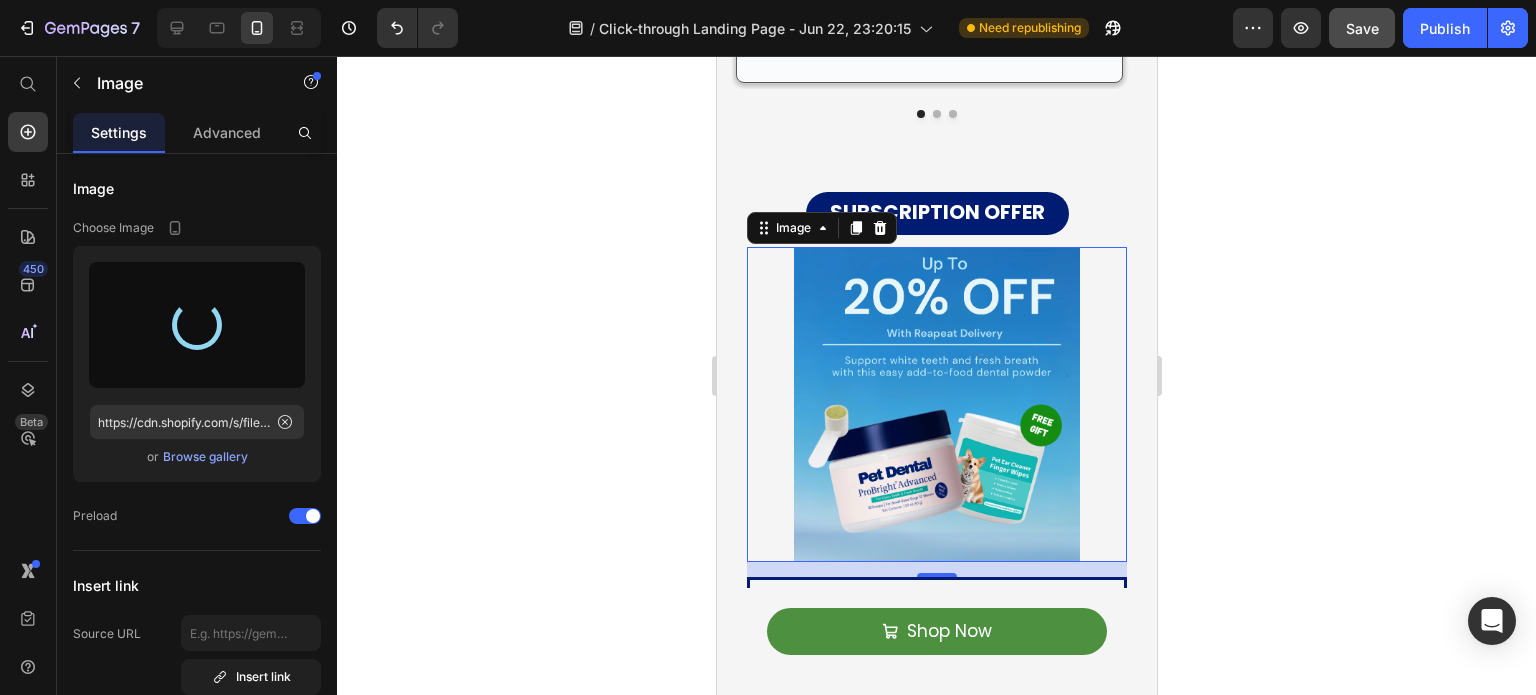 type on "https://cdn.shopify.com/s/files/1/0642/3973/0761/files/gempages_553527379021005886-79a51880-9cd8-427b-b8fe-0673c0e27b61.png" 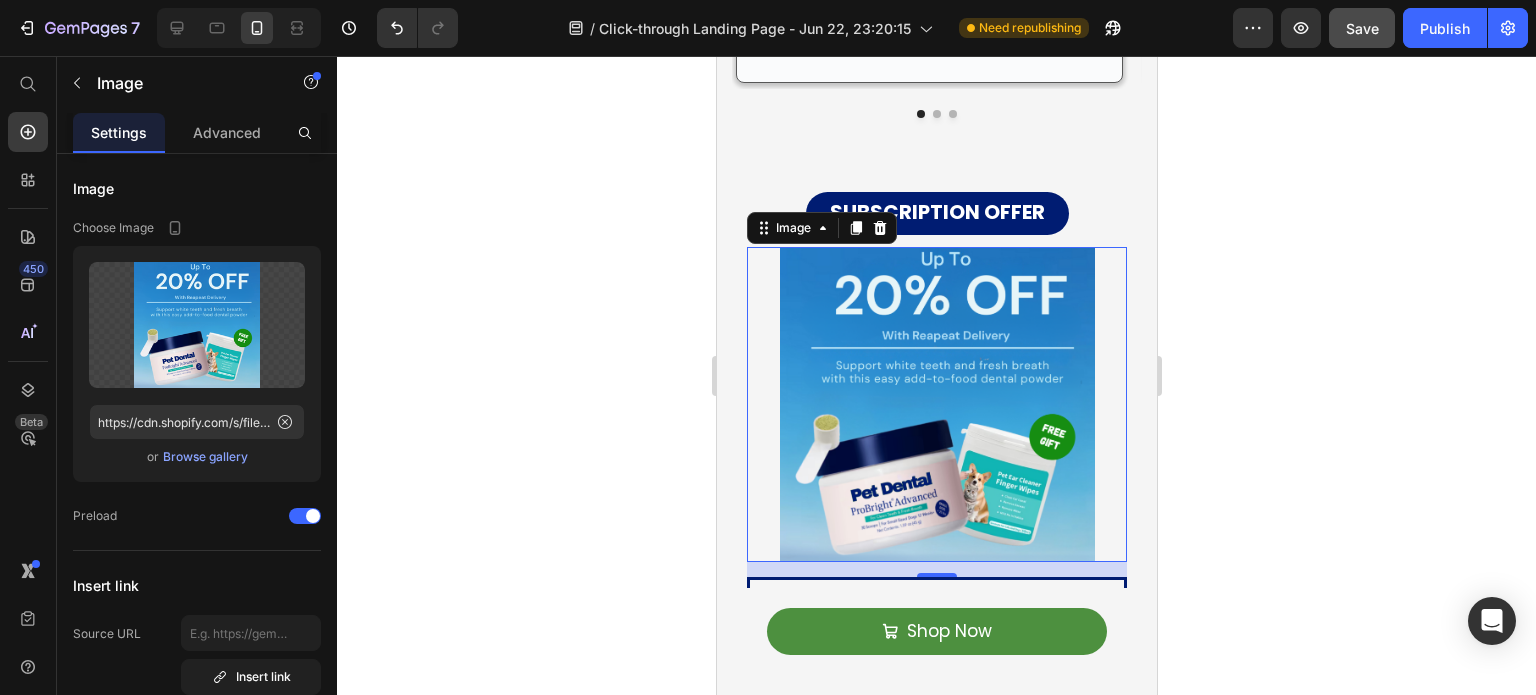 click 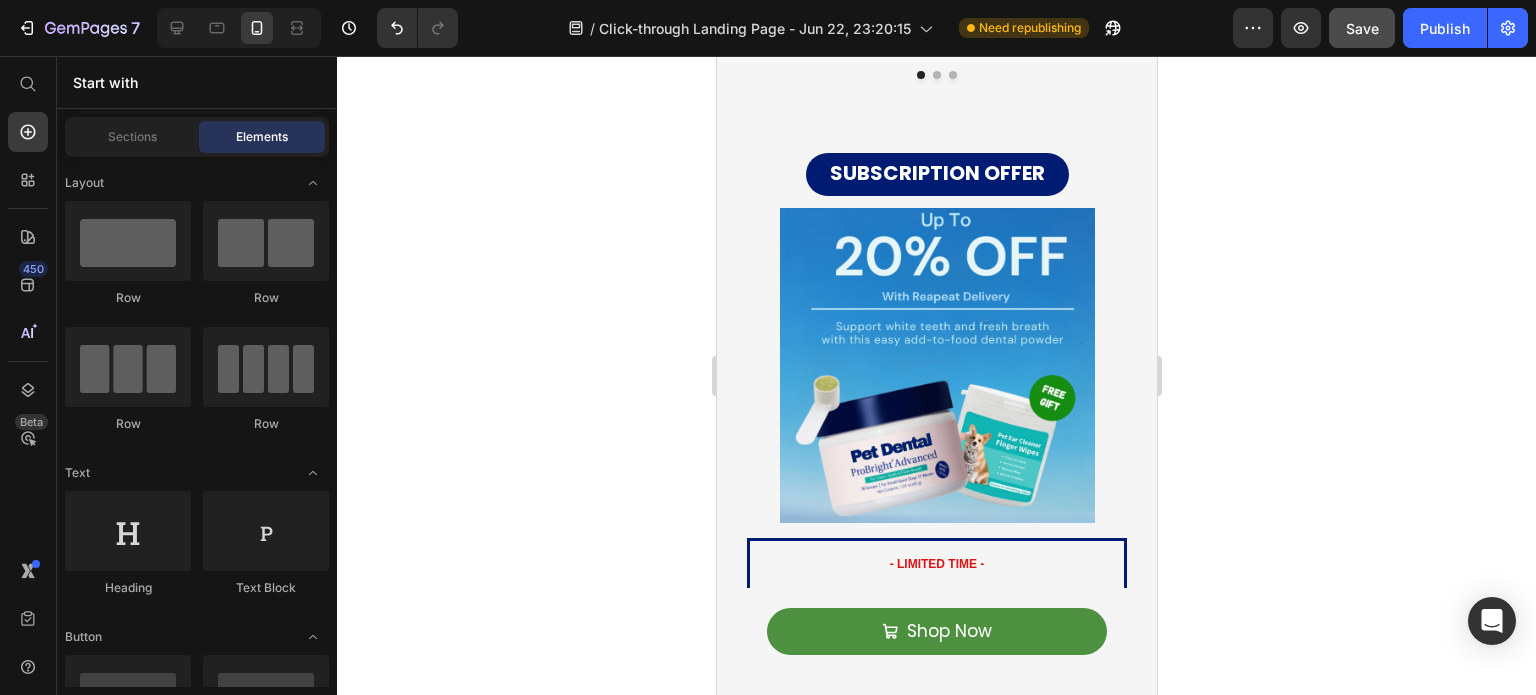 scroll, scrollTop: 6128, scrollLeft: 0, axis: vertical 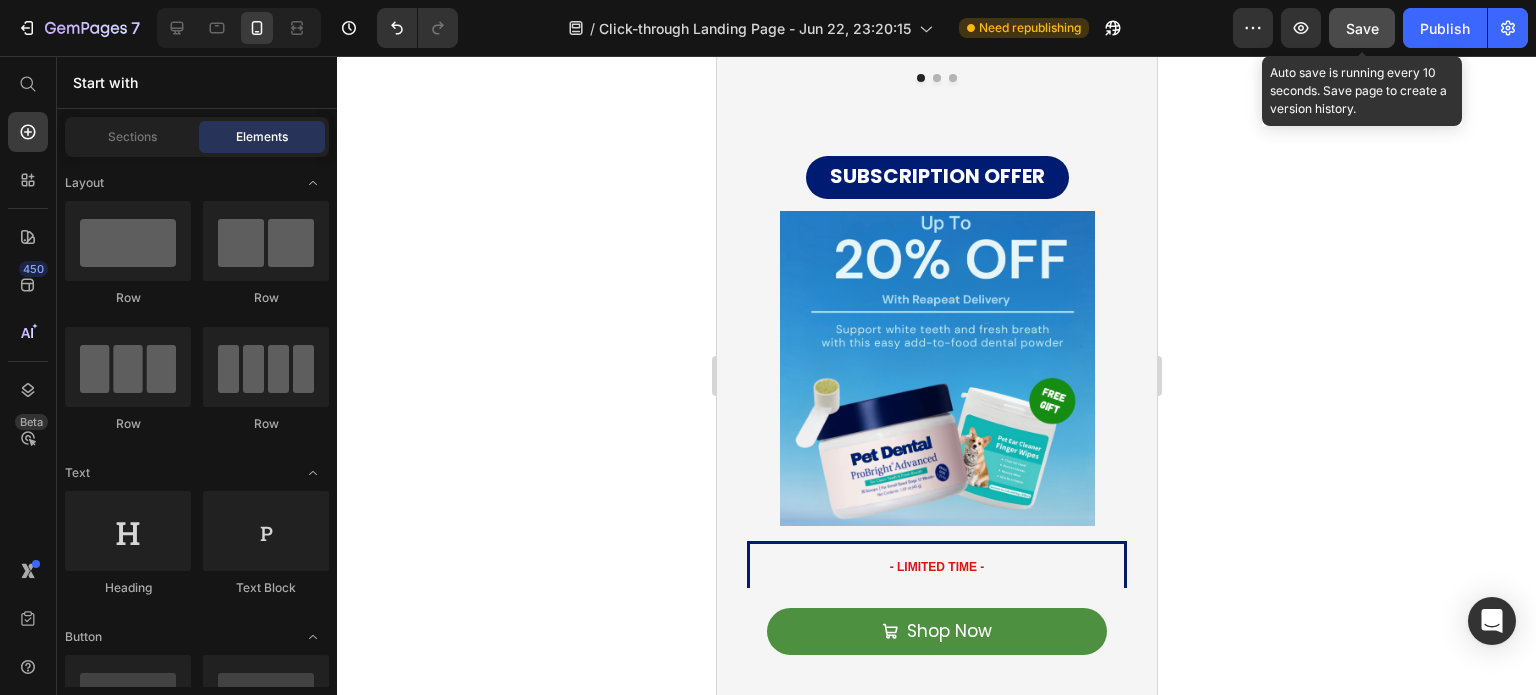 click on "Save" at bounding box center (1362, 28) 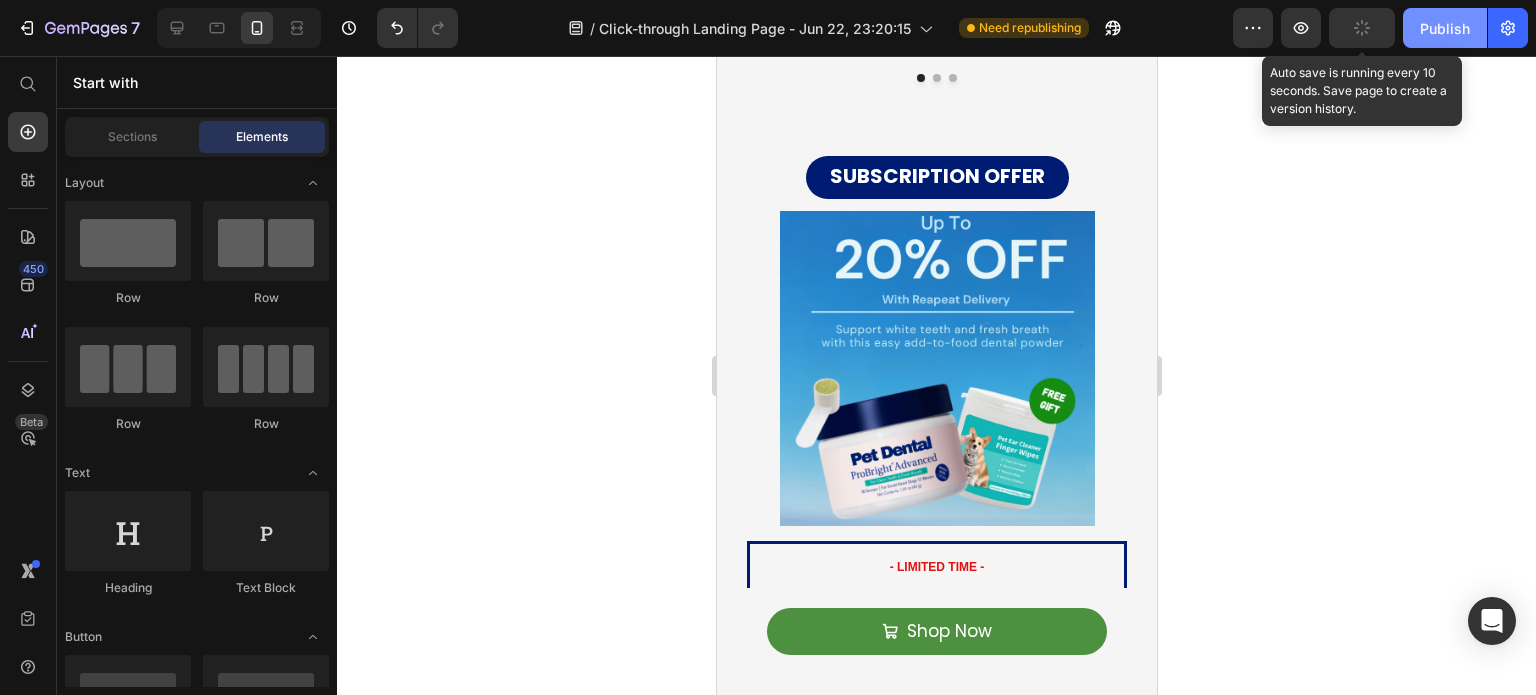 click on "Publish" at bounding box center (1445, 28) 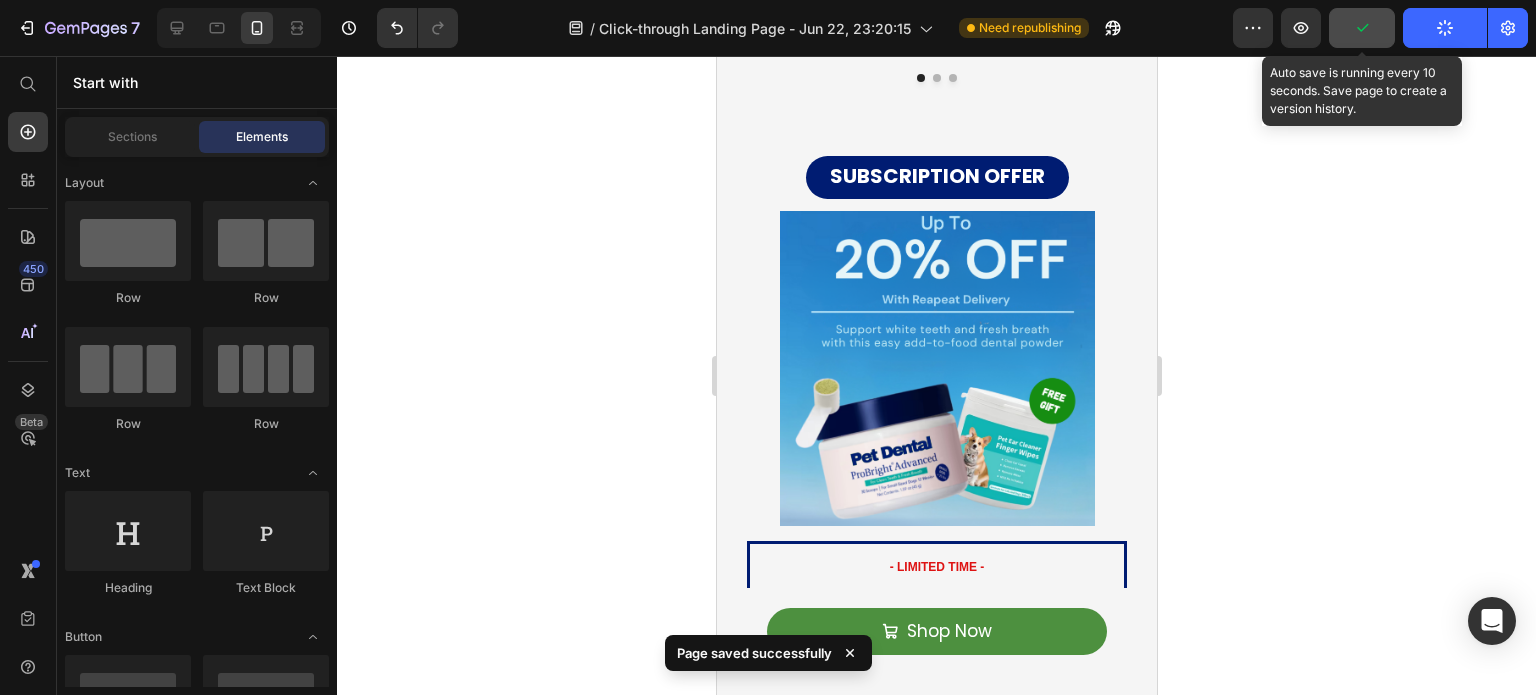 click on "Publish" 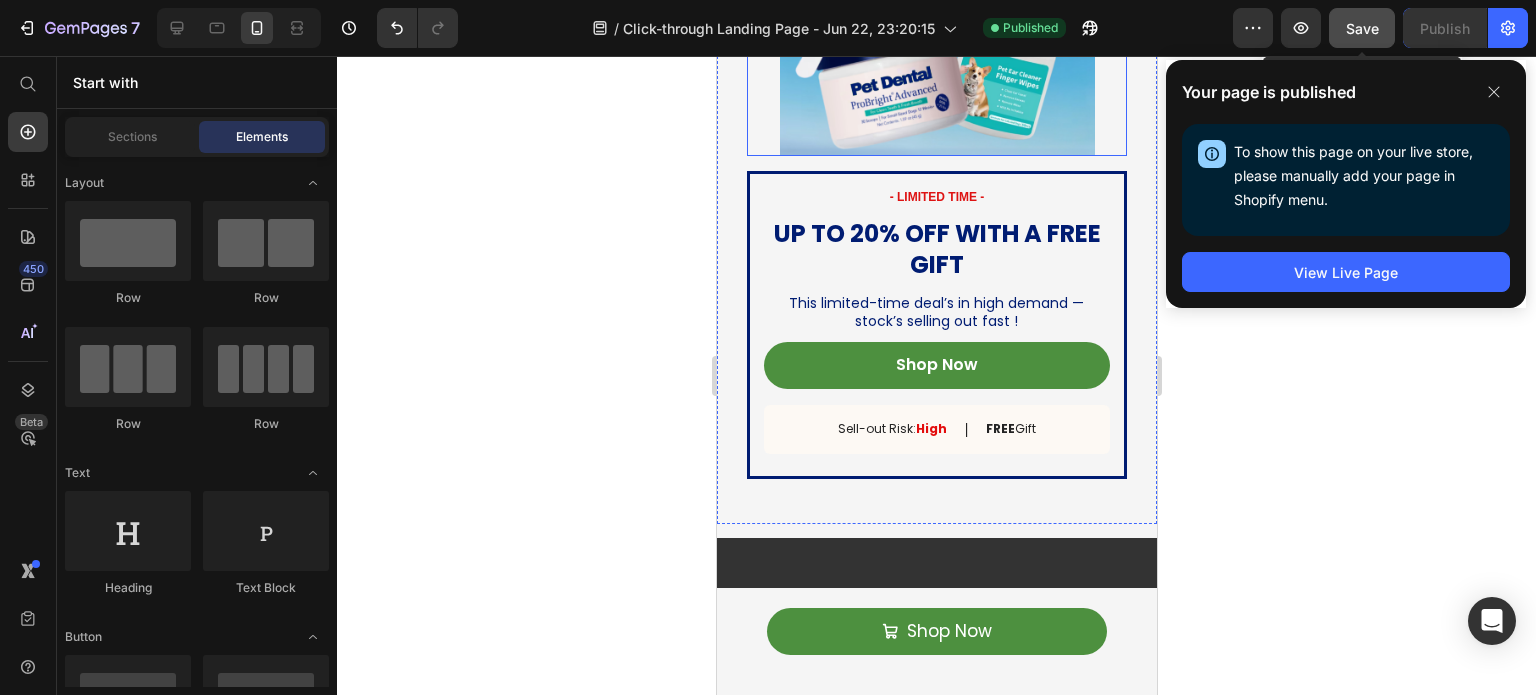 scroll, scrollTop: 6520, scrollLeft: 0, axis: vertical 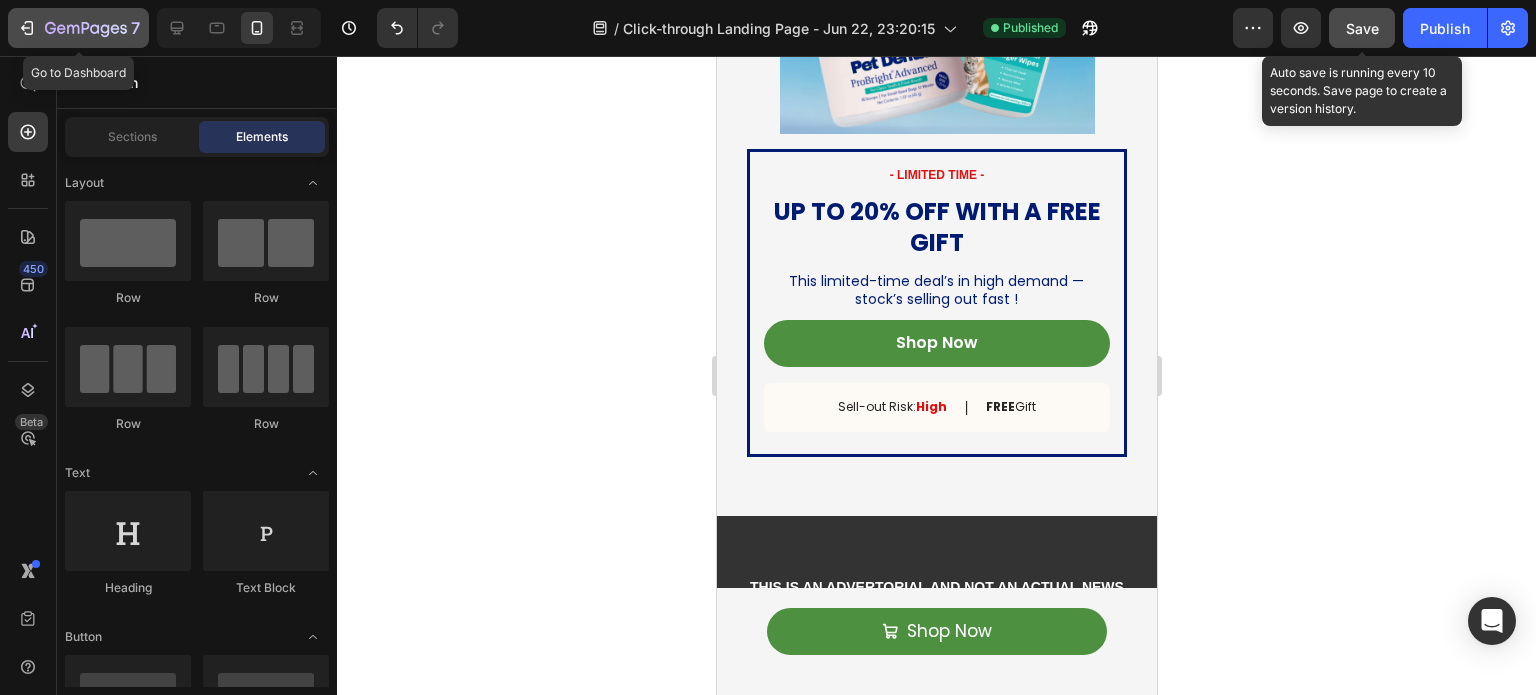 click on "7" 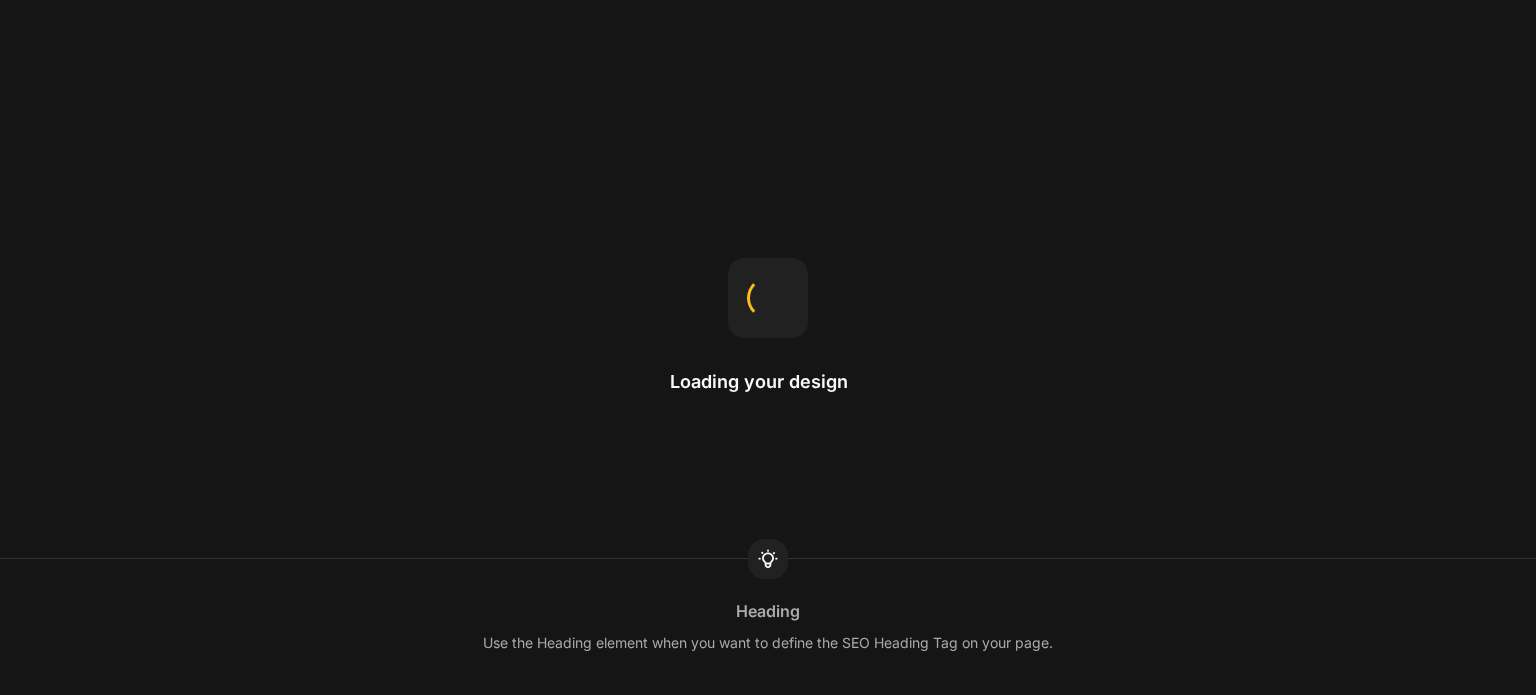 scroll, scrollTop: 0, scrollLeft: 0, axis: both 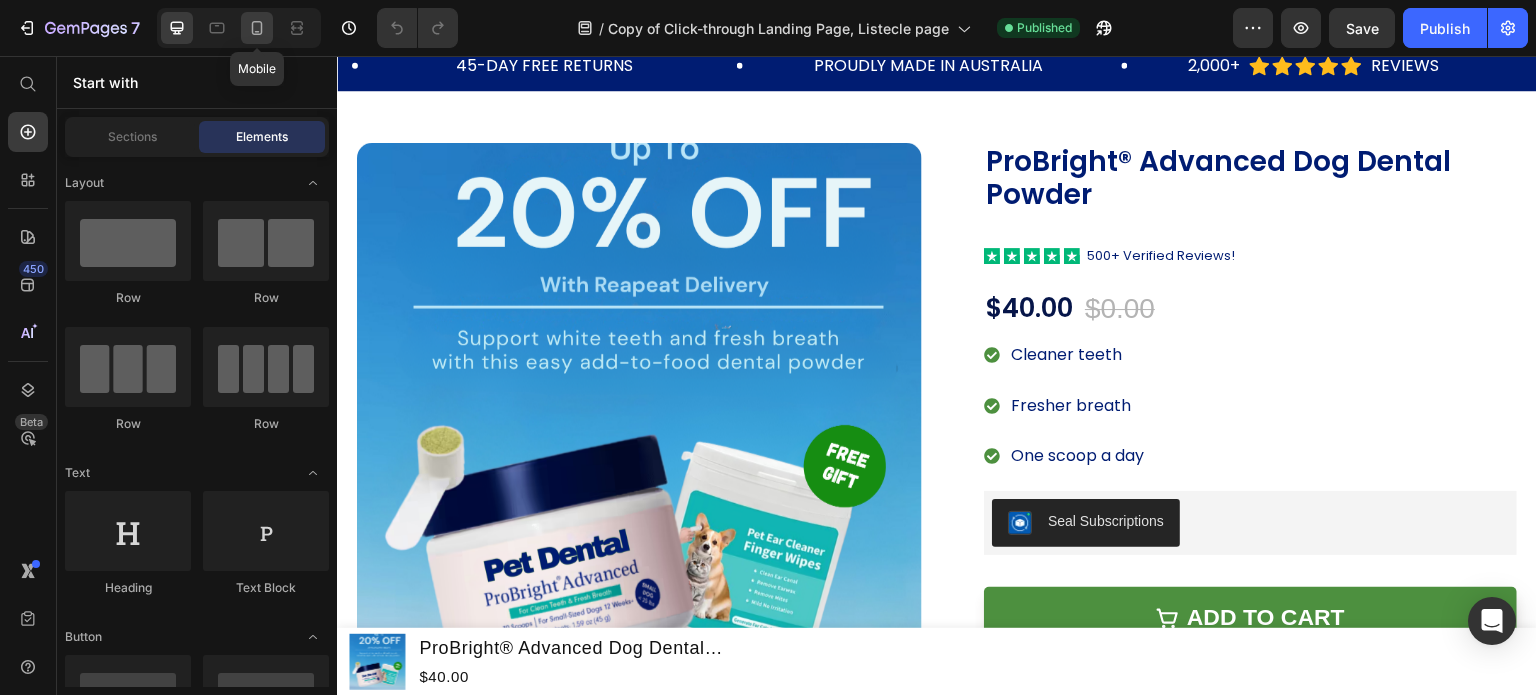 click 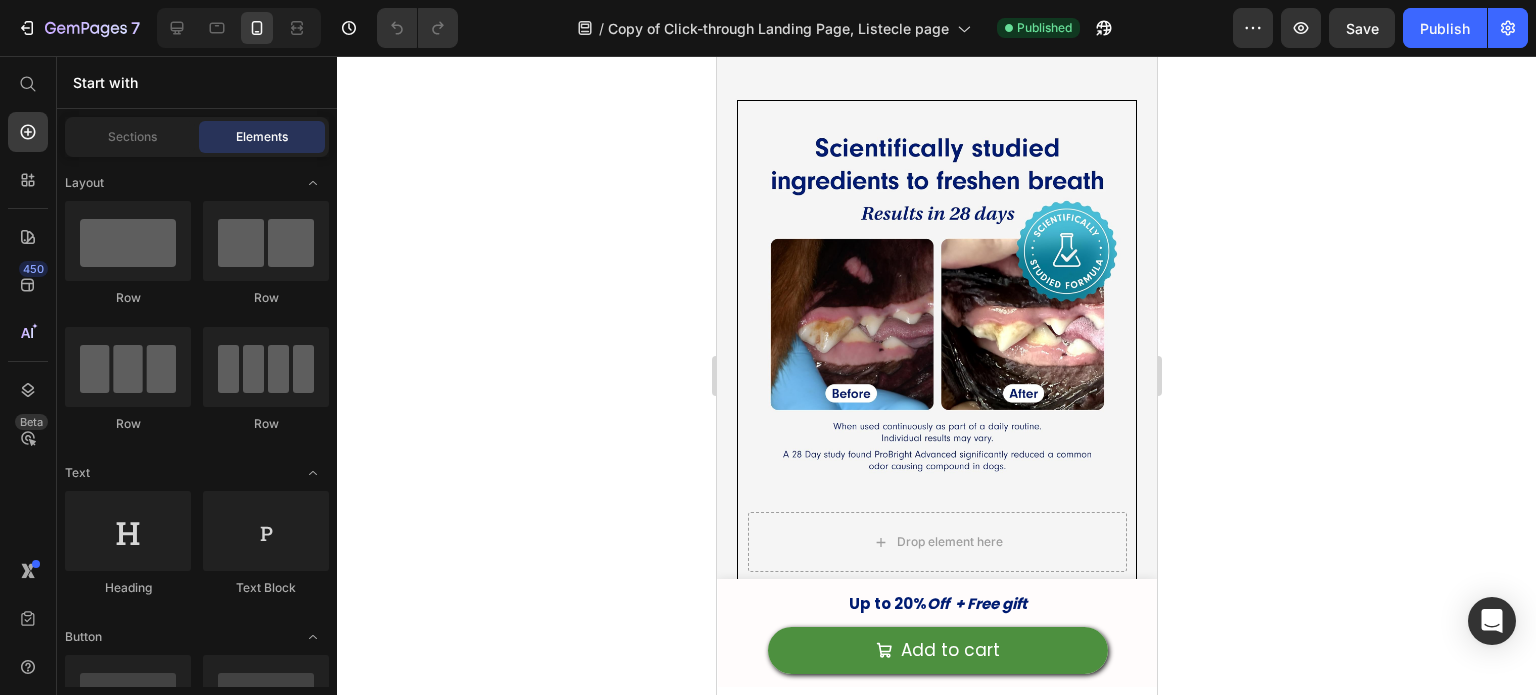 scroll, scrollTop: 3866, scrollLeft: 0, axis: vertical 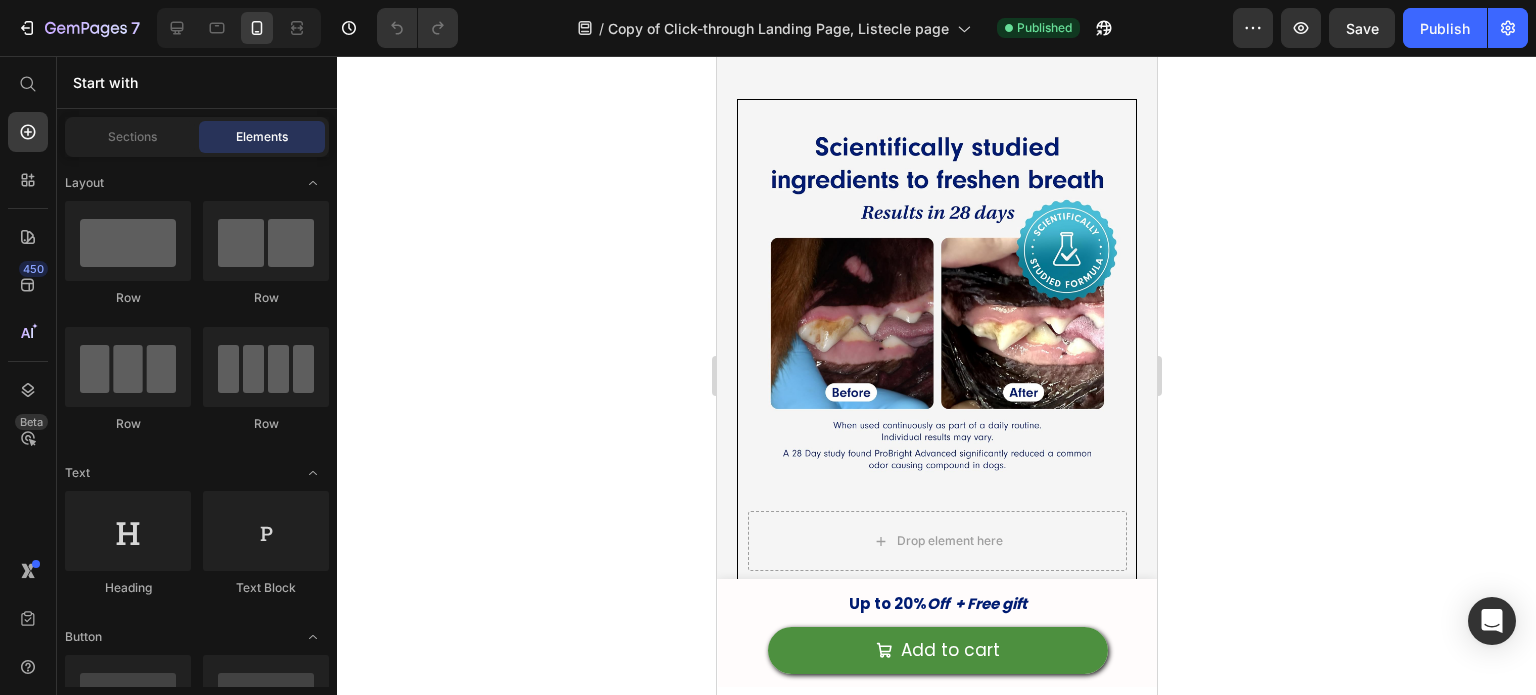 drag, startPoint x: 174, startPoint y: 15, endPoint x: 612, endPoint y: 187, distance: 470.56137 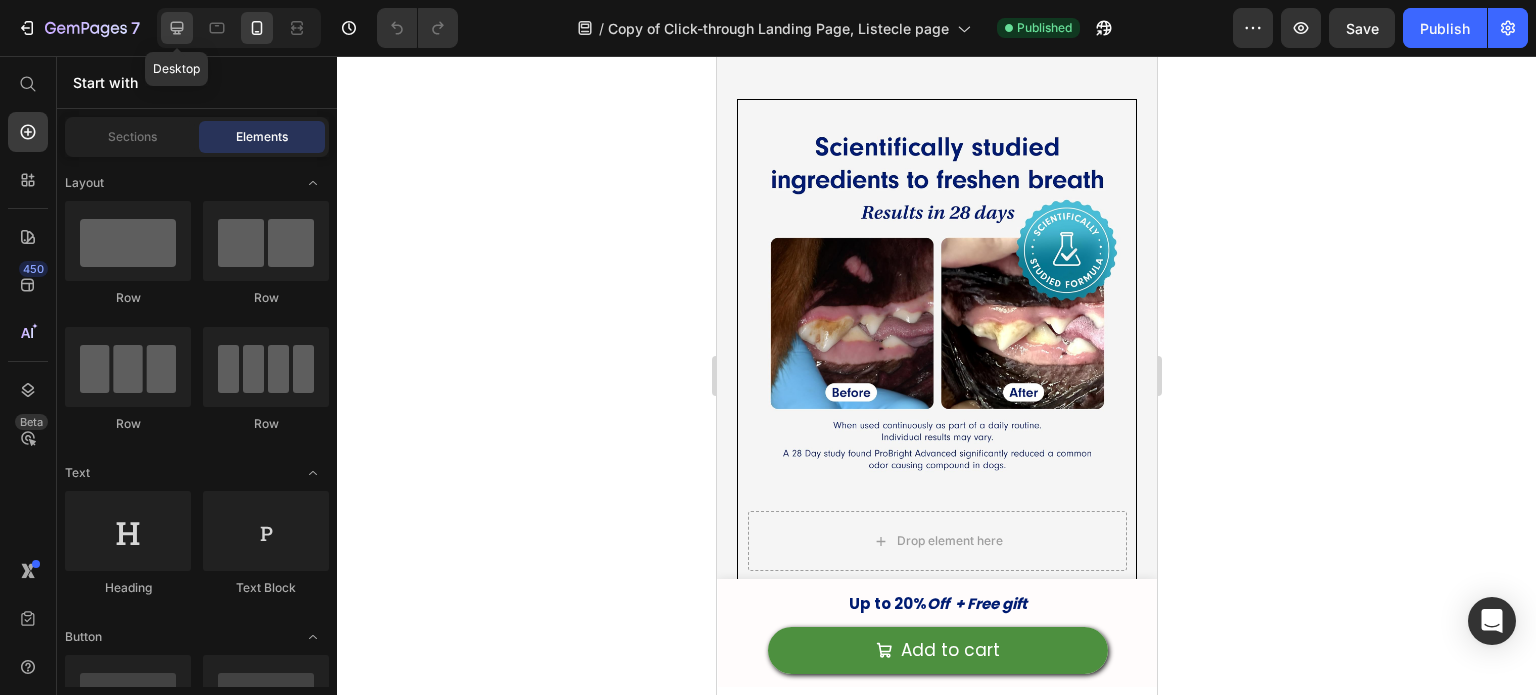 click 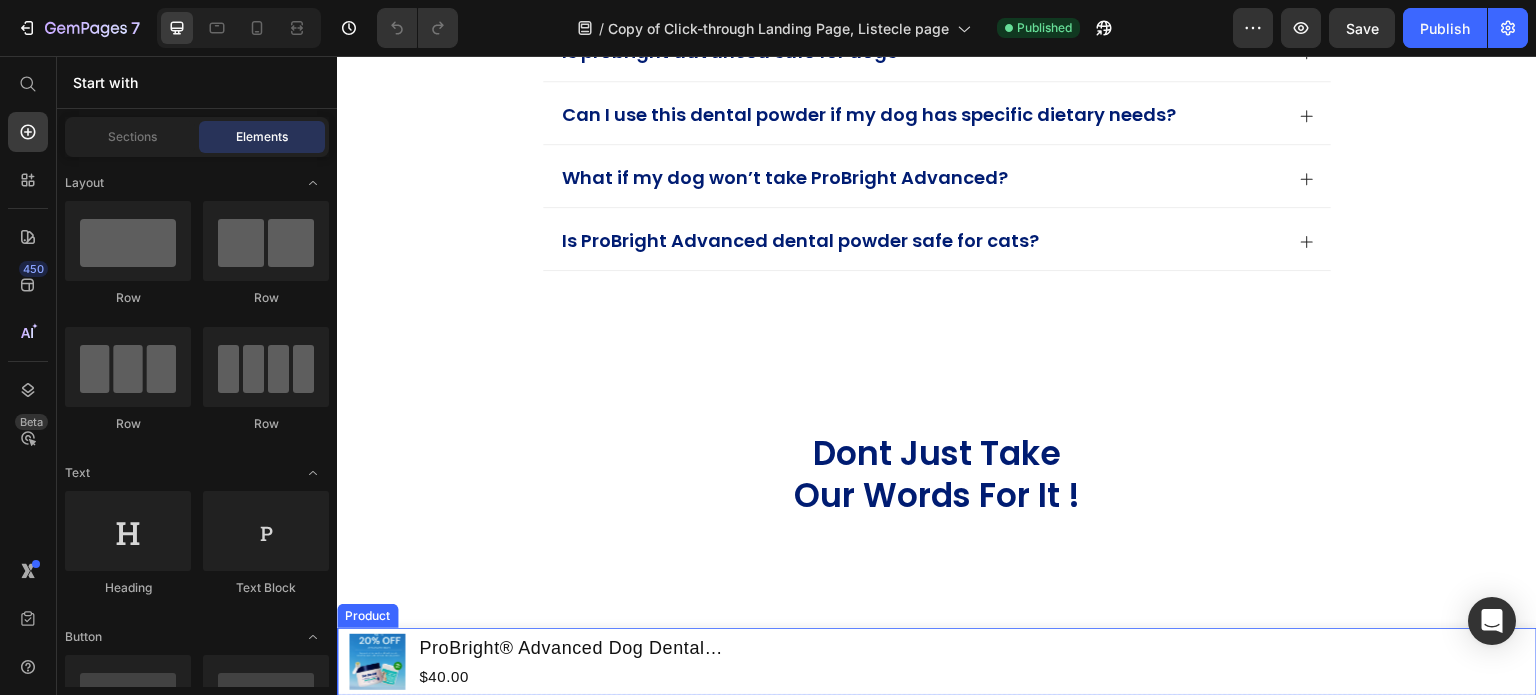 scroll, scrollTop: 6450, scrollLeft: 0, axis: vertical 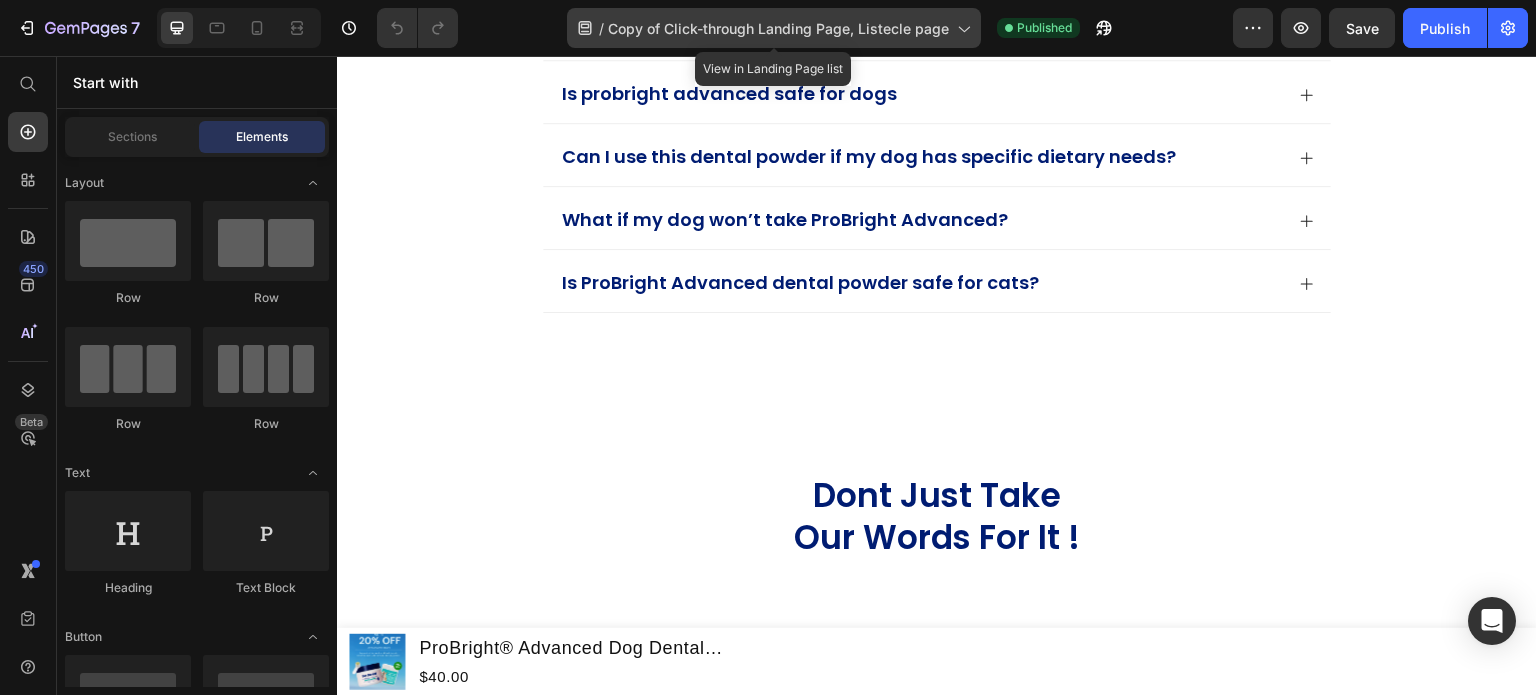 click on "Copy of Click-through Landing Page, Listecle page" at bounding box center (778, 28) 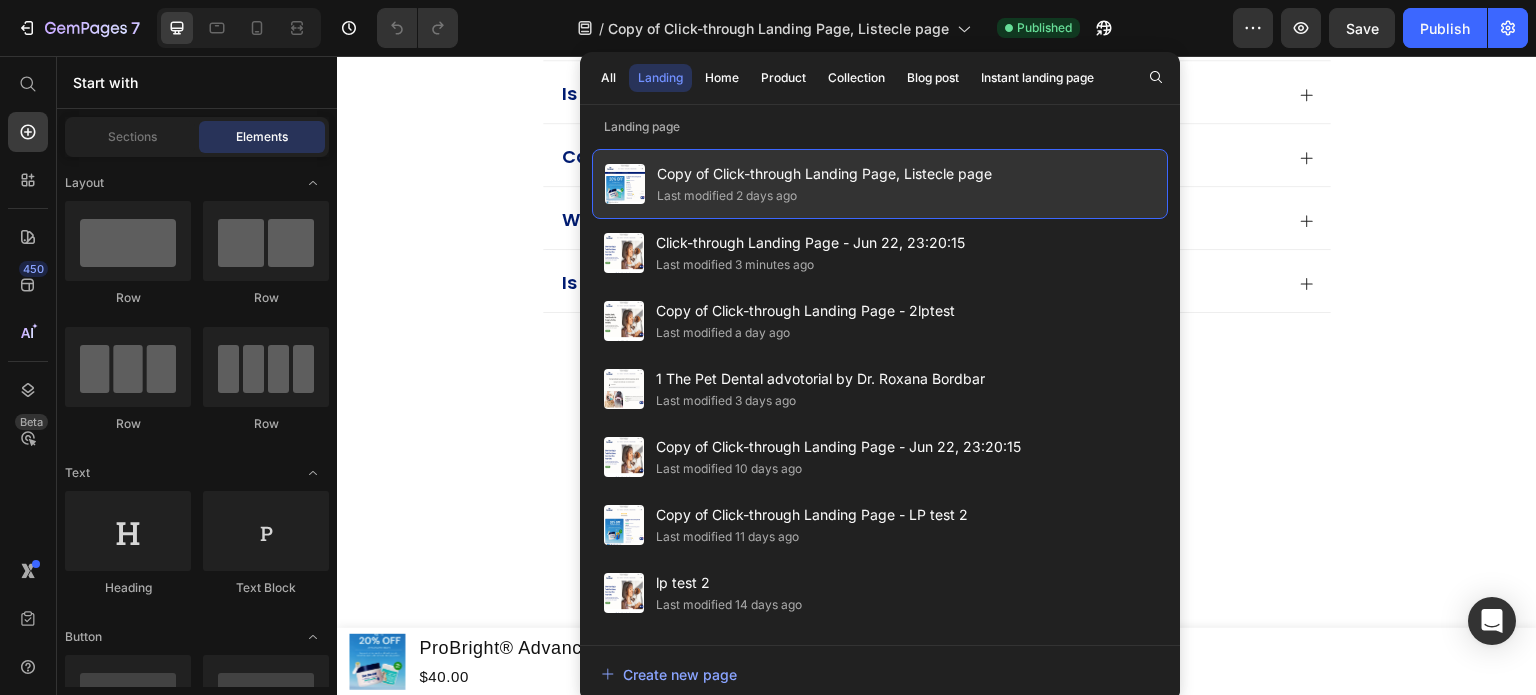click on "Copy of Click-through Landing Page, Listecle page" at bounding box center [824, 174] 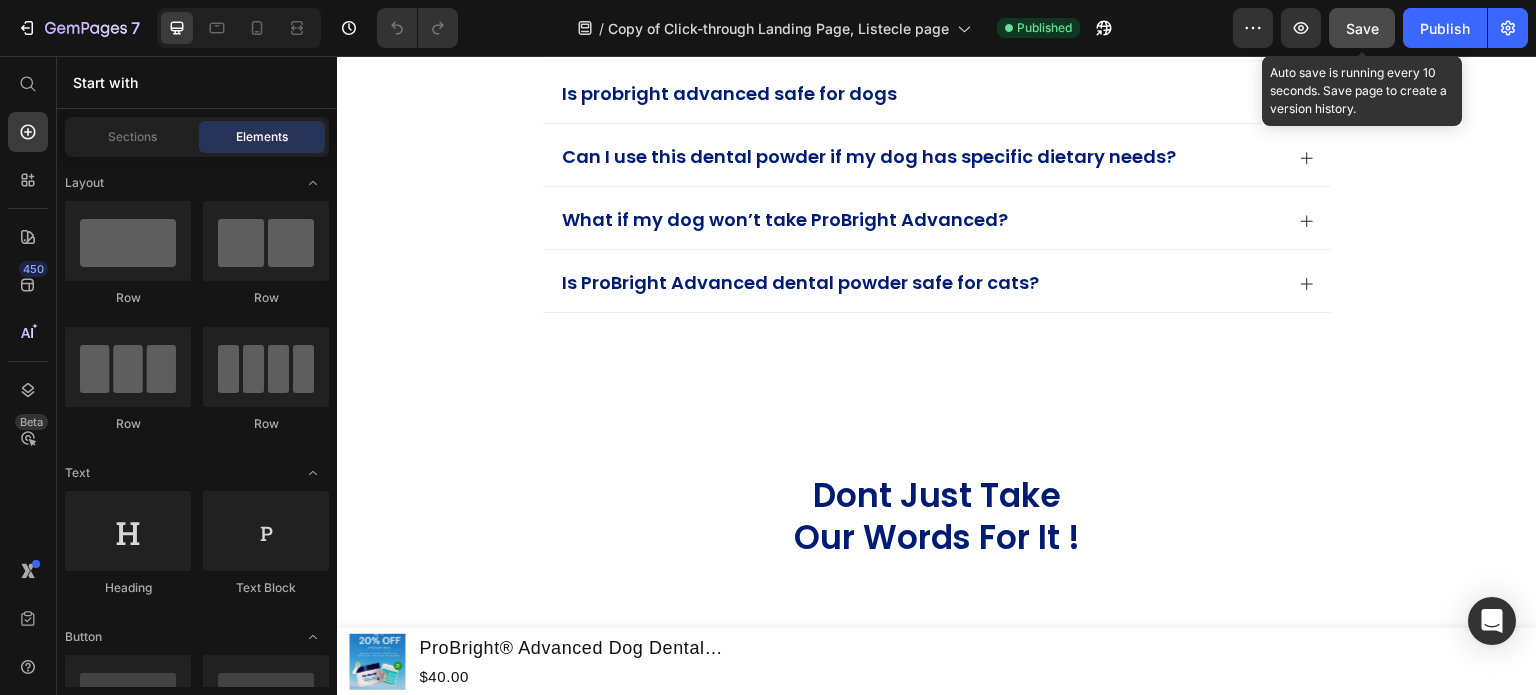 click on "Save" at bounding box center [1362, 28] 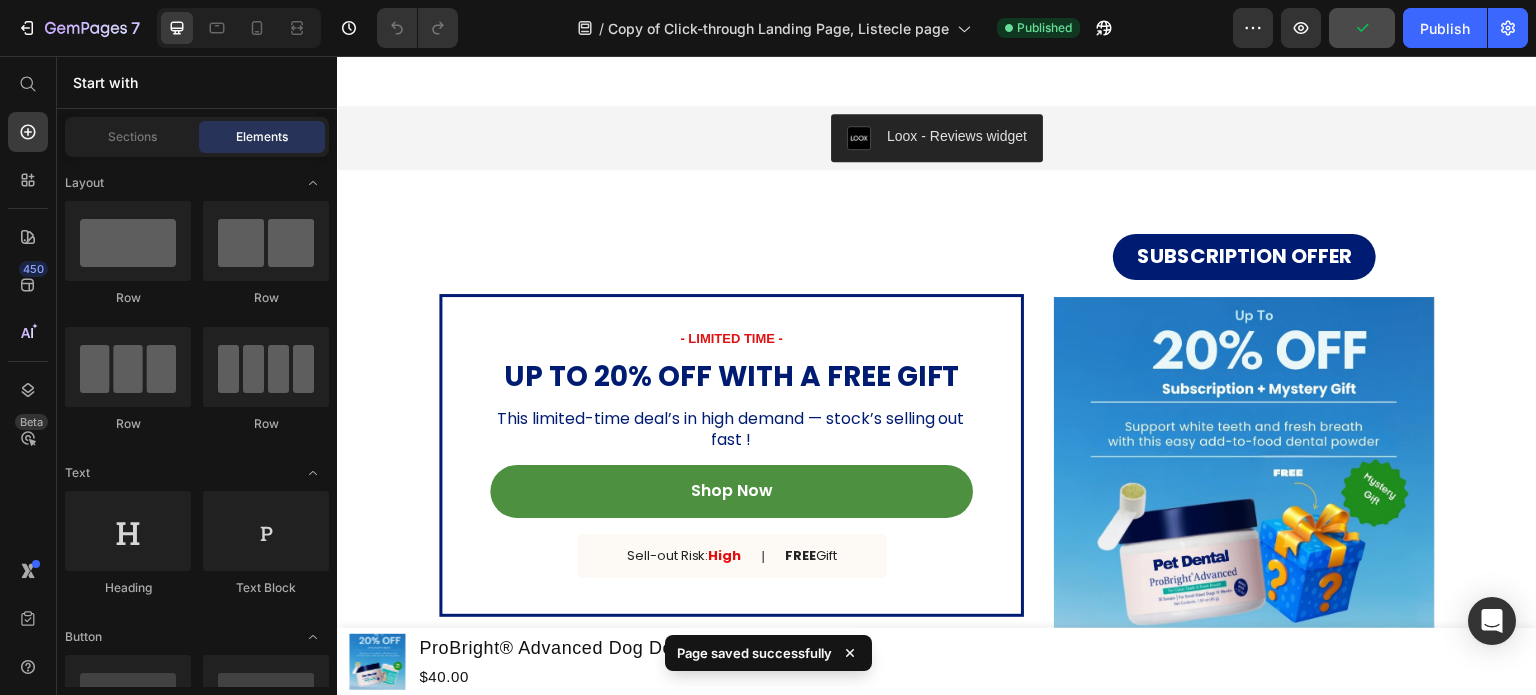 scroll, scrollTop: 8070, scrollLeft: 0, axis: vertical 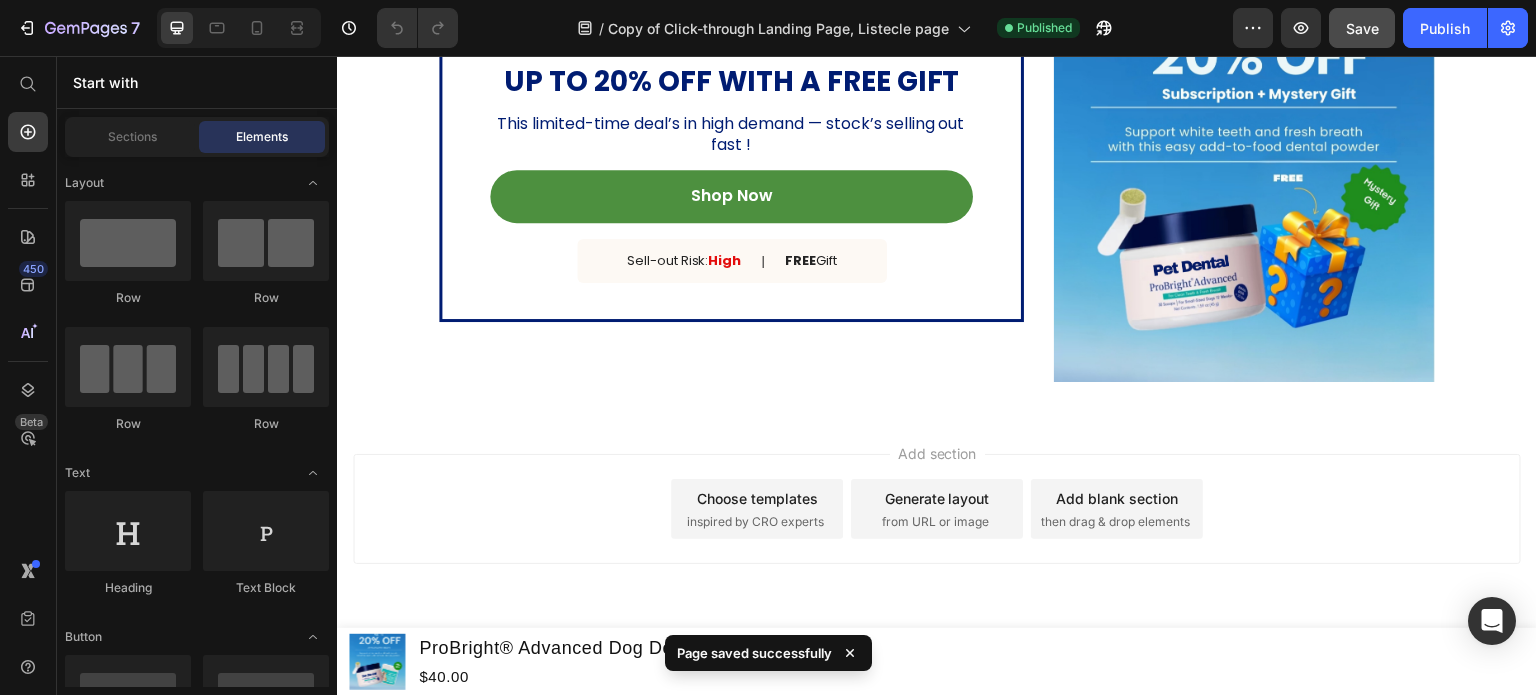 click on "Add section Choose templates inspired by CRO experts Generate layout from URL or image Add blank section then drag & drop elements" at bounding box center [937, 537] 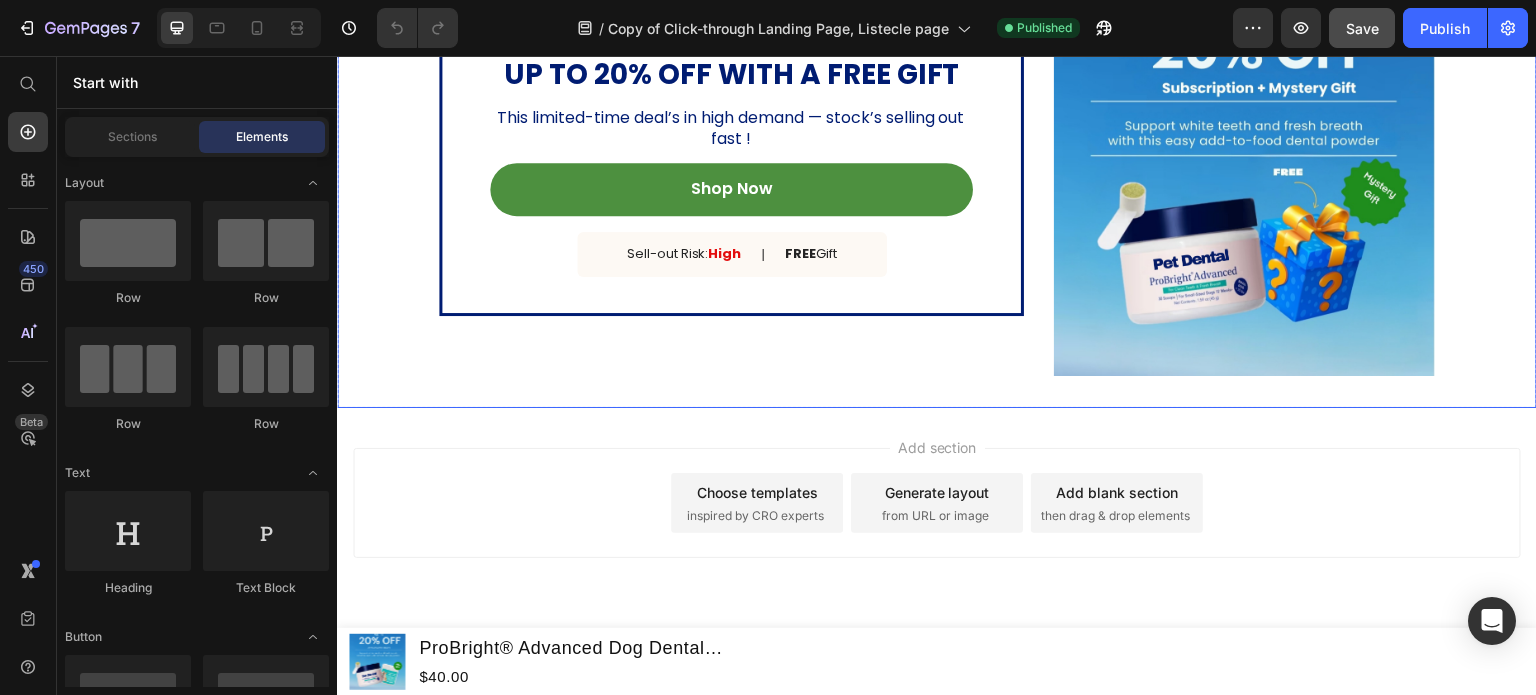 scroll, scrollTop: 7228, scrollLeft: 0, axis: vertical 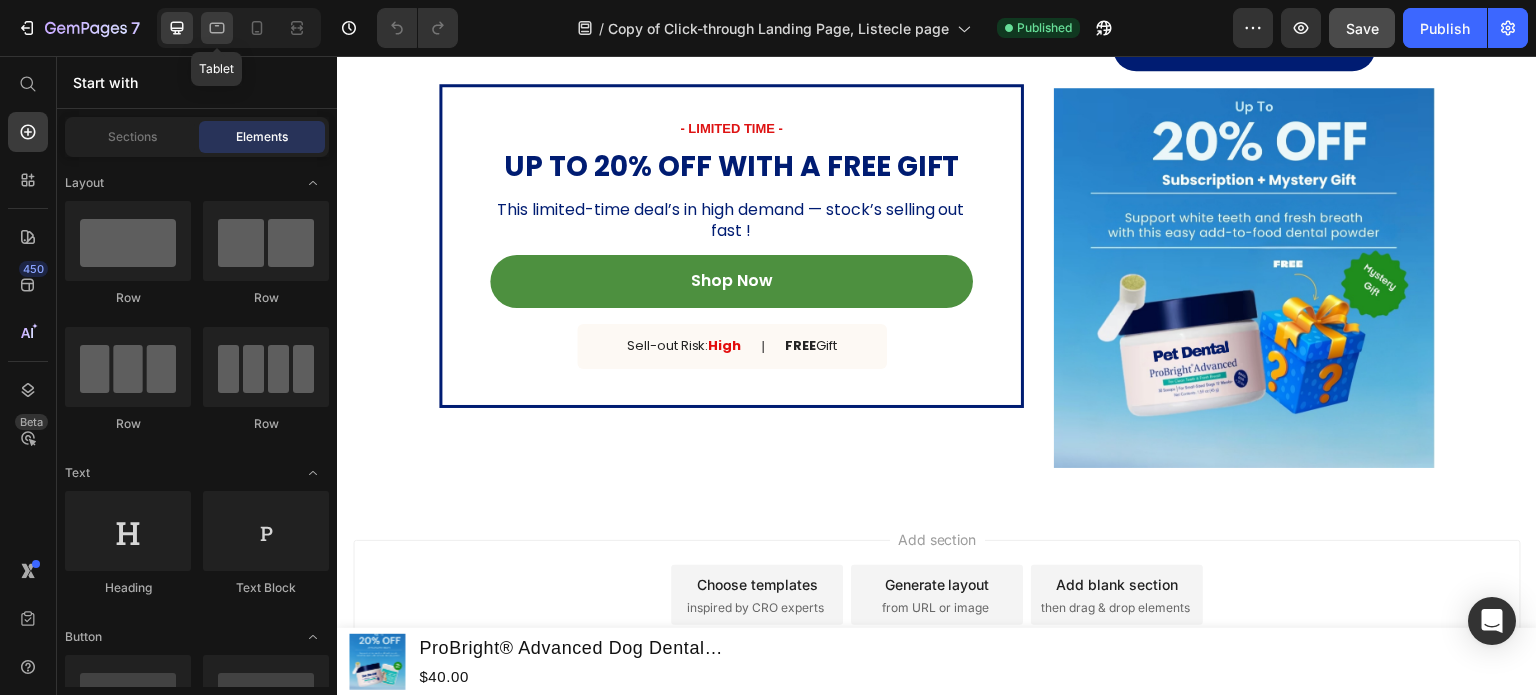 click 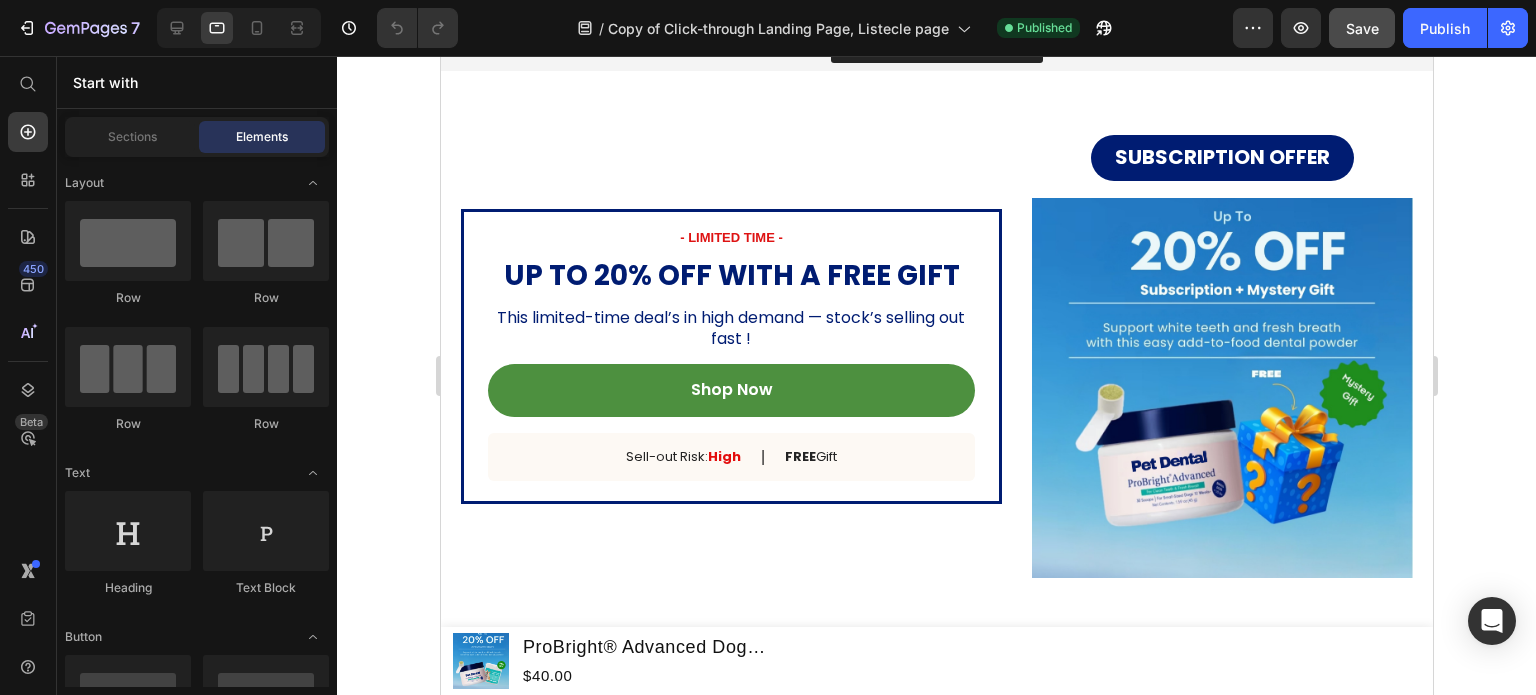 scroll, scrollTop: 8104, scrollLeft: 0, axis: vertical 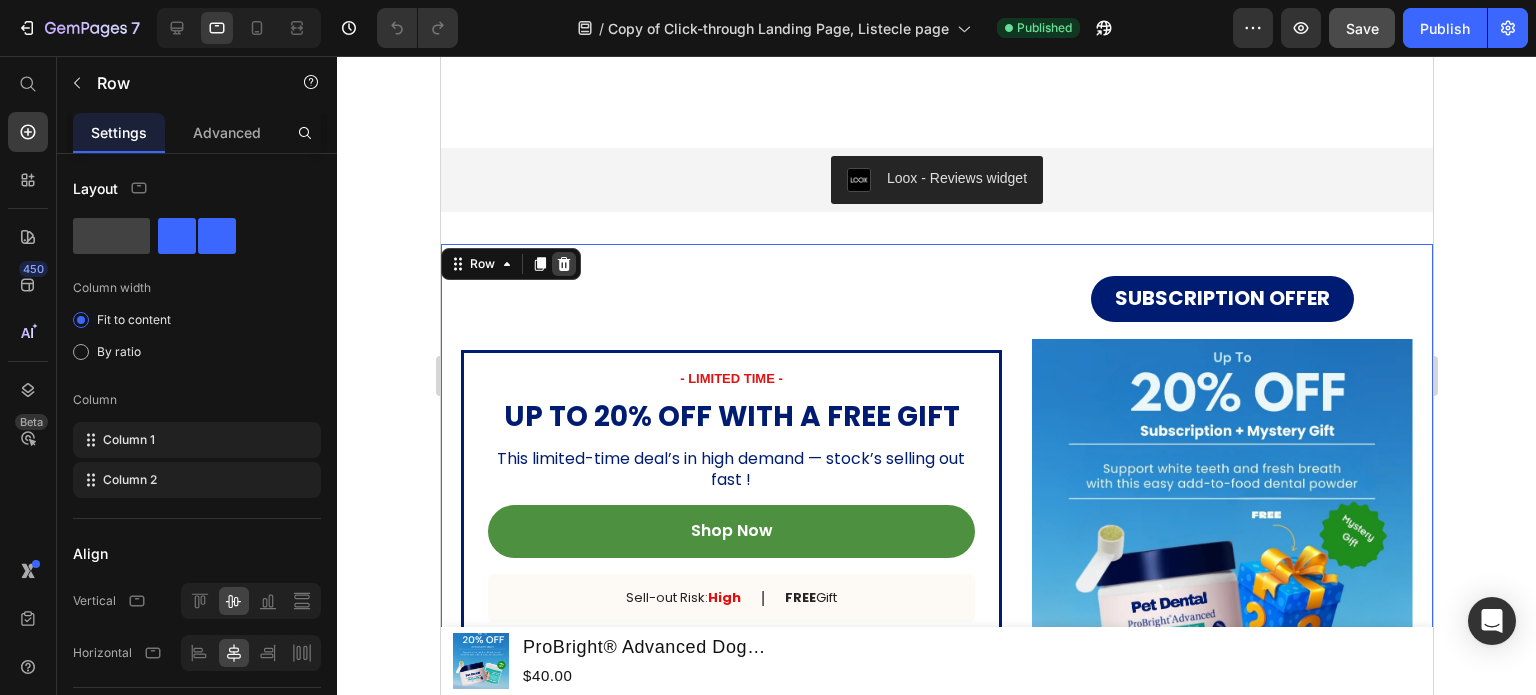 click 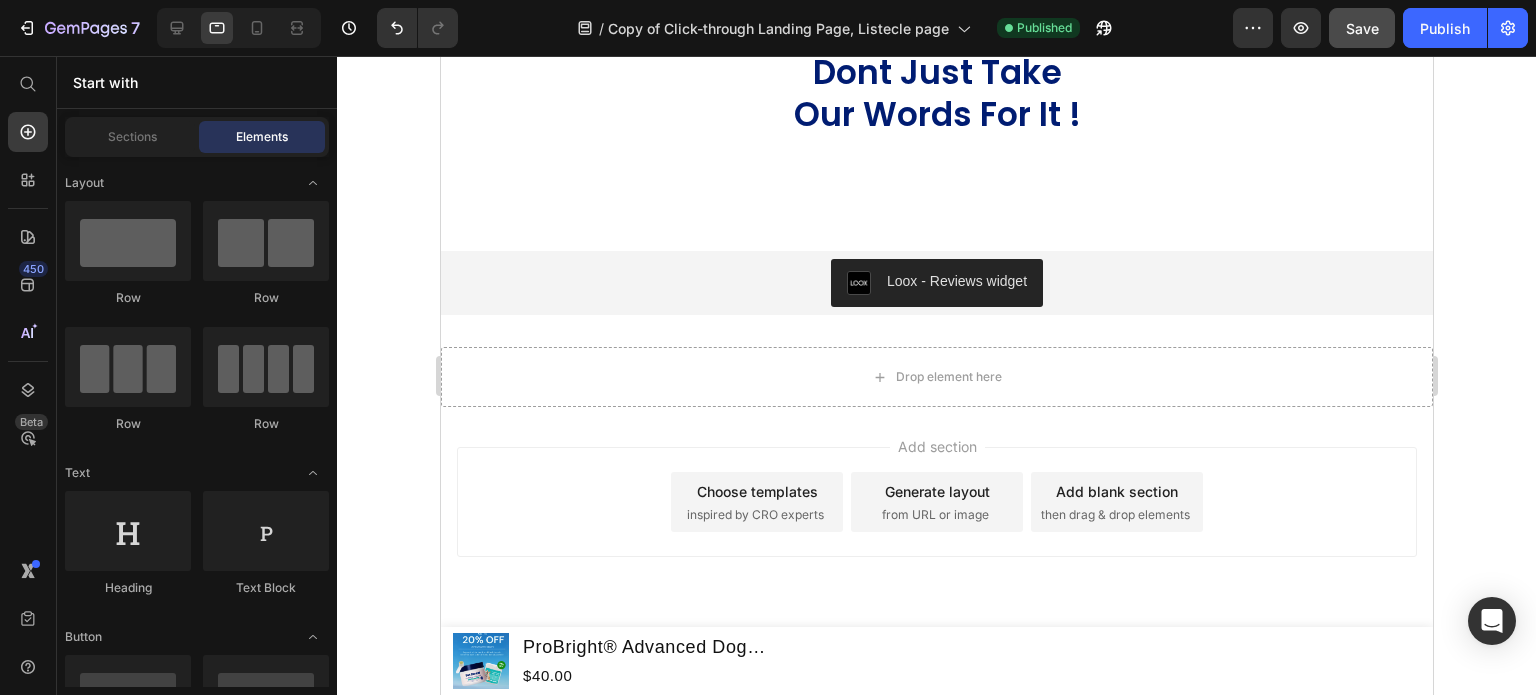 scroll, scrollTop: 7406, scrollLeft: 0, axis: vertical 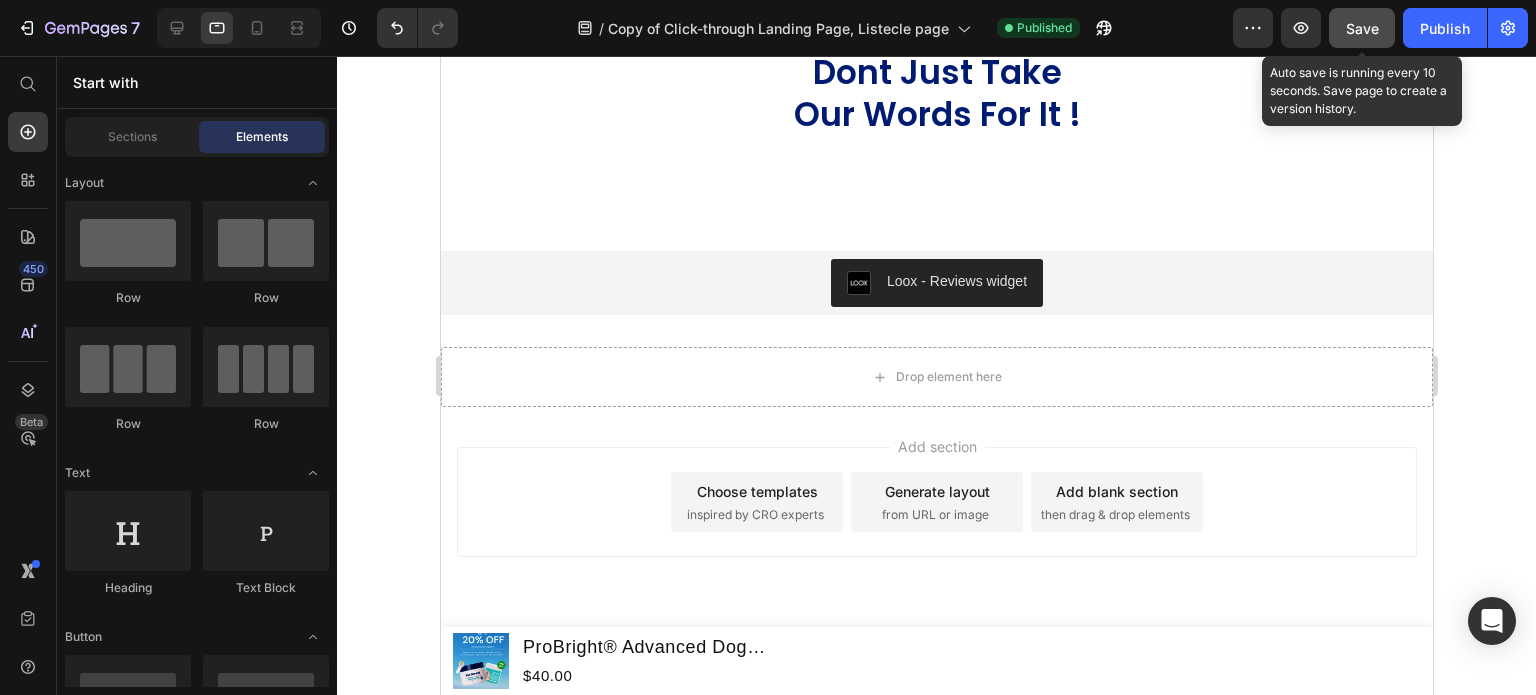 click on "Save" at bounding box center [1362, 28] 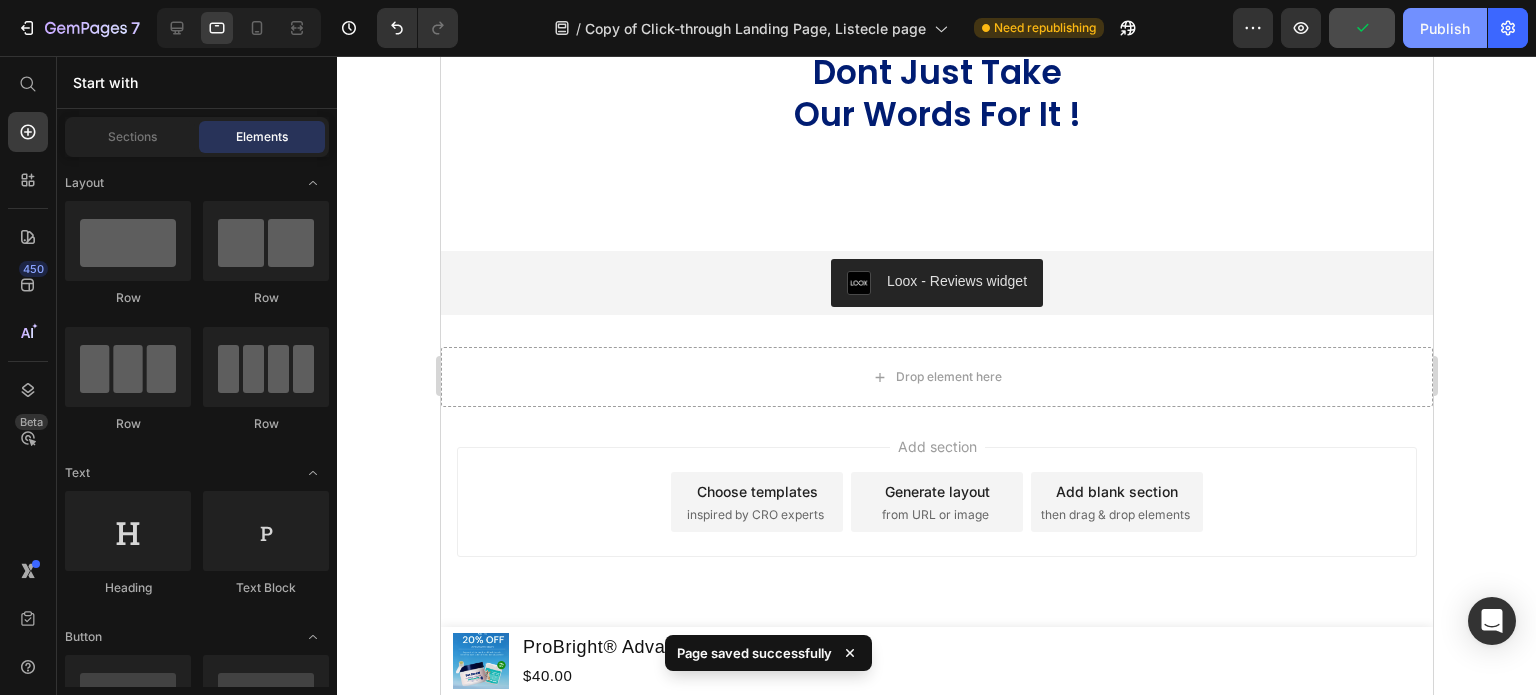 click on "Publish" at bounding box center [1445, 28] 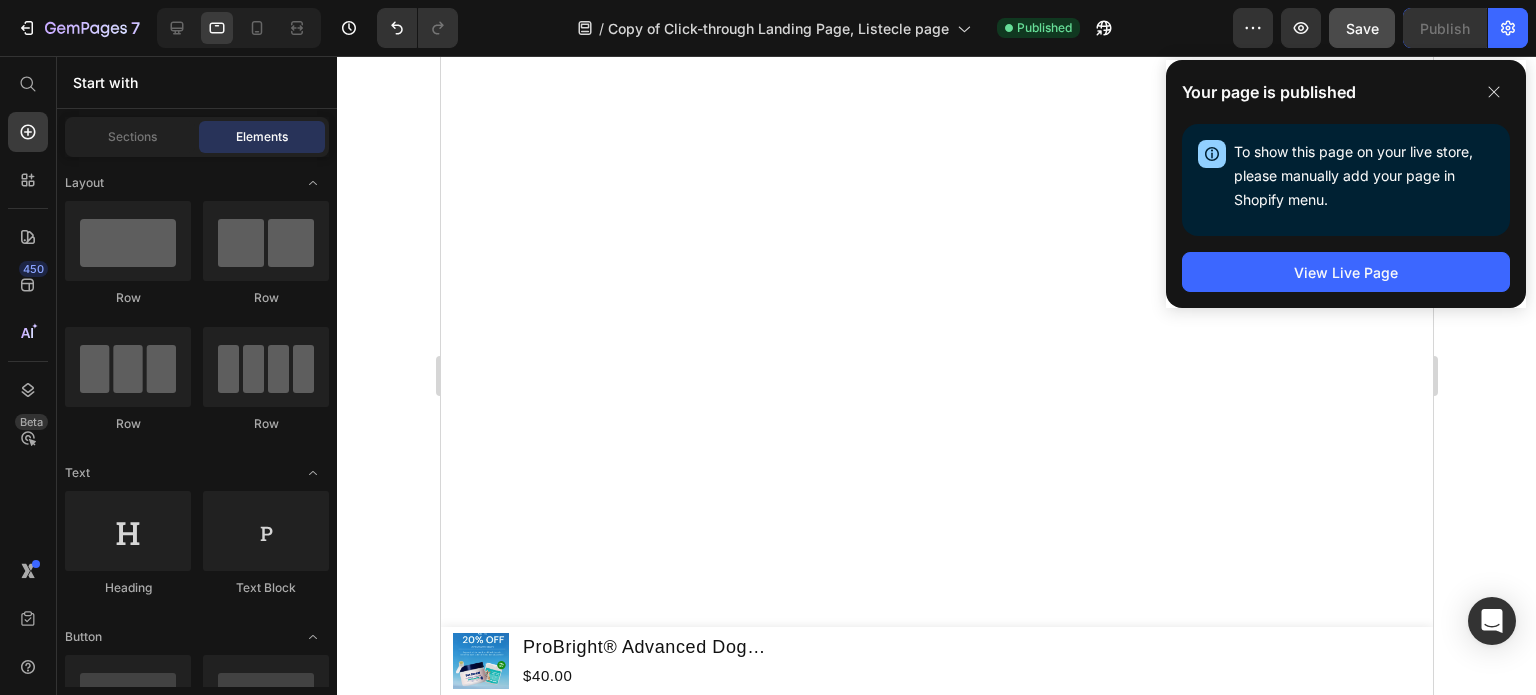 scroll, scrollTop: 0, scrollLeft: 0, axis: both 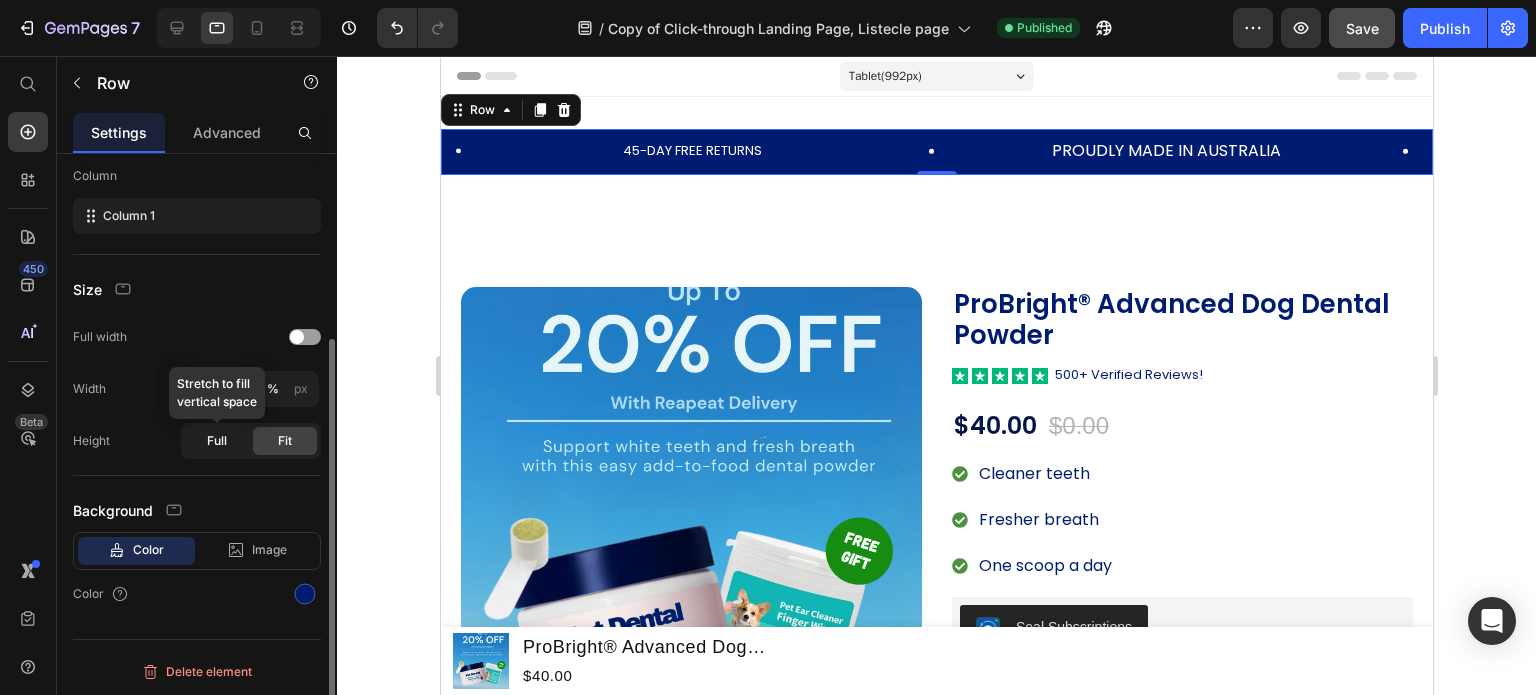 click on "Full" 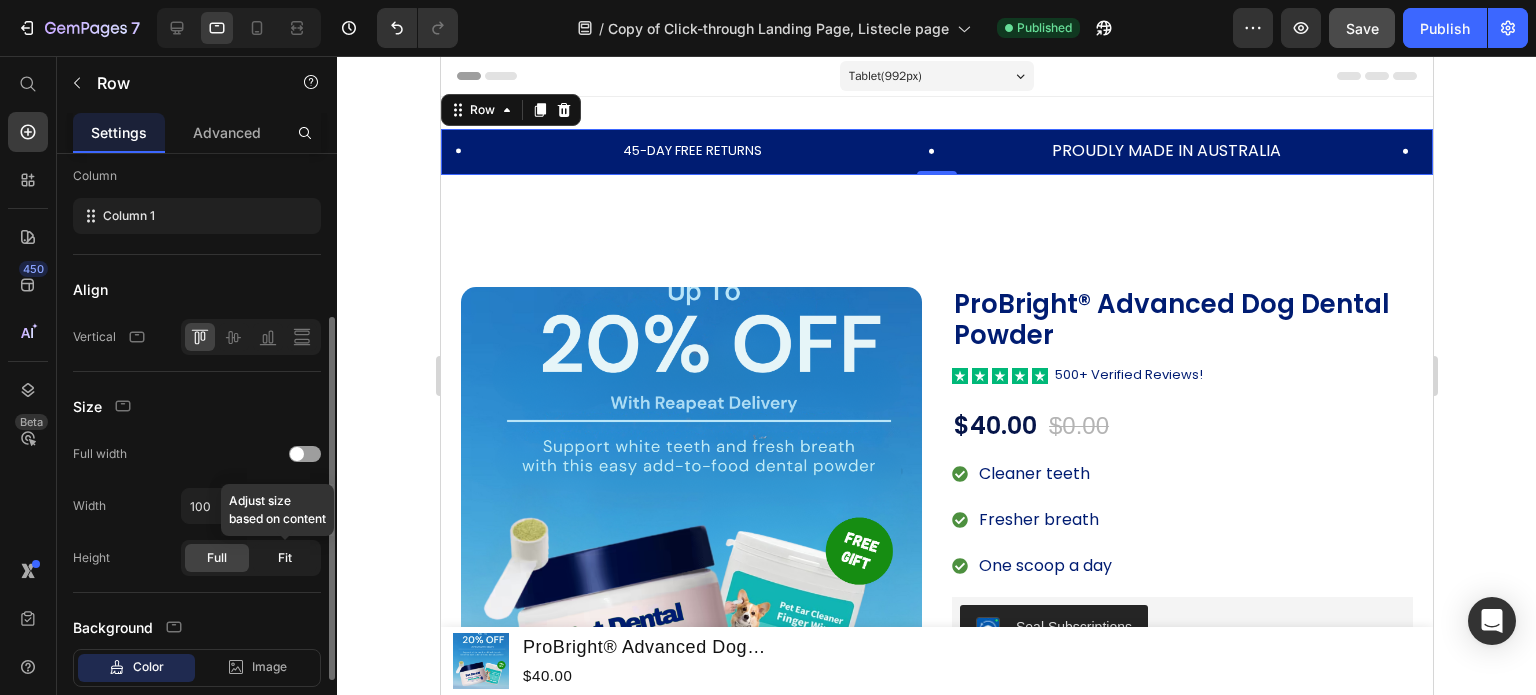click on "Fit" 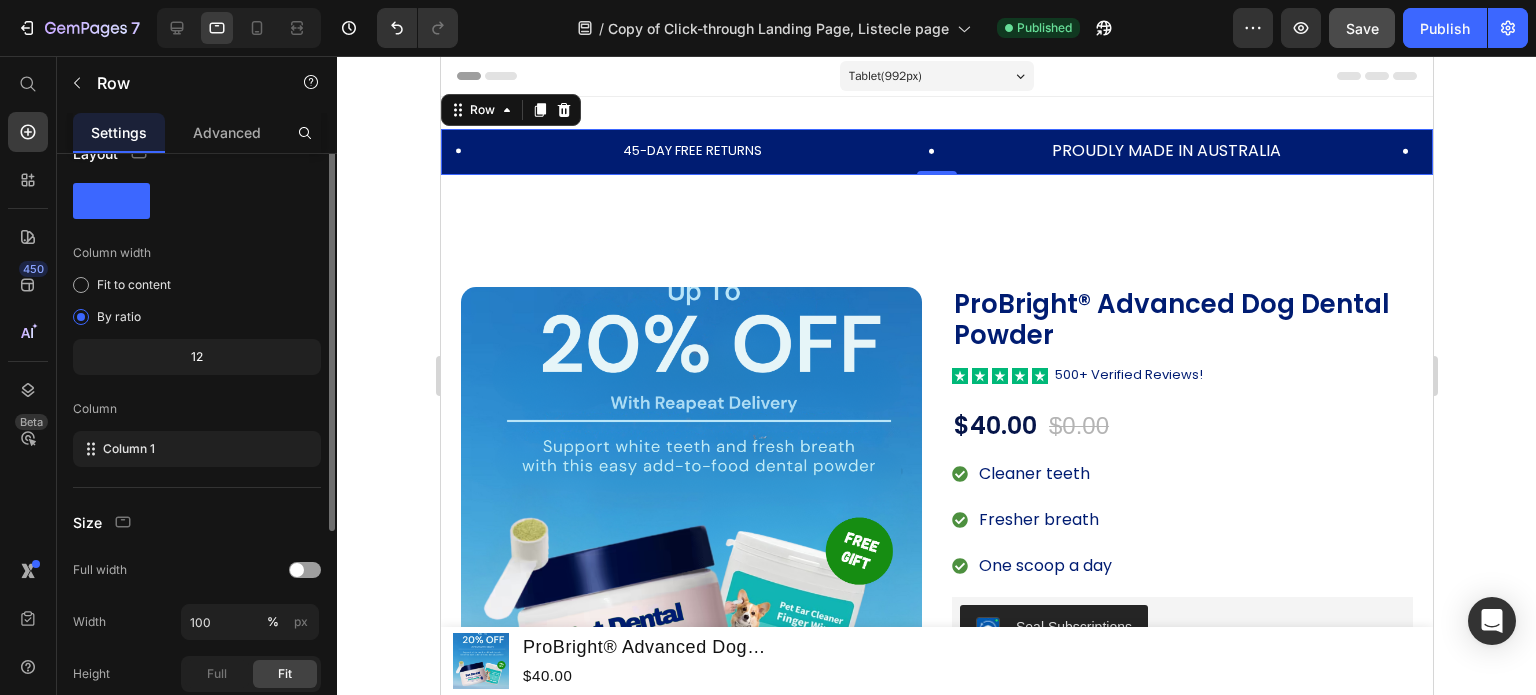 scroll, scrollTop: 0, scrollLeft: 0, axis: both 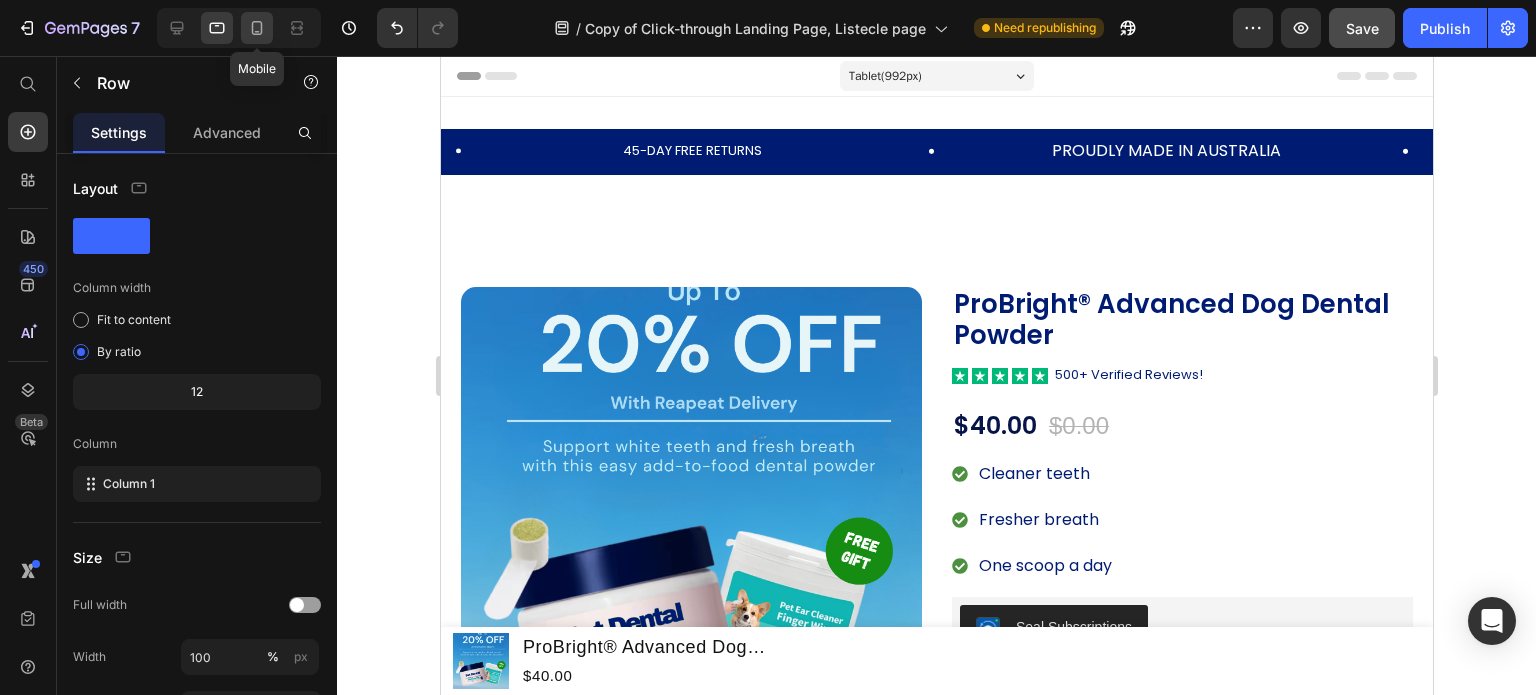 click 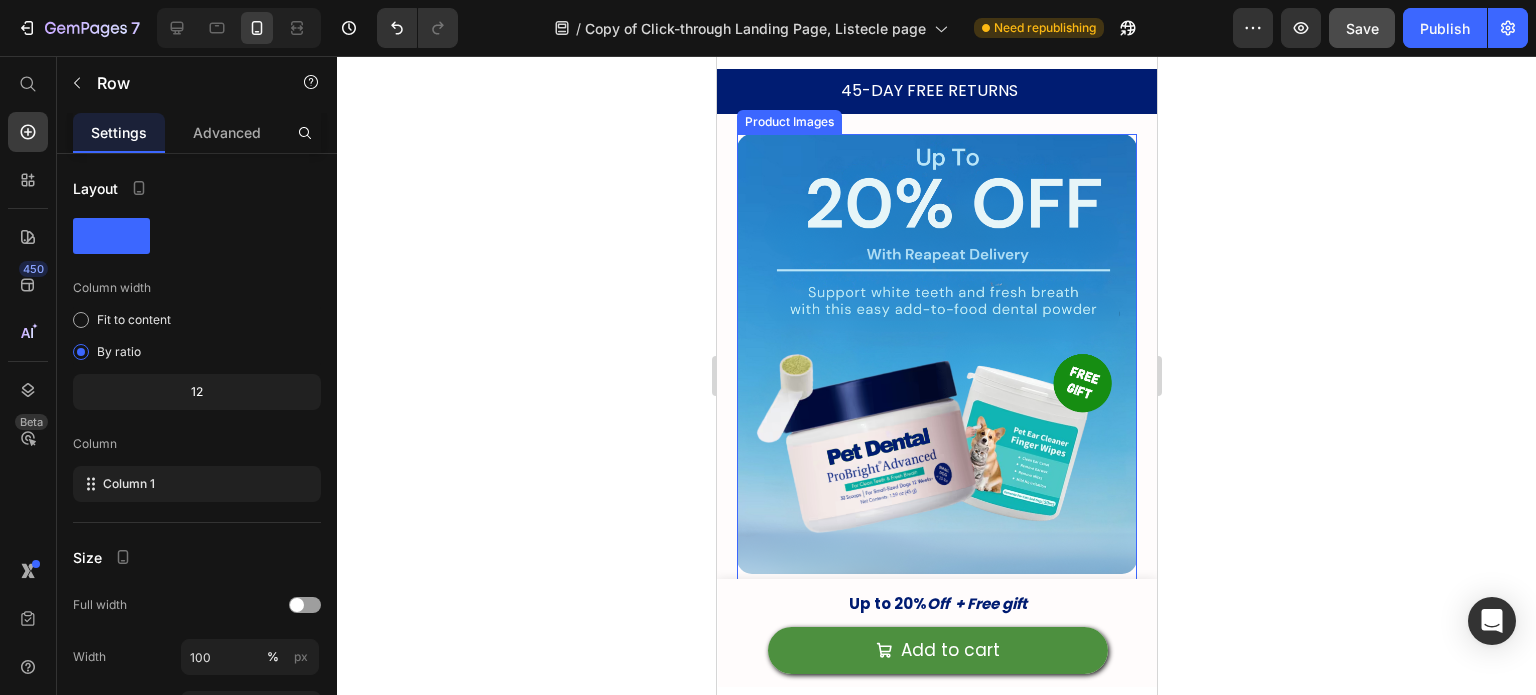 scroll, scrollTop: 0, scrollLeft: 0, axis: both 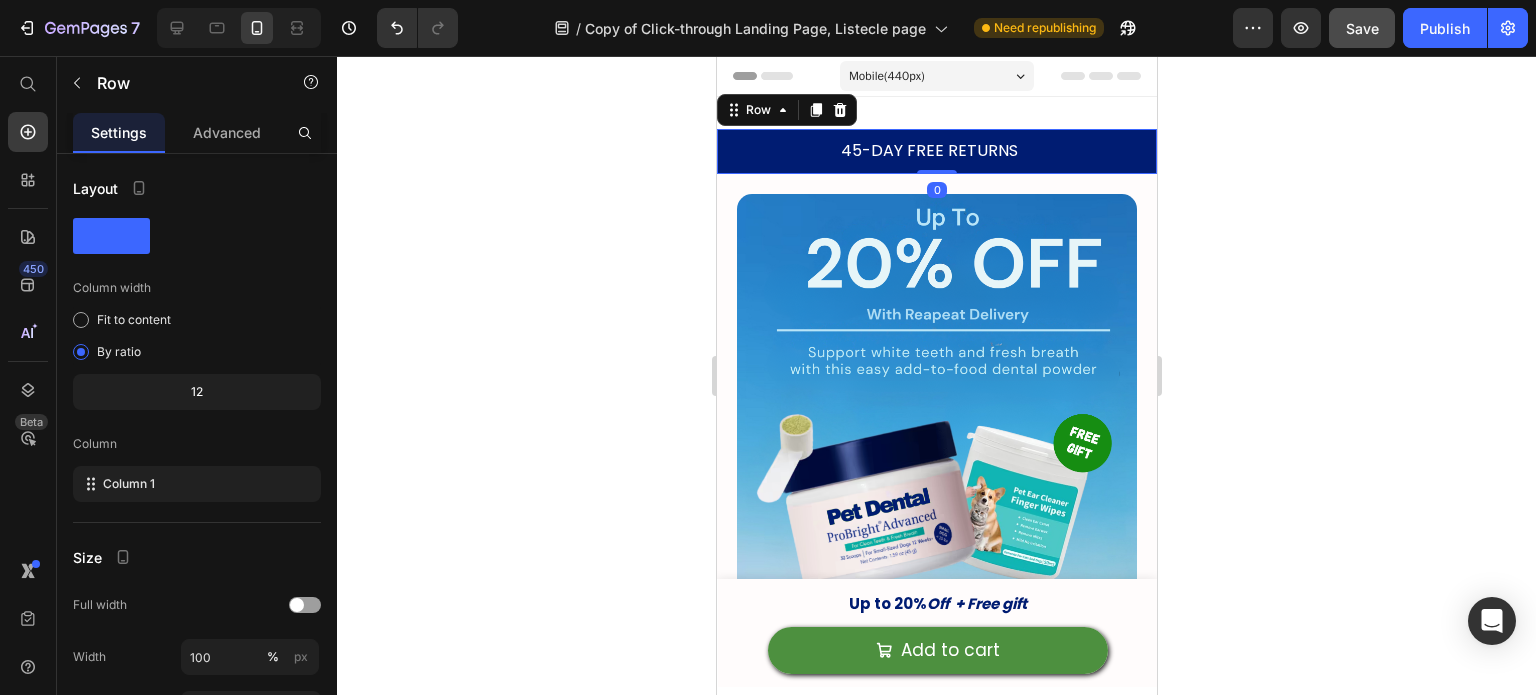 click on "45-DAY FREE RETURNS Text Block Row PROUDLY MADE IN AUSTRALIA Text Block Row 2,000+ Text Block Icon Icon Icon Icon Icon Icon List REVIEWS Text Block Row Row Carousel Row   0" at bounding box center (936, 151) 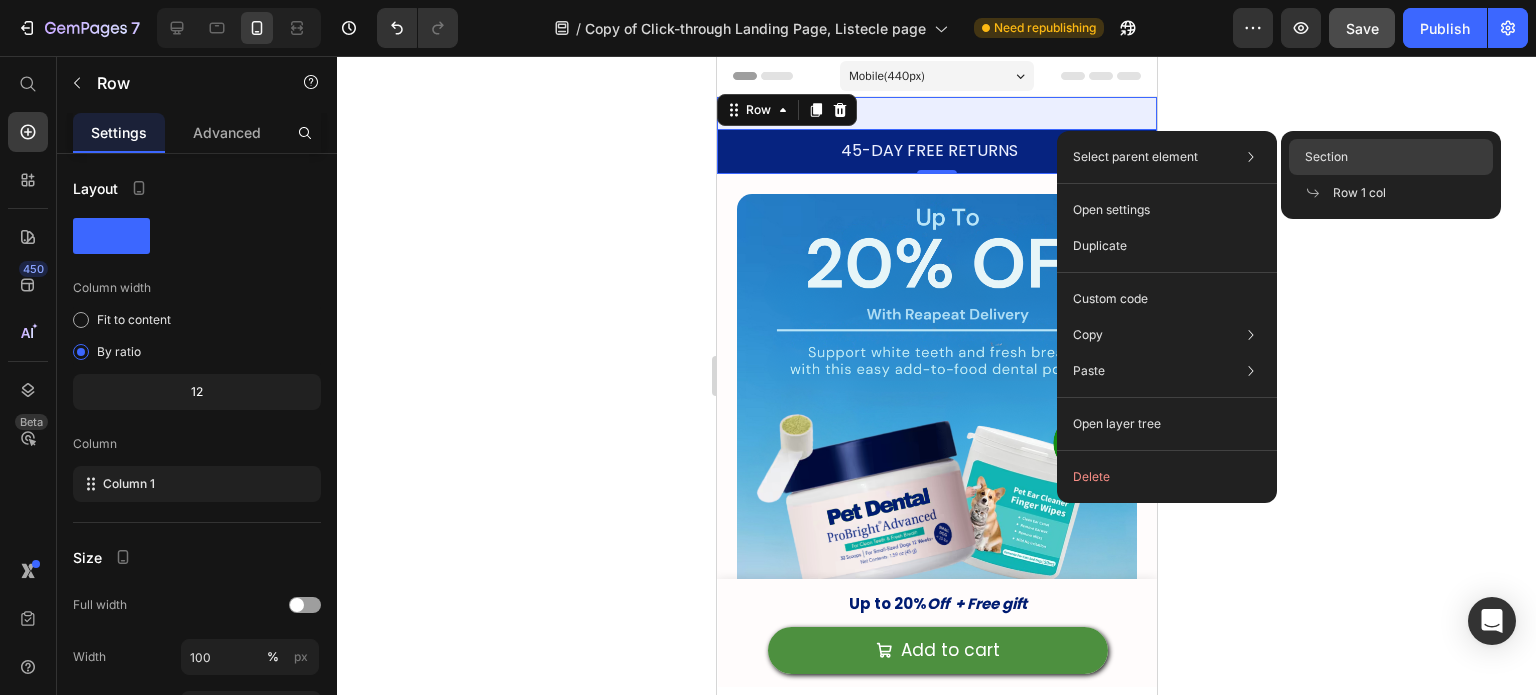 click on "Section" 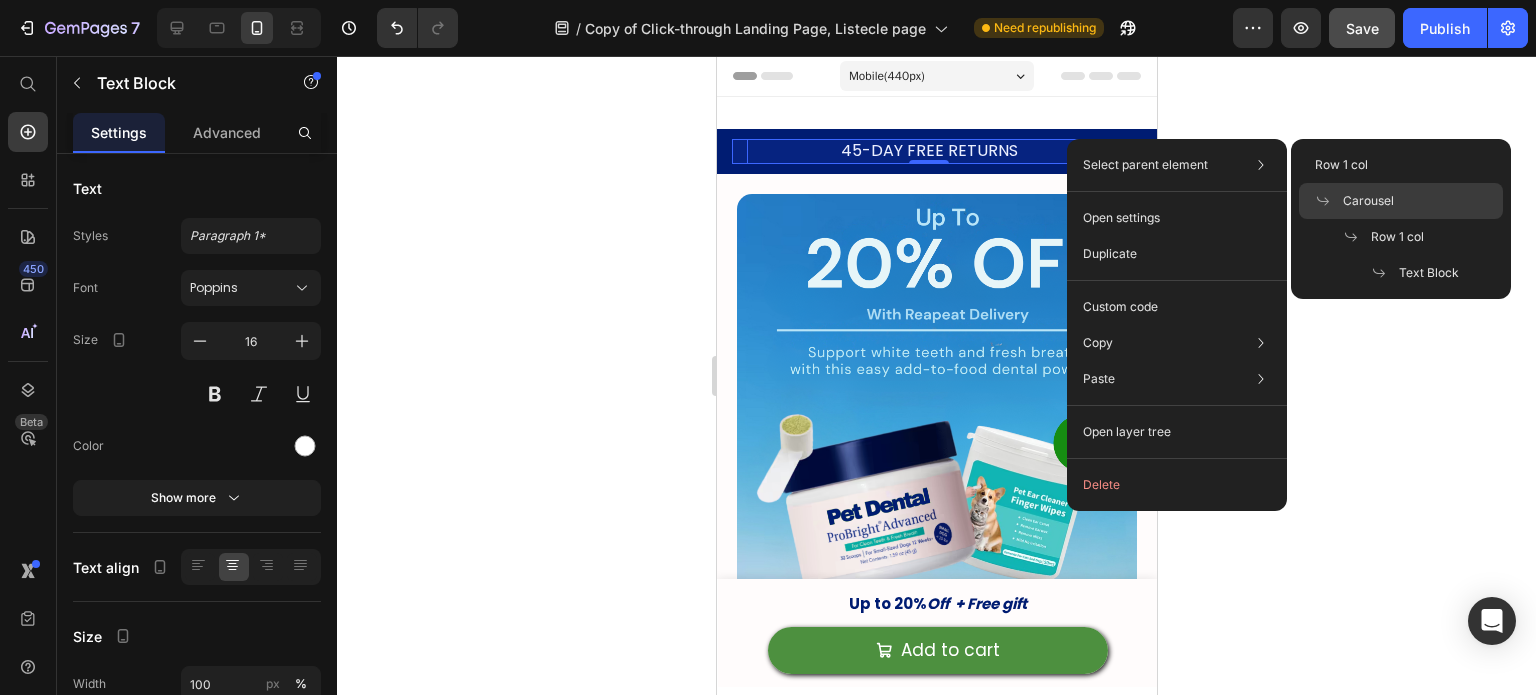 click on "Carousel" at bounding box center (1368, 201) 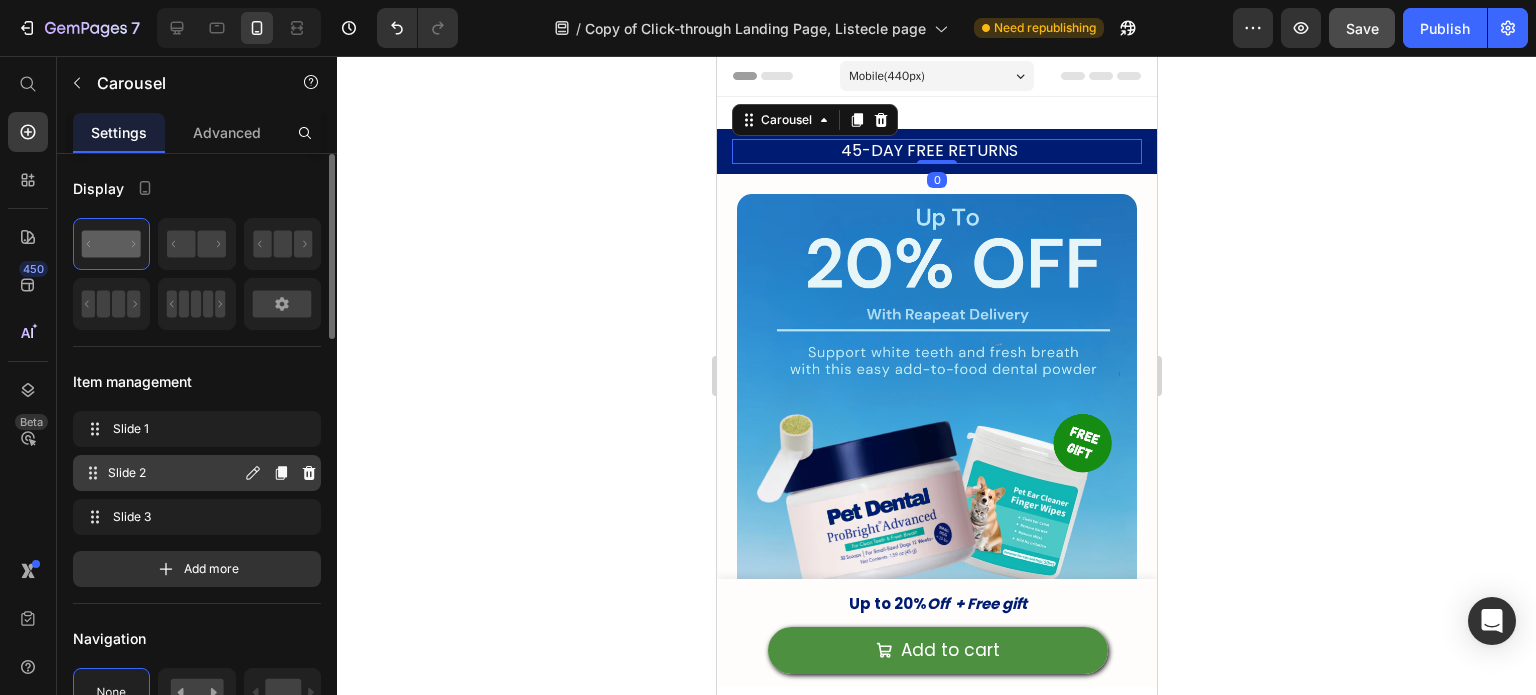 click on "Slide 2" at bounding box center [174, 473] 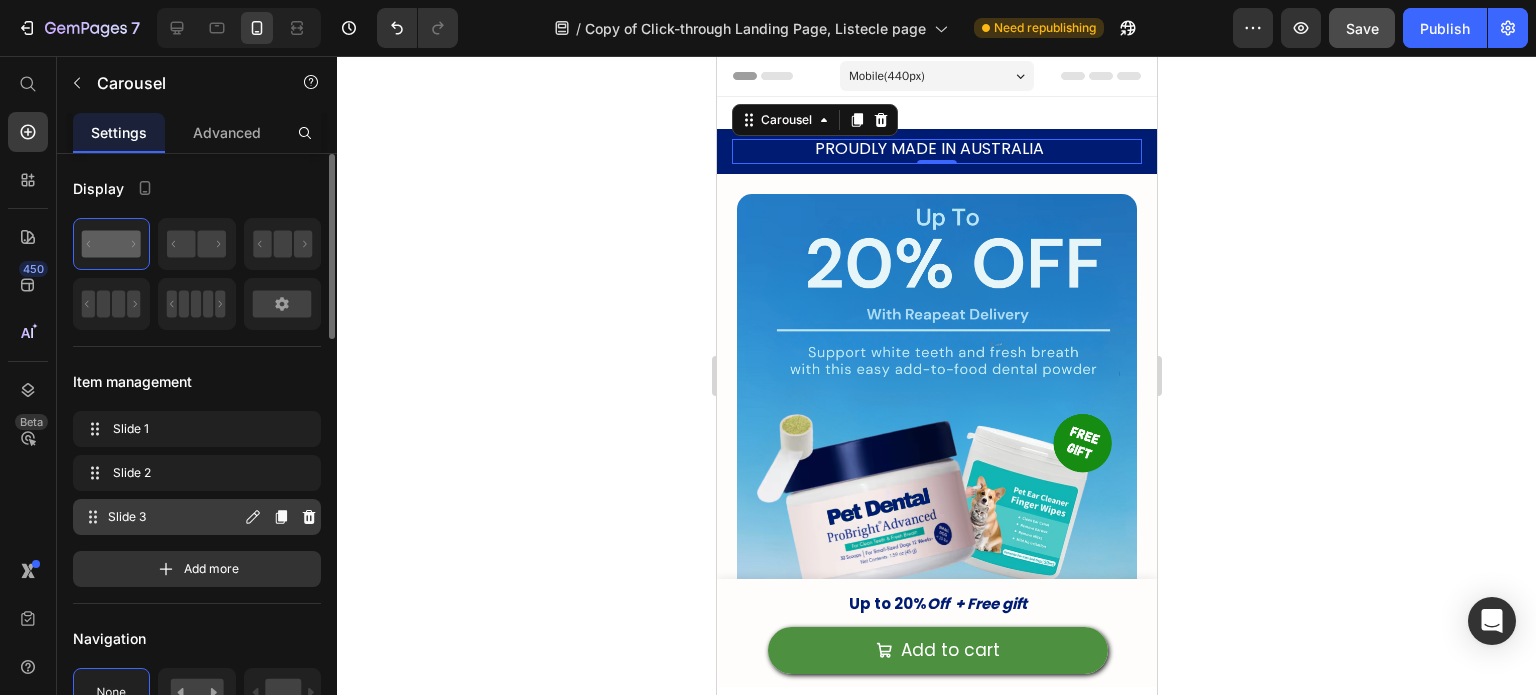 click on "Slide 3" at bounding box center (174, 517) 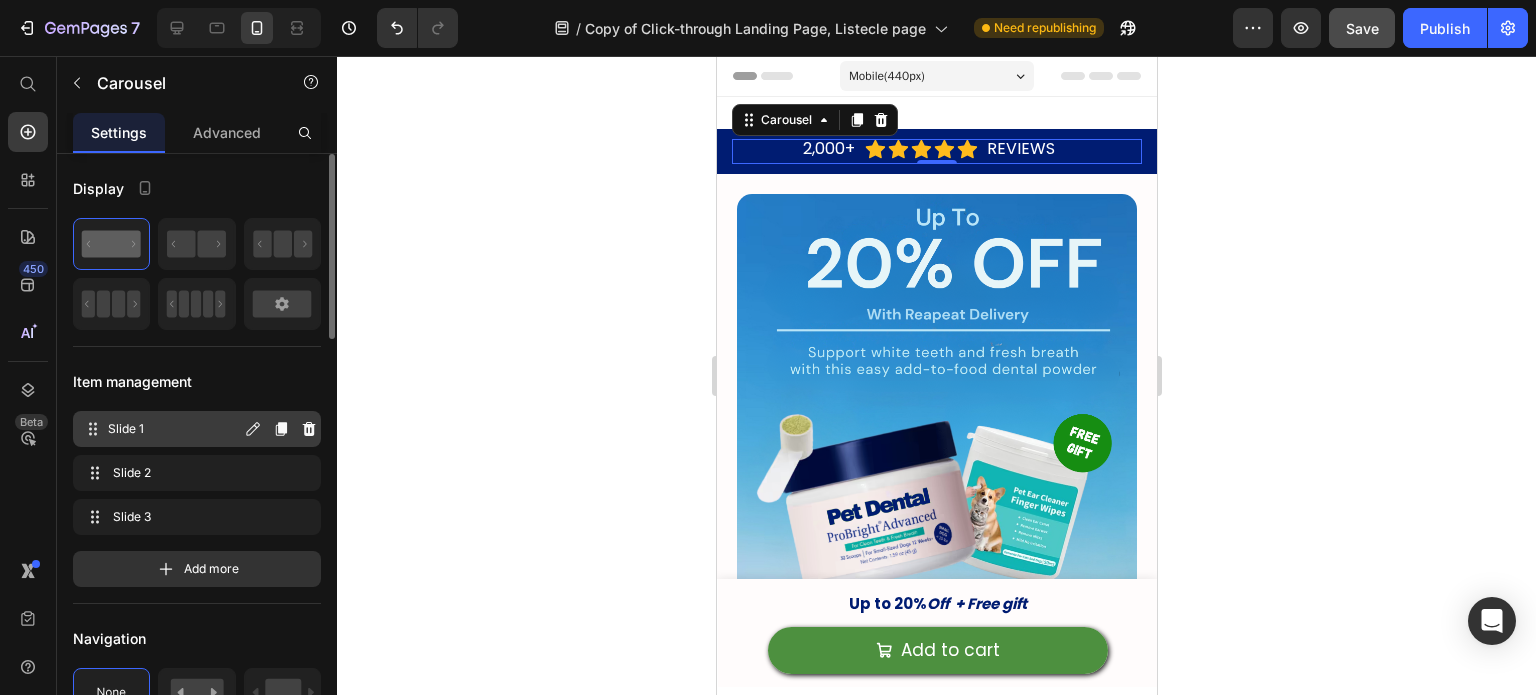 click on "Slide 1" at bounding box center [174, 429] 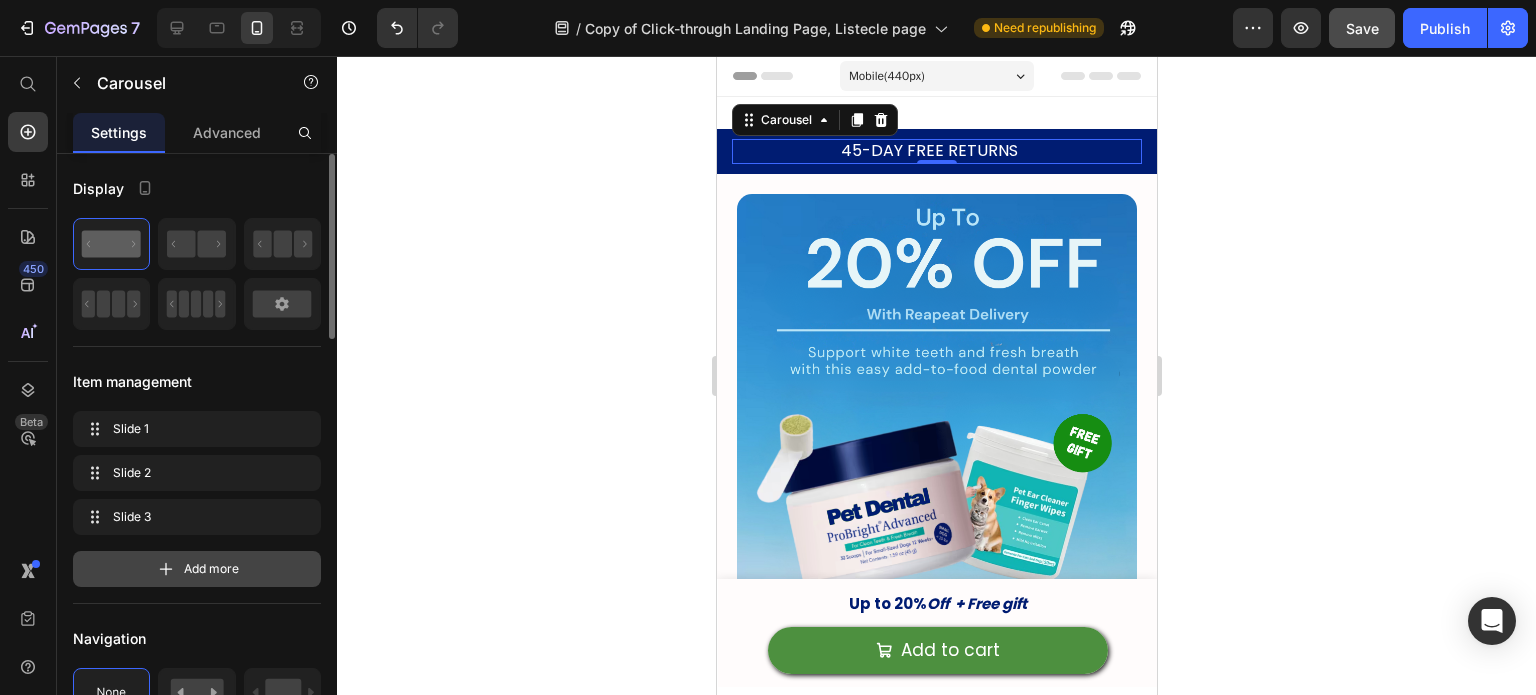 click on "Add more" at bounding box center [197, 569] 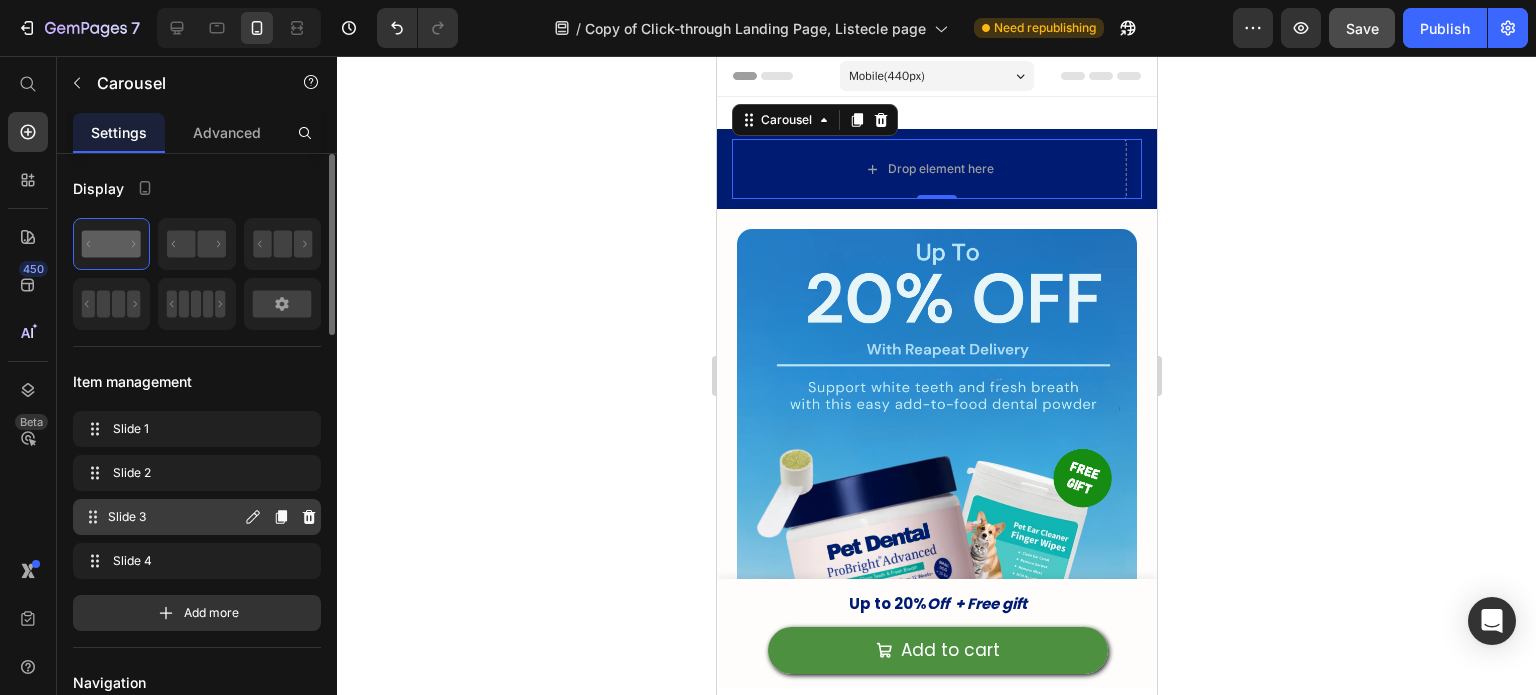 click on "Slide 3" at bounding box center [174, 517] 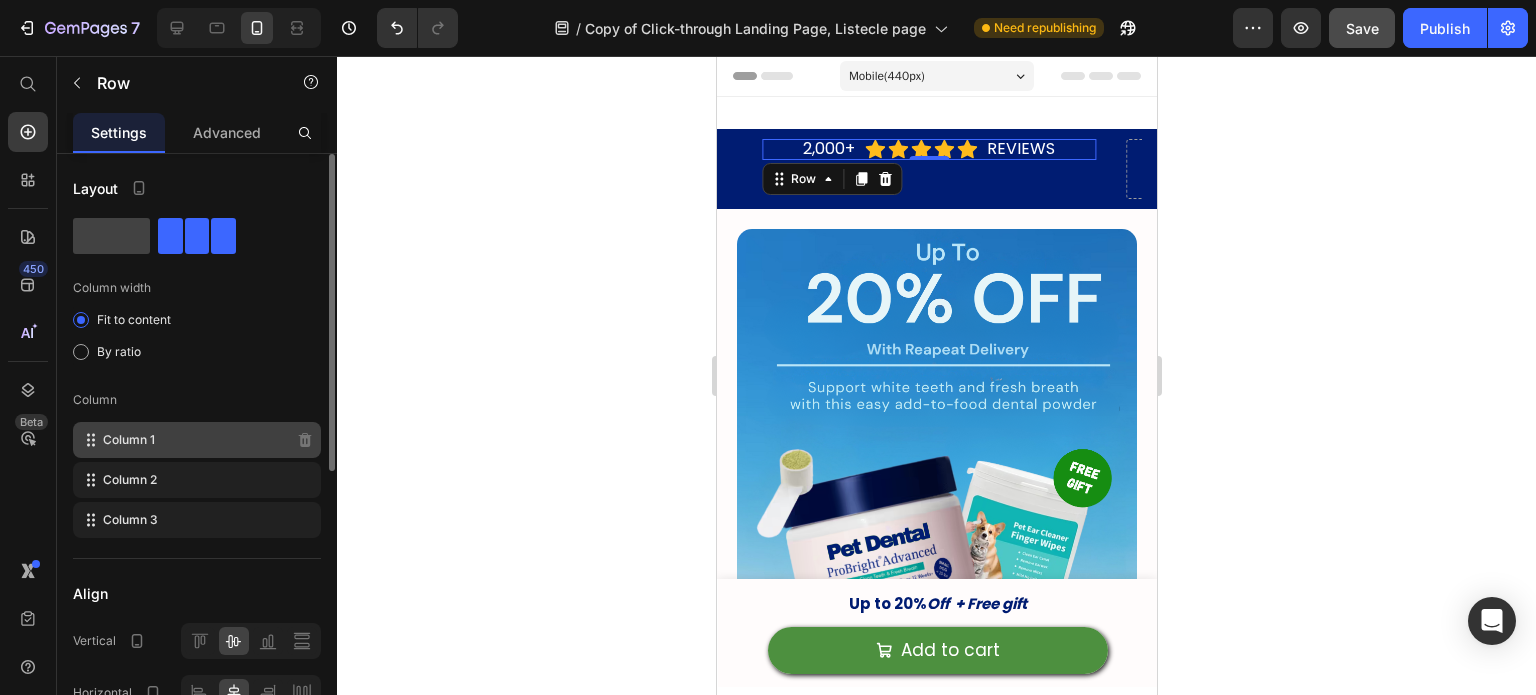 click on "Column 1" at bounding box center [129, 440] 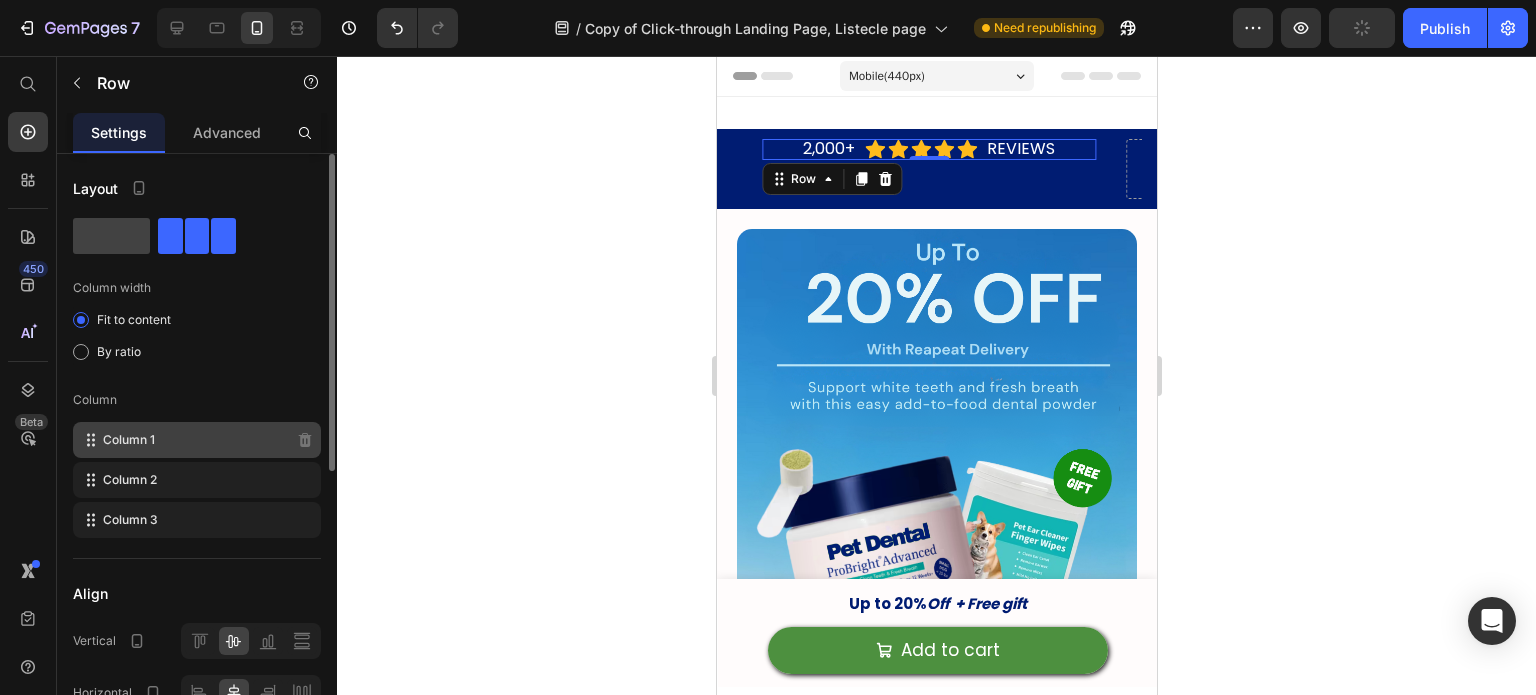 click on "Column 1" at bounding box center (129, 440) 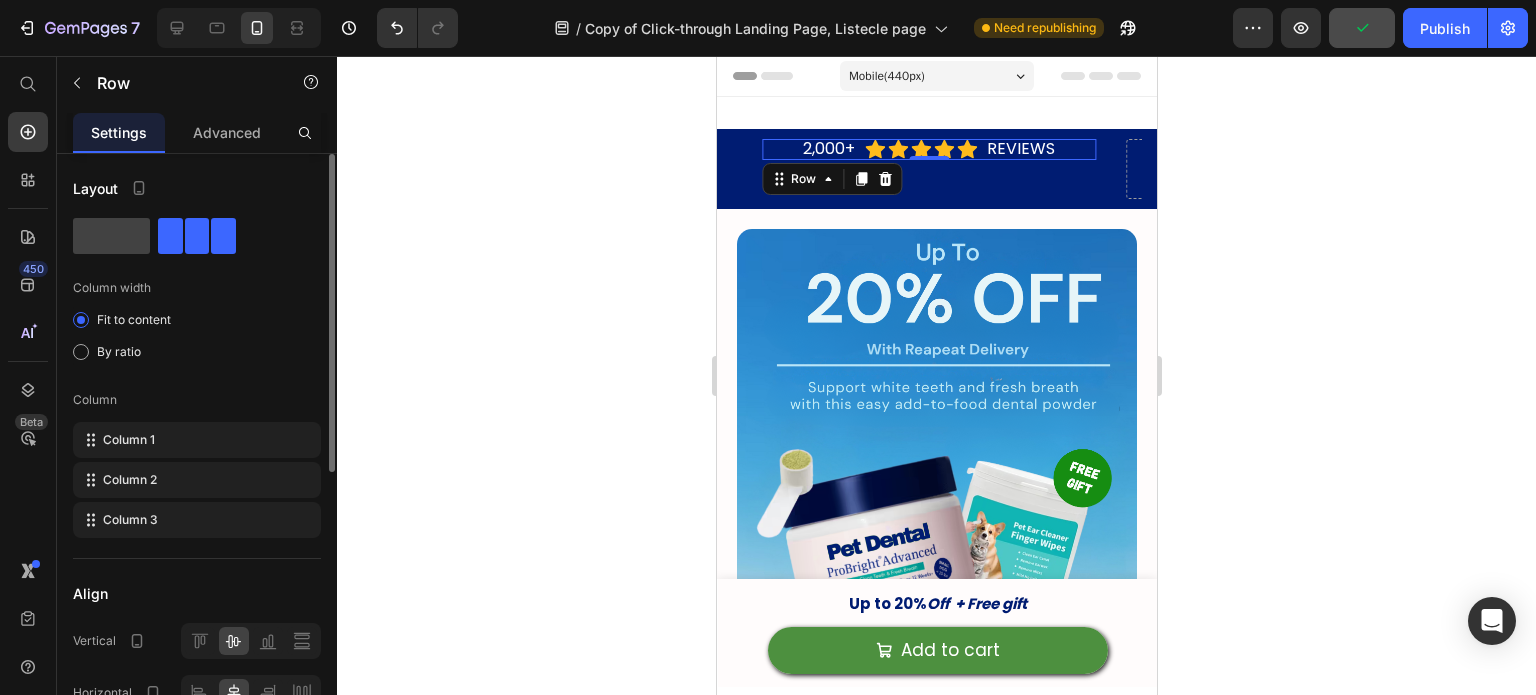 click on "Column 1 Column 2 Column 3" at bounding box center (197, 480) 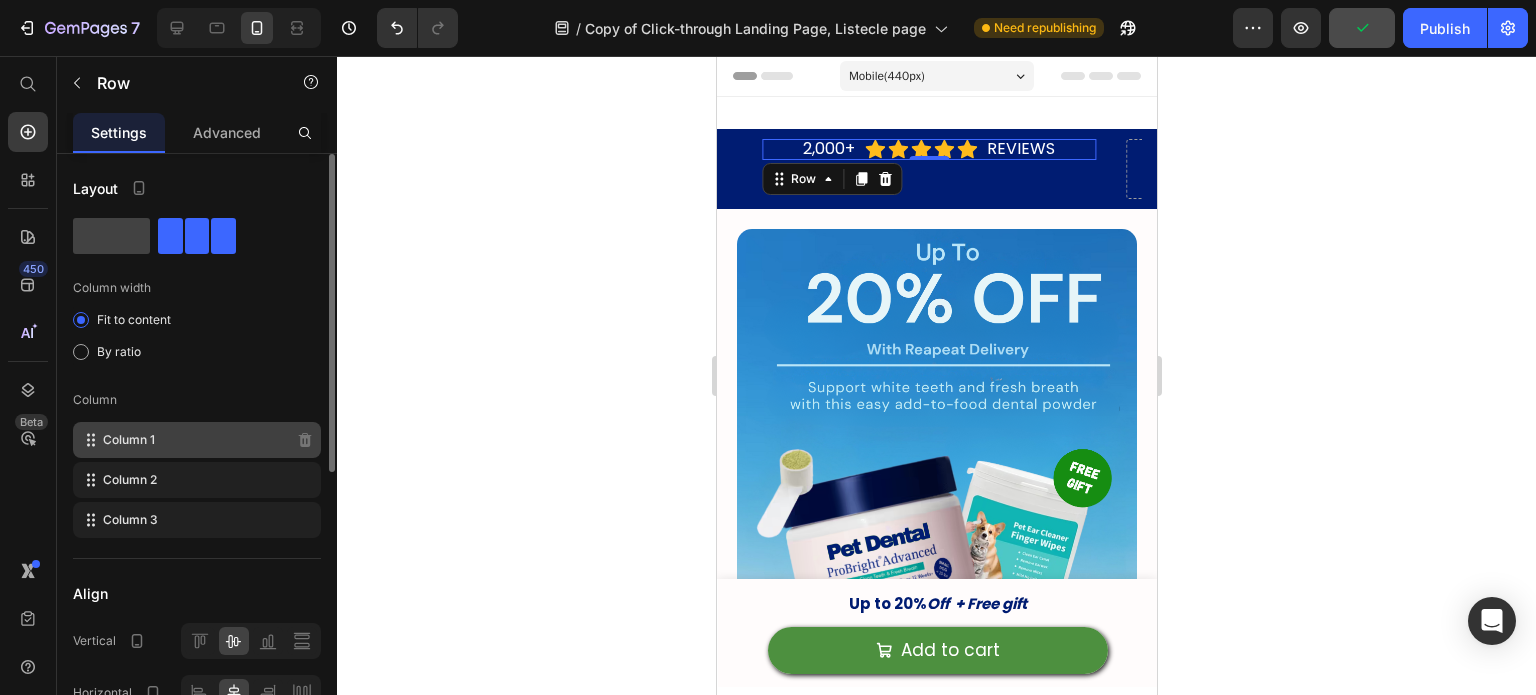 click on "Column 1" 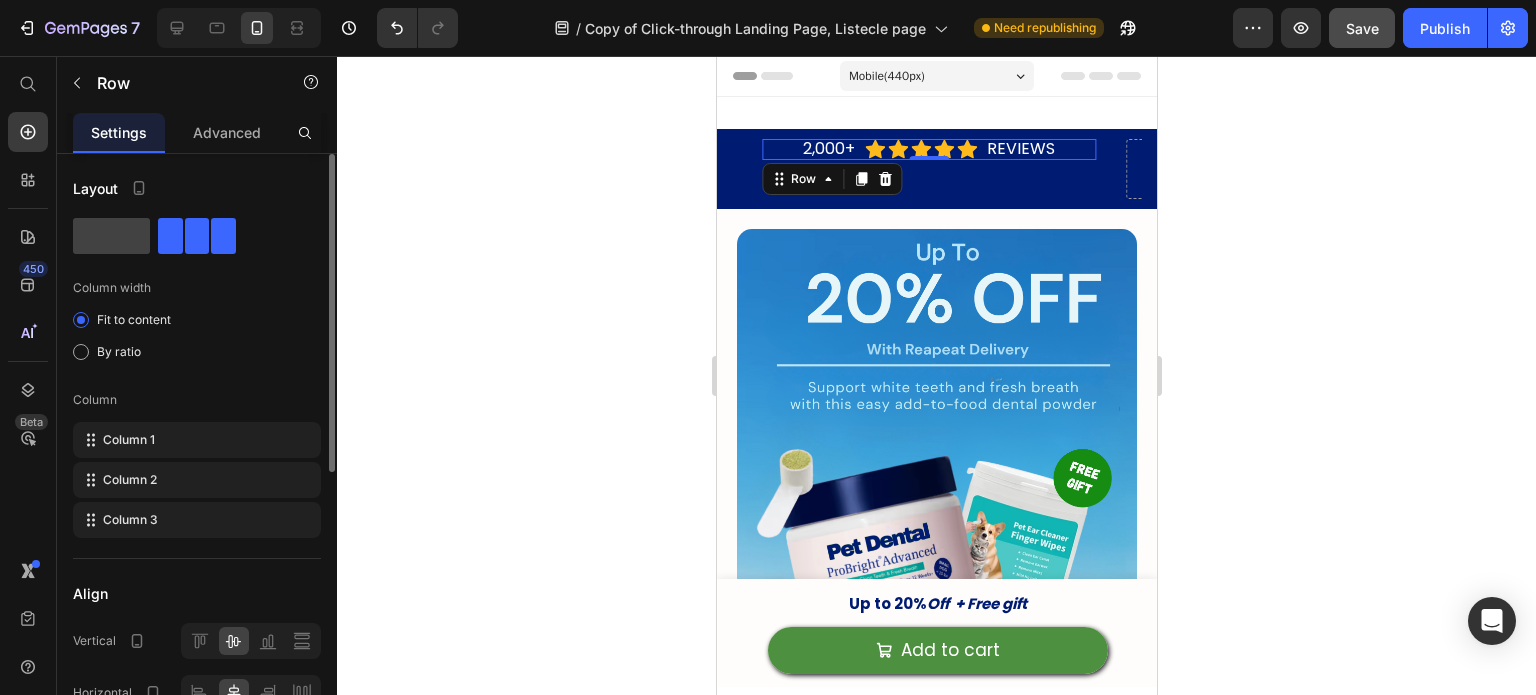 click on "Align Vertical
Horizontal" 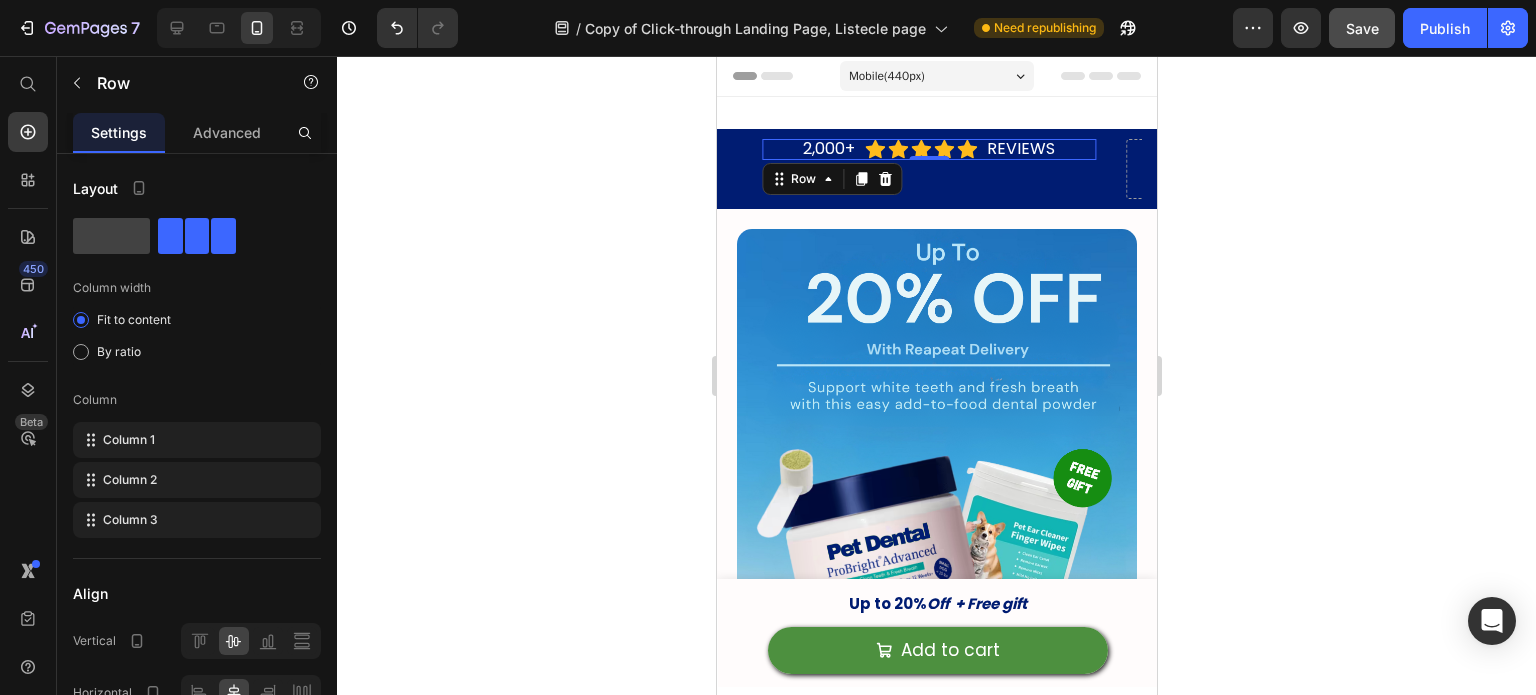 click 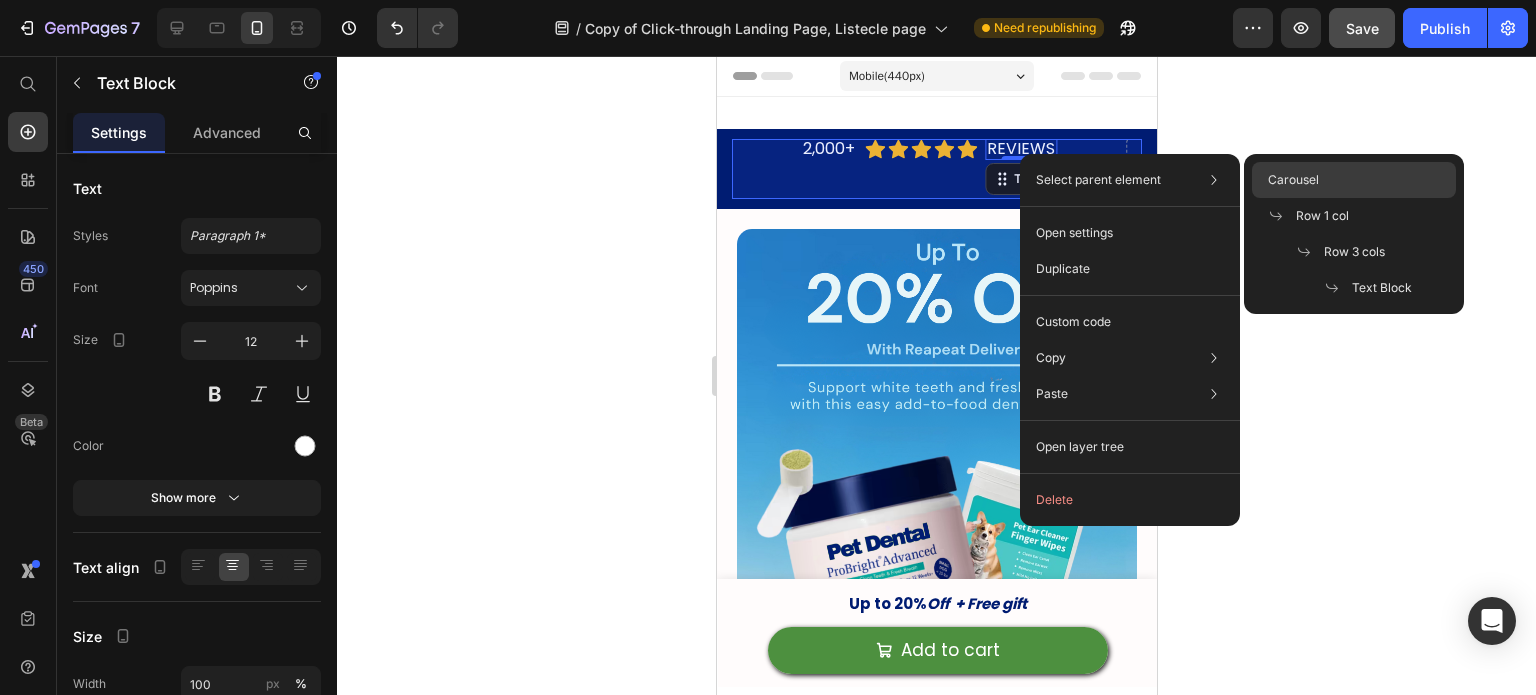 click on "Carousel" 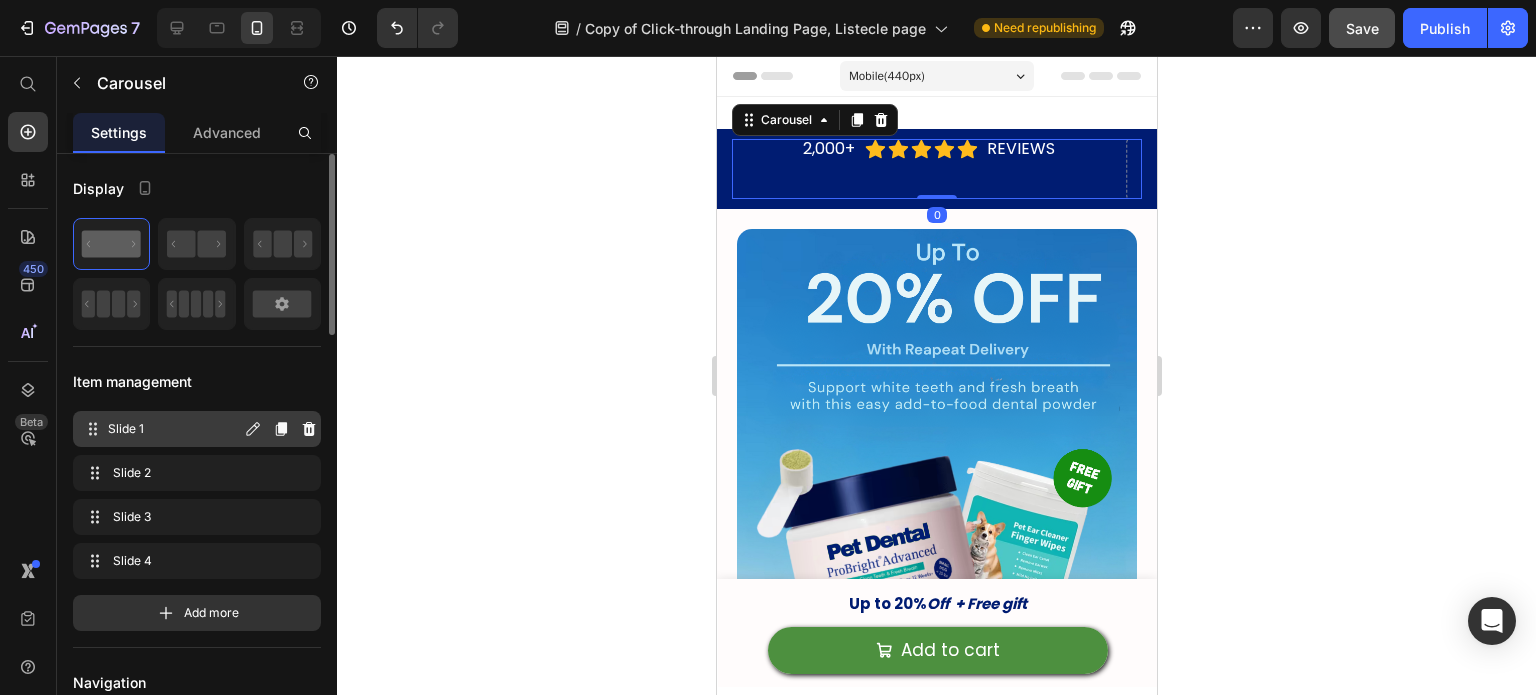 click on "Slide 1" at bounding box center [174, 429] 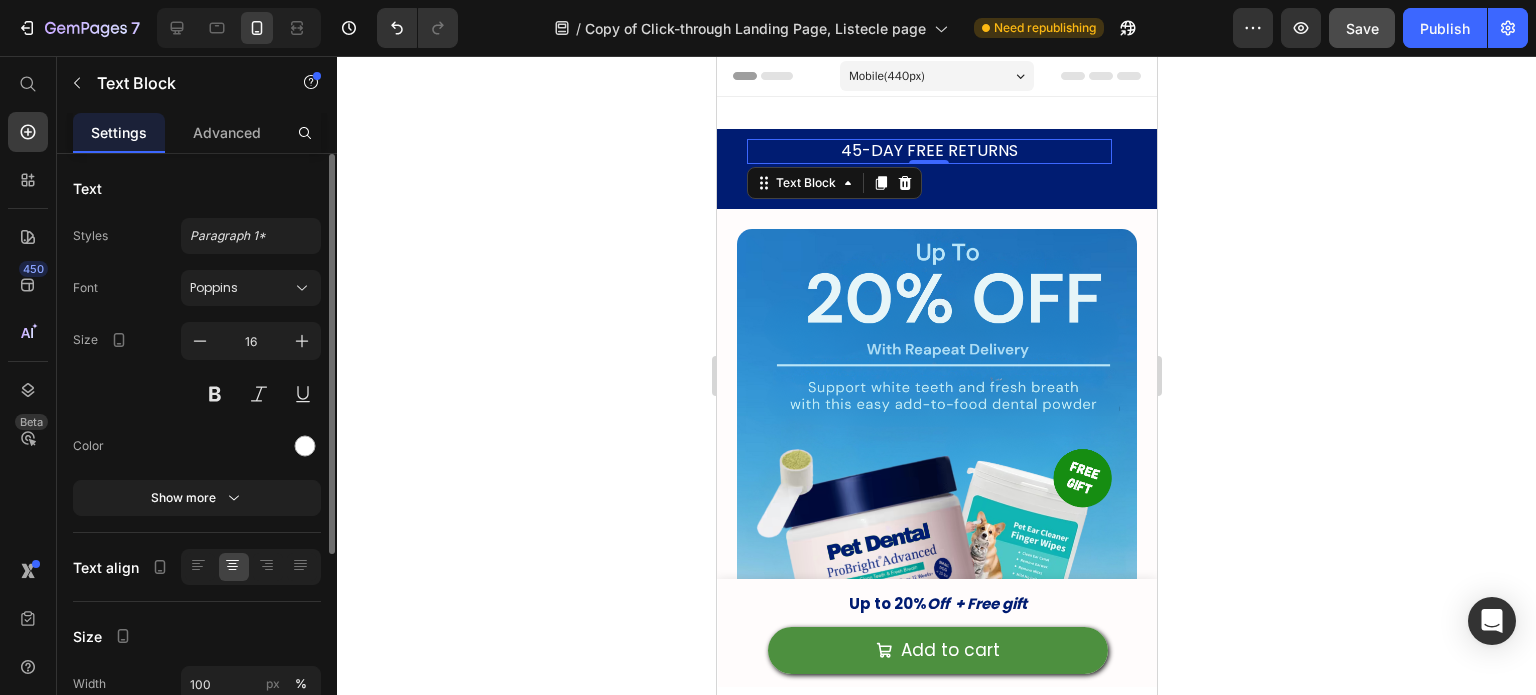 click on "45-DAY FREE RETURNS" at bounding box center (928, 151) 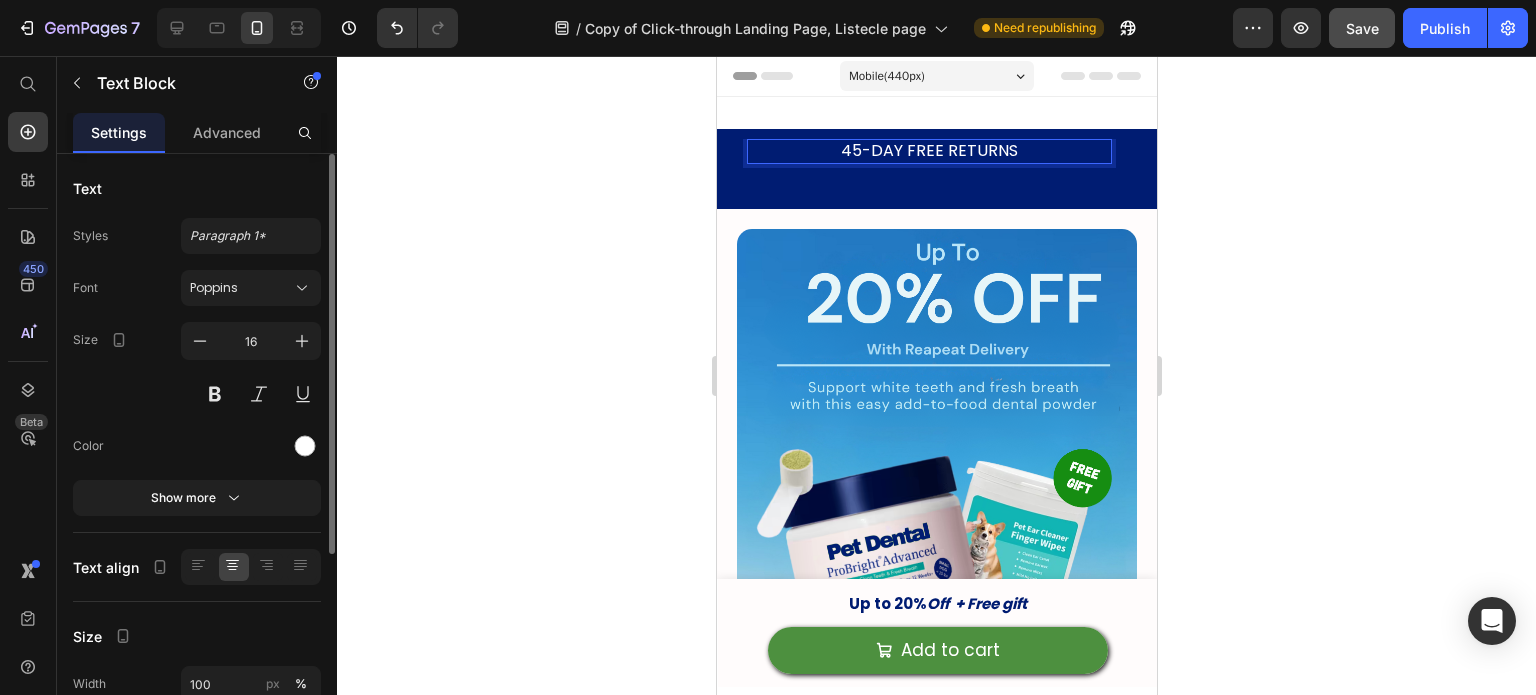click on "45-DAY FREE RETURNS" at bounding box center [928, 151] 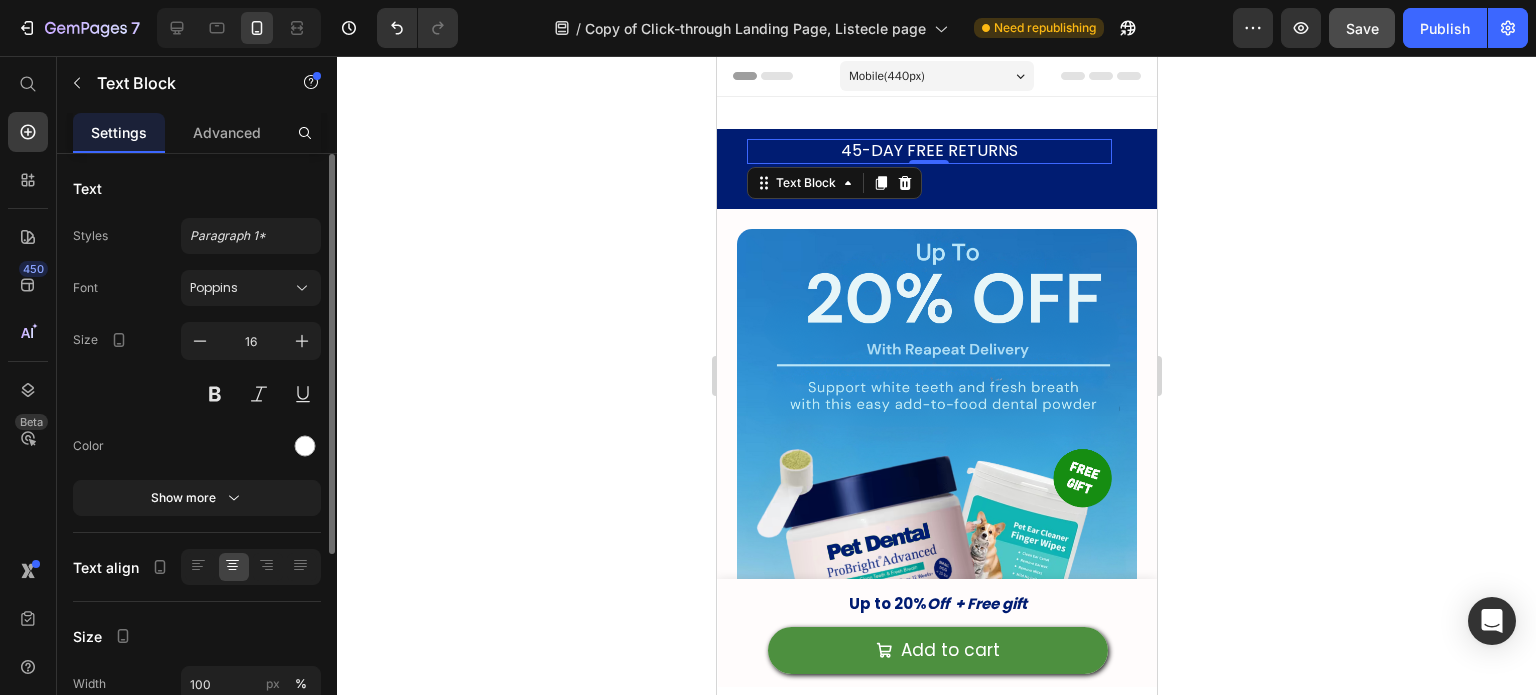 drag, startPoint x: 348, startPoint y: 84, endPoint x: 1366, endPoint y: 132, distance: 1019.131 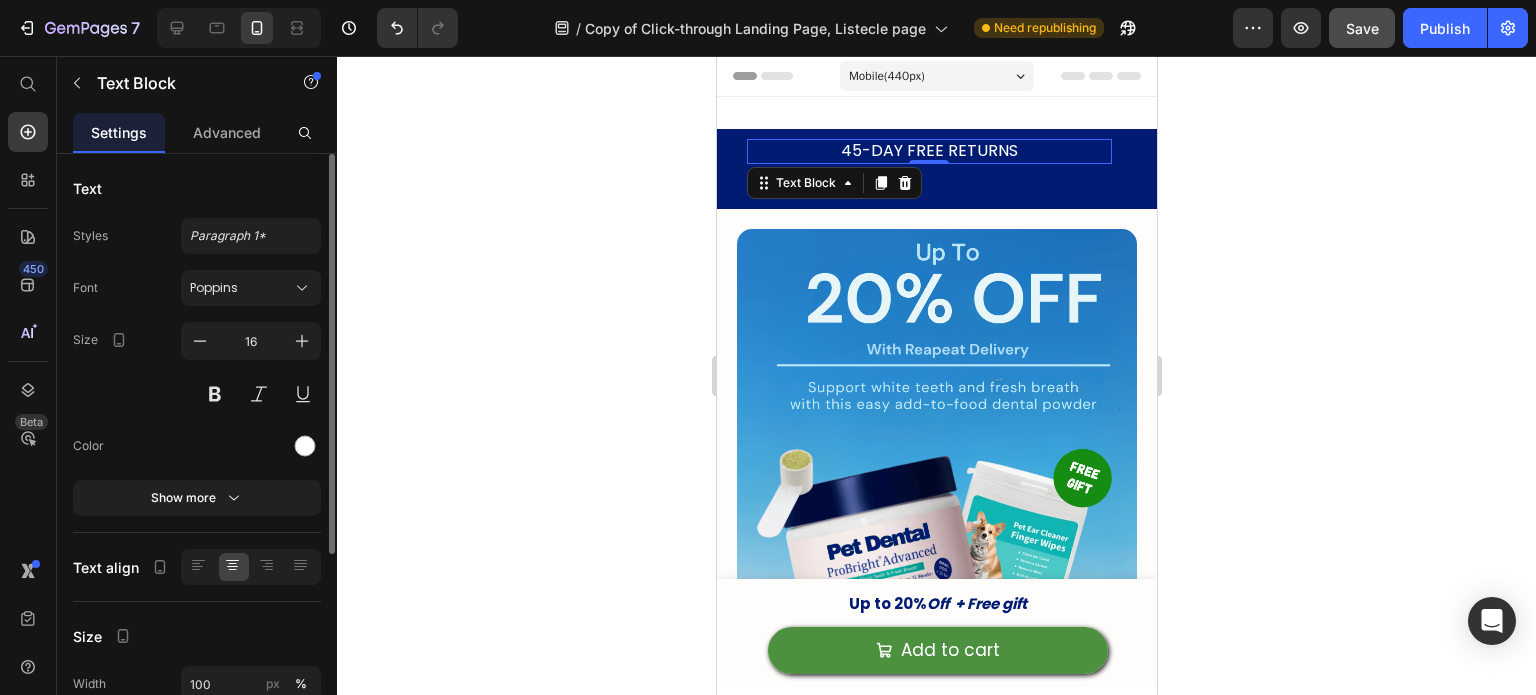 click 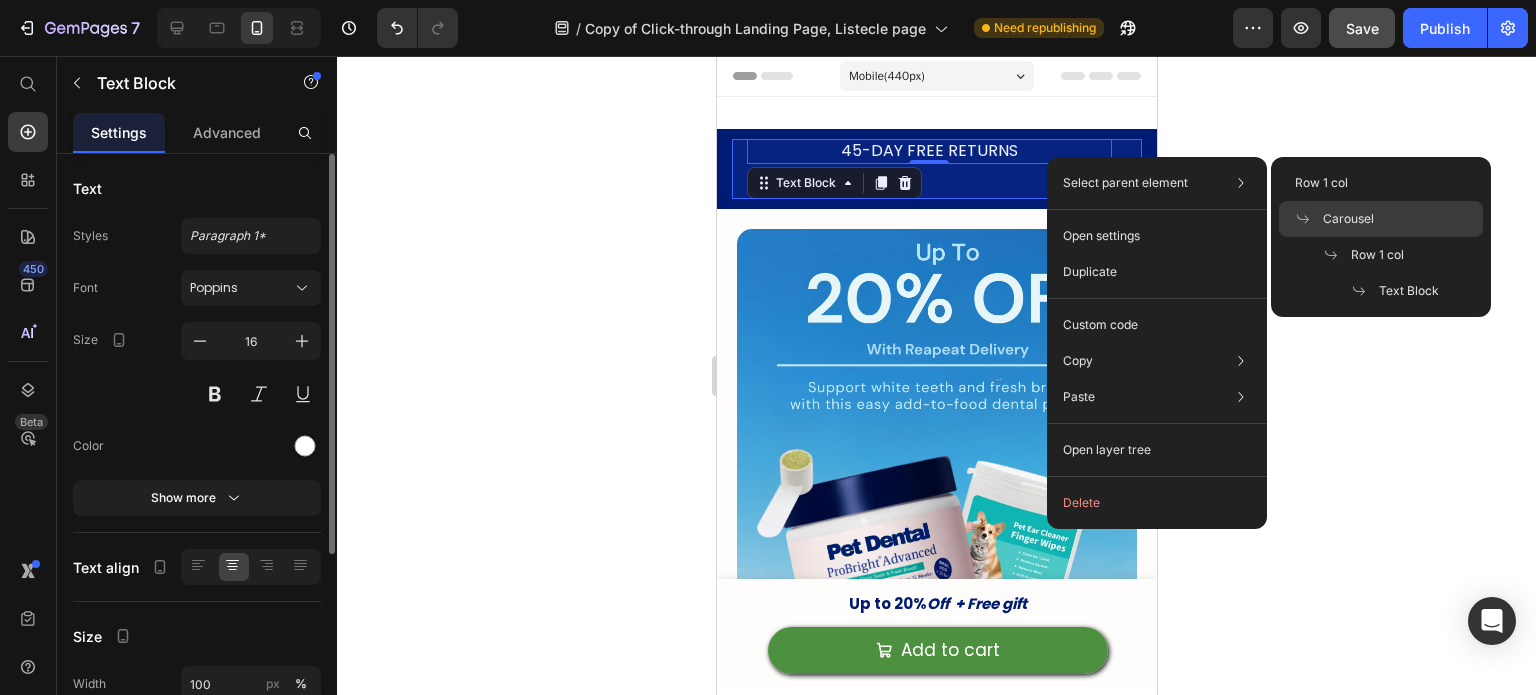 drag, startPoint x: 1375, startPoint y: 210, endPoint x: 386, endPoint y: 180, distance: 989.4549 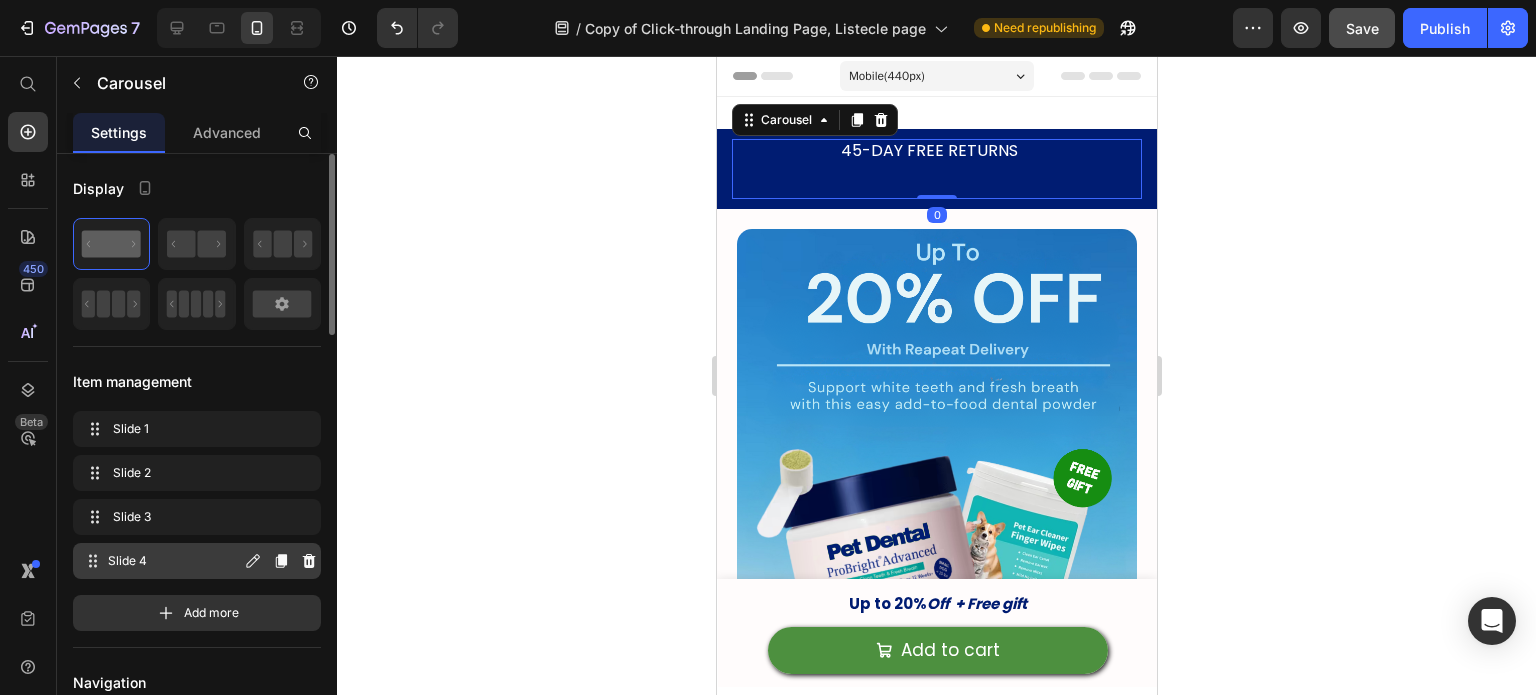 click on "Slide 4" at bounding box center [174, 561] 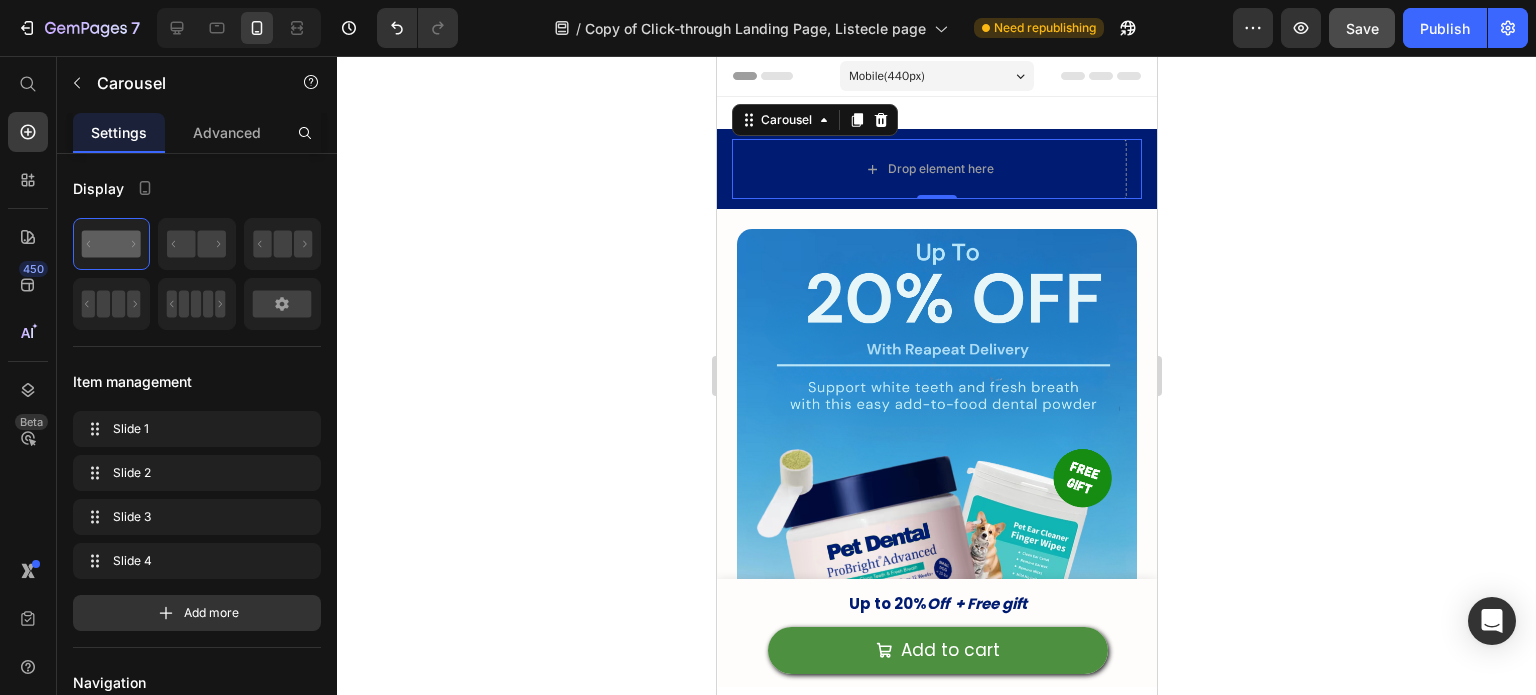 click on "450 Beta" at bounding box center [28, 307] 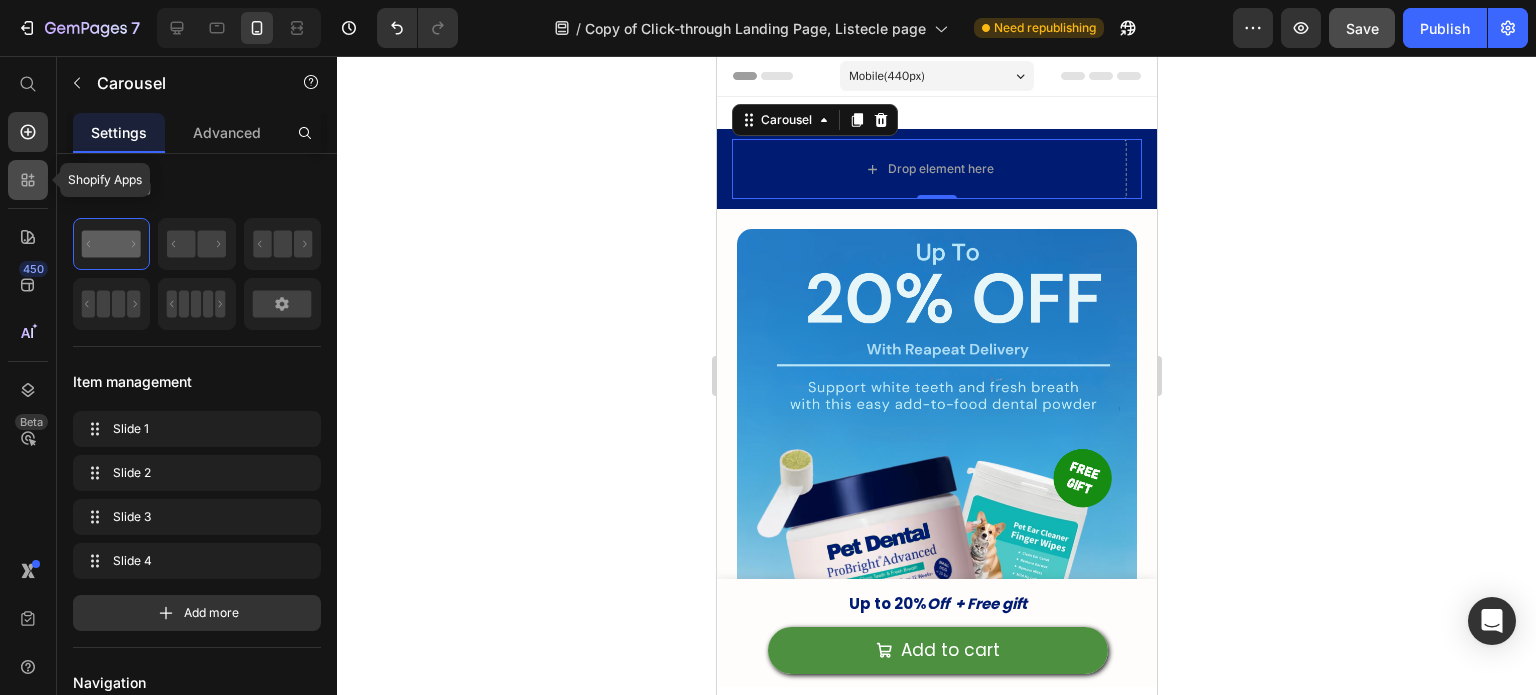 click 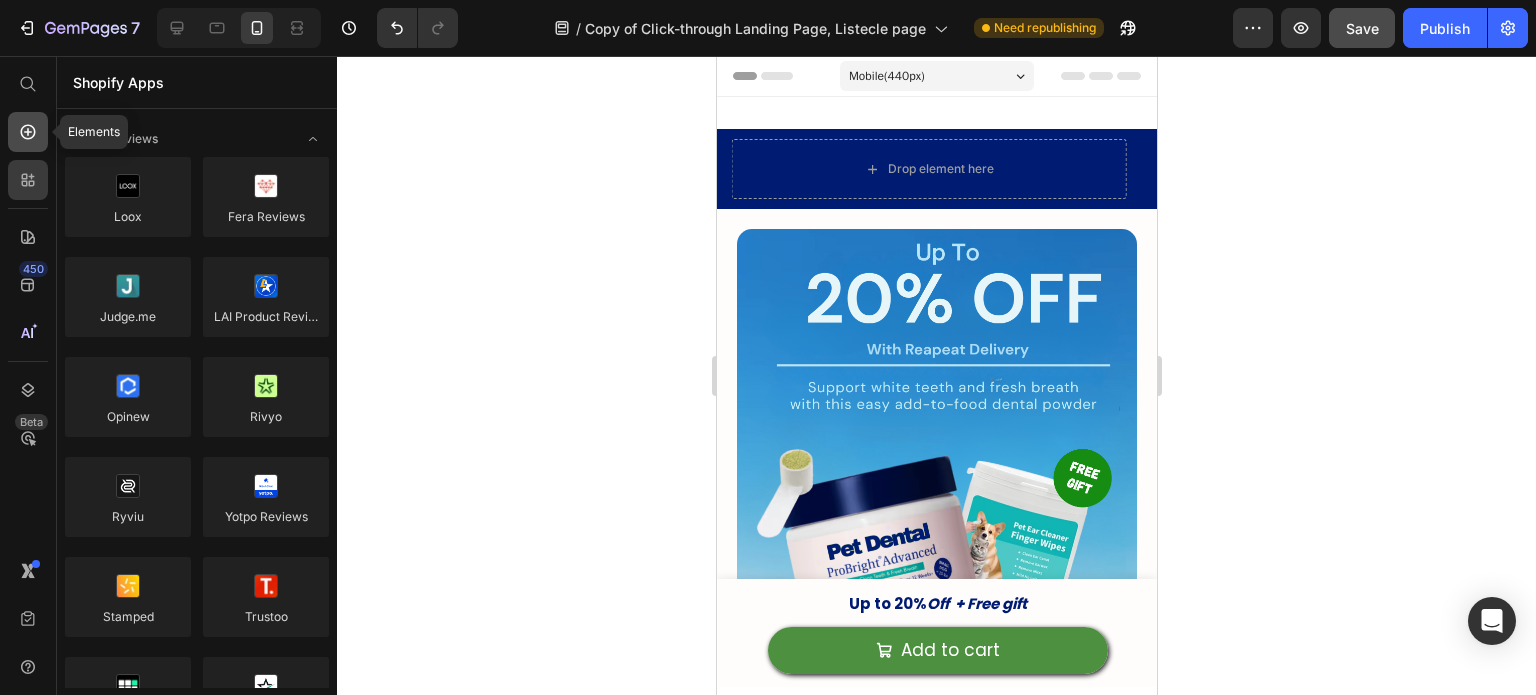 click 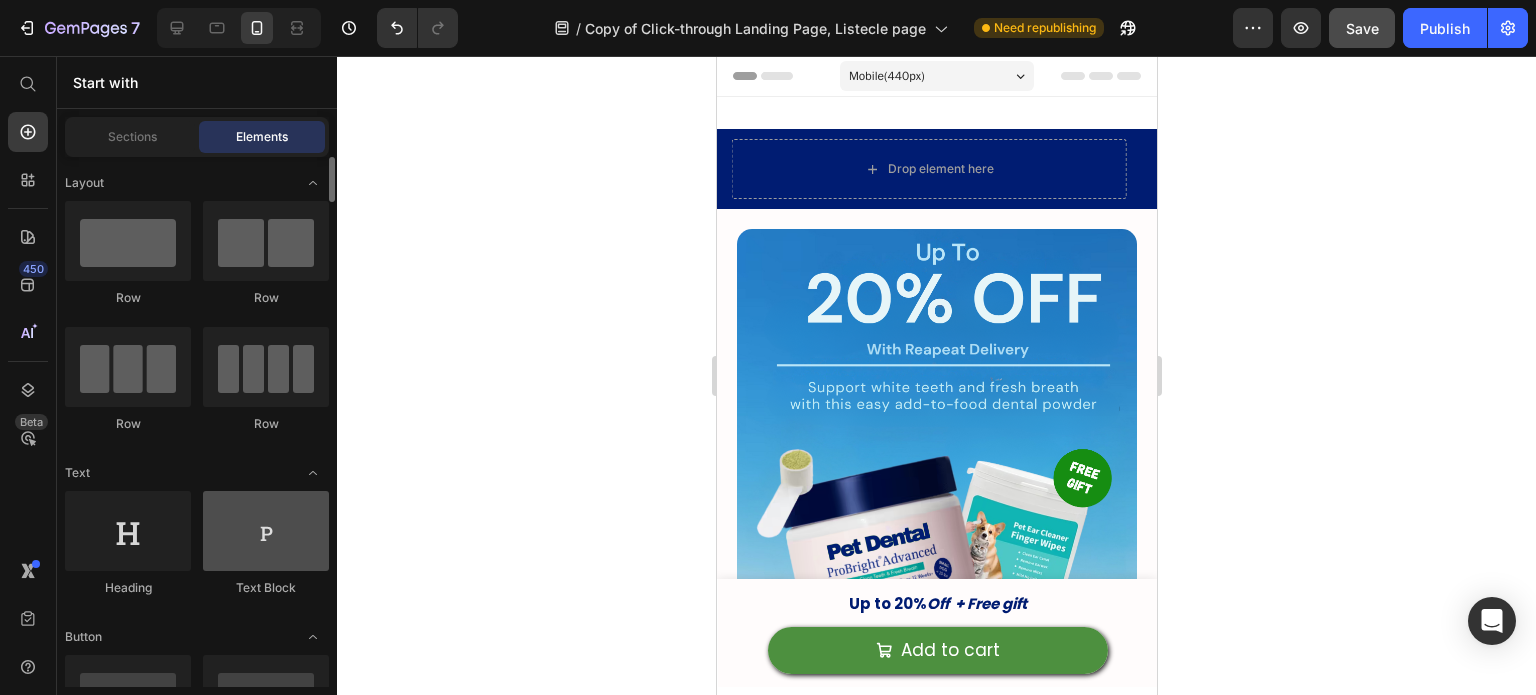scroll, scrollTop: 104, scrollLeft: 0, axis: vertical 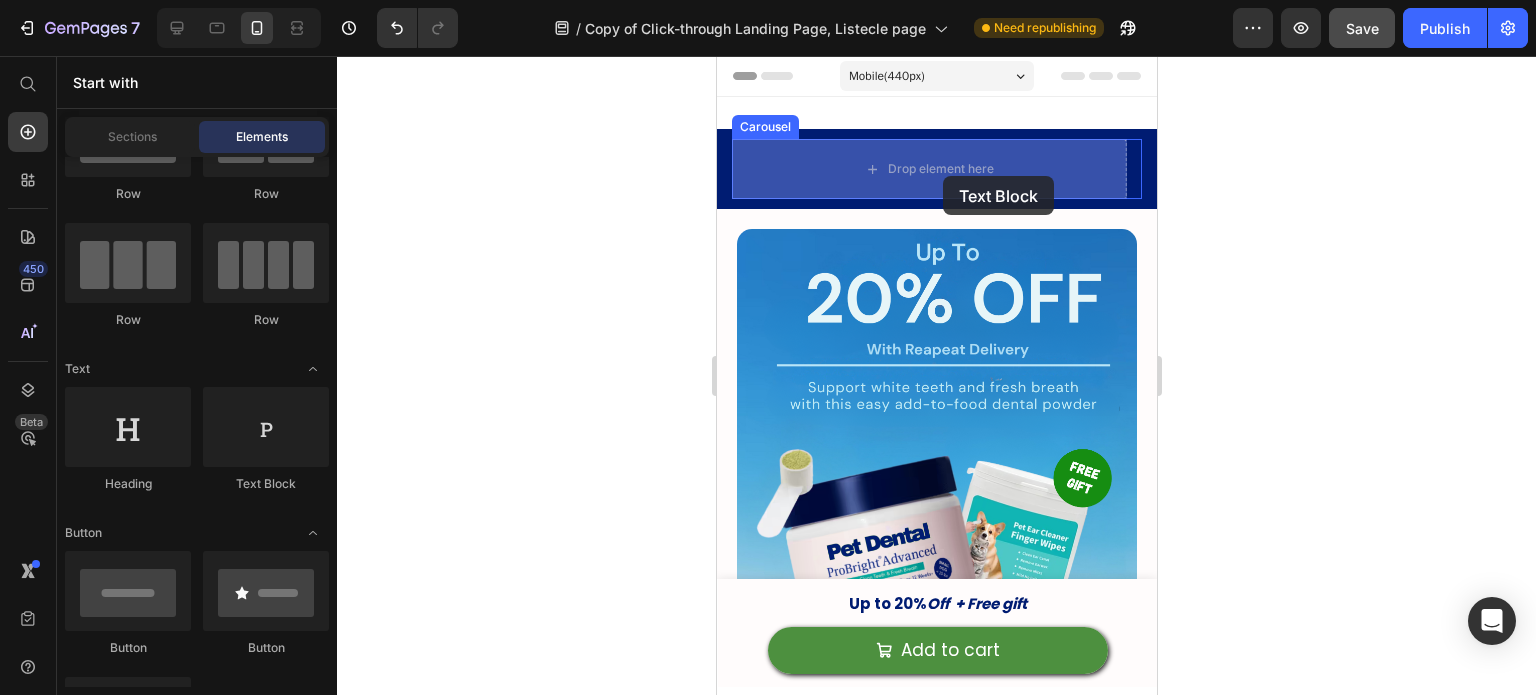 drag, startPoint x: 979, startPoint y: 497, endPoint x: 942, endPoint y: 175, distance: 324.1188 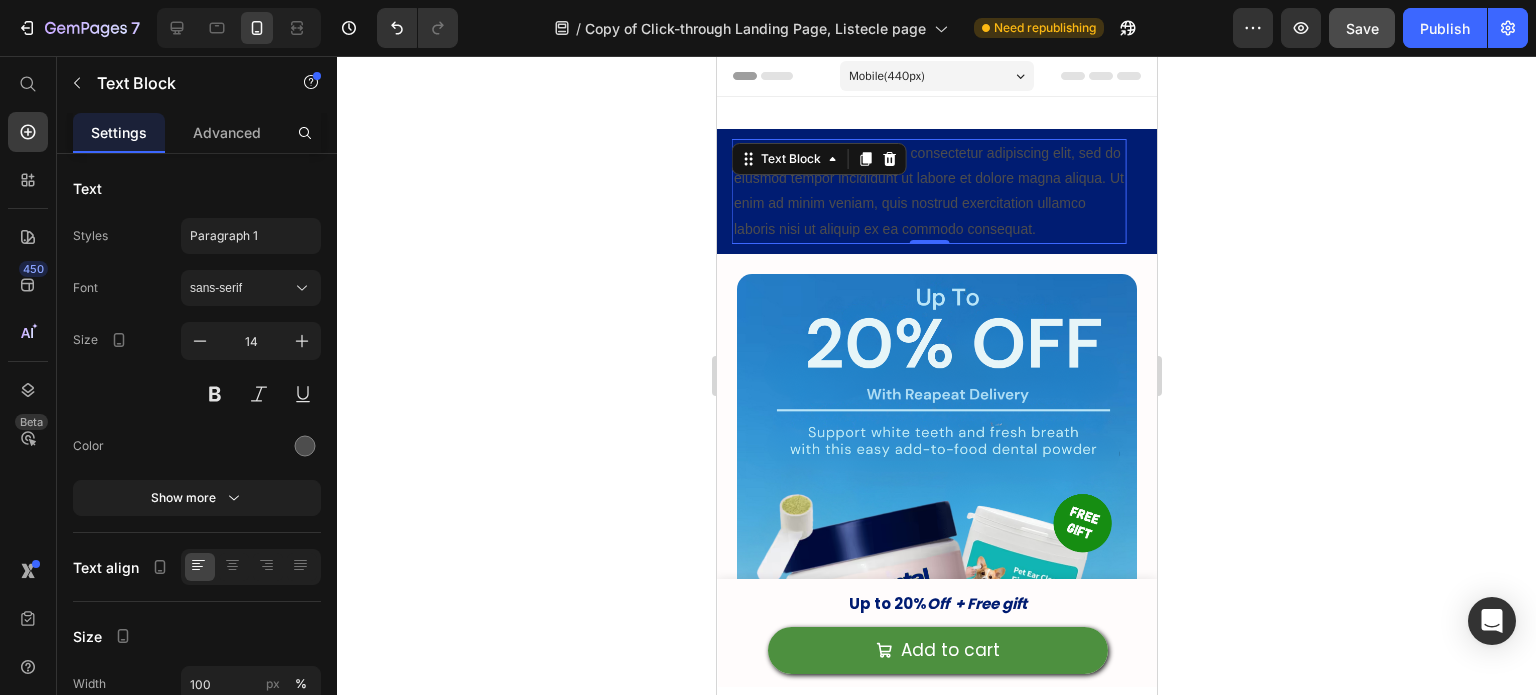 click on "Lorem ipsum dolor sit amet, consectetur adipiscing elit, sed do eiusmod tempor incididunt ut labore et dolore magna aliqua. Ut enim ad minim veniam, quis nostrud exercitation ullamco laboris nisi ut aliquip ex ea commodo consequat." at bounding box center (928, 191) 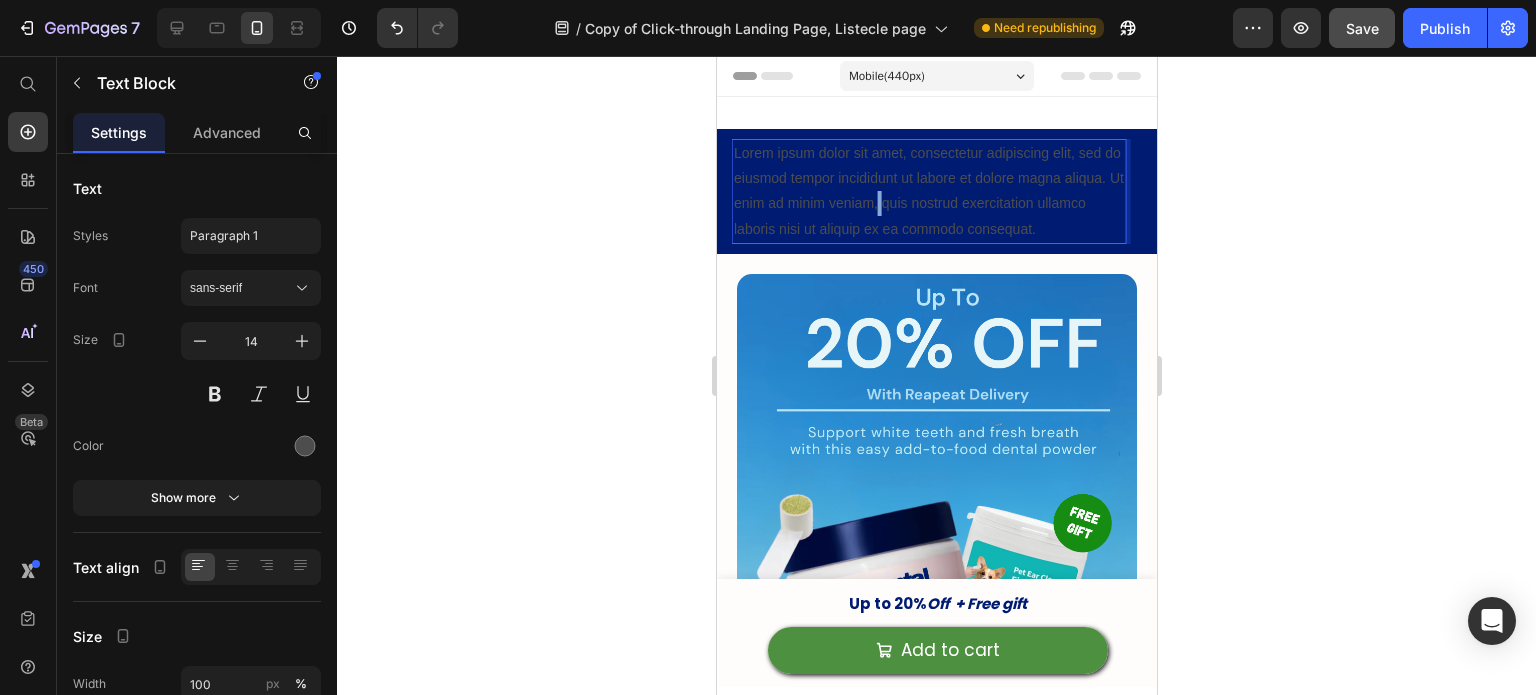 click on "Lorem ipsum dolor sit amet, consectetur adipiscing elit, sed do eiusmod tempor incididunt ut labore et dolore magna aliqua. Ut enim ad minim veniam, quis nostrud exercitation ullamco laboris nisi ut aliquip ex ea commodo consequat." at bounding box center (928, 191) 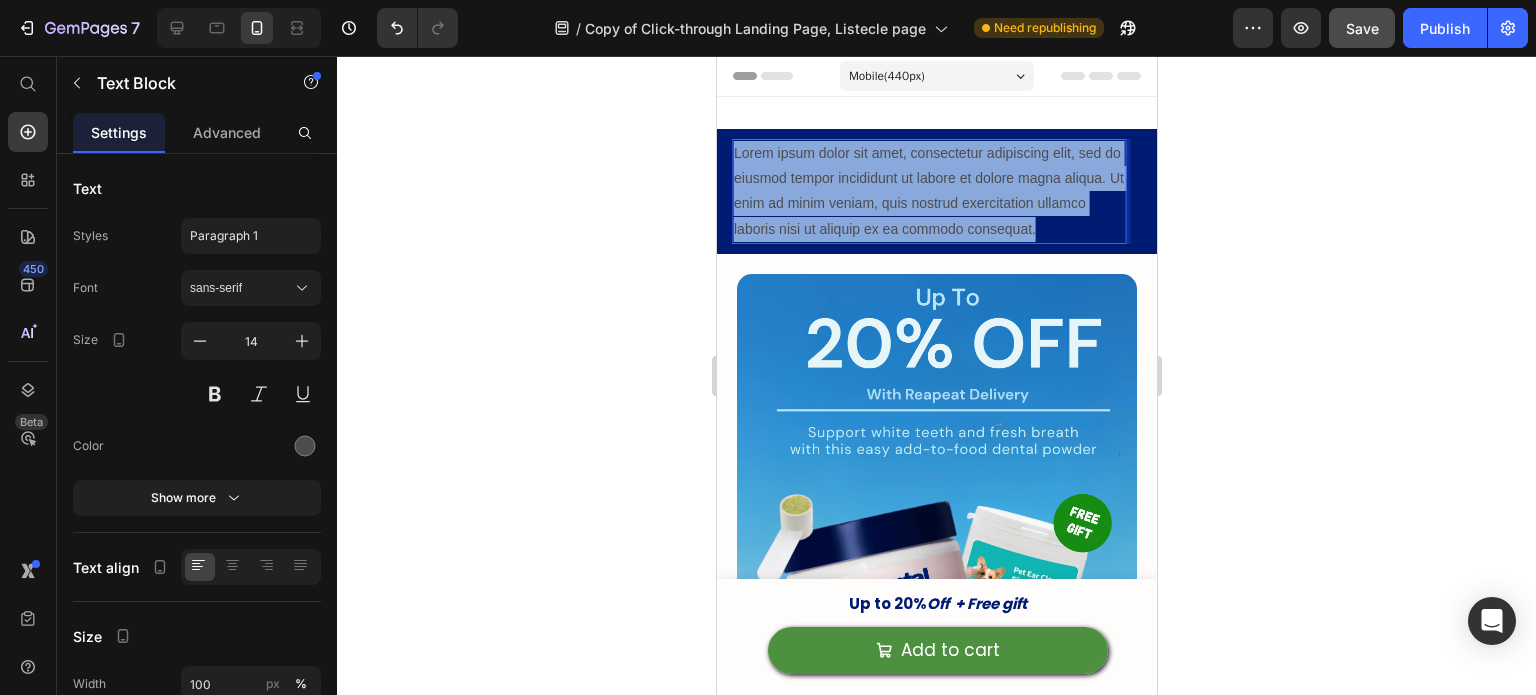 click on "Lorem ipsum dolor sit amet, consectetur adipiscing elit, sed do eiusmod tempor incididunt ut labore et dolore magna aliqua. Ut enim ad minim veniam, quis nostrud exercitation ullamco laboris nisi ut aliquip ex ea commodo consequat." at bounding box center [928, 191] 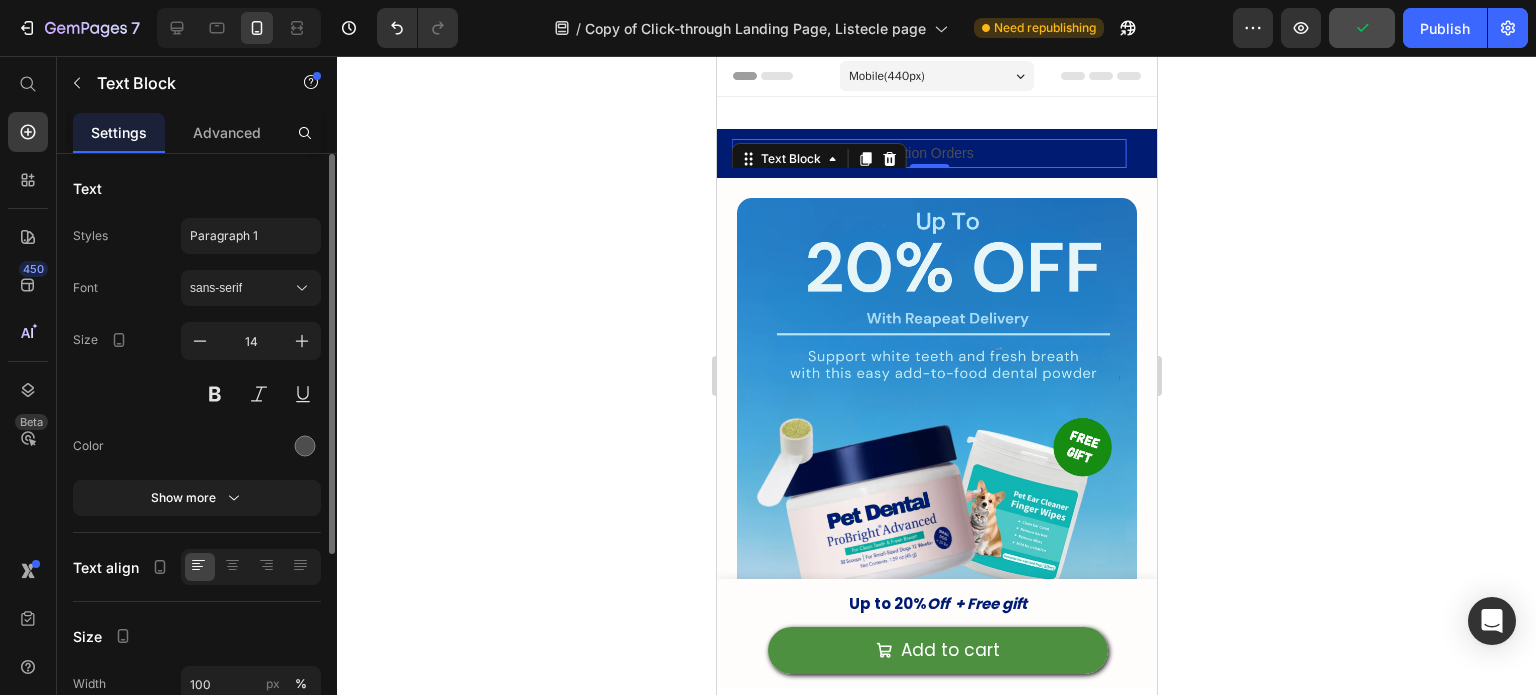 click 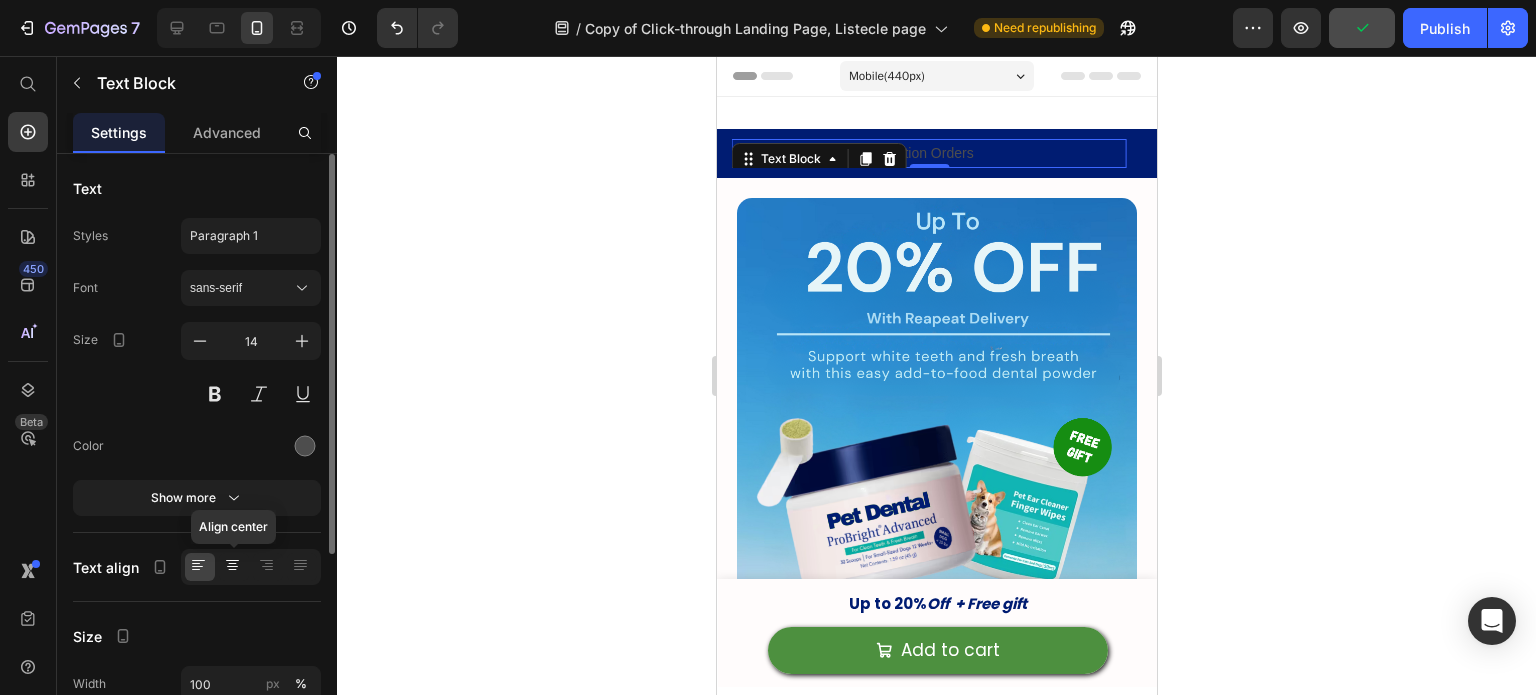 click 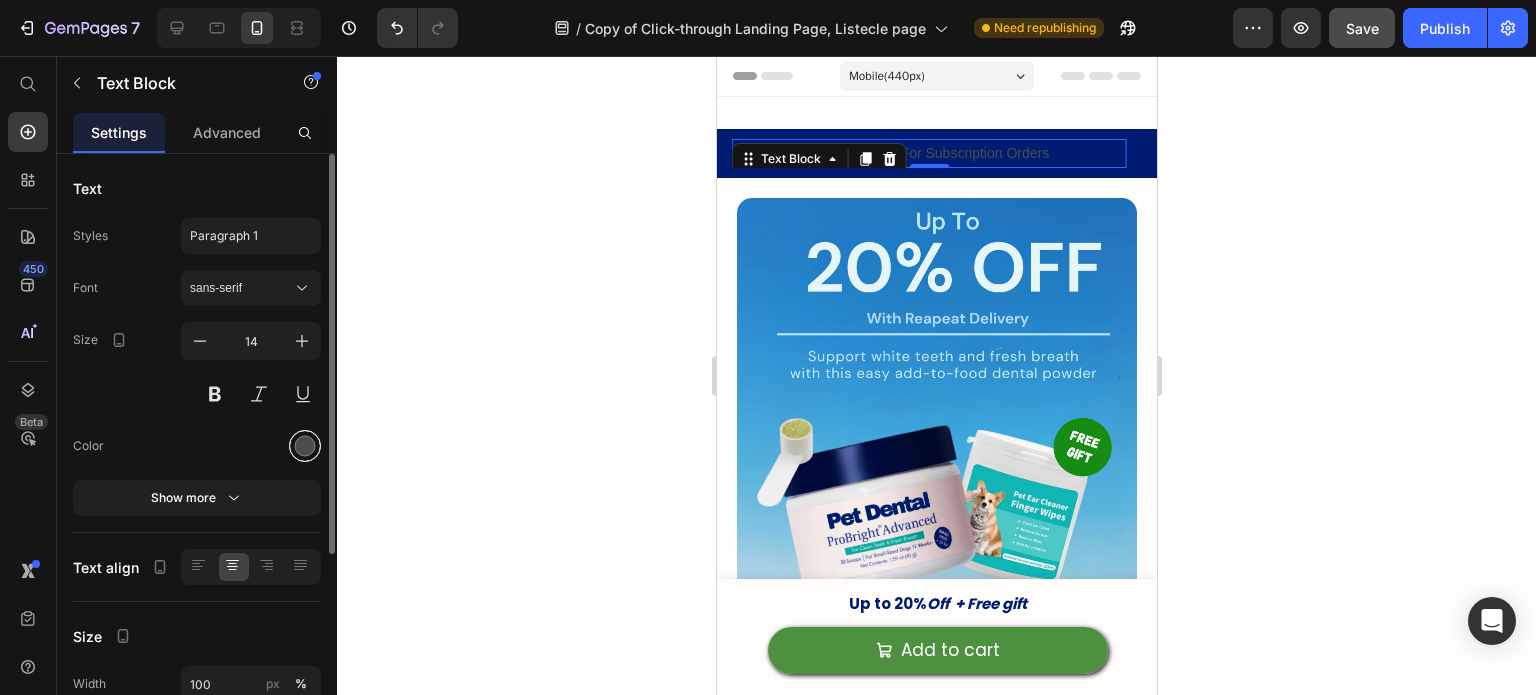 click at bounding box center (305, 446) 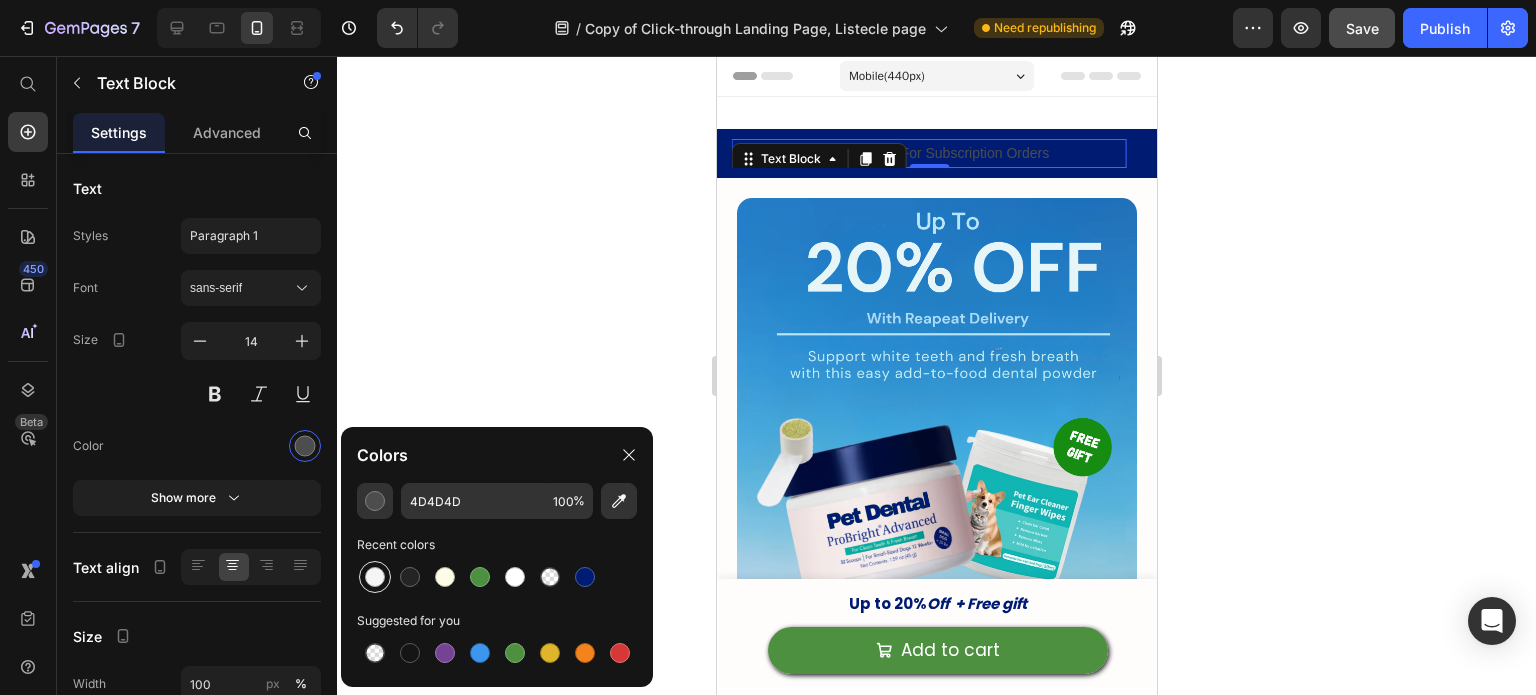 click at bounding box center [375, 577] 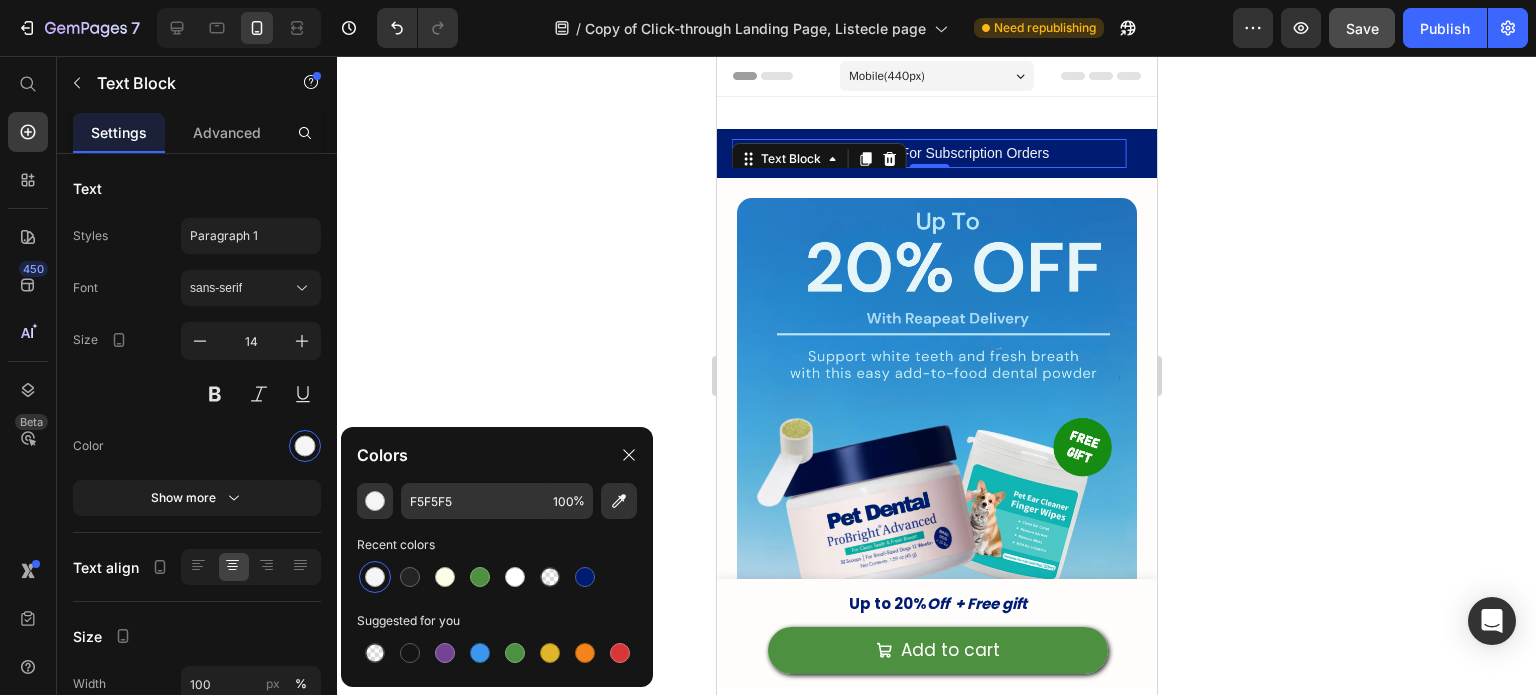 click 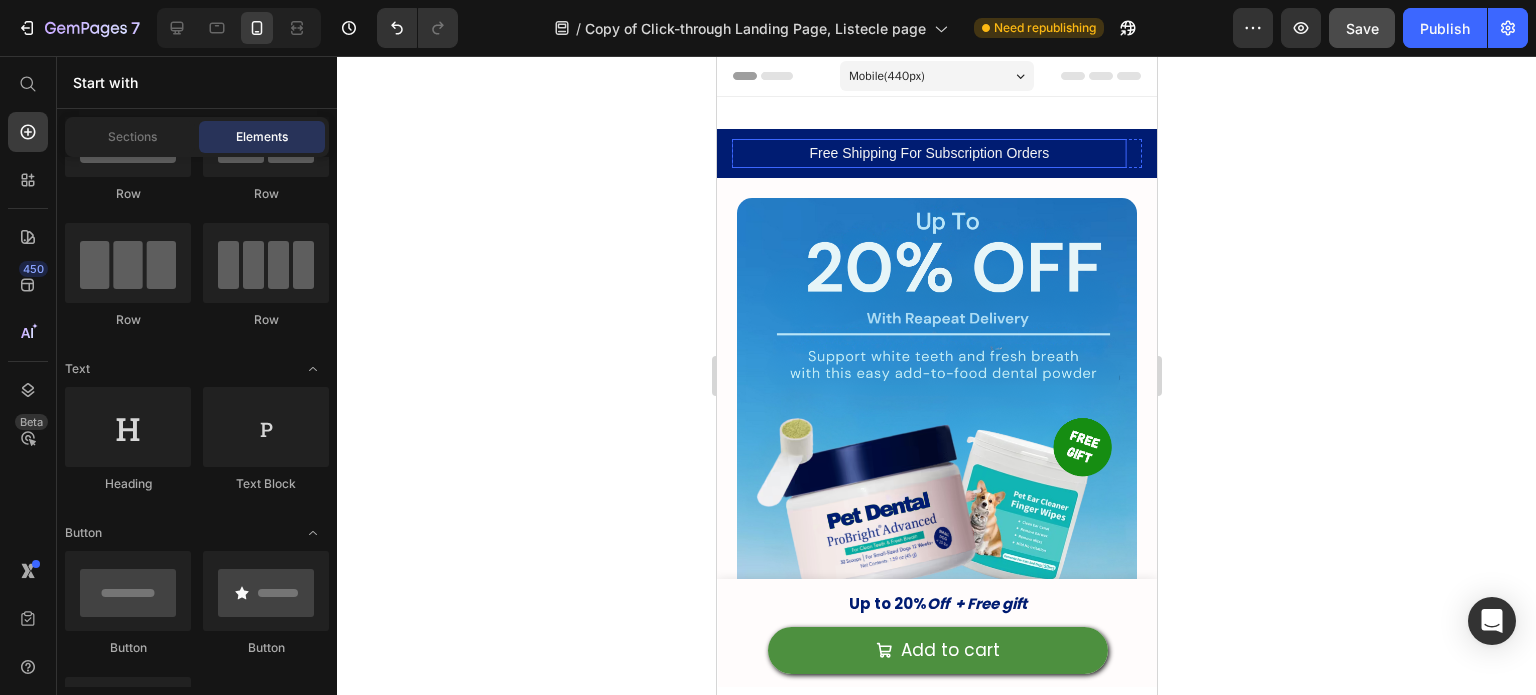 click on "Free Shipping For Subscription Orders" at bounding box center [928, 153] 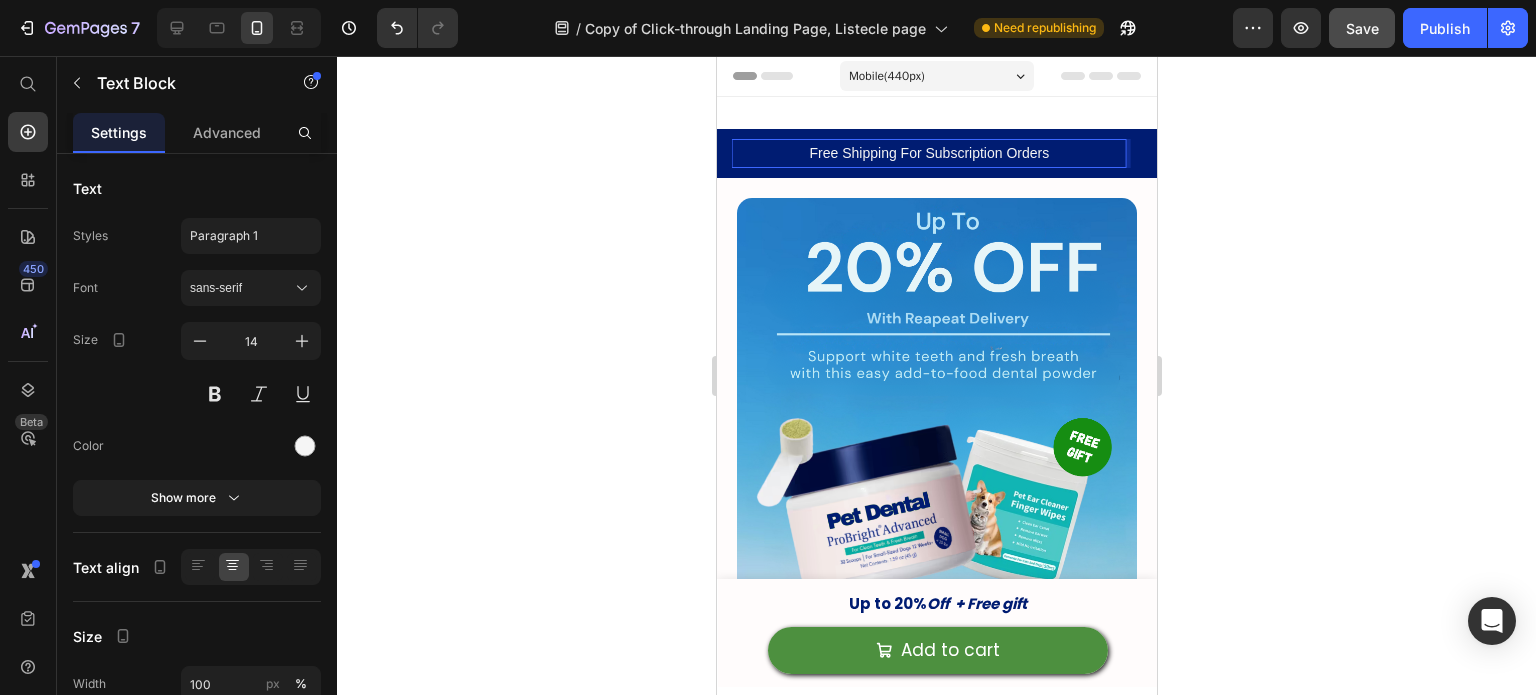 click on "Free Shipping For Subscription Orders" at bounding box center (928, 153) 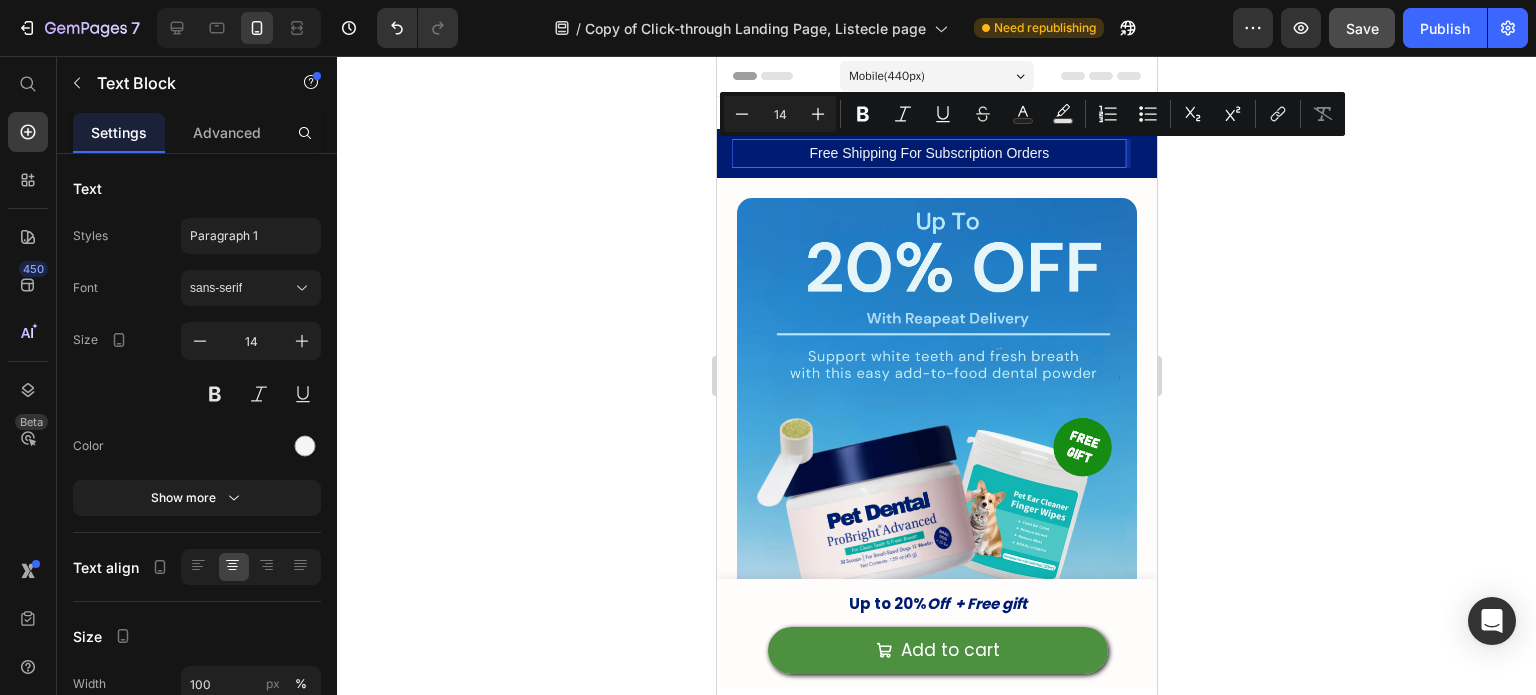 click 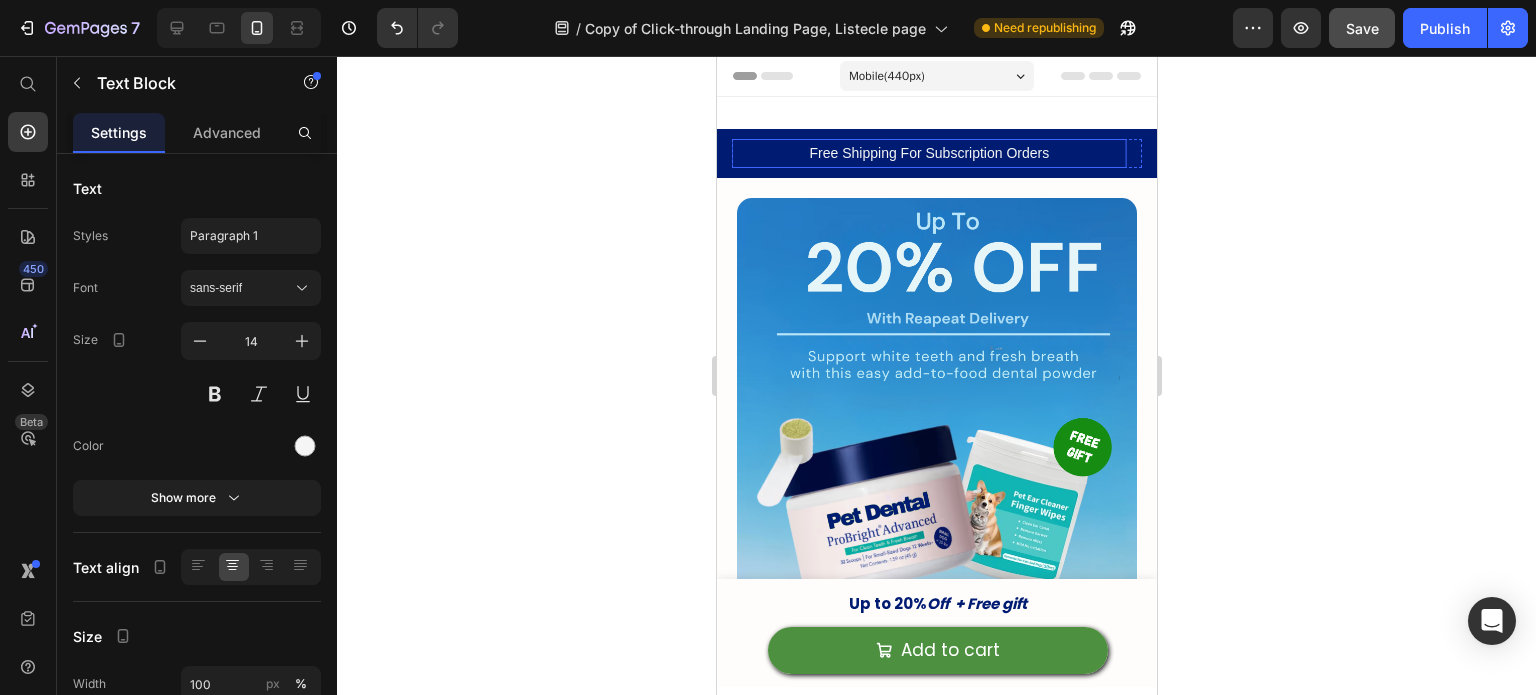 click on "Free Shipping For Subscription Orders" at bounding box center [928, 153] 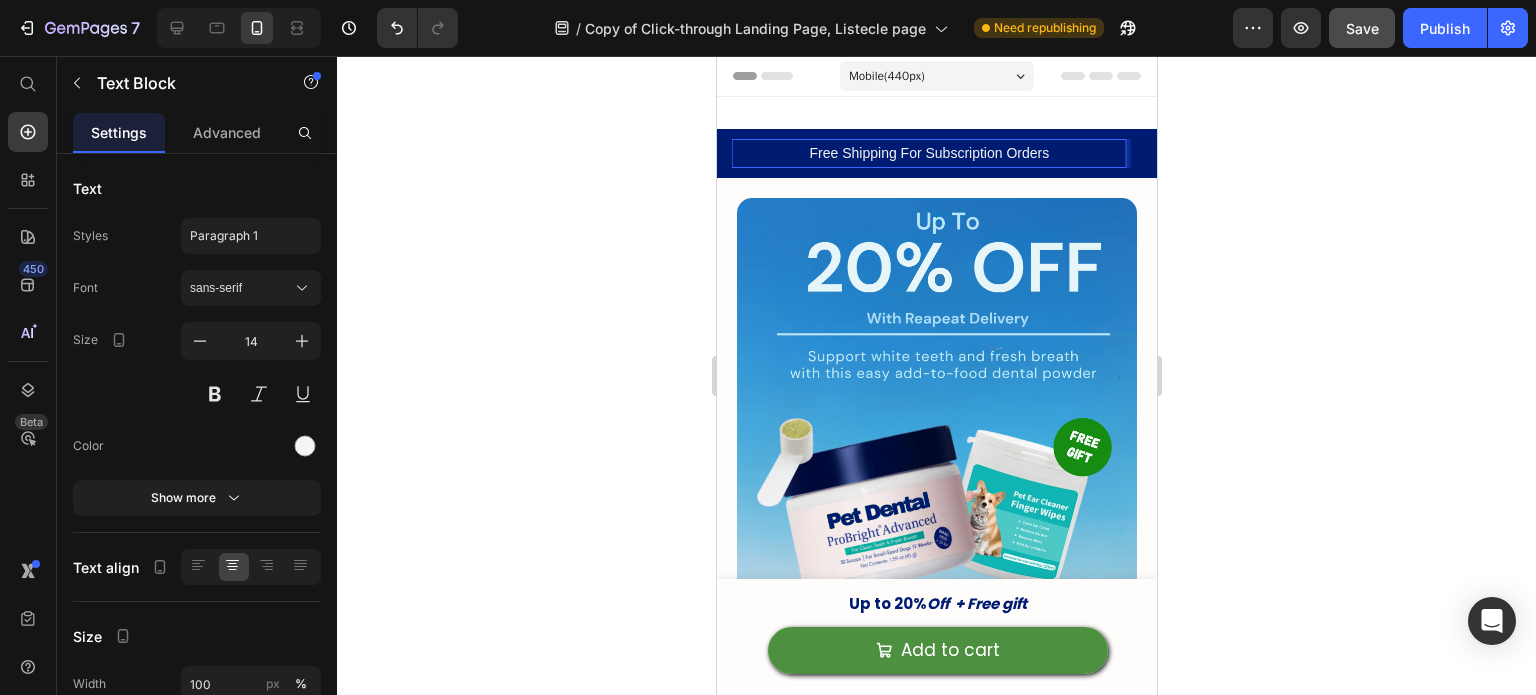 click on "Free Shipping For Subscription Orders" at bounding box center (928, 153) 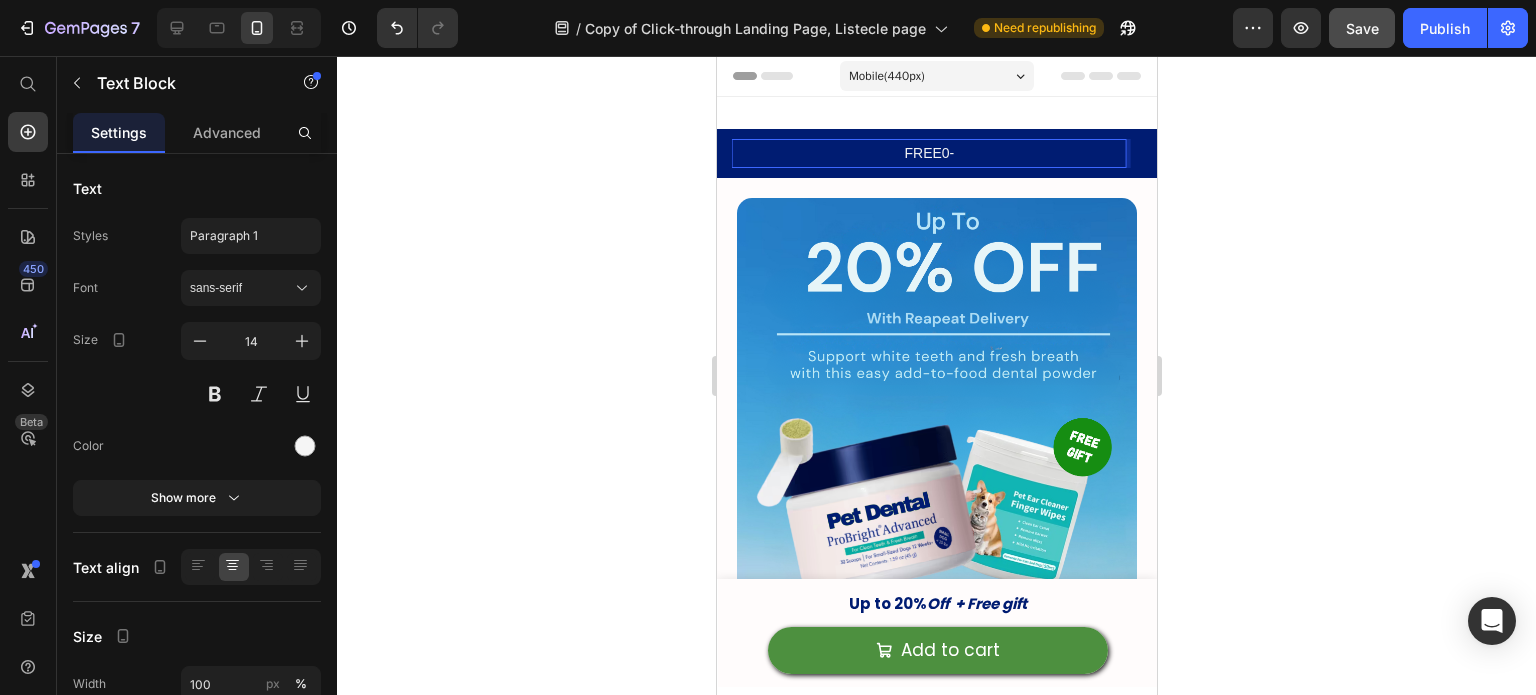 click on "FREE0-" at bounding box center [928, 153] 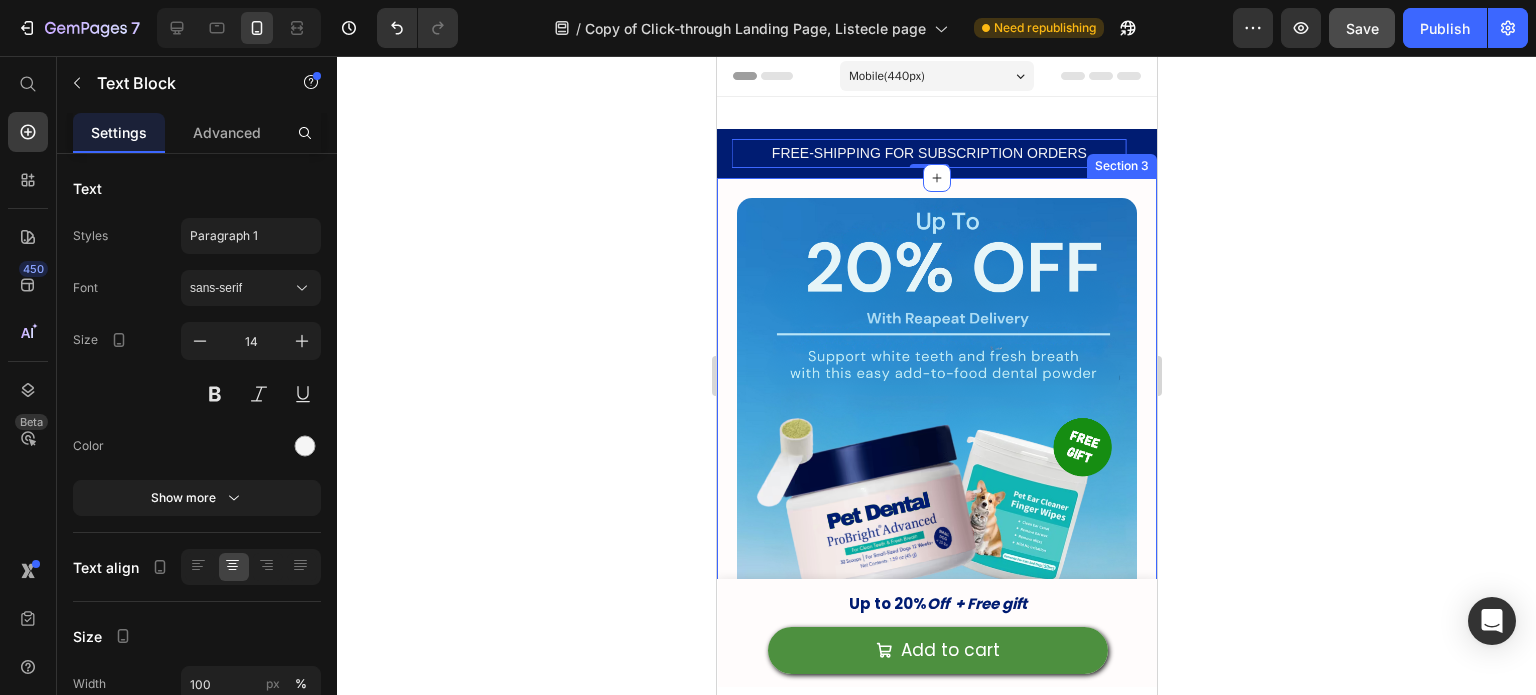 click 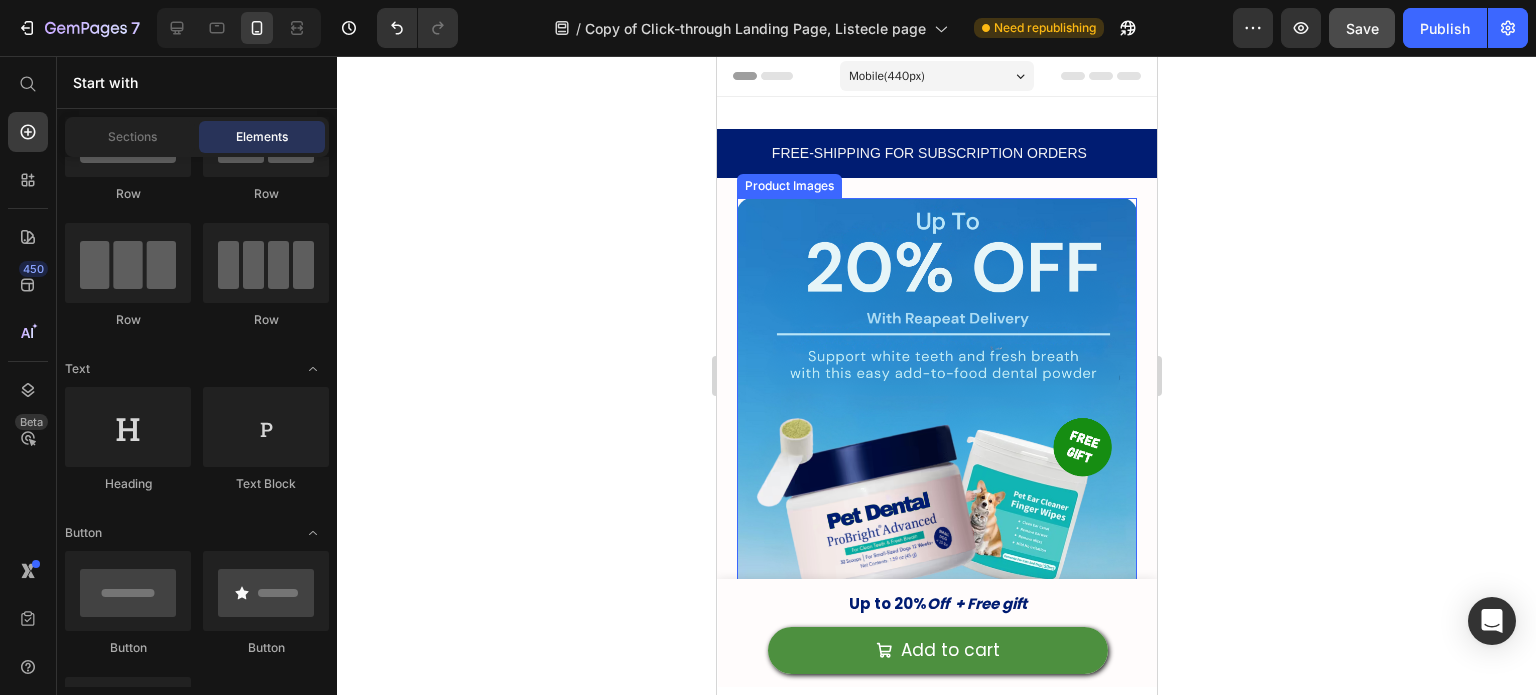 scroll, scrollTop: 348, scrollLeft: 0, axis: vertical 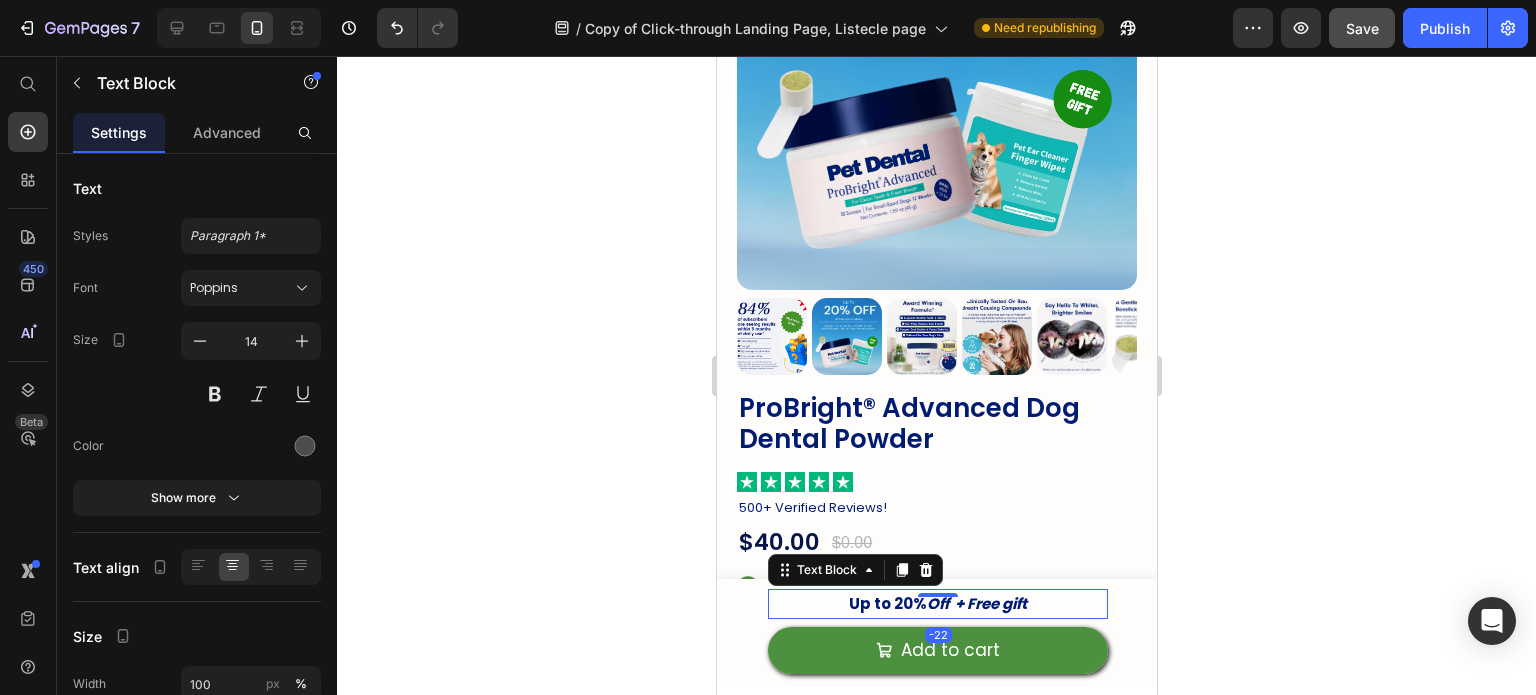 click on "Up to 20%  Off  + Free gift" at bounding box center (937, 604) 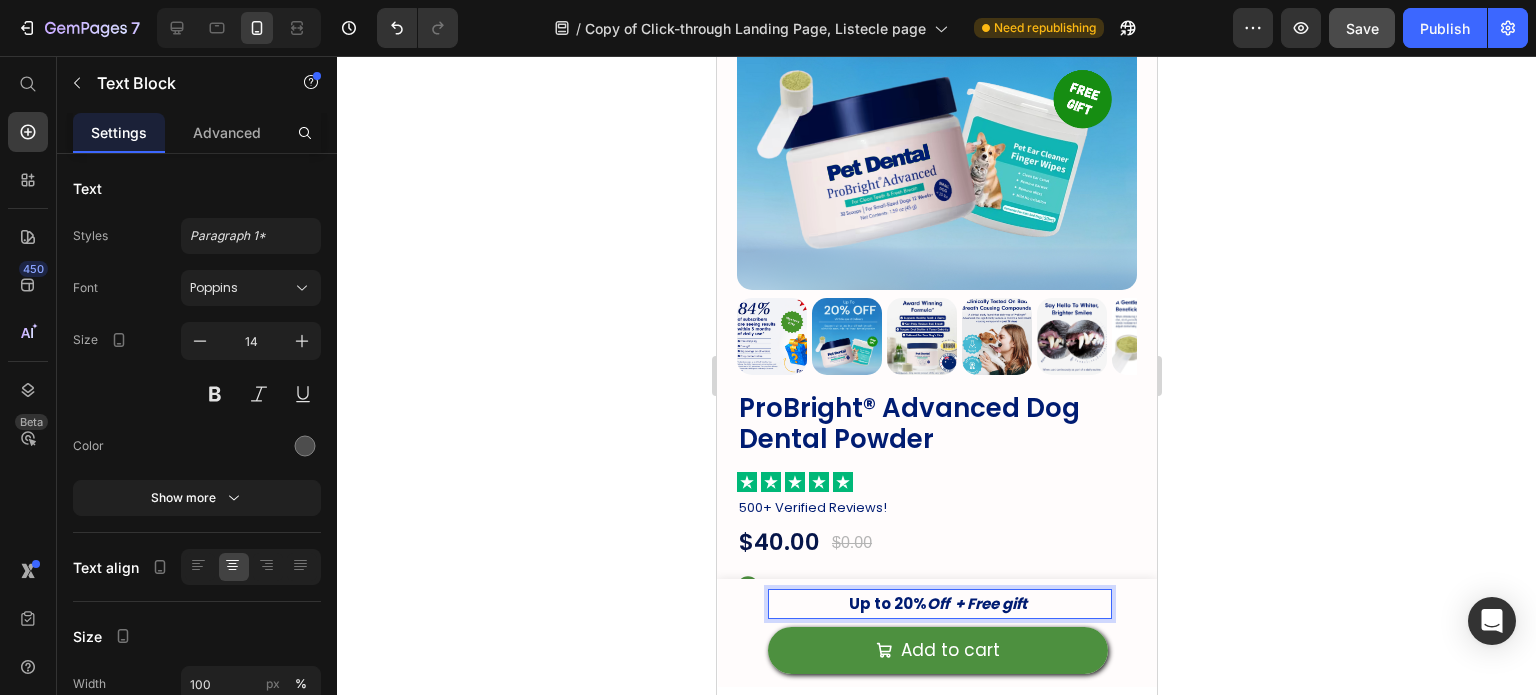 click on "Up to 20%  Off  + Free gift" at bounding box center (937, 604) 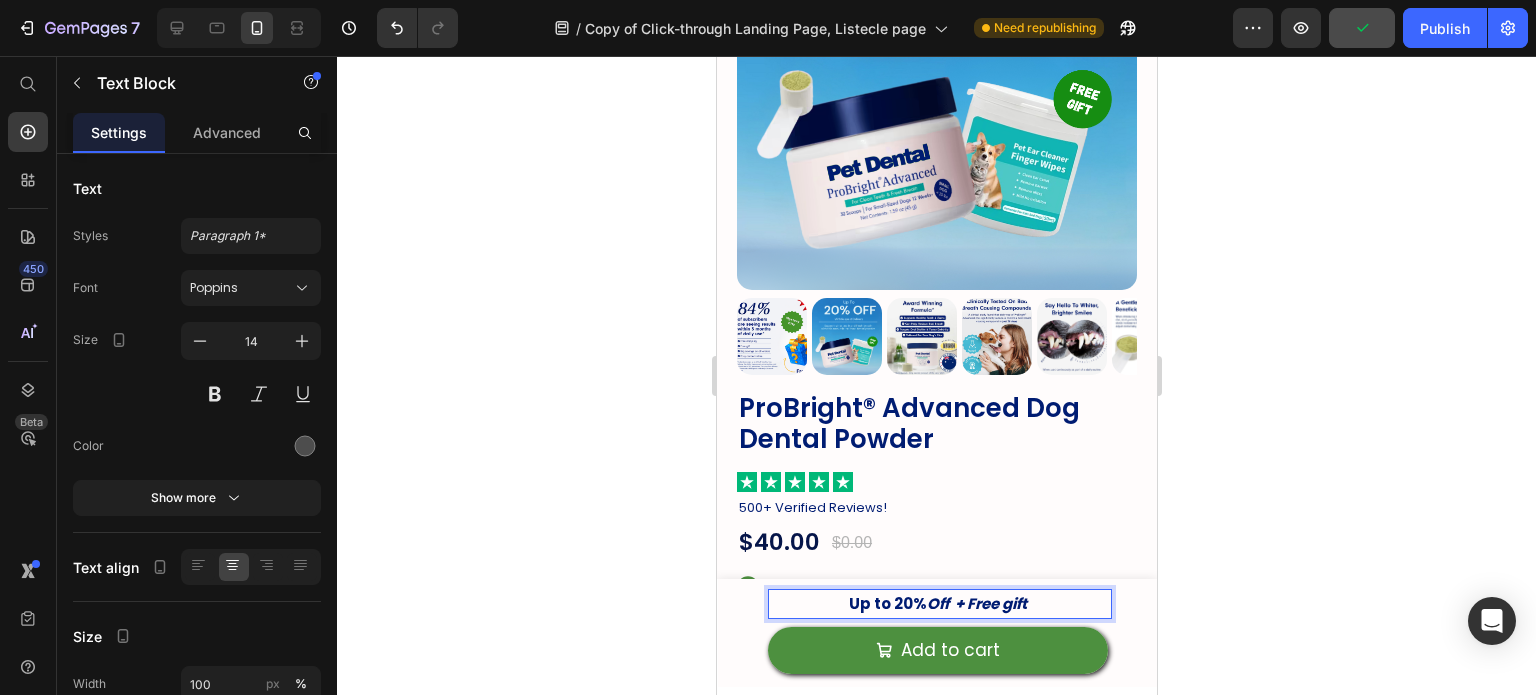 click on "Off  + Free gift" at bounding box center (976, 603) 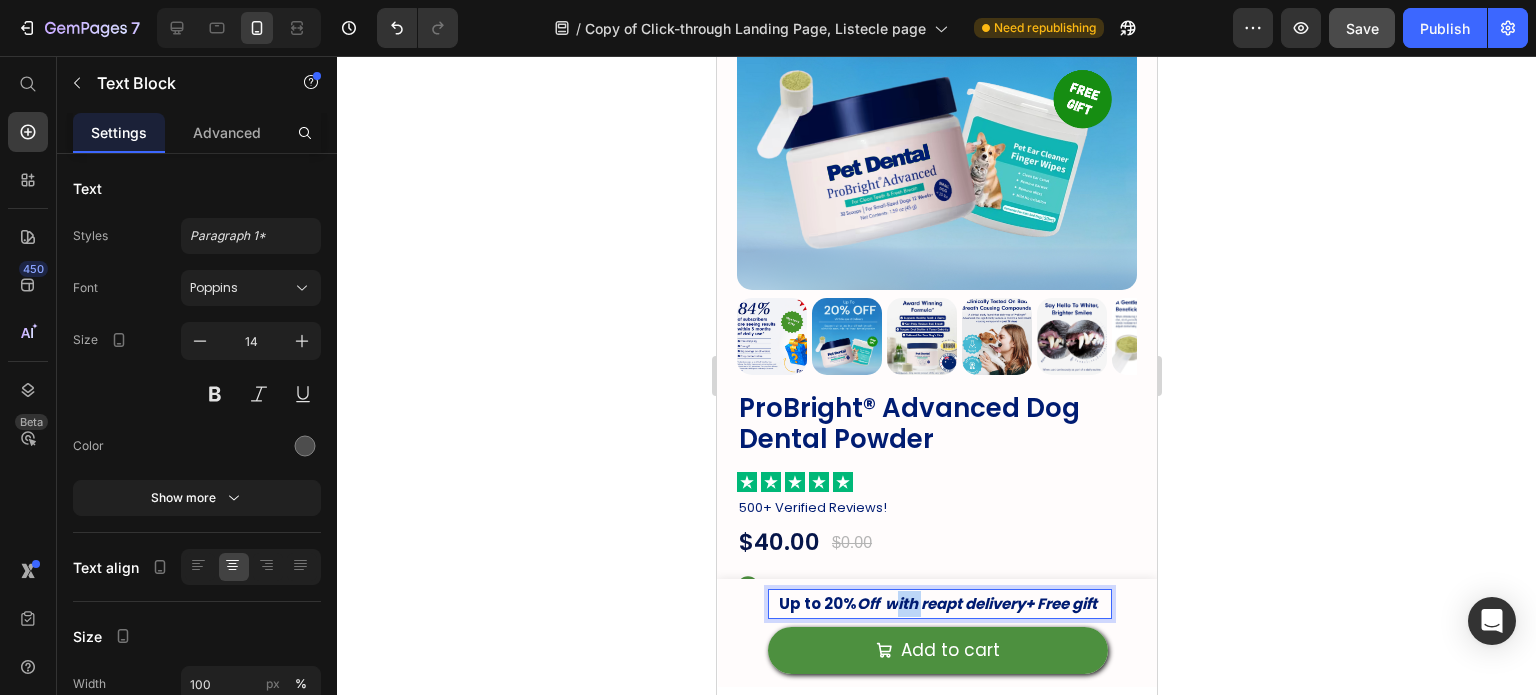 drag, startPoint x: 925, startPoint y: 574, endPoint x: 897, endPoint y: 568, distance: 28.635643 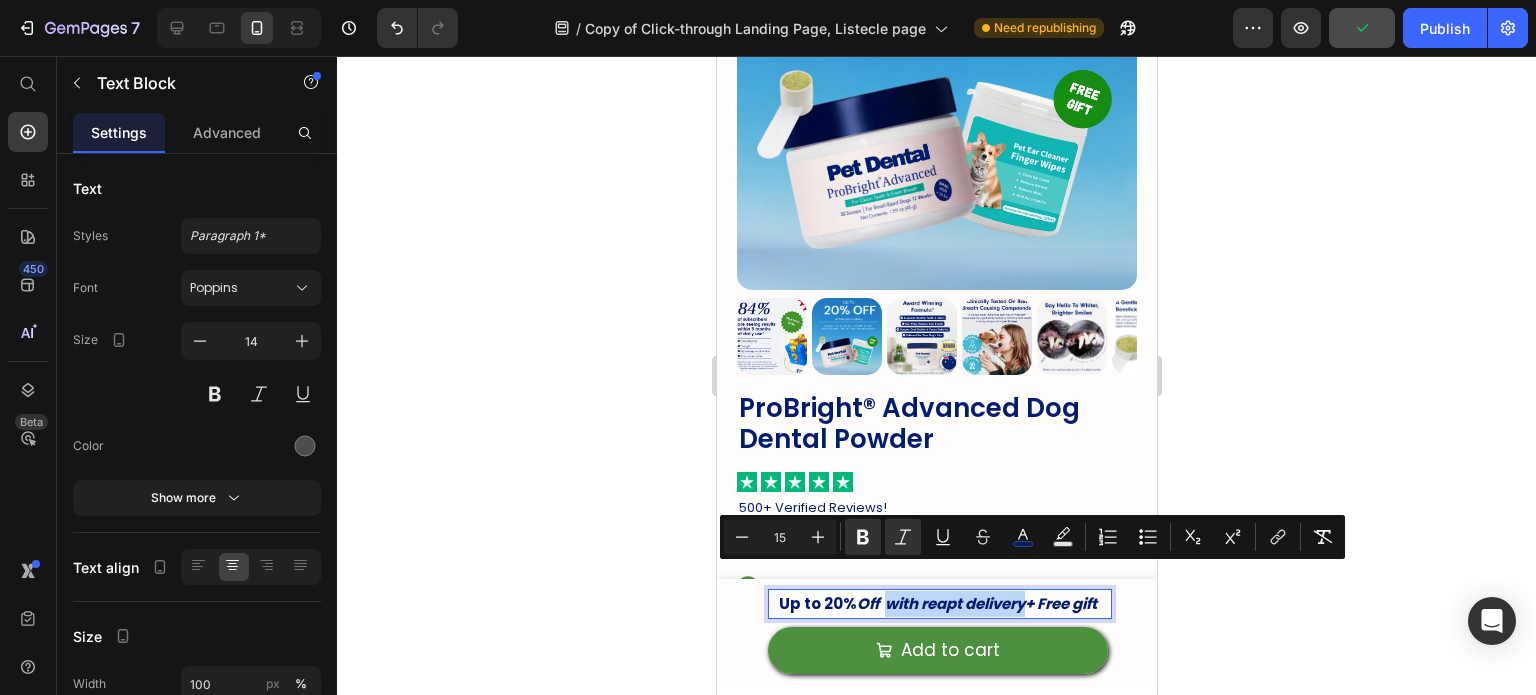 drag, startPoint x: 888, startPoint y: 580, endPoint x: 1035, endPoint y: 585, distance: 147.085 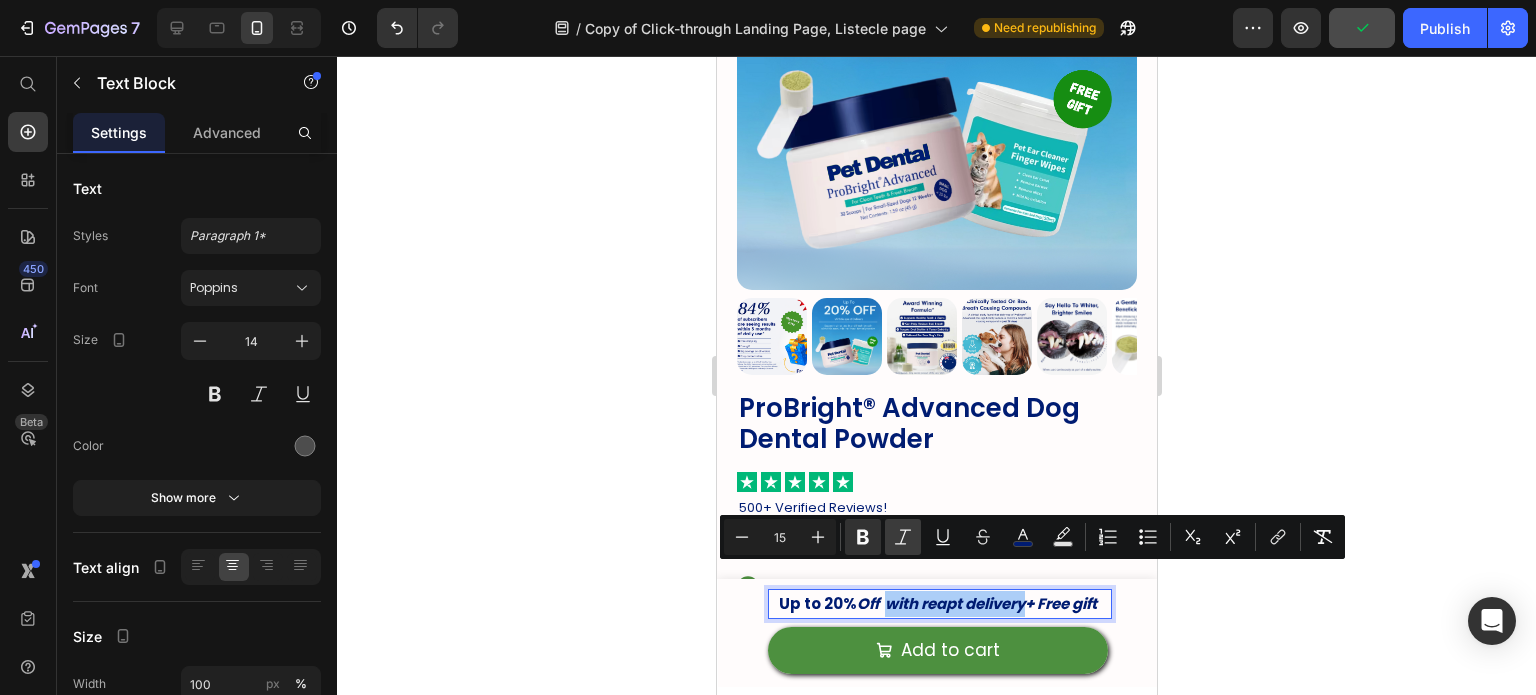 click 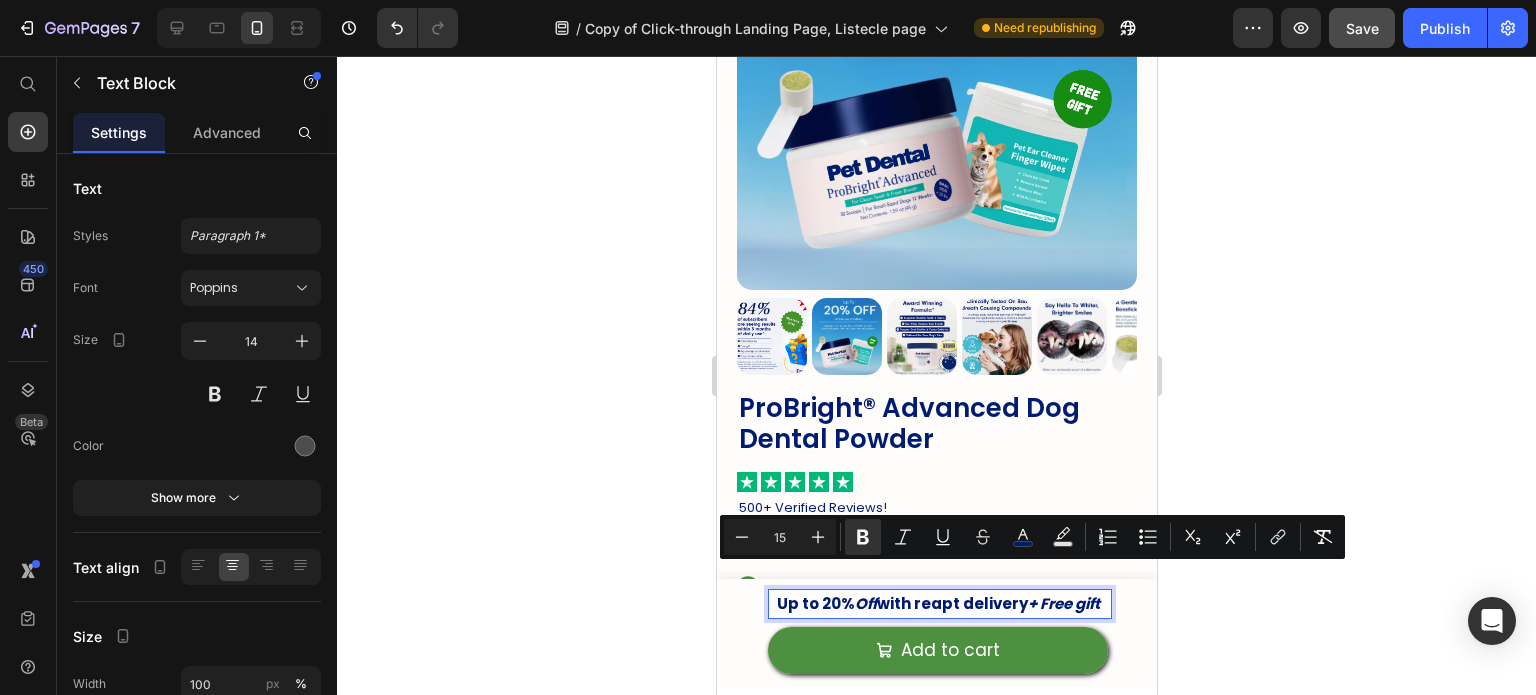click 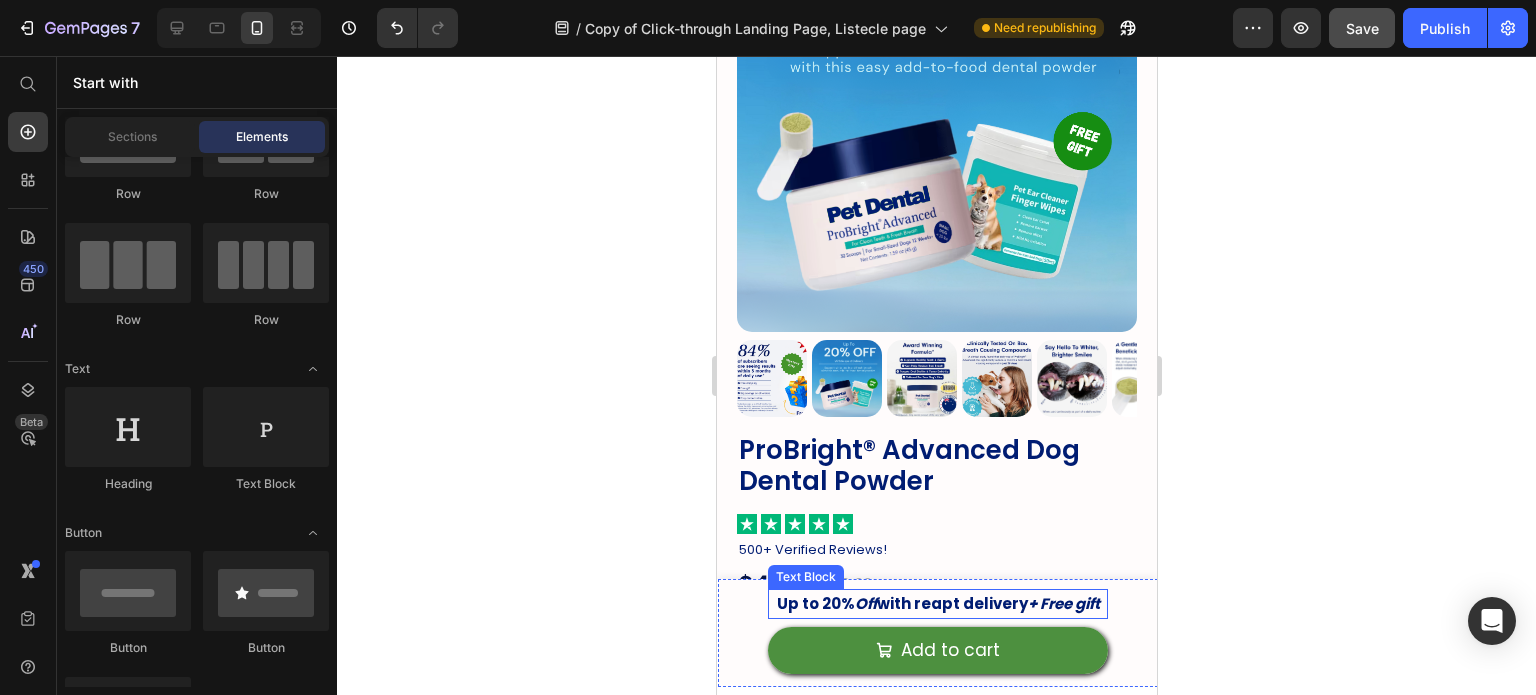 scroll, scrollTop: 304, scrollLeft: 0, axis: vertical 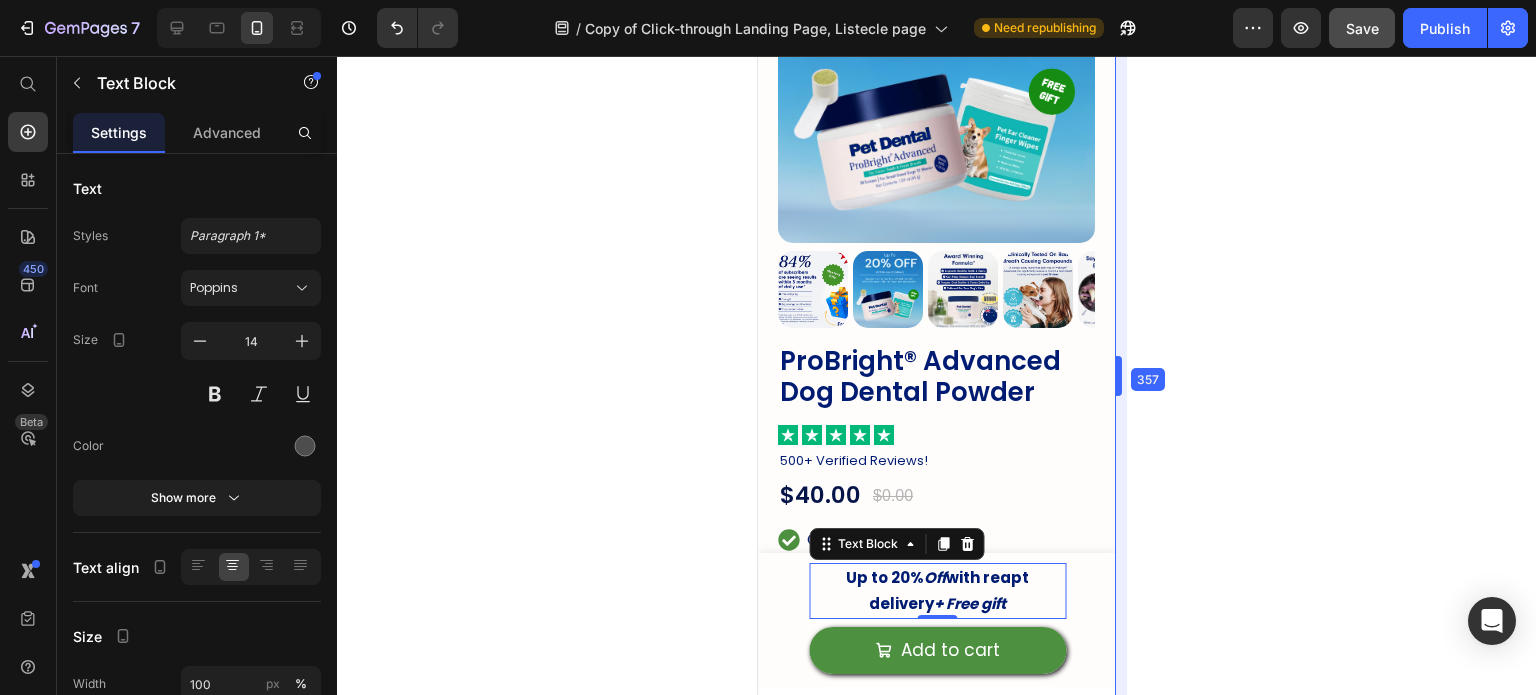 drag, startPoint x: 1157, startPoint y: 369, endPoint x: 315, endPoint y: 409, distance: 842.9496 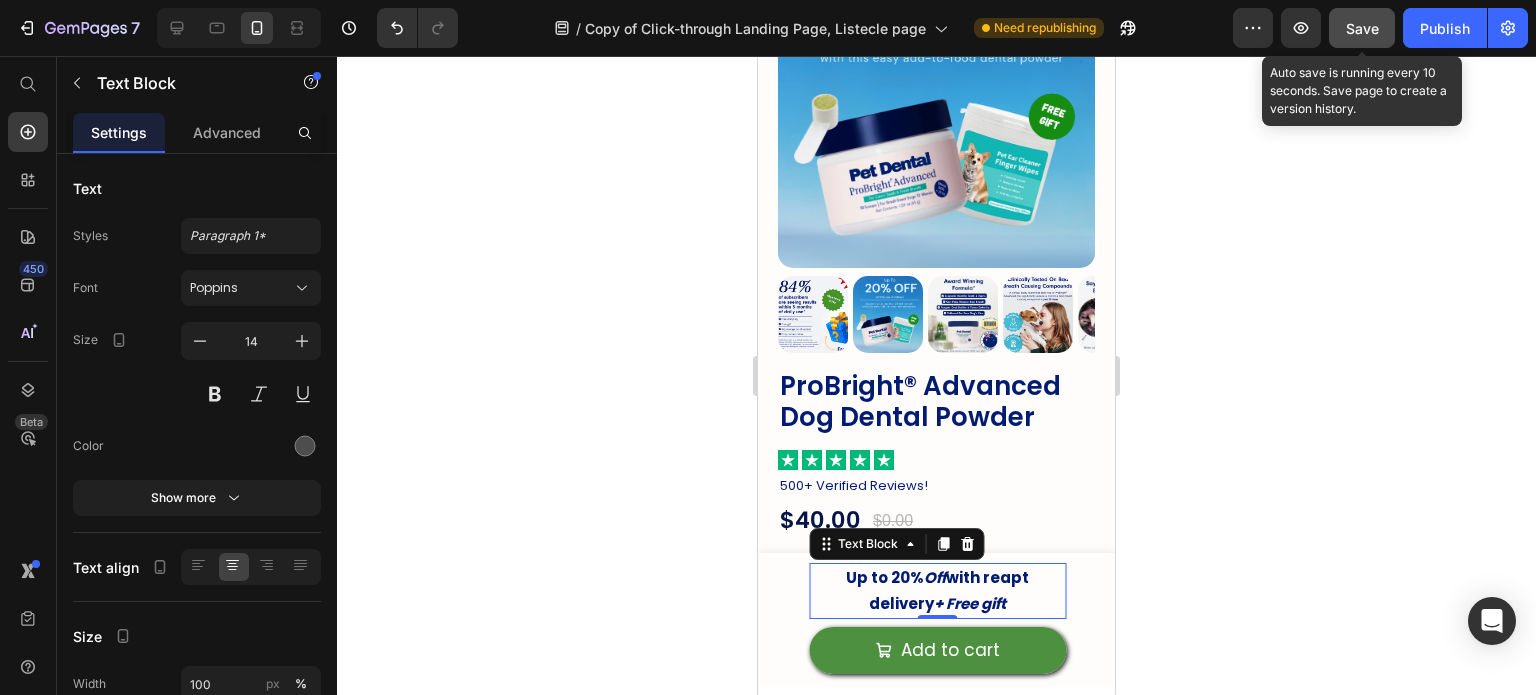 click on "Save" at bounding box center (1362, 28) 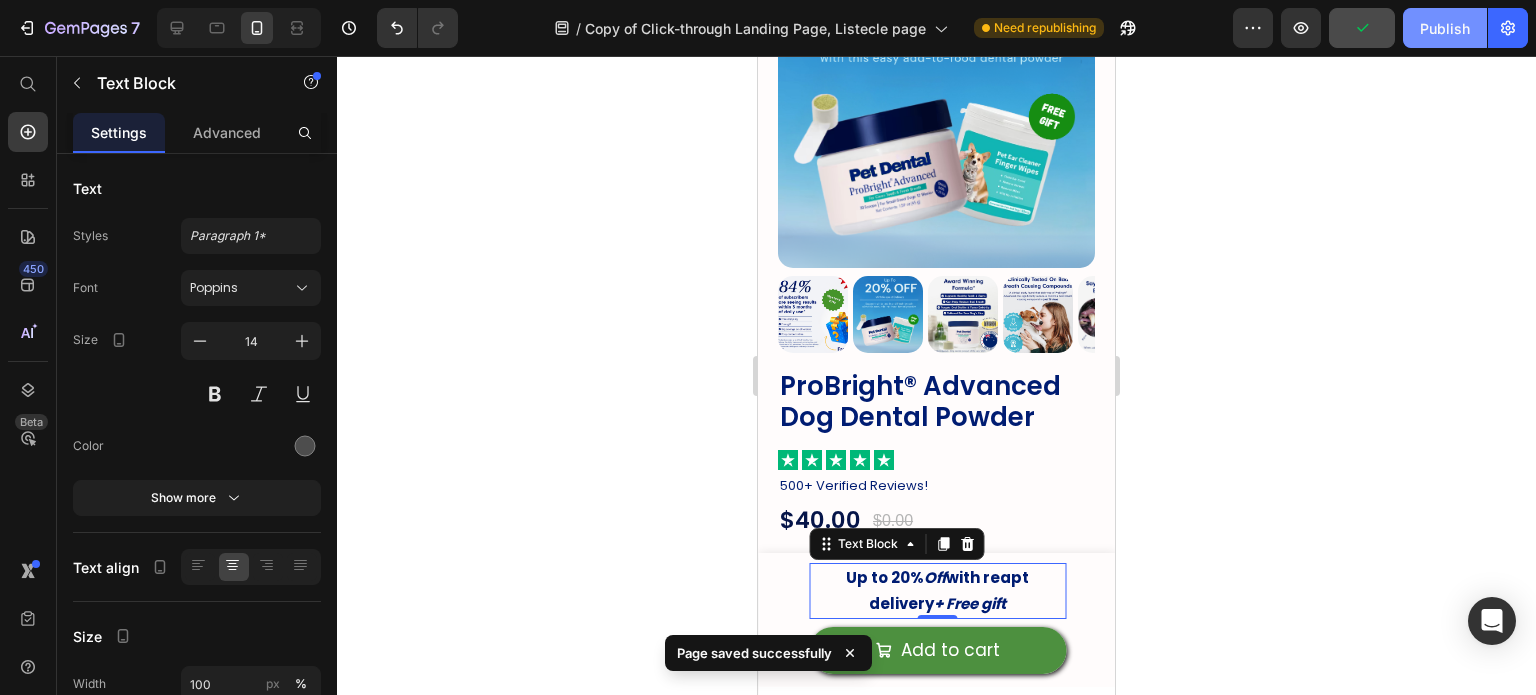 click on "Publish" 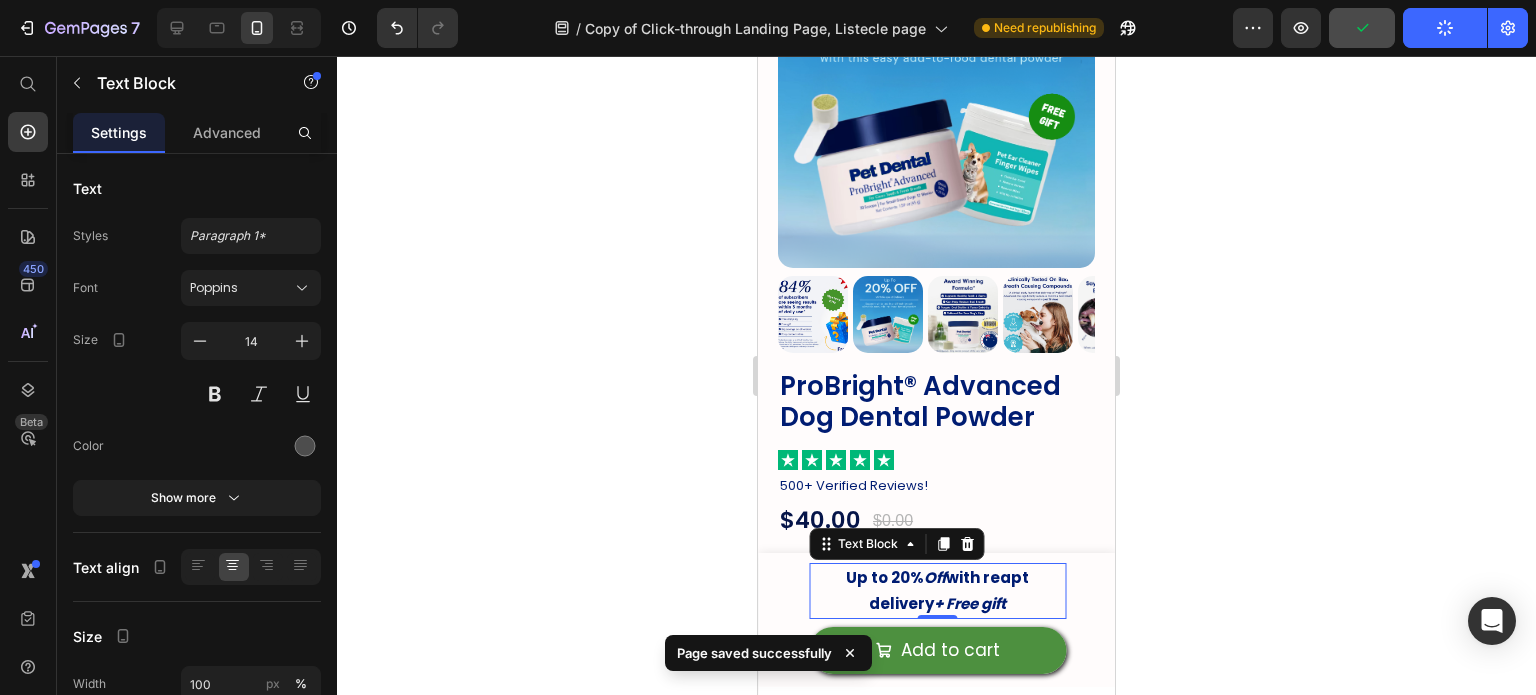 click on "Publish" 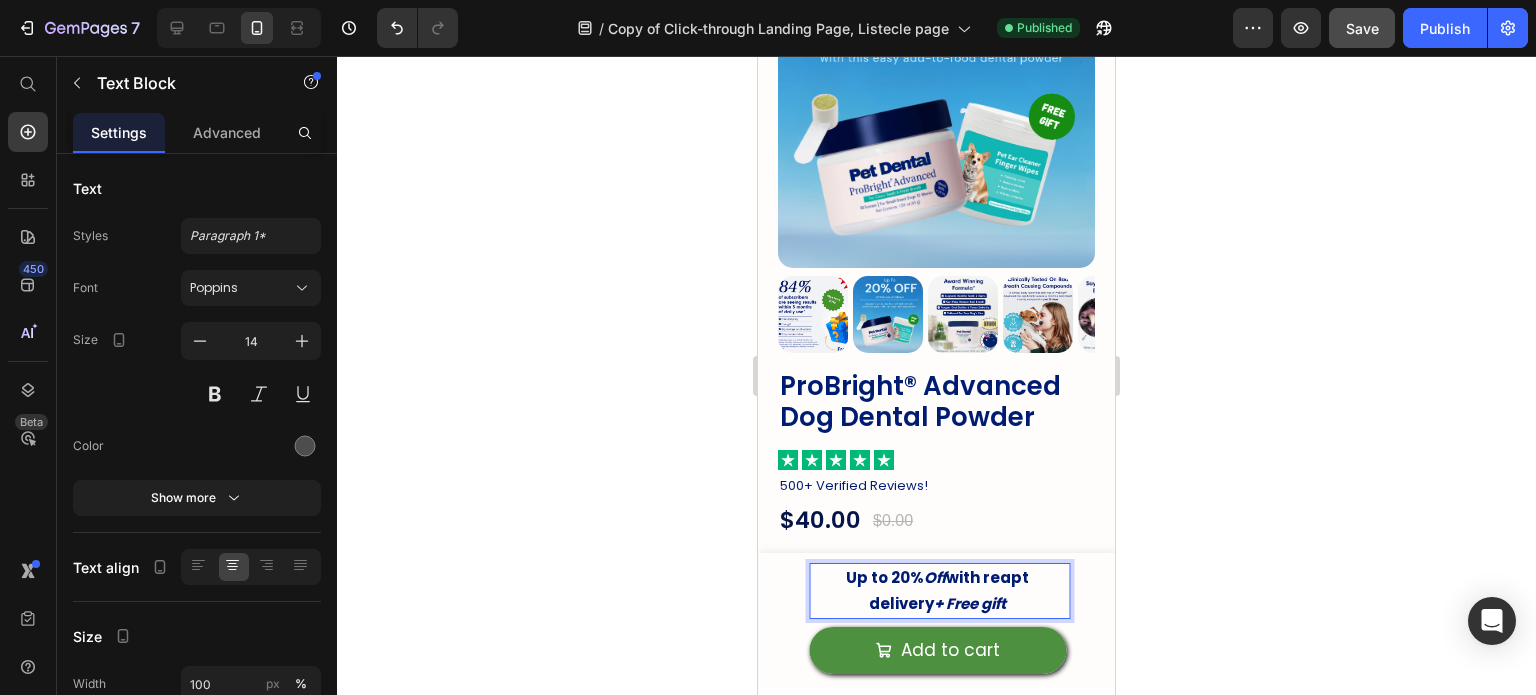 click on "+ Free gift" at bounding box center (970, 603) 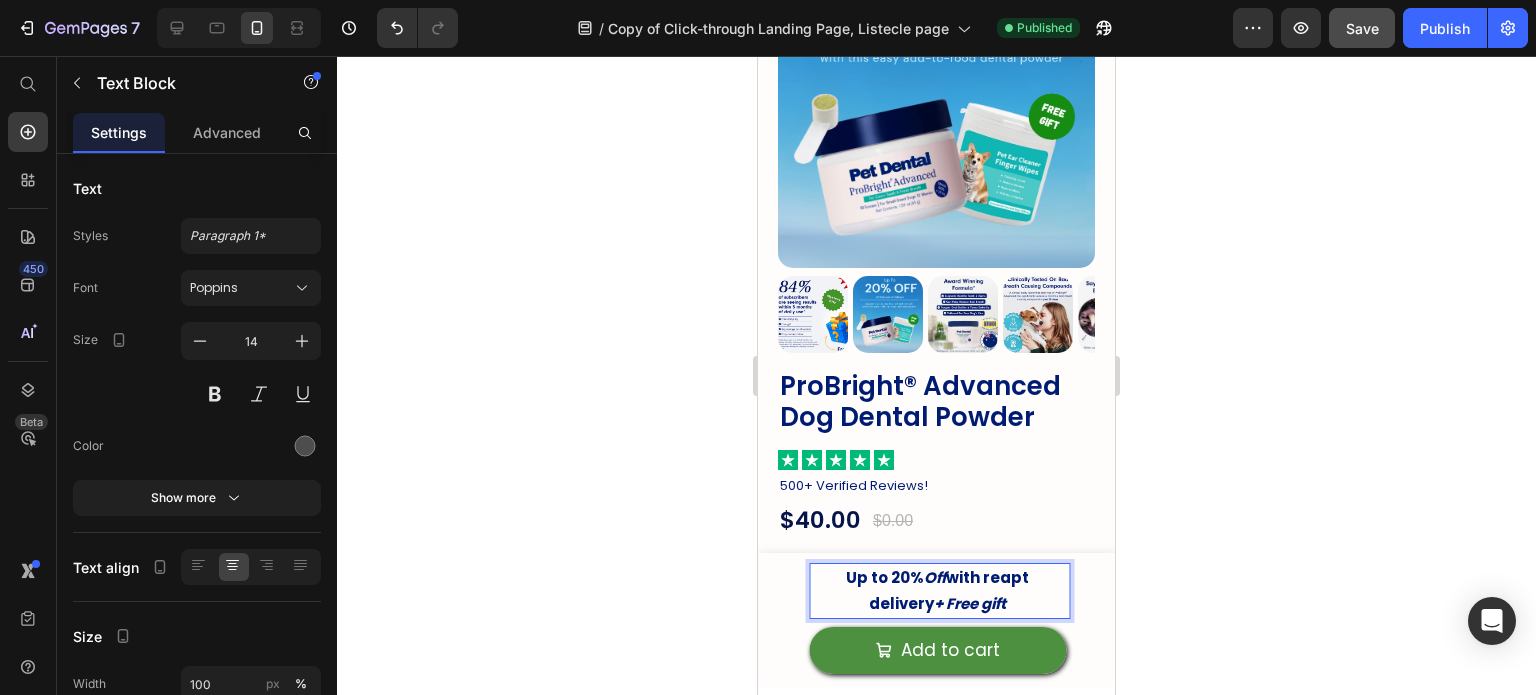 click on "Up to 20%  Off   with reapt delivery  + Free gift" at bounding box center [937, 591] 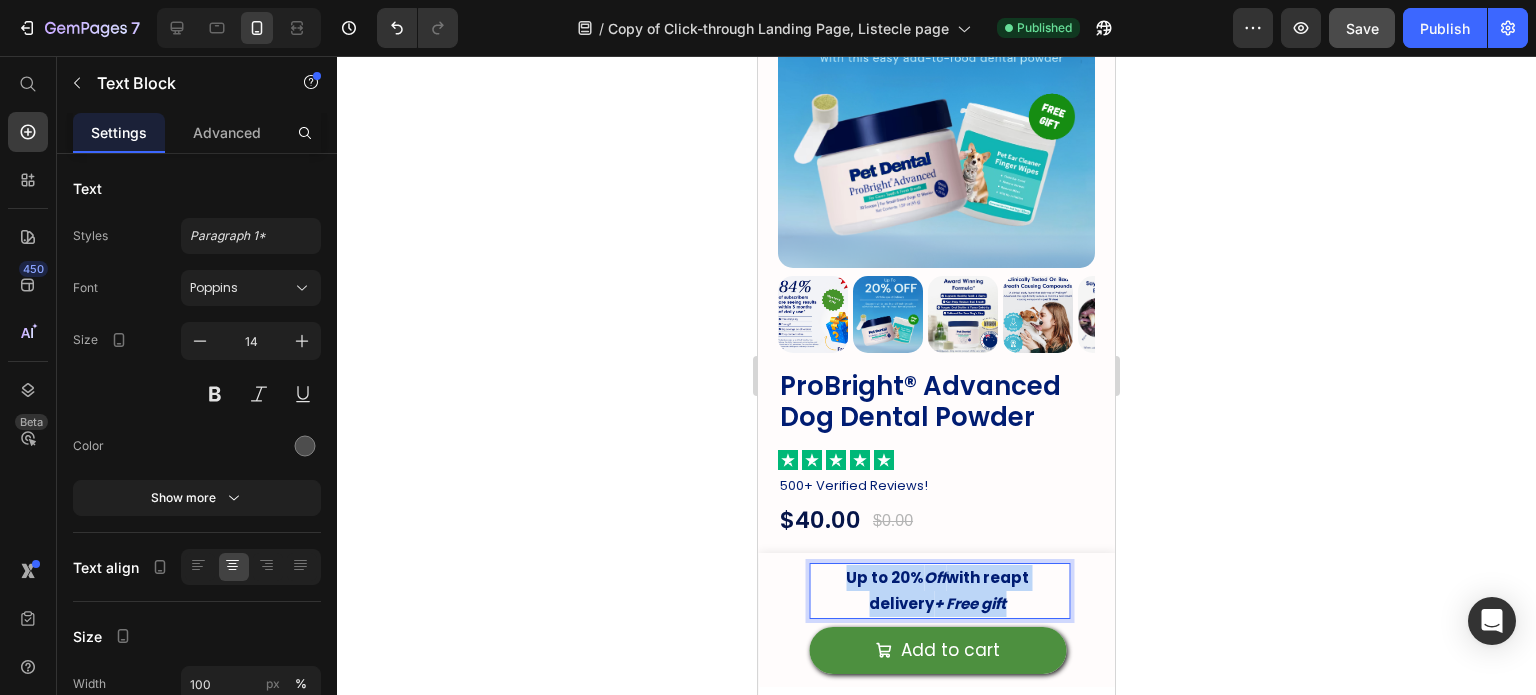 drag, startPoint x: 1016, startPoint y: 595, endPoint x: 835, endPoint y: 579, distance: 181.70581 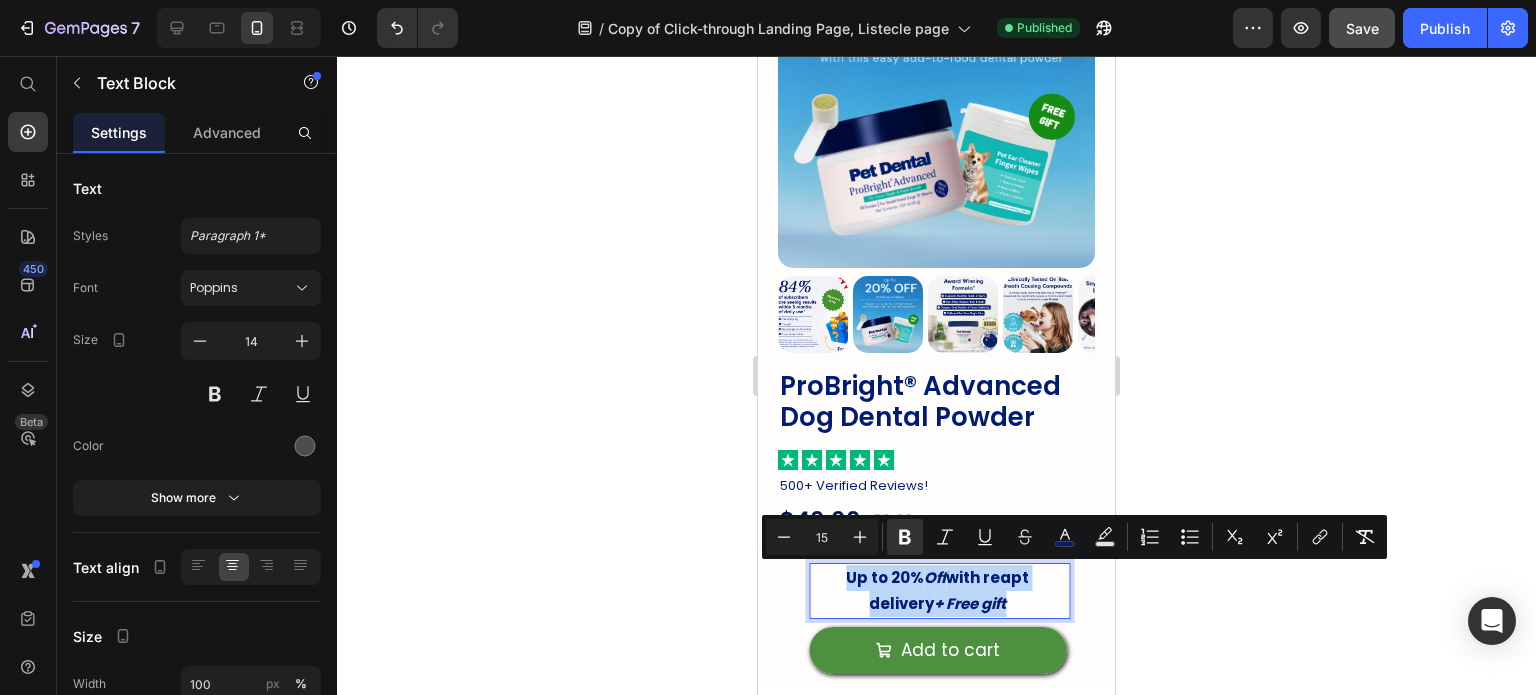 copy on "Up to 20%  Off   with reapt delivery  + Free gift" 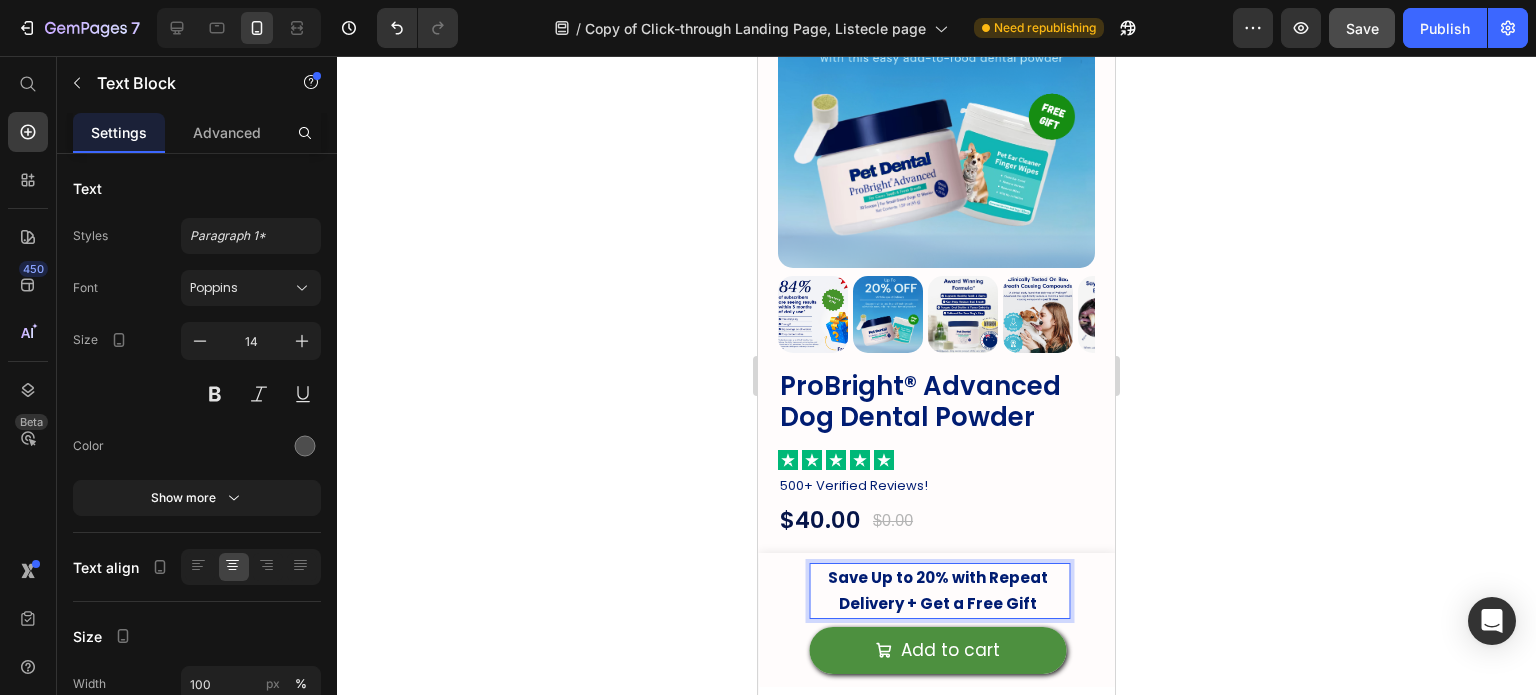 click 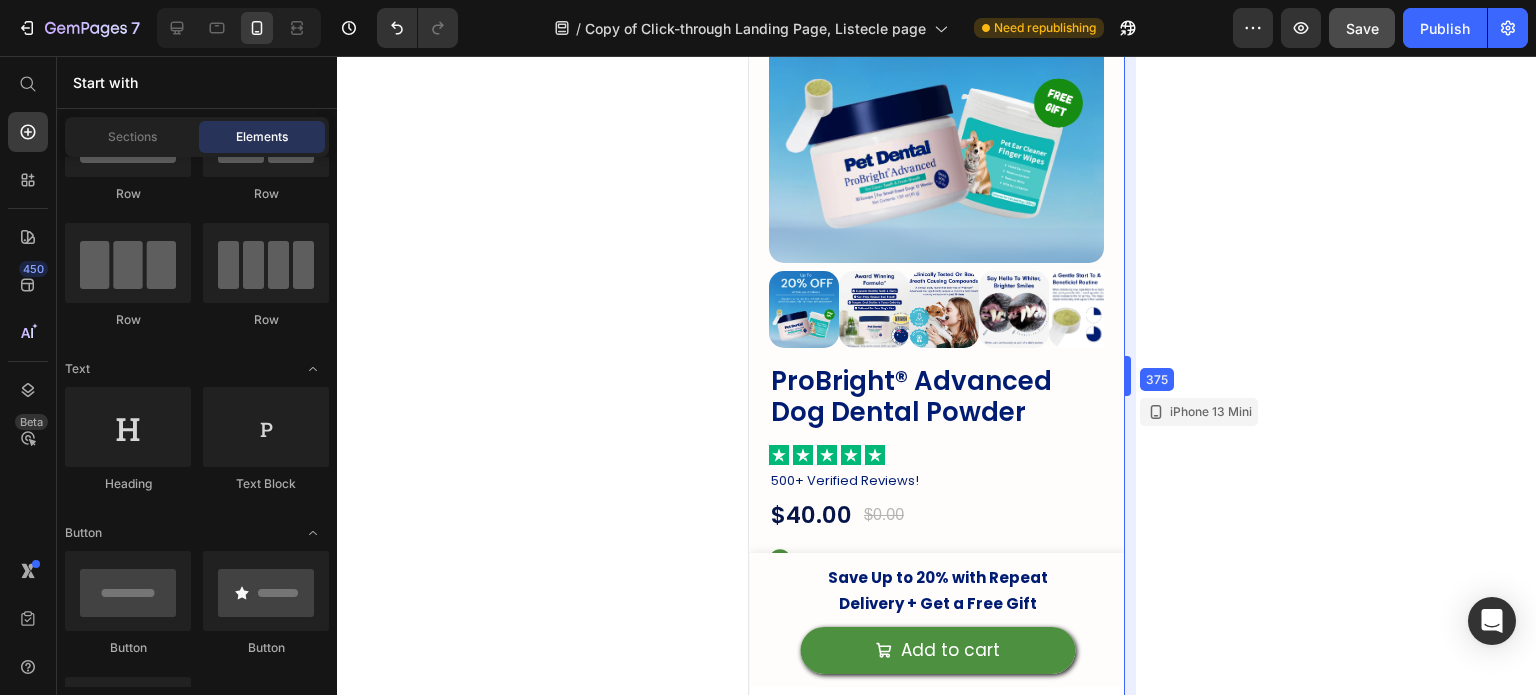 scroll, scrollTop: 280, scrollLeft: 0, axis: vertical 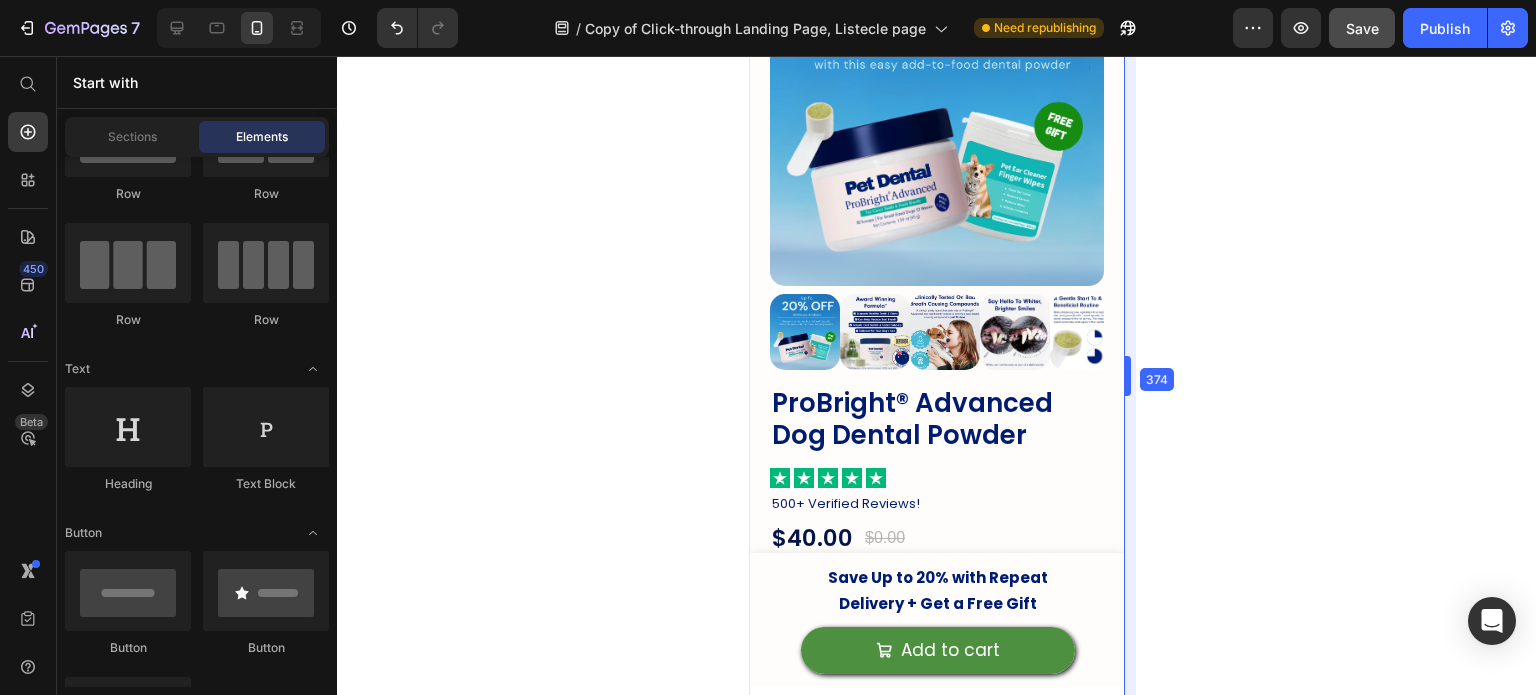 drag, startPoint x: 1124, startPoint y: 396, endPoint x: 1142, endPoint y: 435, distance: 42.953465 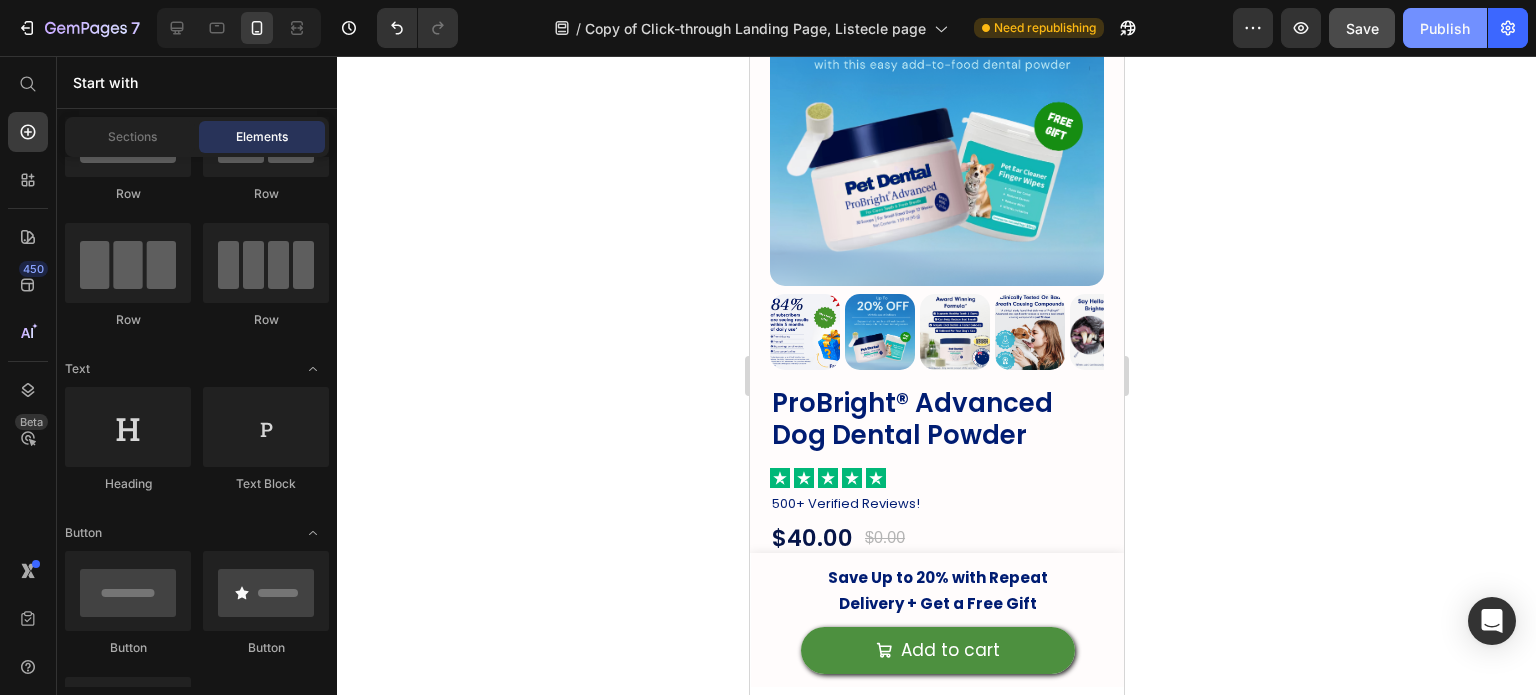 click on "Publish" at bounding box center (1445, 28) 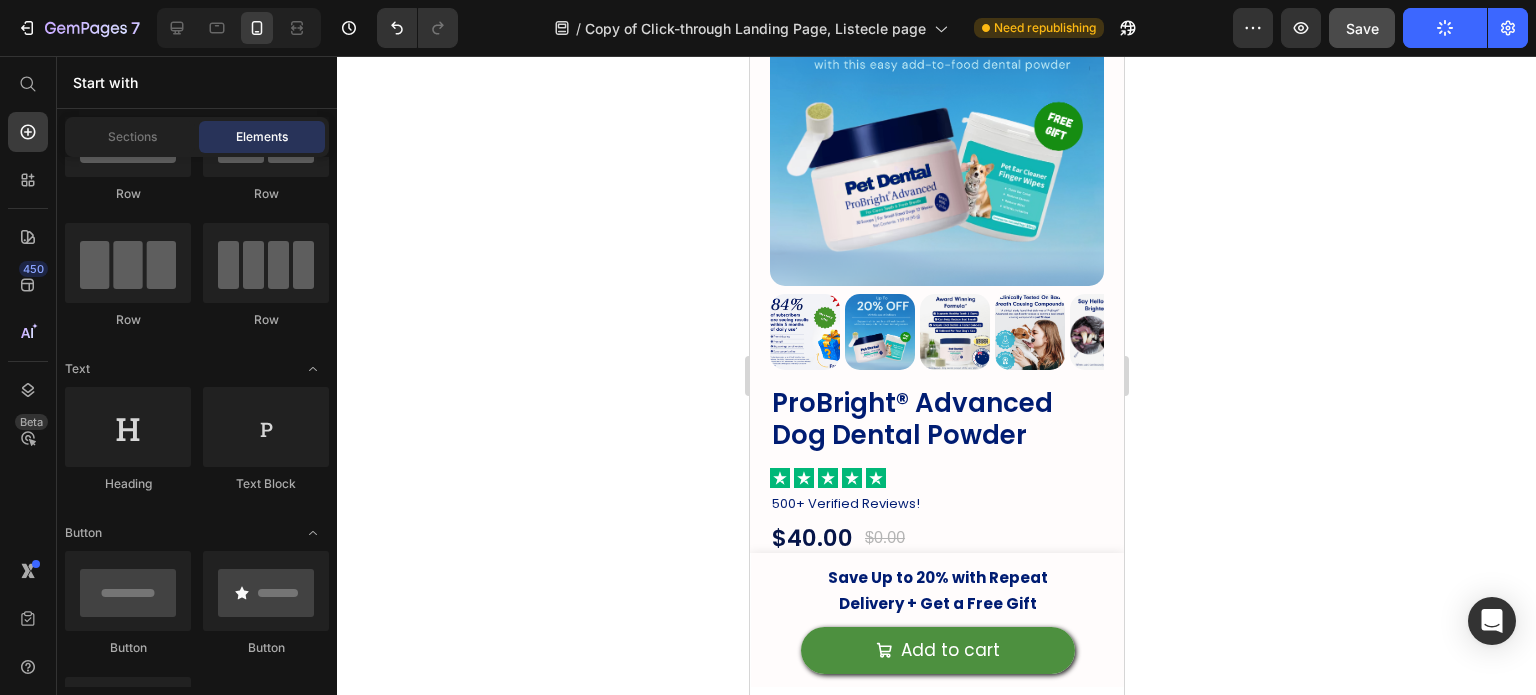 click 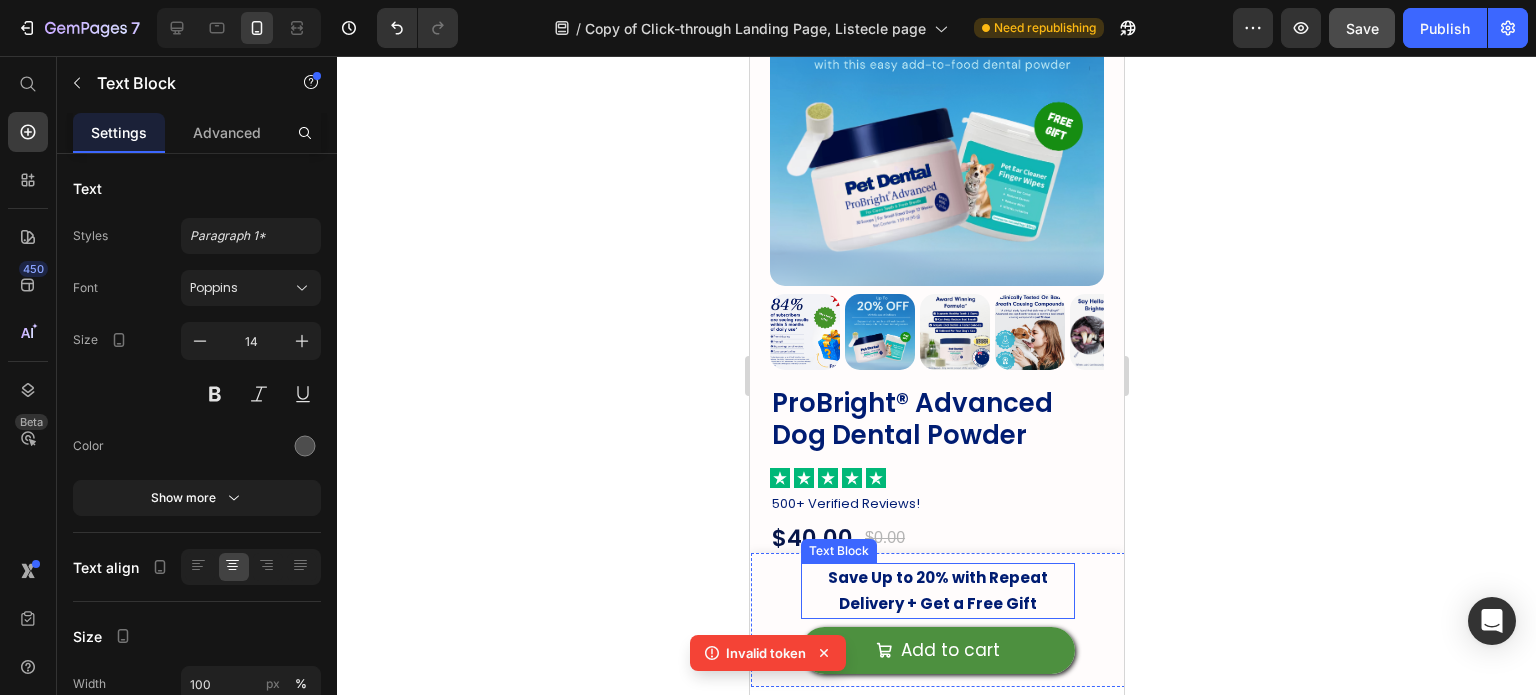 click on "Save Up to 20% with Repeat Delivery + Get a Free Gift" at bounding box center (937, 591) 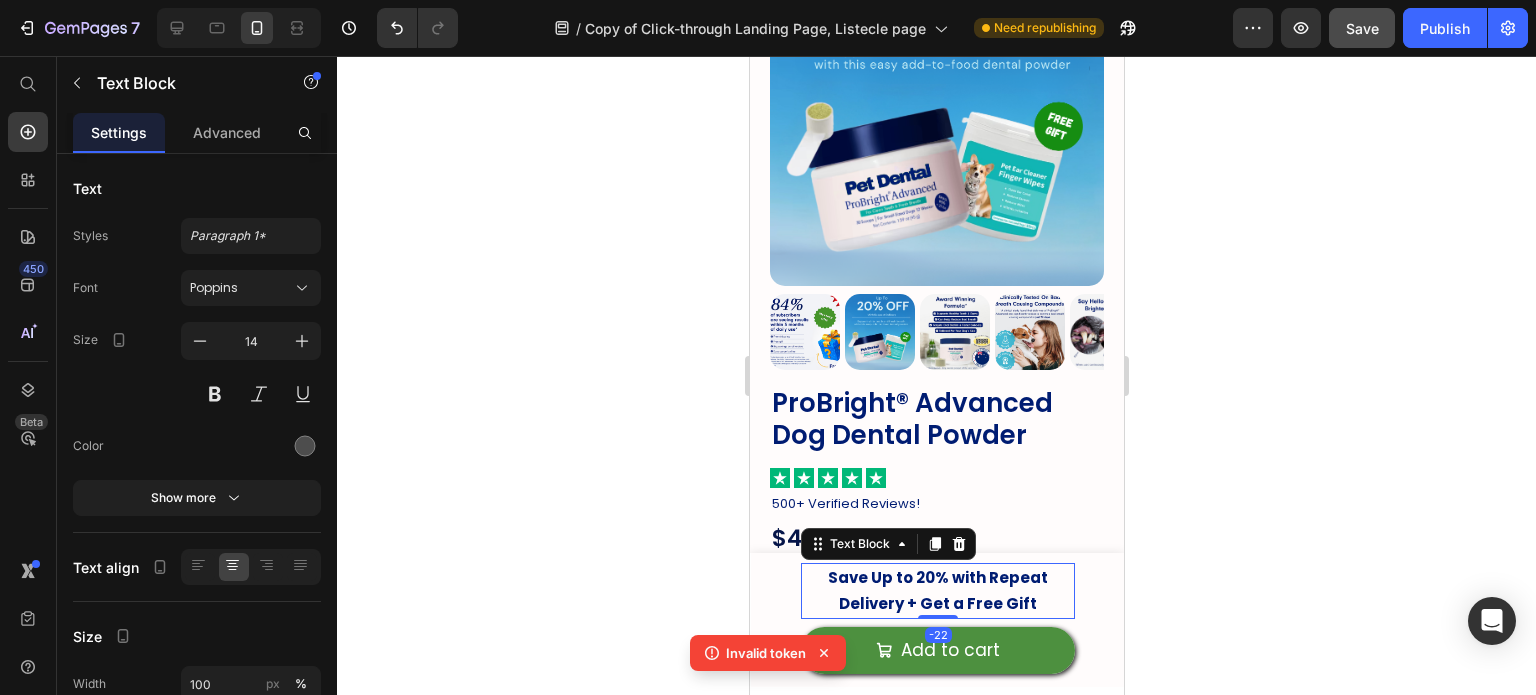 click on "Save Up to 20% with Repeat Delivery + Get a Free Gift" at bounding box center [937, 591] 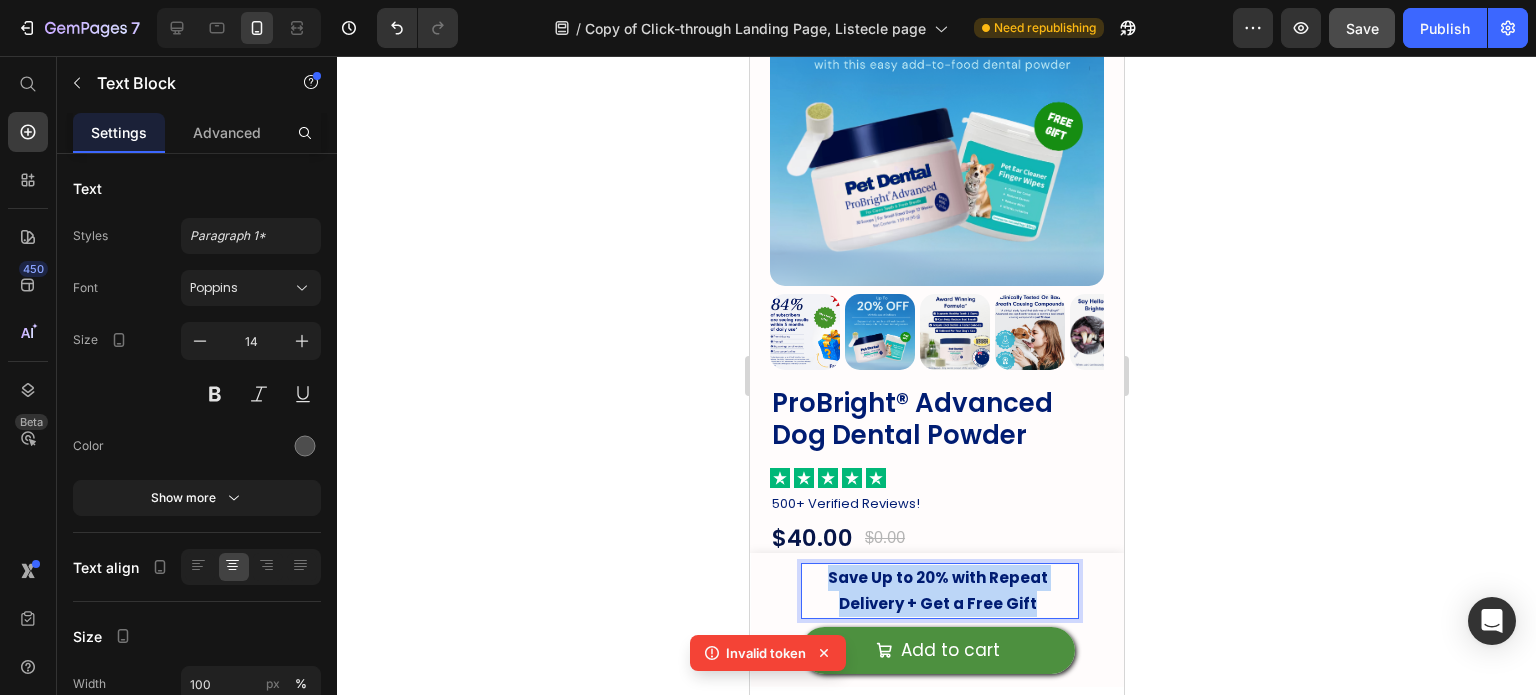 click on "Save Up to 20% with Repeat Delivery + Get a Free Gift" at bounding box center [937, 591] 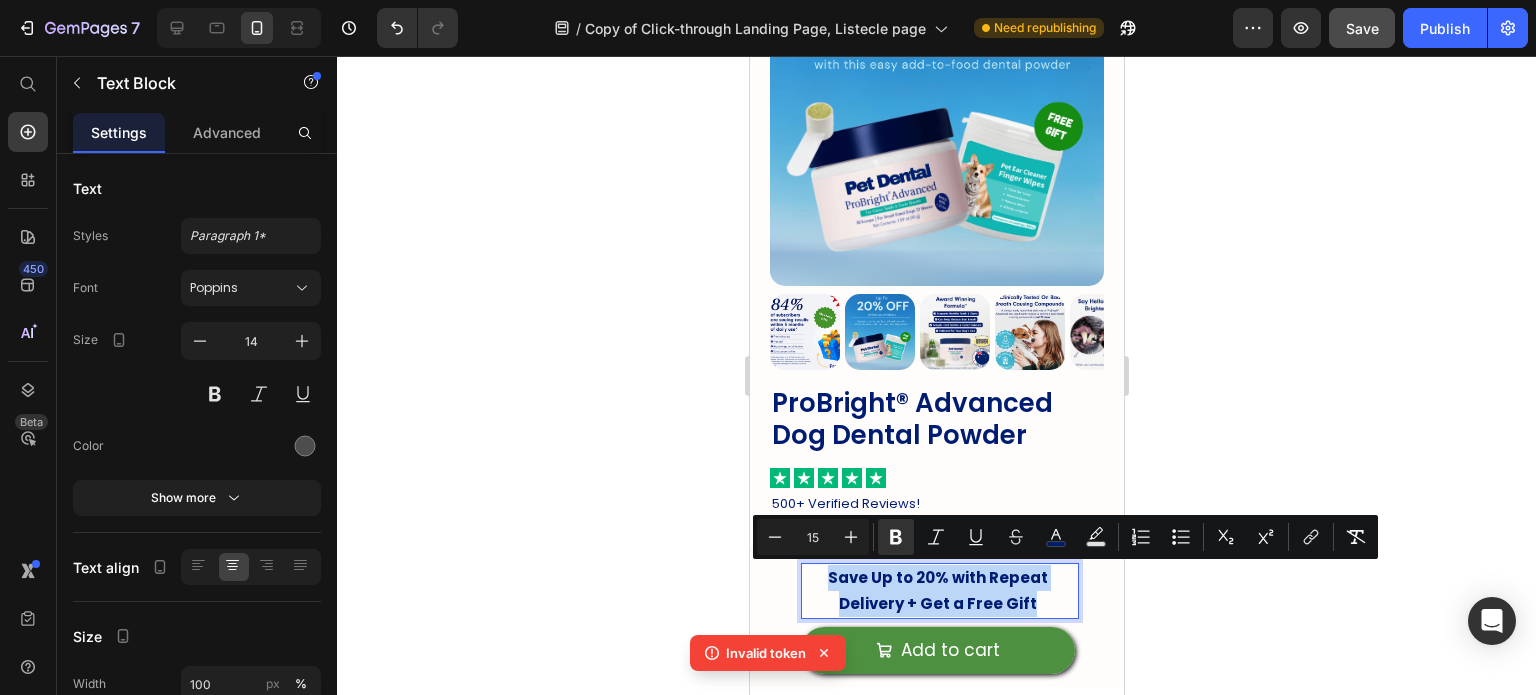 type on "14" 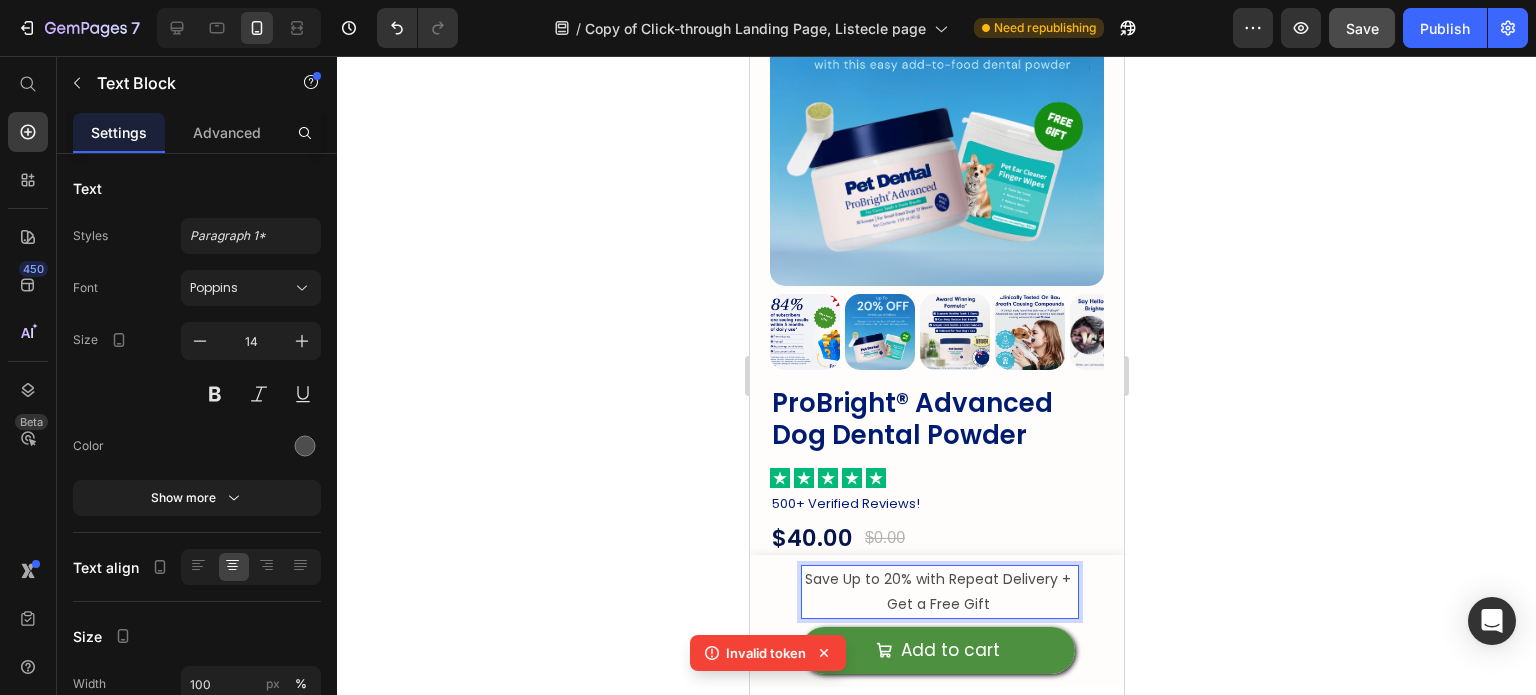 click on "Save Up to 20% with Repeat Delivery + Get a Free Gift" at bounding box center (937, 592) 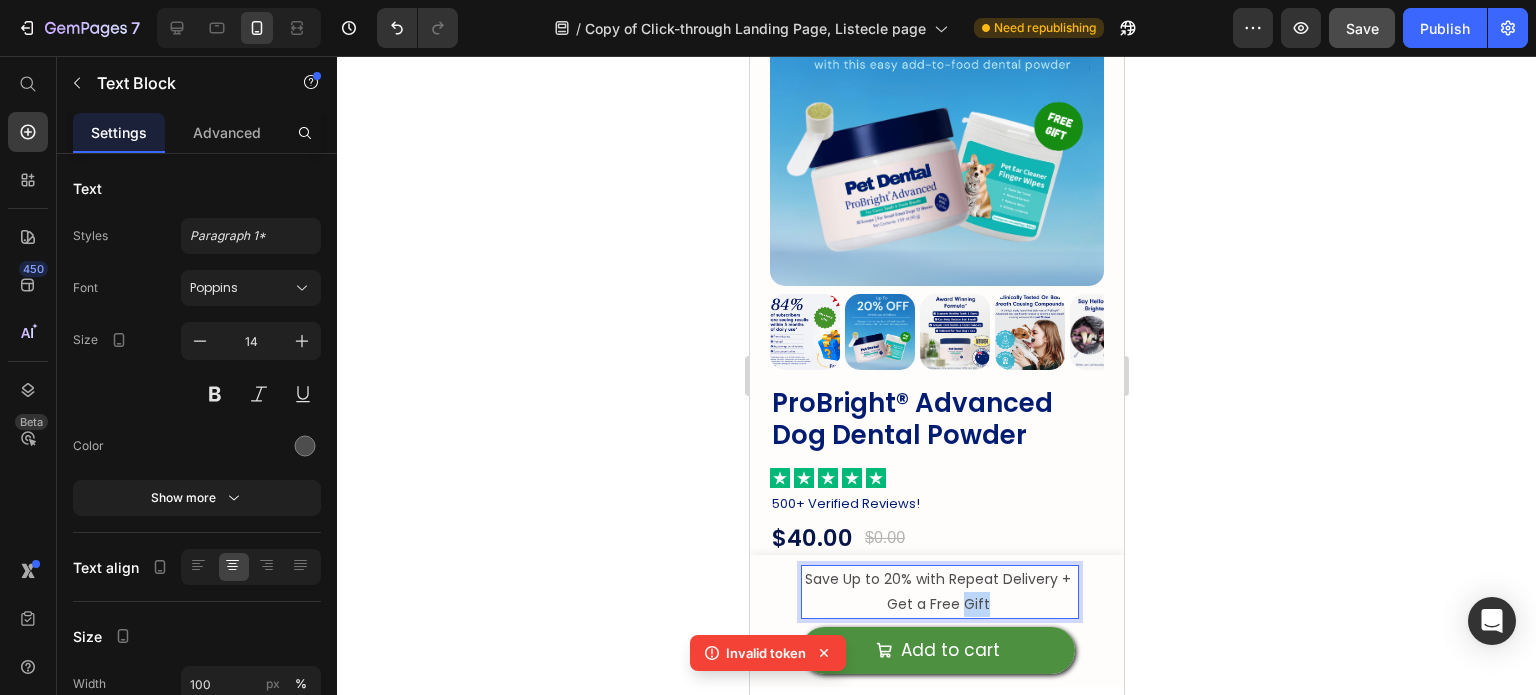 click on "Save Up to 20% with Repeat Delivery + Get a Free Gift" at bounding box center (937, 592) 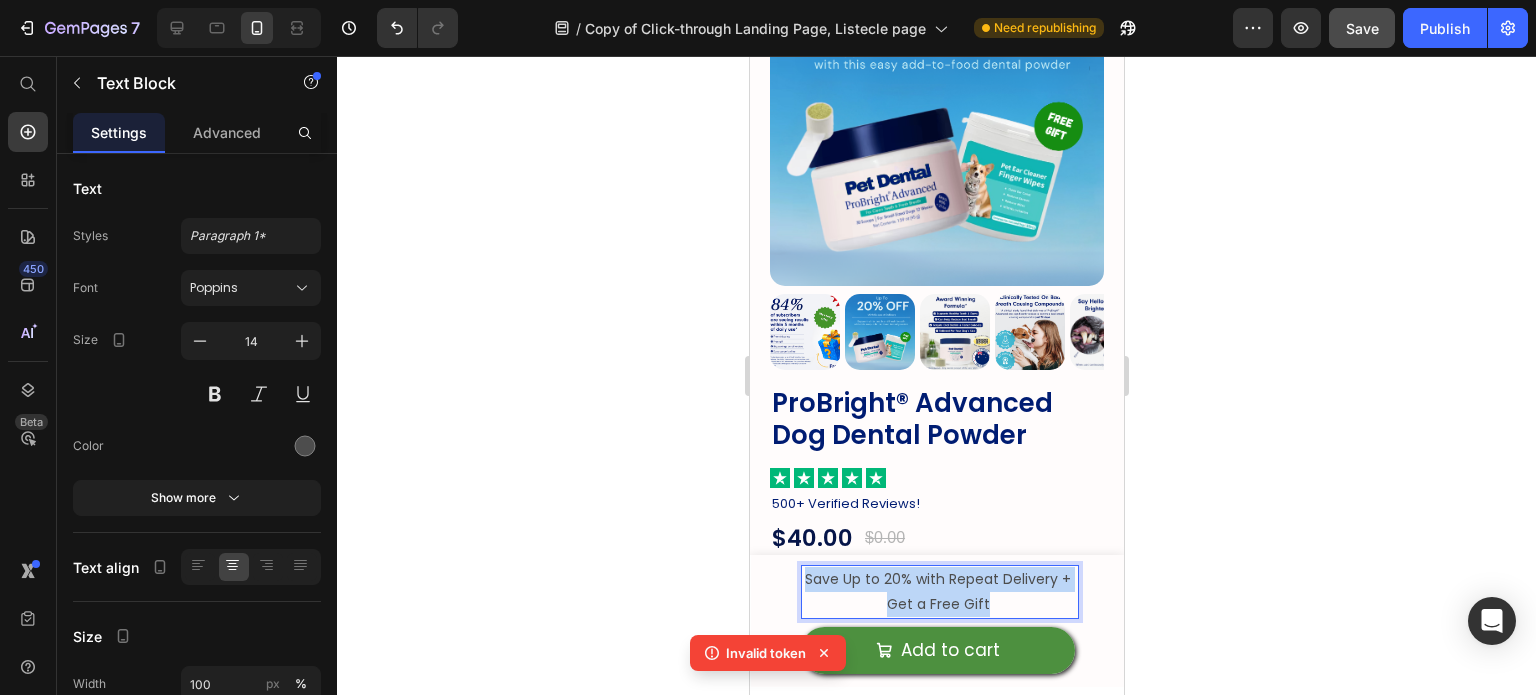 click on "Save Up to 20% with Repeat Delivery + Get a Free Gift" at bounding box center [937, 592] 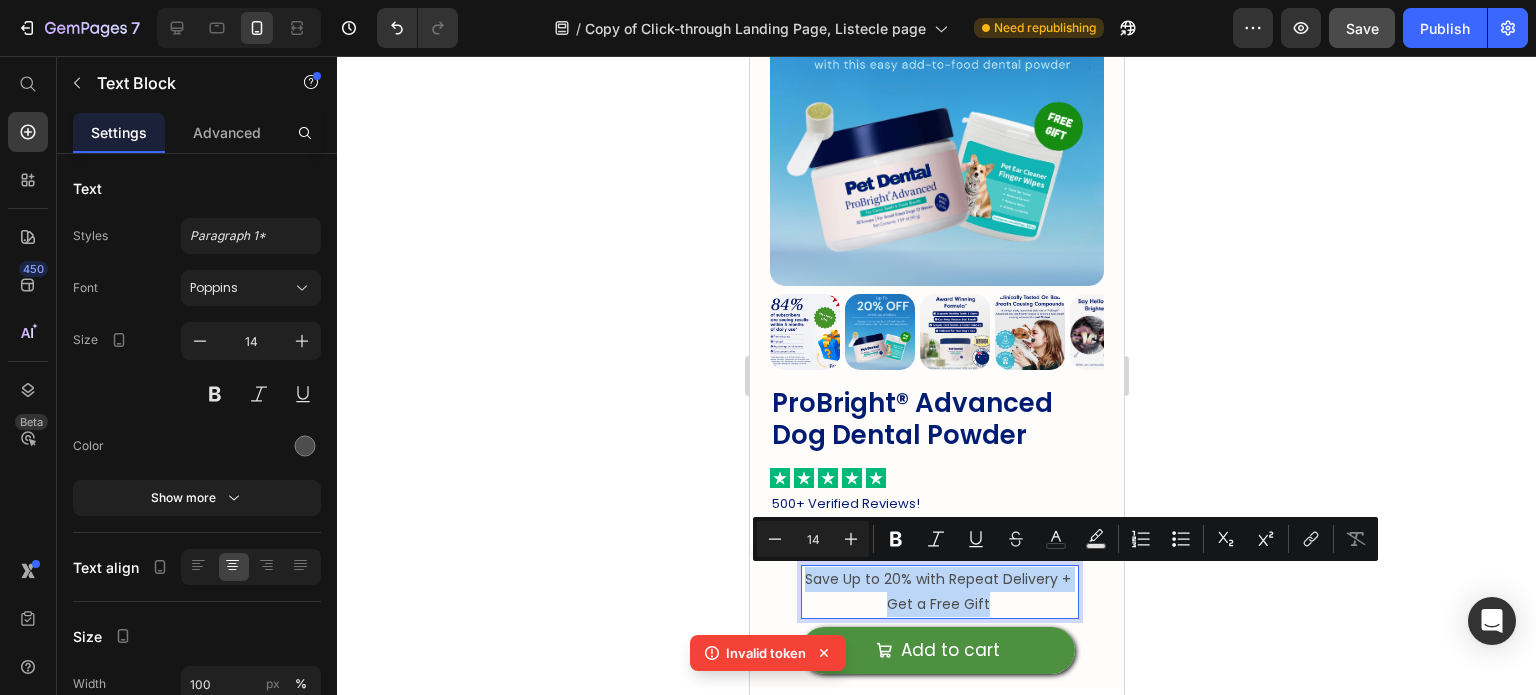 click on "Save Up to 20% with Repeat Delivery + Get a Free Gift" at bounding box center [937, 592] 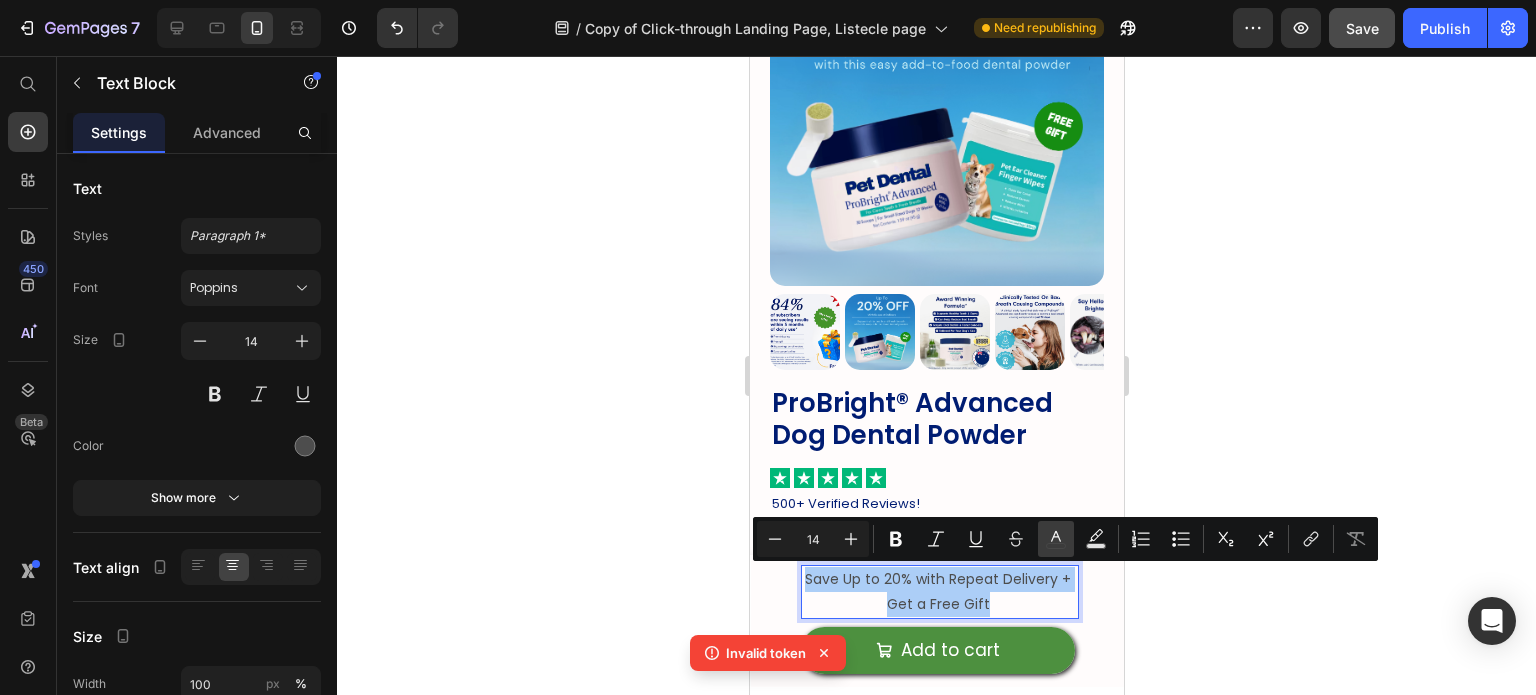 click 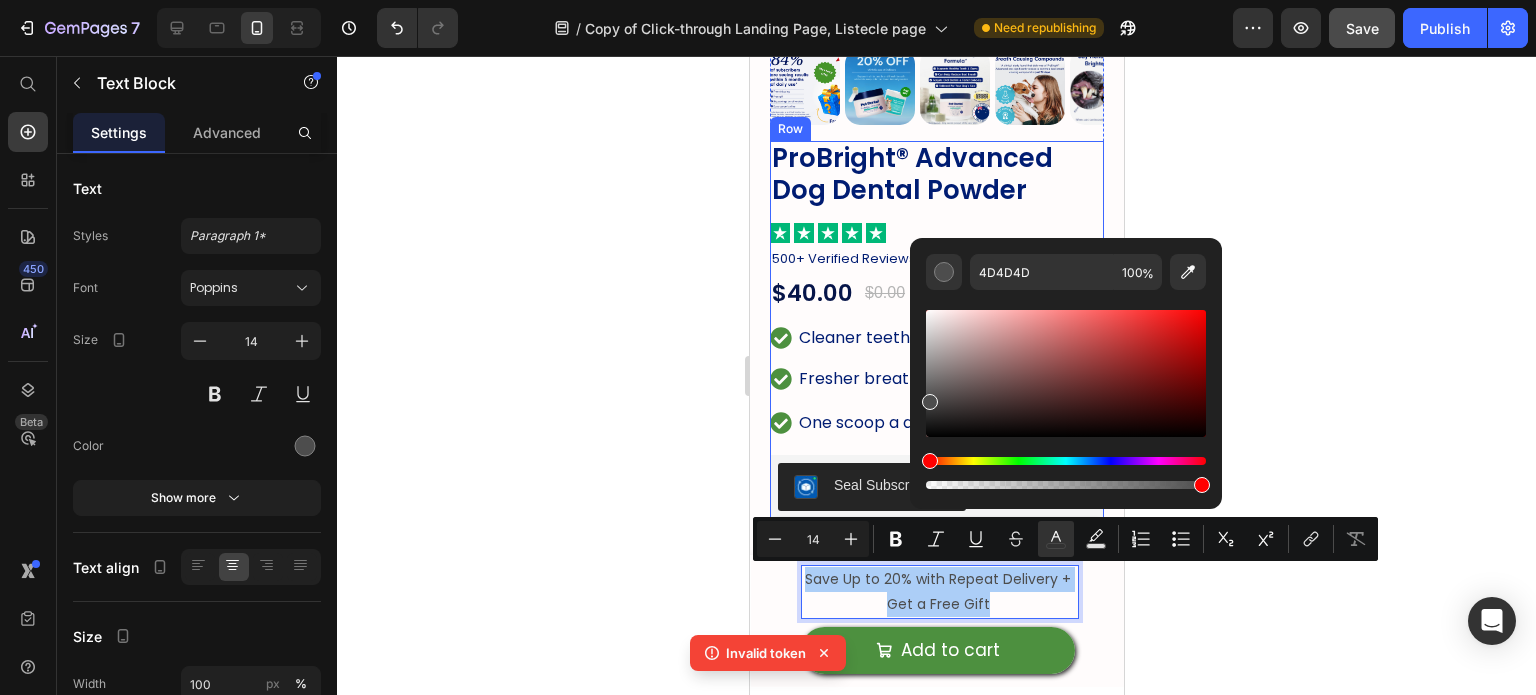 scroll, scrollTop: 526, scrollLeft: 0, axis: vertical 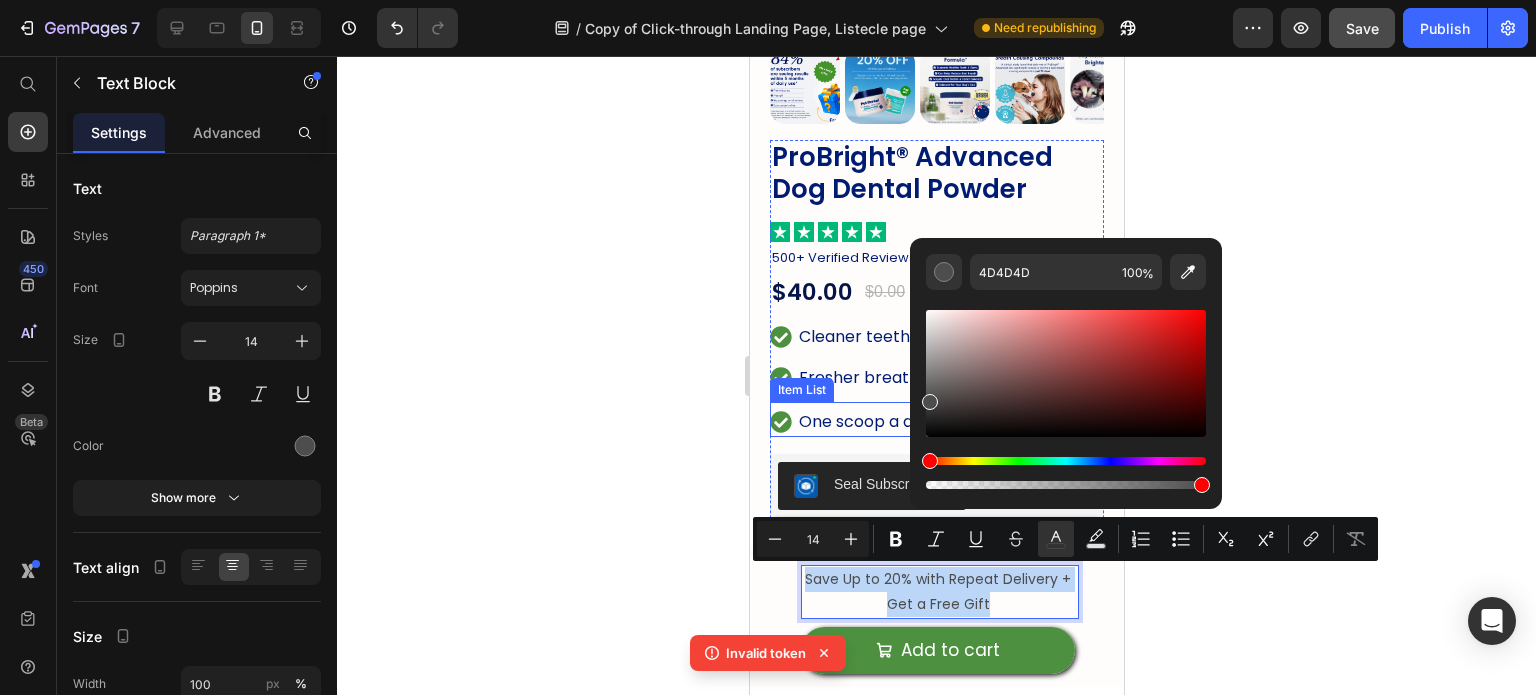 click on "One scoop a day" at bounding box center (864, 421) 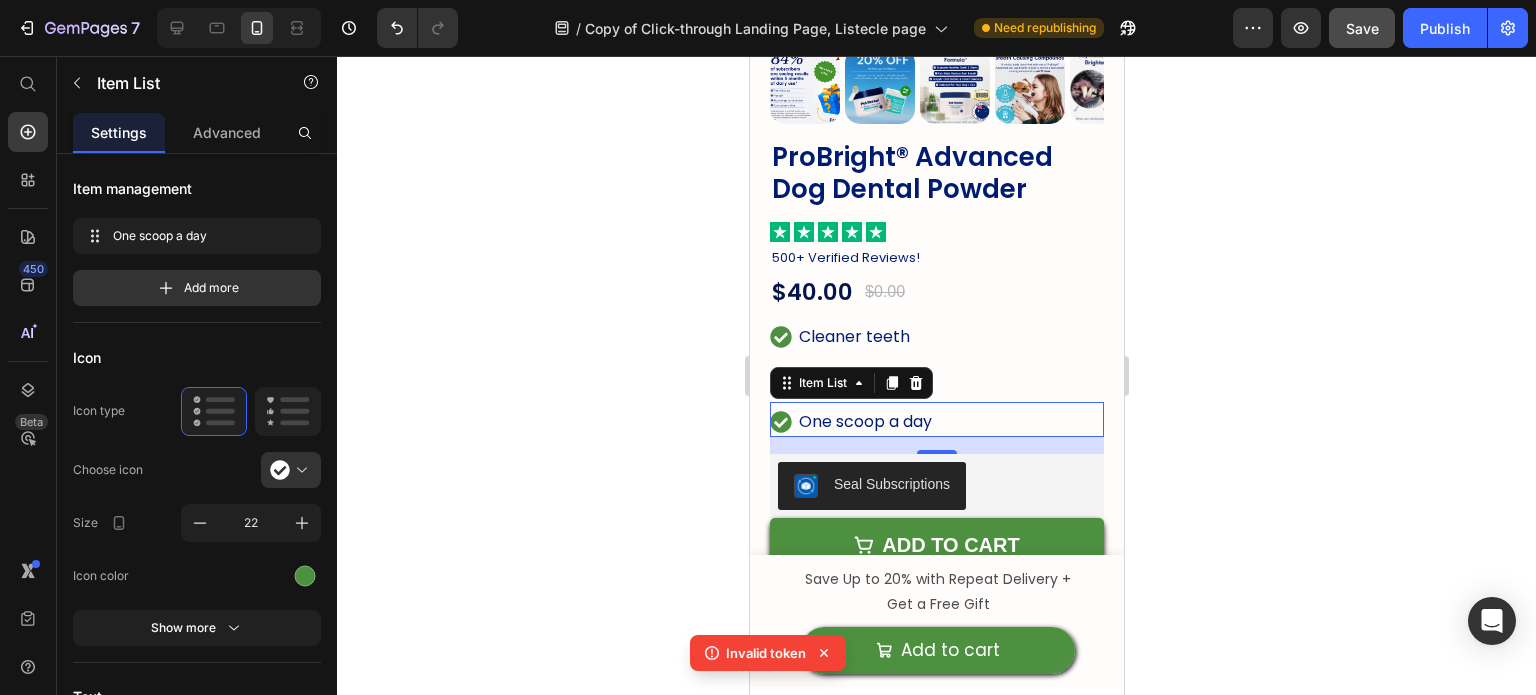 click on "One scoop a day" at bounding box center [864, 421] 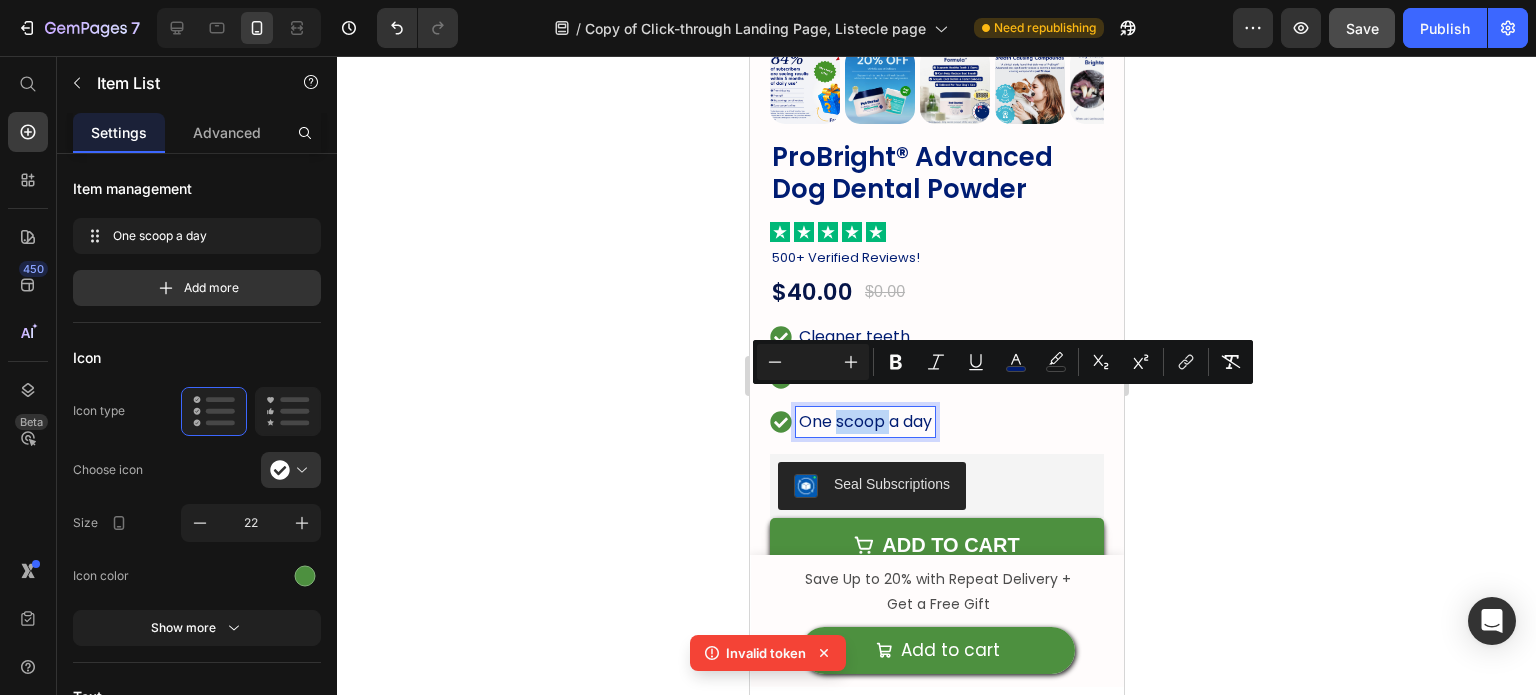 click on "One scoop a day" at bounding box center [864, 421] 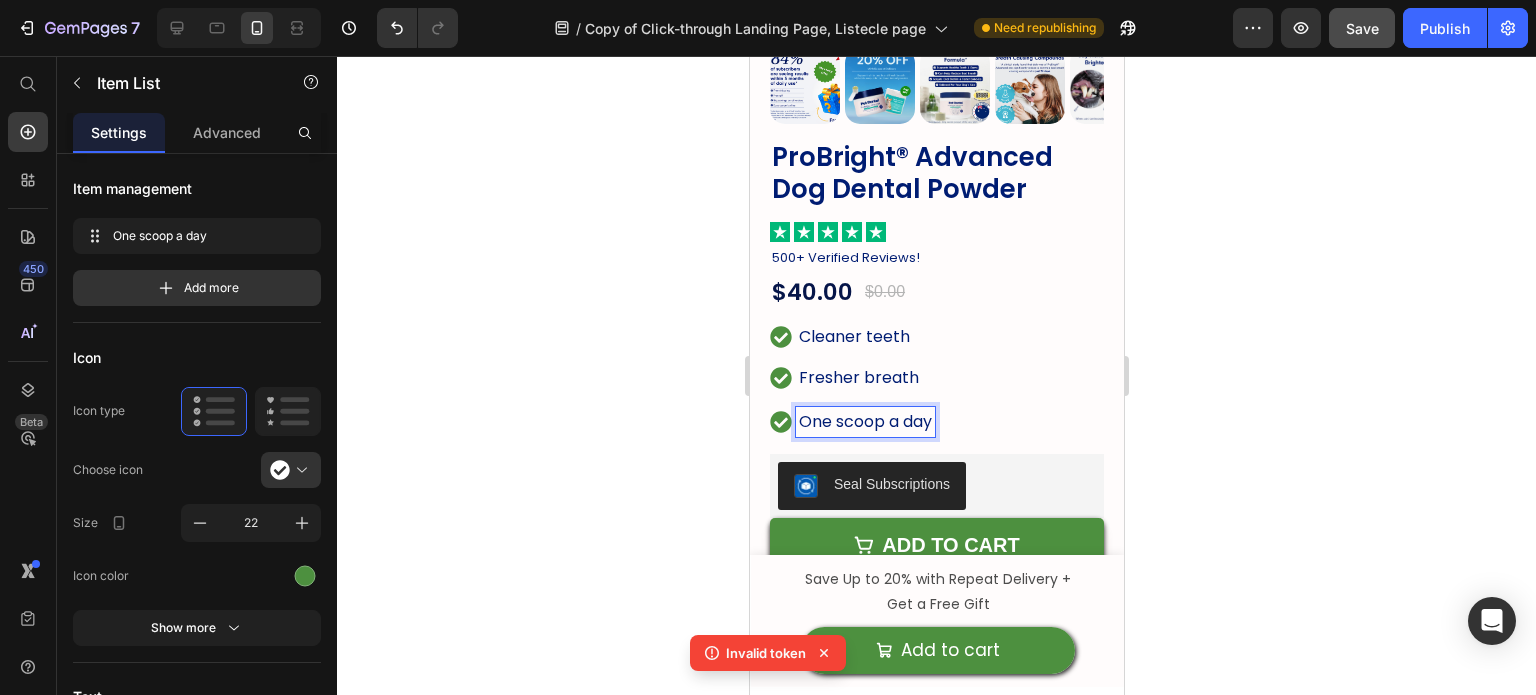 click on "One scoop a day" at bounding box center [864, 421] 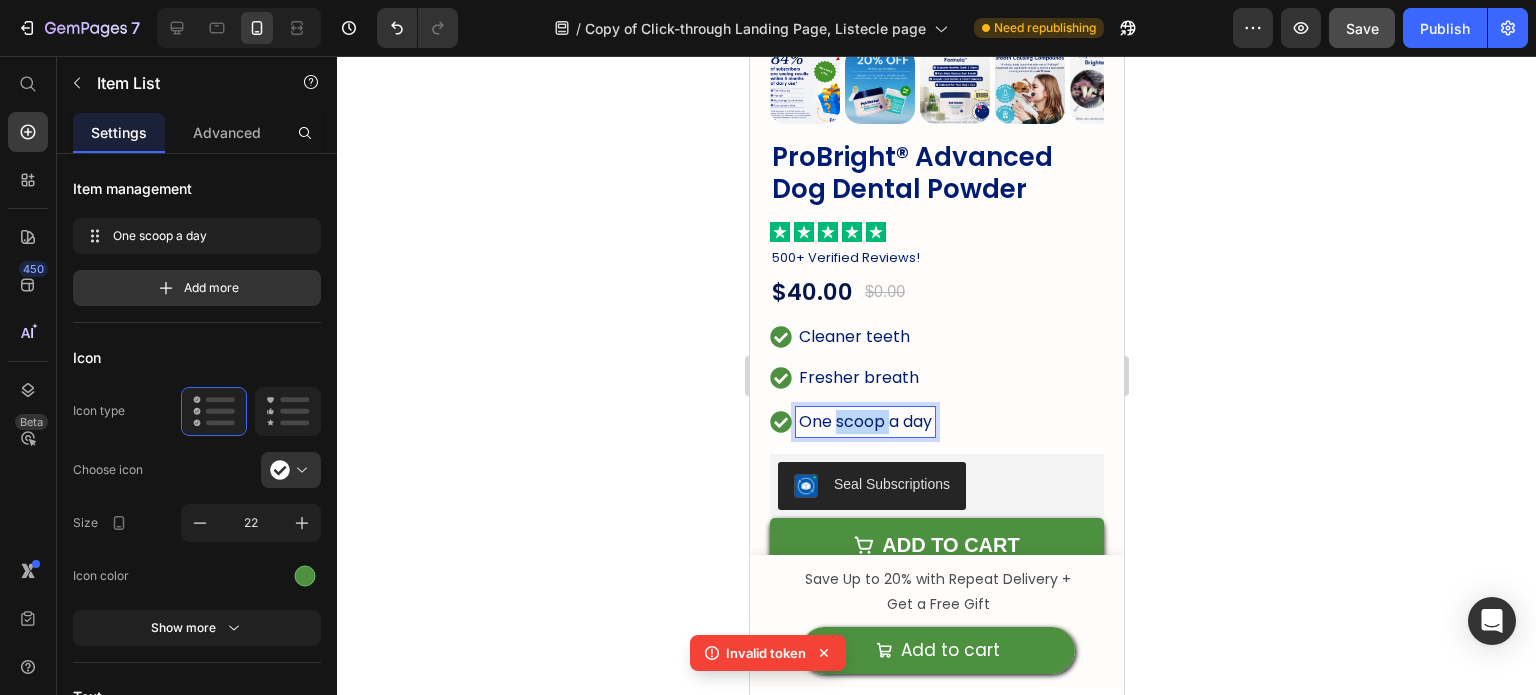 click on "One scoop a day" at bounding box center [864, 421] 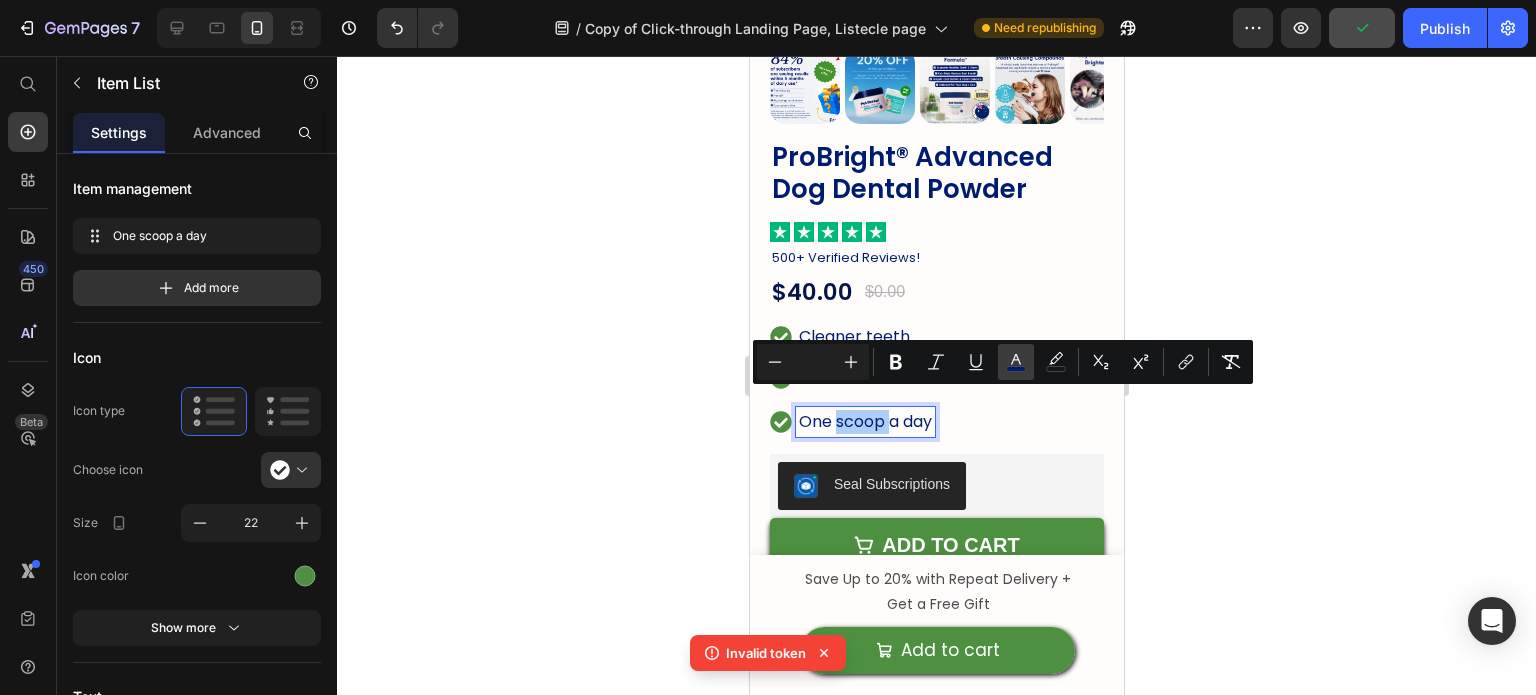 click 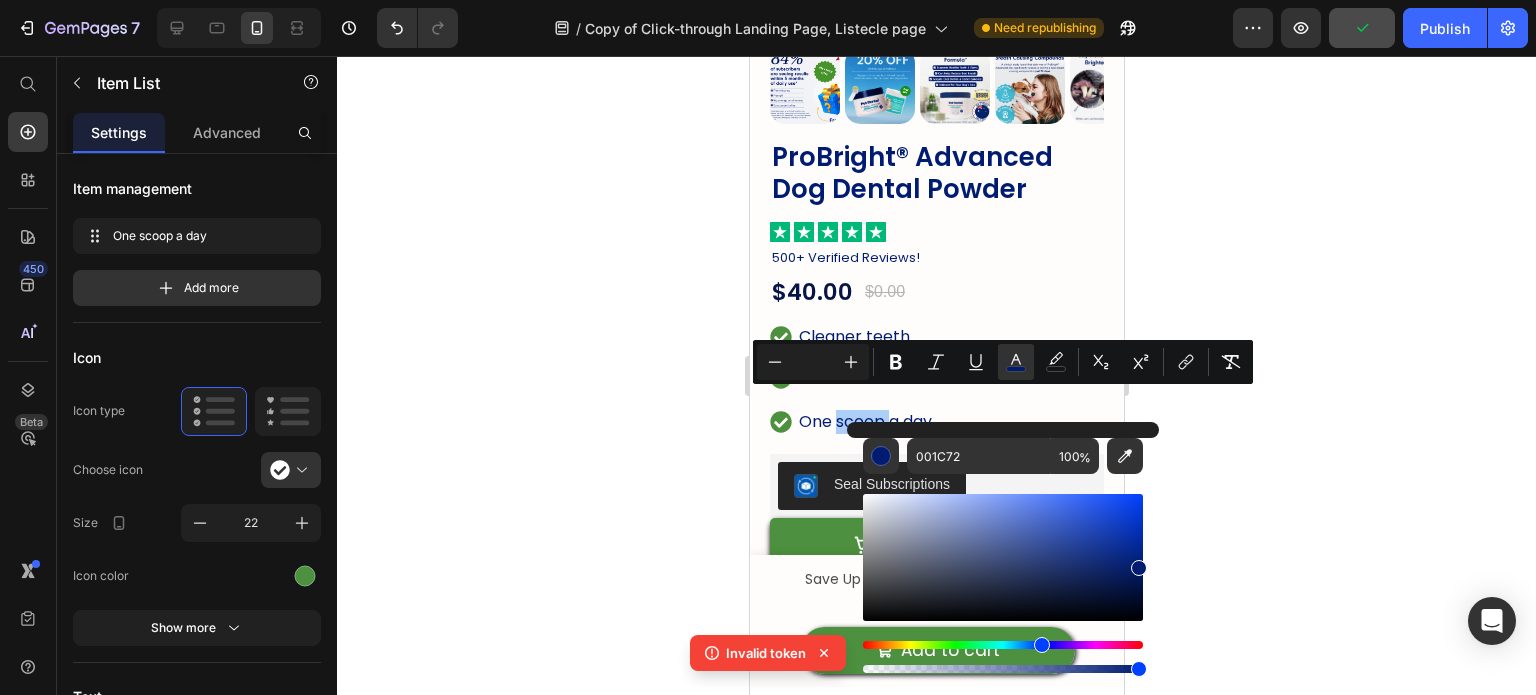 click 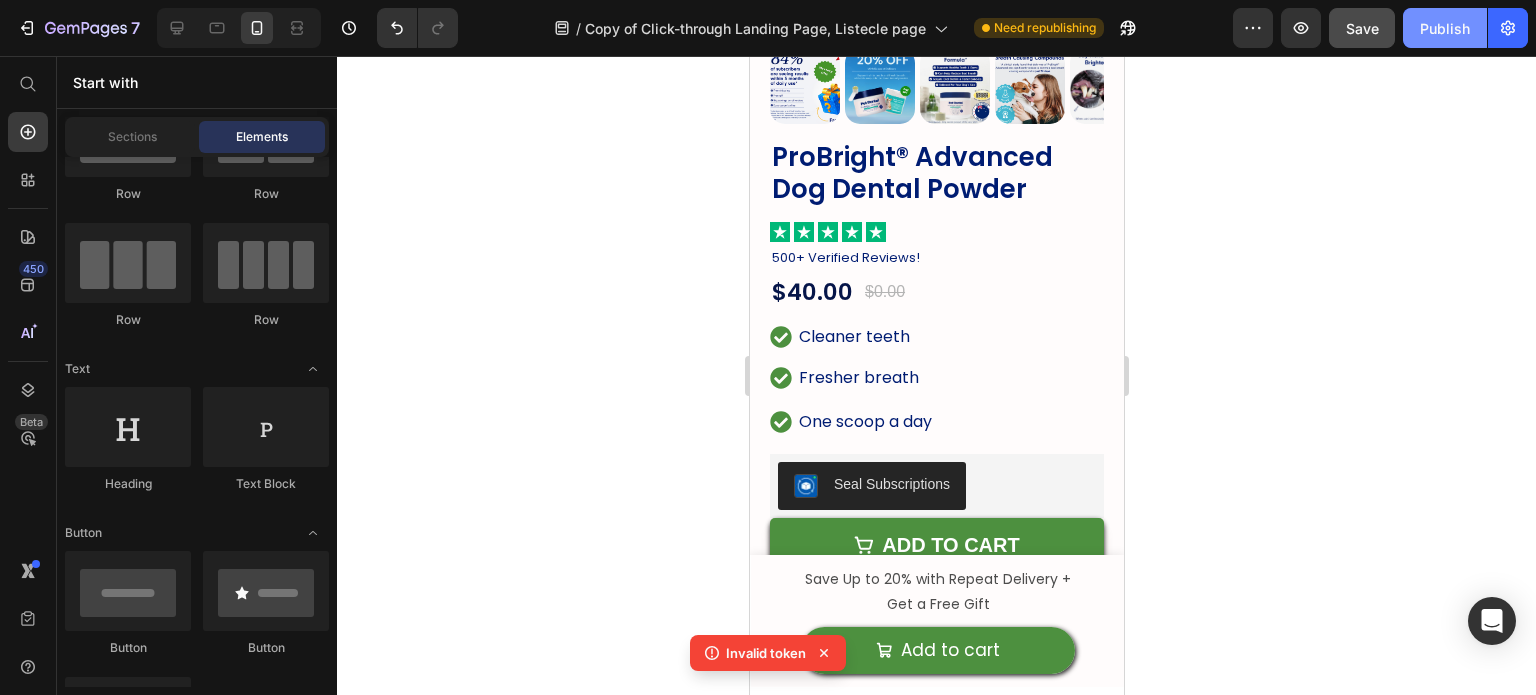click on "Publish" 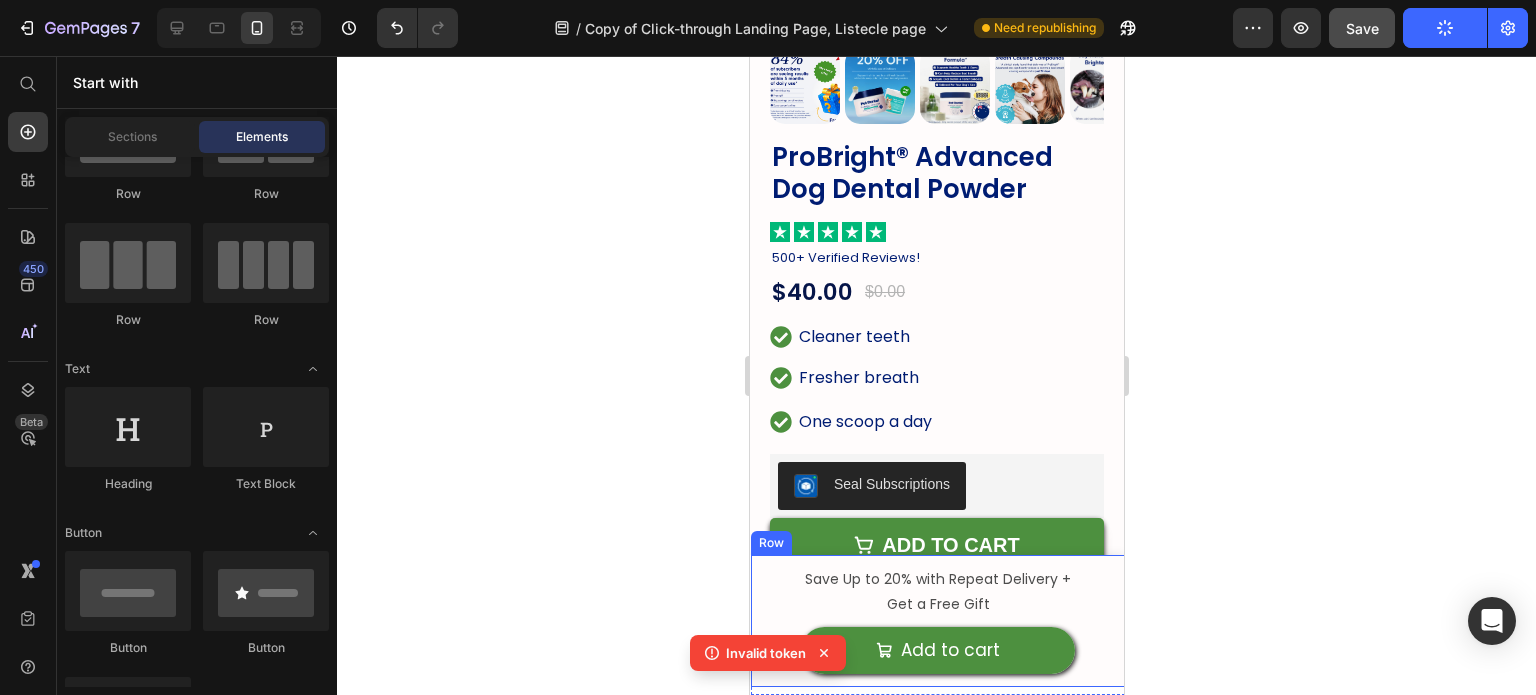 scroll, scrollTop: 580, scrollLeft: 0, axis: vertical 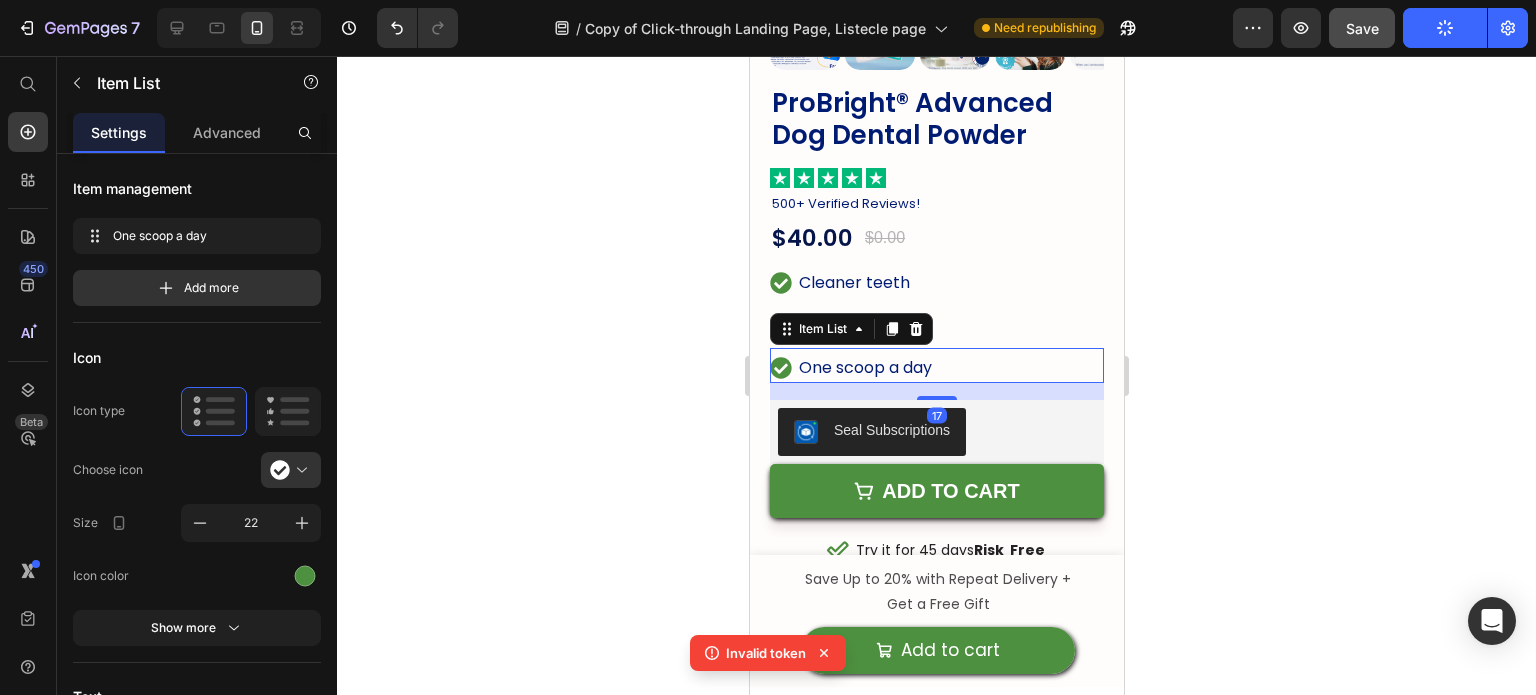 click on "One scoop a day" at bounding box center (864, 367) 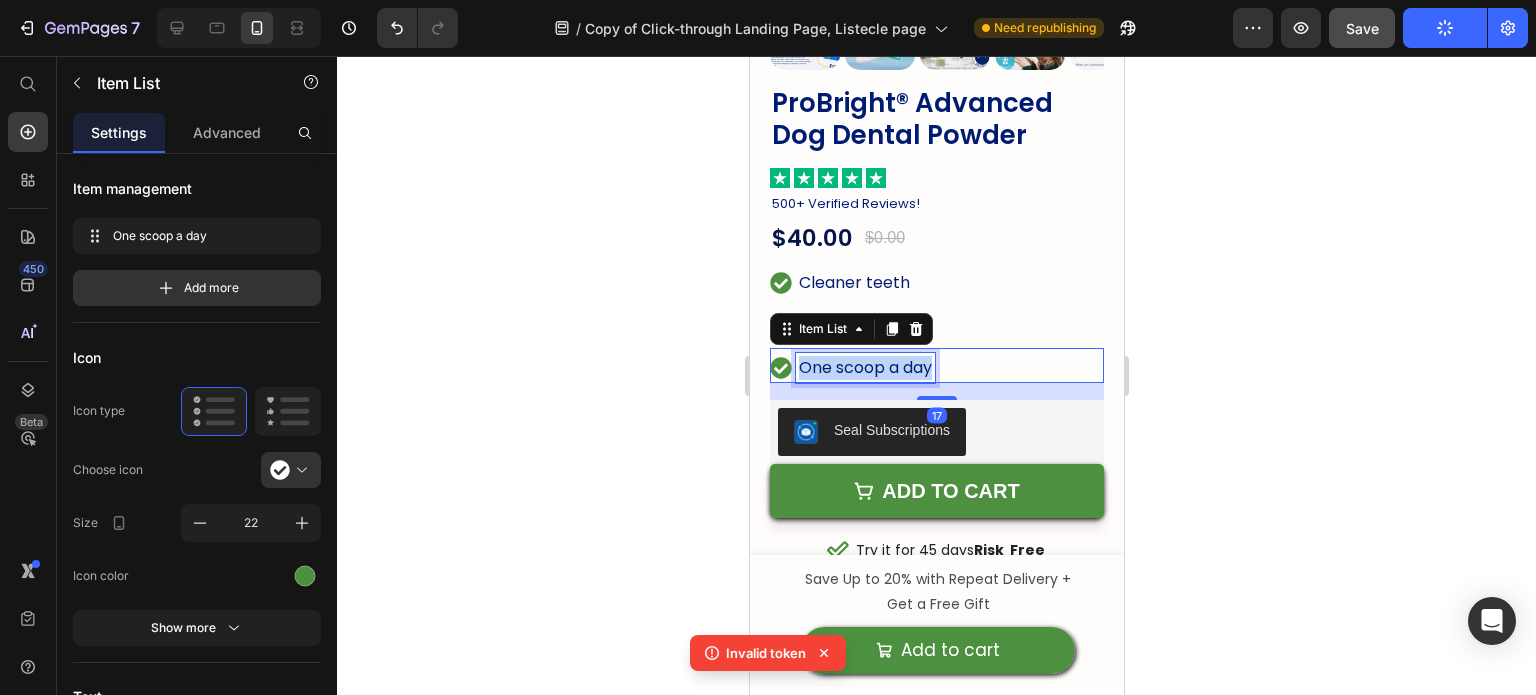 click on "One scoop a day" at bounding box center (864, 367) 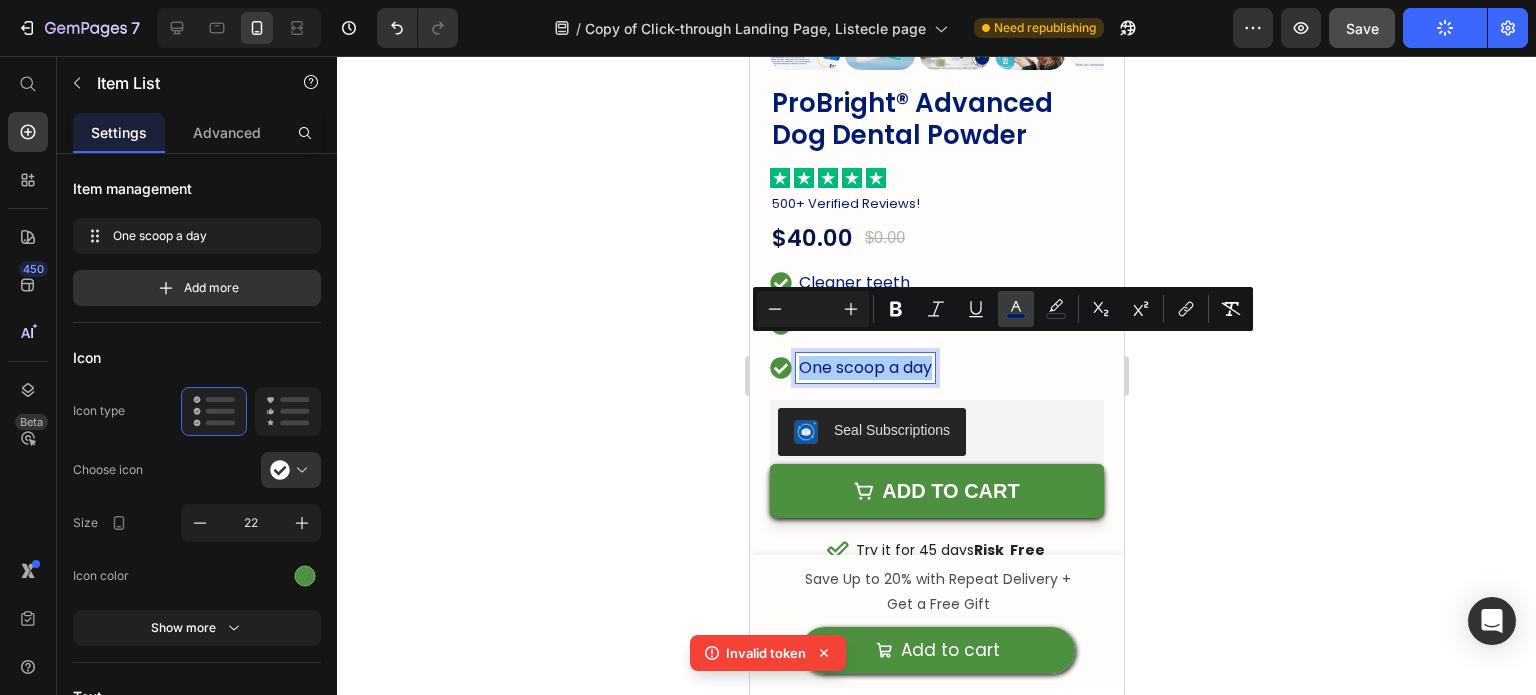 click 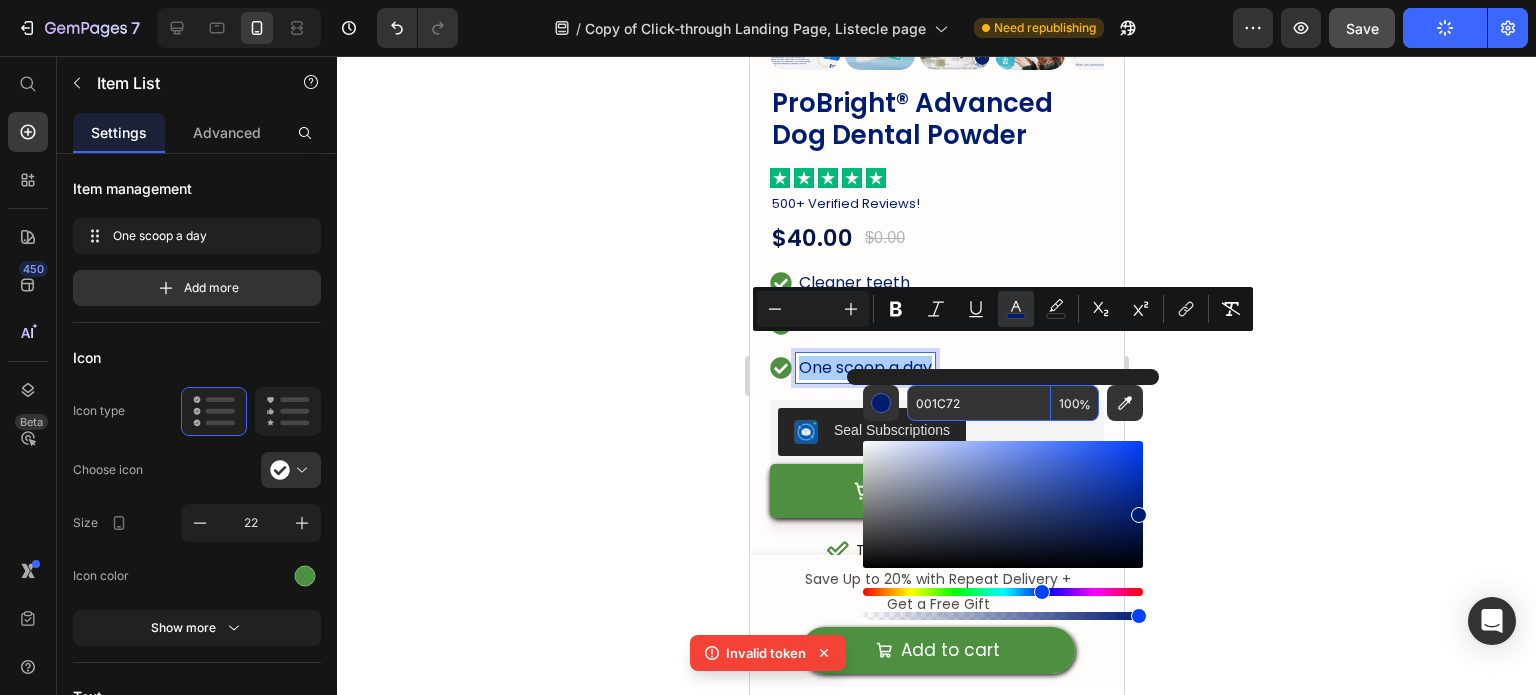 click on "001C72" at bounding box center (979, 403) 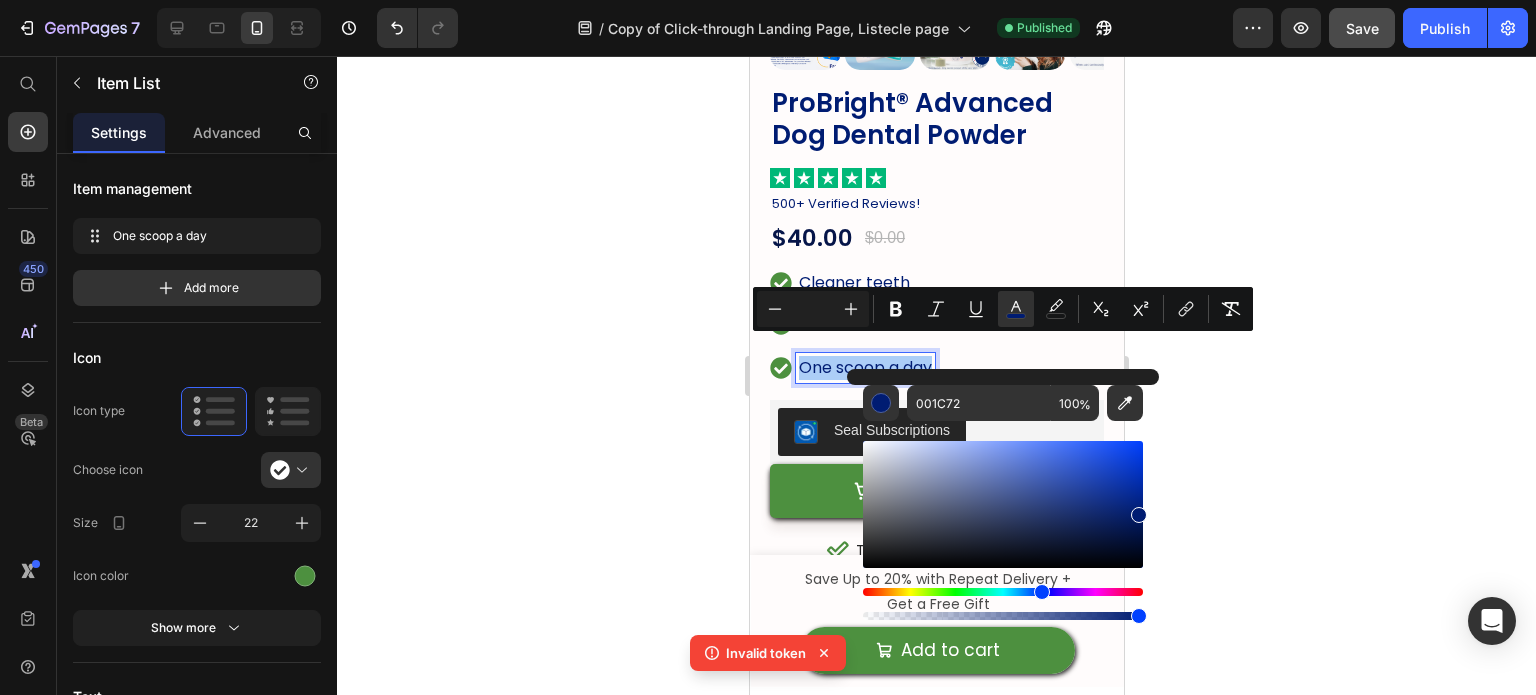 click 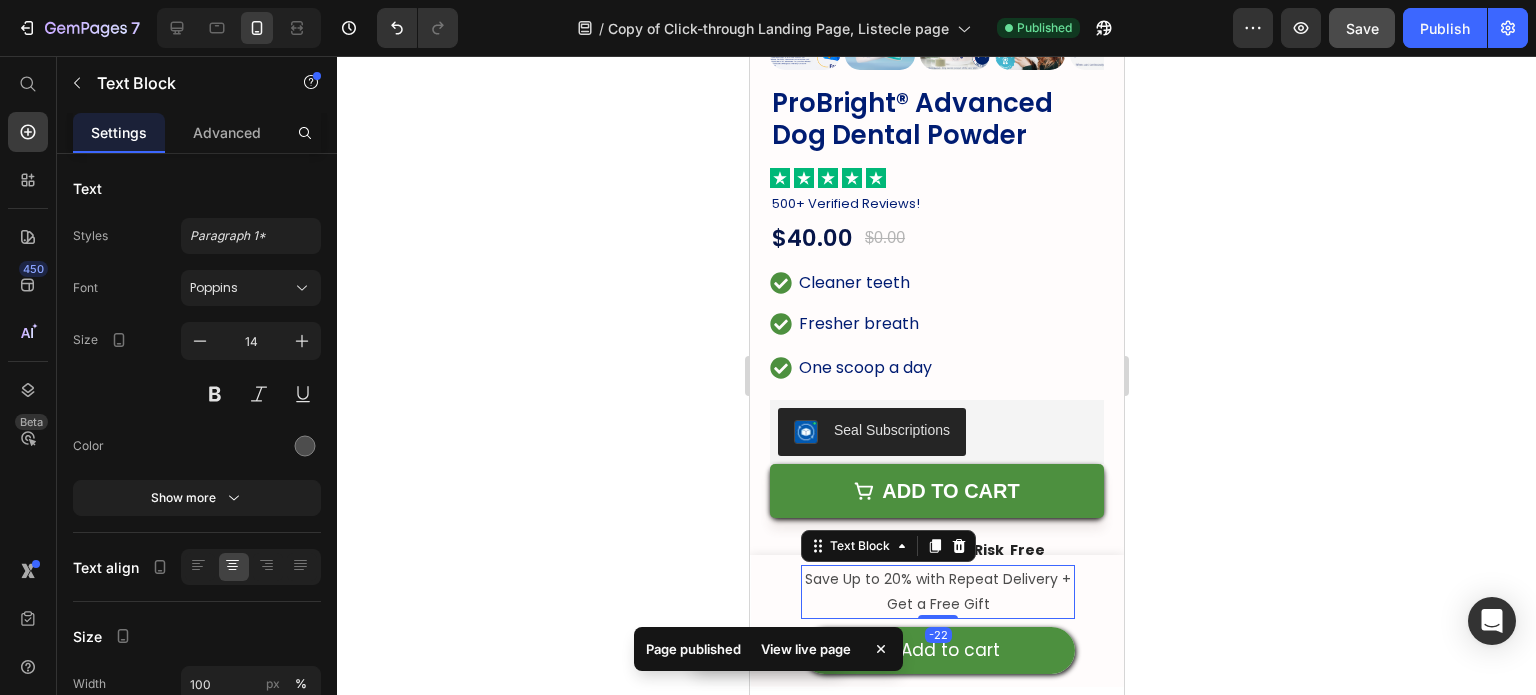 click on "Save Up to 20% with Repeat Delivery + Get a Free Gift" at bounding box center (937, 592) 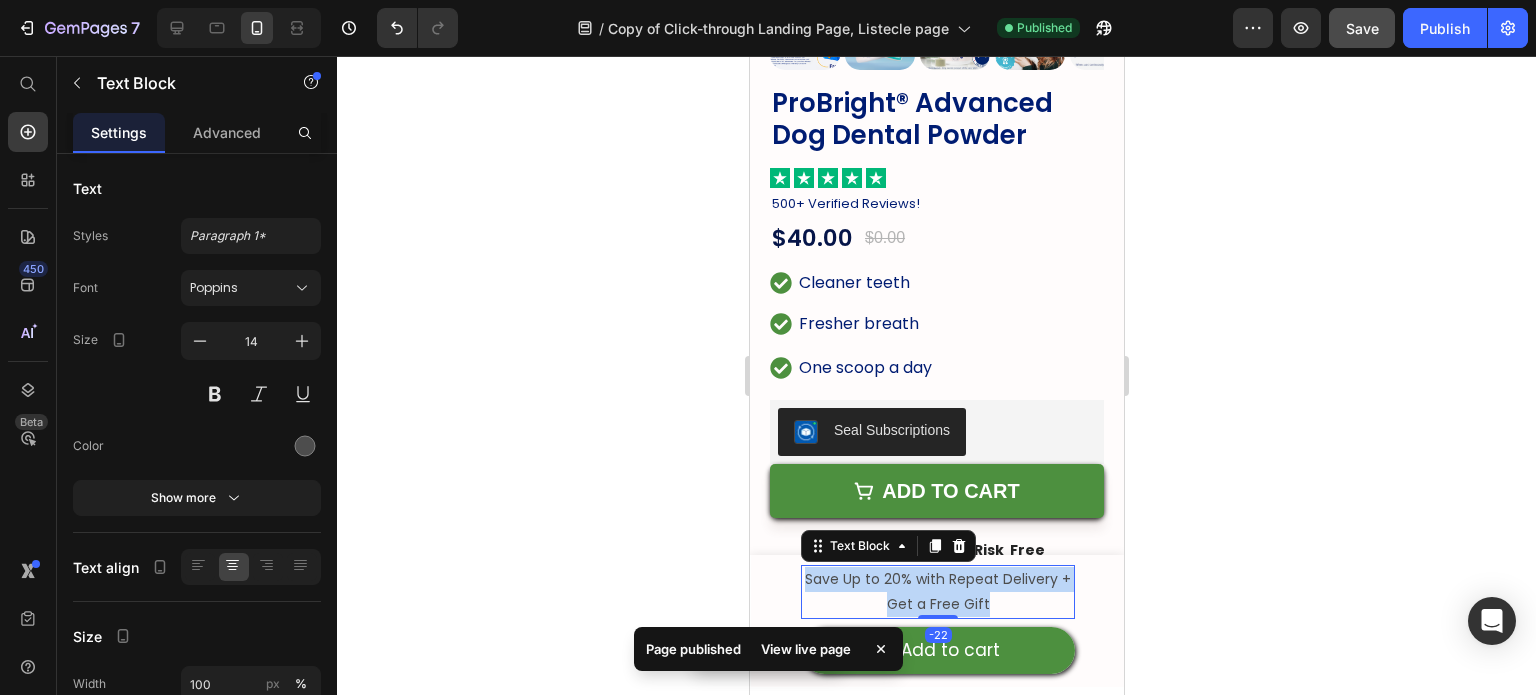 click on "Save Up to 20% with Repeat Delivery + Get a Free Gift" at bounding box center (937, 592) 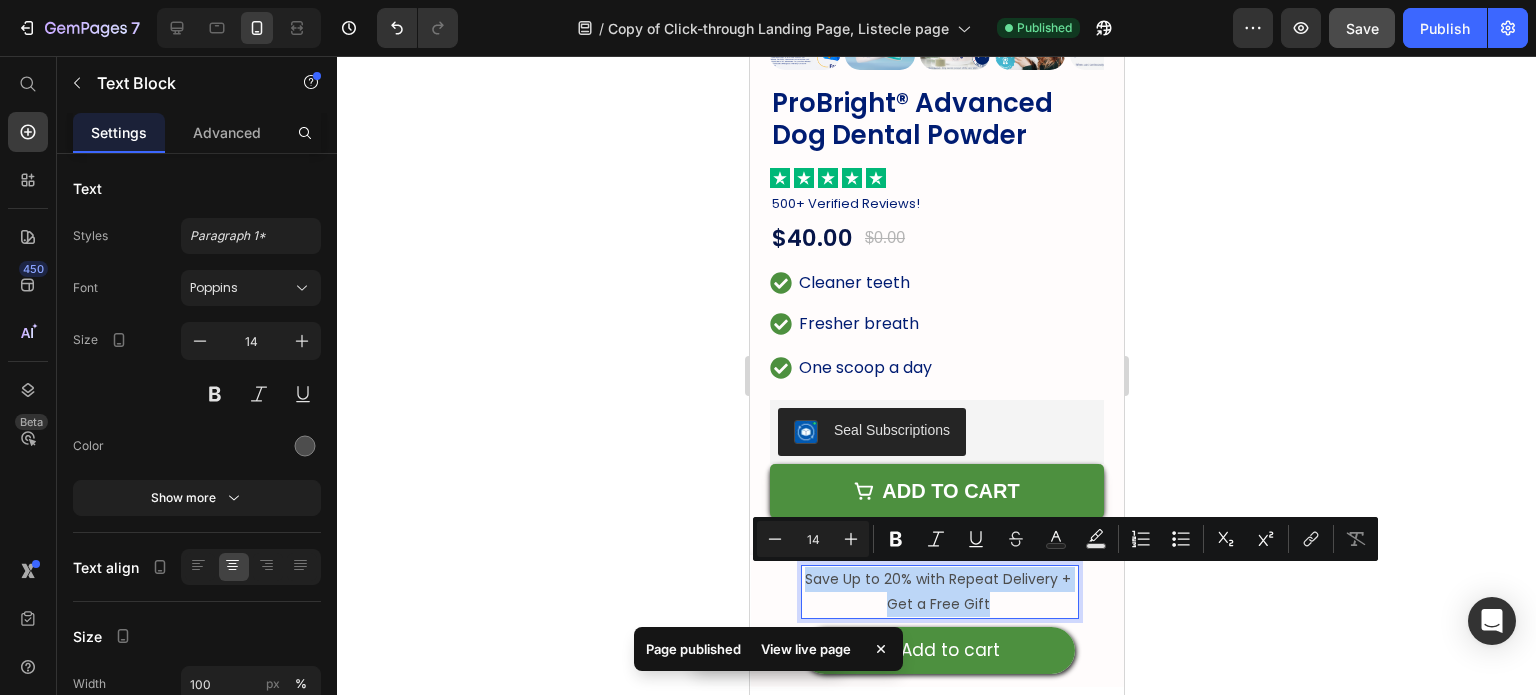 click on "Save Up to 20% with Repeat Delivery + Get a Free Gift" at bounding box center (937, 592) 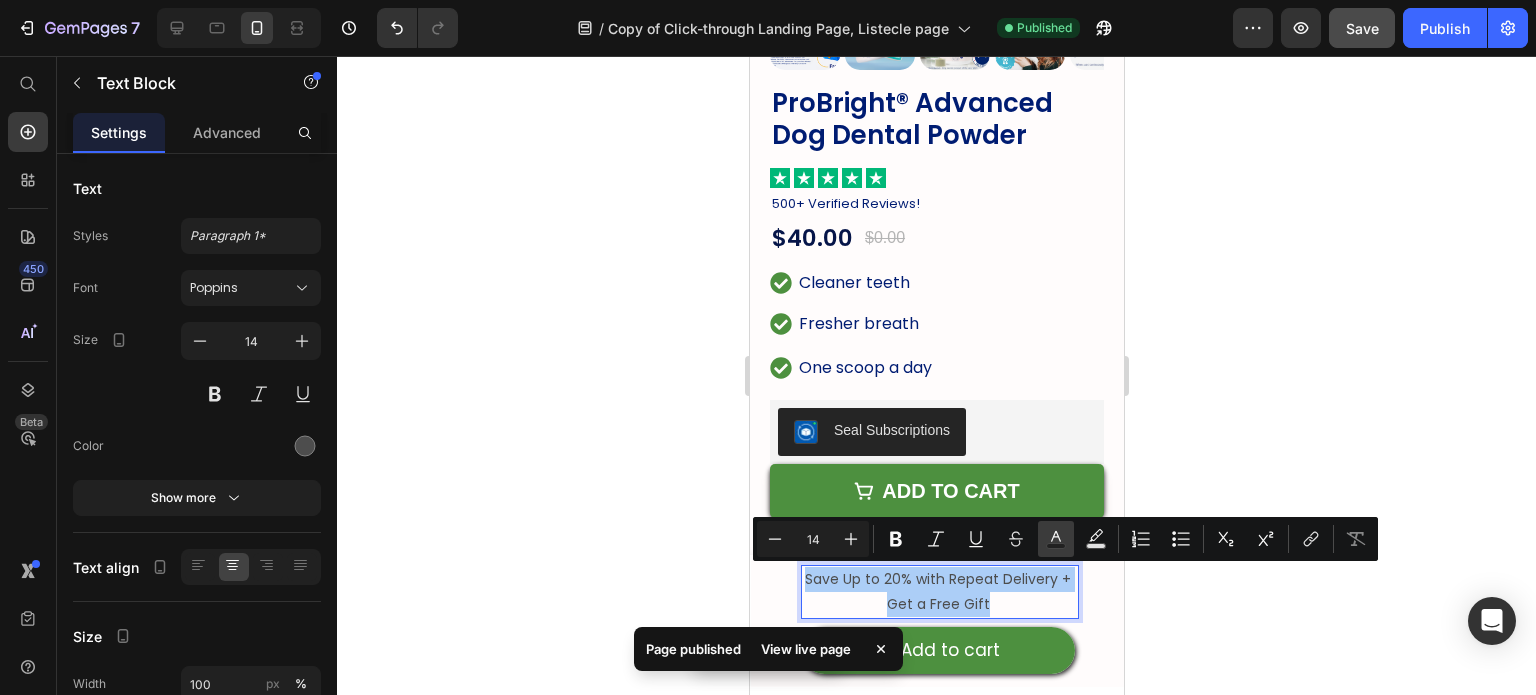 click 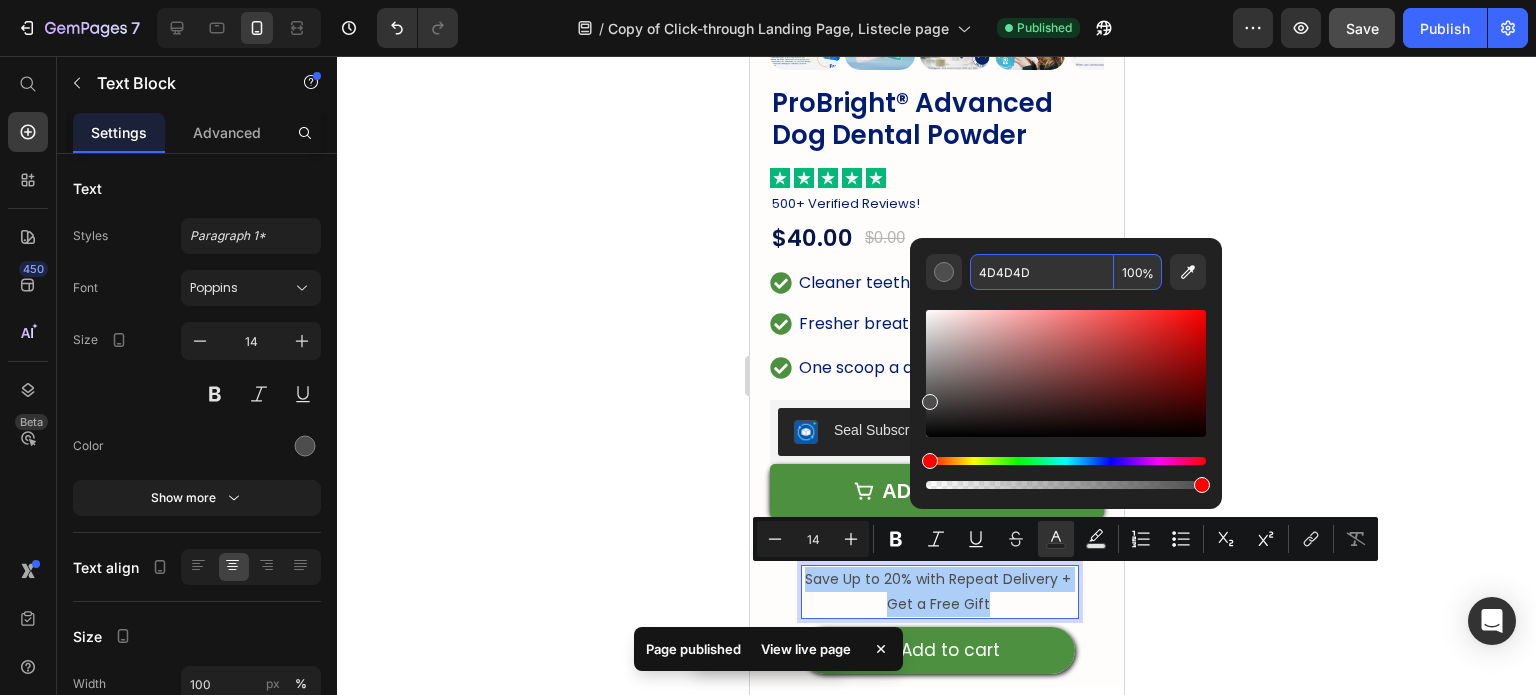 click on "4D4D4D" at bounding box center (1042, 272) 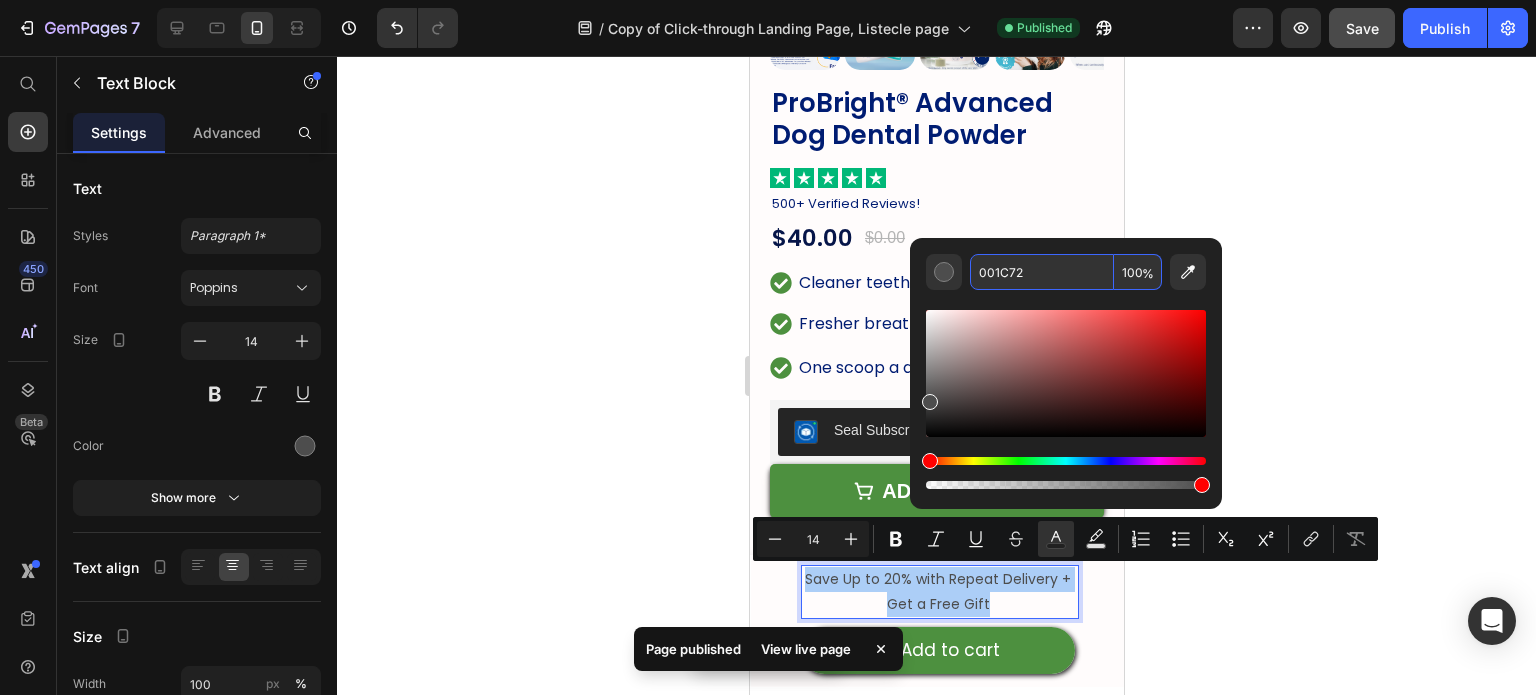 type on "001C72" 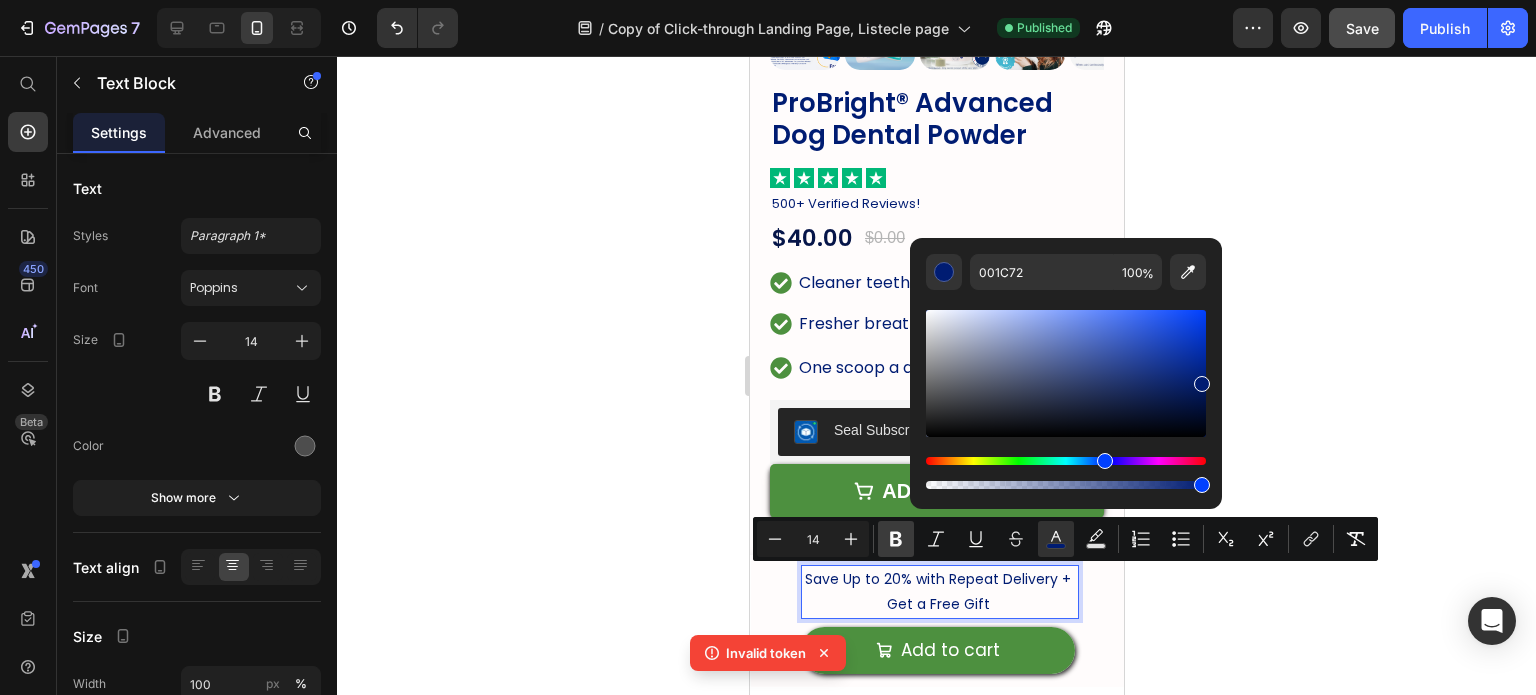 click 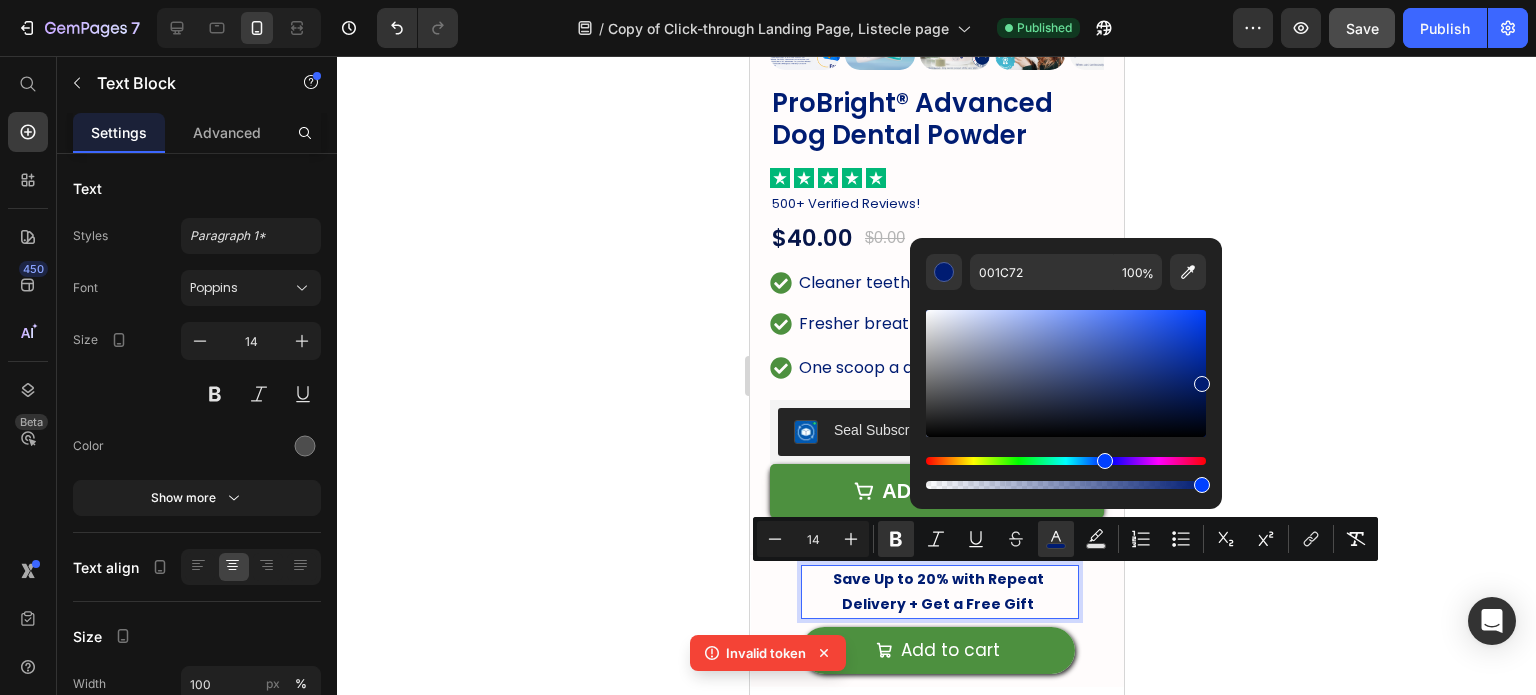 click 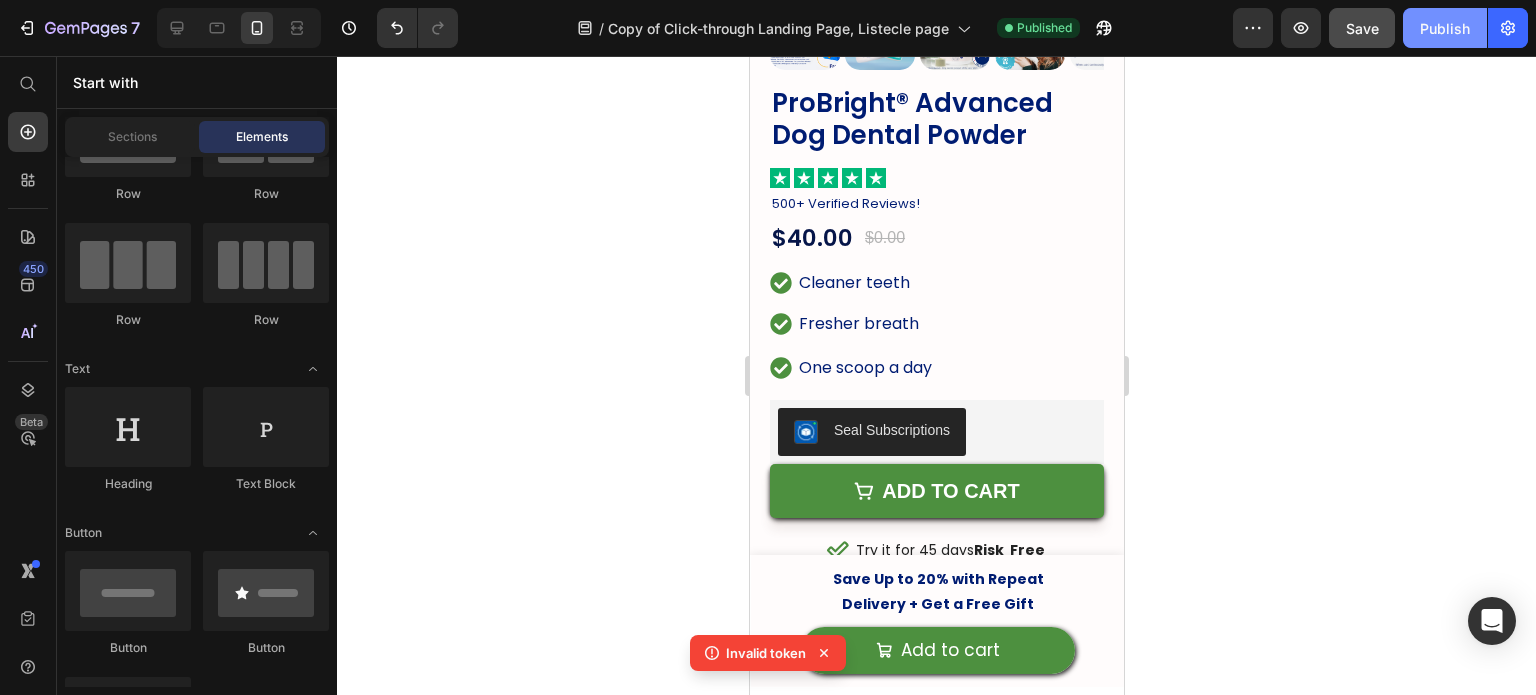 click on "Publish" at bounding box center [1445, 28] 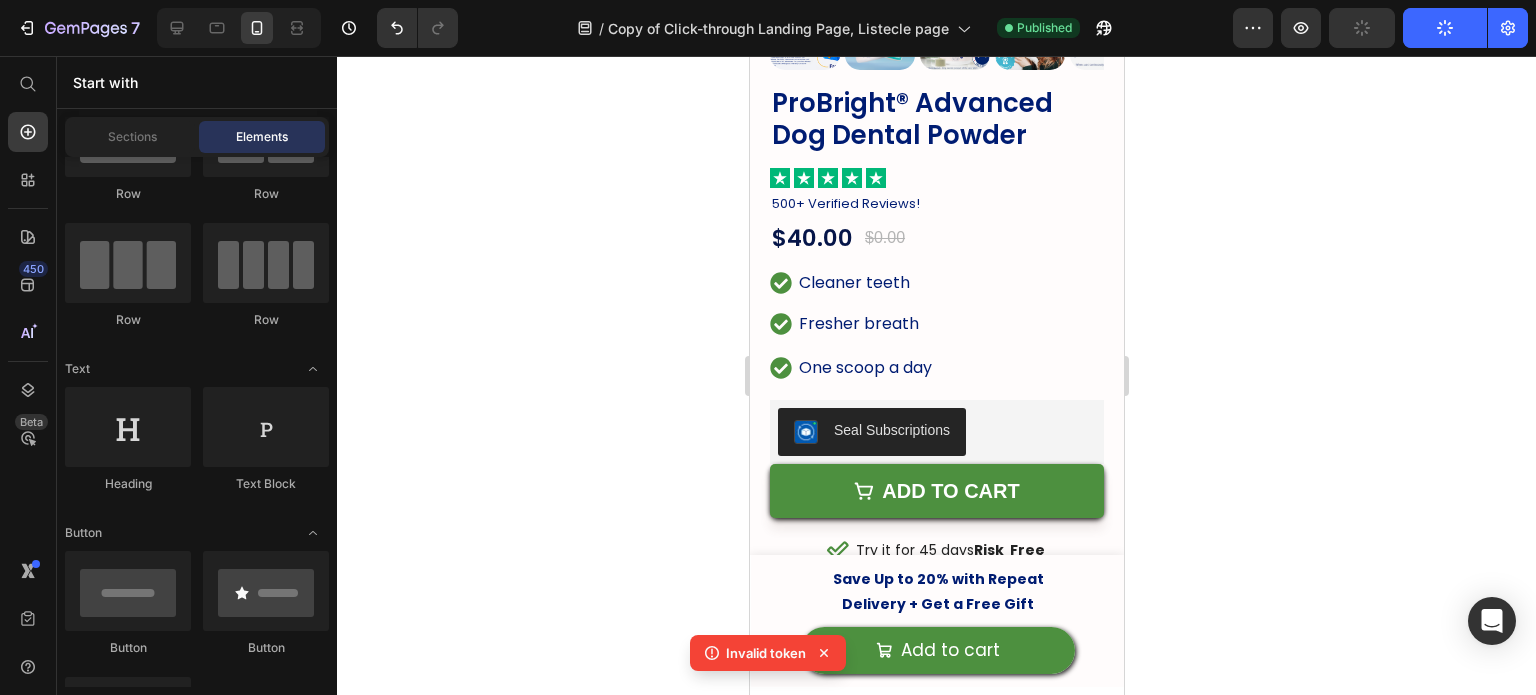 click 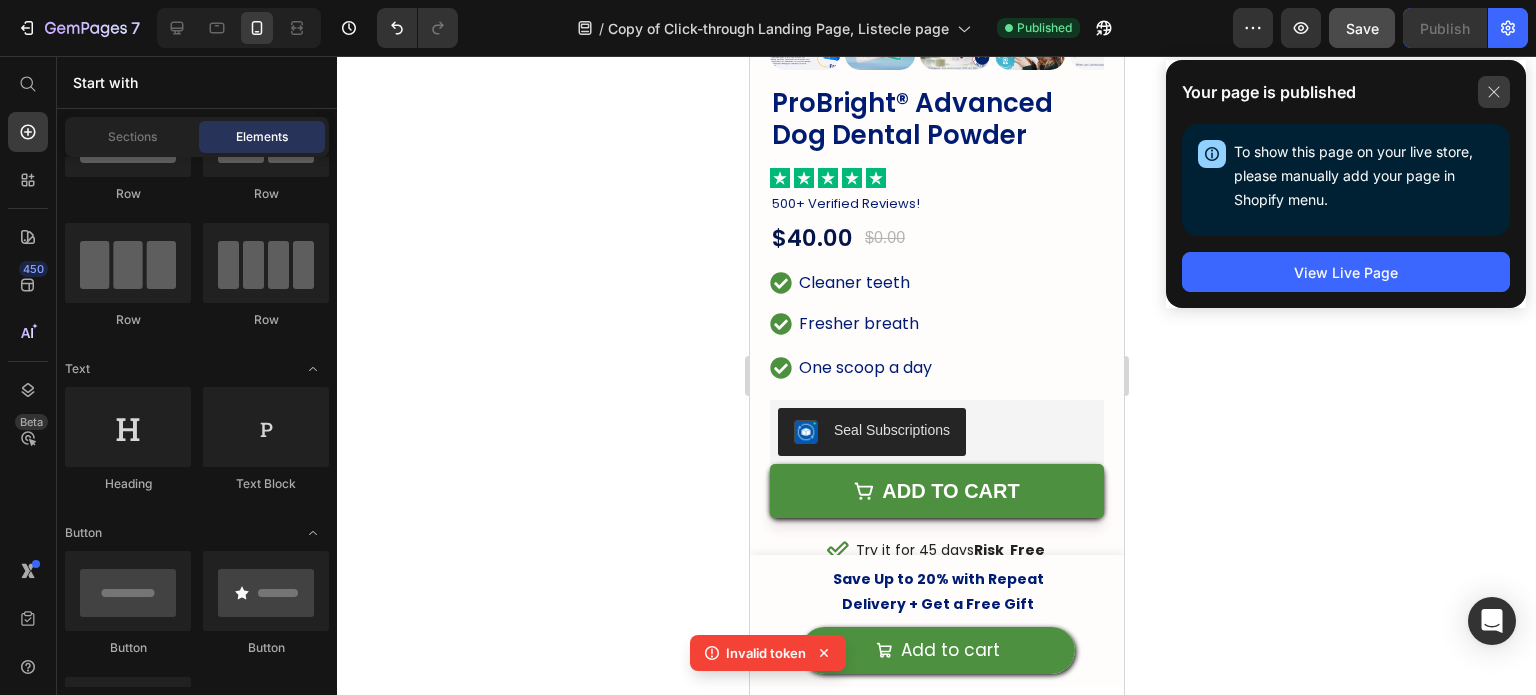 click 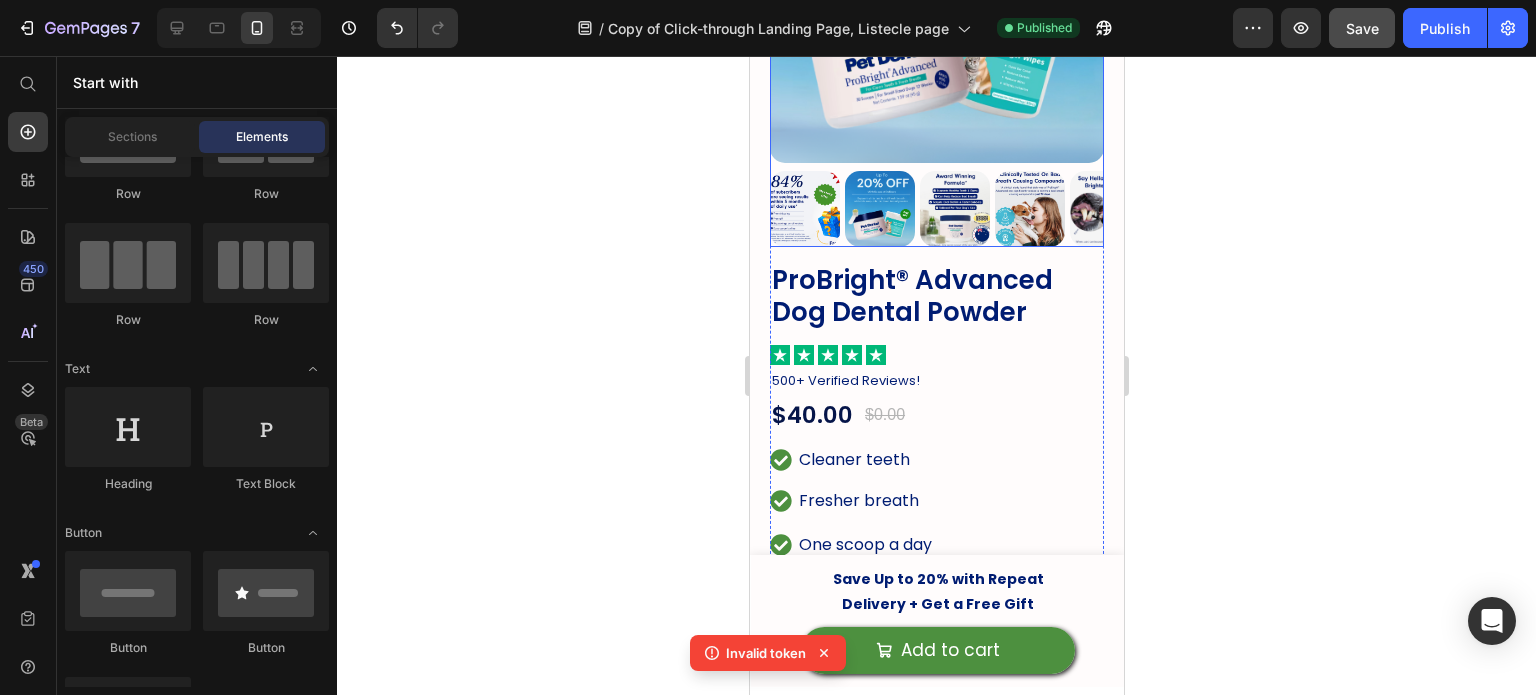 scroll, scrollTop: 0, scrollLeft: 0, axis: both 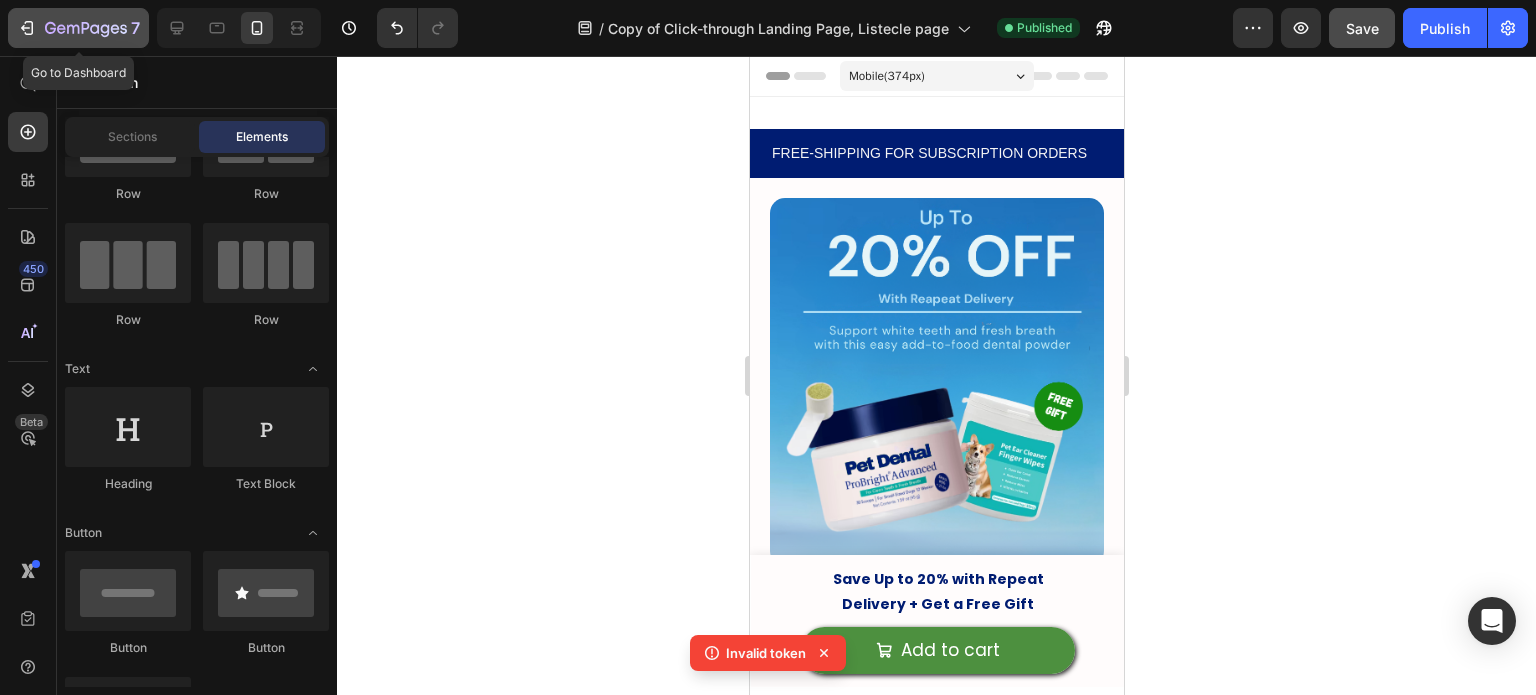 click on "7" 